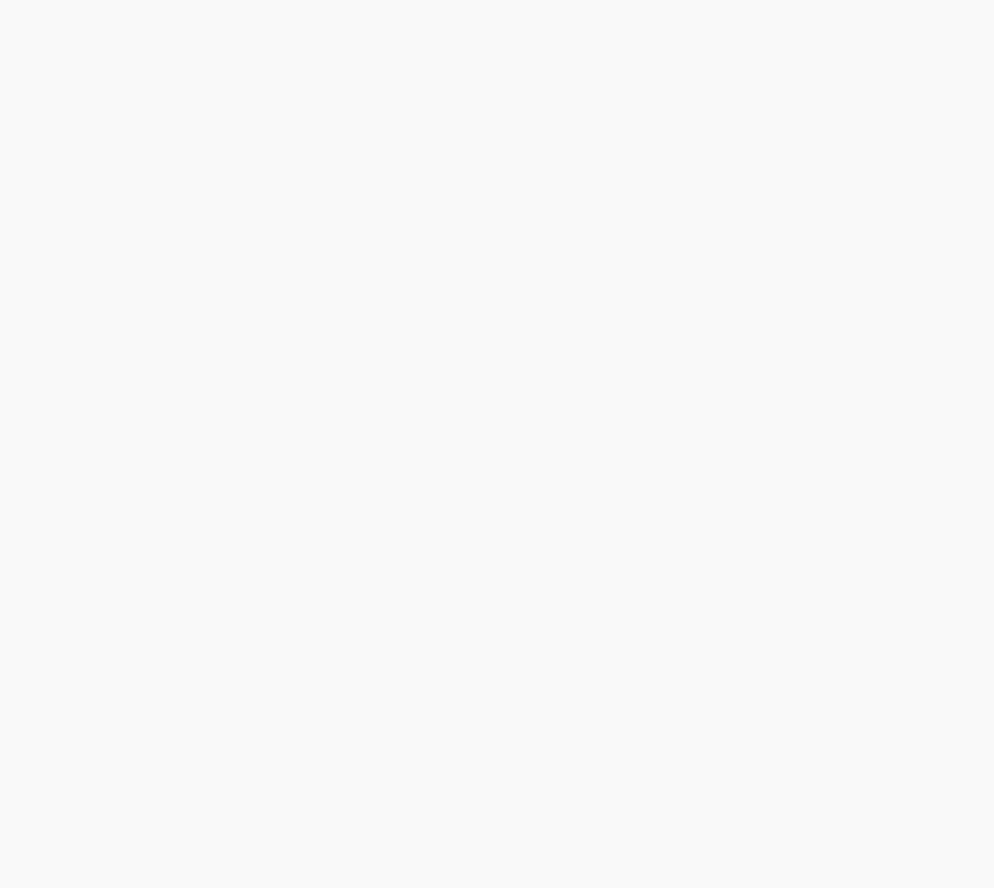 scroll, scrollTop: 0, scrollLeft: 0, axis: both 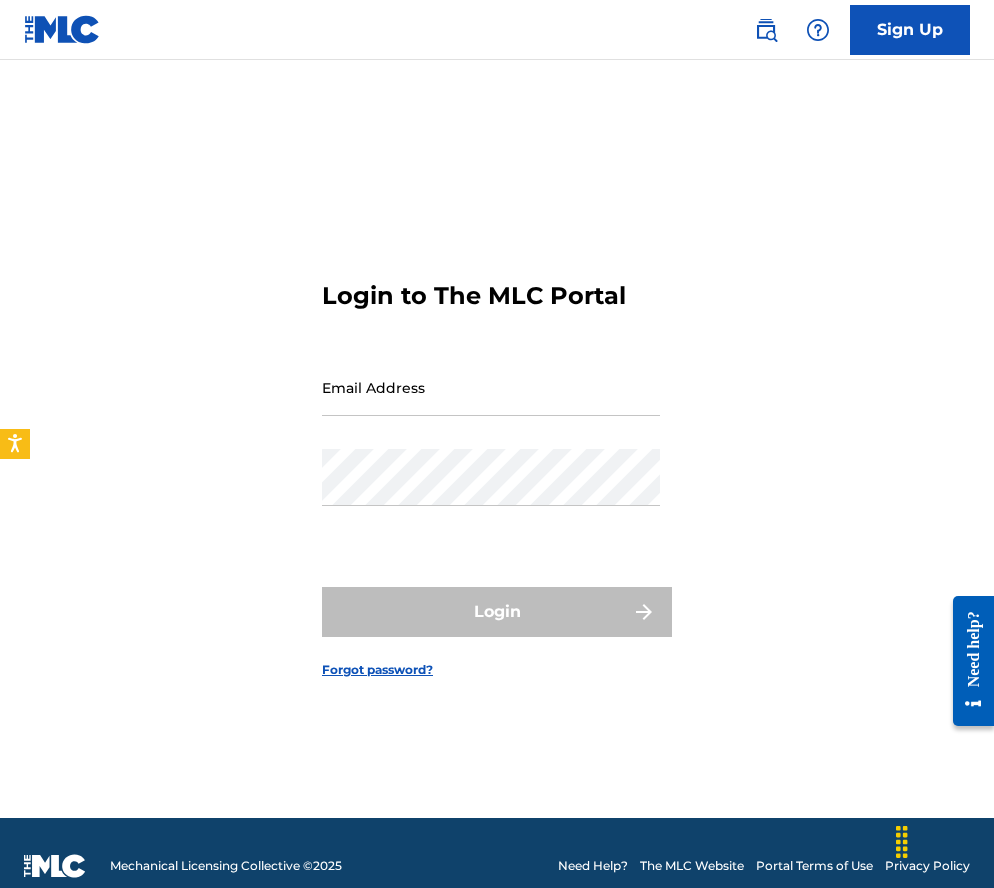 click on "Email Address" at bounding box center (491, 387) 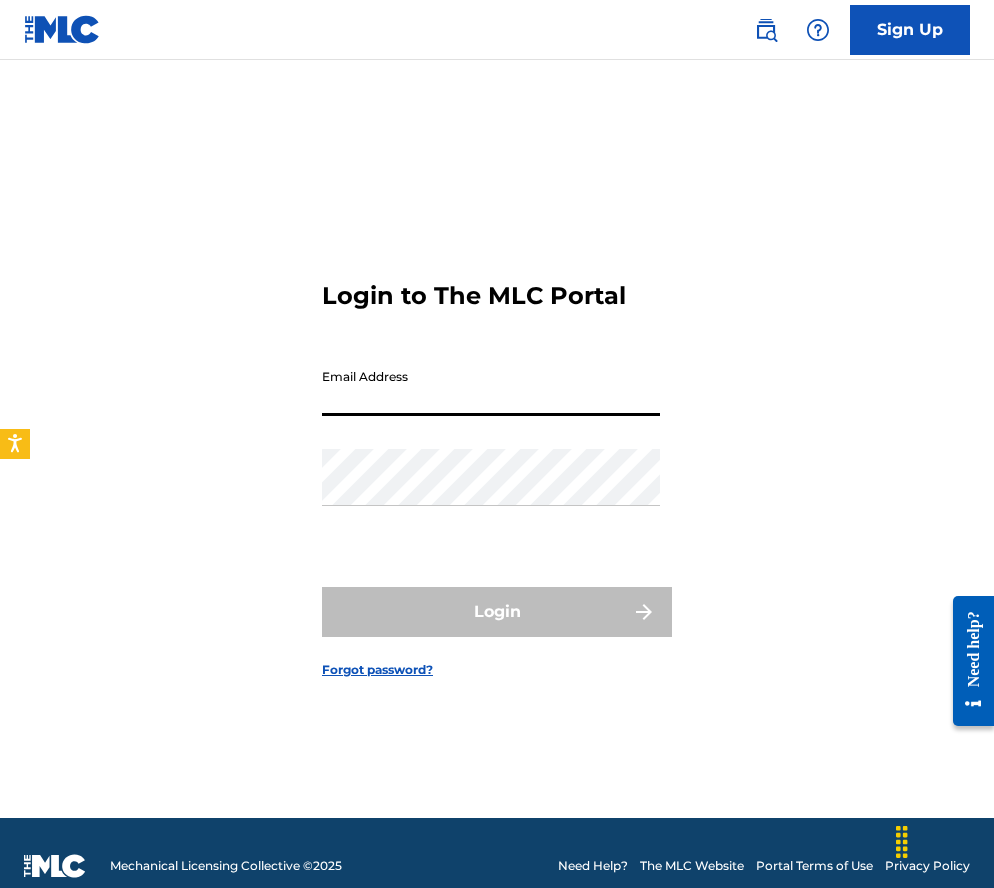 type on "[EMAIL]" 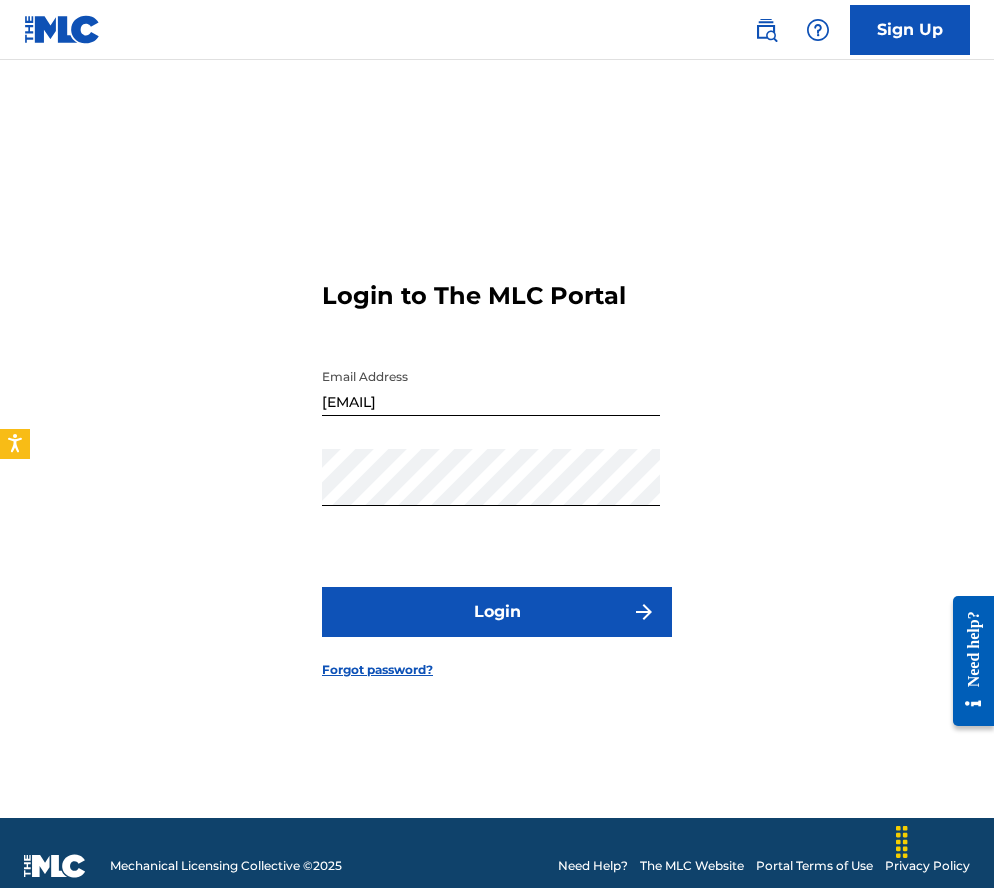 click on "Login" at bounding box center [497, 612] 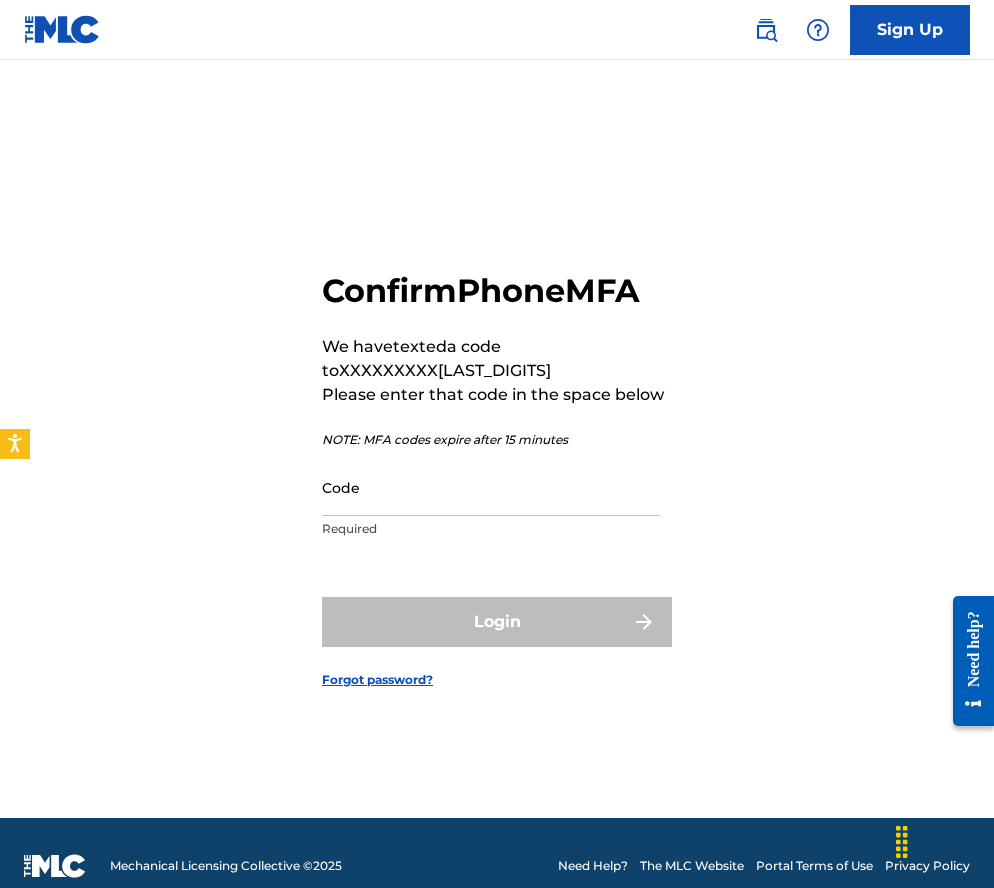 click on "Code" at bounding box center (491, 487) 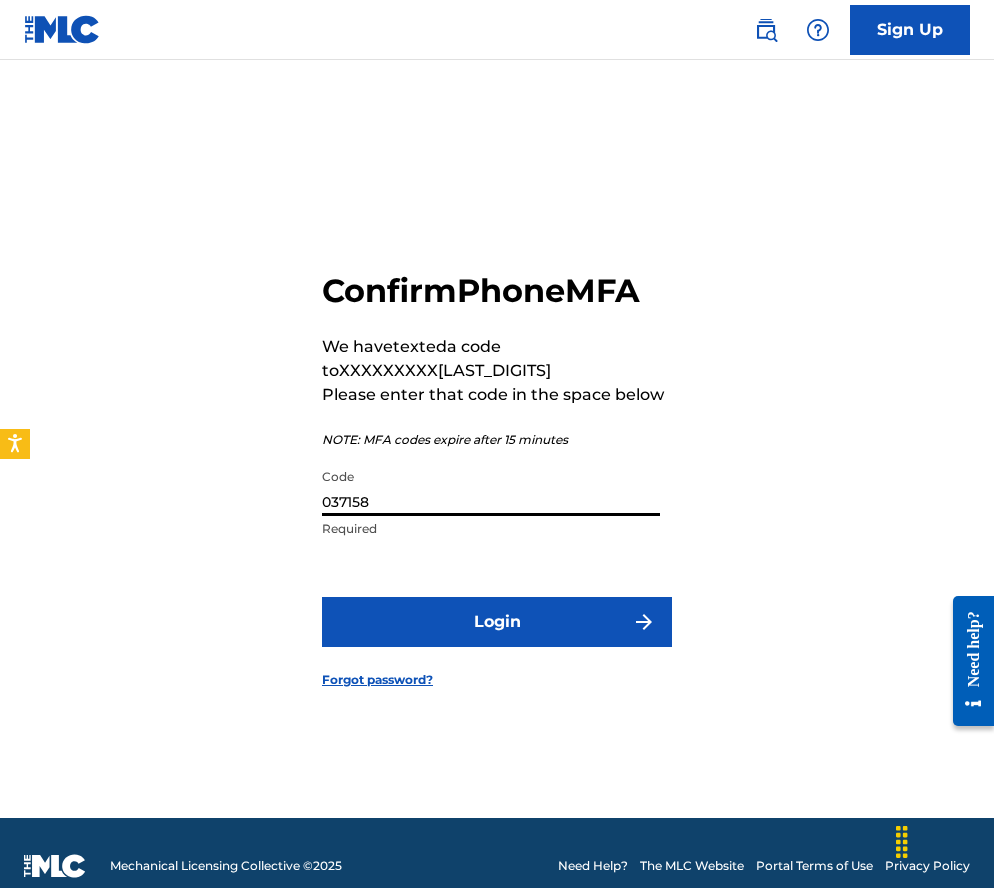 type on "037158" 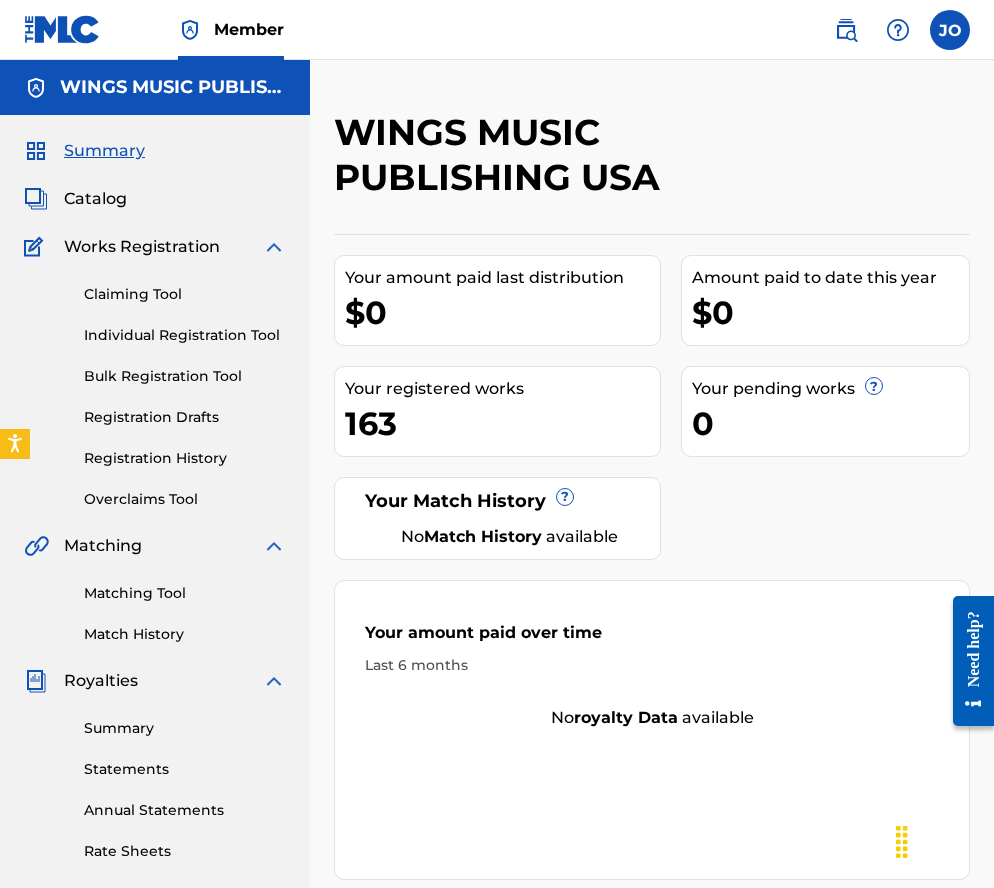 click on "Claiming Tool" at bounding box center [185, 294] 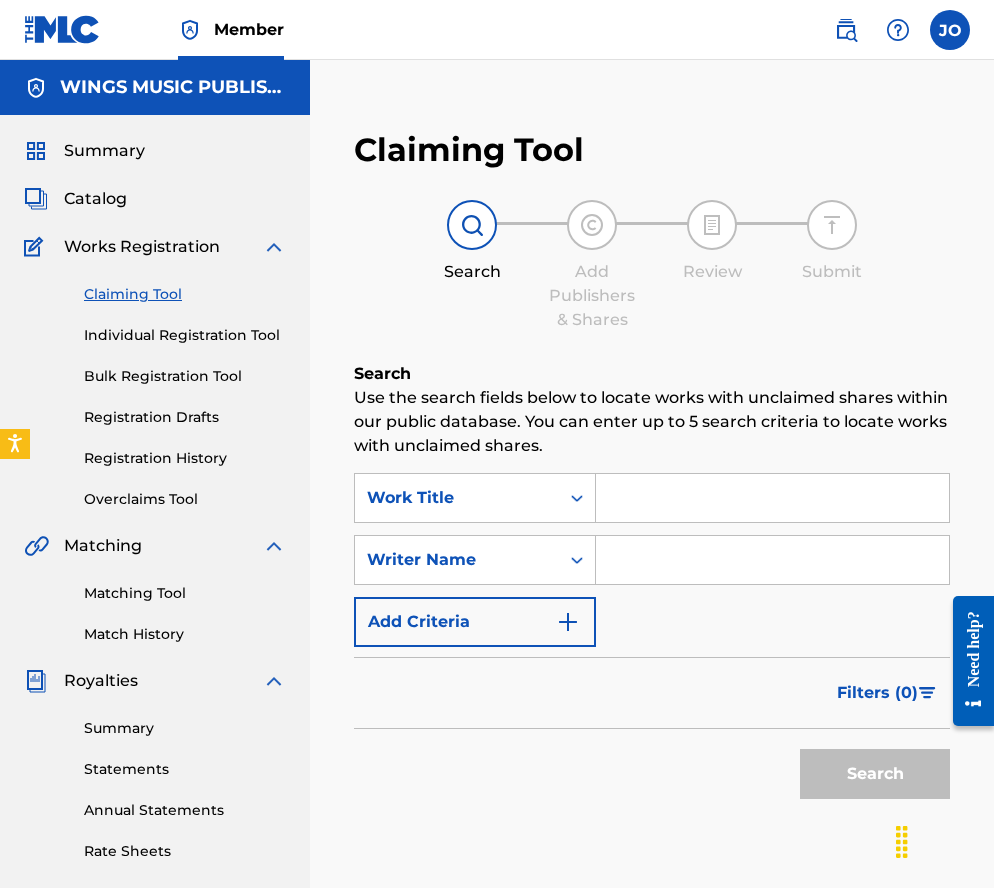 click on "Registration History" at bounding box center [185, 458] 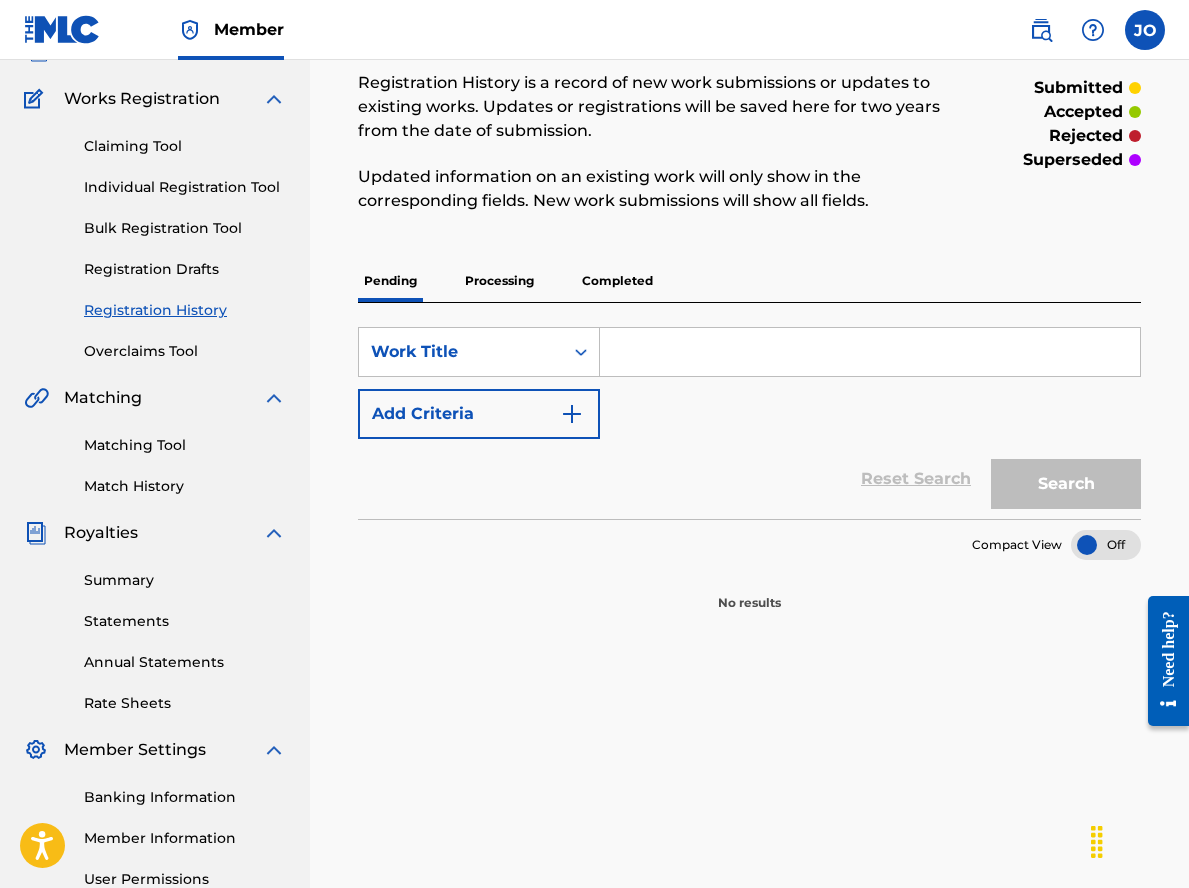 scroll, scrollTop: 0, scrollLeft: 0, axis: both 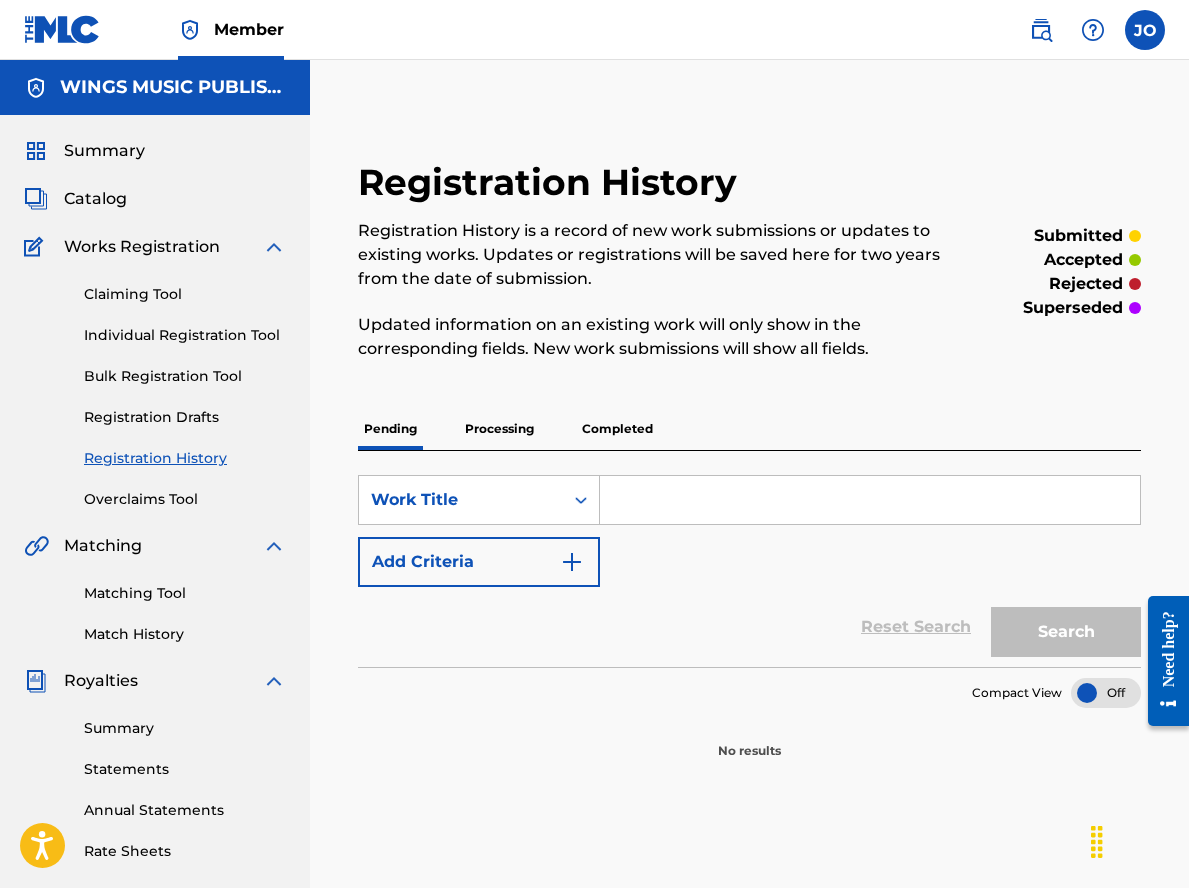 click on "Processing" at bounding box center [499, 429] 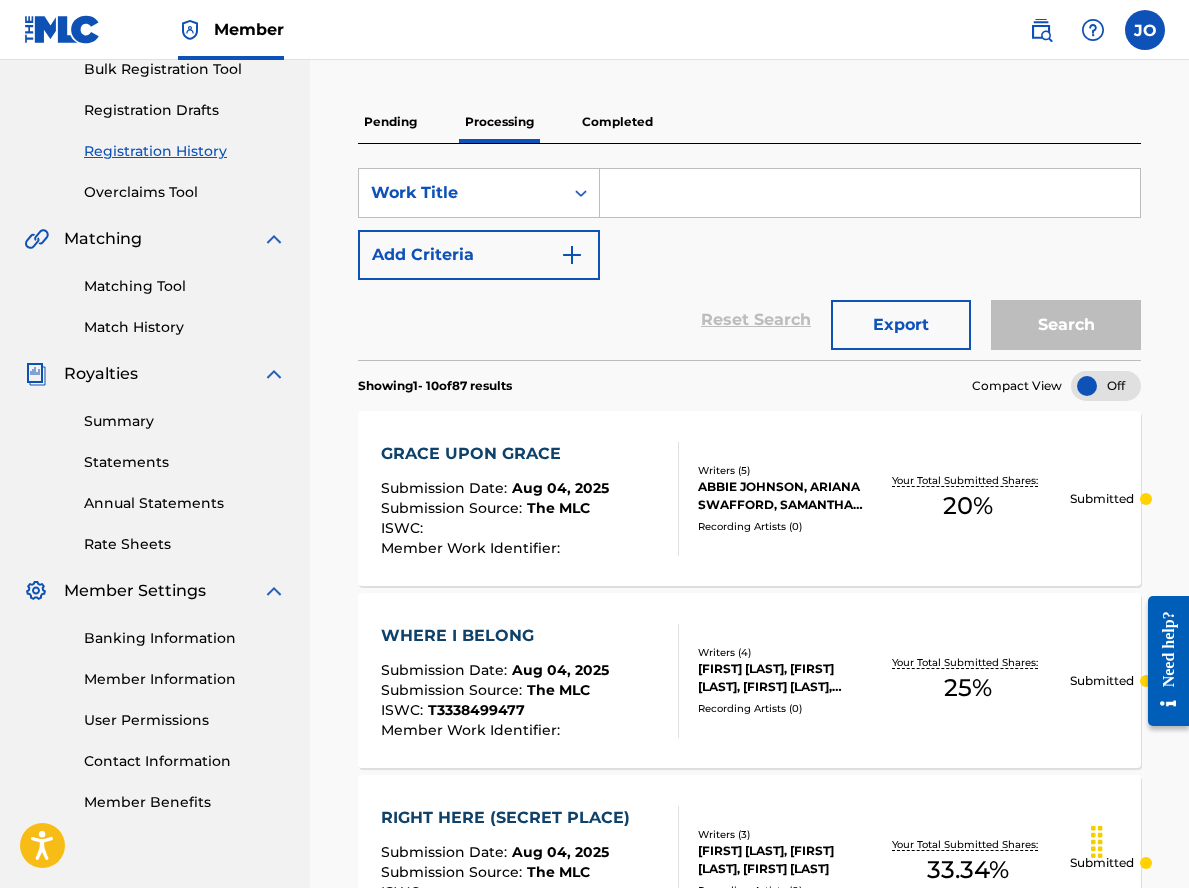 scroll, scrollTop: 0, scrollLeft: 0, axis: both 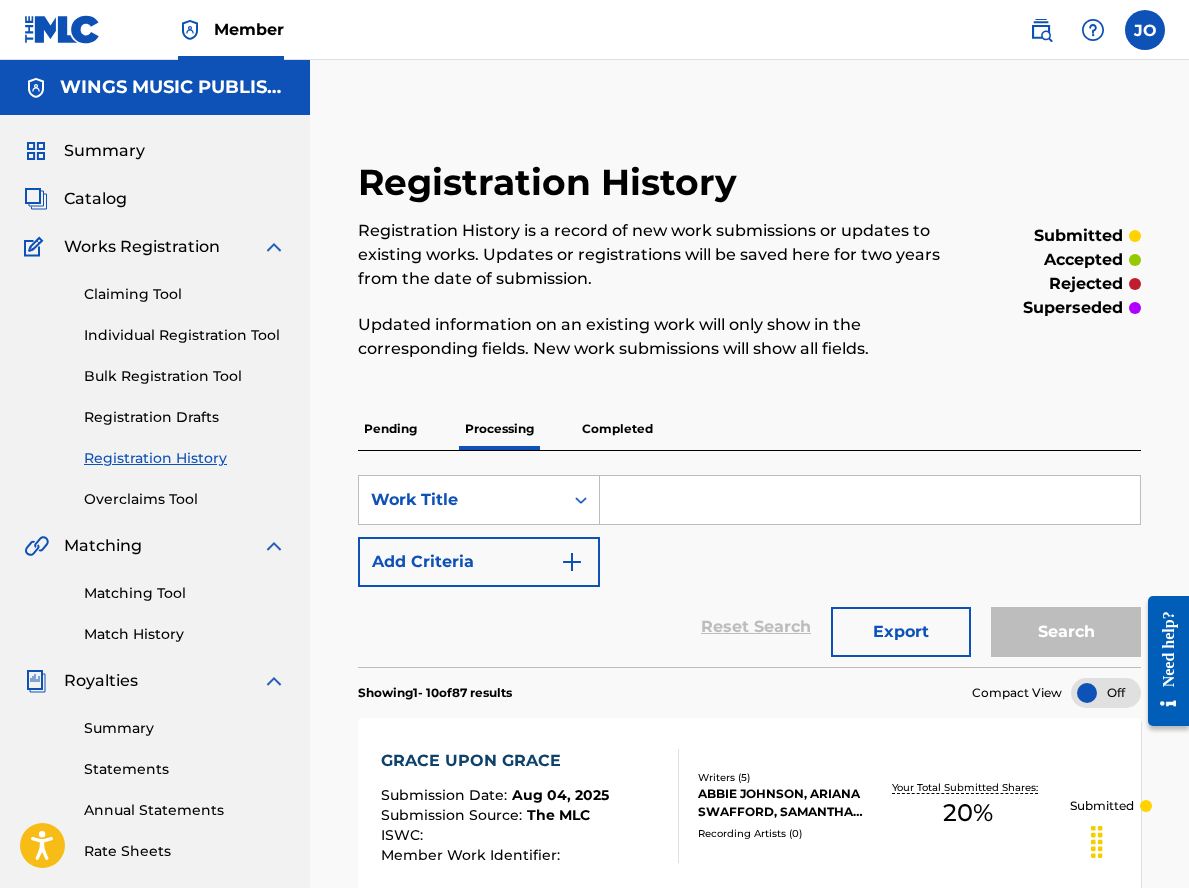 click on "Completed" at bounding box center [617, 429] 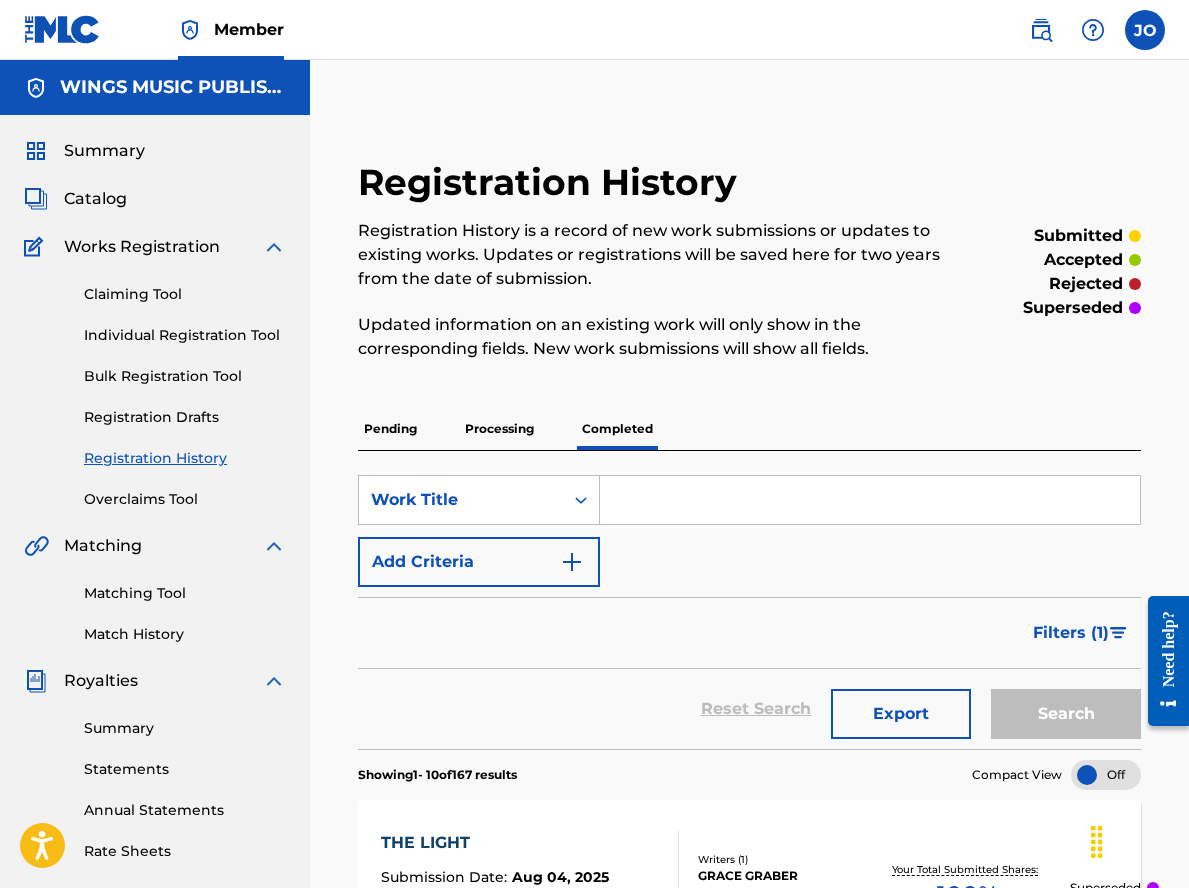 click on "Individual Registration Tool" at bounding box center (185, 335) 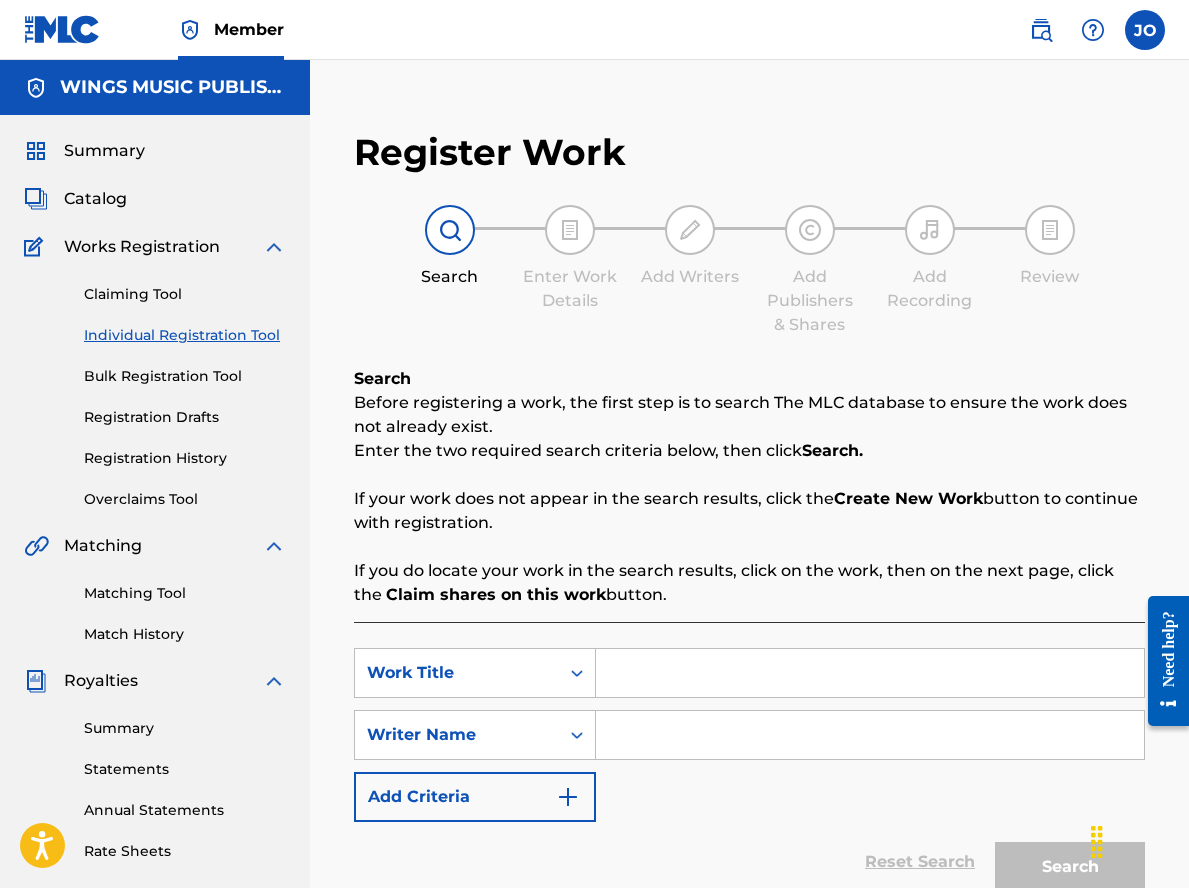 click at bounding box center [870, 673] 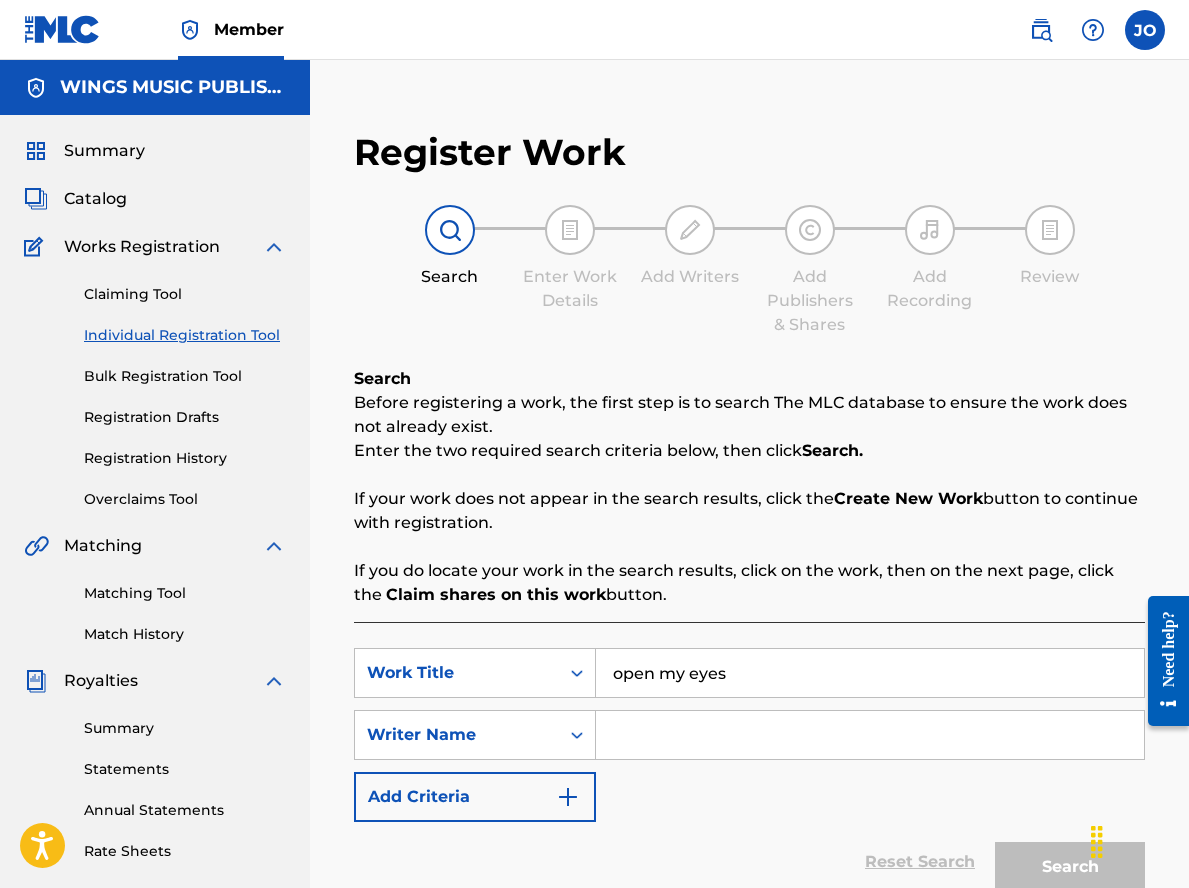 type on "open my eyes" 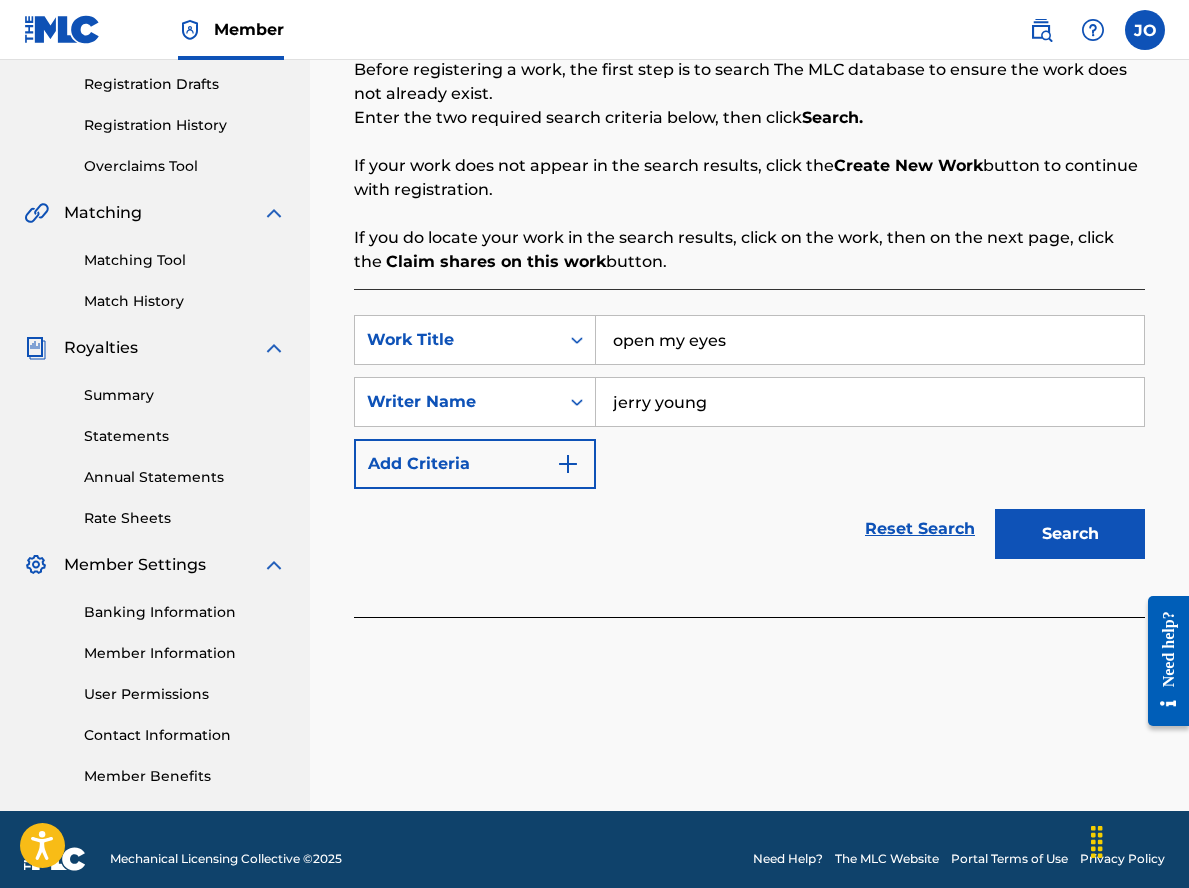 scroll, scrollTop: 352, scrollLeft: 0, axis: vertical 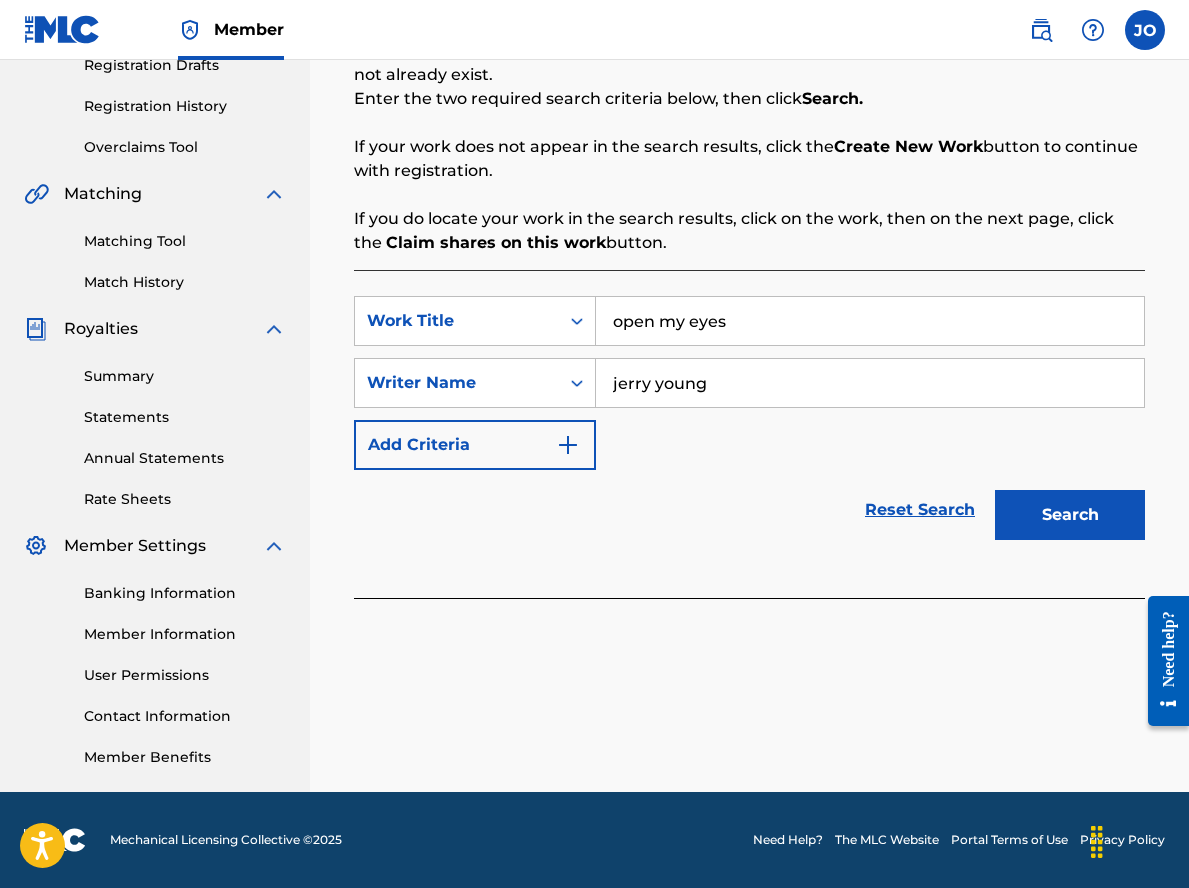 type on "jerry young" 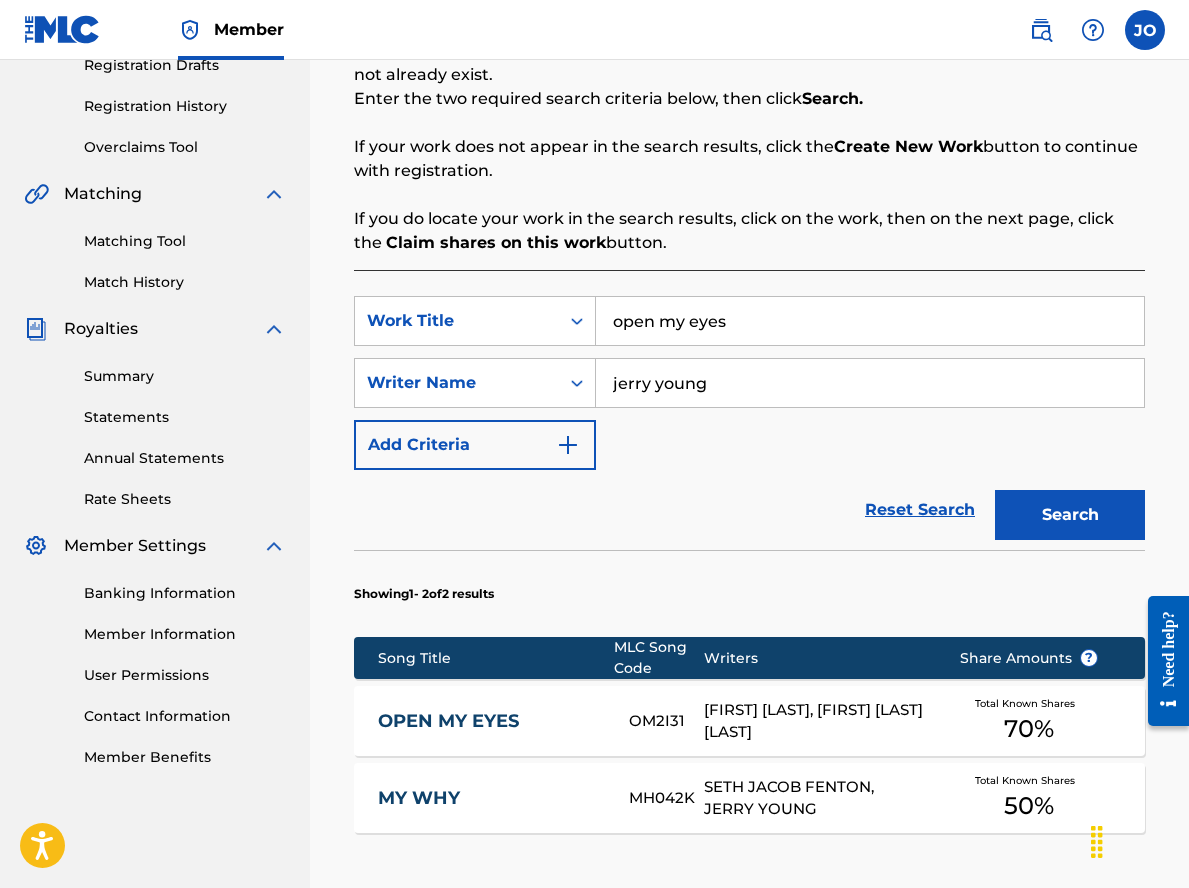click on "Reset Search Search" at bounding box center [749, 510] 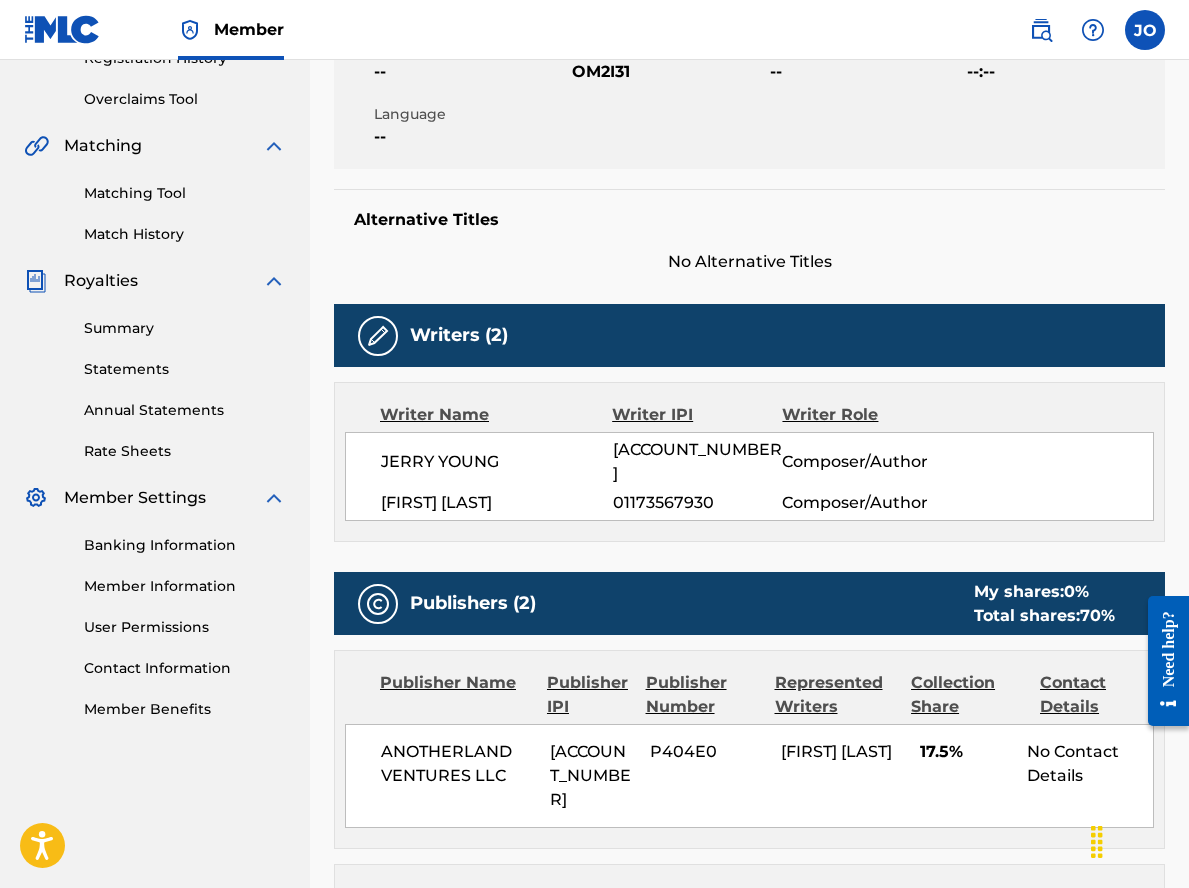 scroll, scrollTop: 0, scrollLeft: 0, axis: both 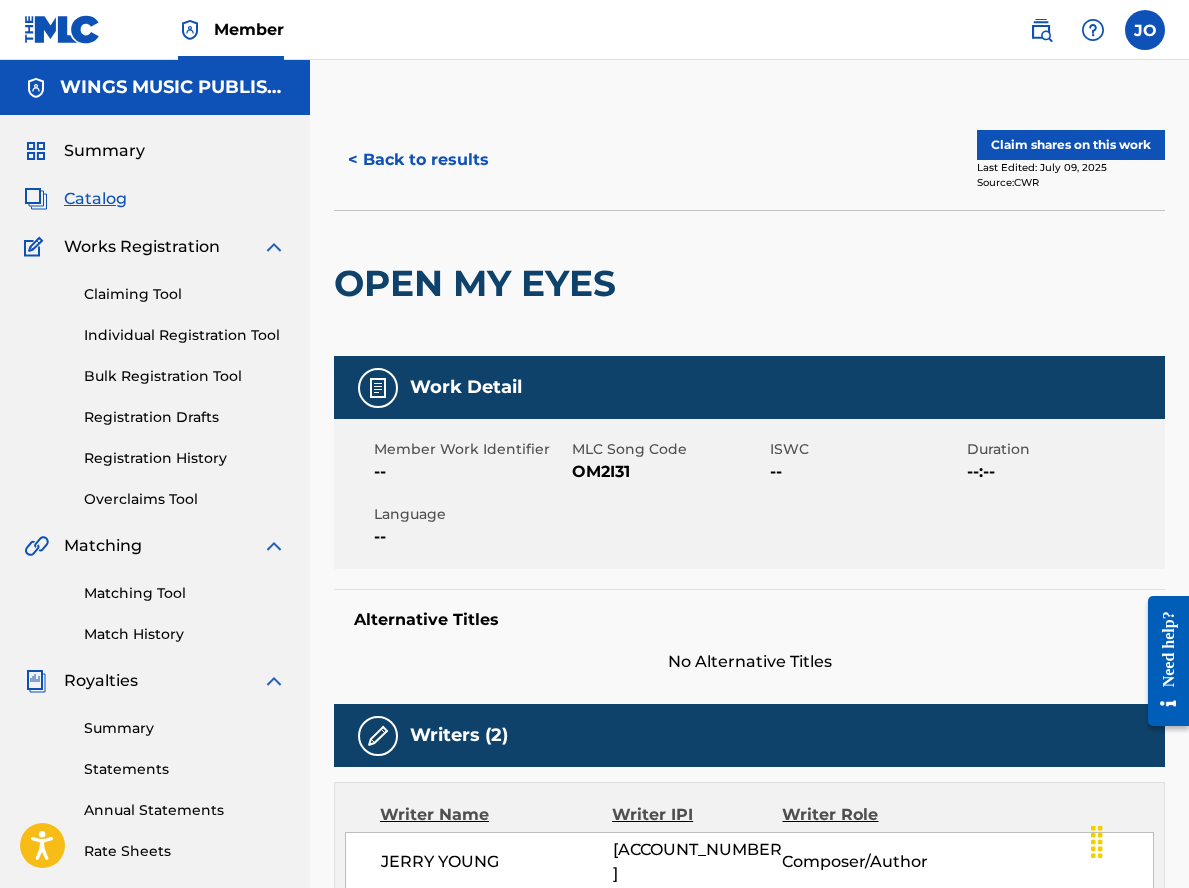 click on "Claim shares on this work" at bounding box center [1071, 145] 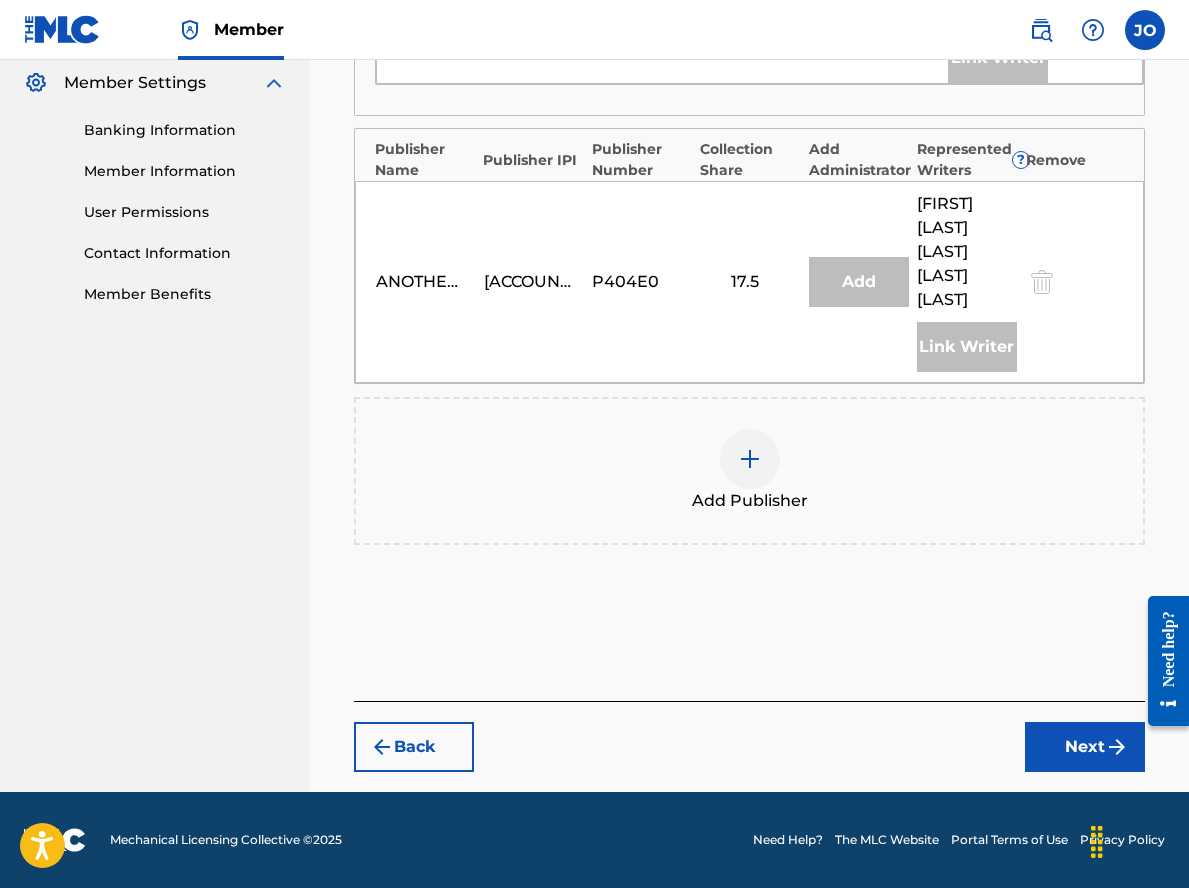 scroll, scrollTop: 839, scrollLeft: 0, axis: vertical 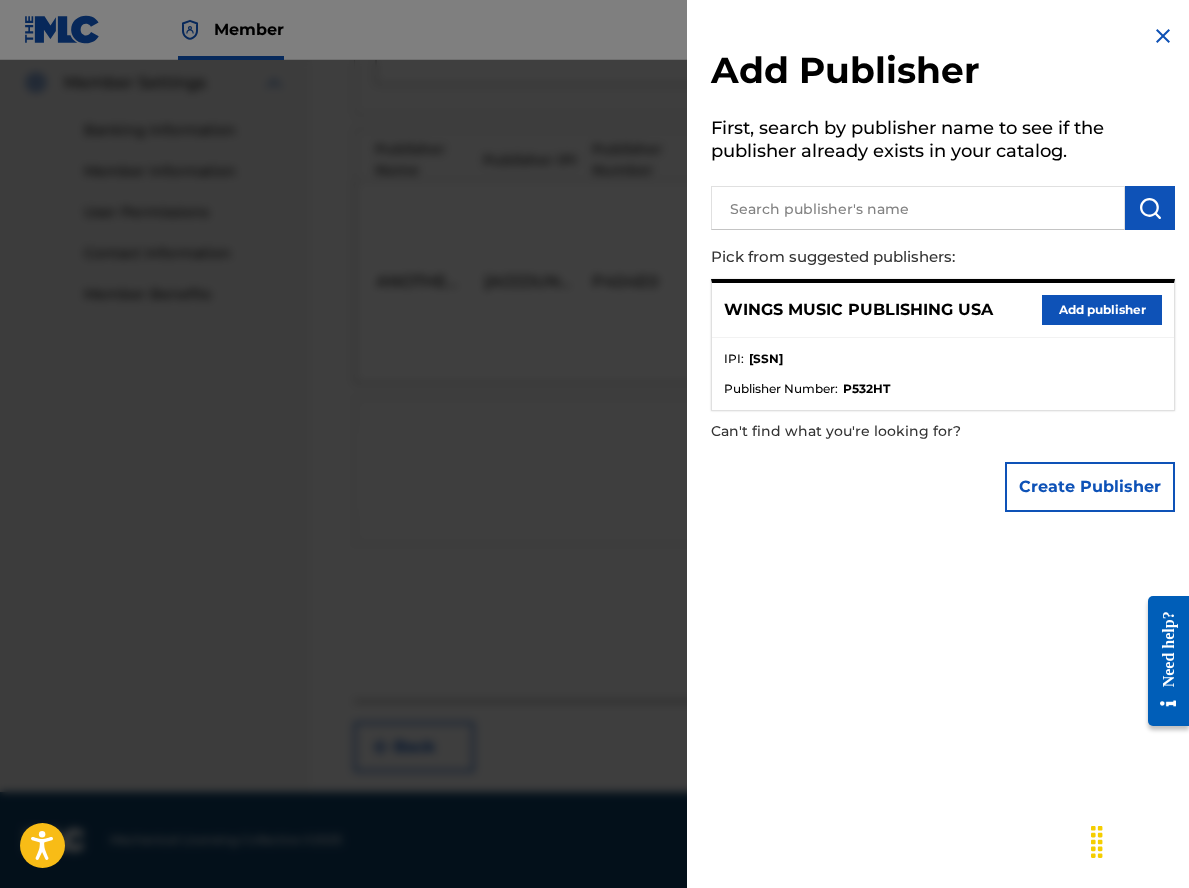 click on "Add publisher" at bounding box center (1102, 310) 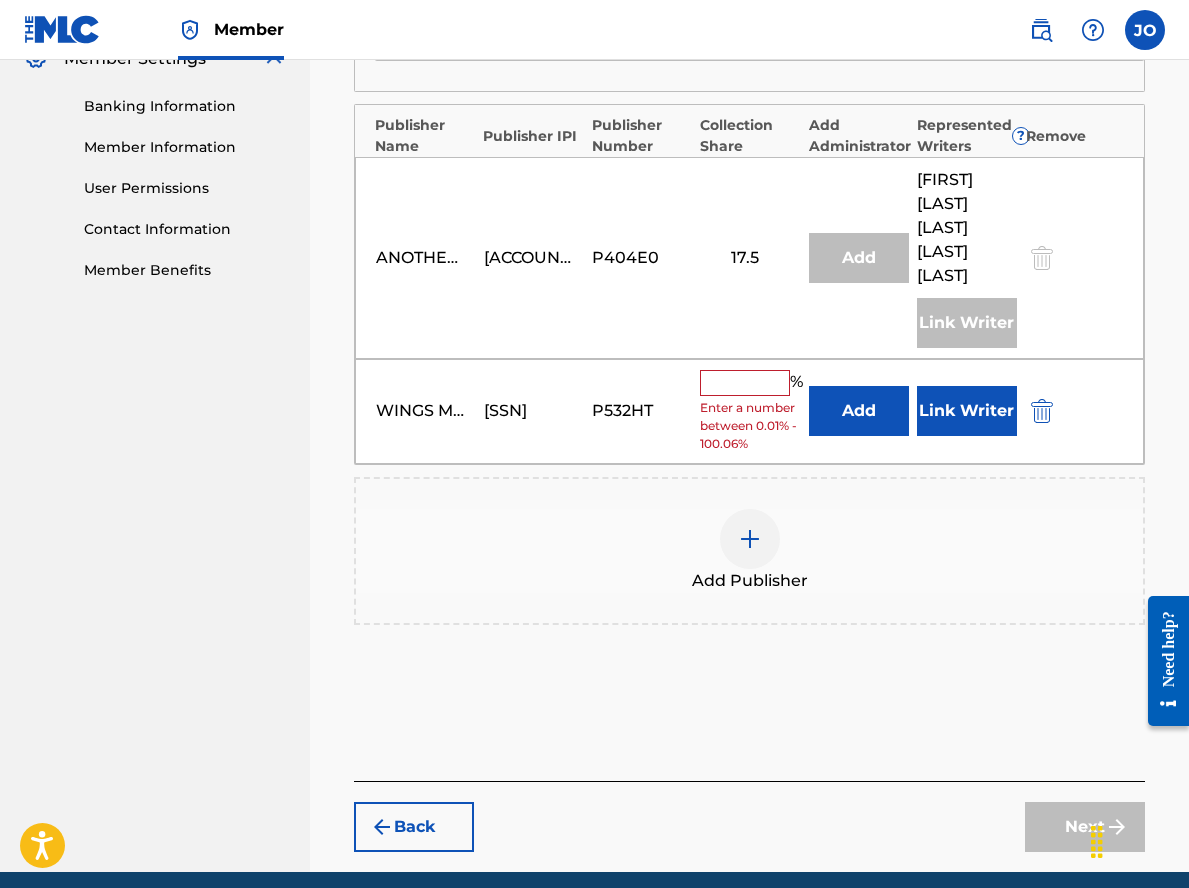 click at bounding box center (745, 383) 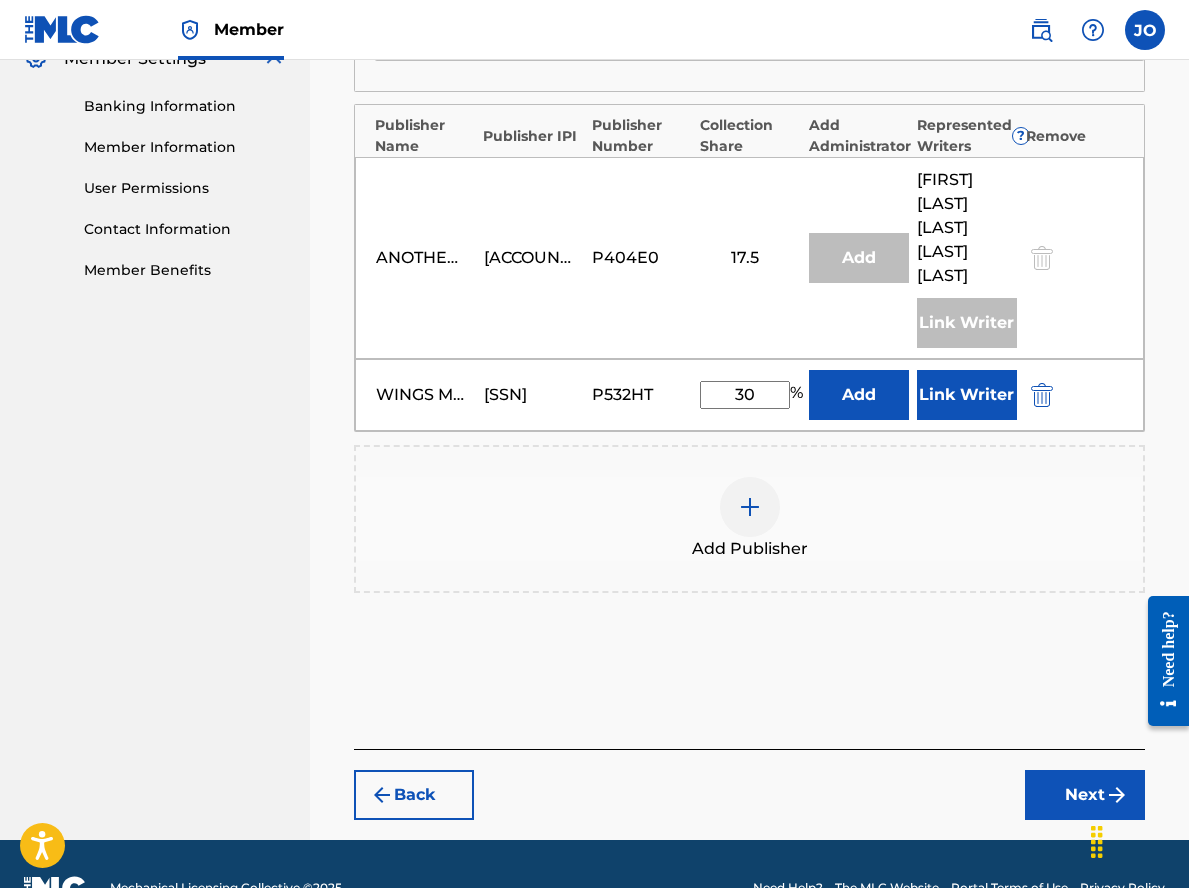 type on "30" 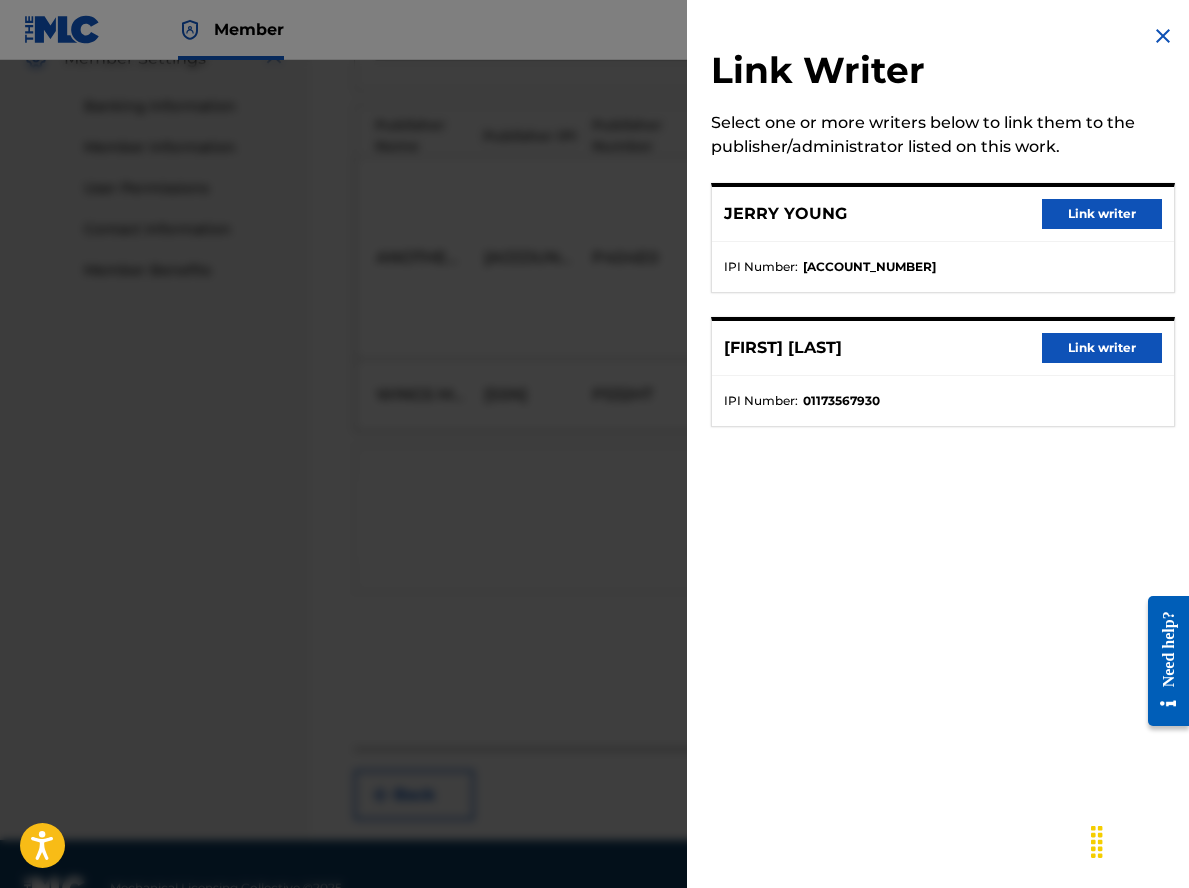 click on "Link writer" at bounding box center (1102, 214) 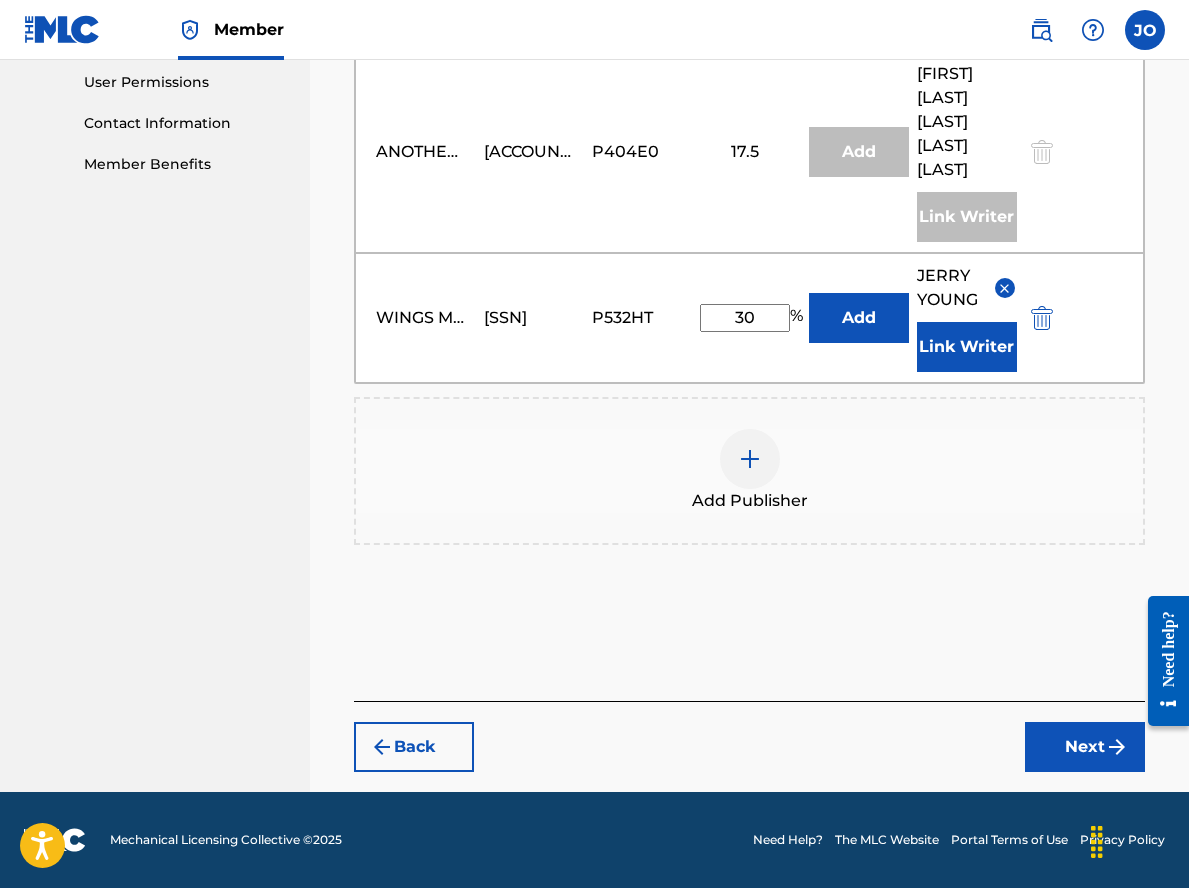 click on "Next" at bounding box center [1085, 747] 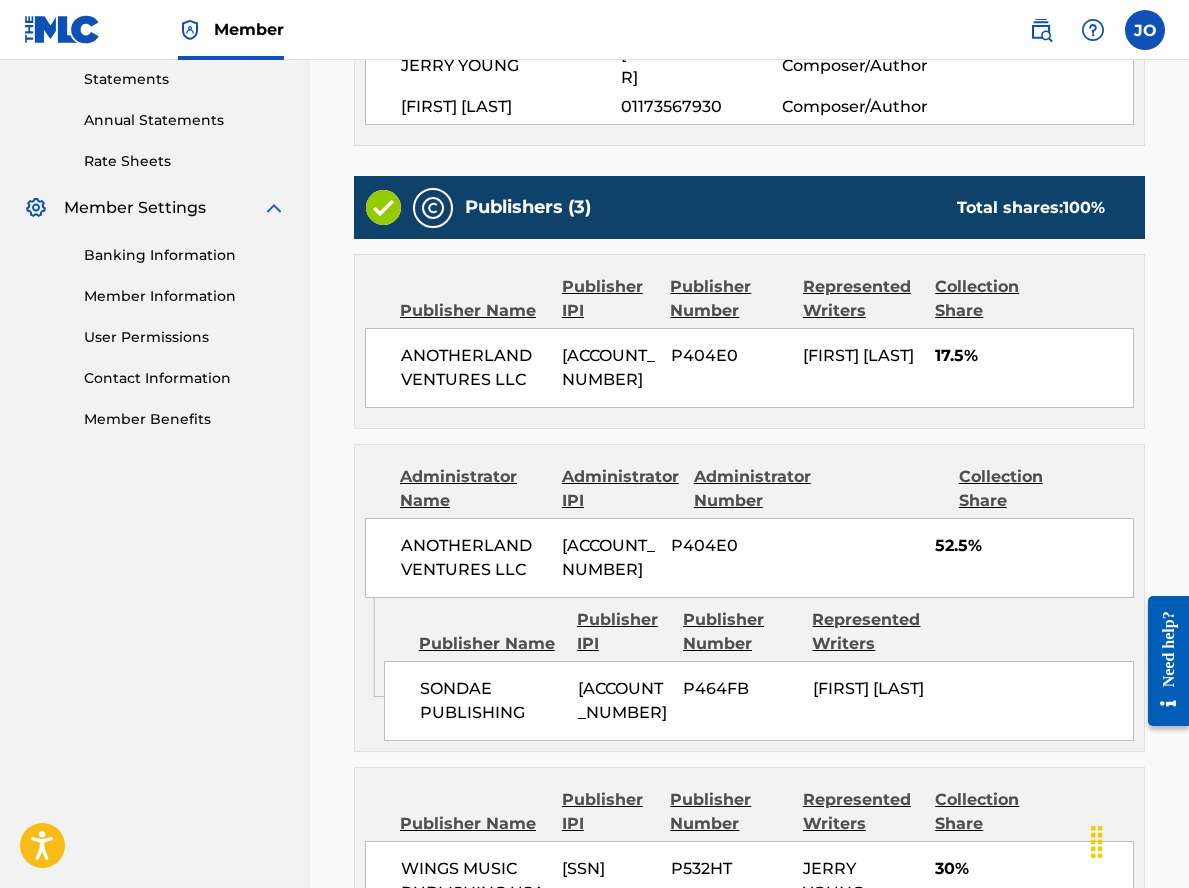 scroll, scrollTop: 1057, scrollLeft: 0, axis: vertical 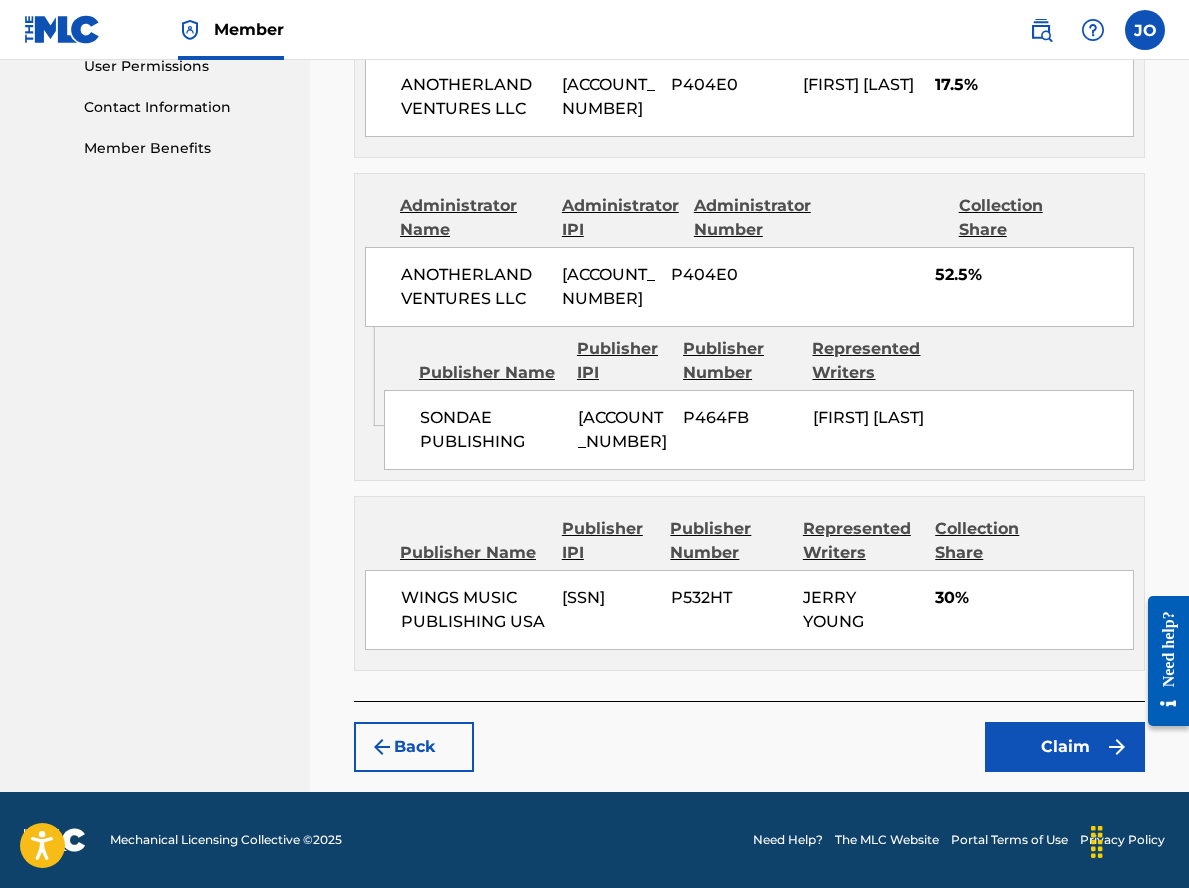 click on "Claim" at bounding box center (1065, 747) 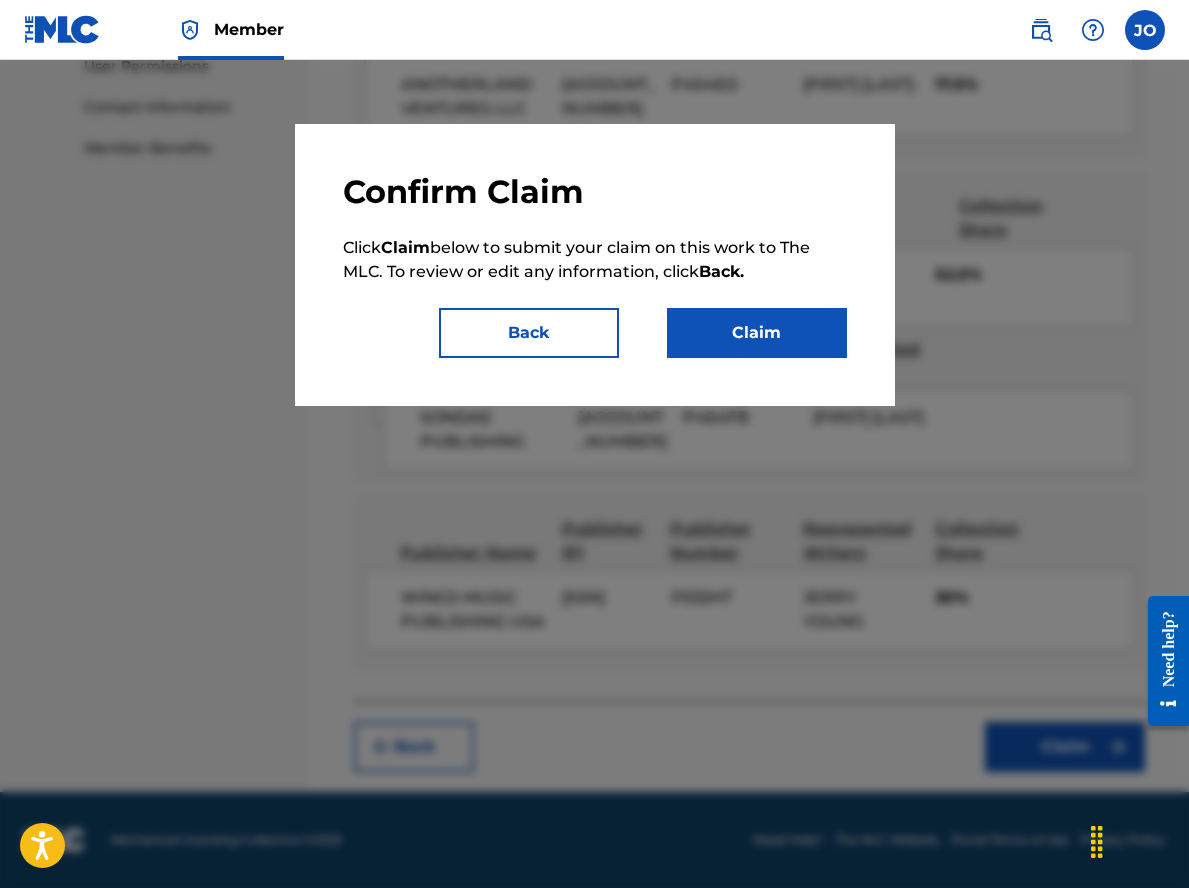 click on "Claim" at bounding box center (757, 333) 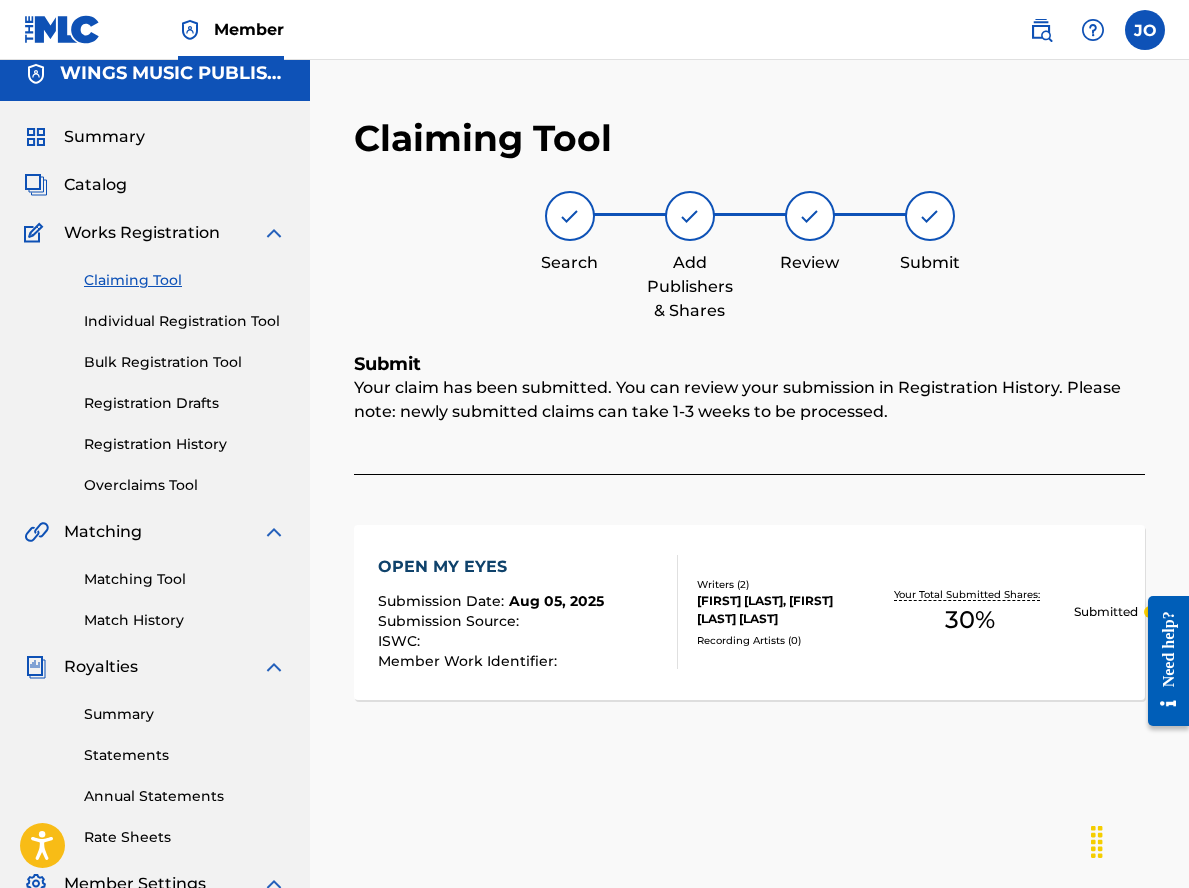 scroll, scrollTop: 0, scrollLeft: 0, axis: both 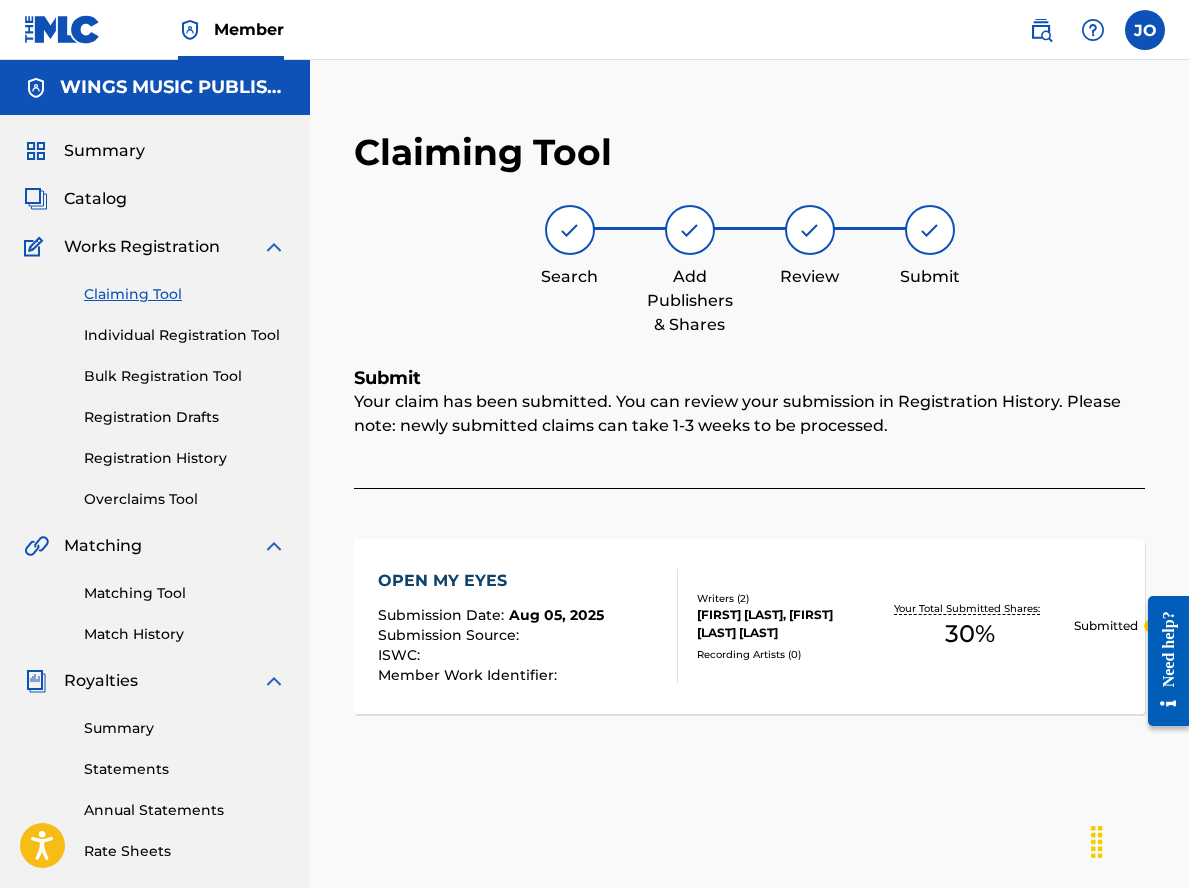 click on "Individual Registration Tool" at bounding box center (185, 335) 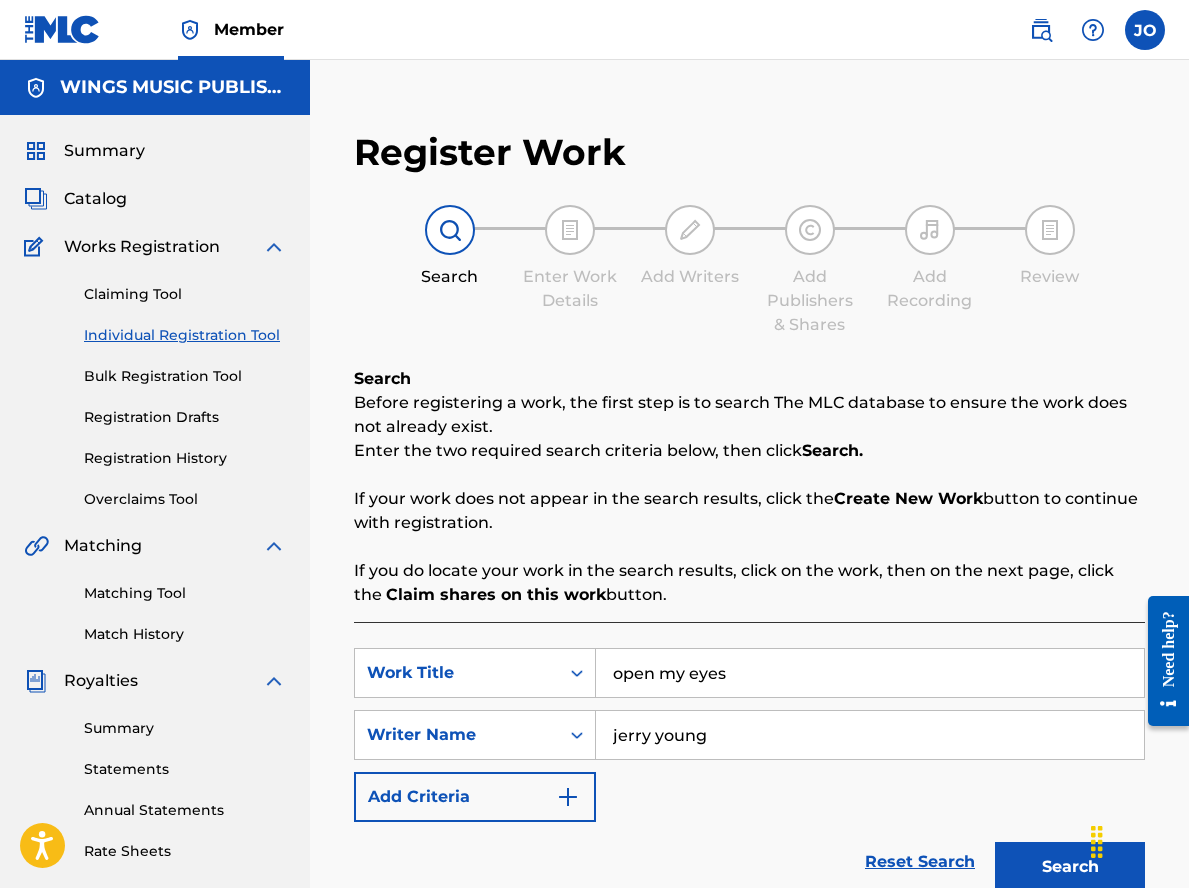 drag, startPoint x: 766, startPoint y: 681, endPoint x: 466, endPoint y: 647, distance: 301.92053 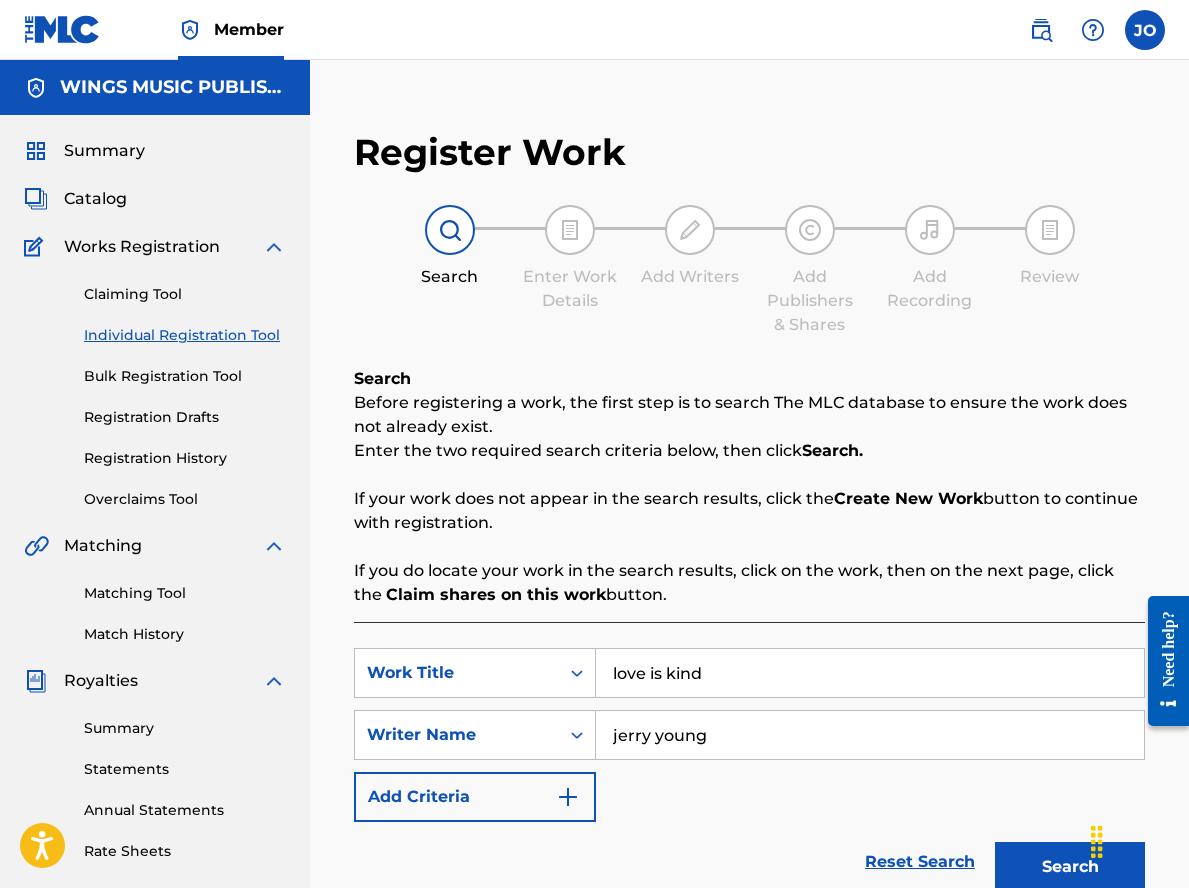 type on "love is kind" 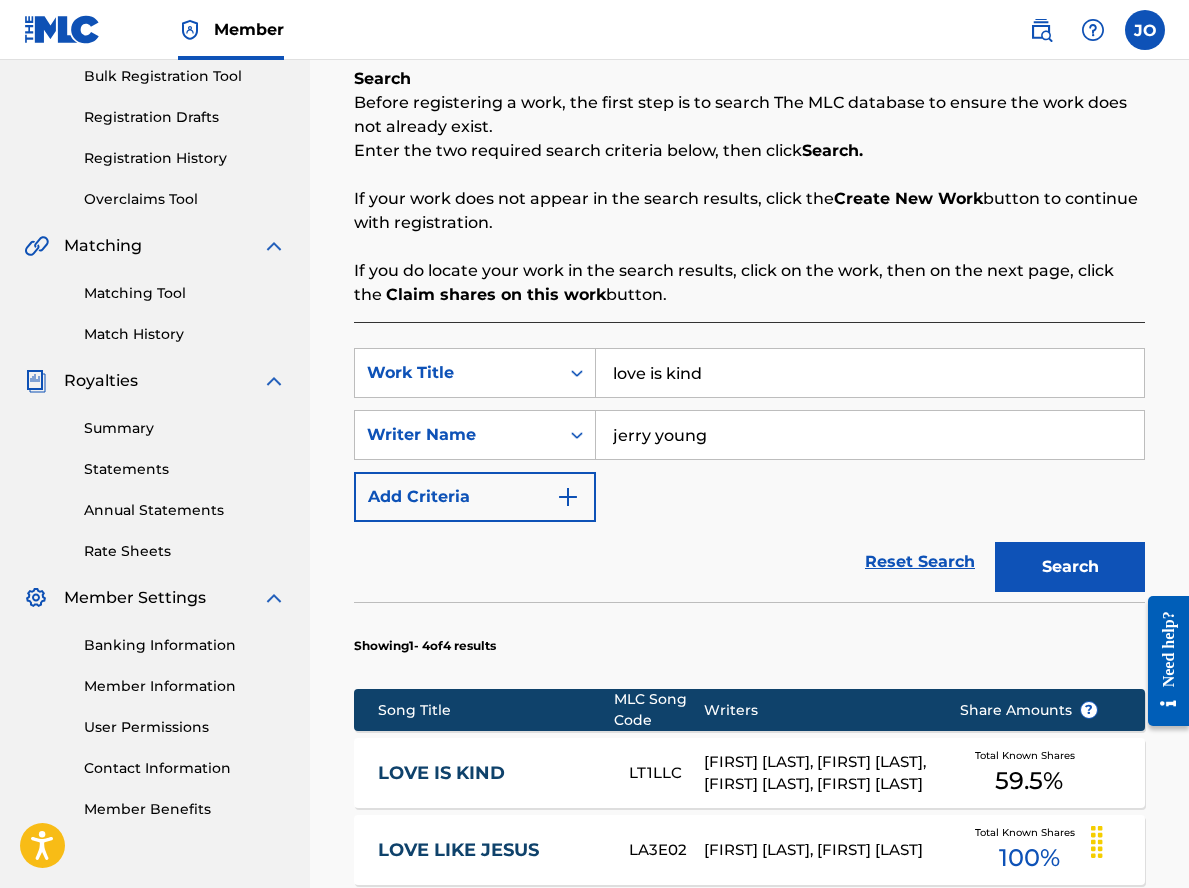 scroll, scrollTop: 700, scrollLeft: 0, axis: vertical 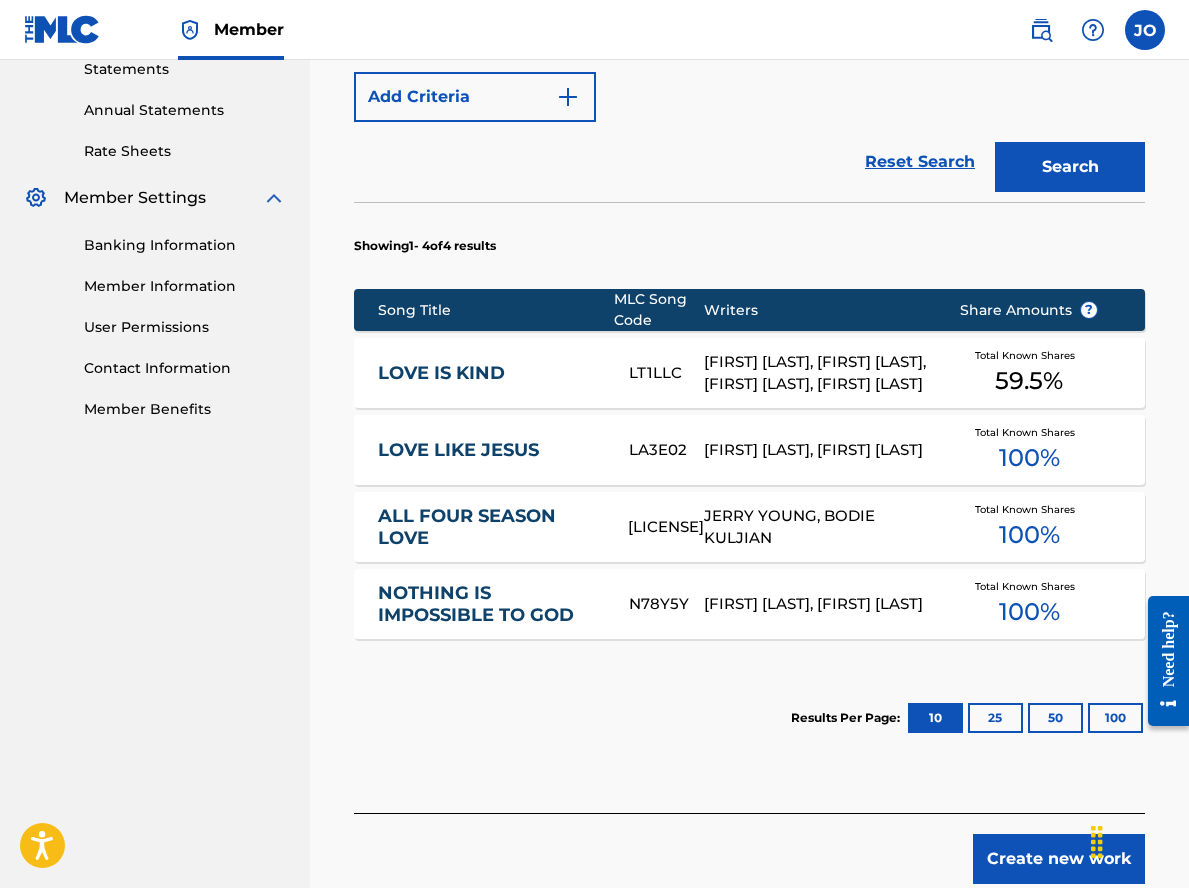 click on "LOVE IS KIND" at bounding box center (490, 373) 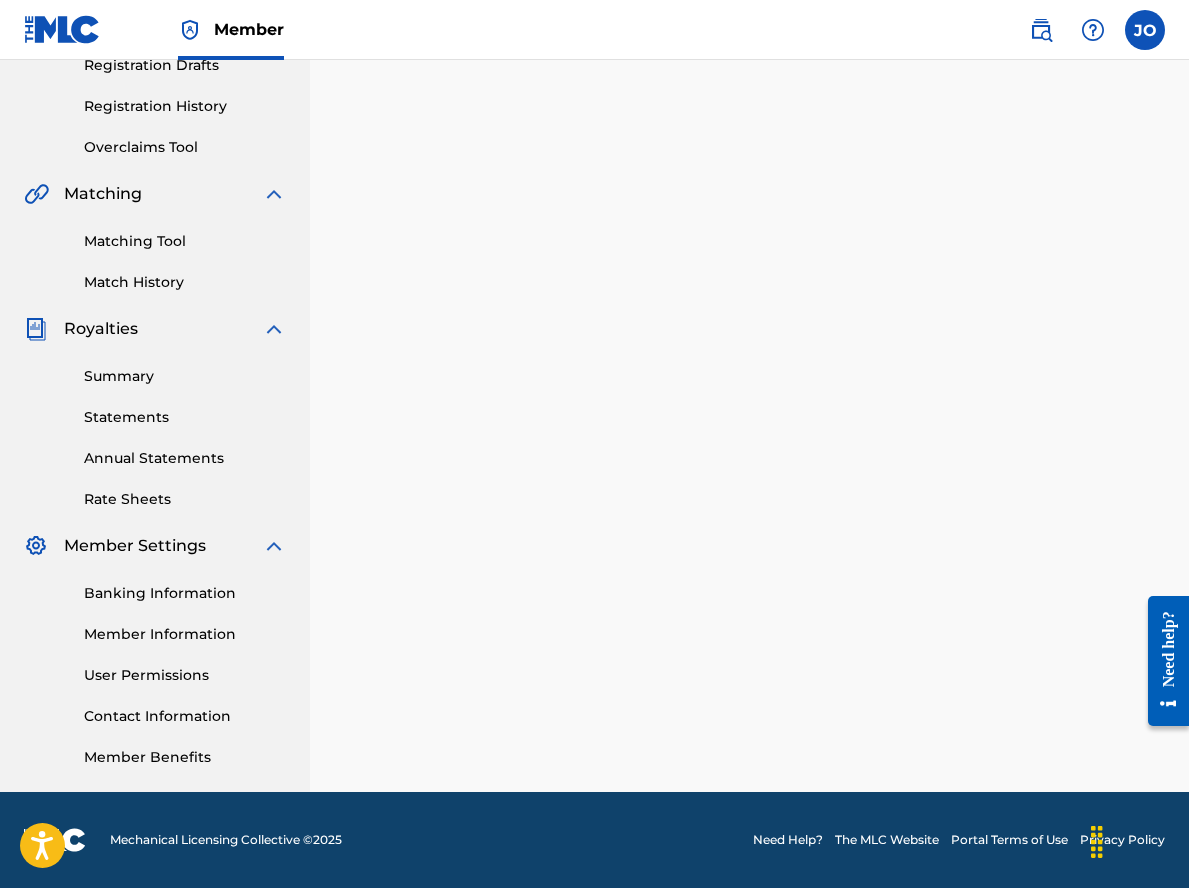 scroll, scrollTop: 0, scrollLeft: 0, axis: both 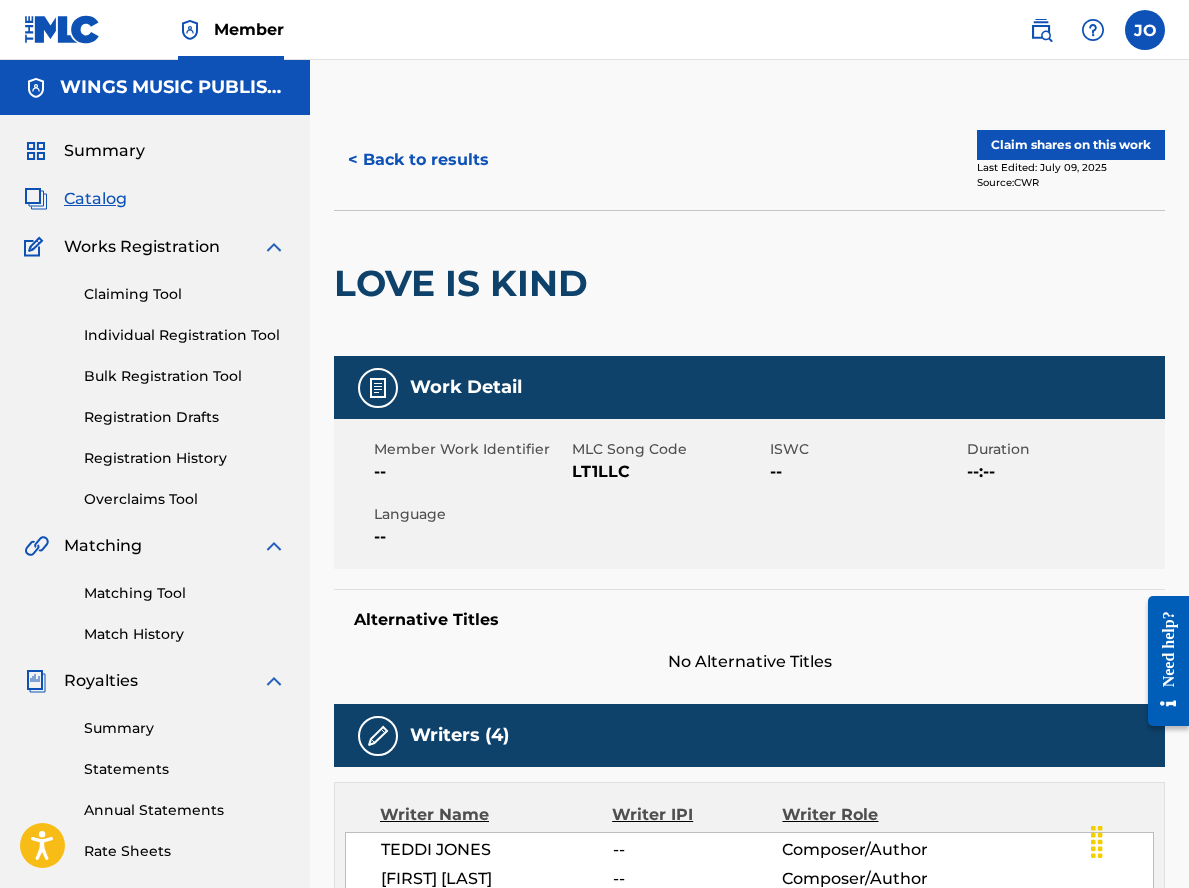 click on "Claim shares on this work" at bounding box center (1071, 145) 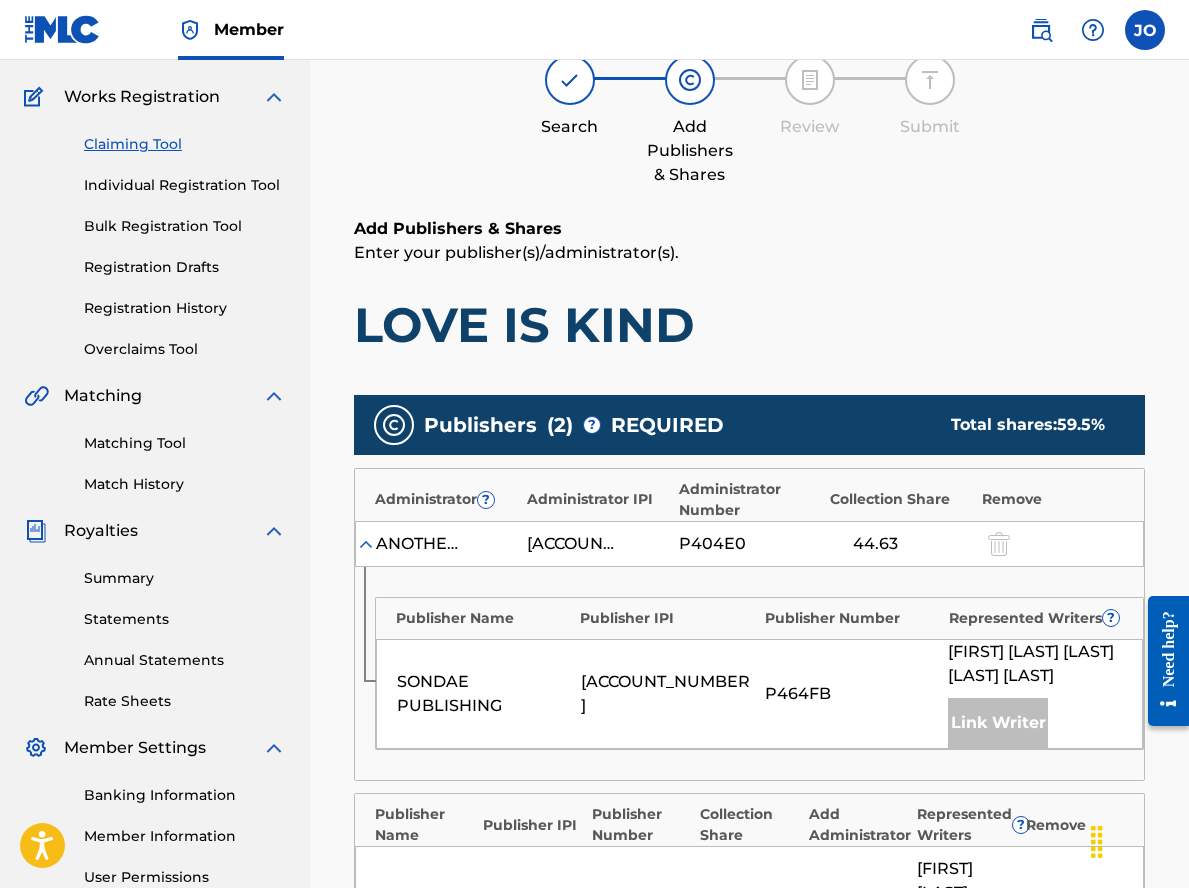scroll, scrollTop: 300, scrollLeft: 0, axis: vertical 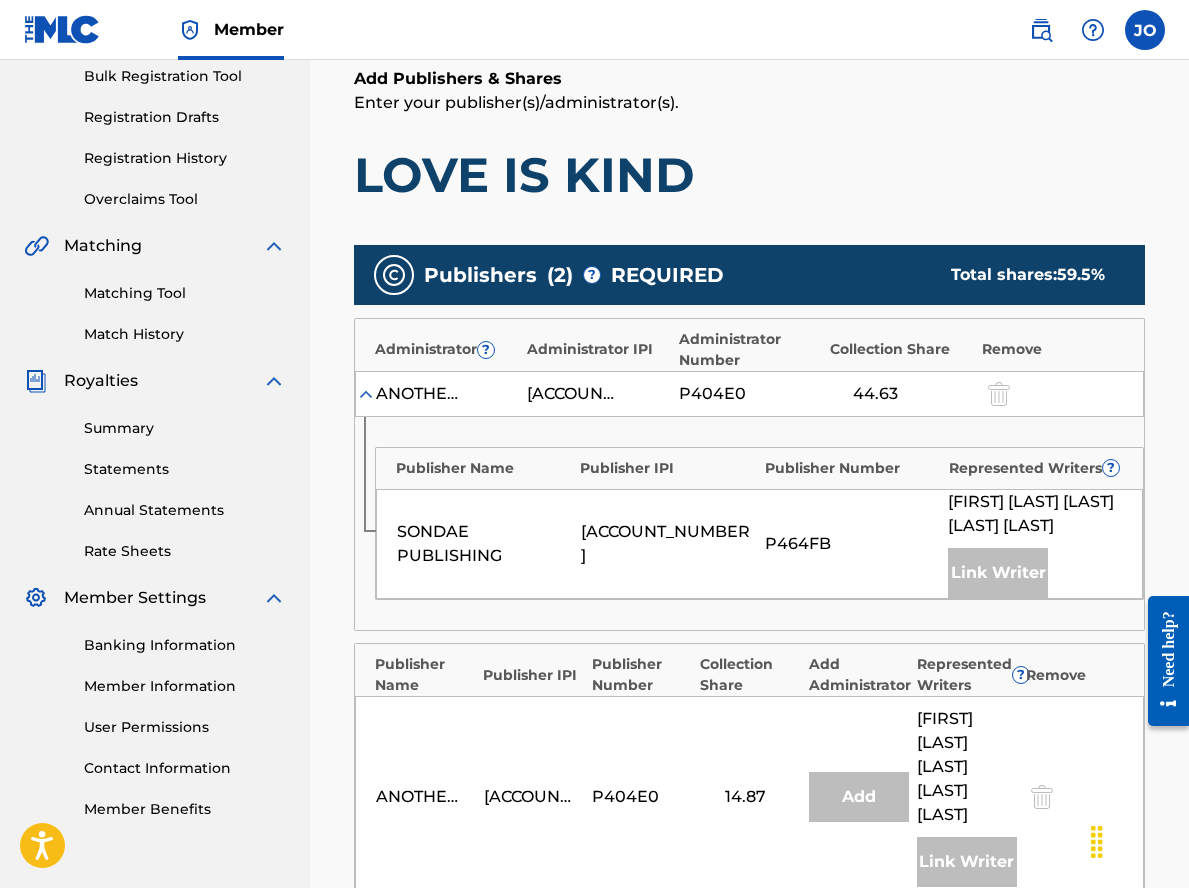 click on "LOVE IS KIND" at bounding box center [749, 175] 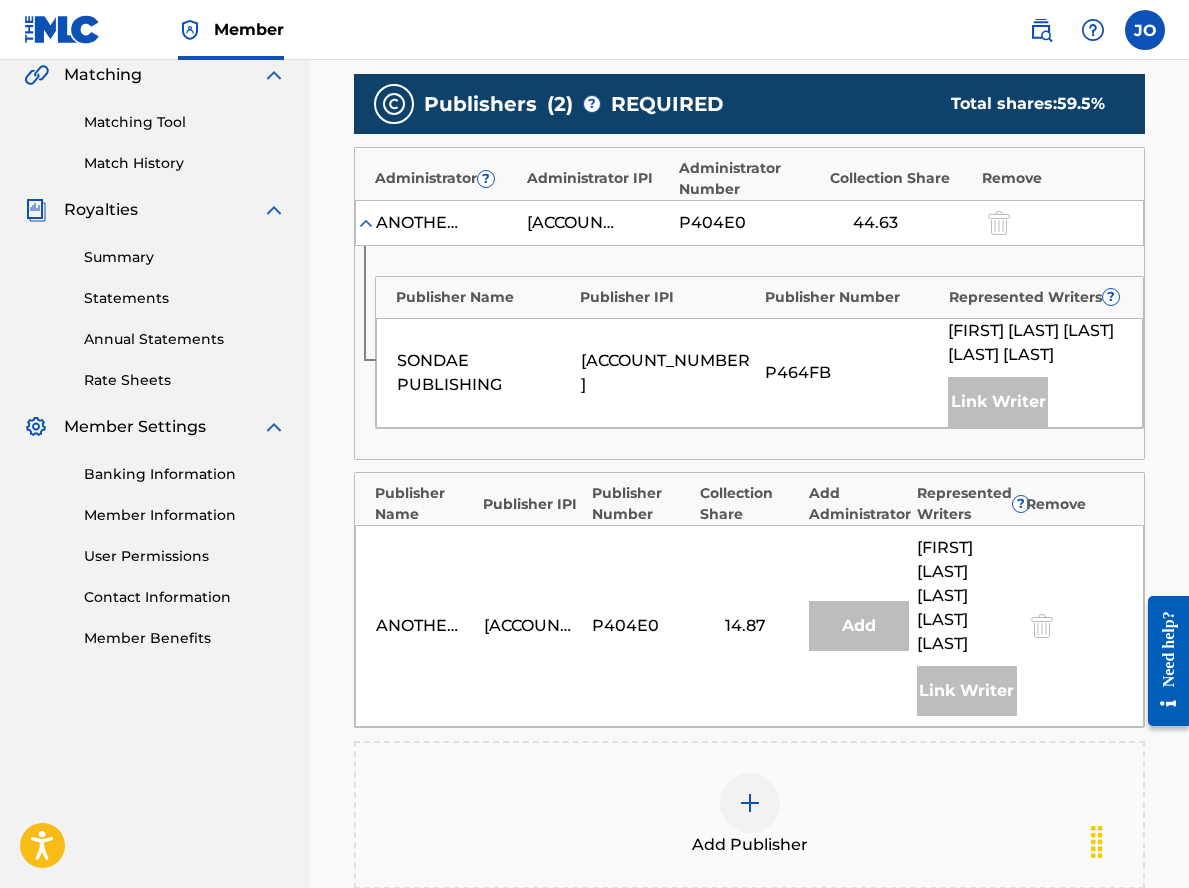 scroll, scrollTop: 700, scrollLeft: 0, axis: vertical 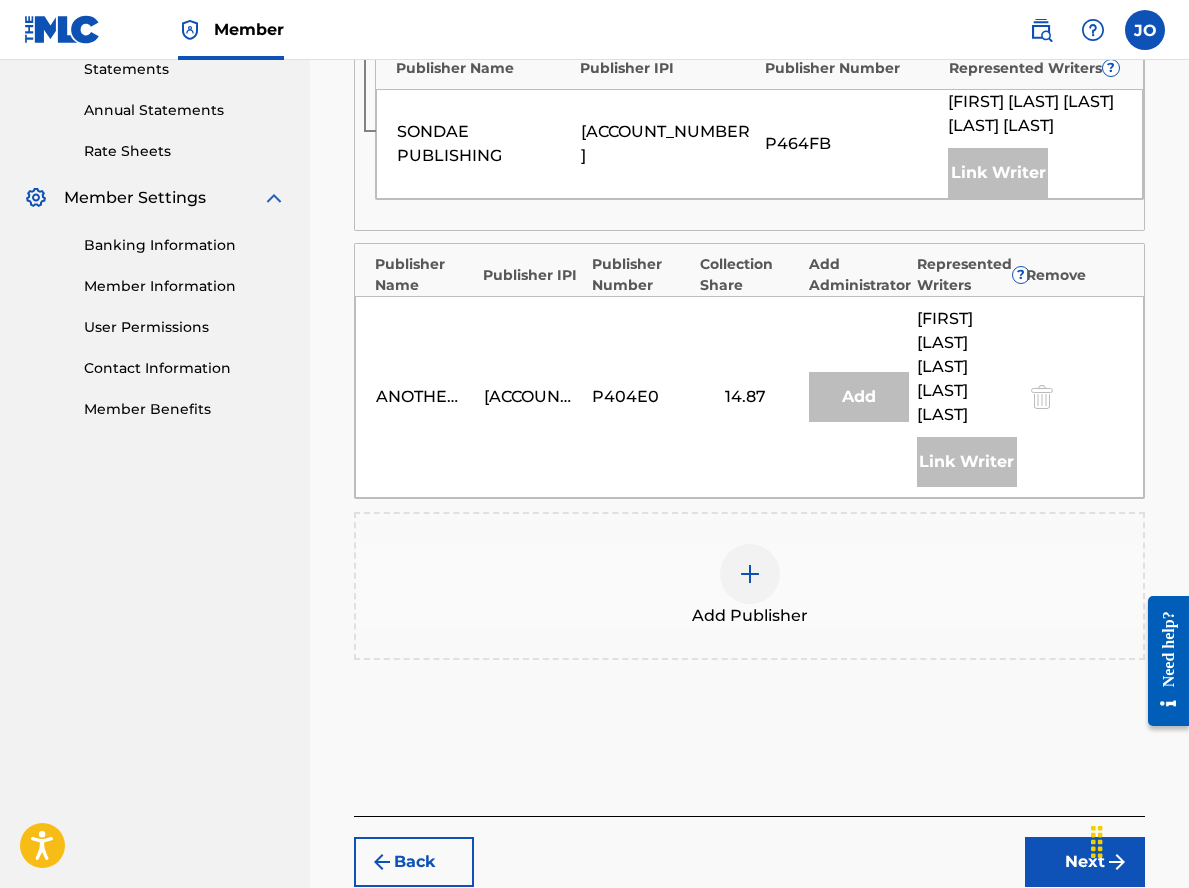 click at bounding box center [750, 574] 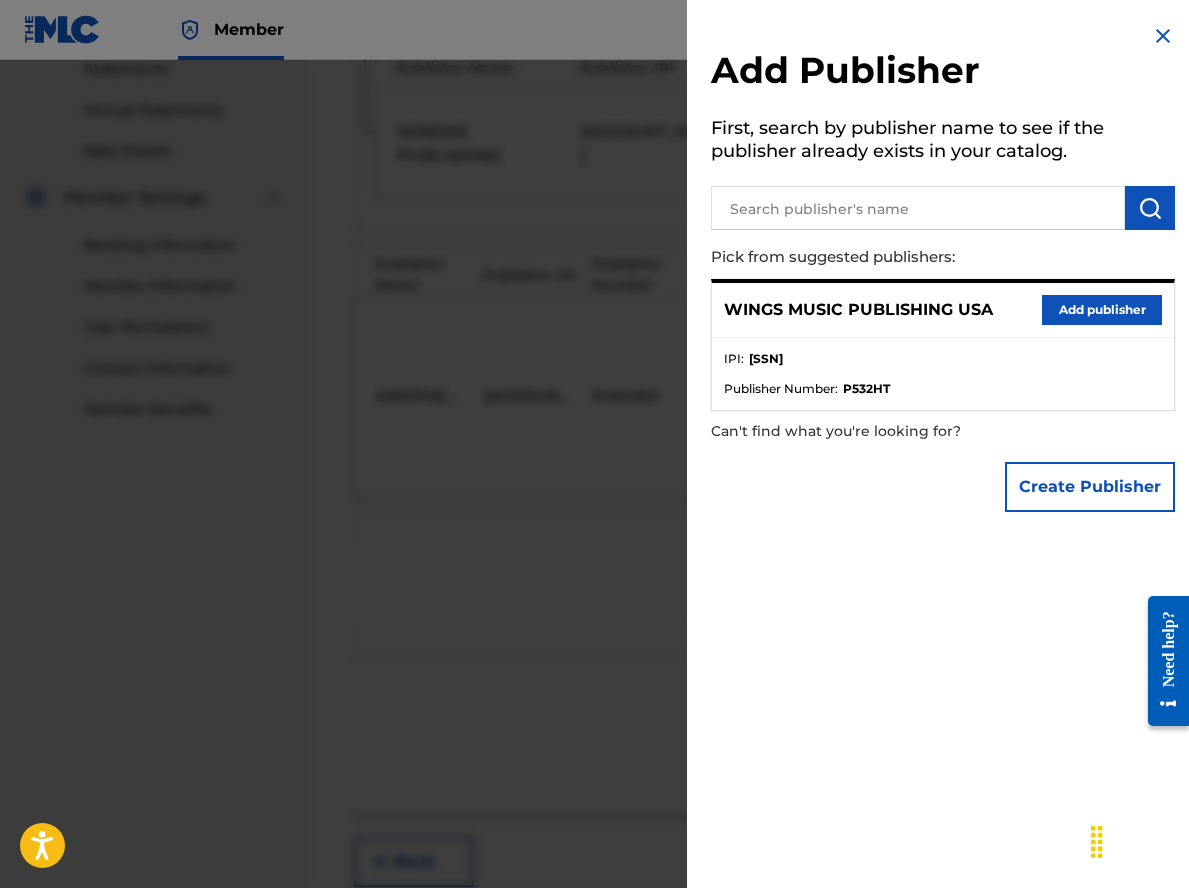 click on "Add publisher" at bounding box center (1102, 310) 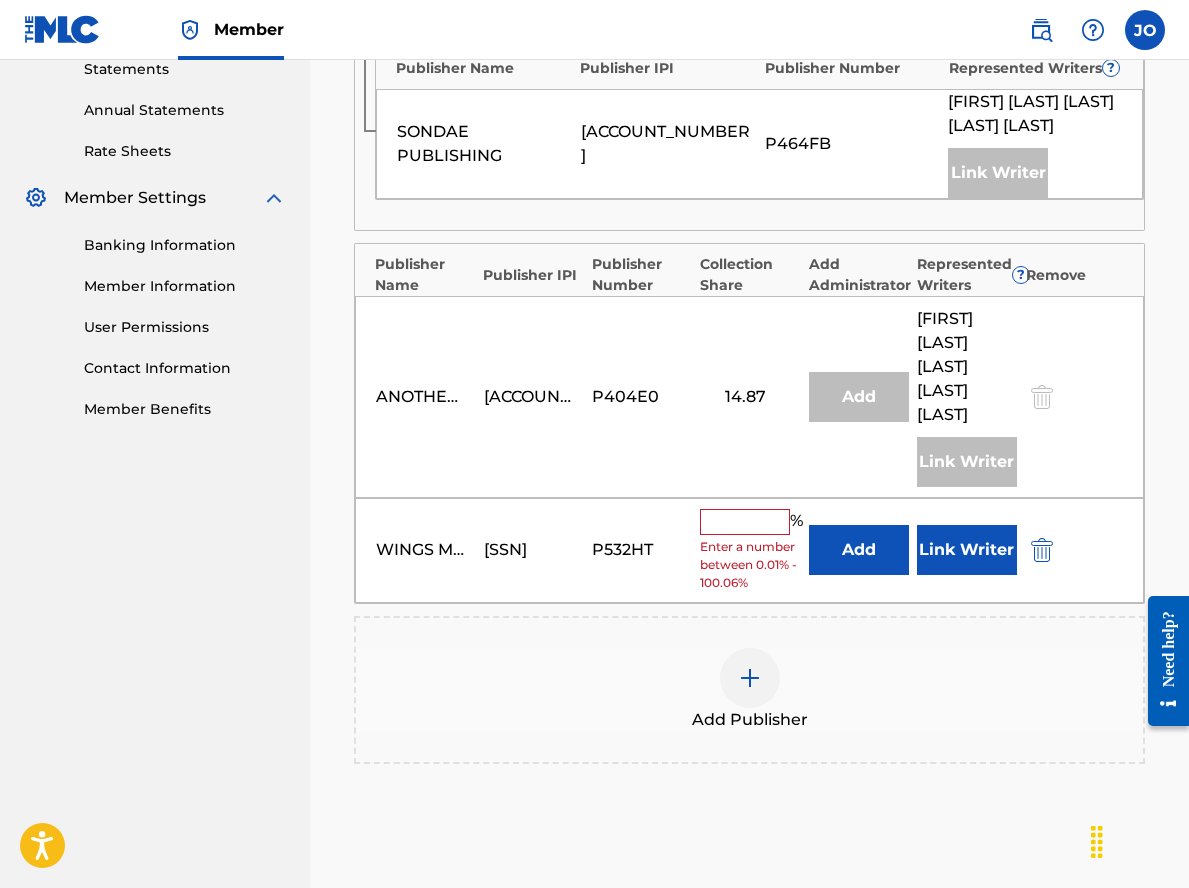 click at bounding box center (745, 522) 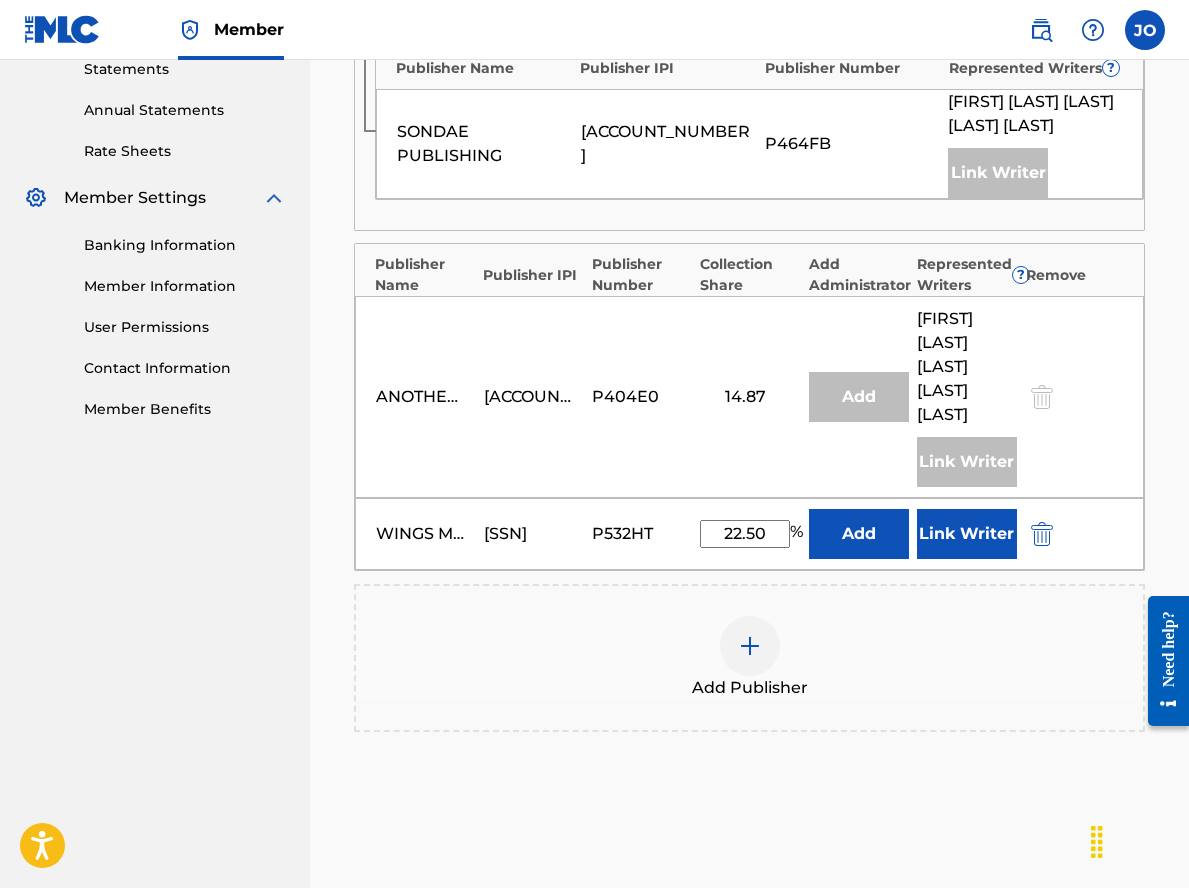 type on "22.50" 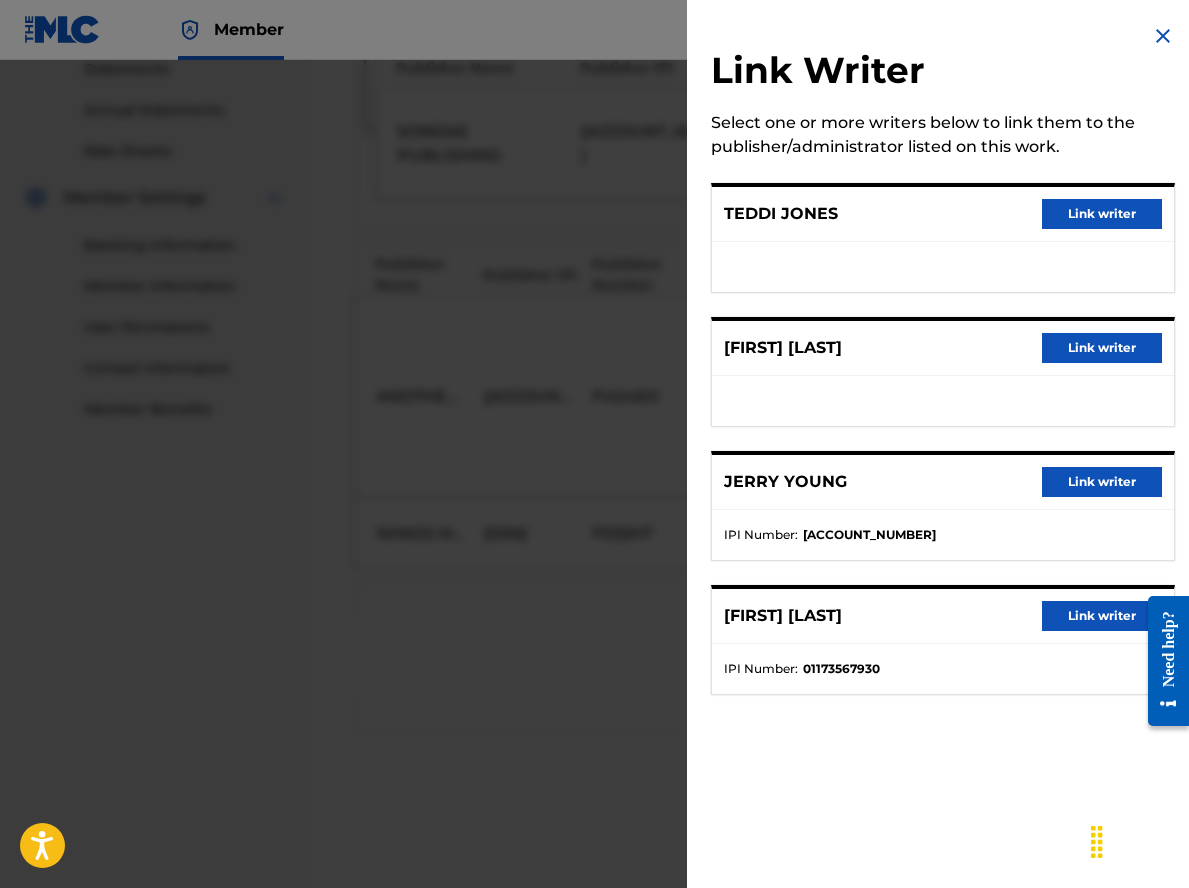 click on "Link writer" at bounding box center [1102, 482] 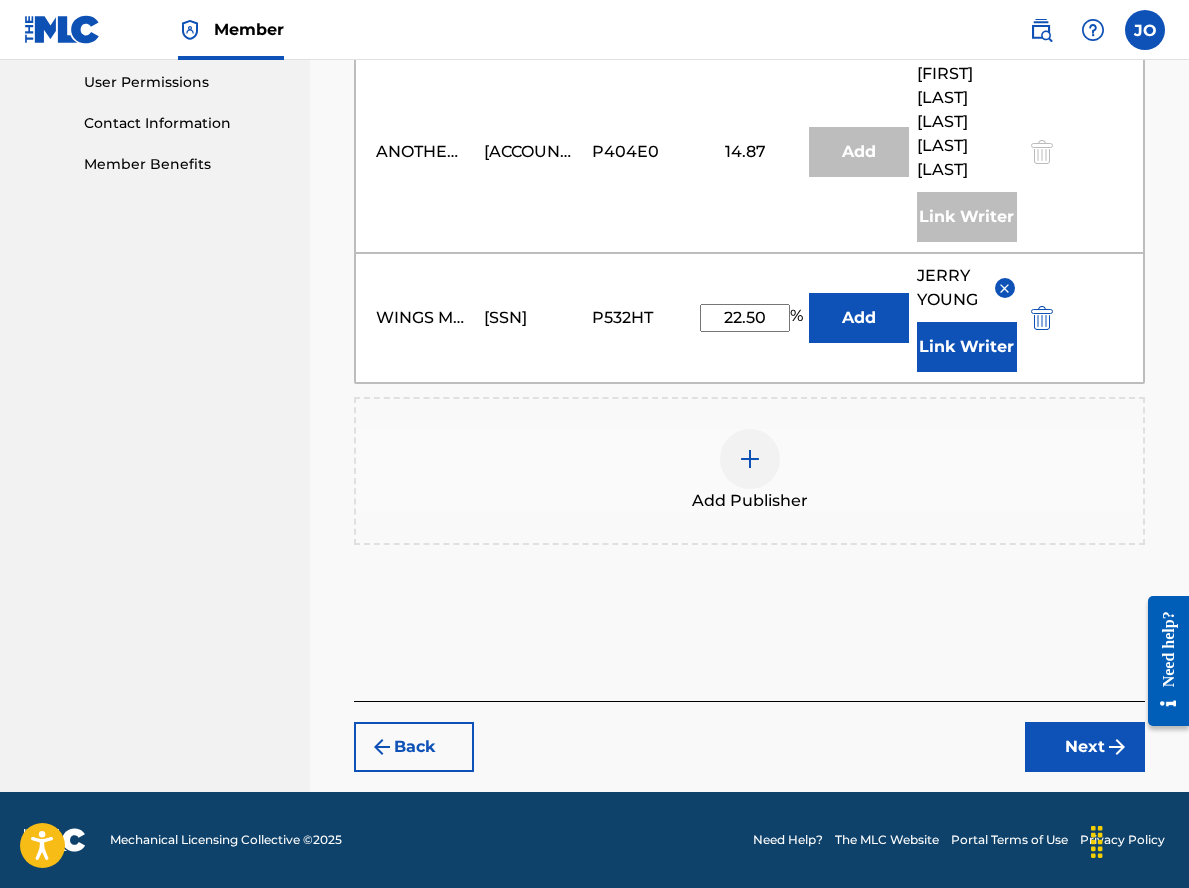 click on "Next" at bounding box center (1085, 747) 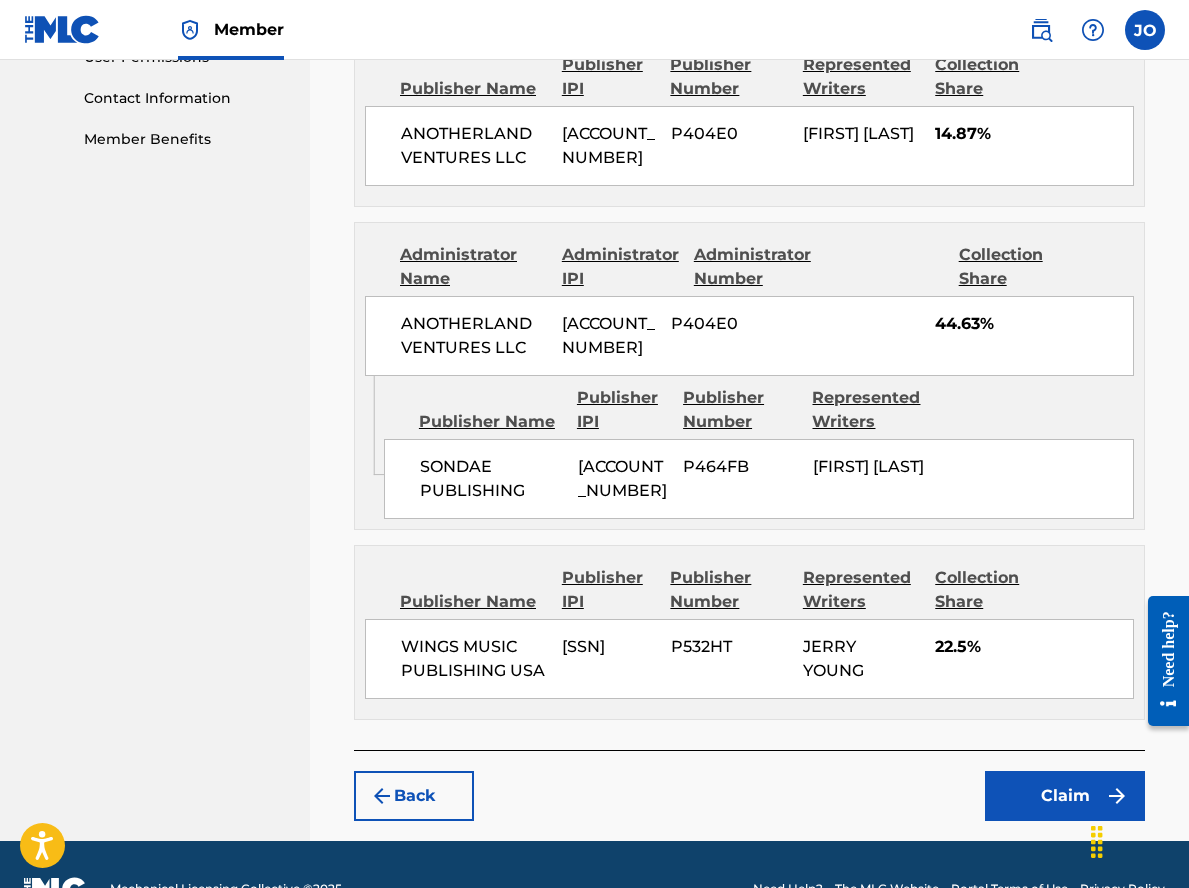 scroll, scrollTop: 1115, scrollLeft: 0, axis: vertical 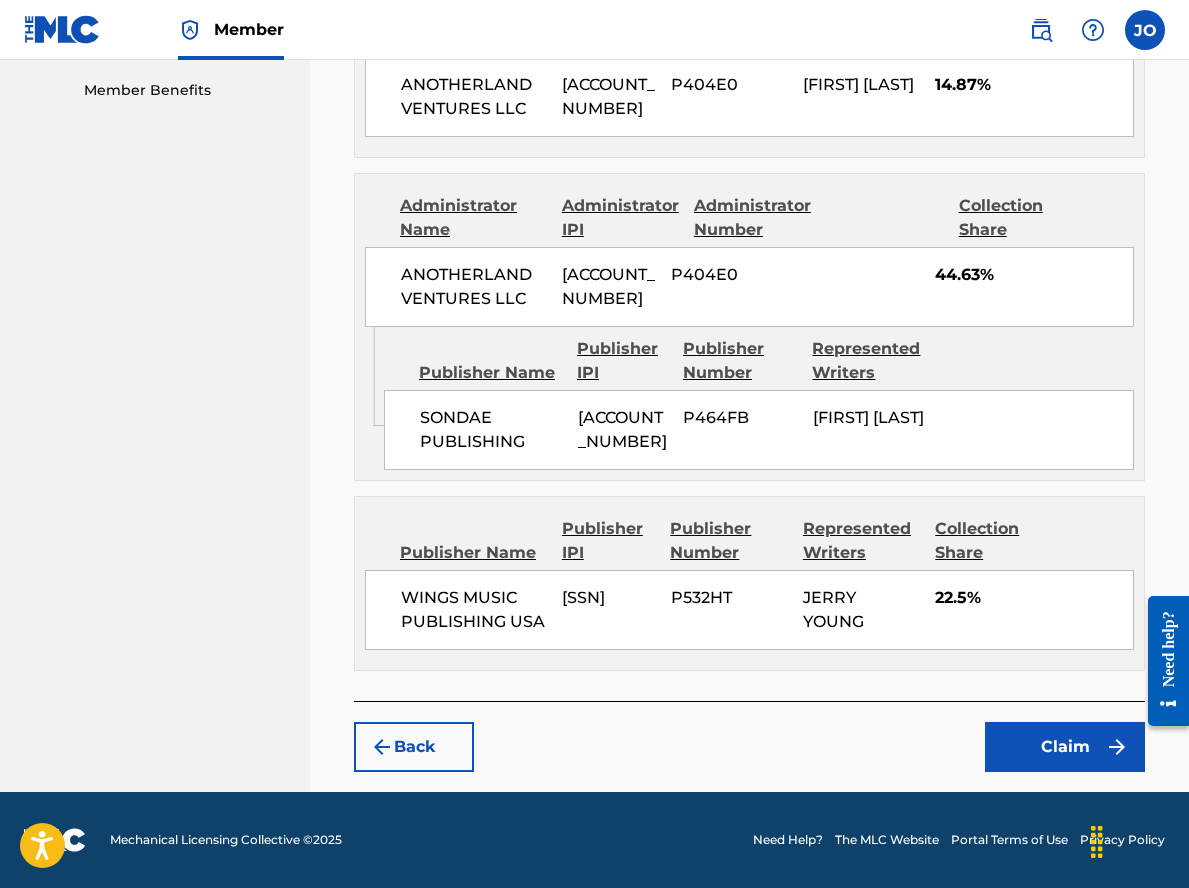 click on "Claim" at bounding box center (1065, 747) 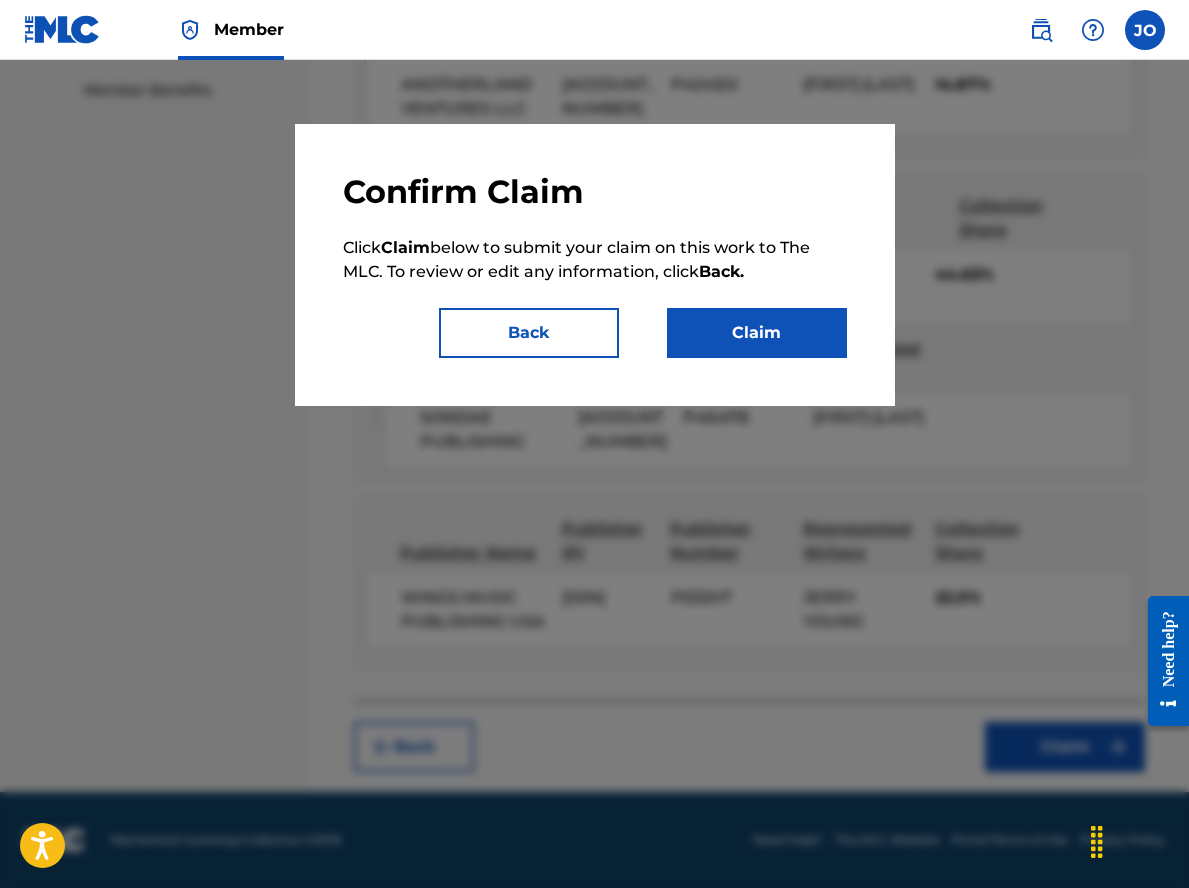 click on "Claim" at bounding box center (757, 333) 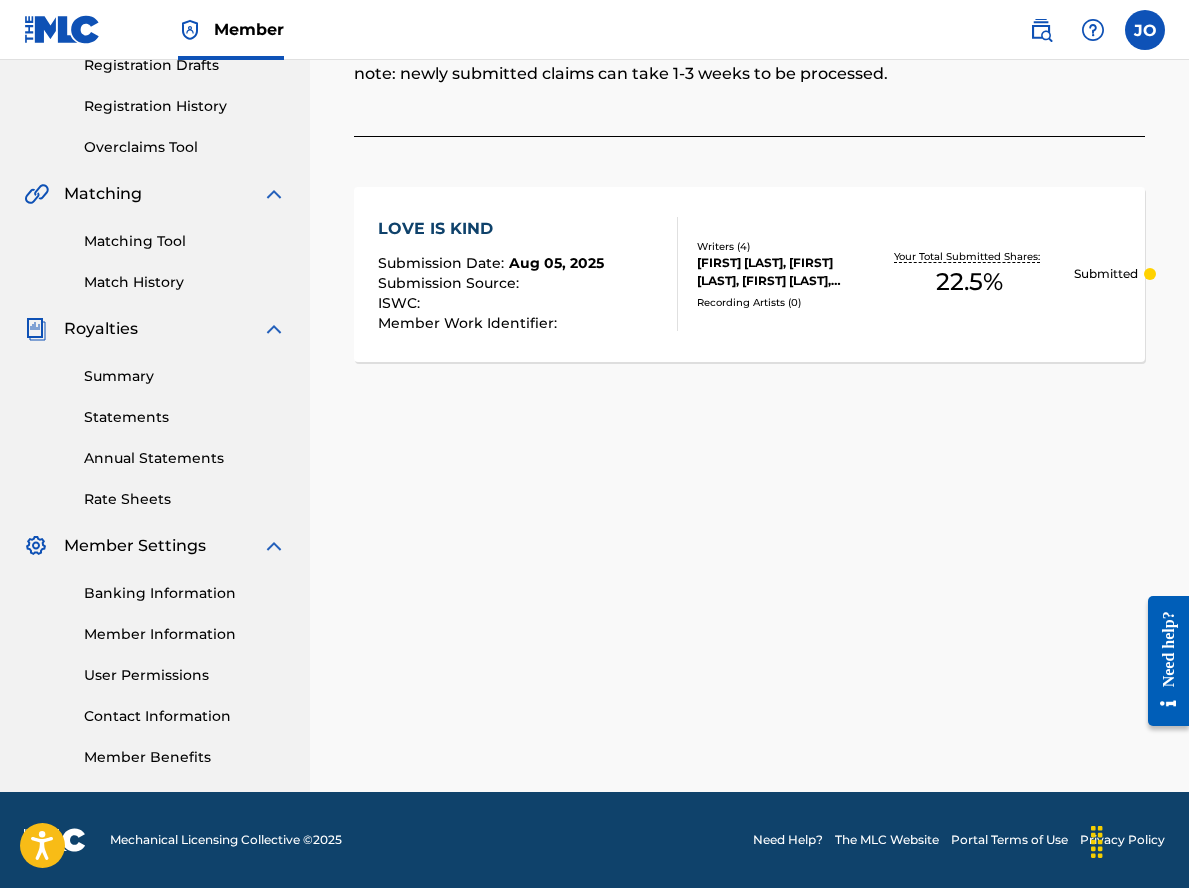 scroll, scrollTop: 52, scrollLeft: 0, axis: vertical 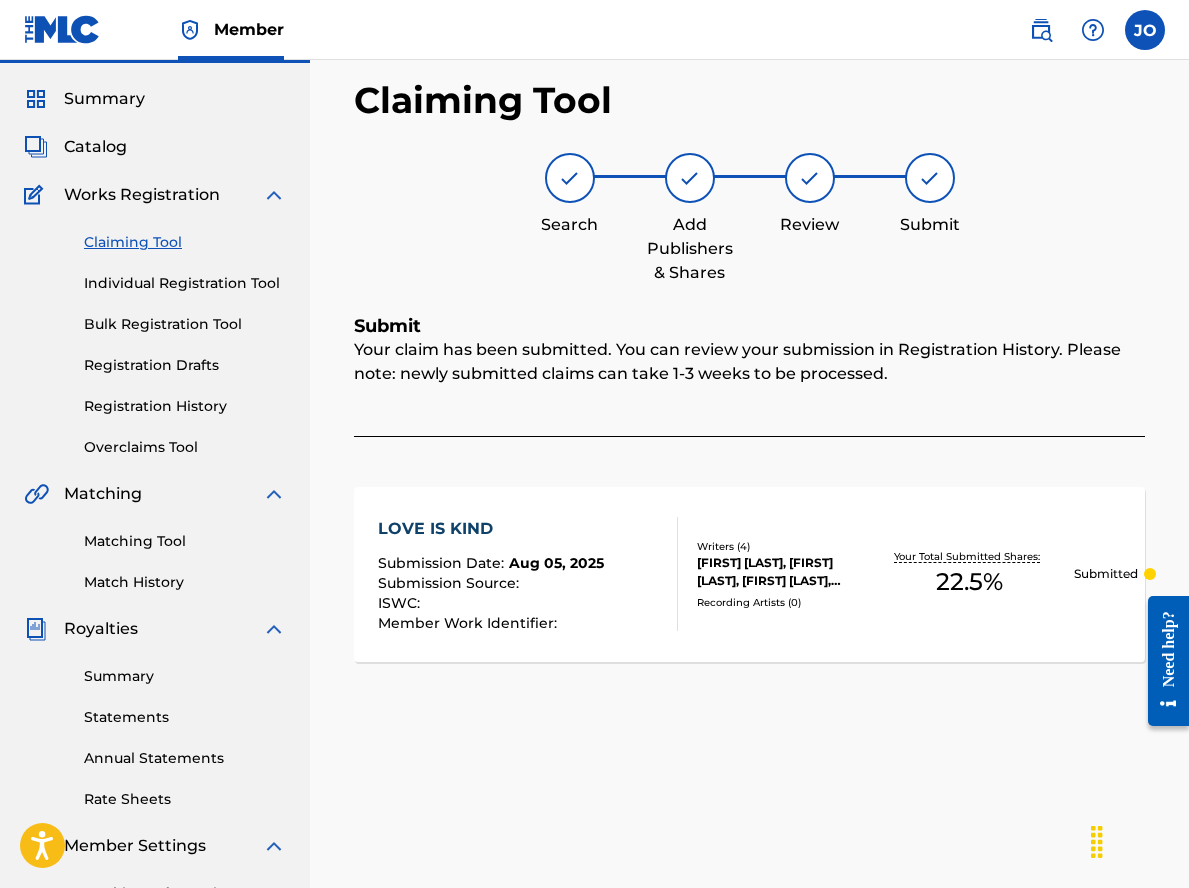 click on "Individual Registration Tool" at bounding box center [185, 283] 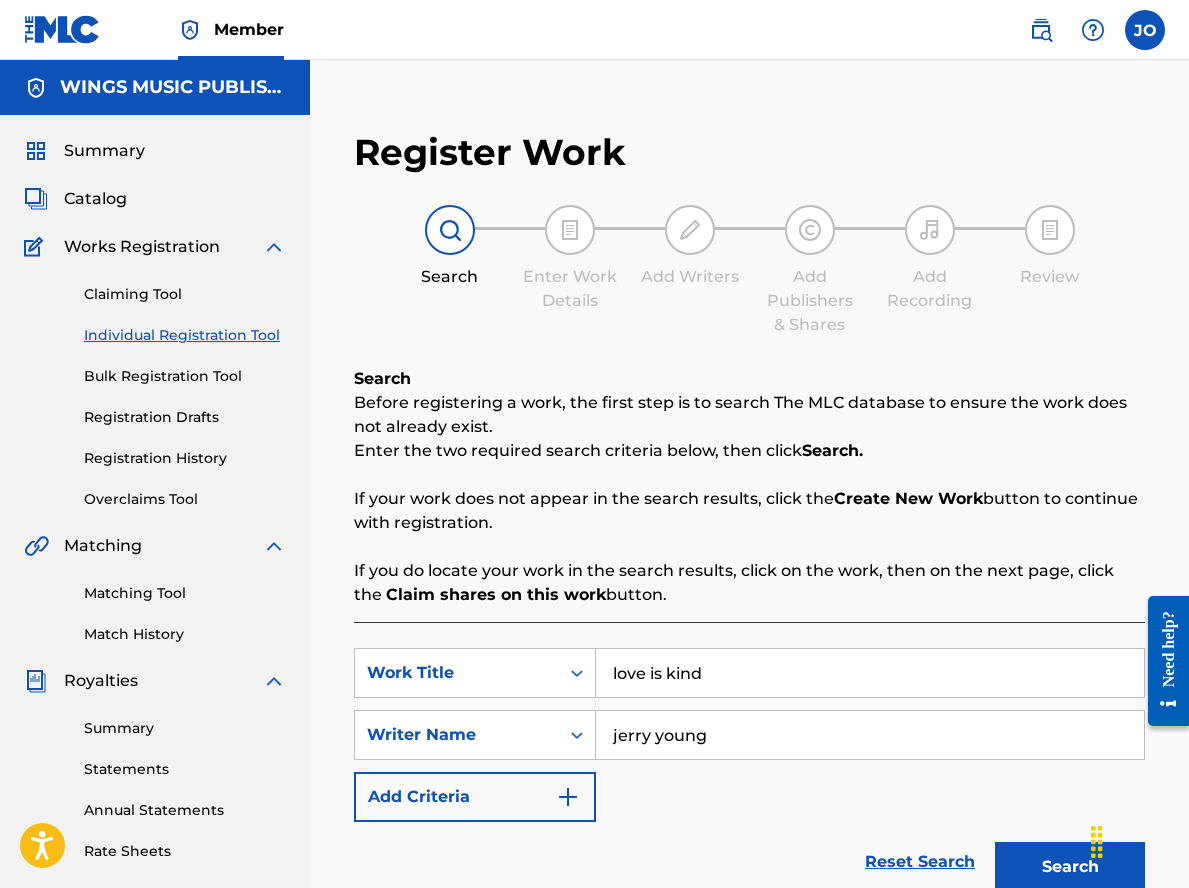 click on "love is kind" at bounding box center (870, 673) 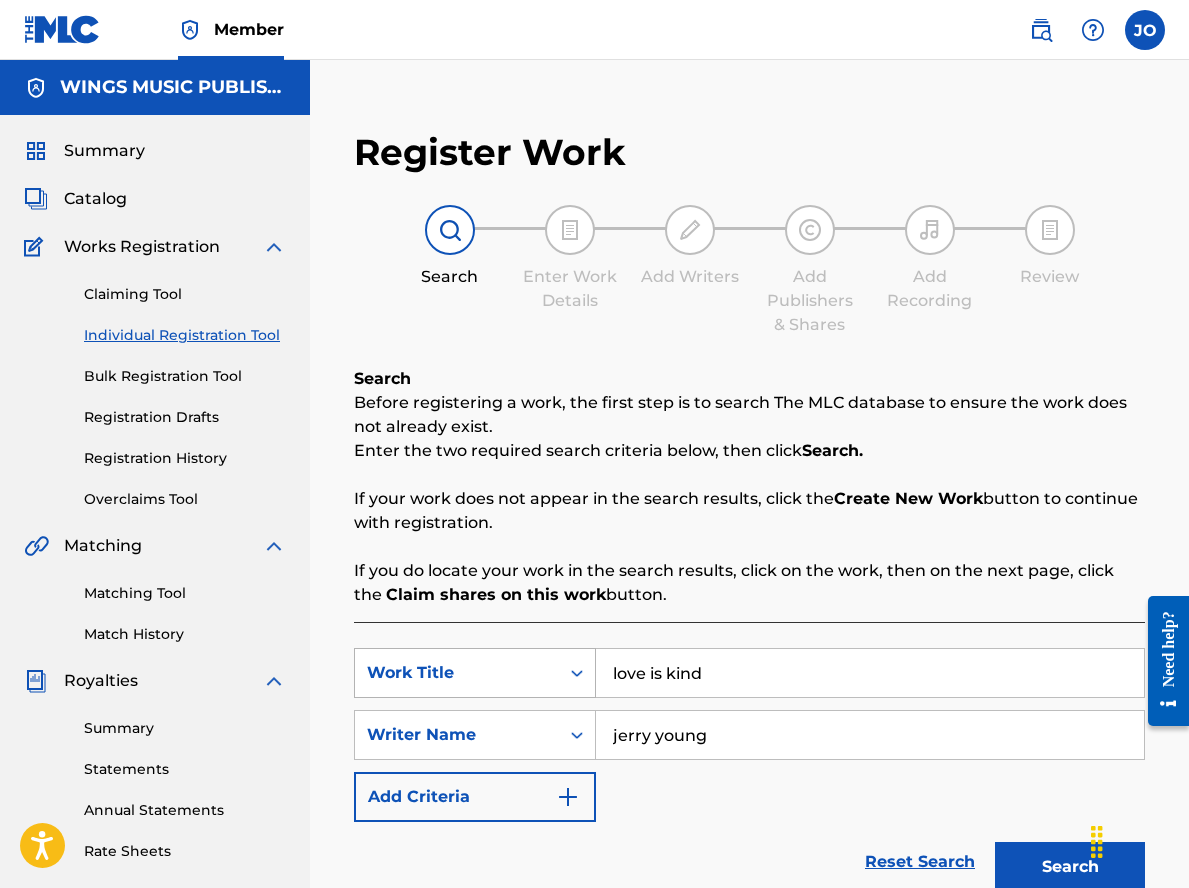 drag, startPoint x: 752, startPoint y: 680, endPoint x: 580, endPoint y: 661, distance: 173.04623 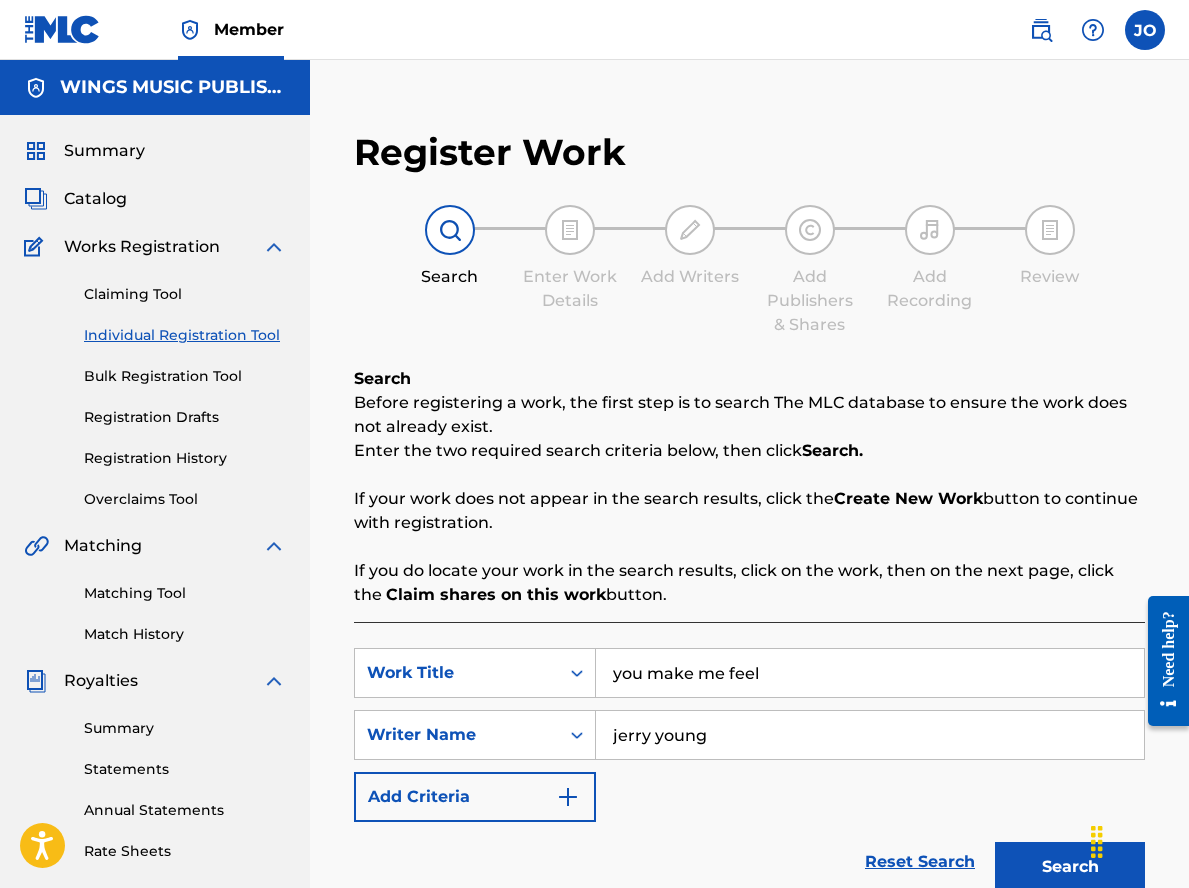 type on "you make me feel" 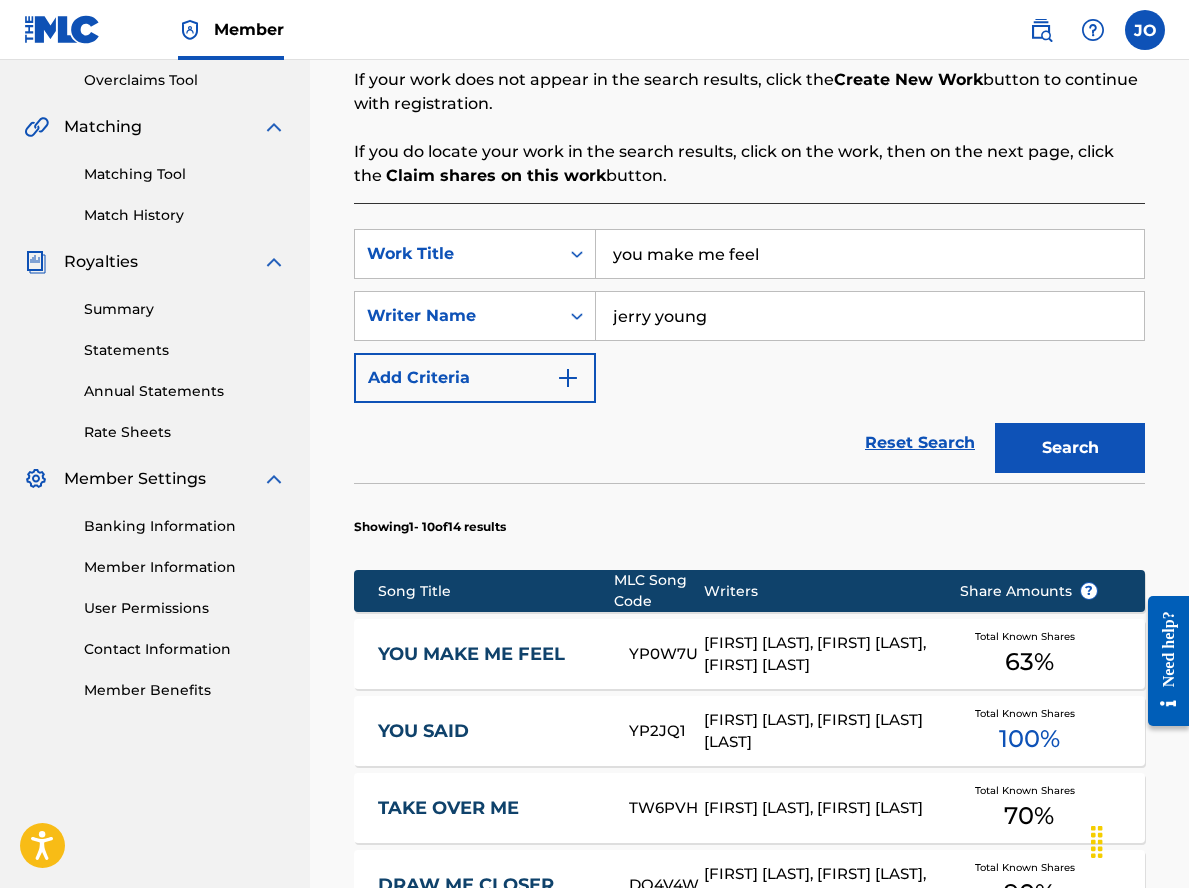 scroll, scrollTop: 600, scrollLeft: 0, axis: vertical 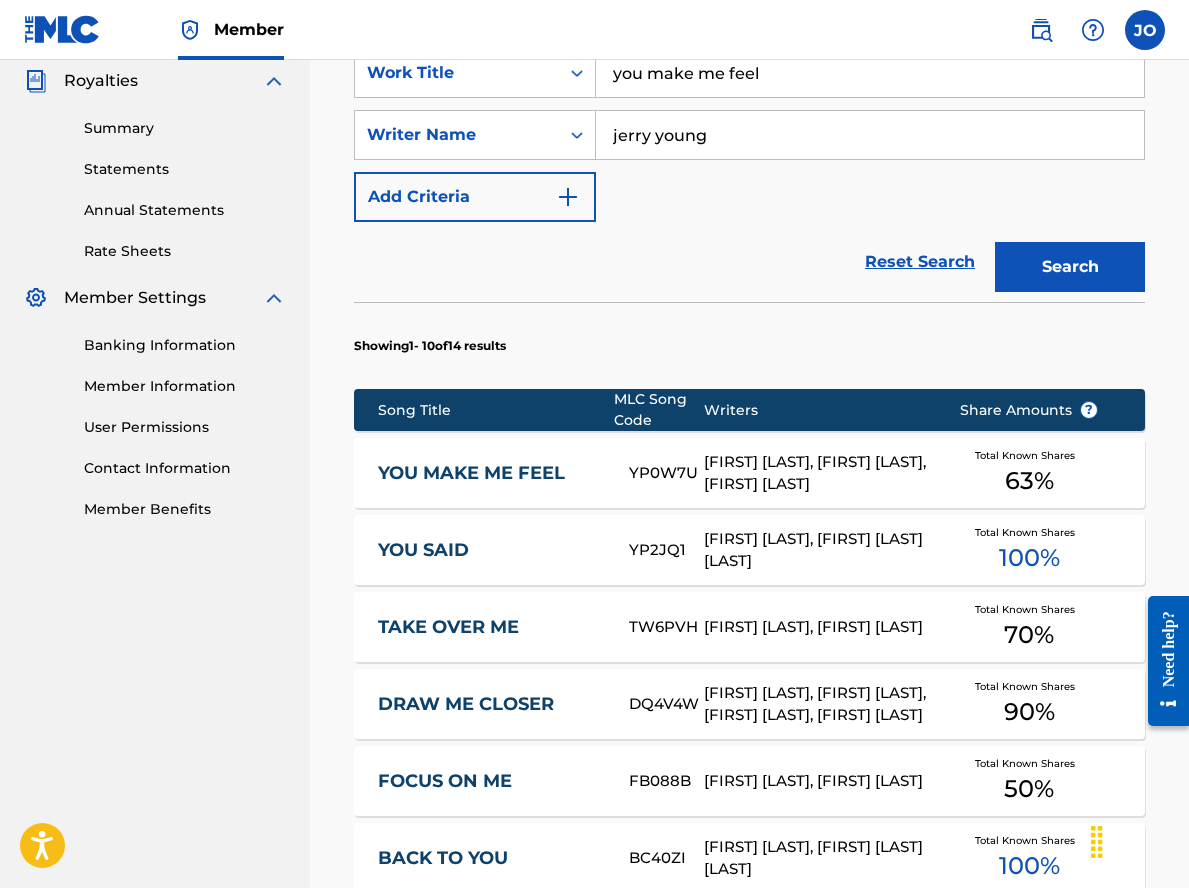 click on "YOU MAKE ME FEEL" at bounding box center [490, 473] 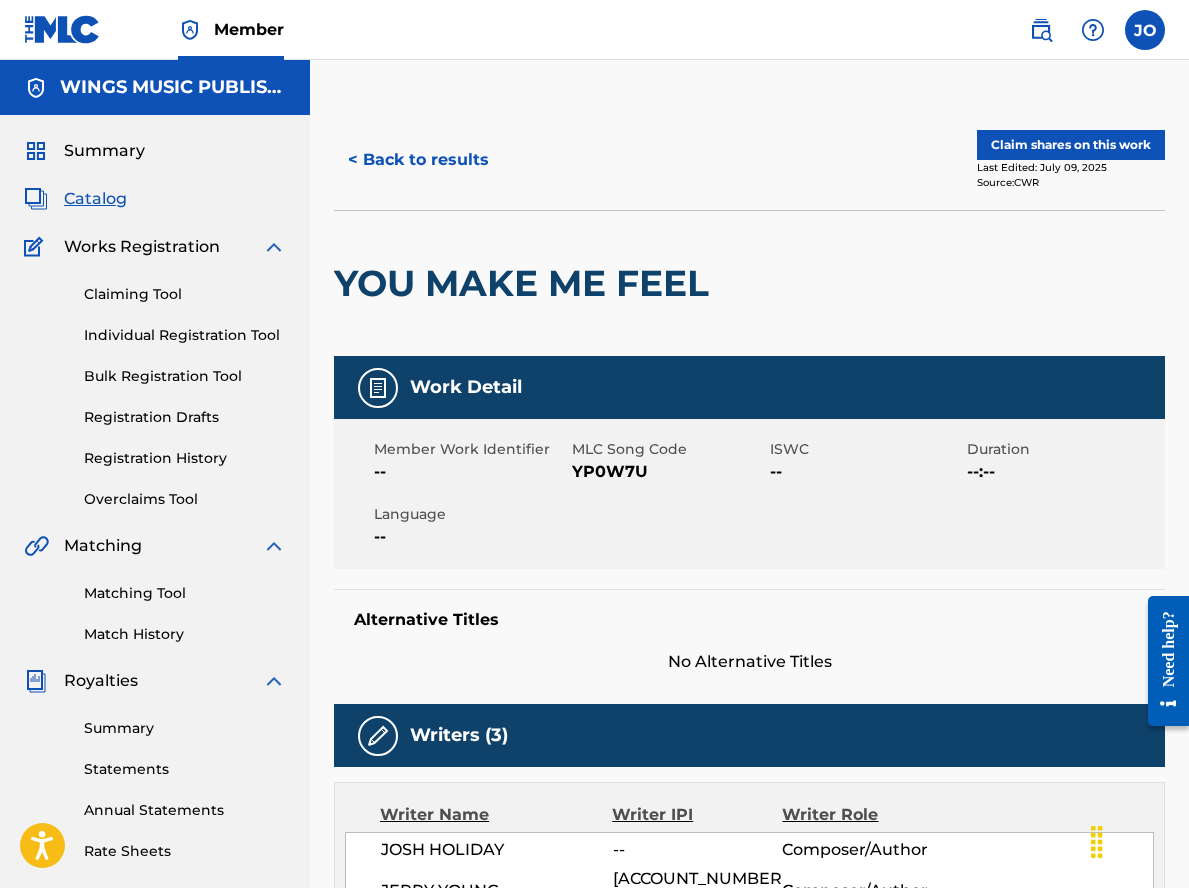 click on "< Back to results" at bounding box center [542, 160] 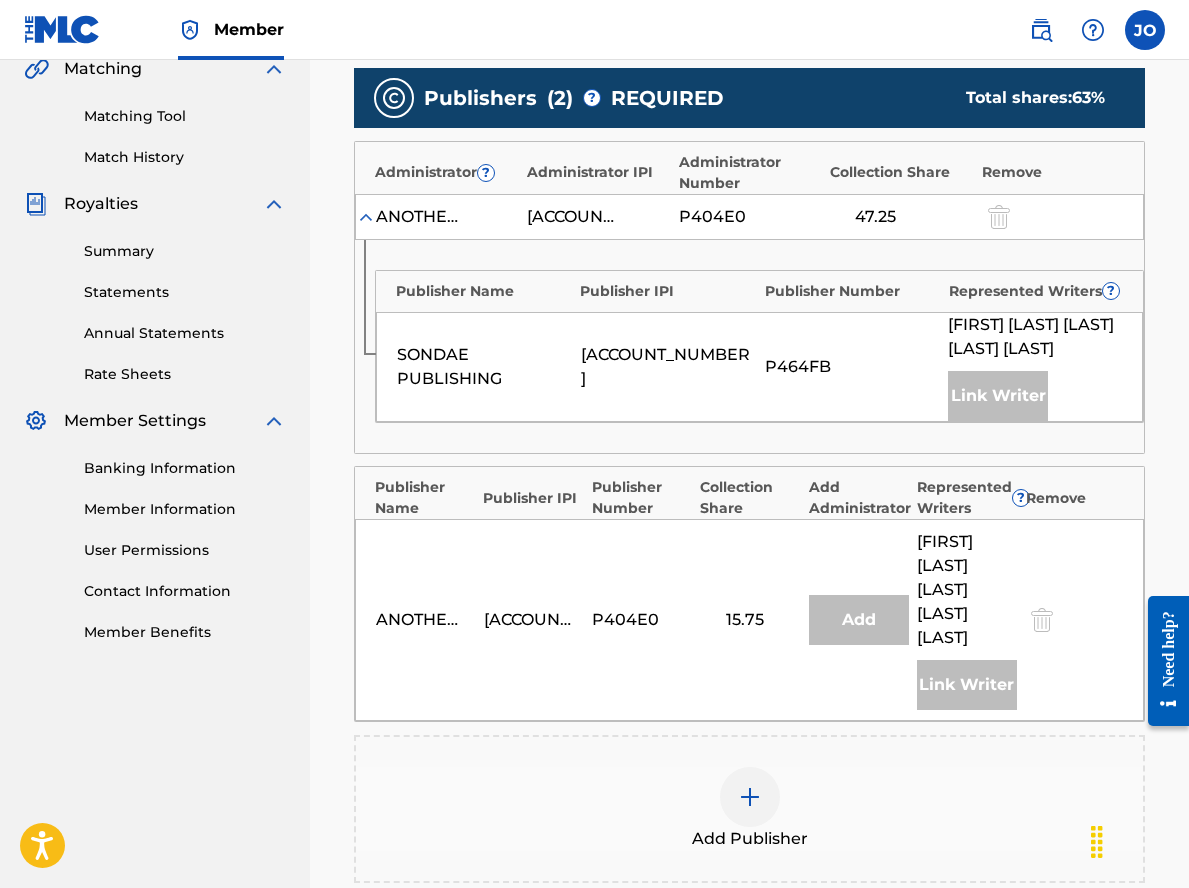 scroll, scrollTop: 600, scrollLeft: 0, axis: vertical 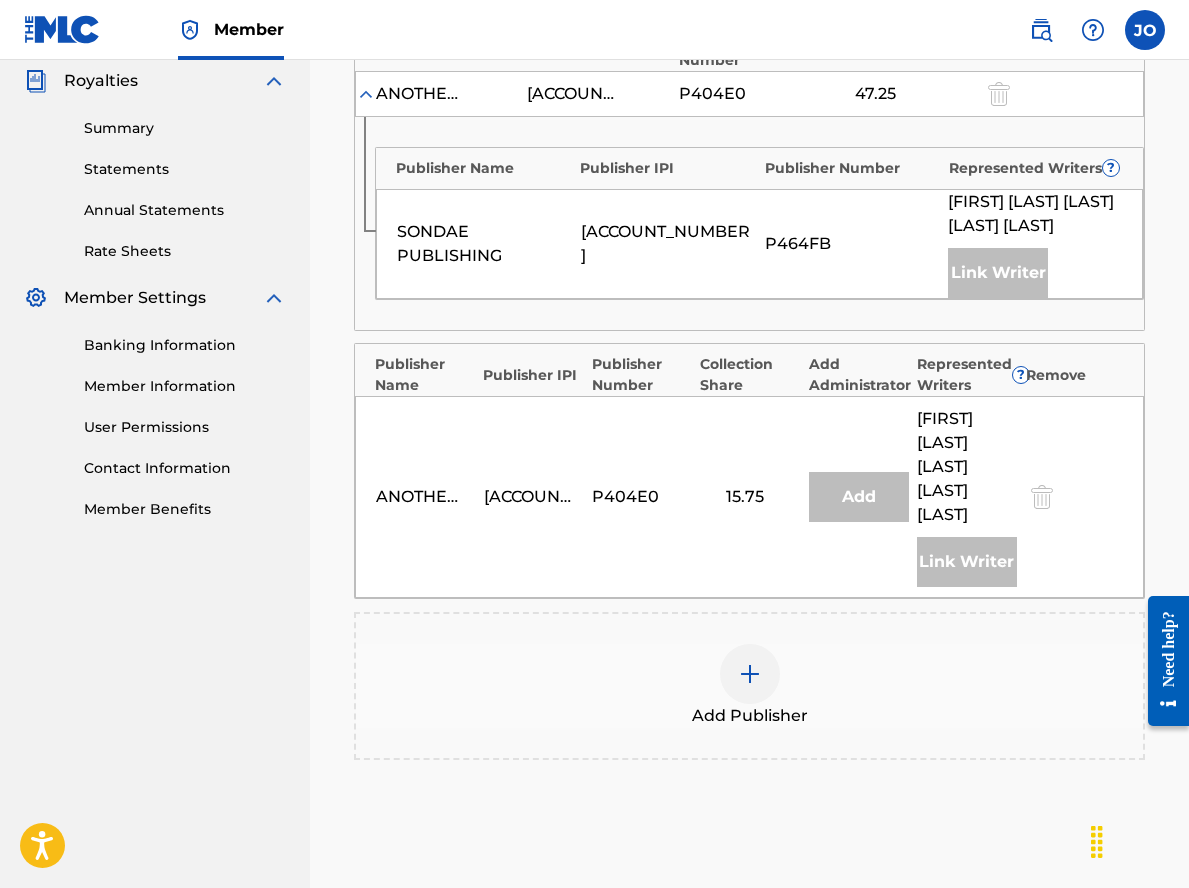 click at bounding box center [750, 674] 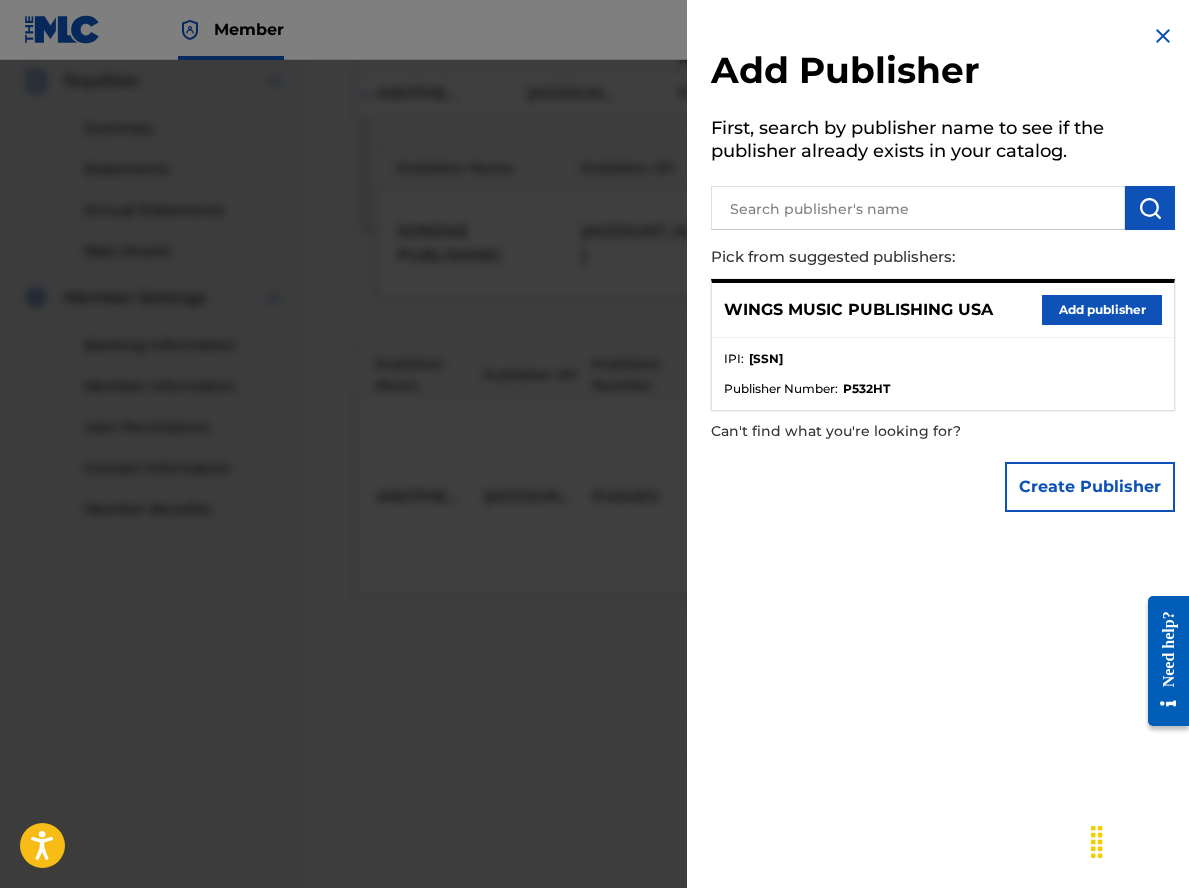 click on "Add publisher" at bounding box center (1102, 310) 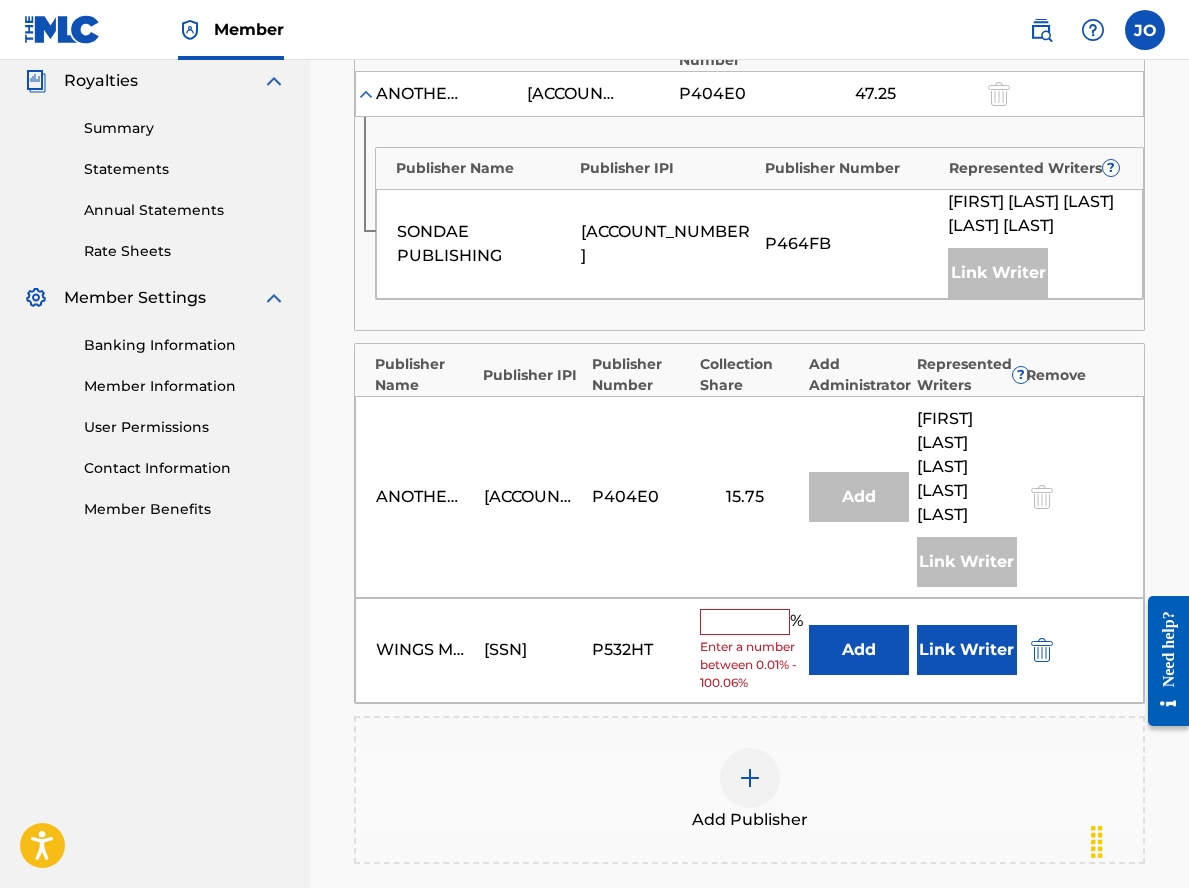 click at bounding box center (745, 622) 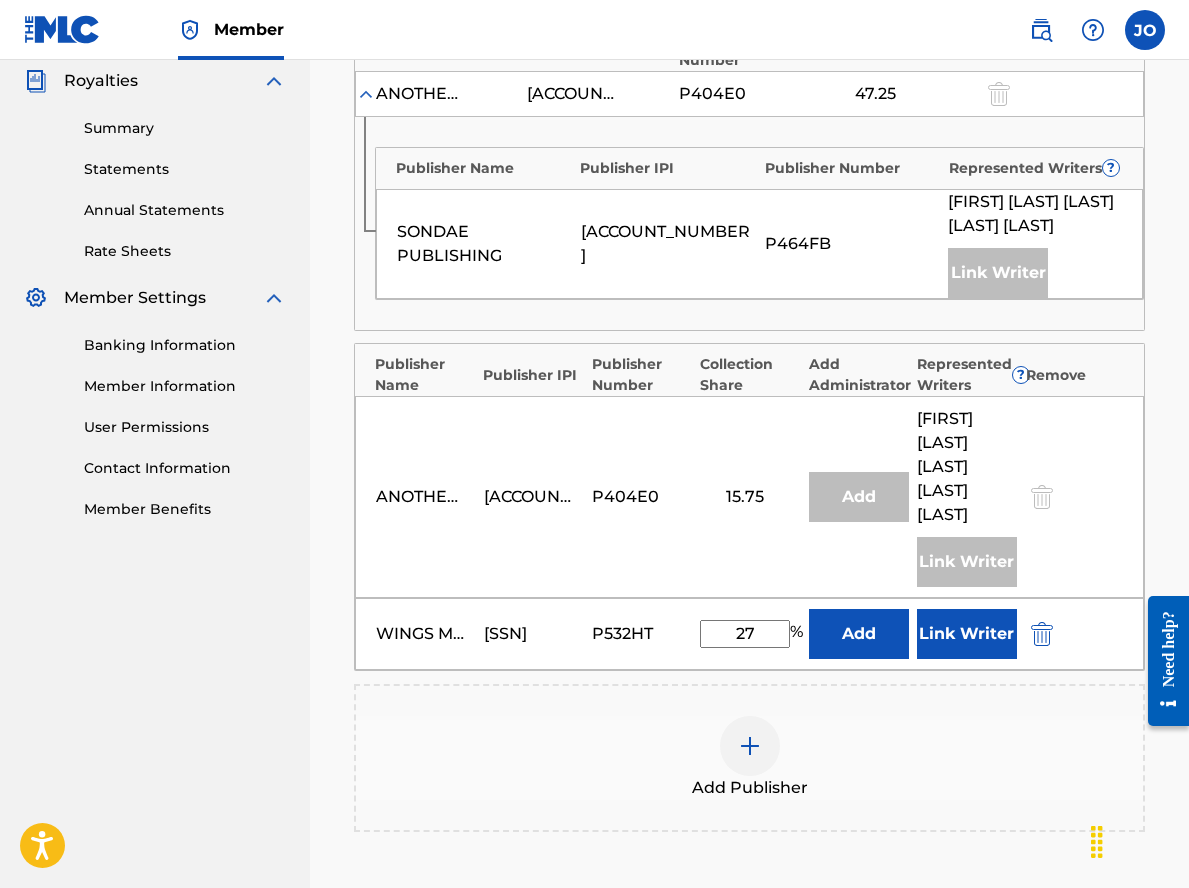 type on "27" 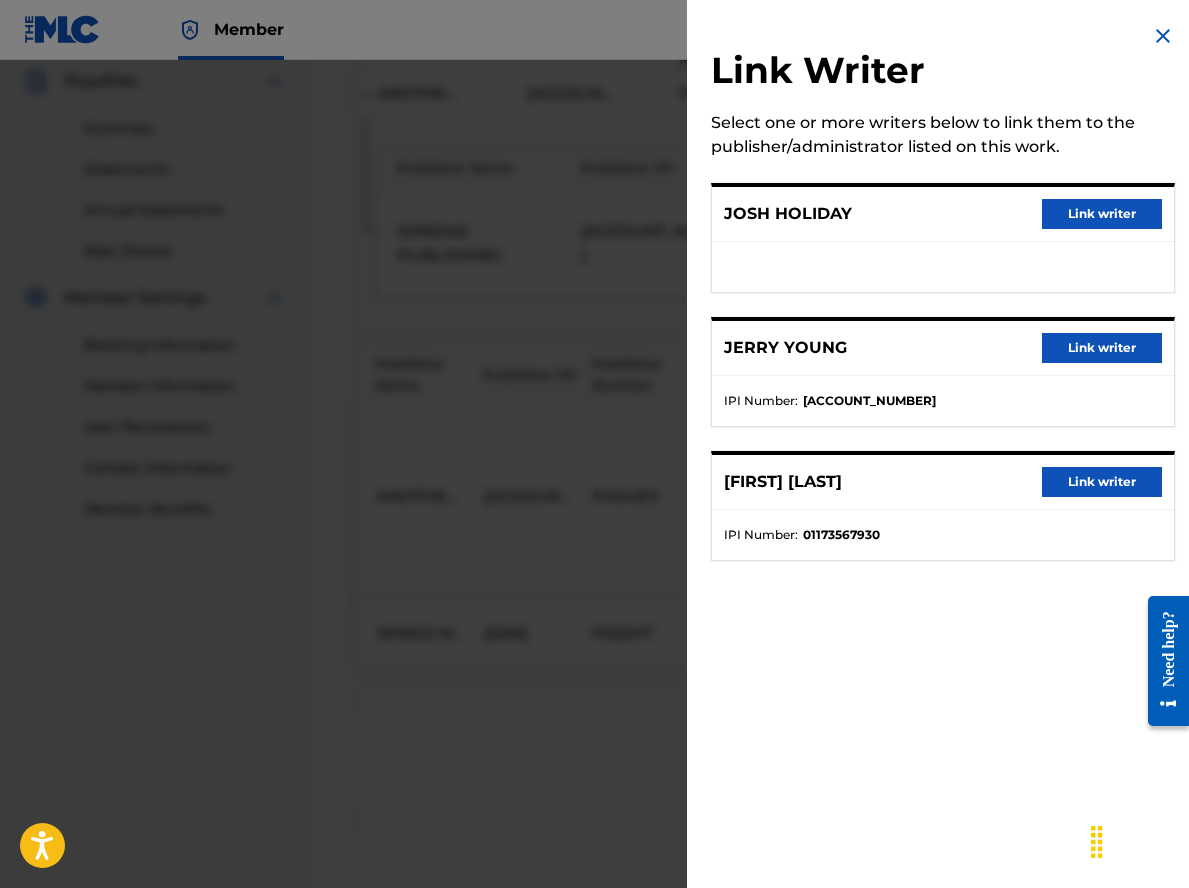 click on "Link writer" at bounding box center [1102, 348] 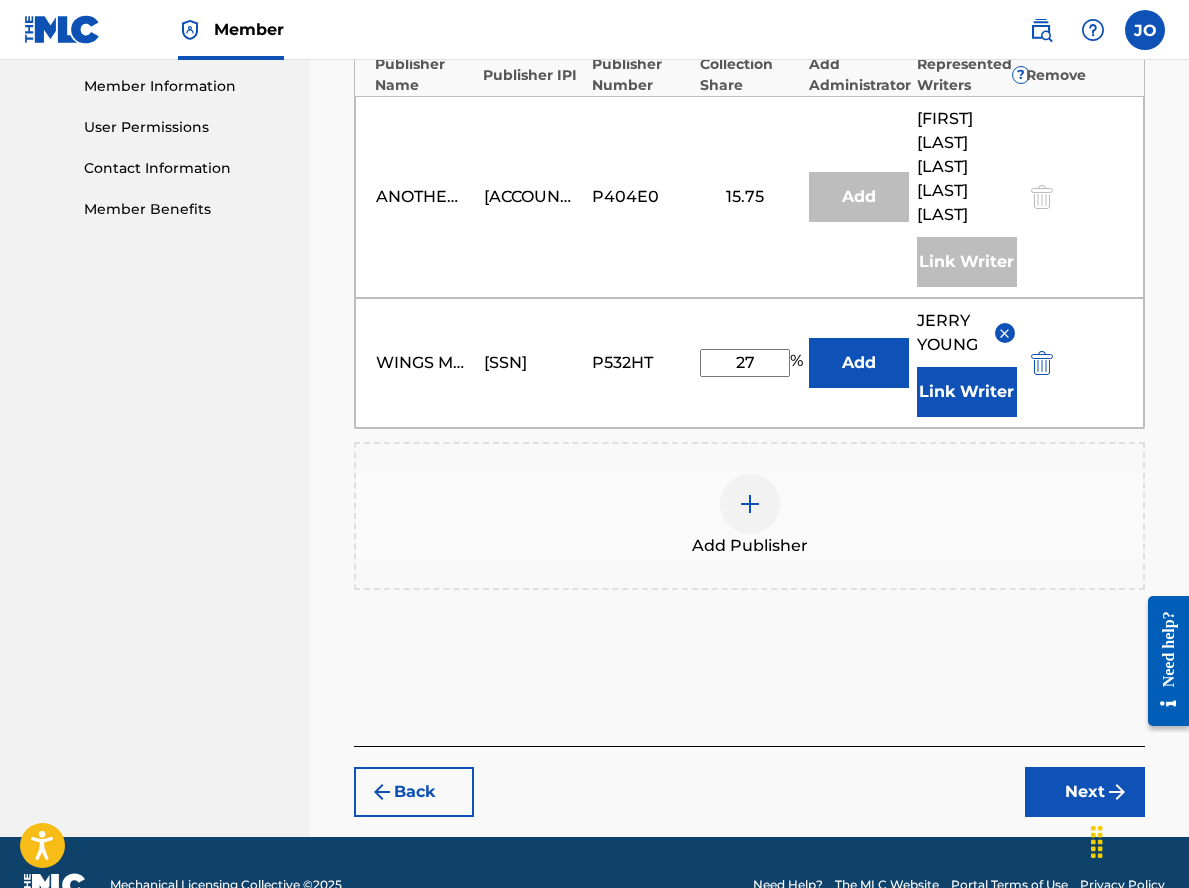 click on "Next" at bounding box center (1085, 792) 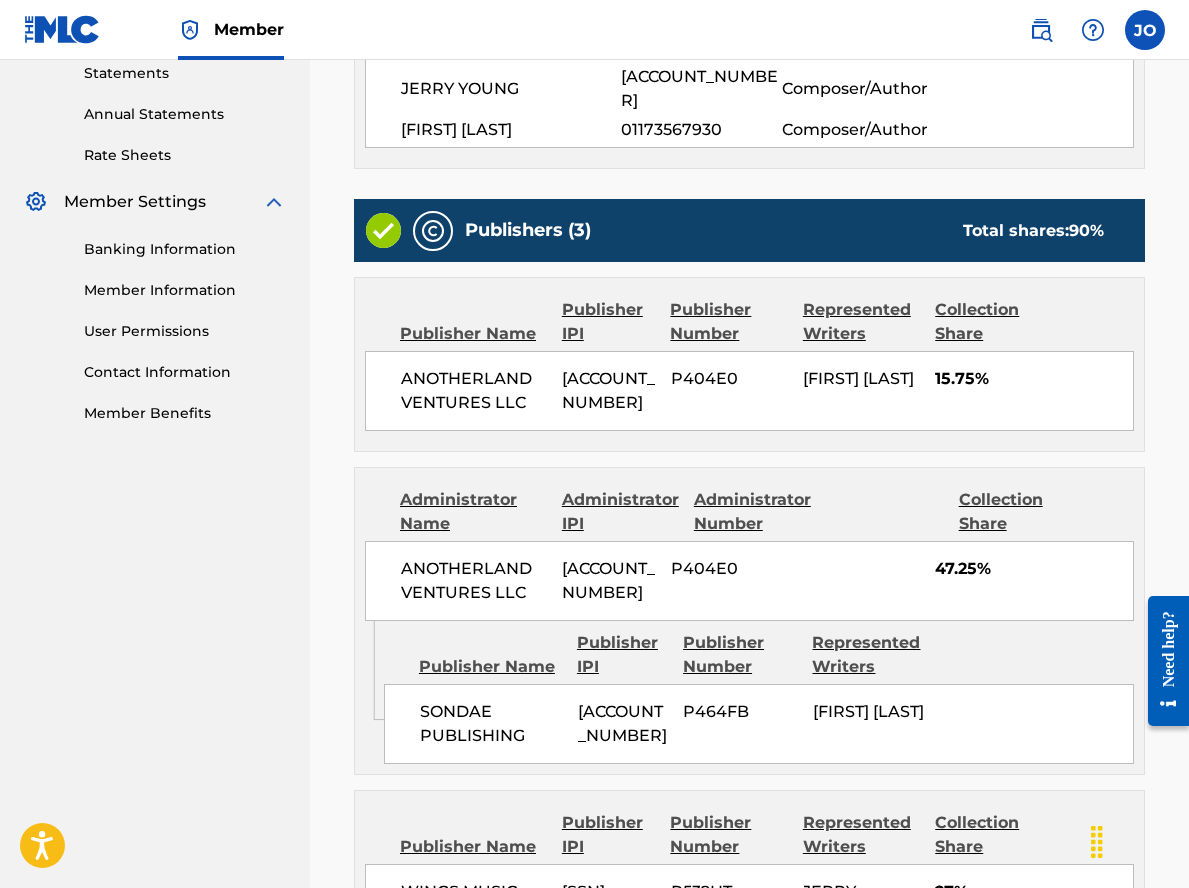 scroll, scrollTop: 1086, scrollLeft: 0, axis: vertical 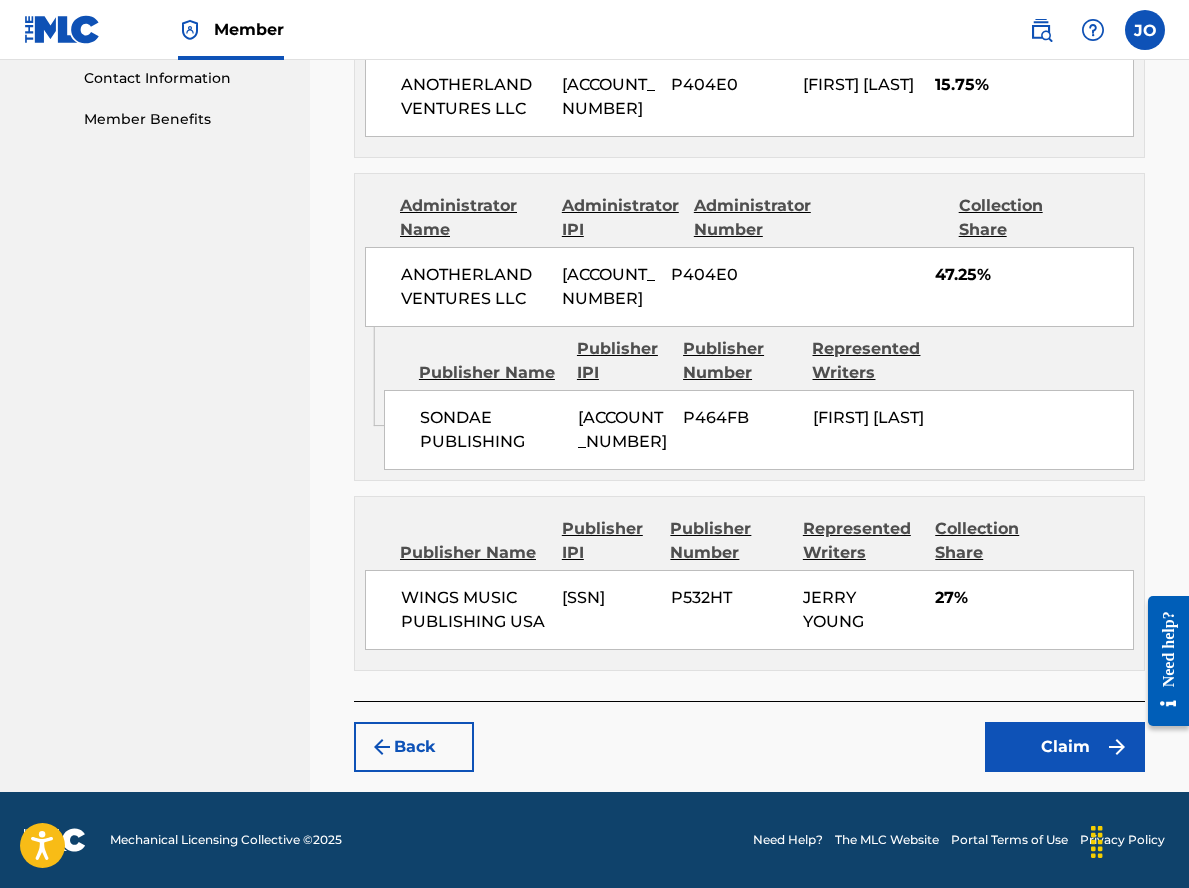 click on "Claim" at bounding box center (1065, 747) 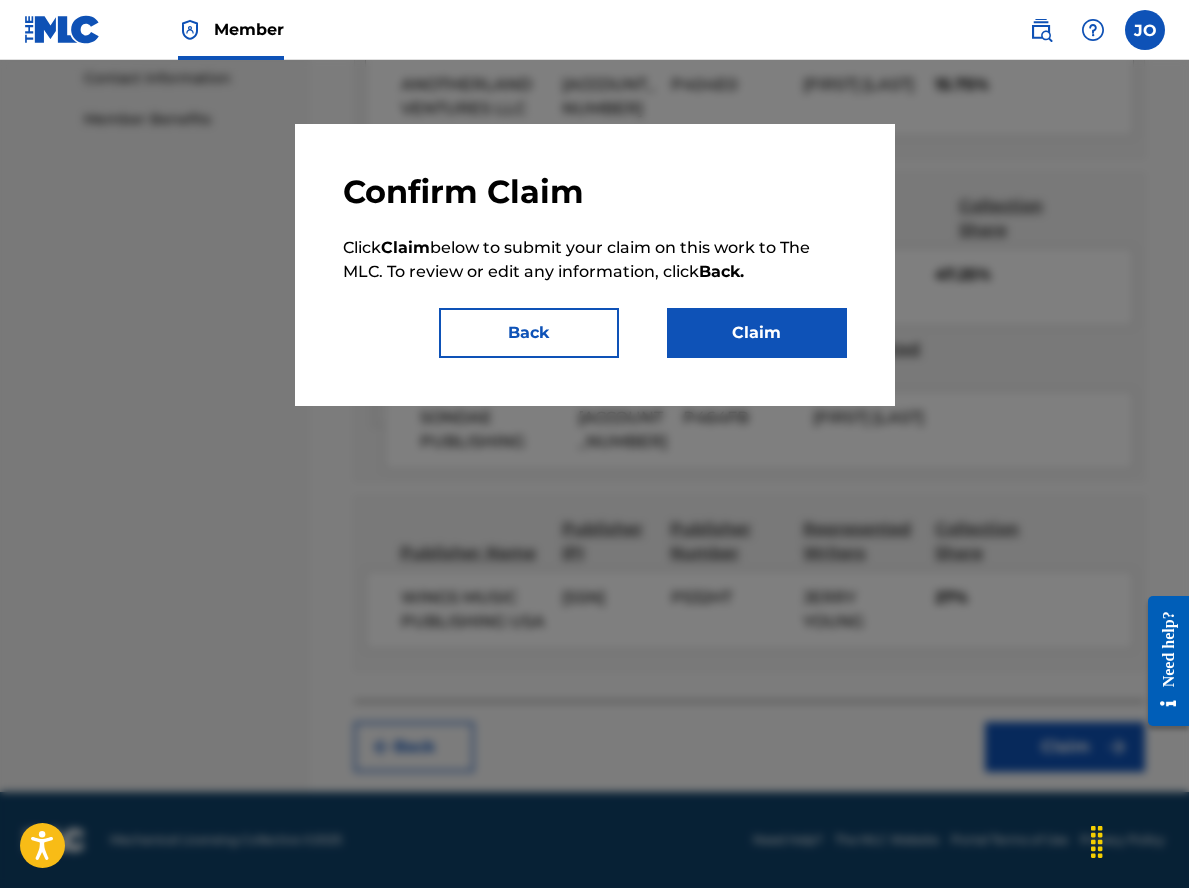 click on "Claim" at bounding box center (757, 333) 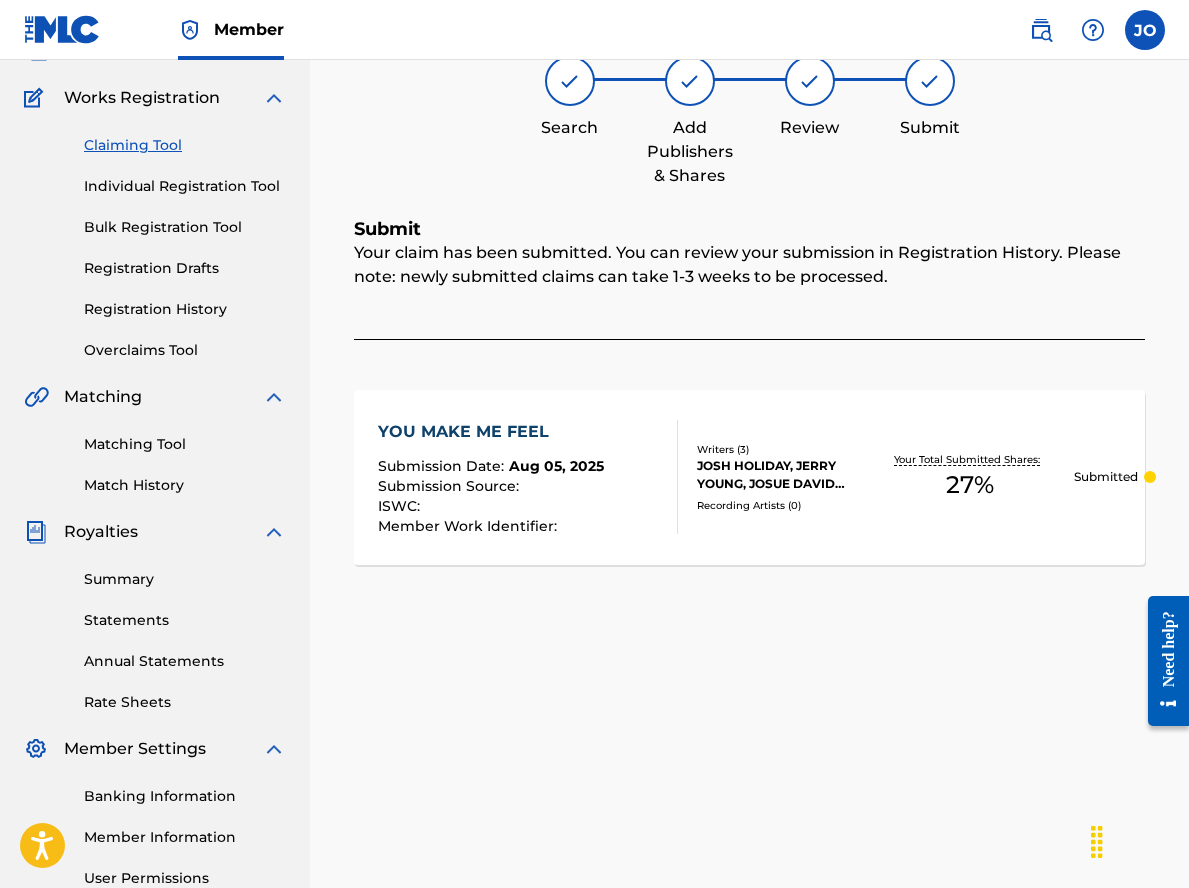 scroll, scrollTop: 0, scrollLeft: 0, axis: both 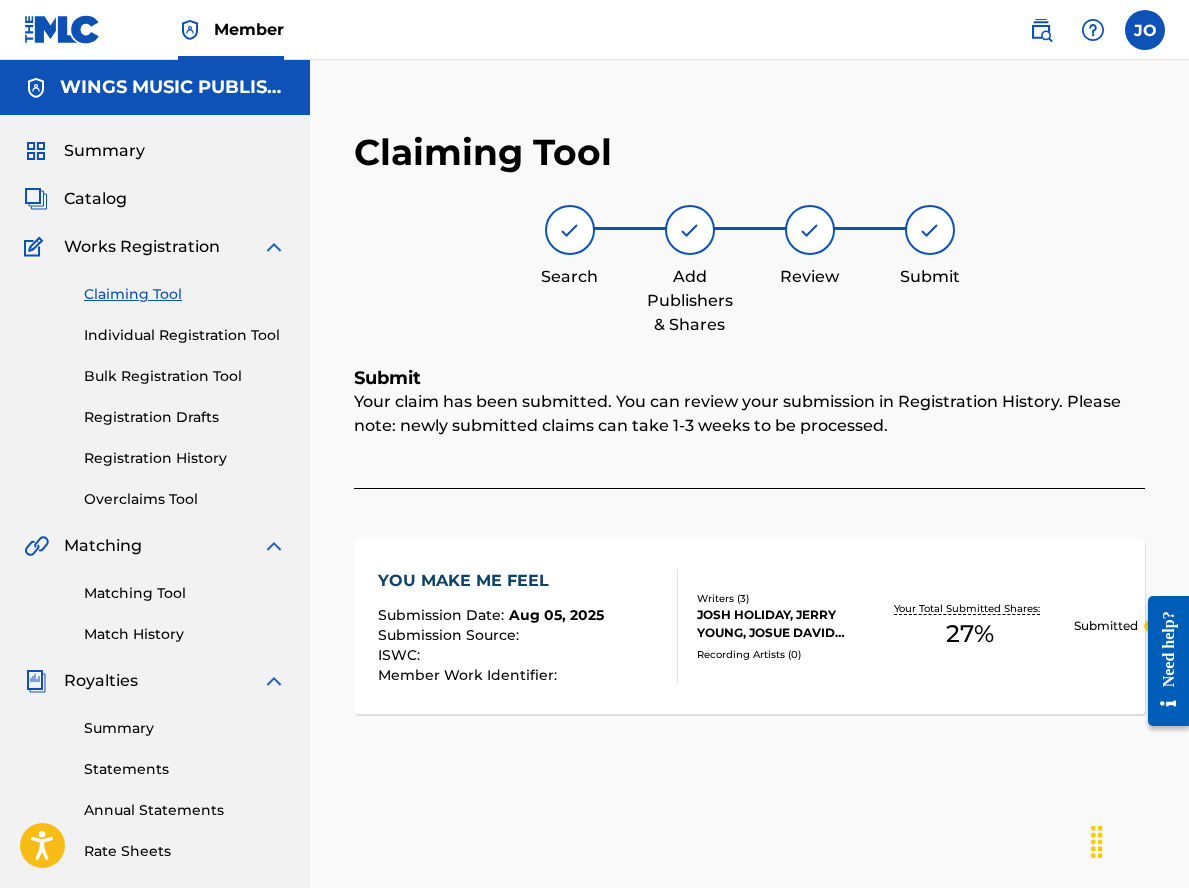 click on "Individual Registration Tool" at bounding box center [185, 335] 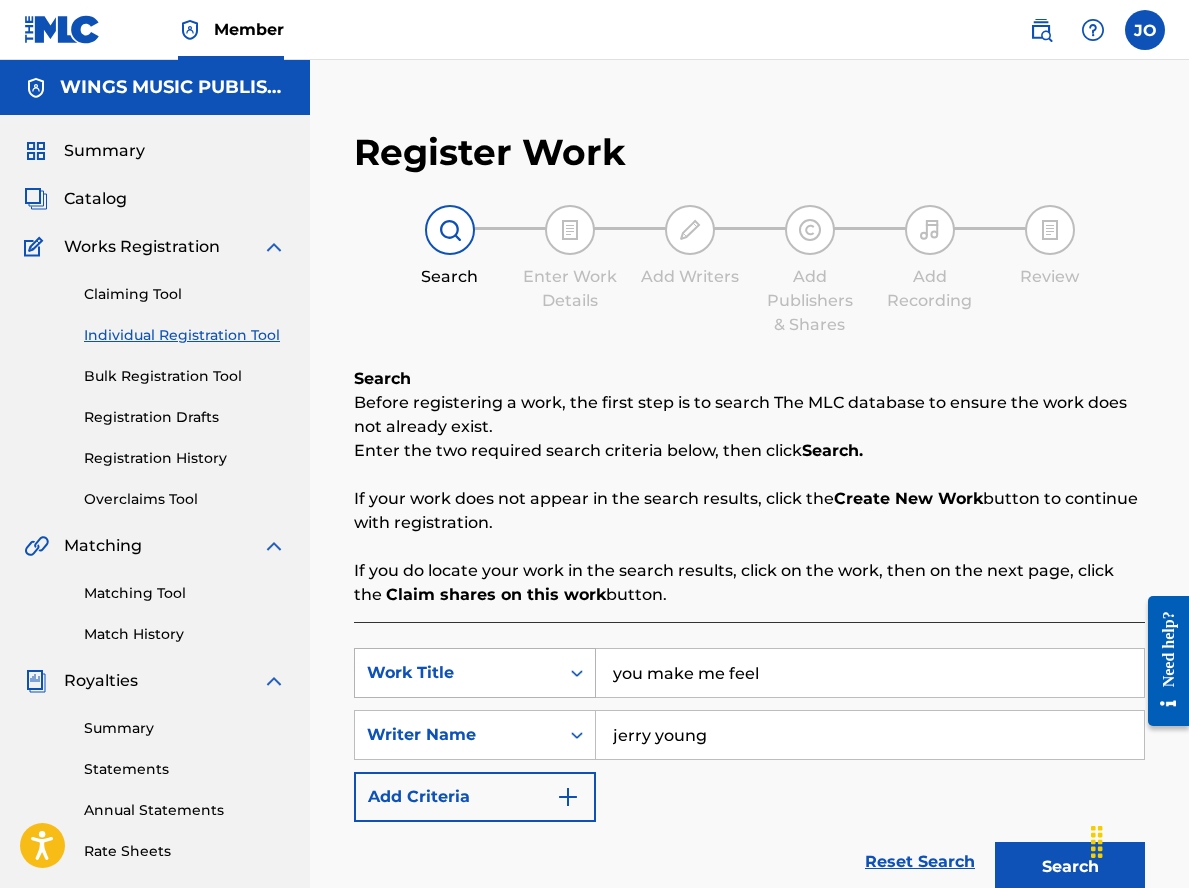drag, startPoint x: 771, startPoint y: 670, endPoint x: 544, endPoint y: 660, distance: 227.22015 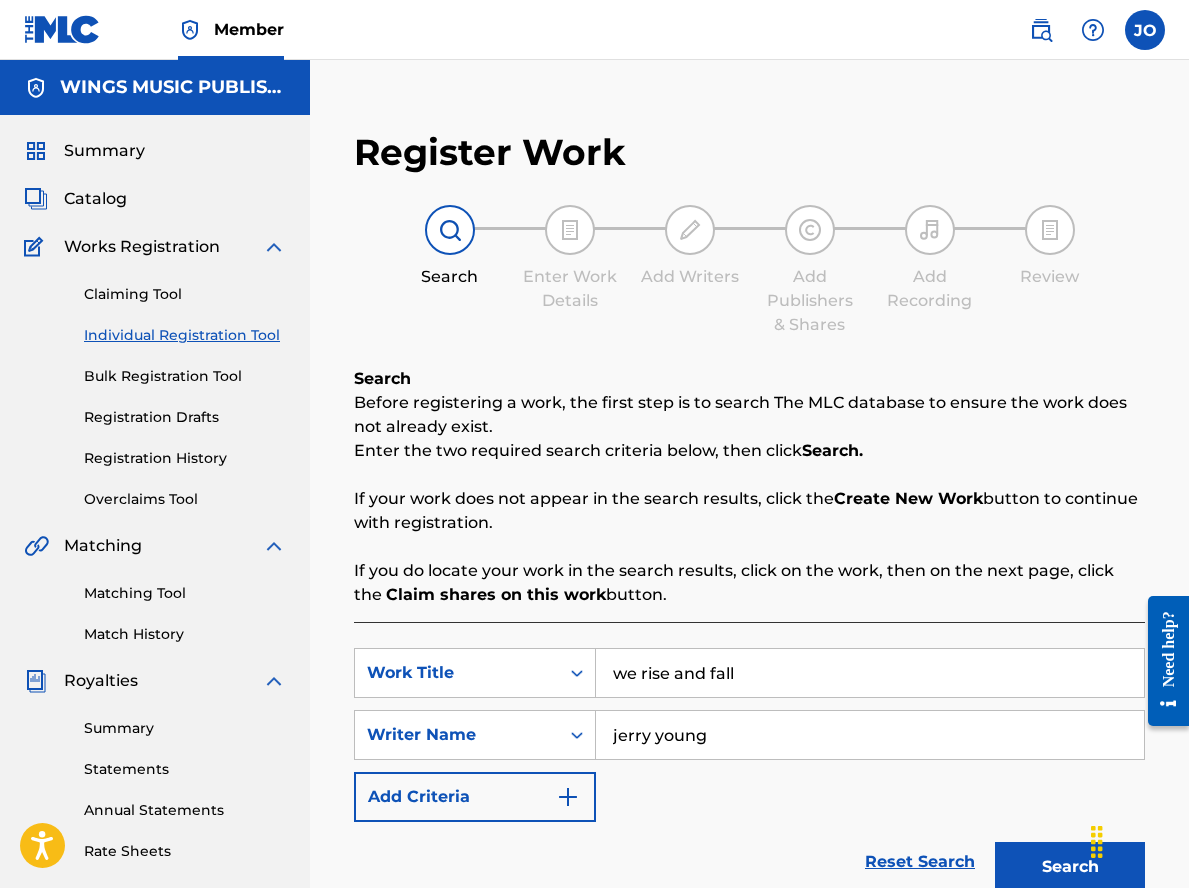 type on "we rise and fall" 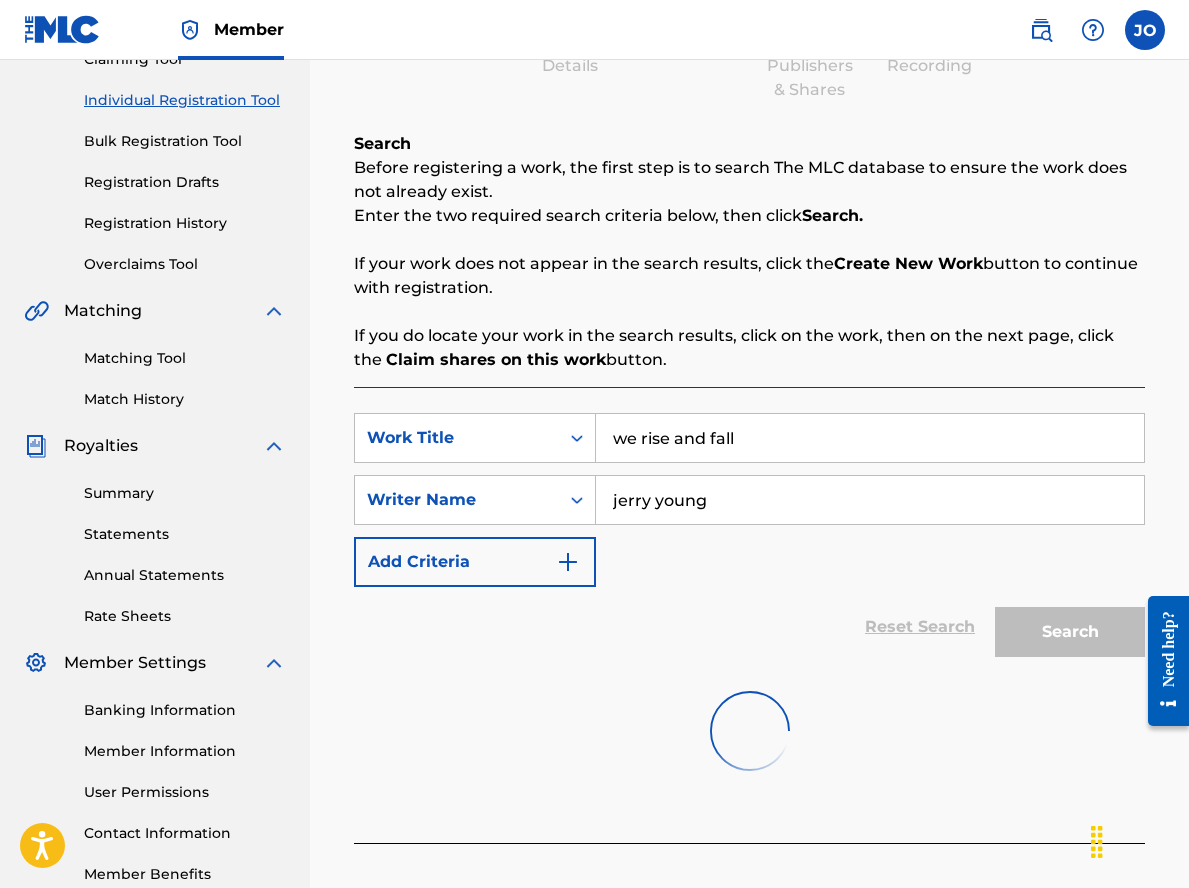 scroll, scrollTop: 400, scrollLeft: 0, axis: vertical 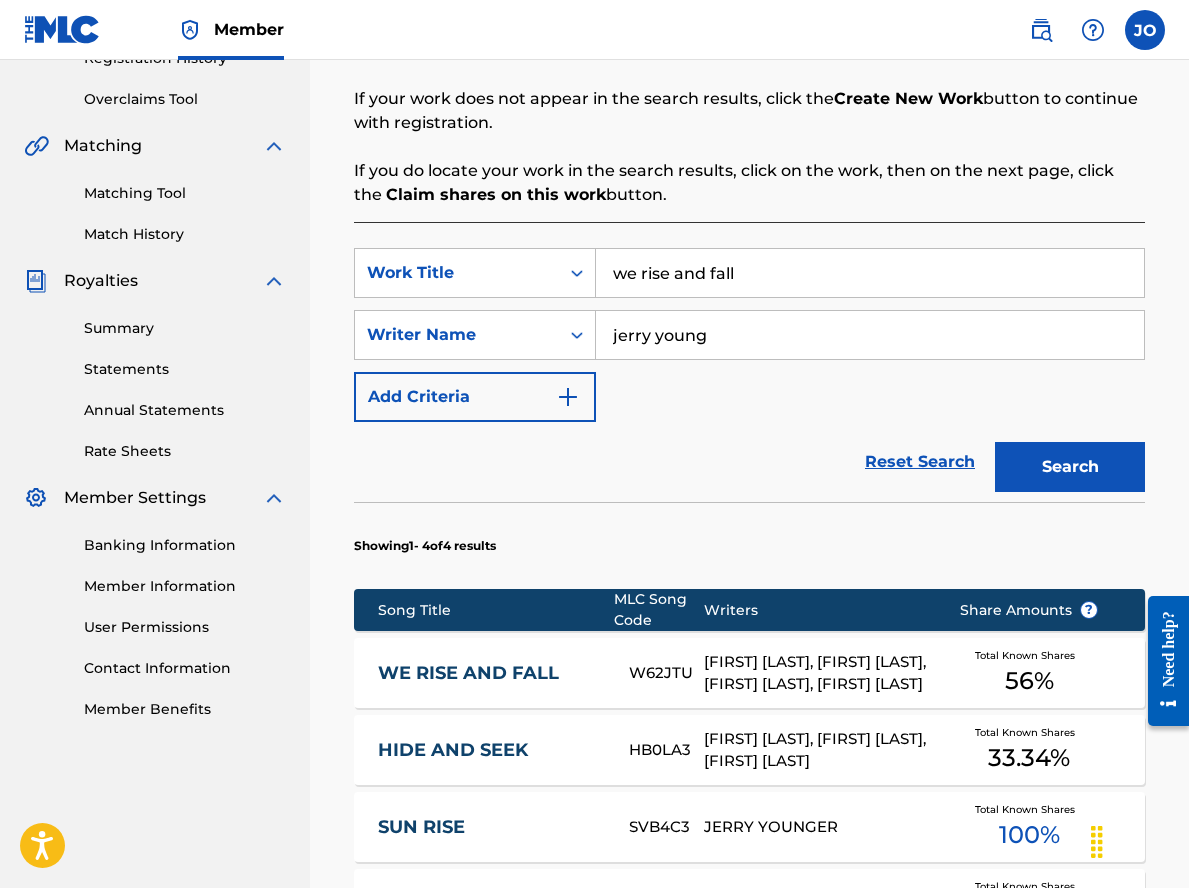 click on "WE RISE AND FALL" at bounding box center [490, 673] 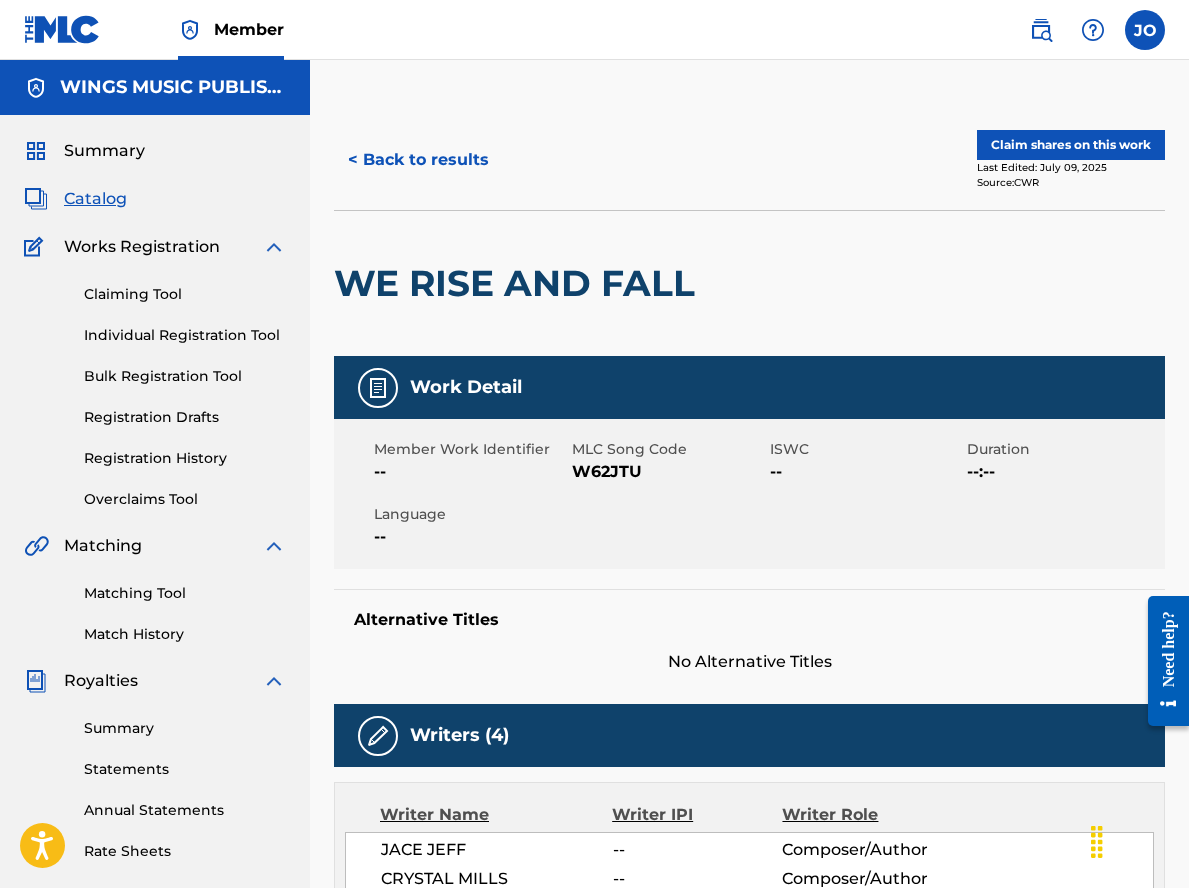 click on "Claim shares on this work" at bounding box center (1071, 145) 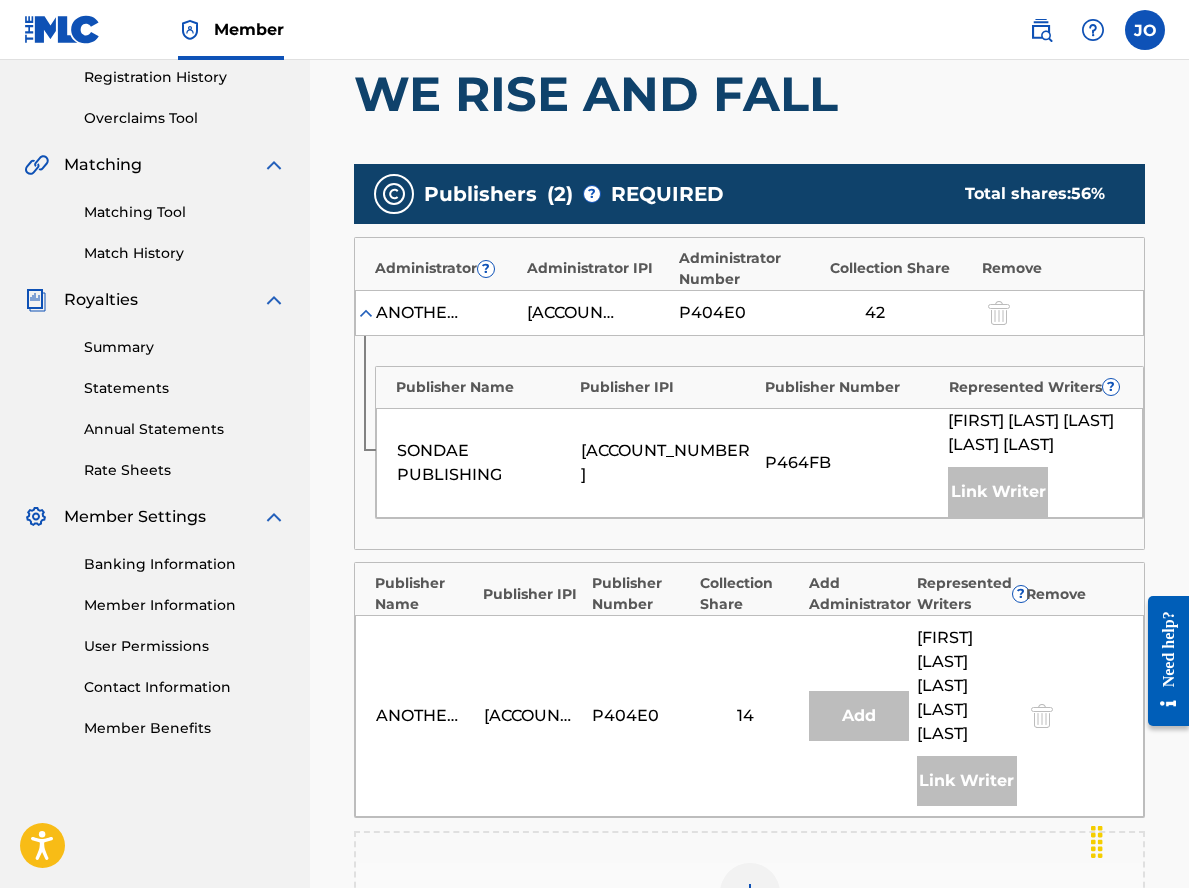 scroll, scrollTop: 600, scrollLeft: 0, axis: vertical 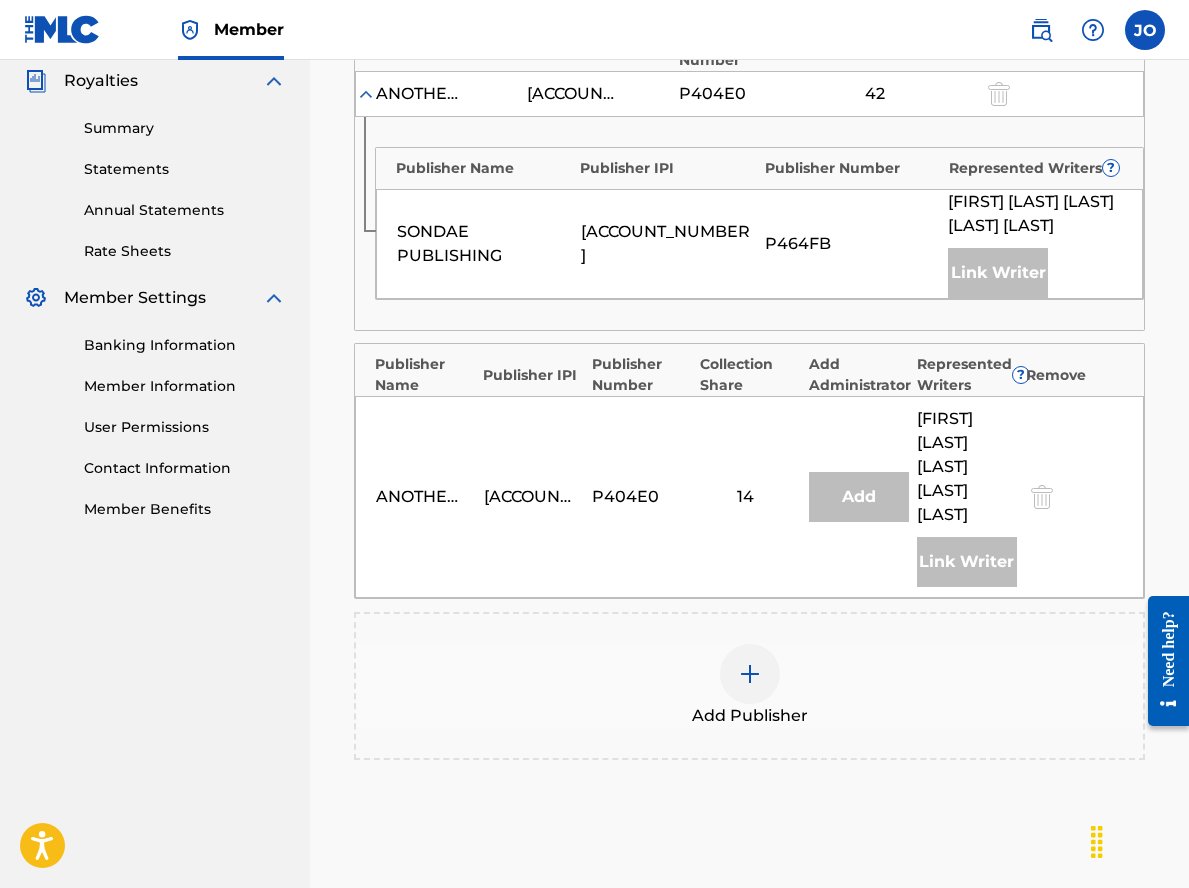 click at bounding box center (750, 674) 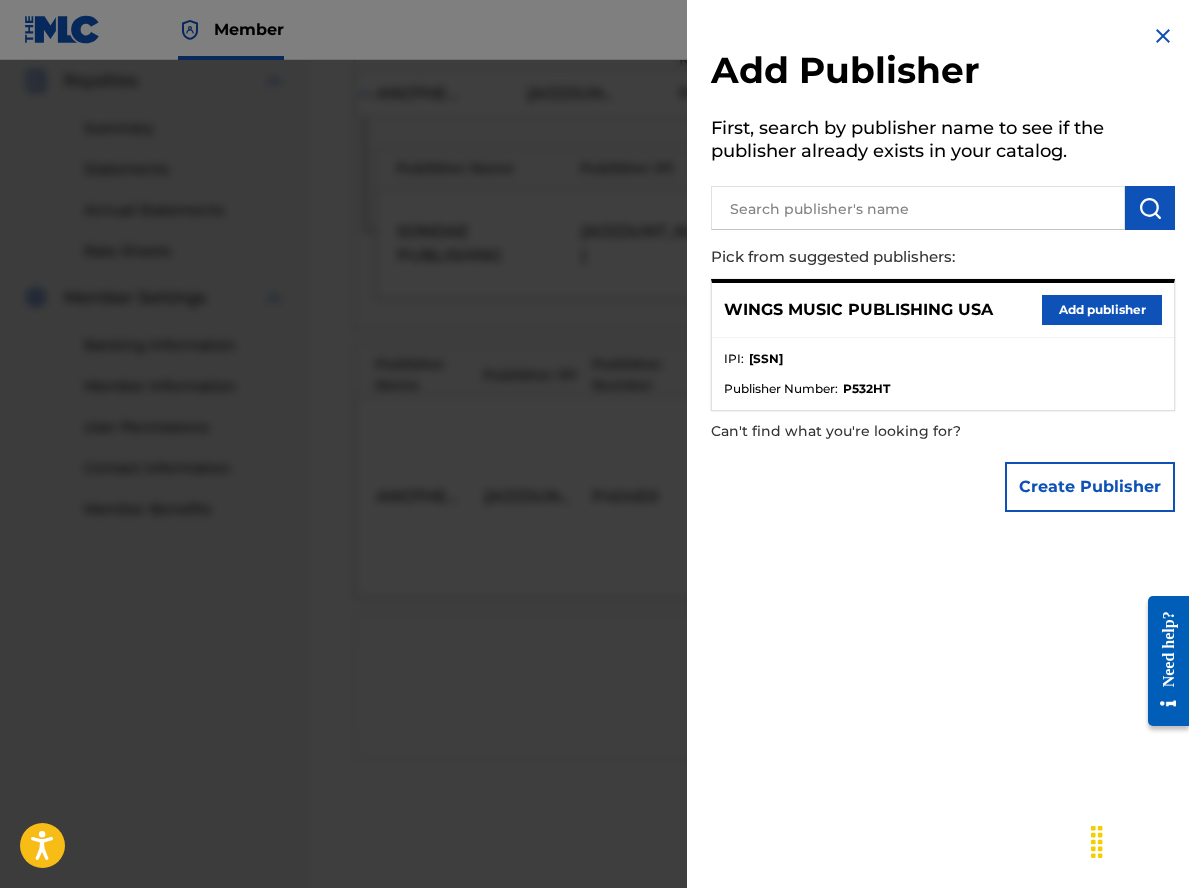 click on "Add publisher" at bounding box center [1102, 310] 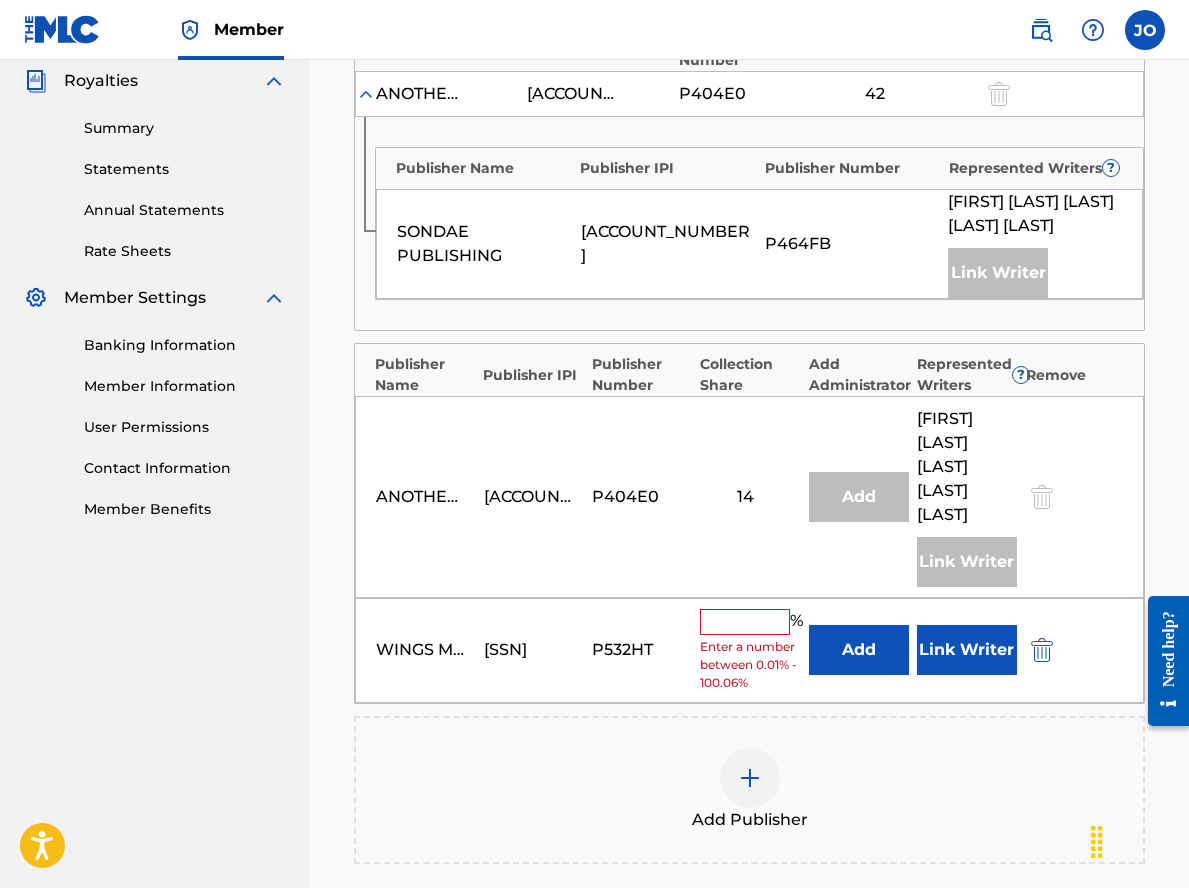 click at bounding box center [745, 622] 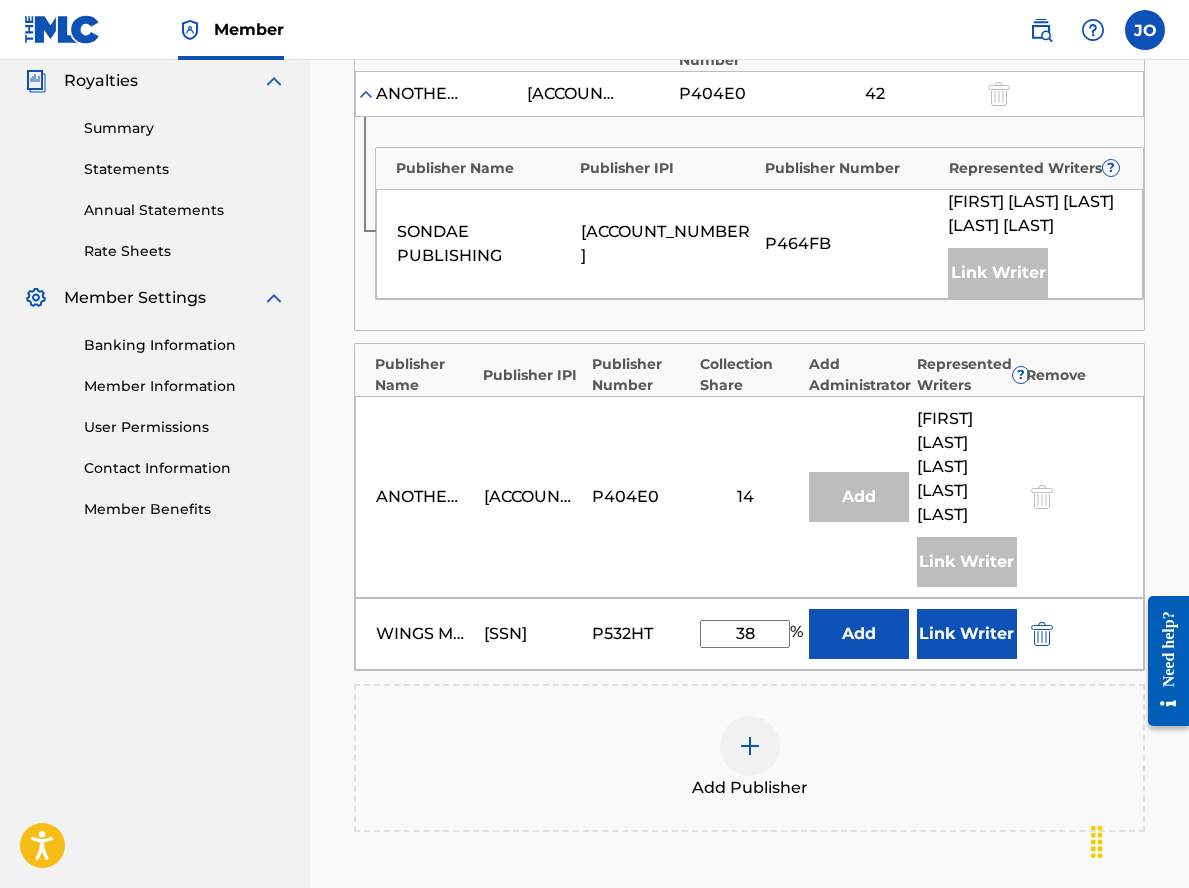 type on "38" 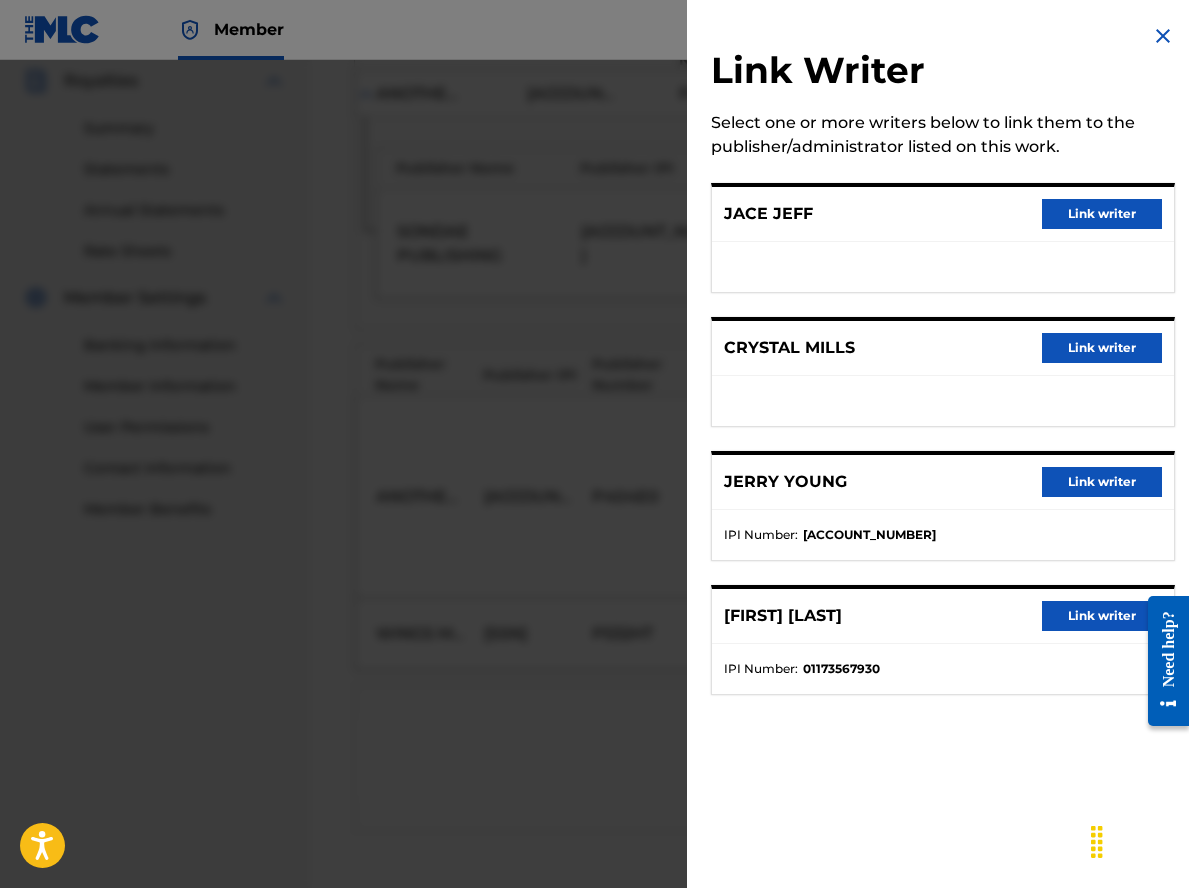 click on "Link writer" at bounding box center [1102, 482] 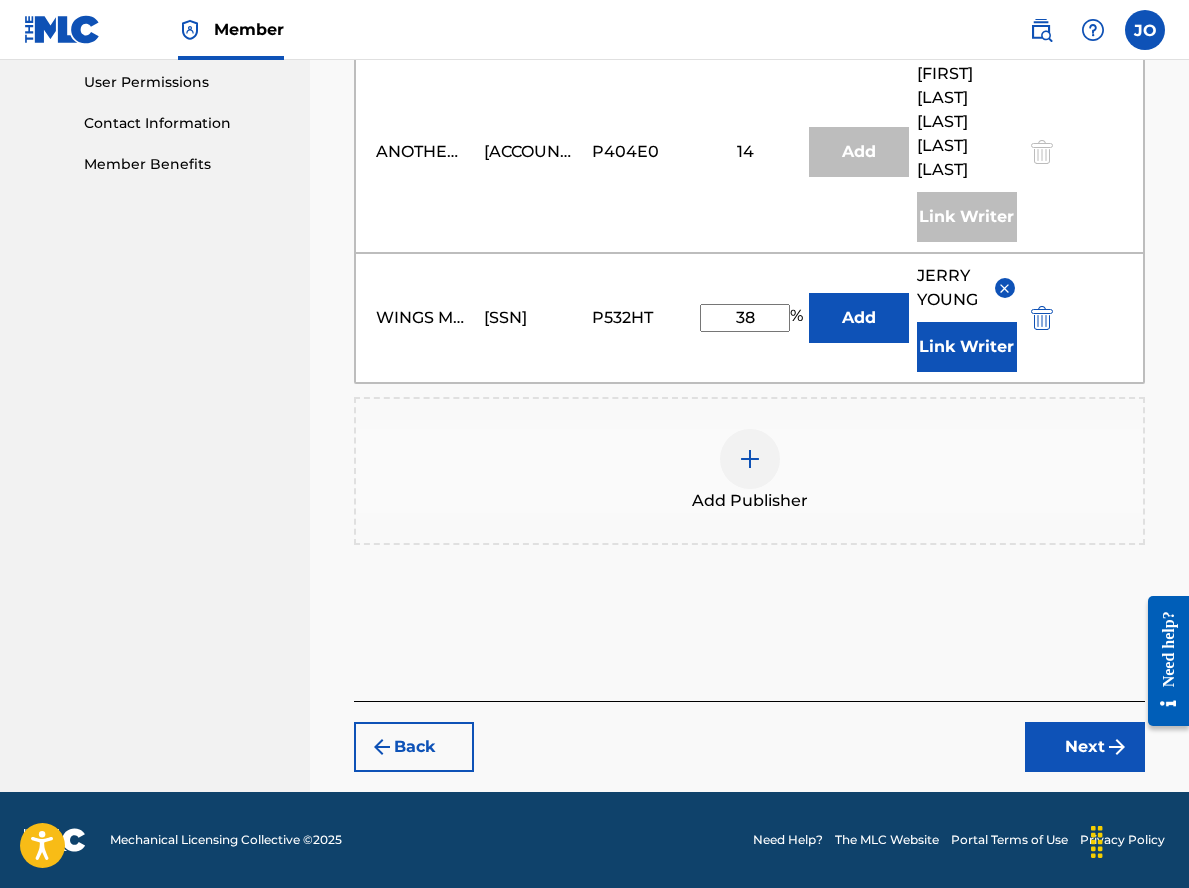 click on "Next" at bounding box center [1085, 747] 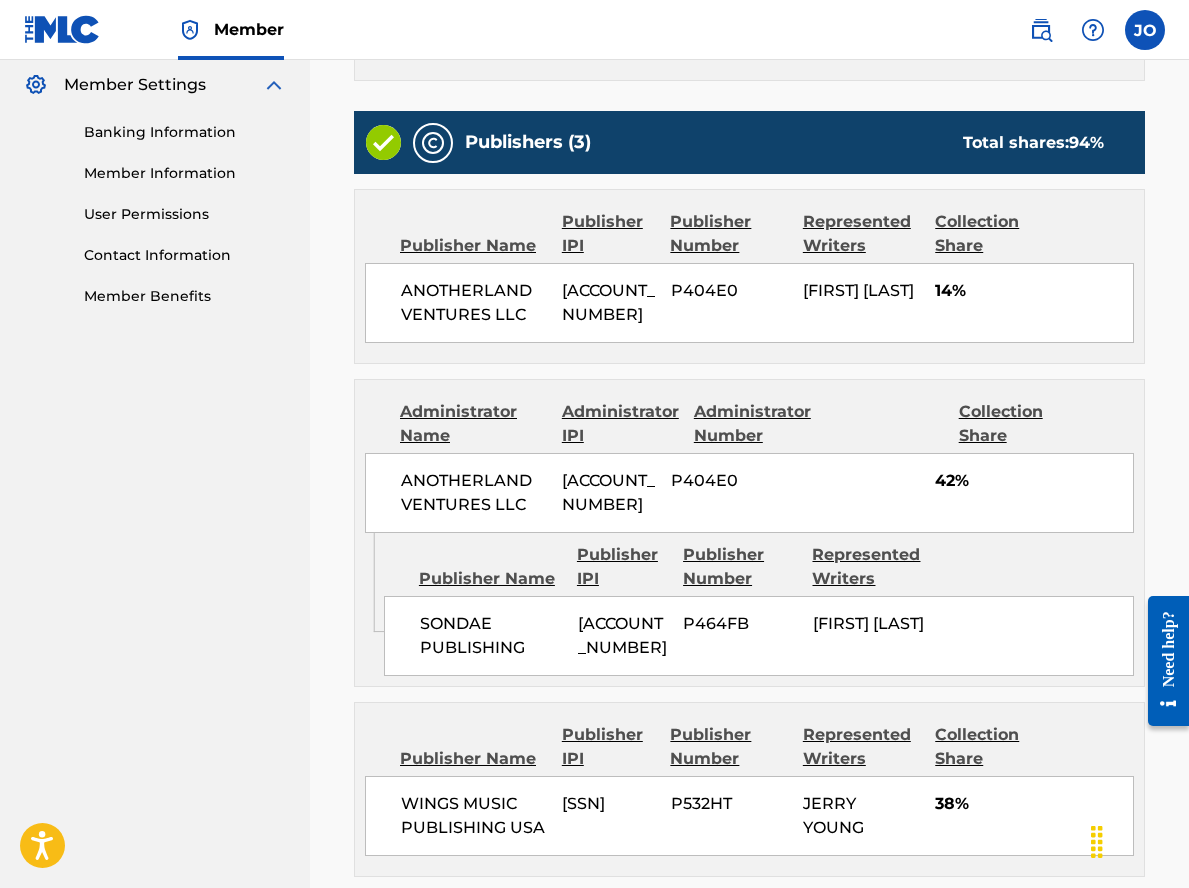 scroll, scrollTop: 1115, scrollLeft: 0, axis: vertical 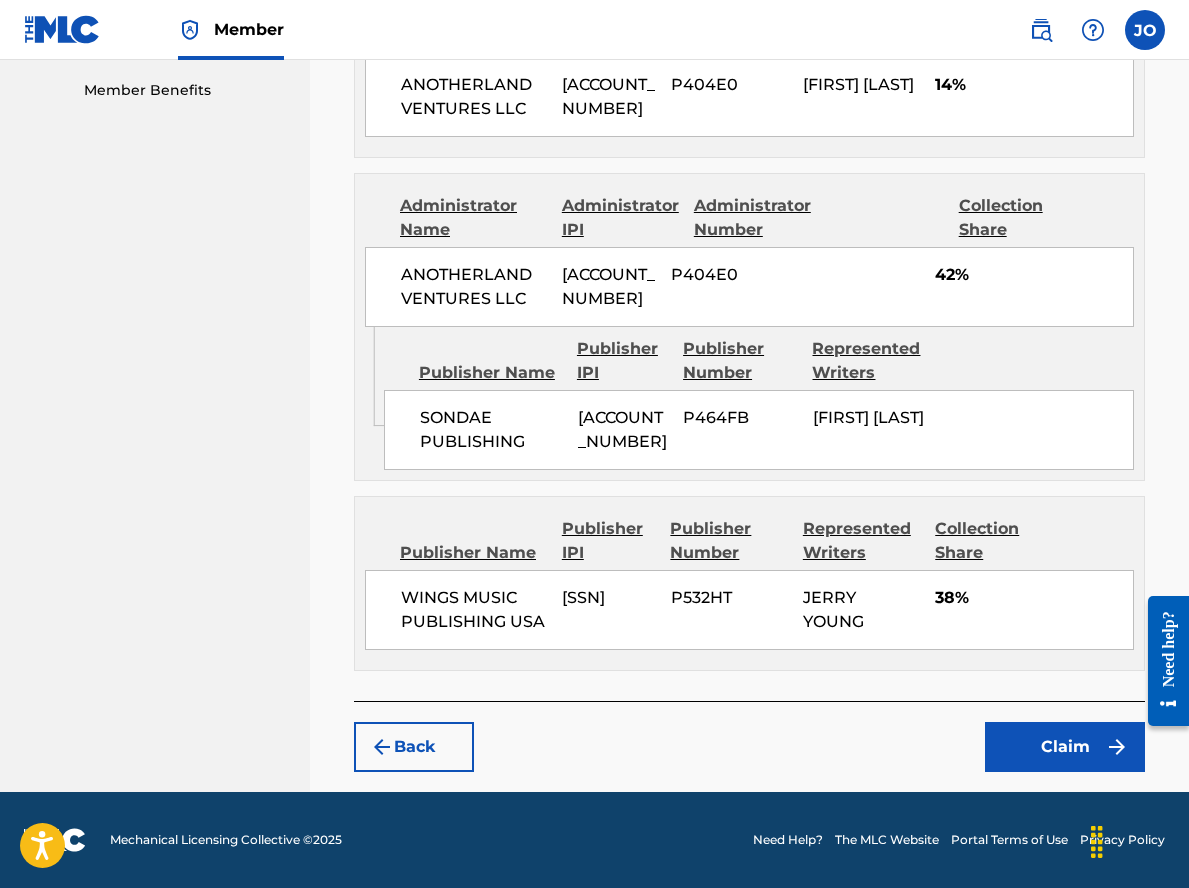 click on "Claim" at bounding box center [1065, 747] 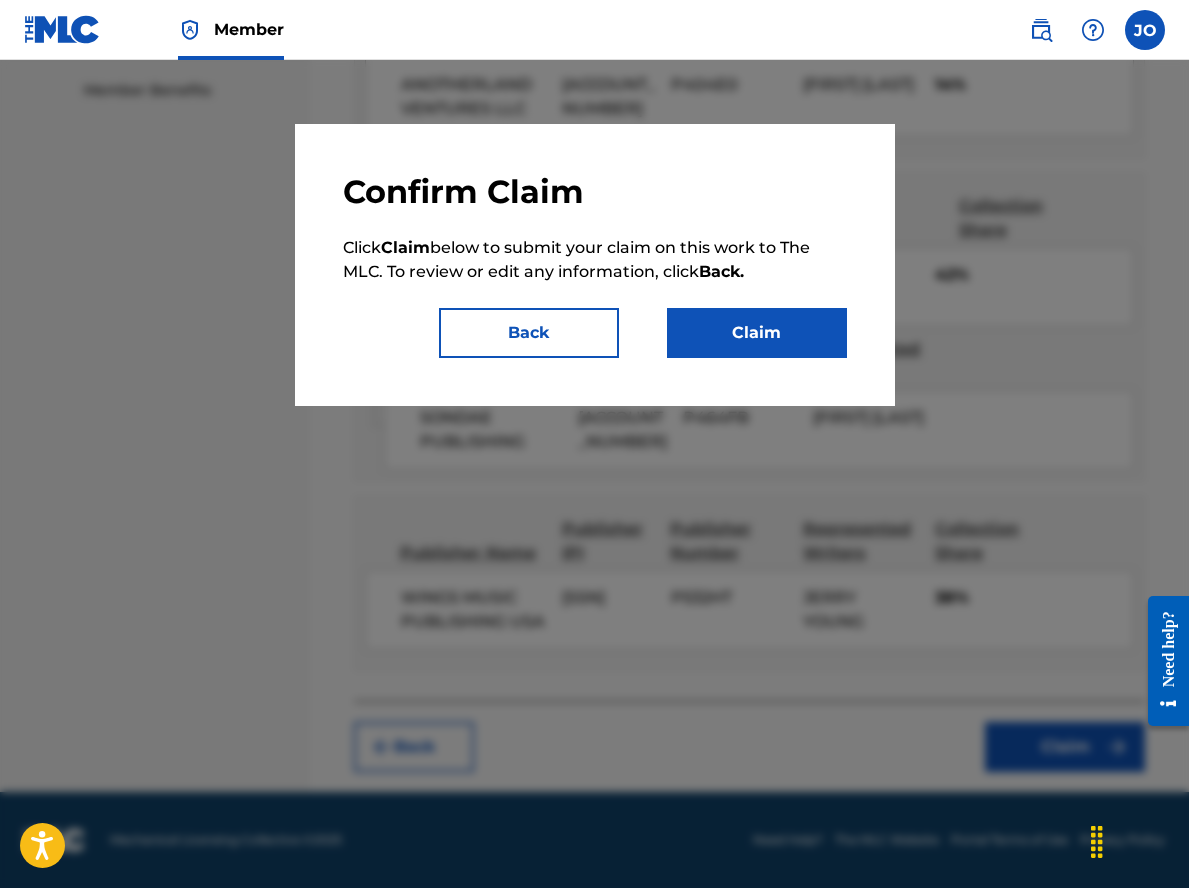 click on "Claim" at bounding box center (757, 333) 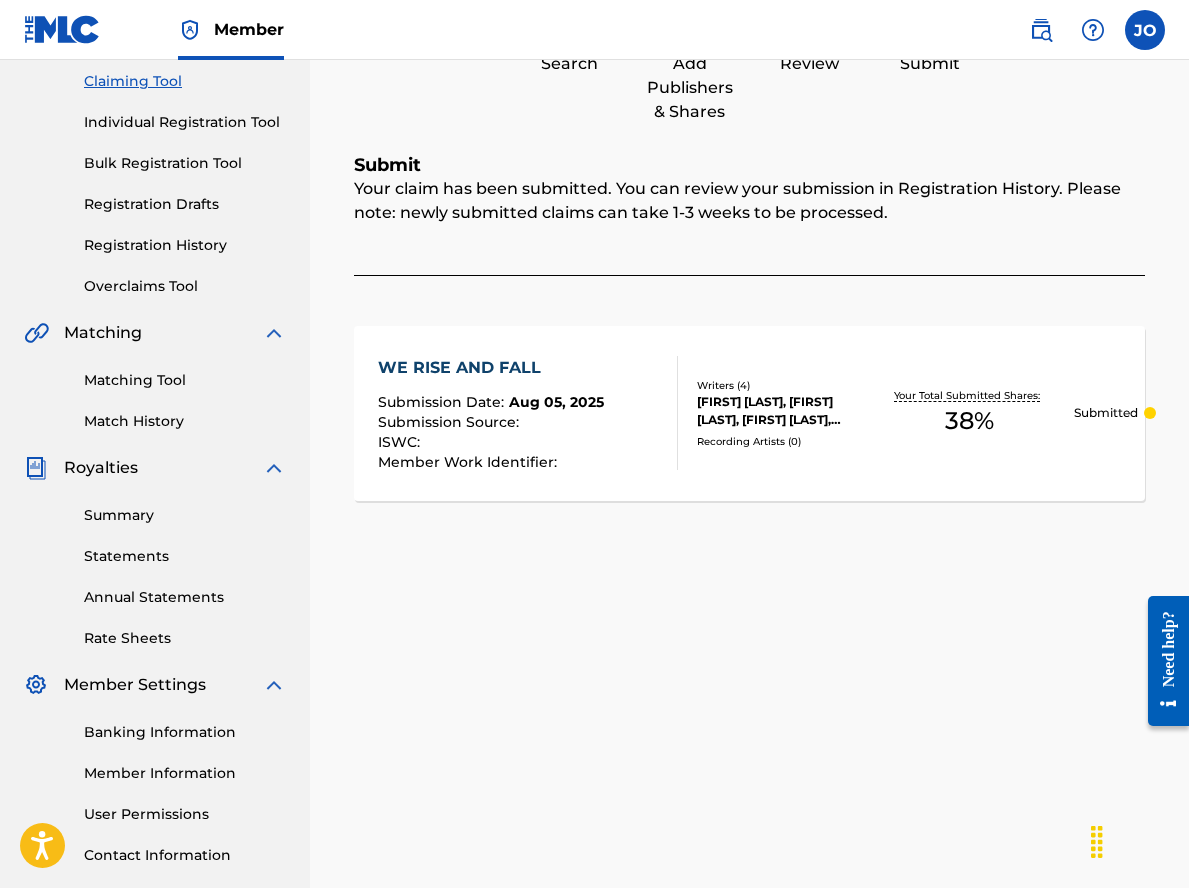 scroll, scrollTop: 0, scrollLeft: 0, axis: both 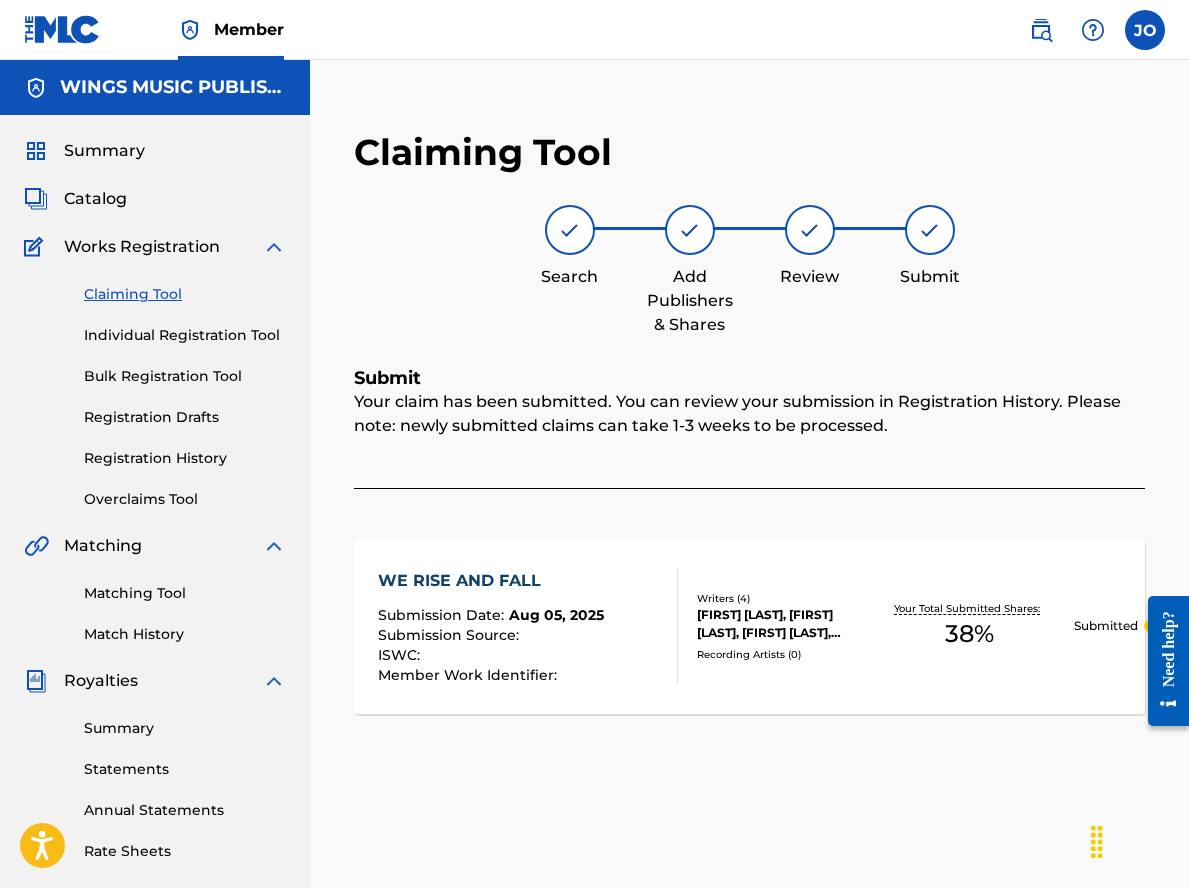 click on "Individual Registration Tool" at bounding box center [185, 335] 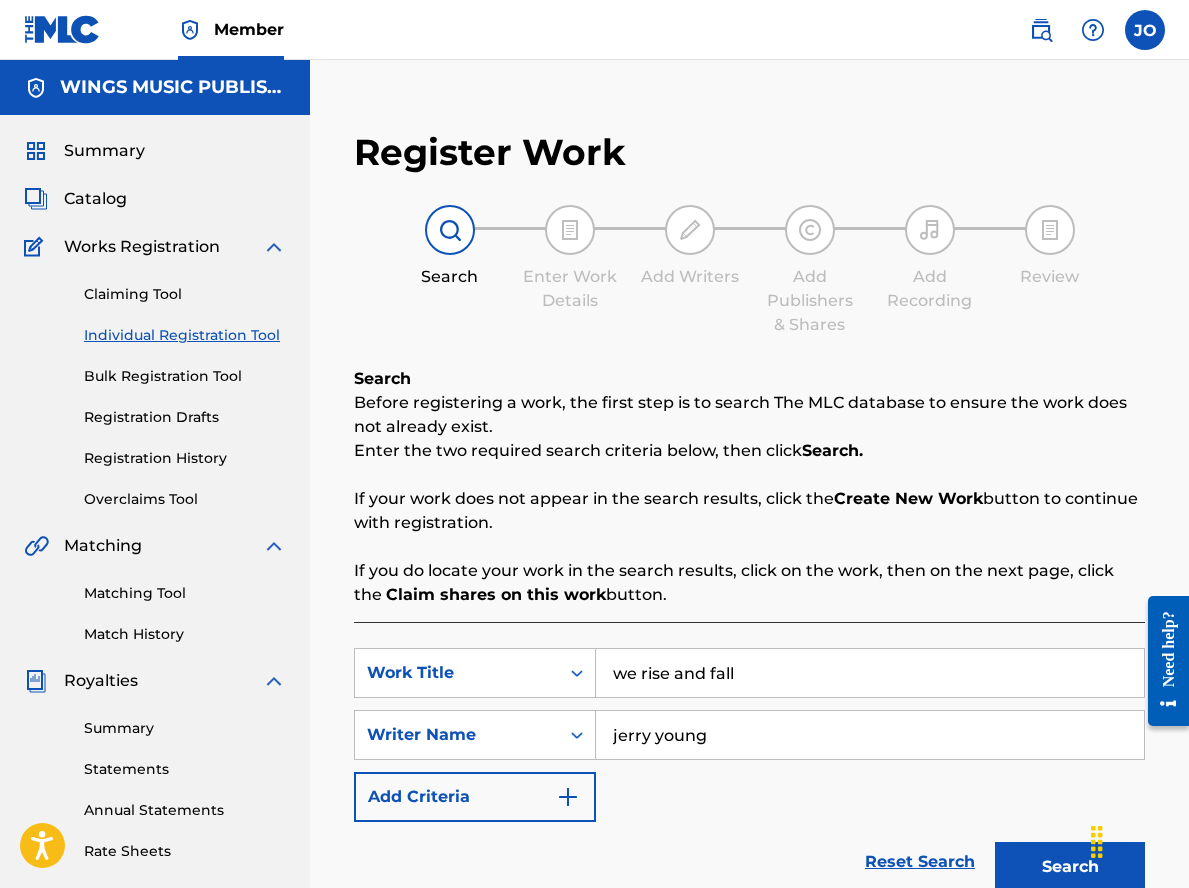 drag, startPoint x: 787, startPoint y: 677, endPoint x: 449, endPoint y: 624, distance: 342.1301 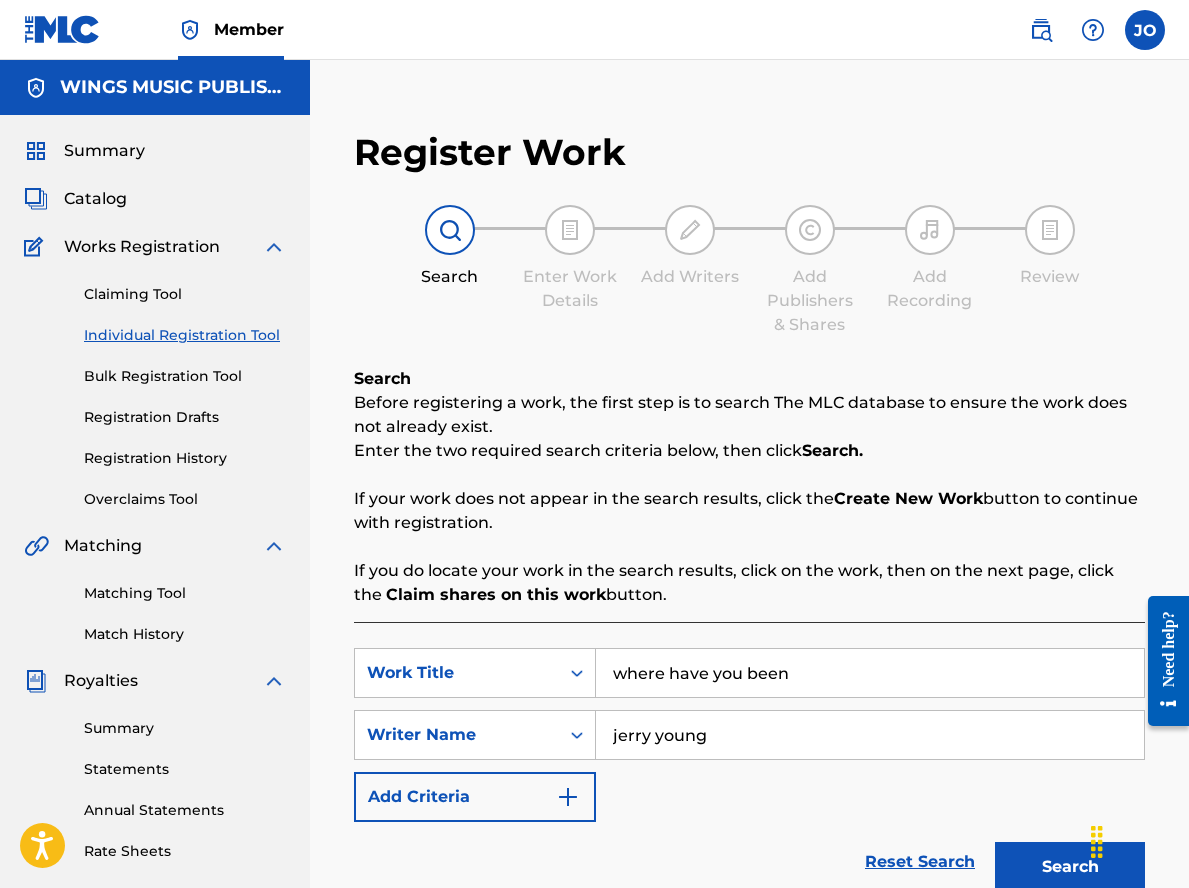 type on "where have you been" 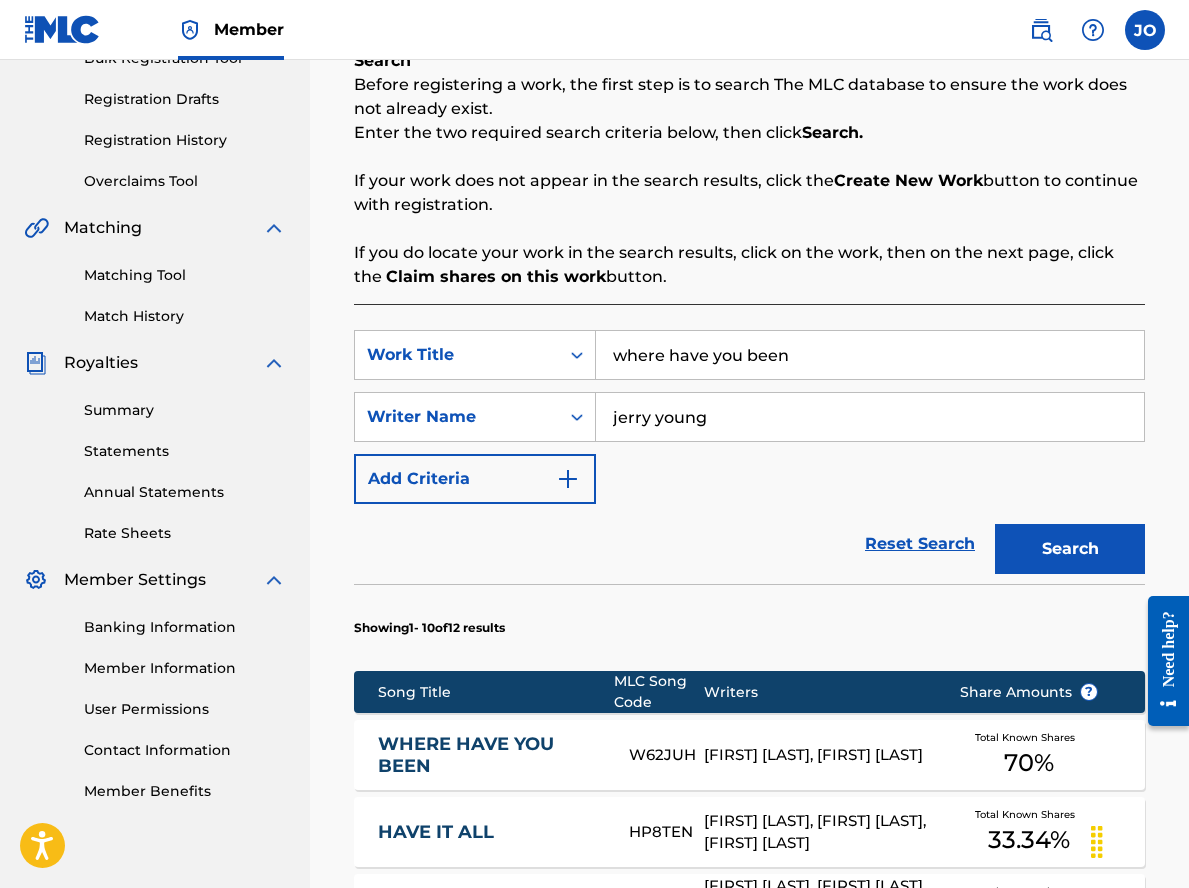 scroll, scrollTop: 500, scrollLeft: 0, axis: vertical 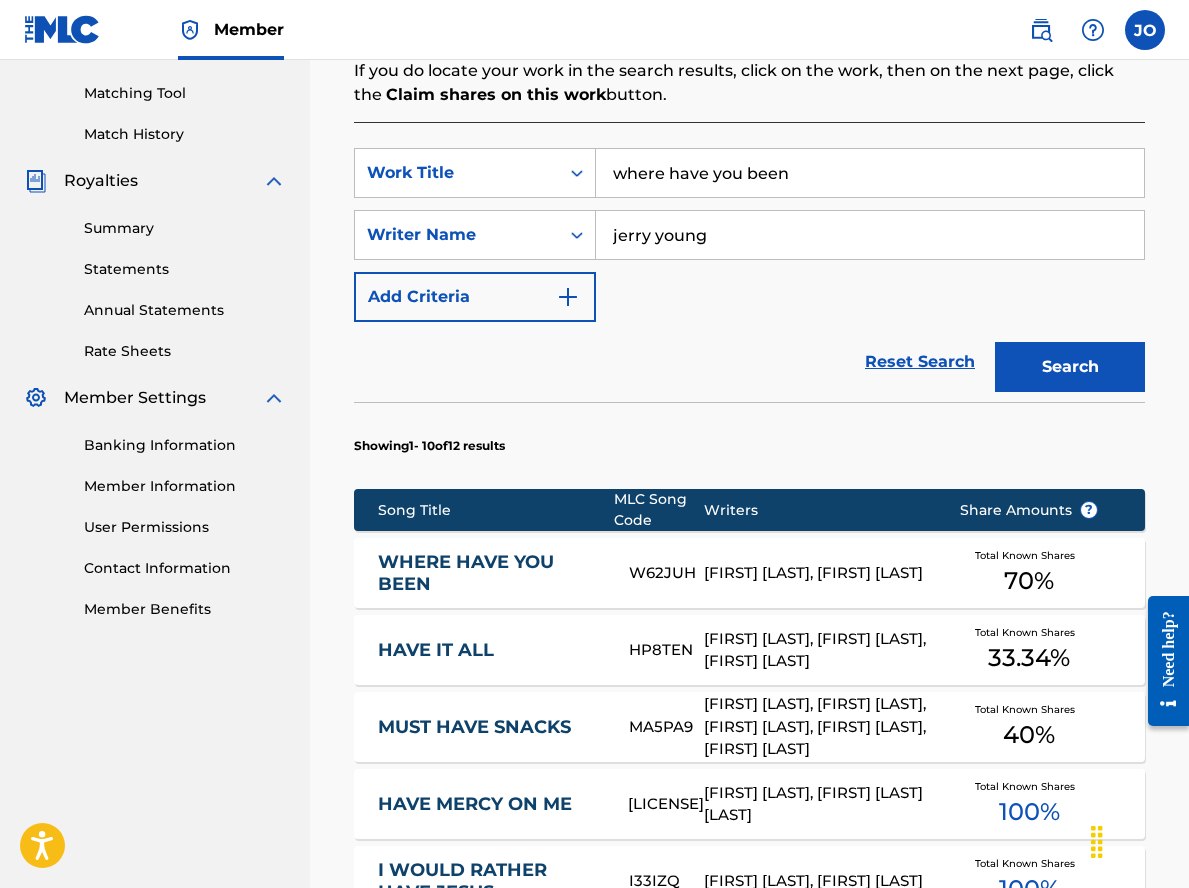 click on "WHERE HAVE YOU BEEN" at bounding box center (490, 573) 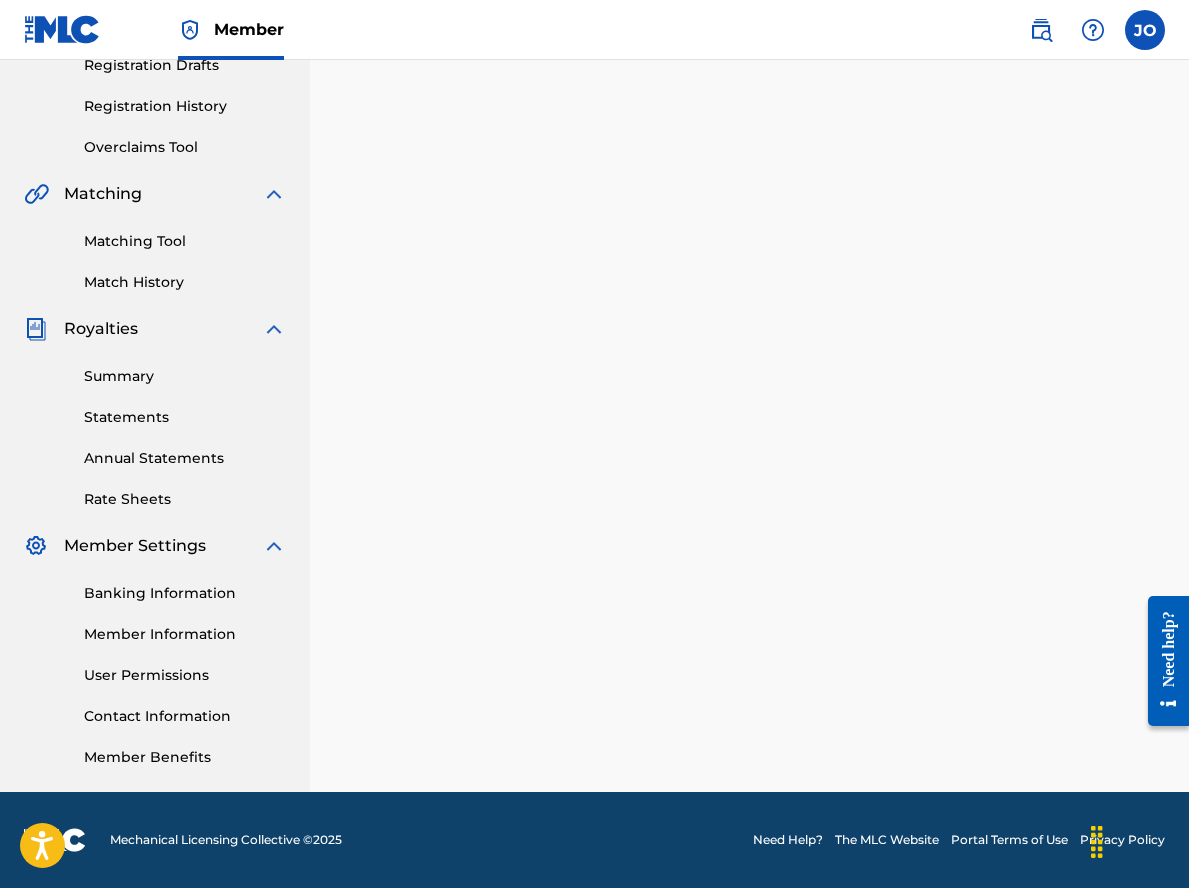 scroll, scrollTop: 0, scrollLeft: 0, axis: both 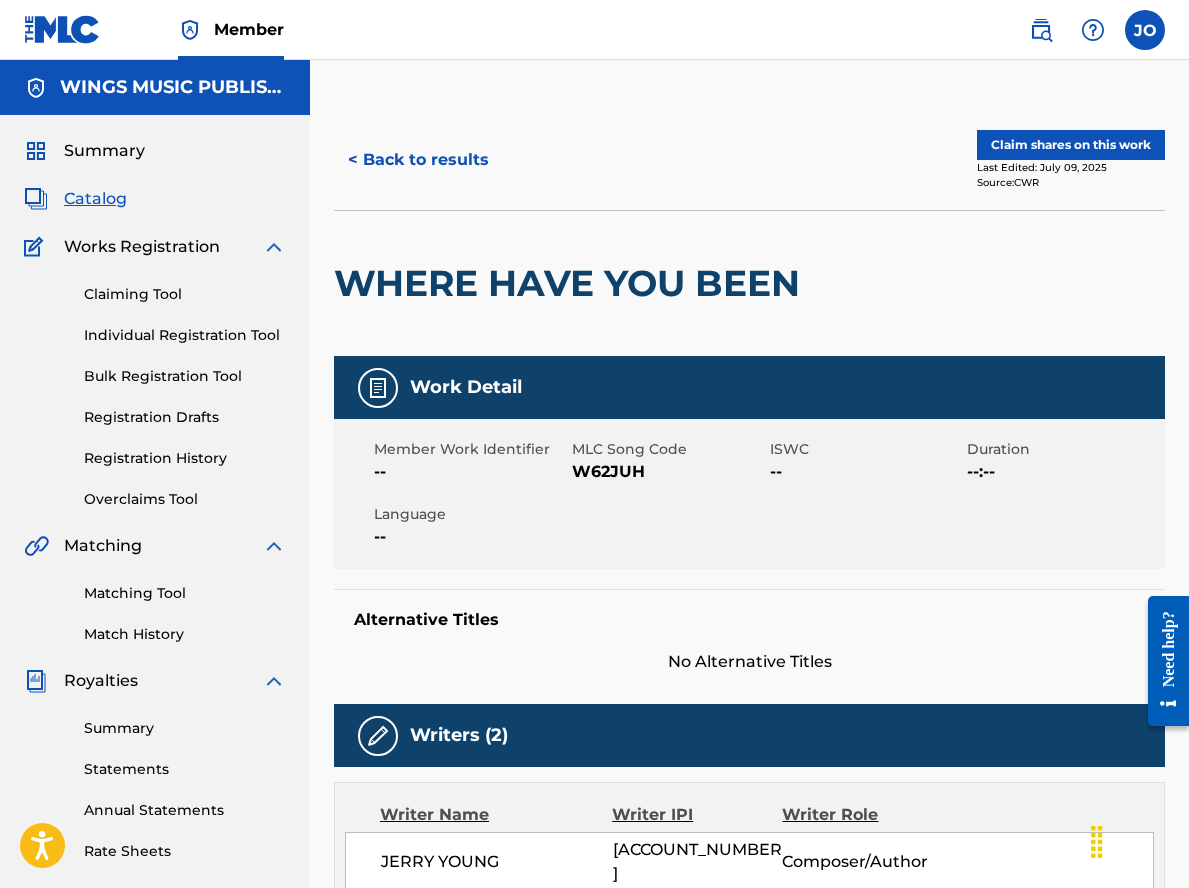 click on "Claim shares on this work" at bounding box center (1071, 145) 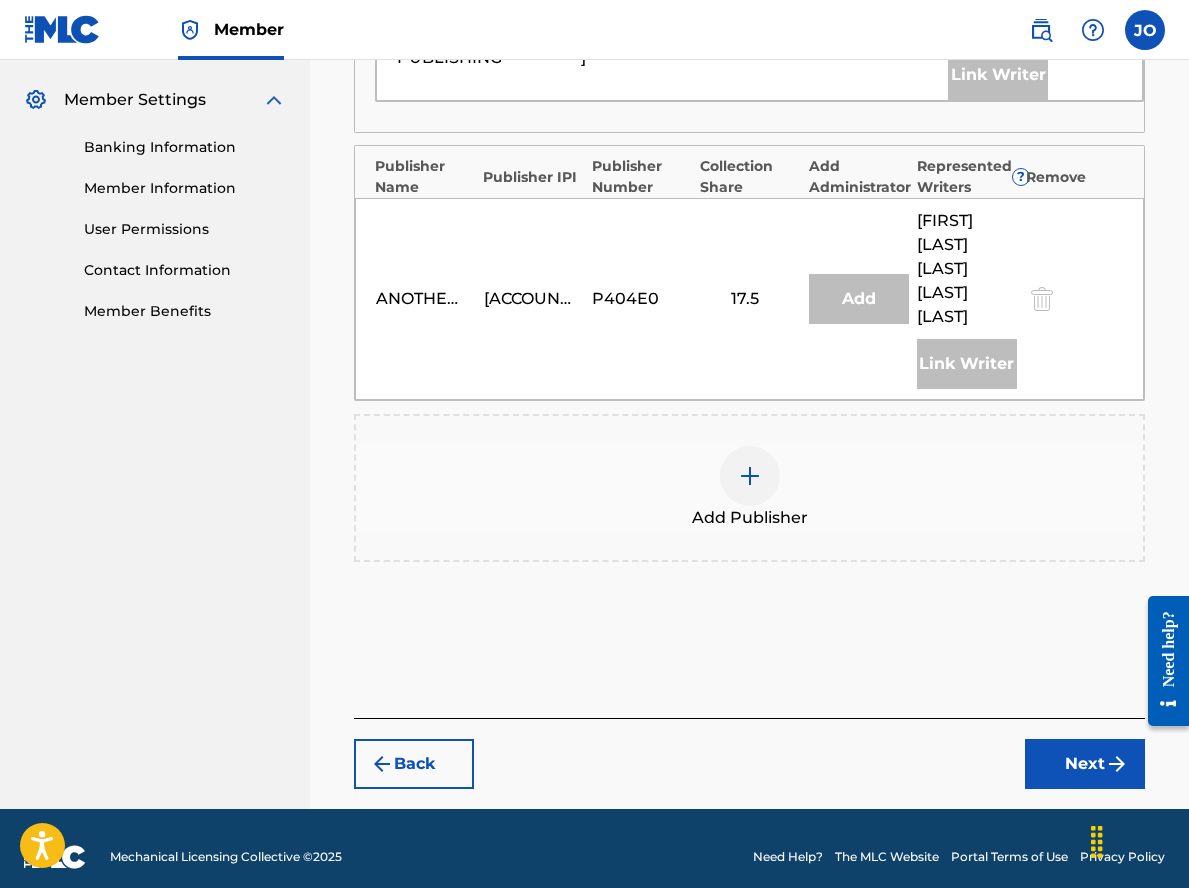 scroll, scrollTop: 800, scrollLeft: 0, axis: vertical 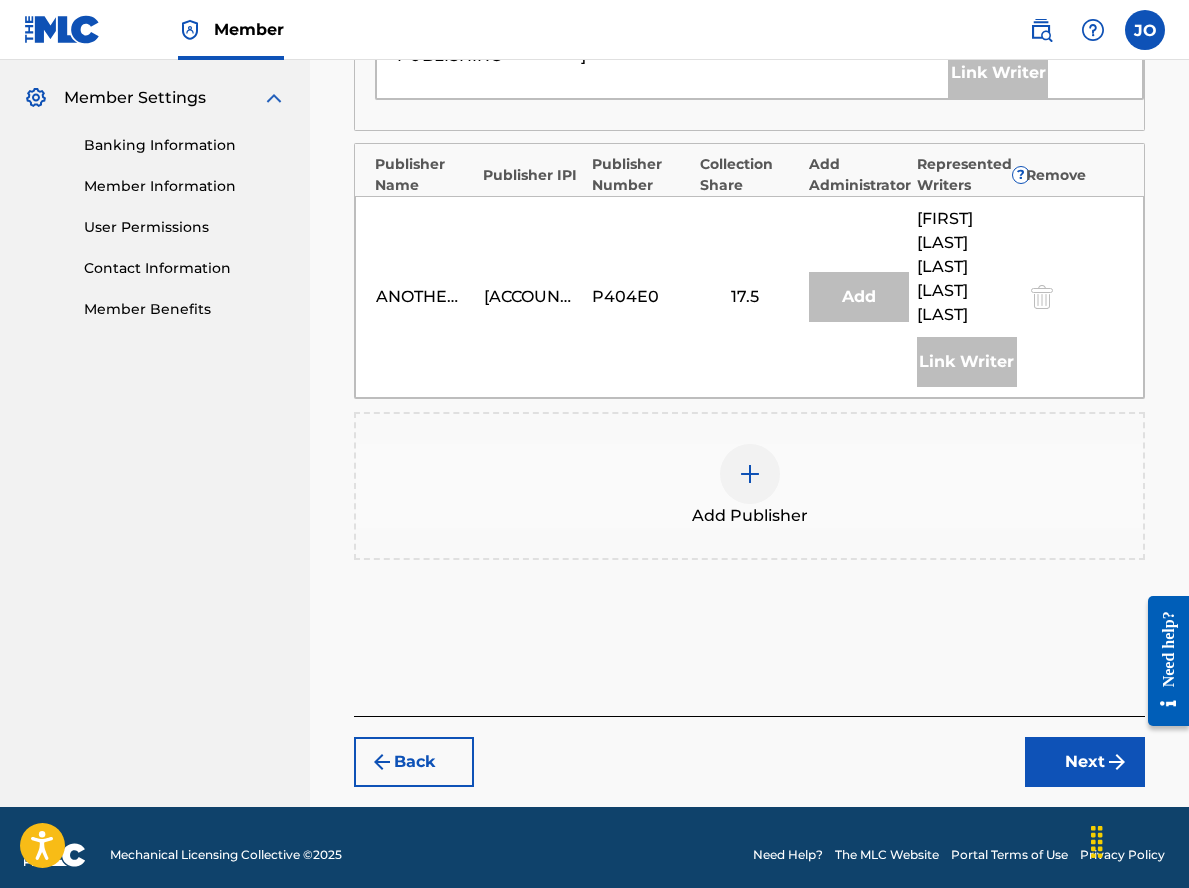click at bounding box center (750, 474) 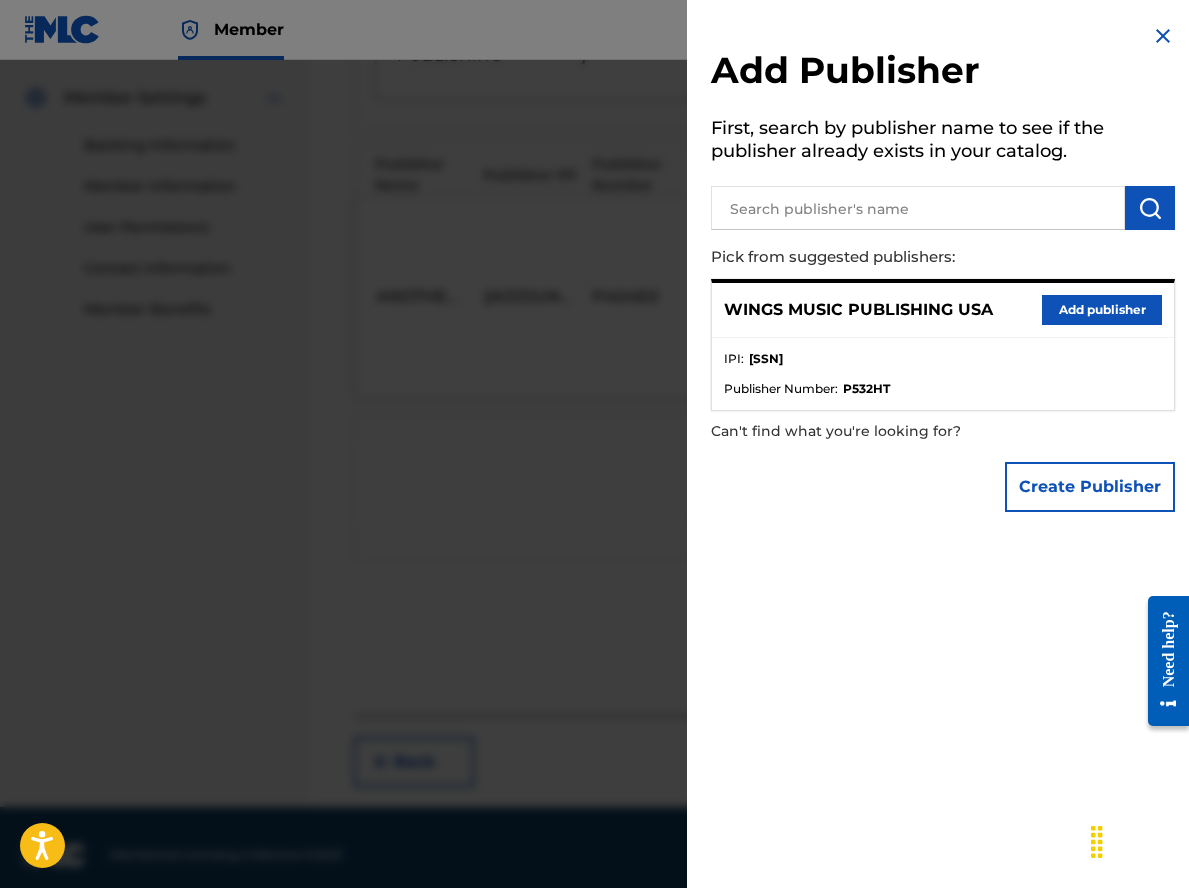 click on "Add publisher" at bounding box center (1102, 310) 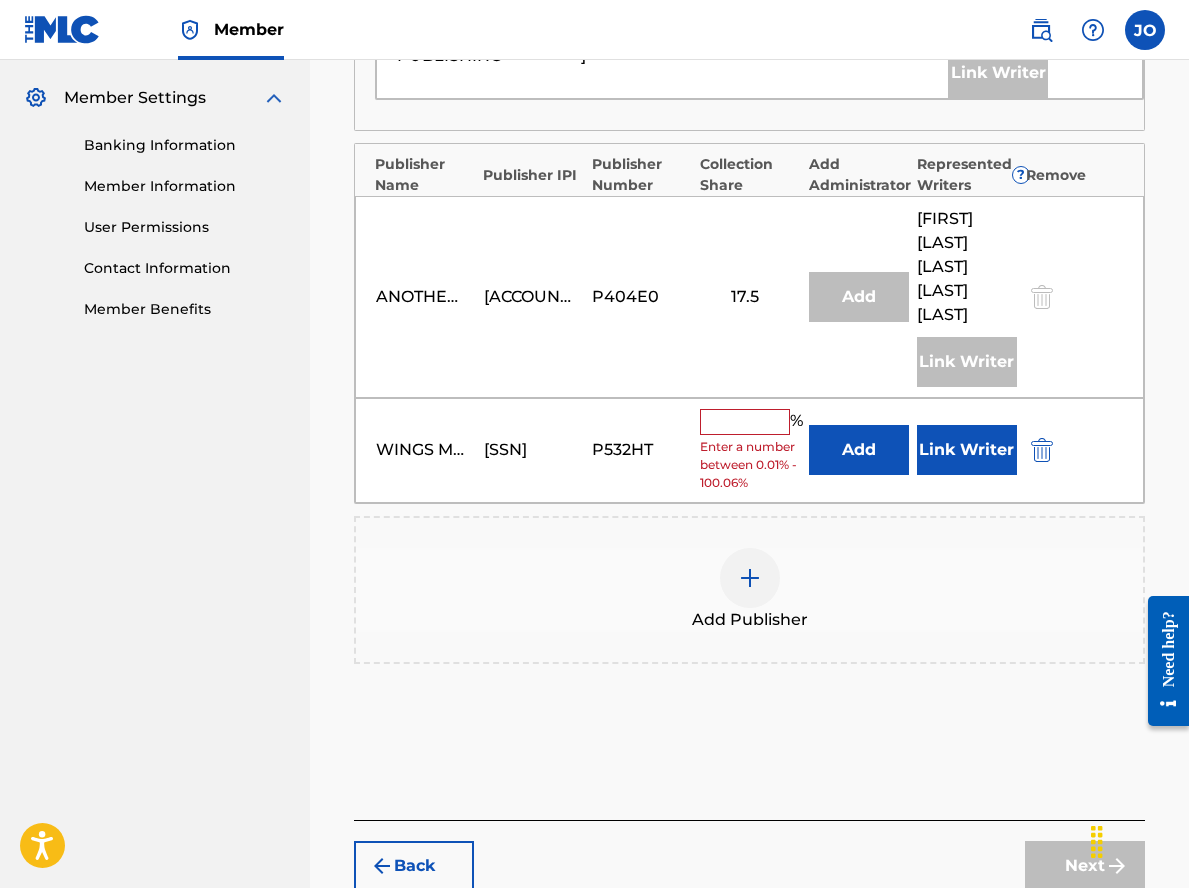click at bounding box center (745, 422) 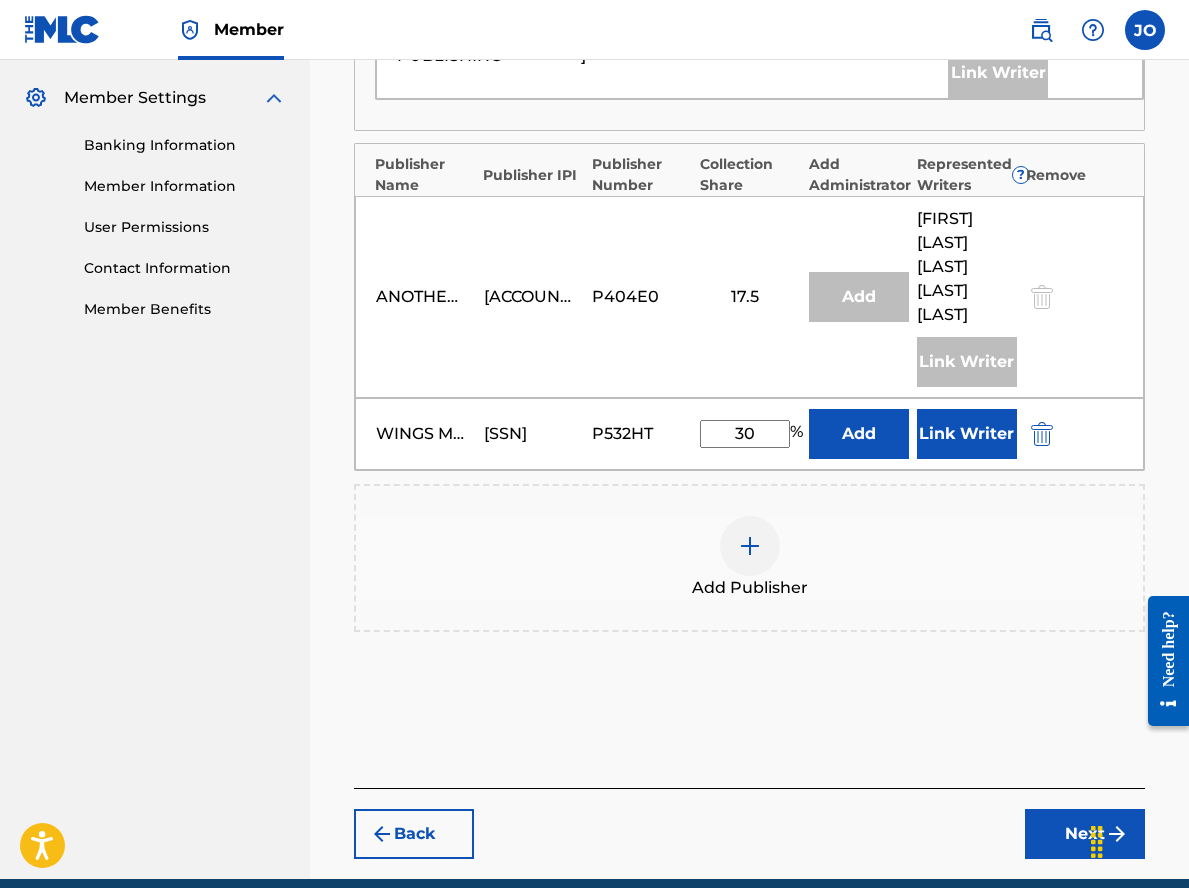 type on "30" 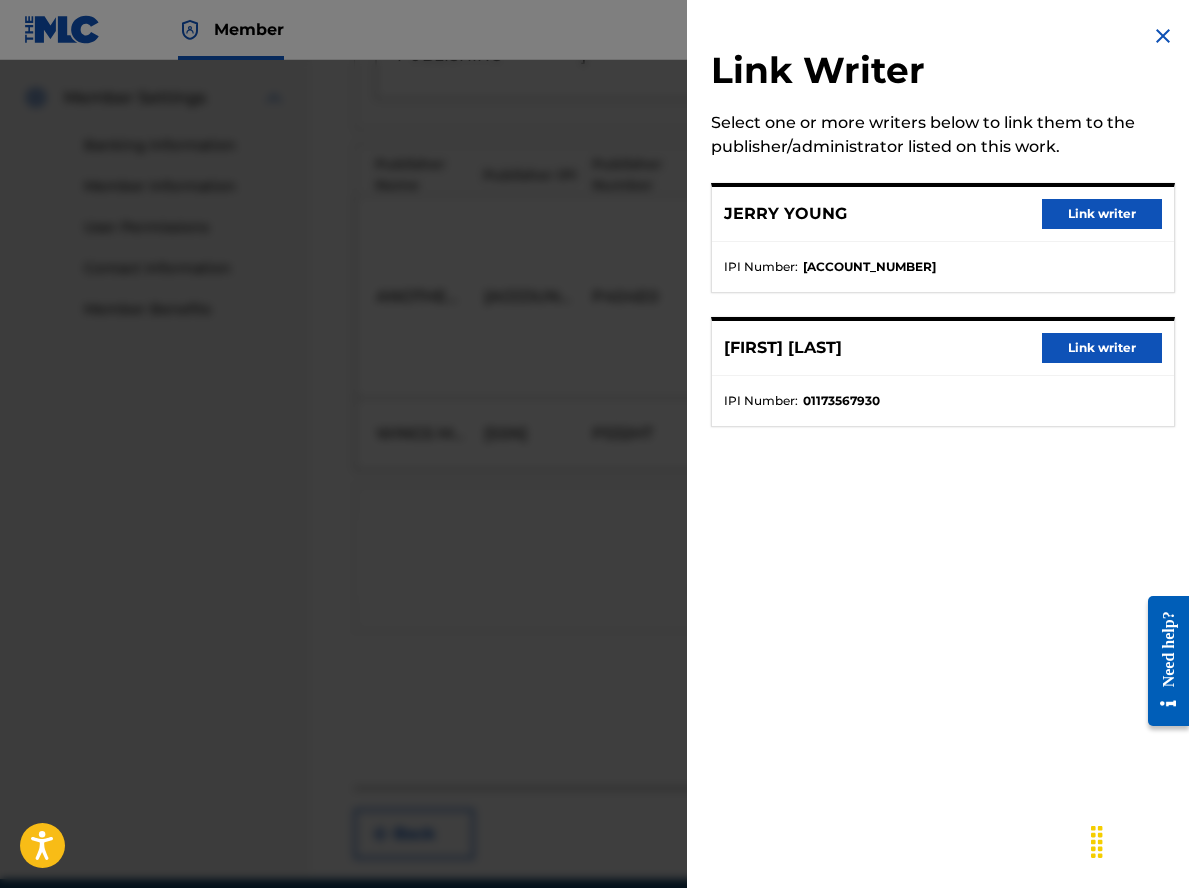 click on "Link writer" at bounding box center (1102, 214) 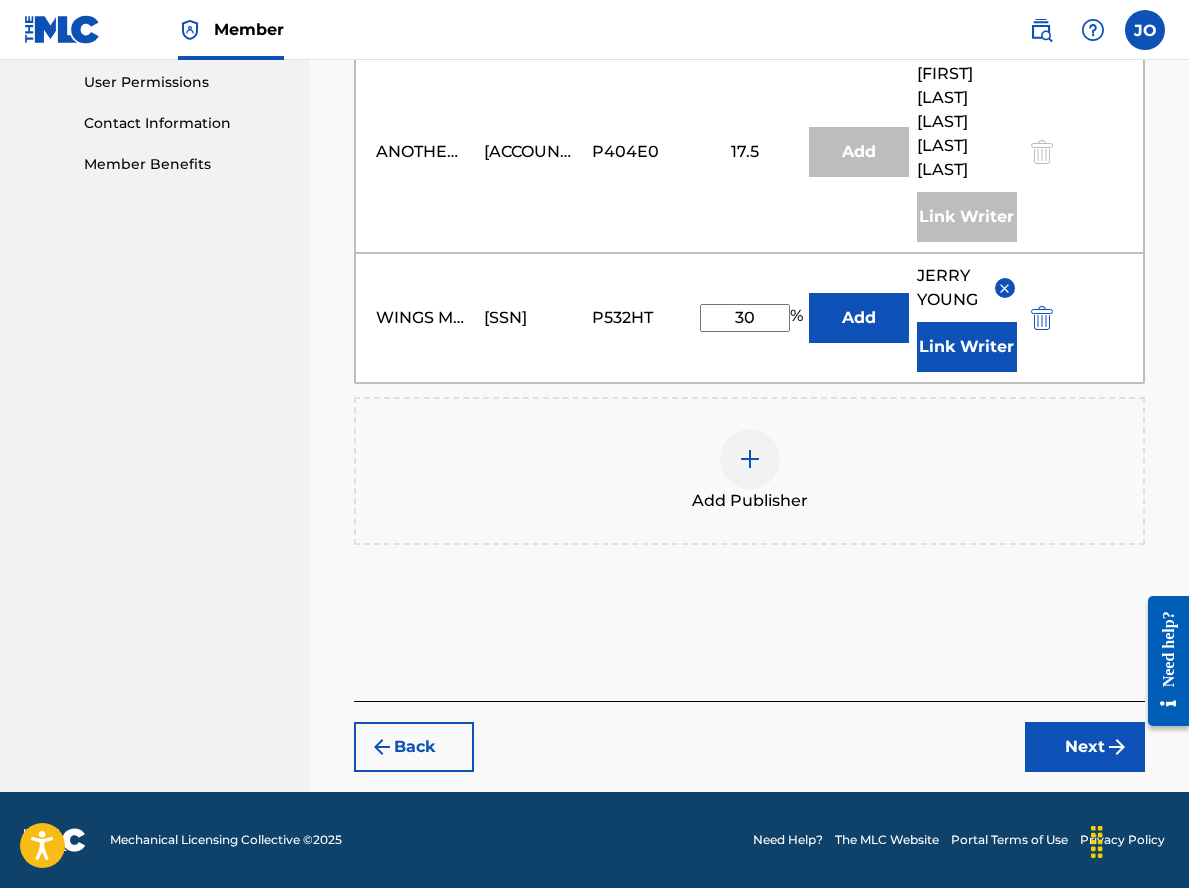 click on "Next" at bounding box center [1085, 747] 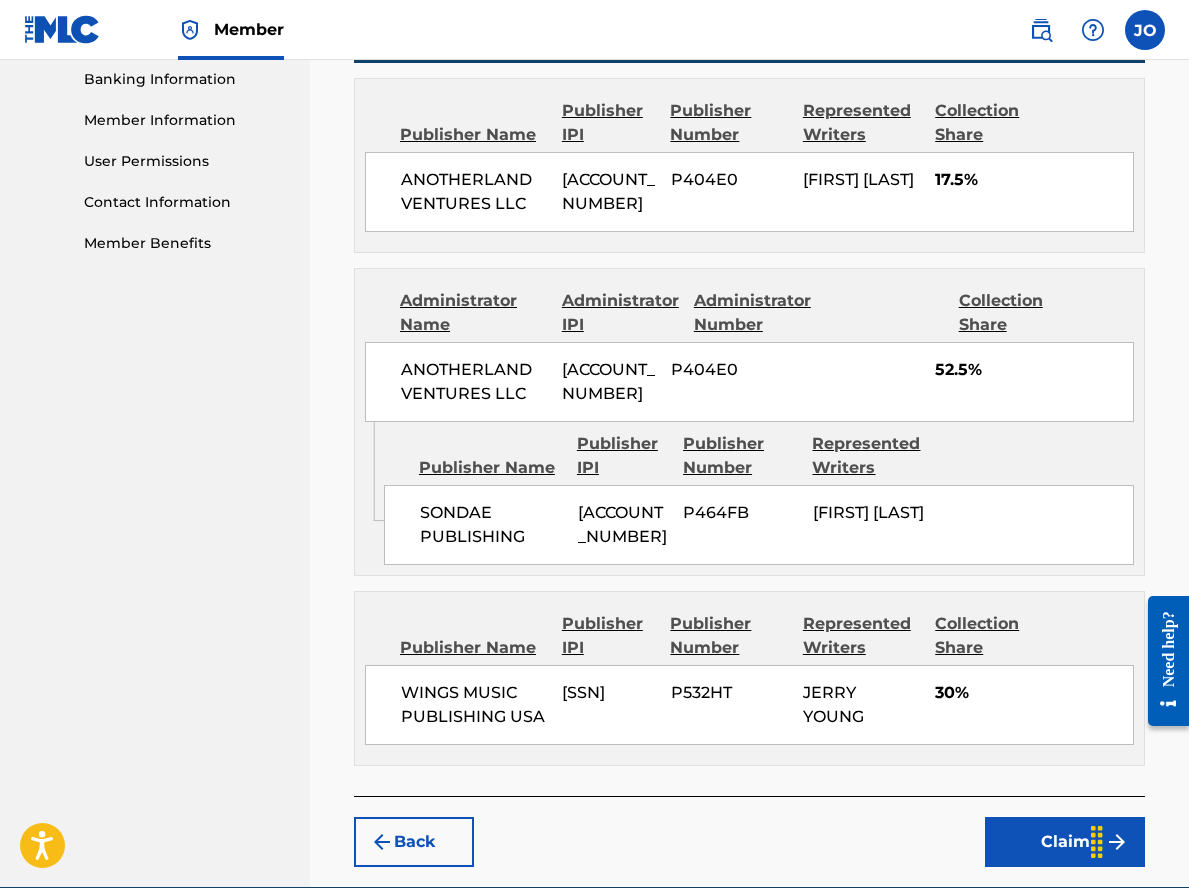 scroll, scrollTop: 1057, scrollLeft: 0, axis: vertical 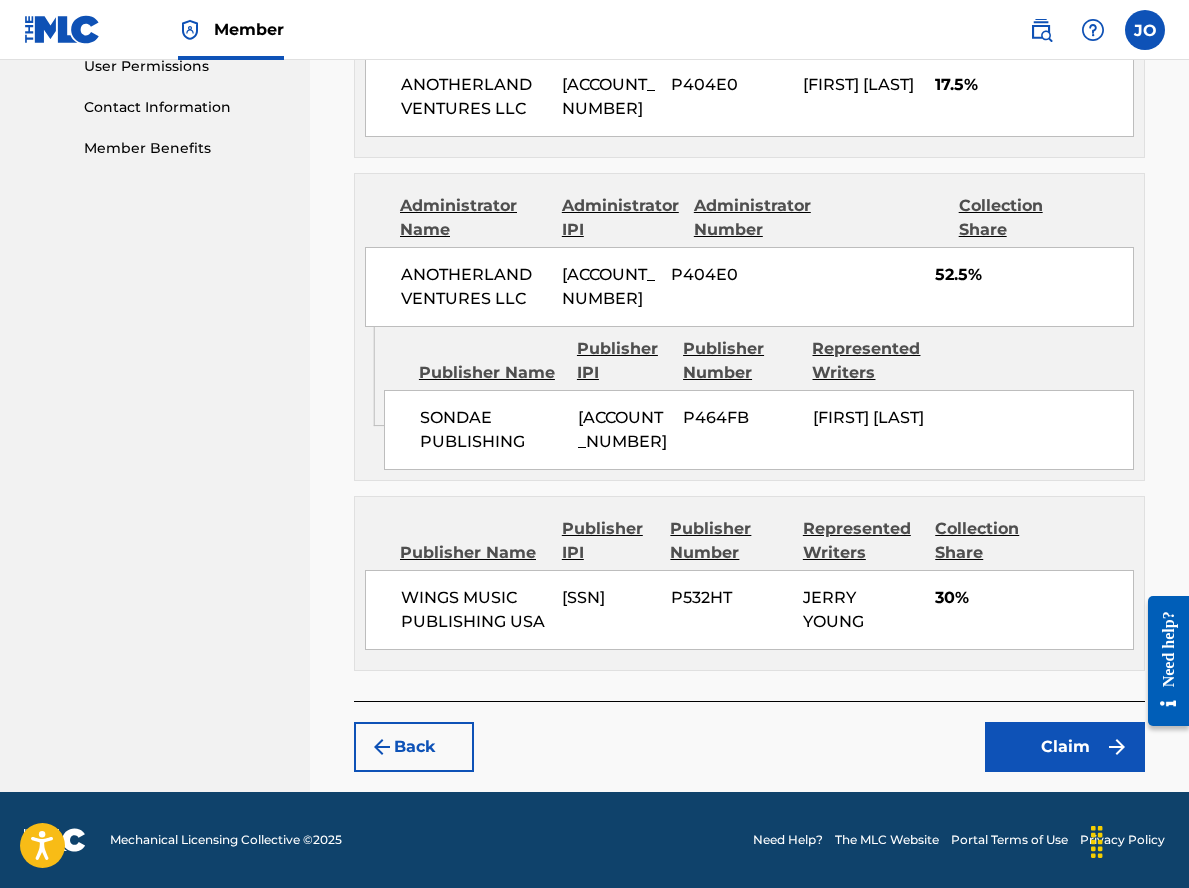 click on "Claim" at bounding box center [1065, 747] 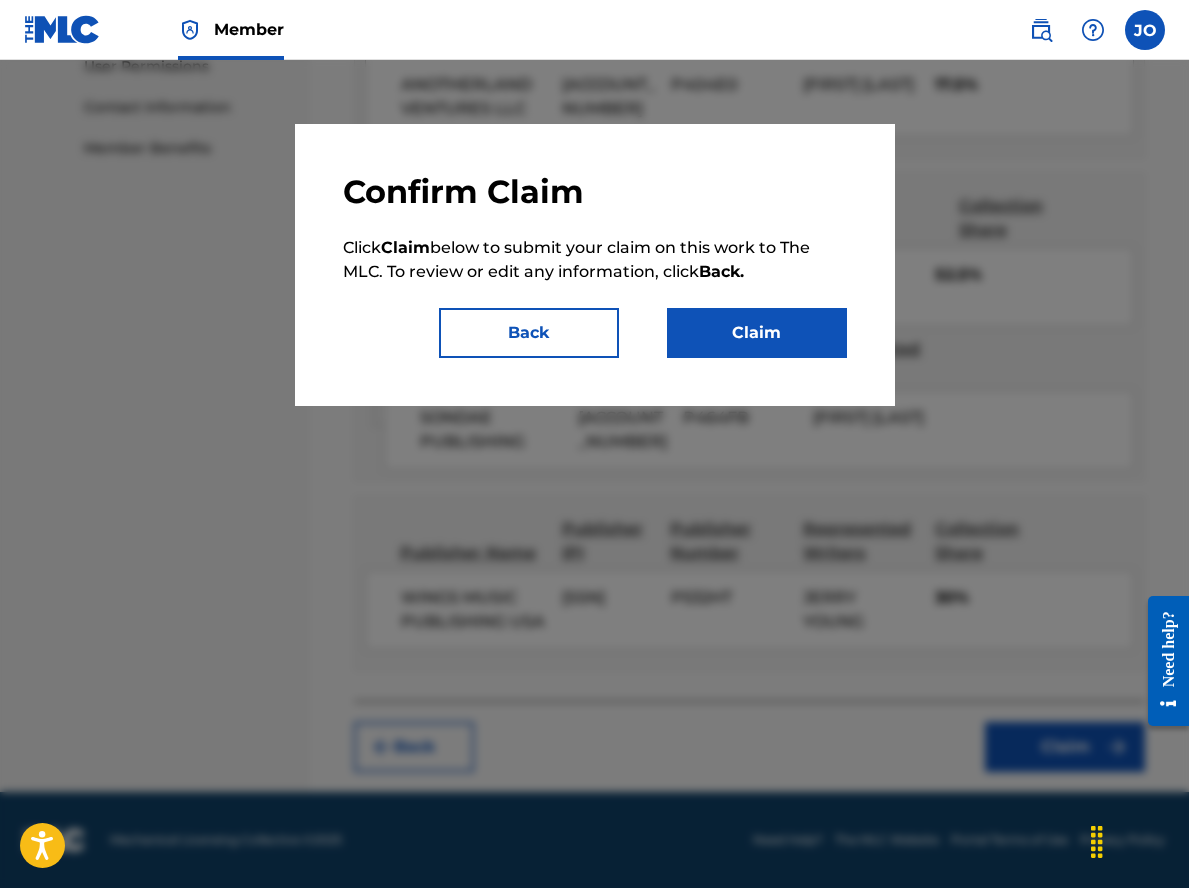 click on "Claim" at bounding box center [757, 333] 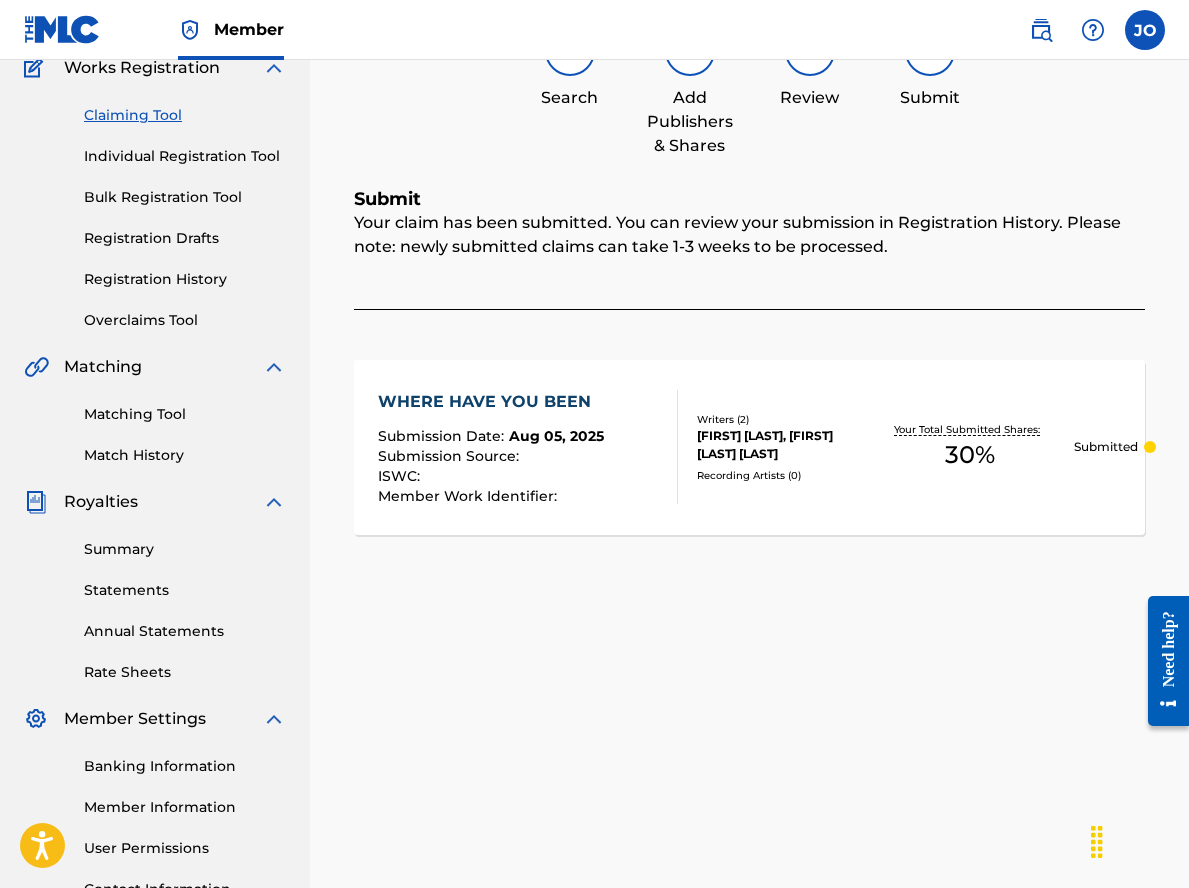 scroll, scrollTop: 0, scrollLeft: 0, axis: both 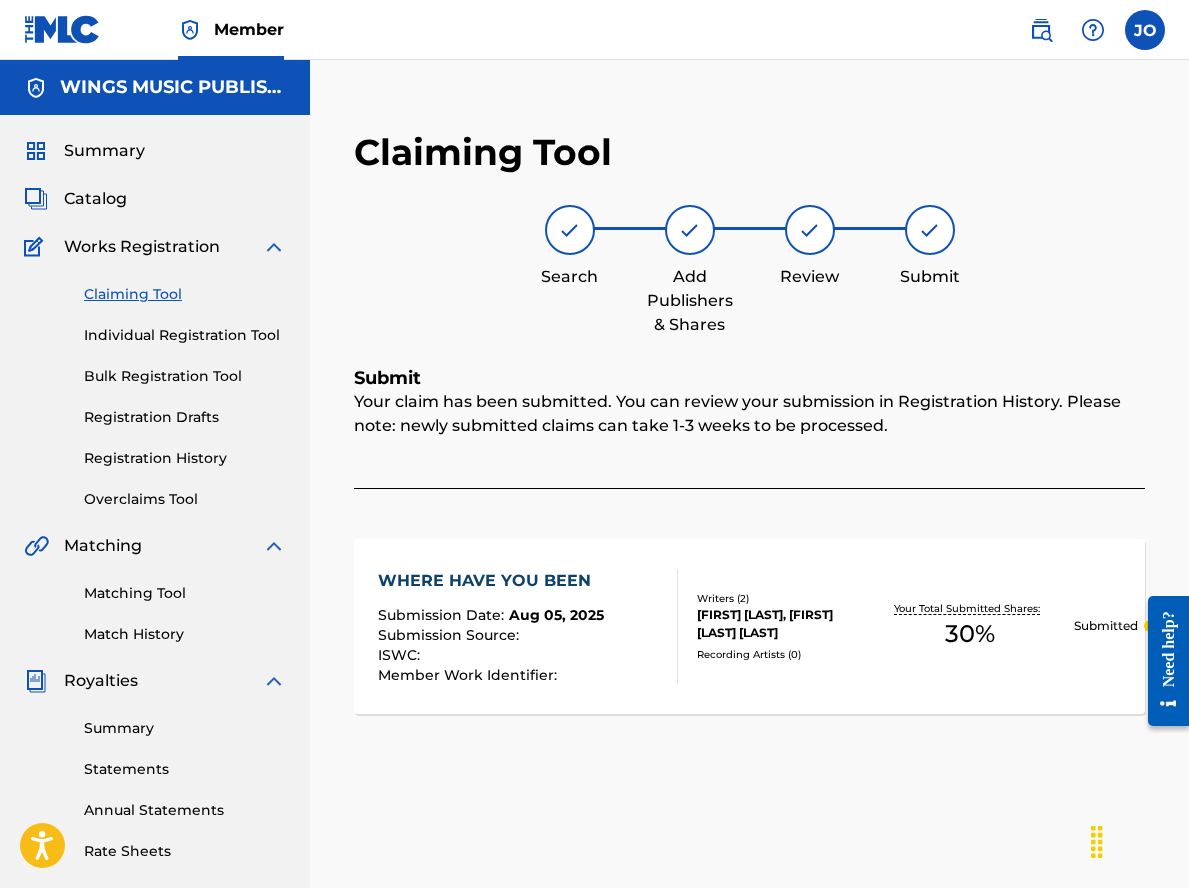 click on "Individual Registration Tool" at bounding box center (185, 335) 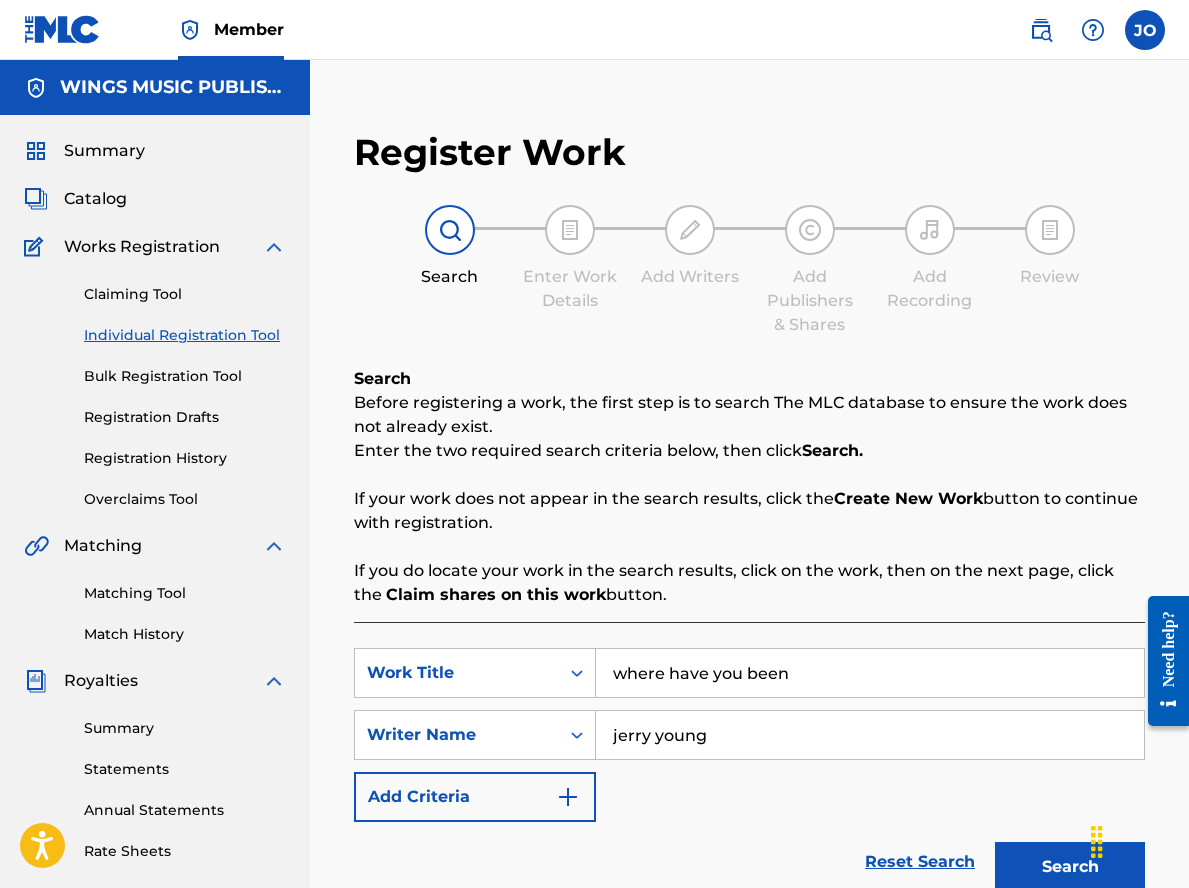 drag, startPoint x: 848, startPoint y: 663, endPoint x: 441, endPoint y: 636, distance: 407.8946 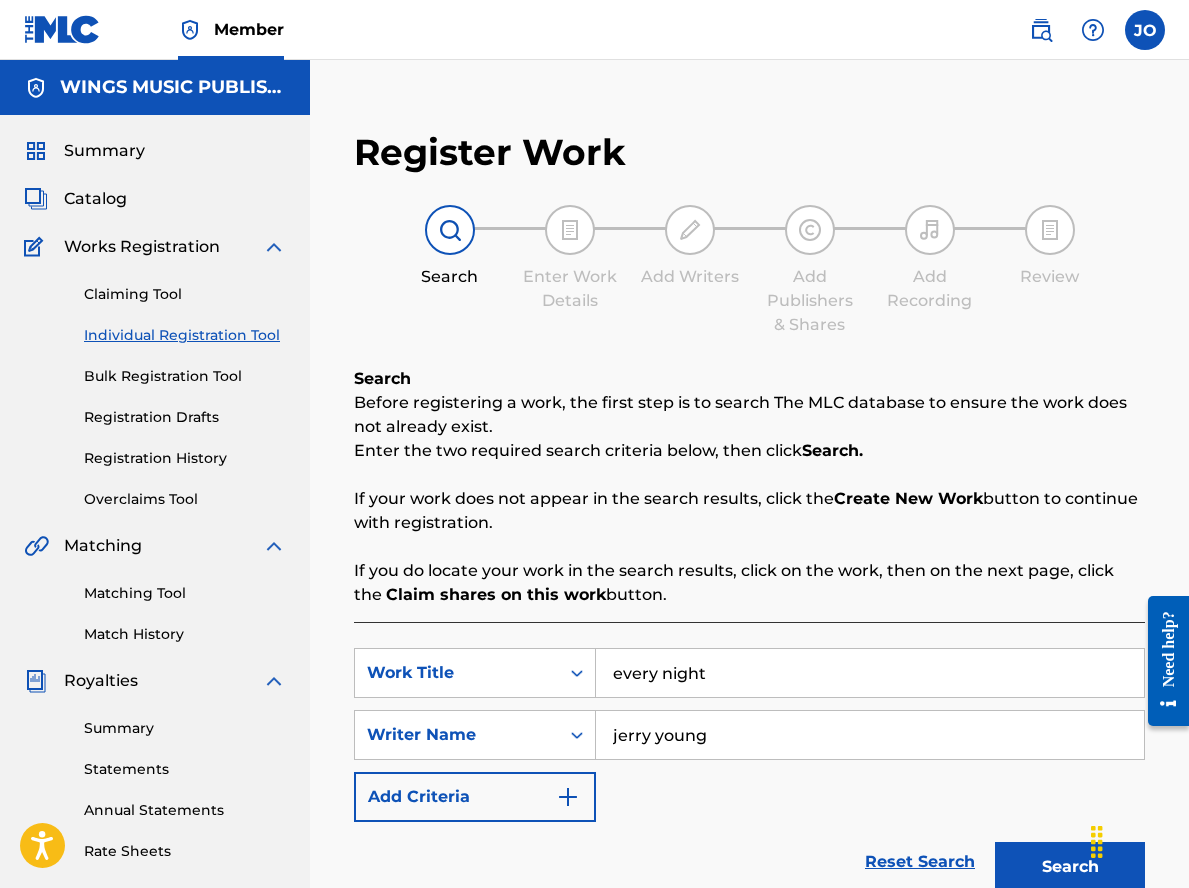 type on "every night" 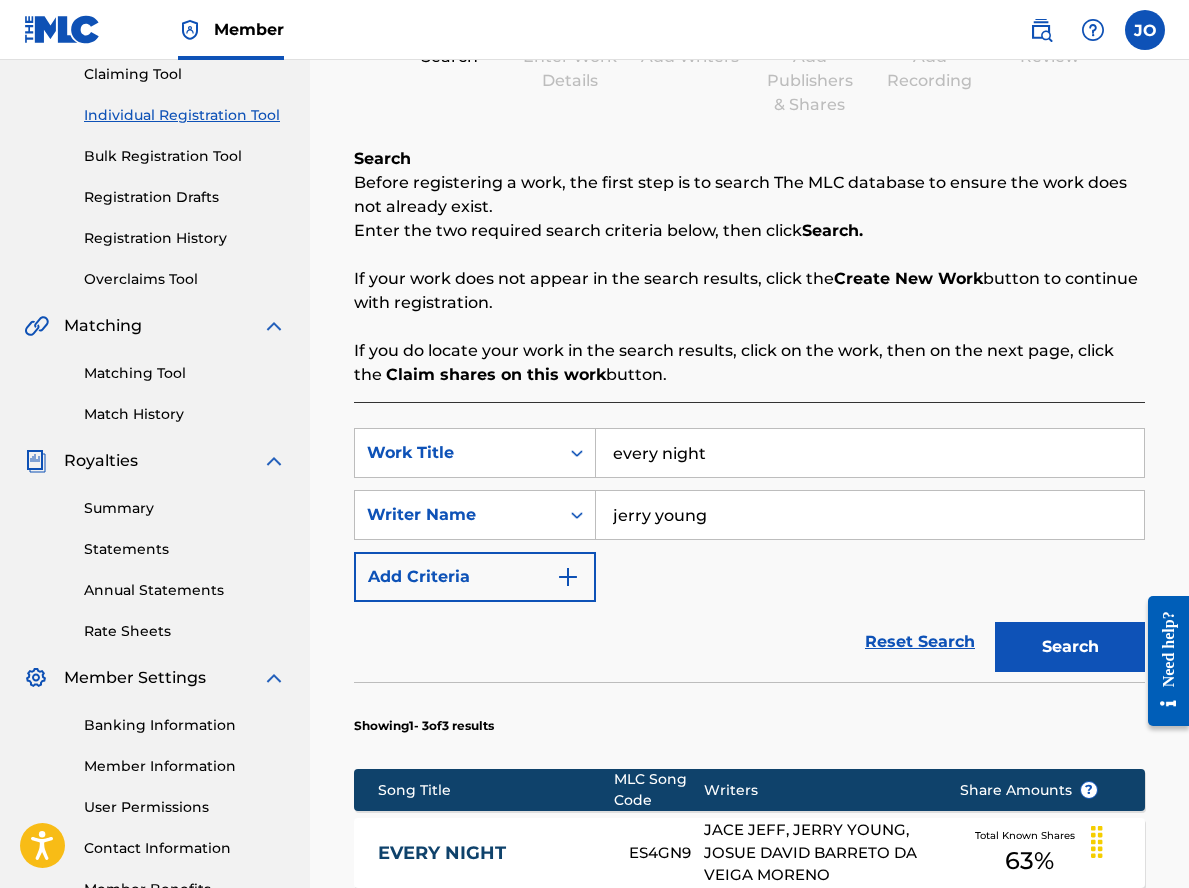 scroll, scrollTop: 400, scrollLeft: 0, axis: vertical 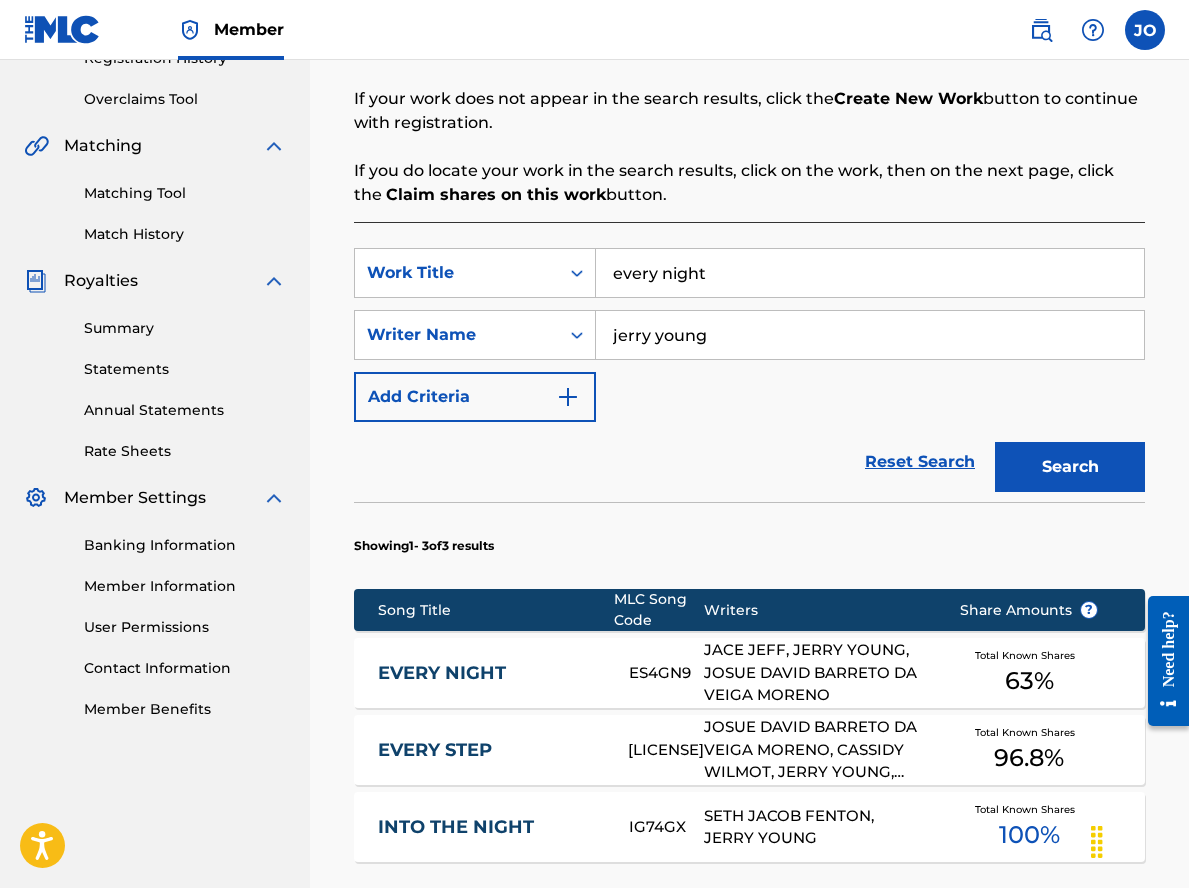 click on "EVERY NIGHT" at bounding box center [490, 673] 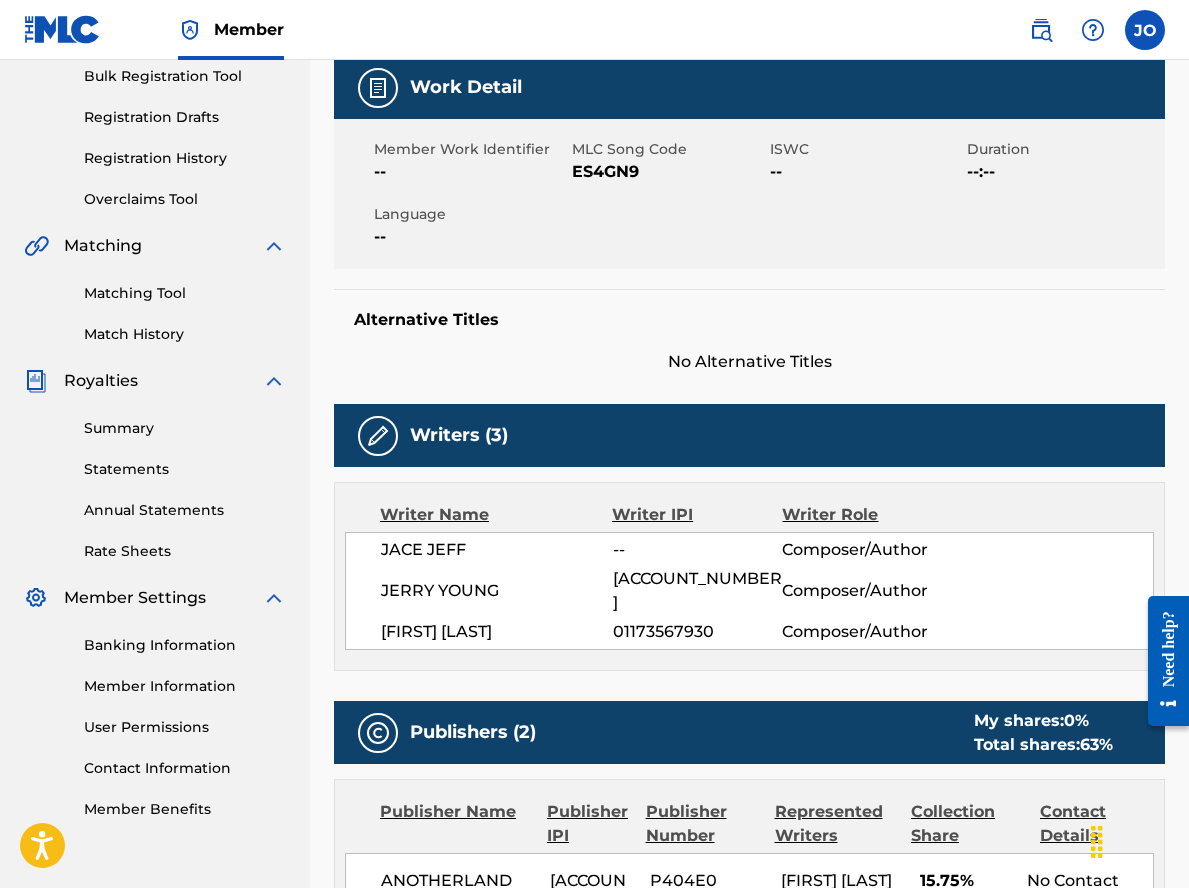 scroll, scrollTop: 0, scrollLeft: 0, axis: both 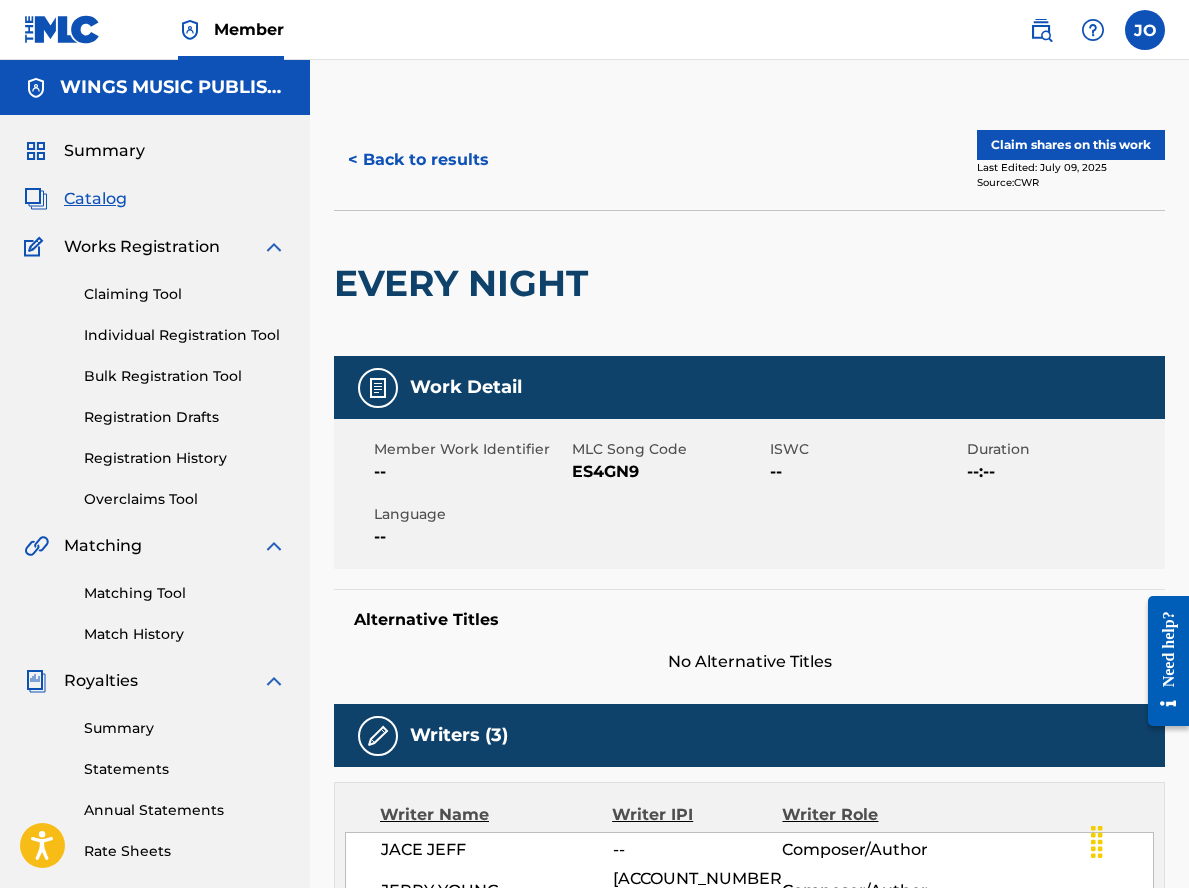 click on "Claim shares on this work" at bounding box center [1071, 145] 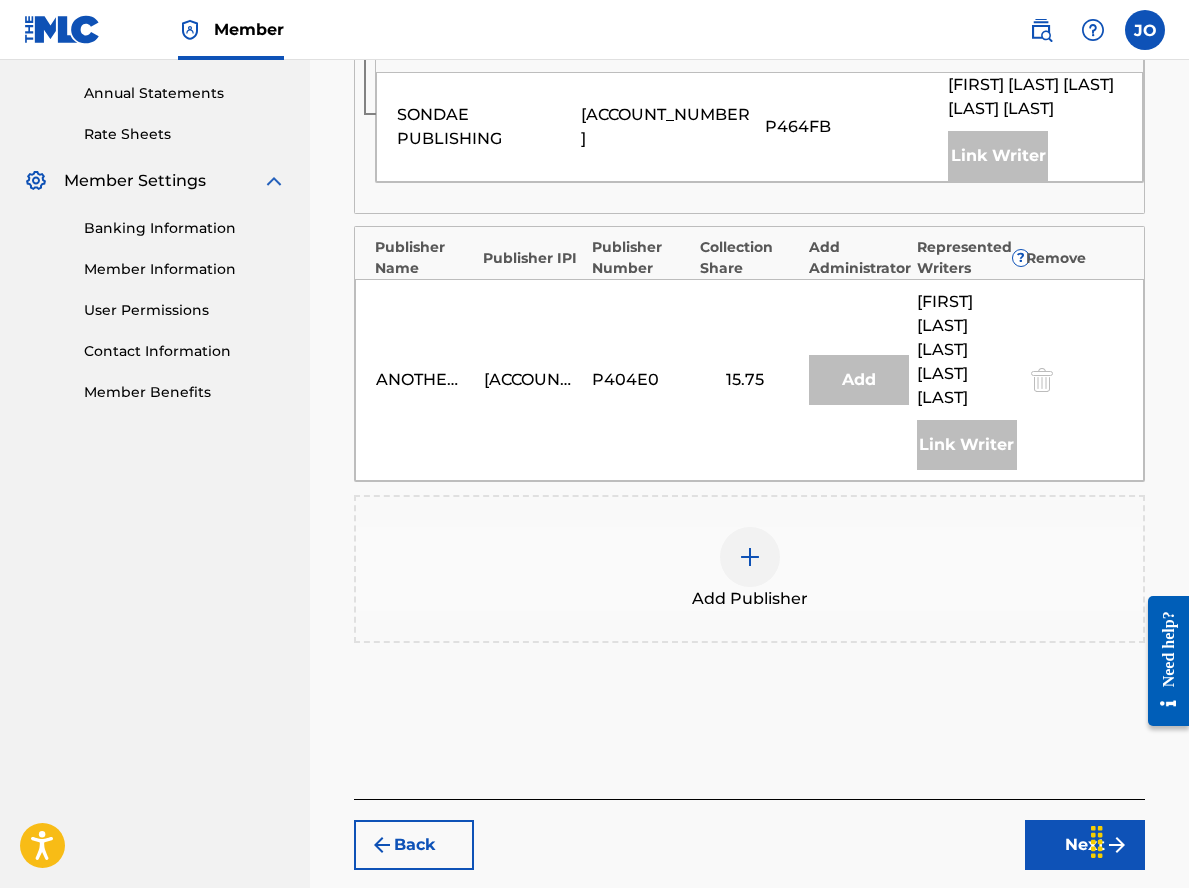 scroll, scrollTop: 800, scrollLeft: 0, axis: vertical 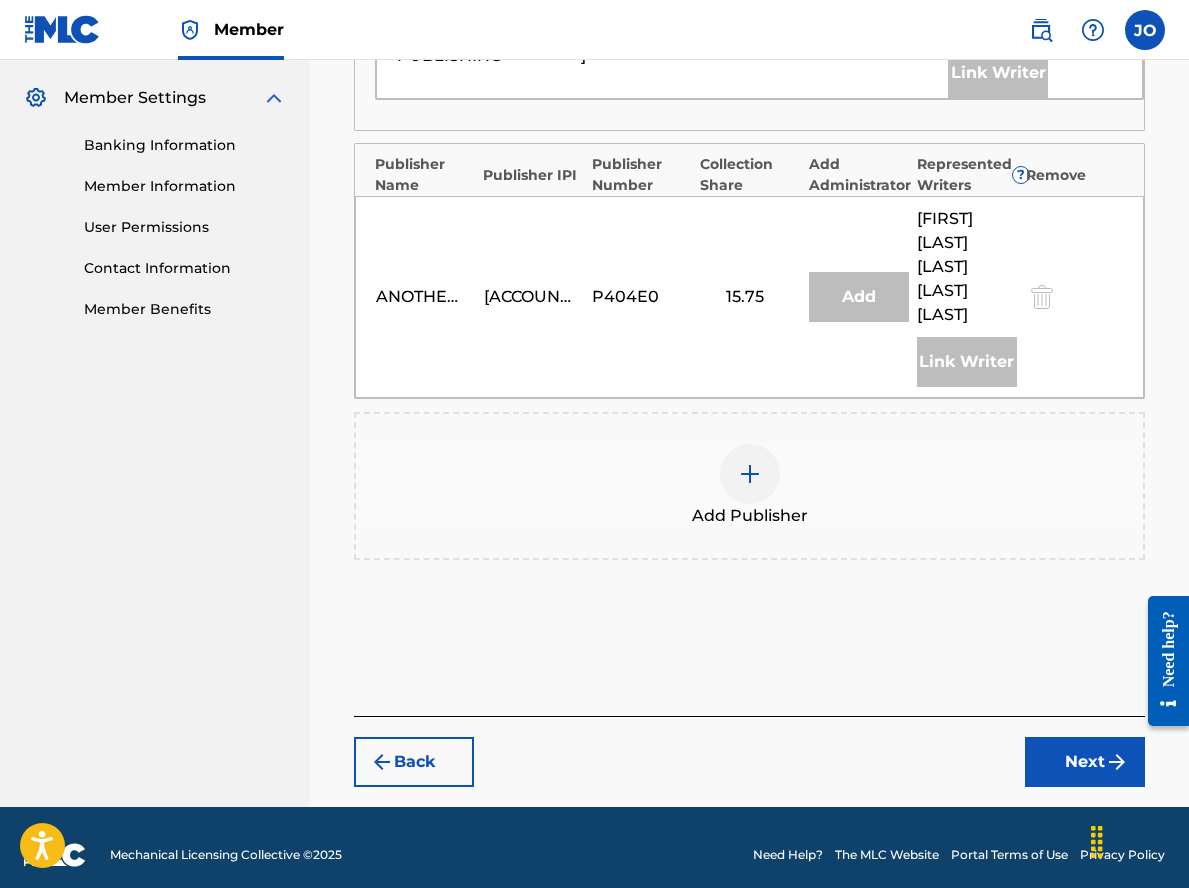 click at bounding box center [750, 474] 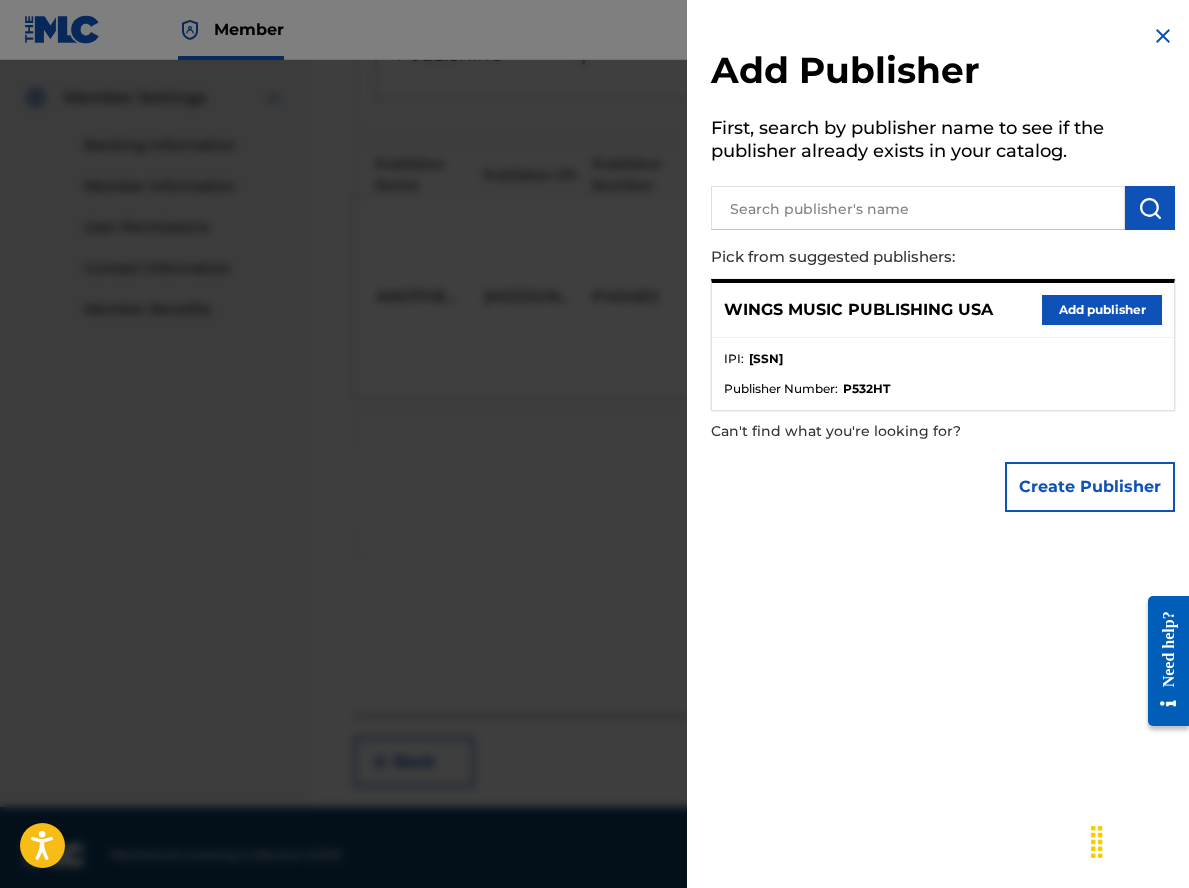 click on "Add publisher" at bounding box center (1102, 310) 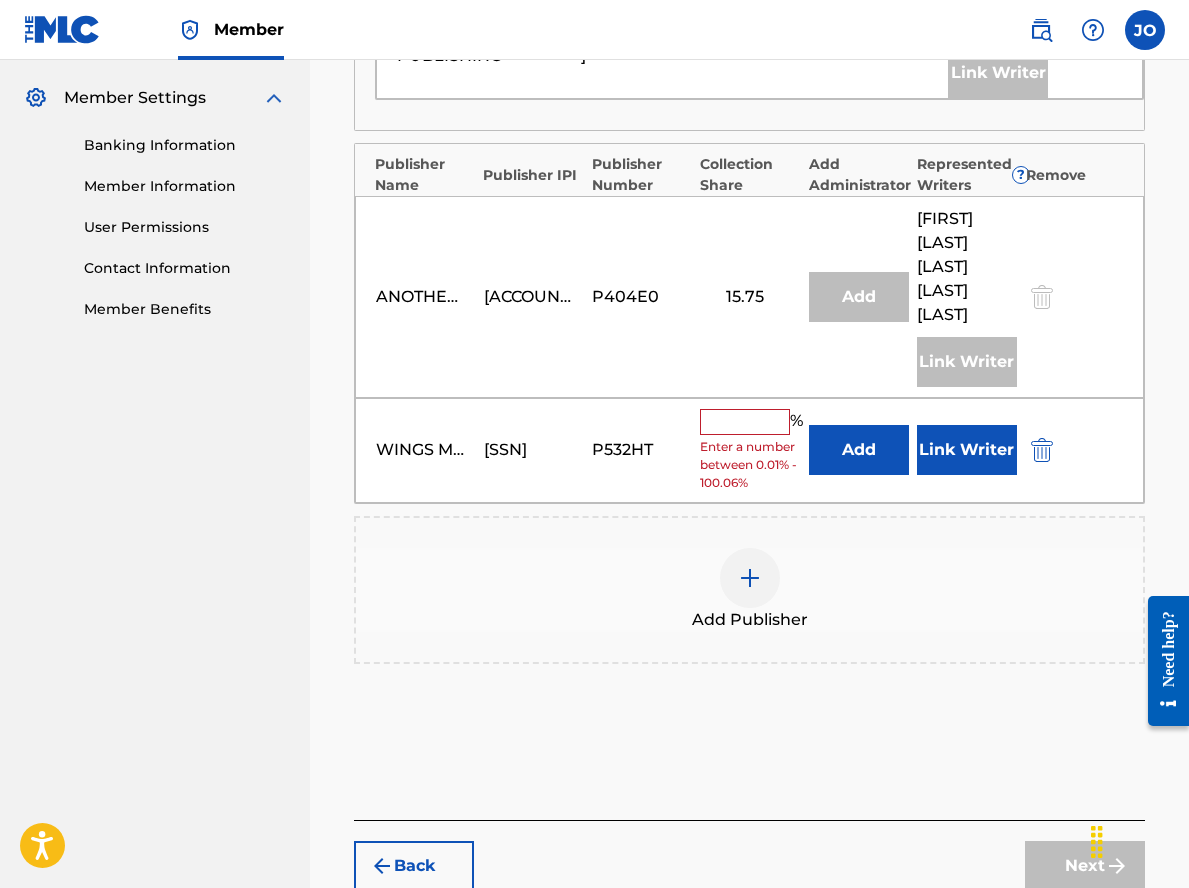 click at bounding box center [745, 422] 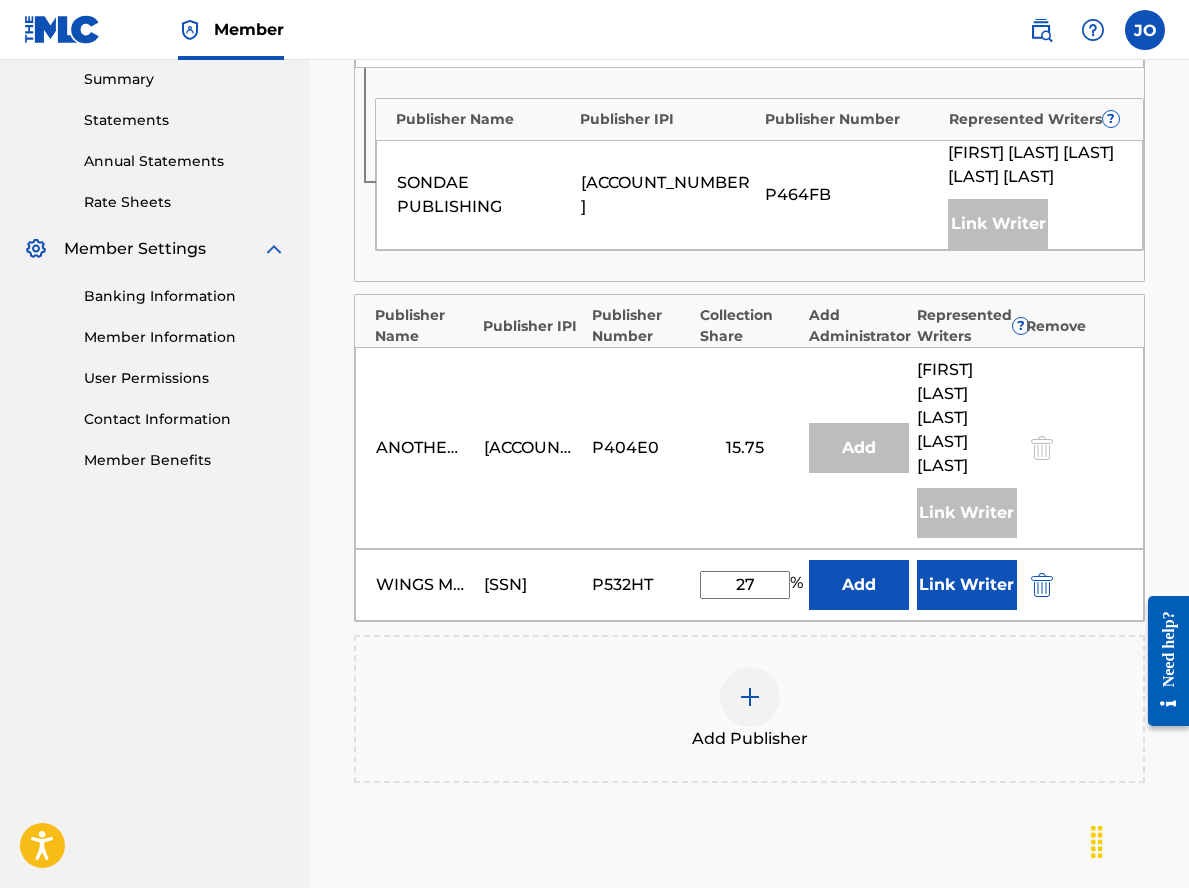 scroll, scrollTop: 911, scrollLeft: 0, axis: vertical 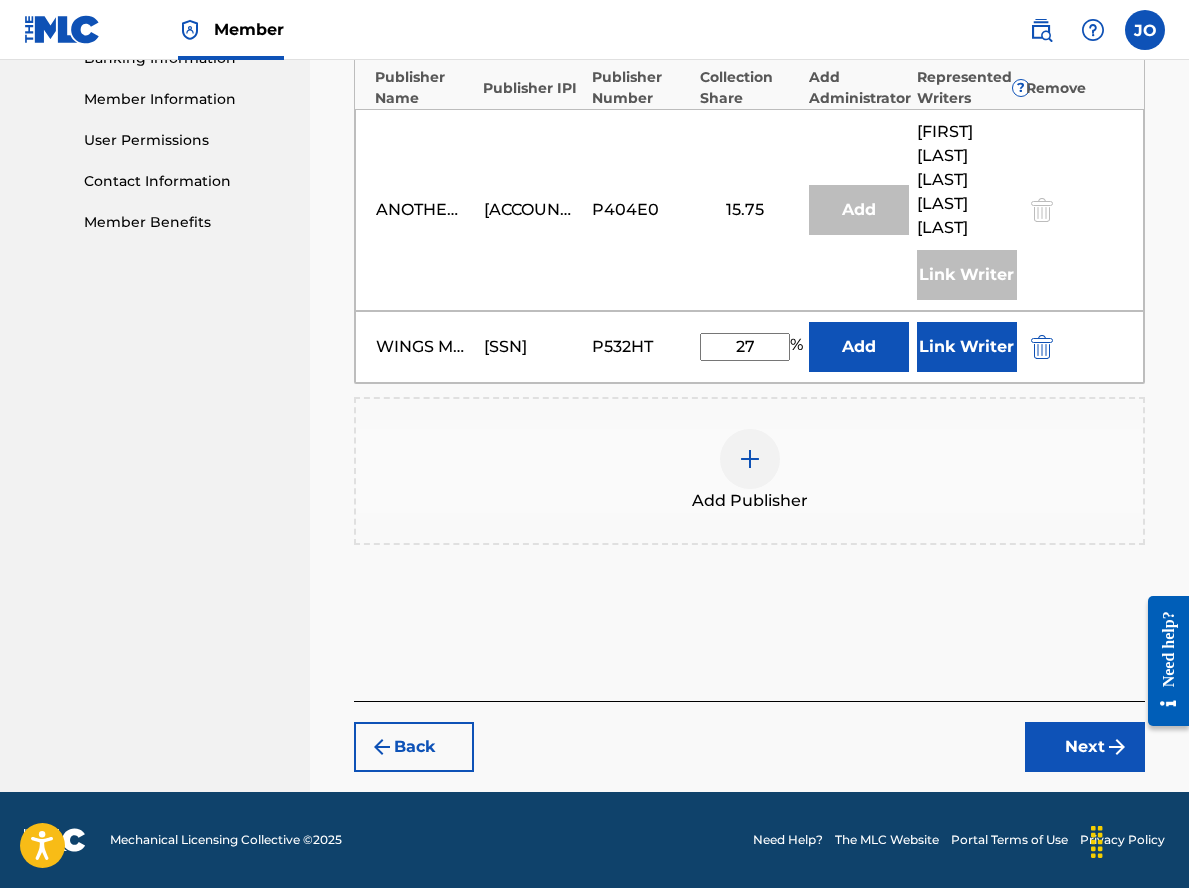 type on "27" 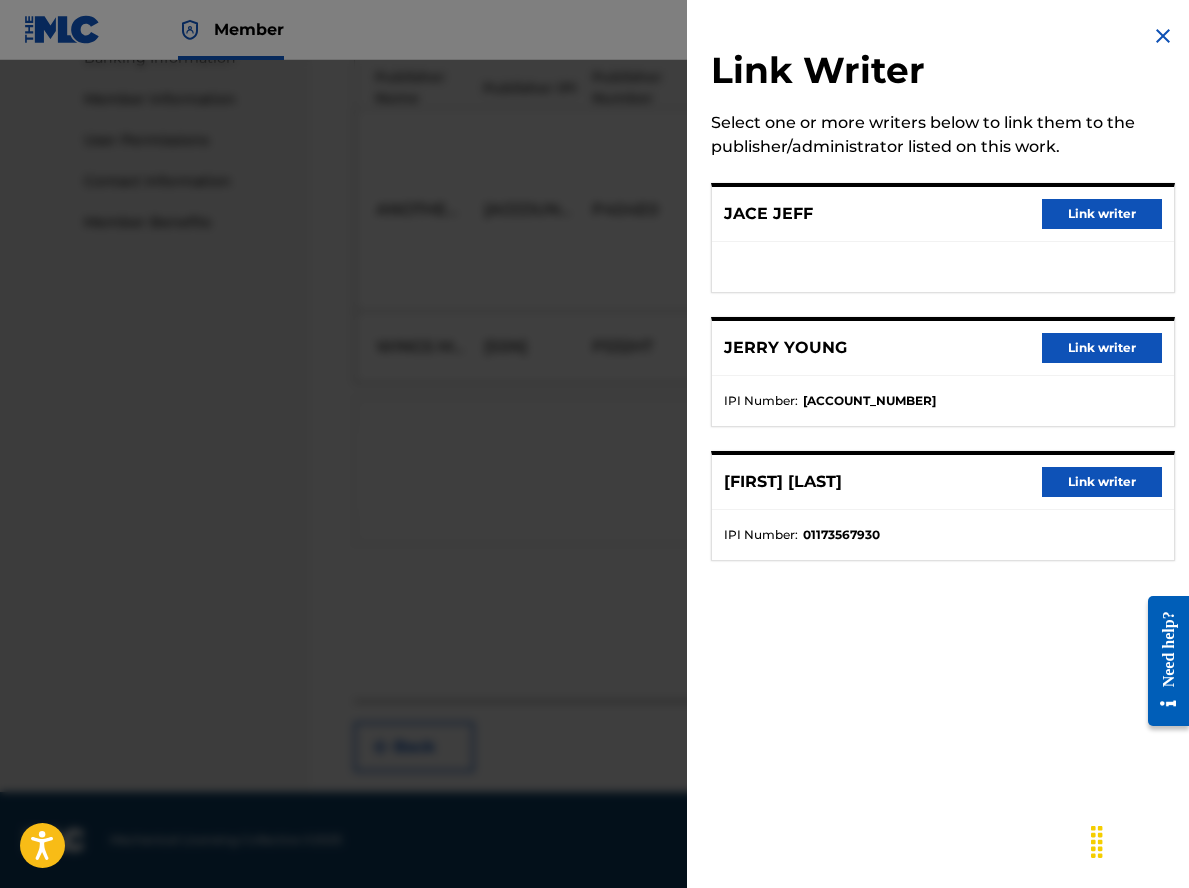 click on "Link writer" at bounding box center [1102, 348] 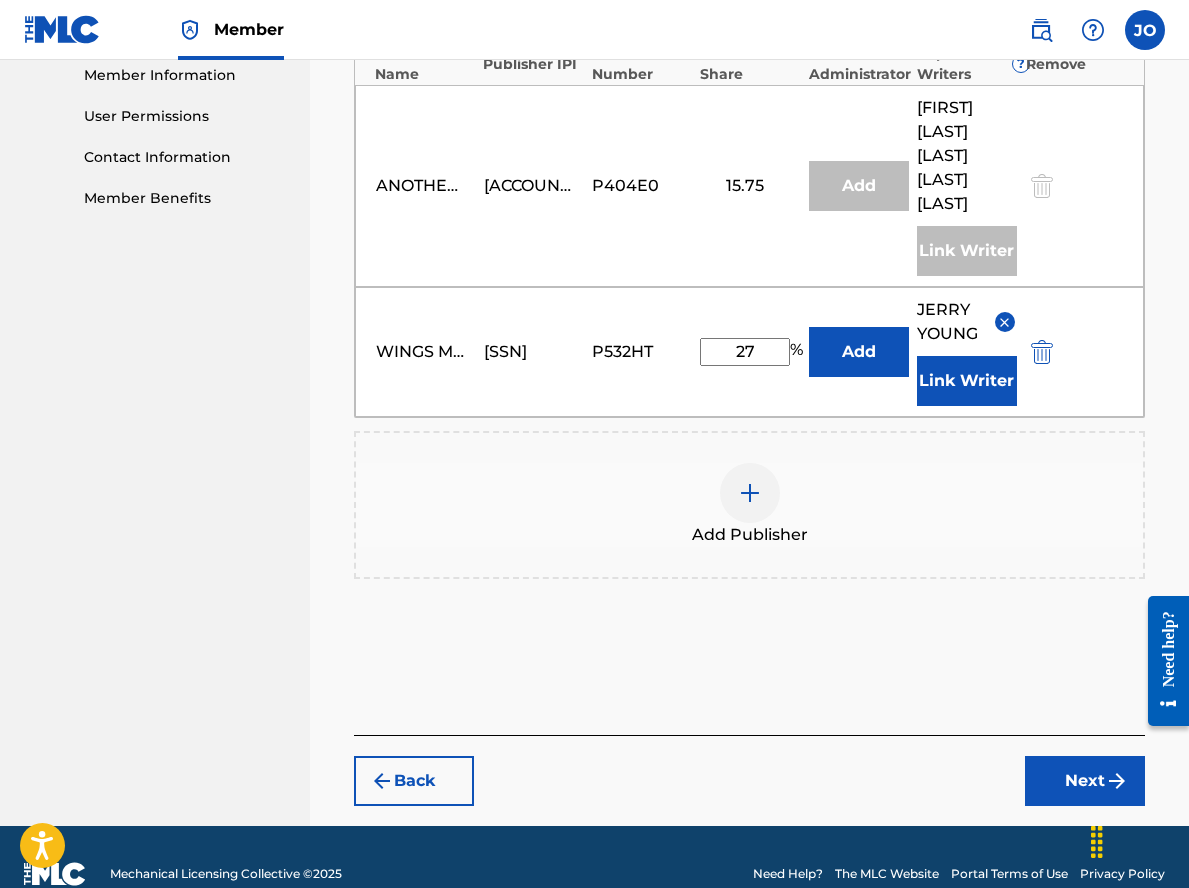 click on "Next" at bounding box center [1085, 781] 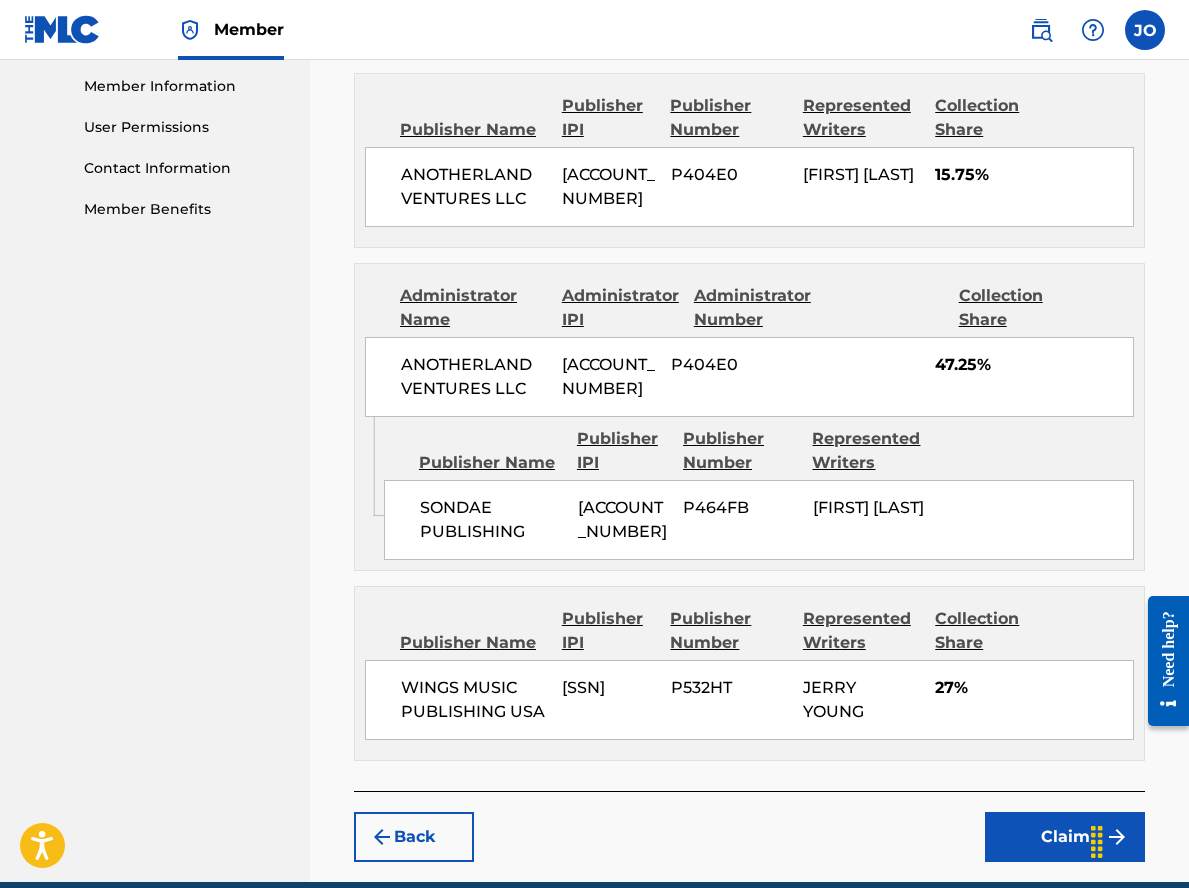 scroll, scrollTop: 1086, scrollLeft: 0, axis: vertical 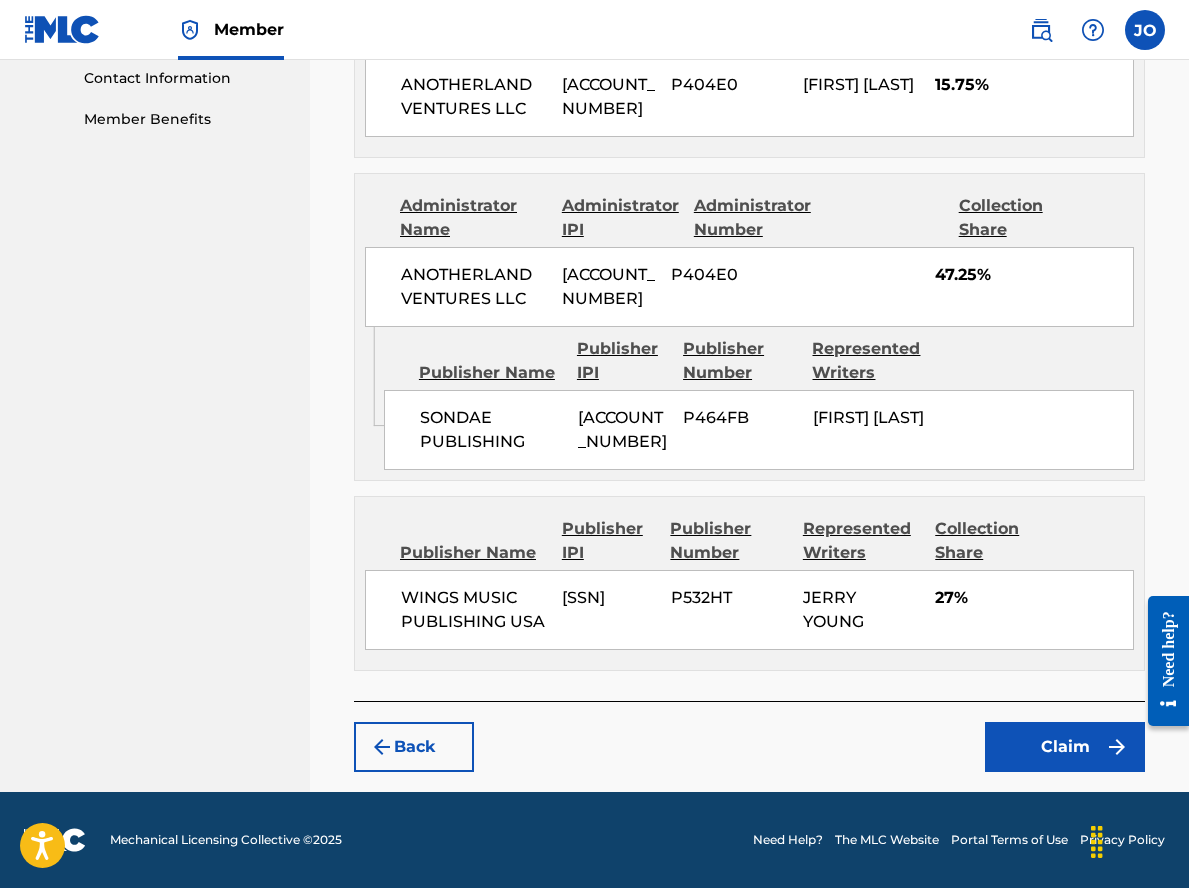 click on "Claim" at bounding box center (1065, 747) 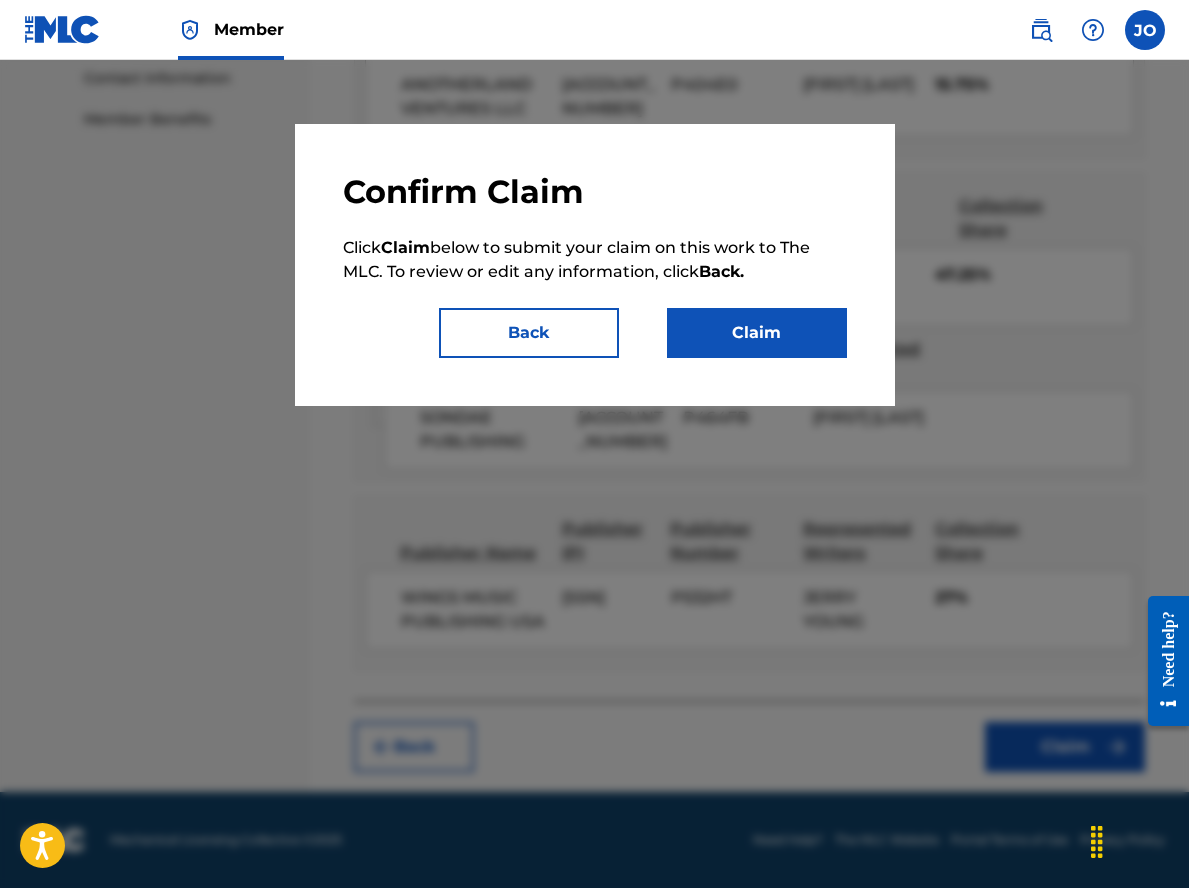 click on "Claim" at bounding box center [757, 333] 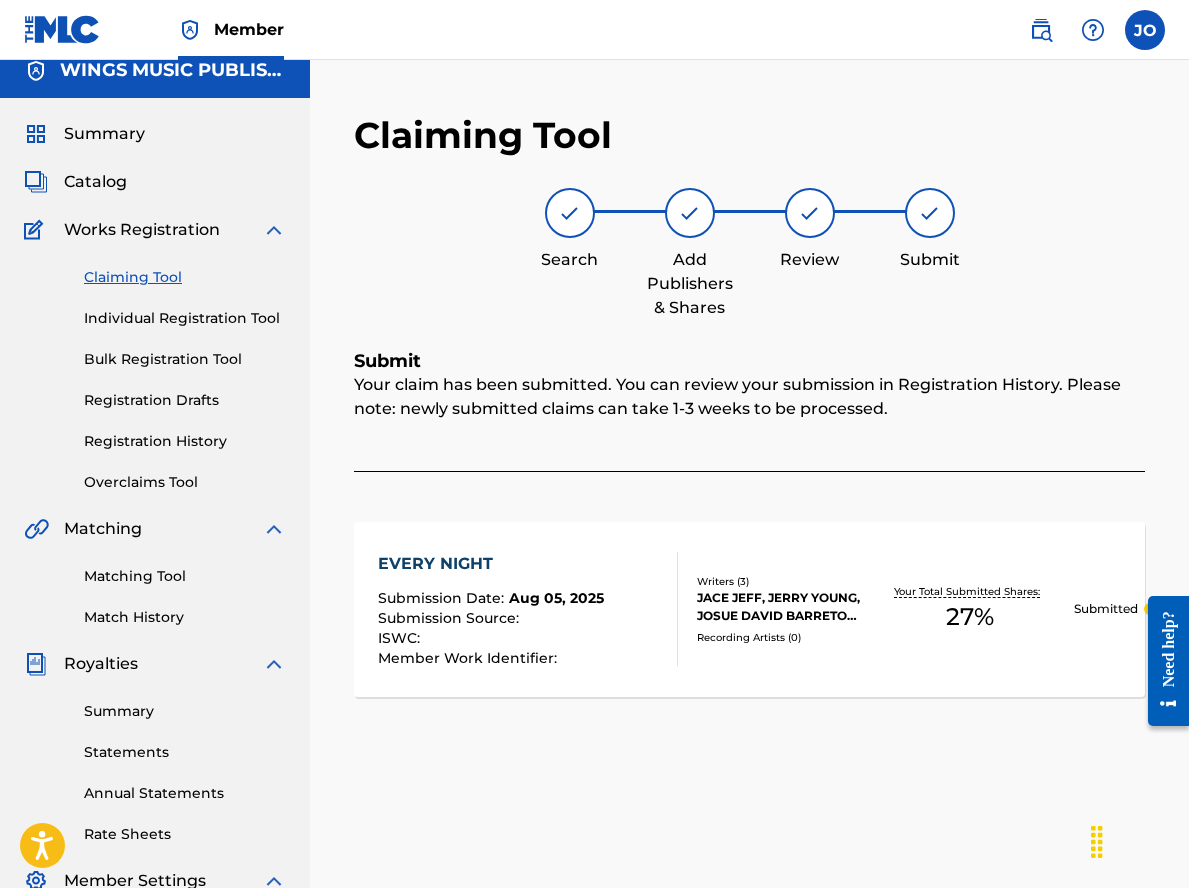 scroll, scrollTop: 0, scrollLeft: 0, axis: both 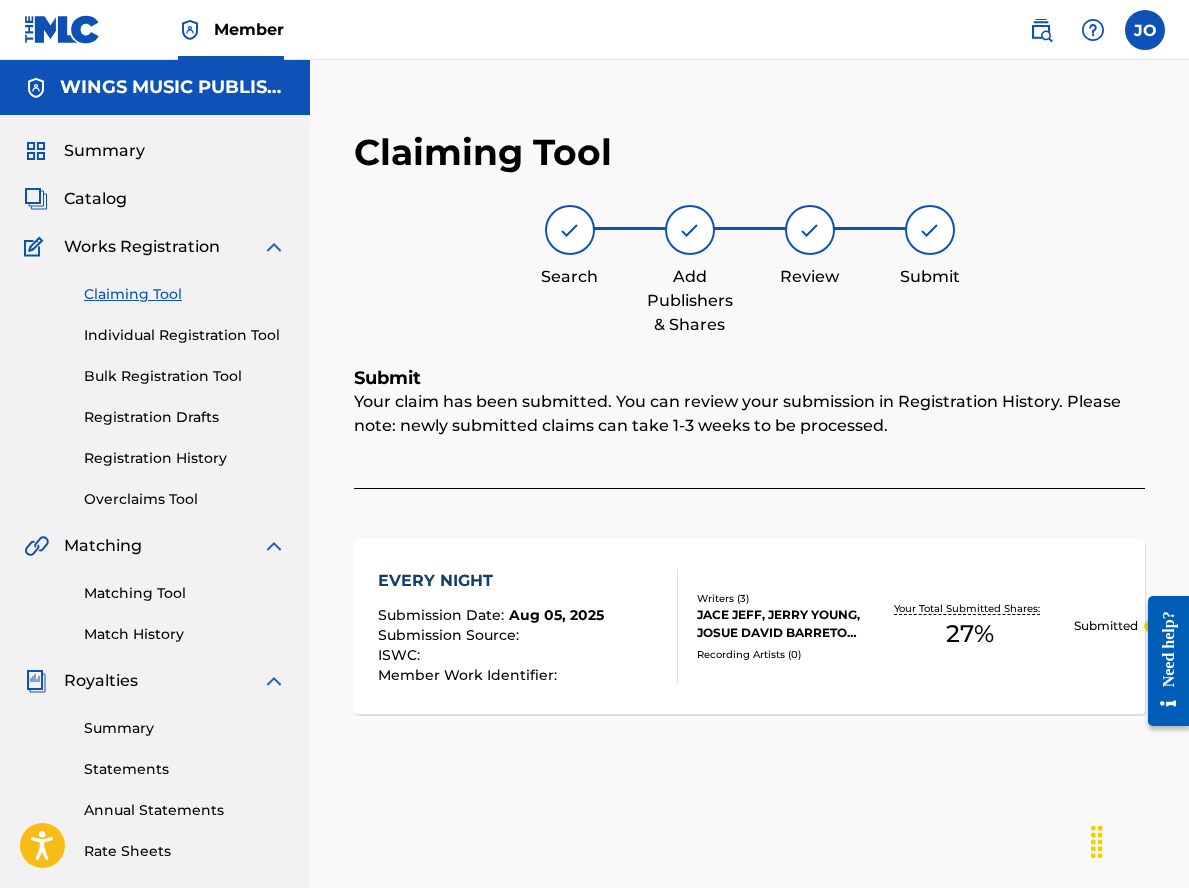 click on "Individual Registration Tool" at bounding box center [185, 335] 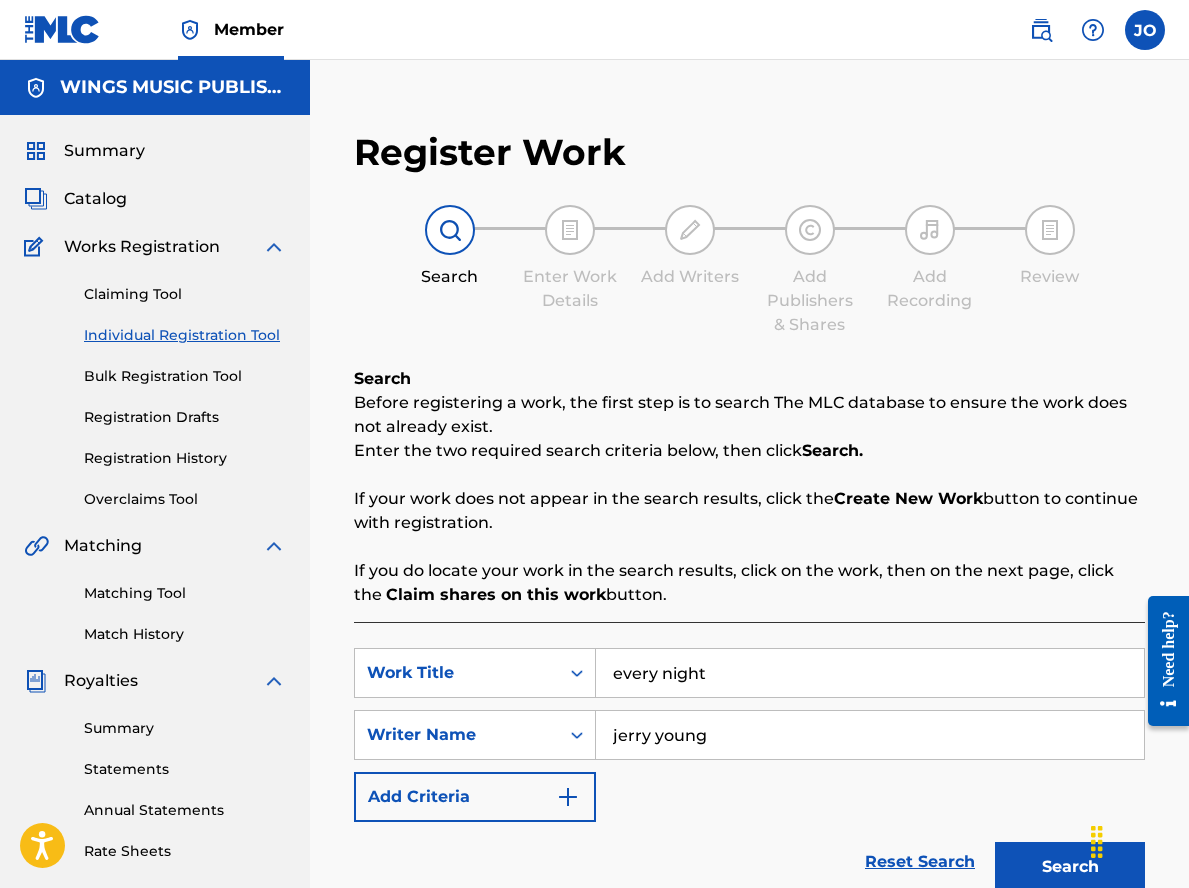 drag, startPoint x: 749, startPoint y: 668, endPoint x: 530, endPoint y: 646, distance: 220.10225 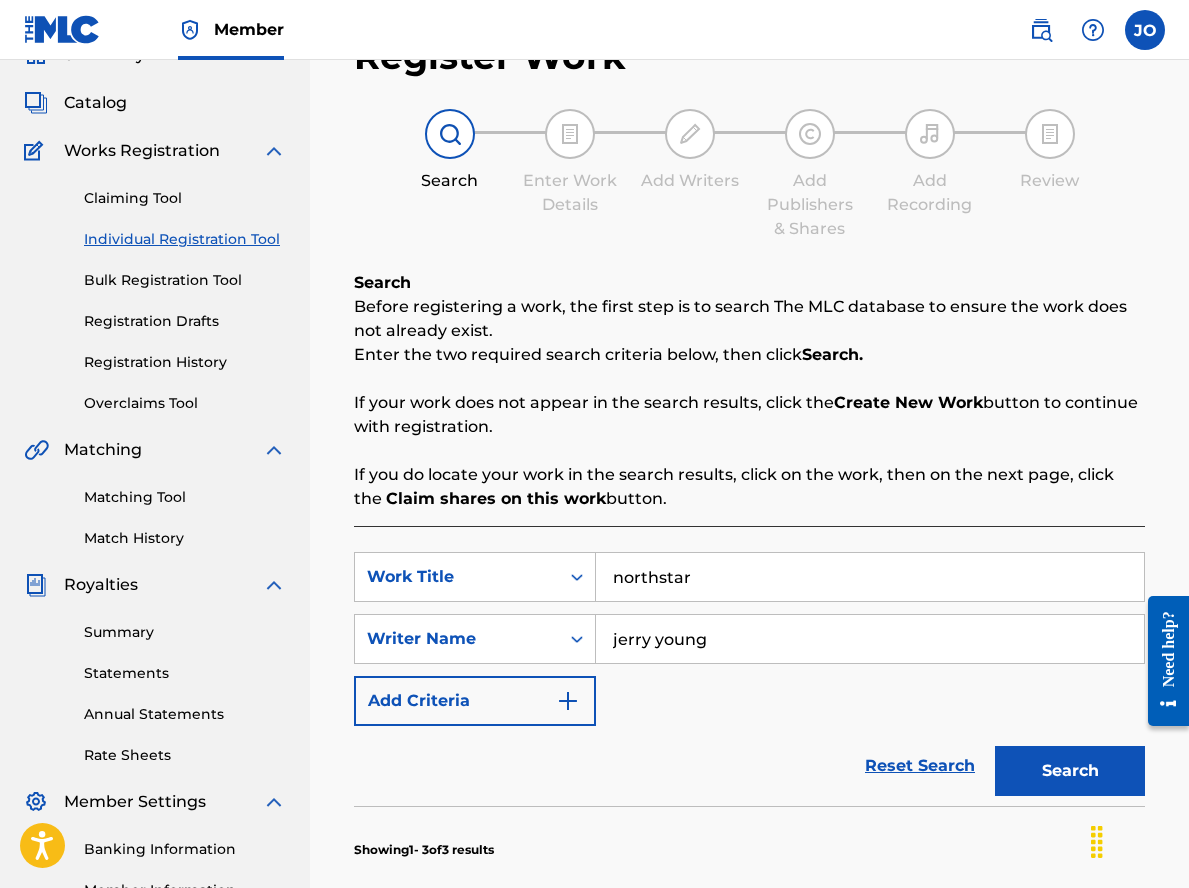 scroll, scrollTop: 200, scrollLeft: 0, axis: vertical 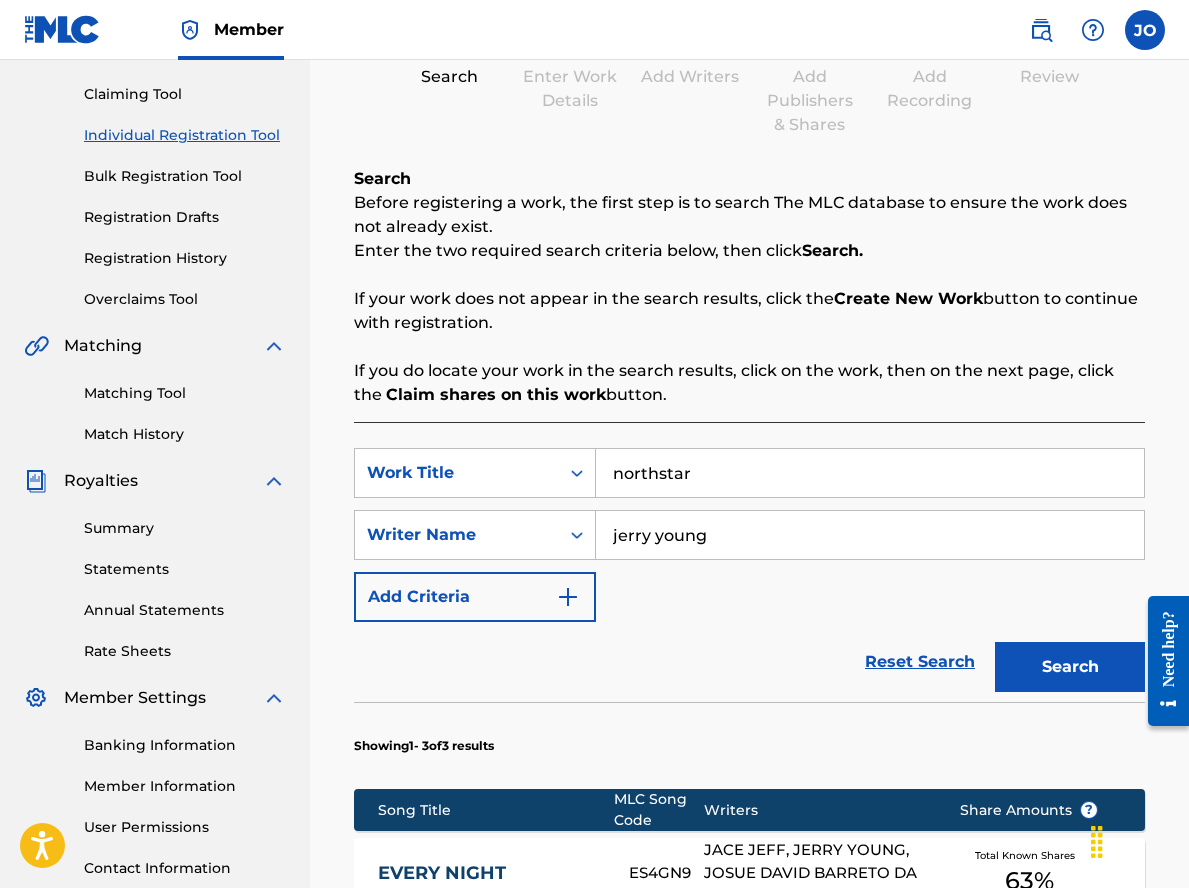 type on "northstar" 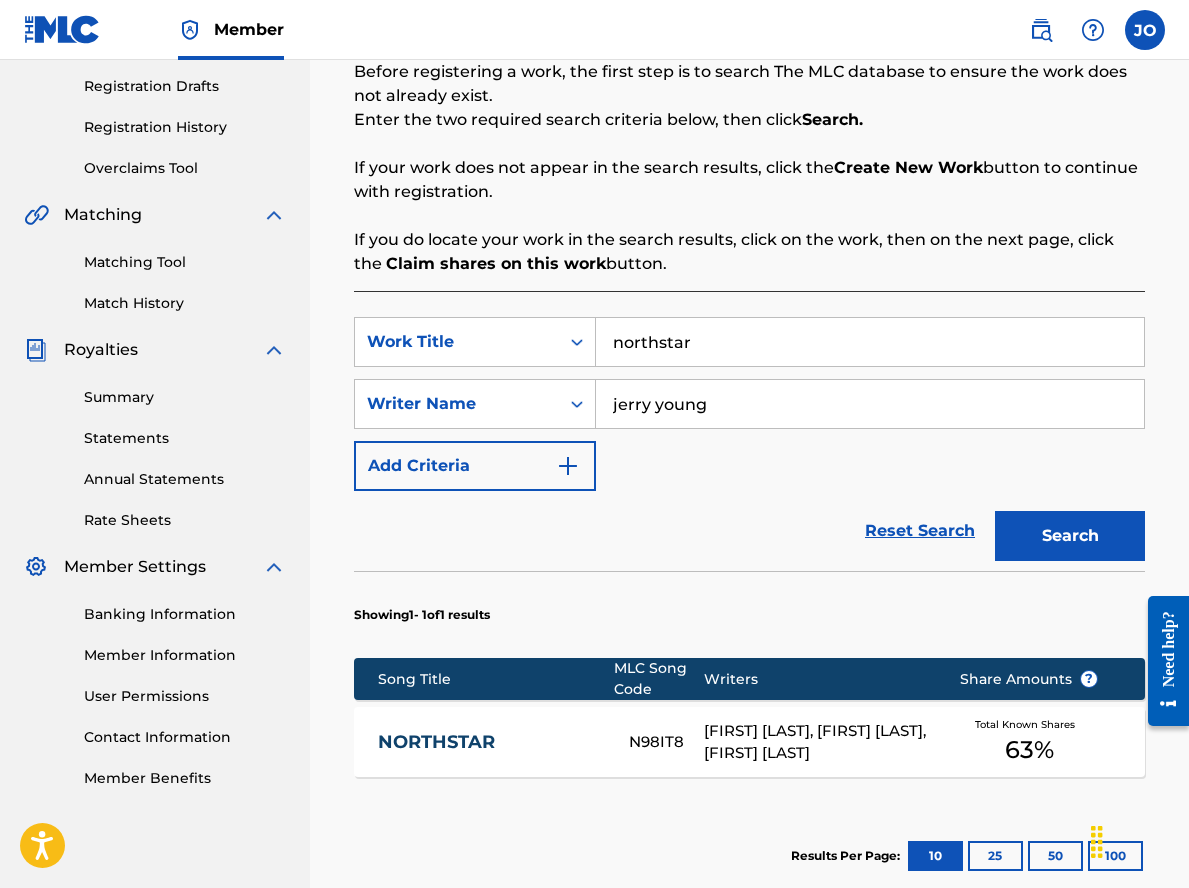 scroll, scrollTop: 500, scrollLeft: 0, axis: vertical 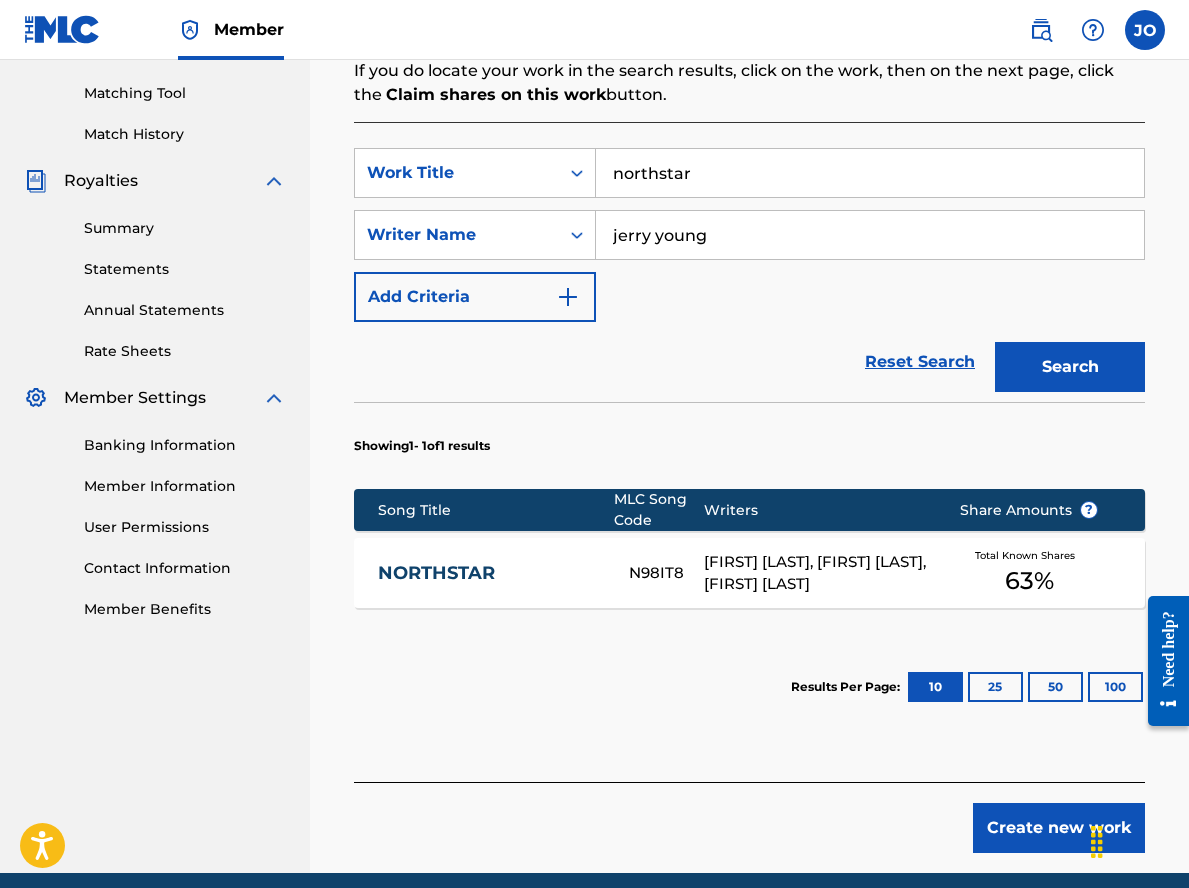 click on "Results Per Page: 10 25 50 100" at bounding box center (749, 687) 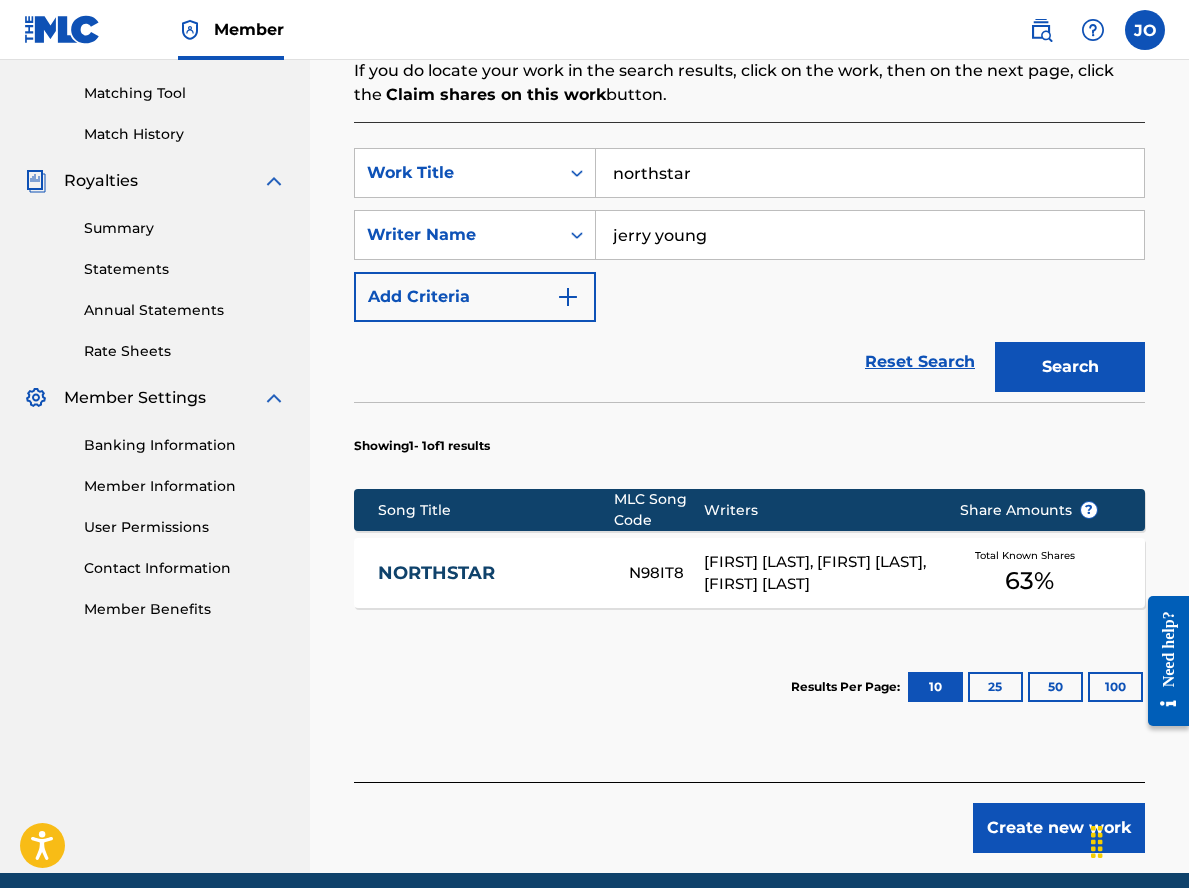 click on "NORTHSTAR" at bounding box center [490, 573] 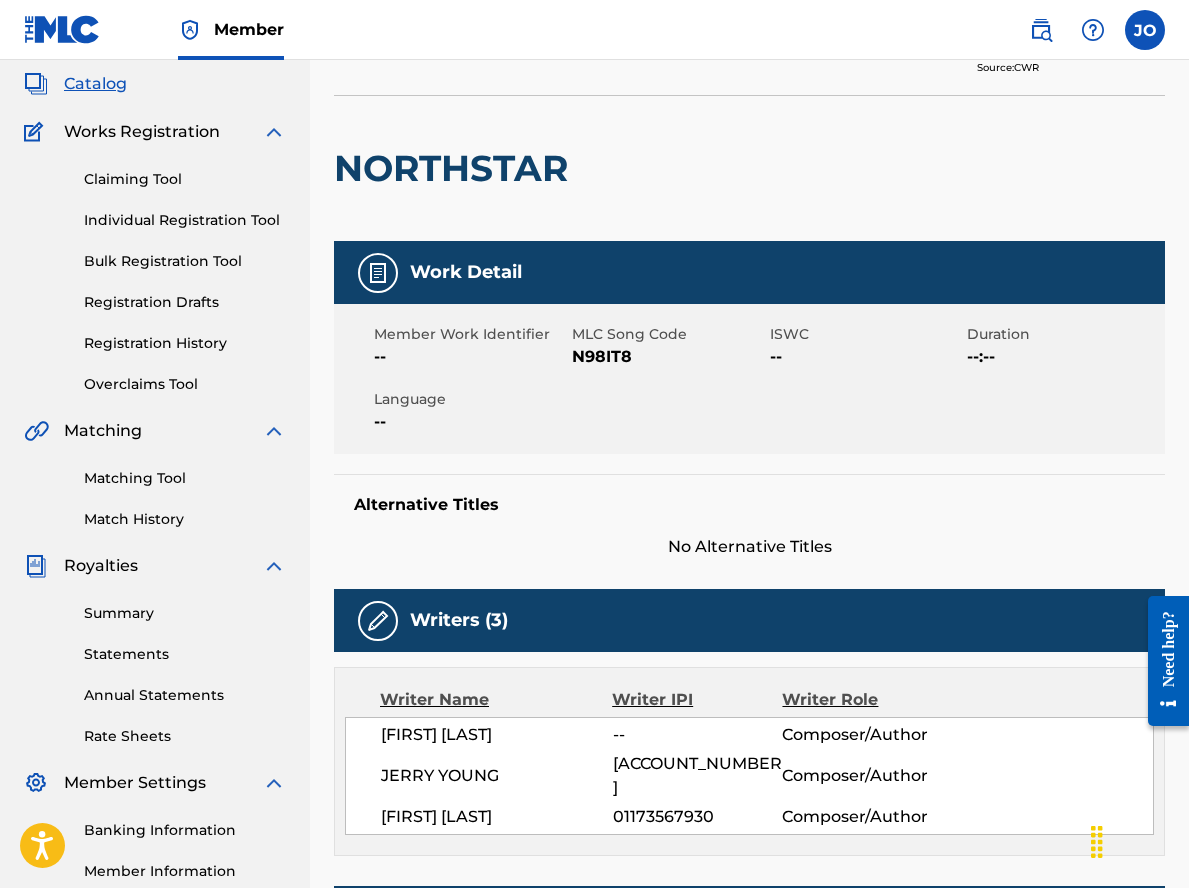 scroll, scrollTop: 0, scrollLeft: 0, axis: both 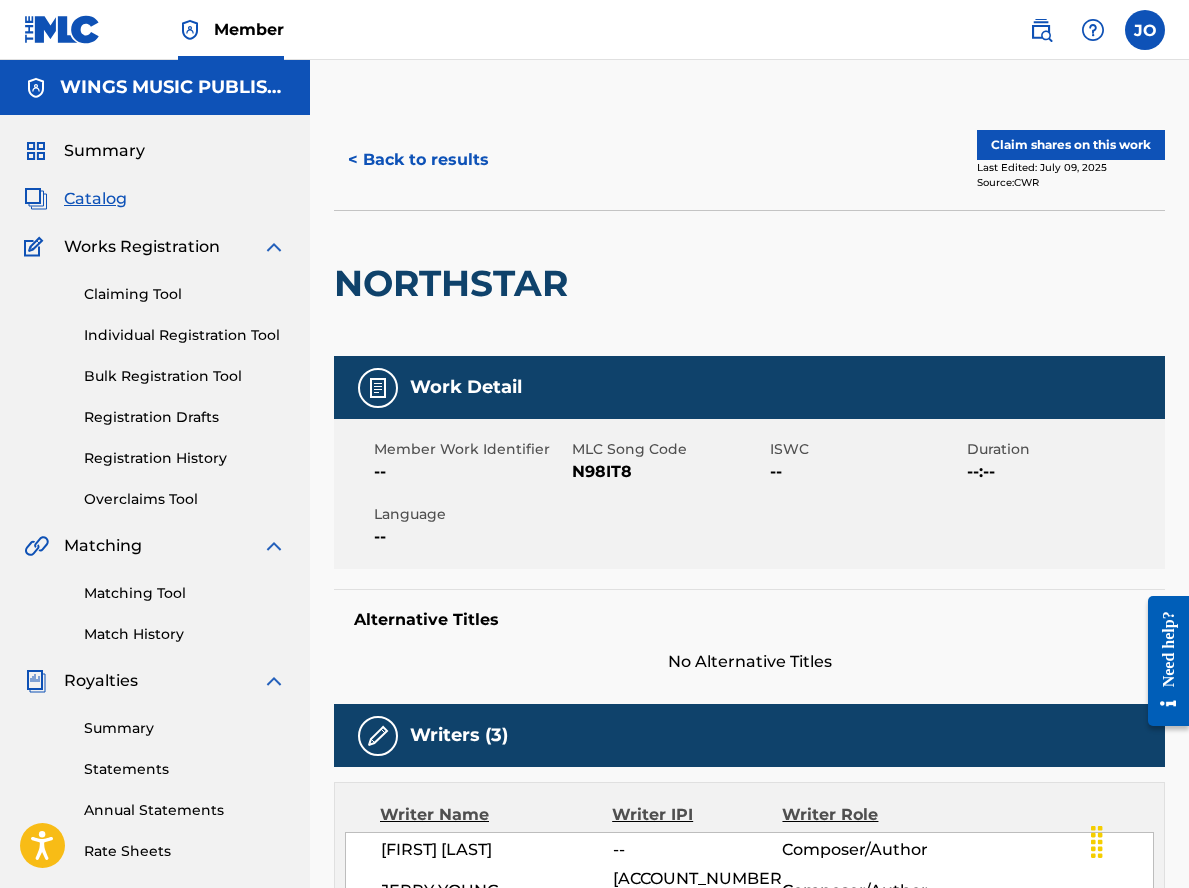 click on "Claim shares on this work" at bounding box center (1071, 145) 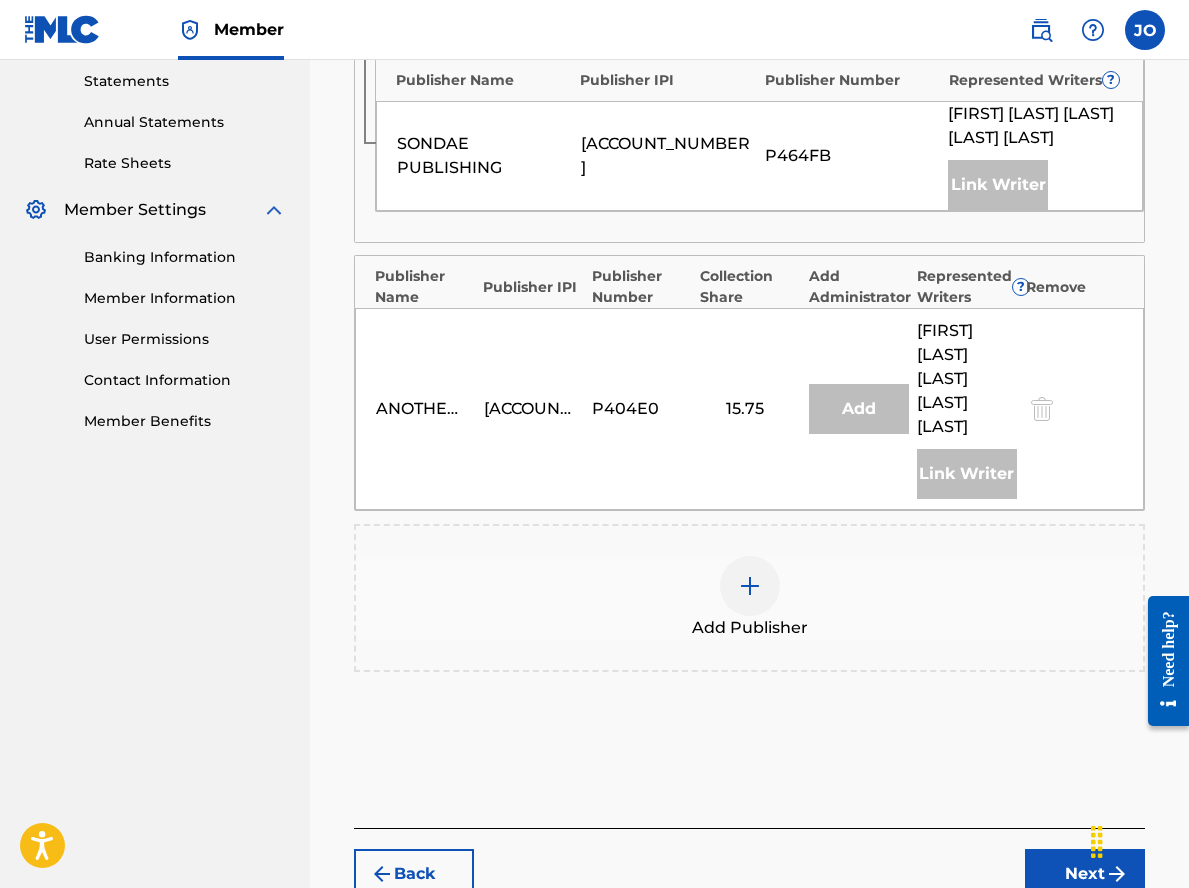 scroll, scrollTop: 700, scrollLeft: 0, axis: vertical 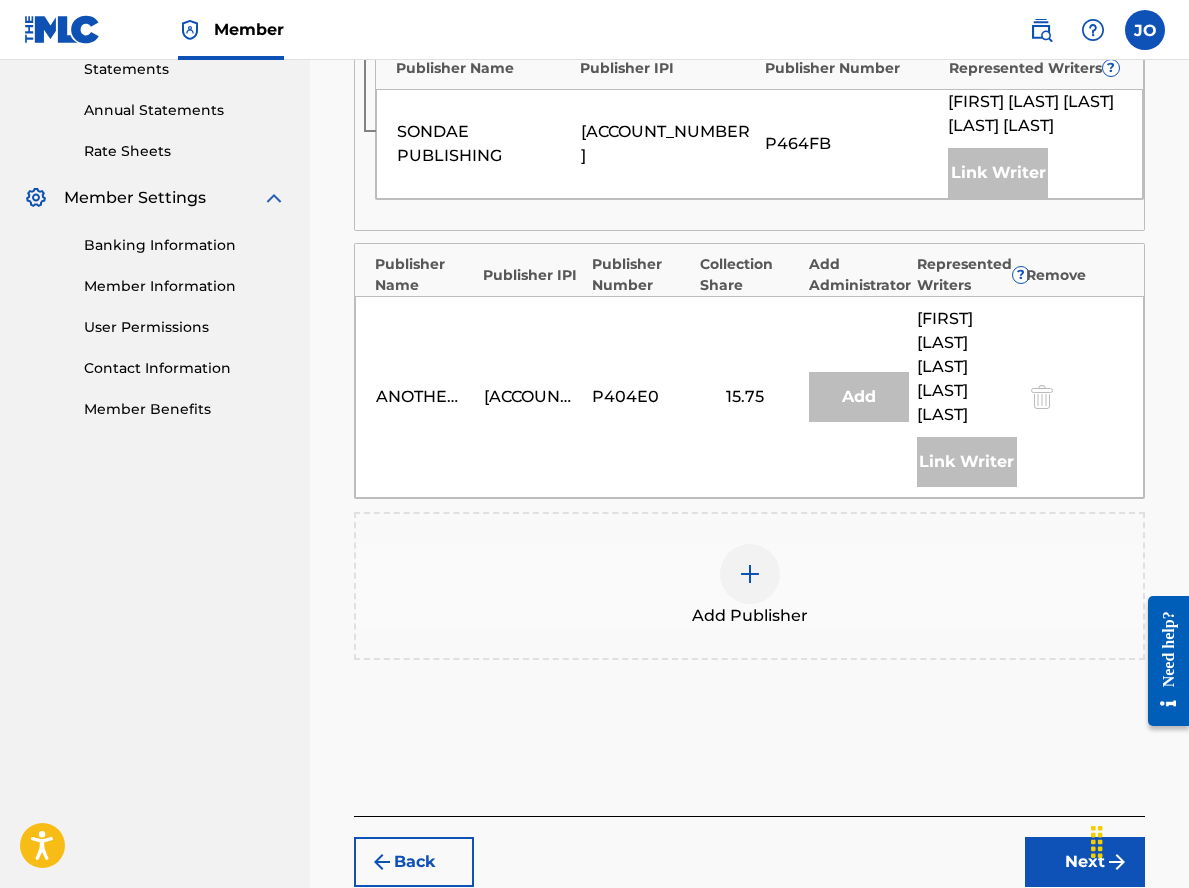 click at bounding box center [750, 574] 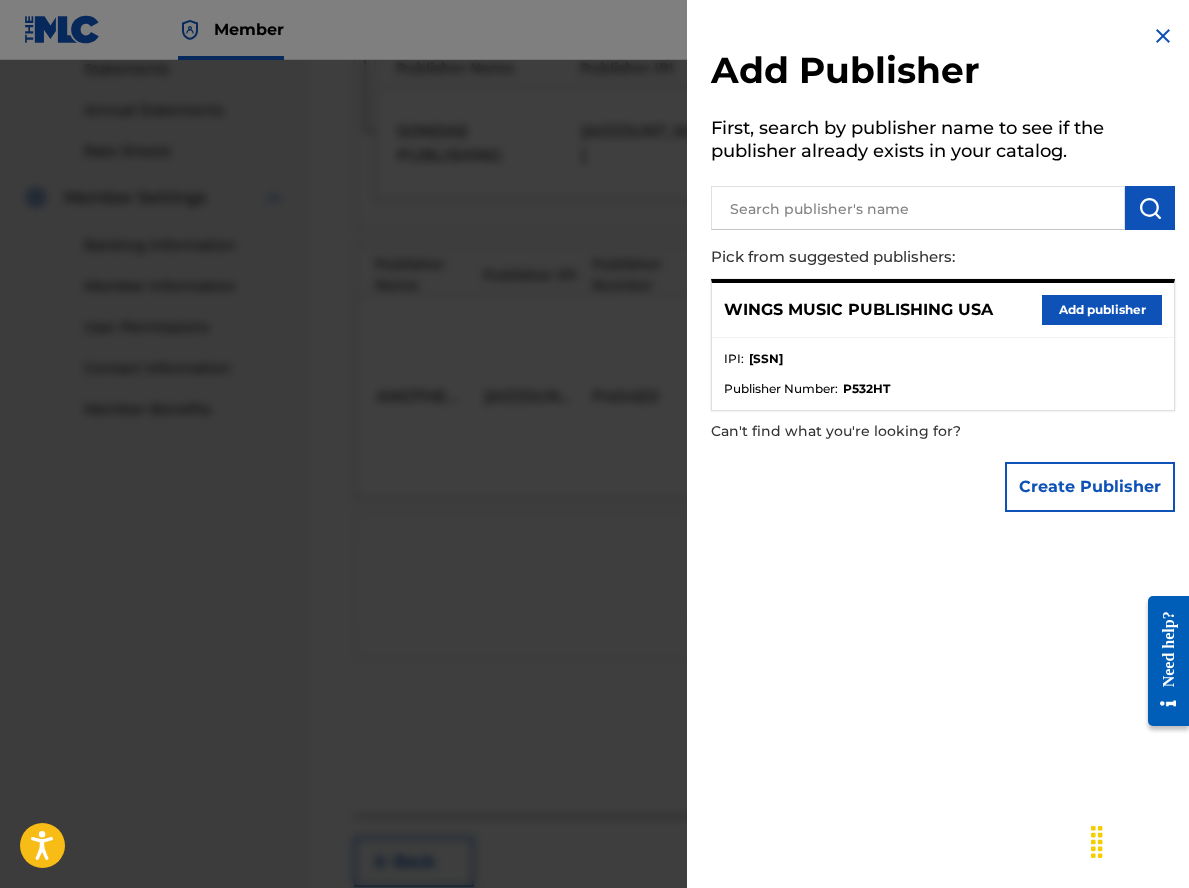 click on "Add publisher" at bounding box center (1102, 310) 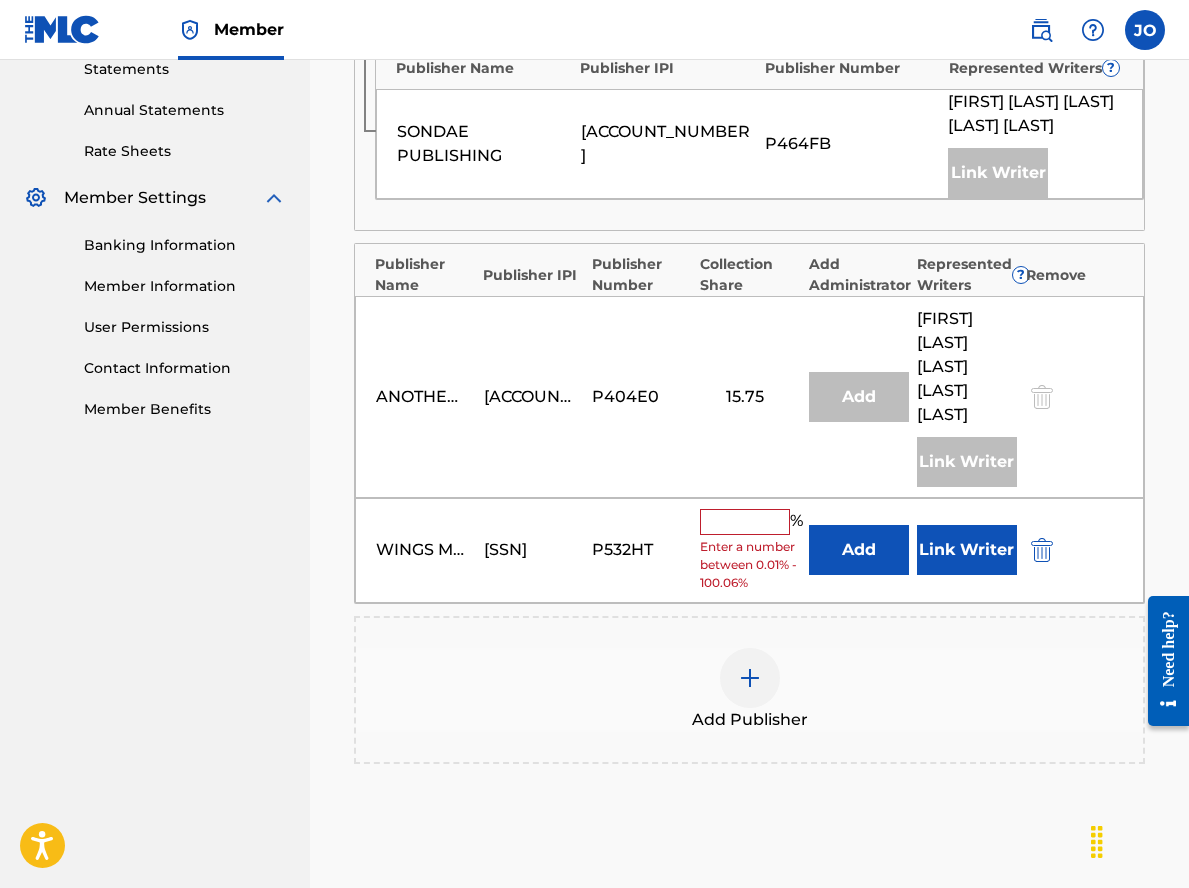 click at bounding box center (745, 522) 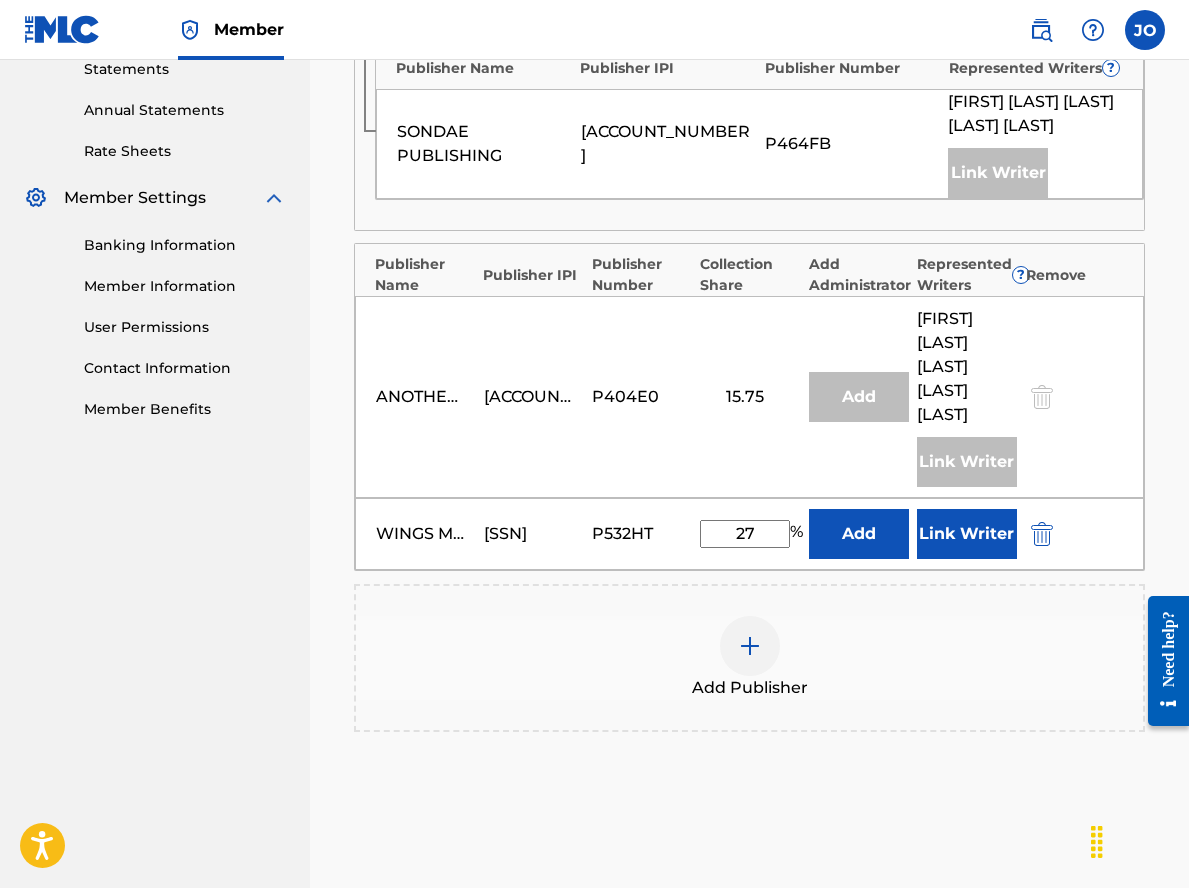 type on "27" 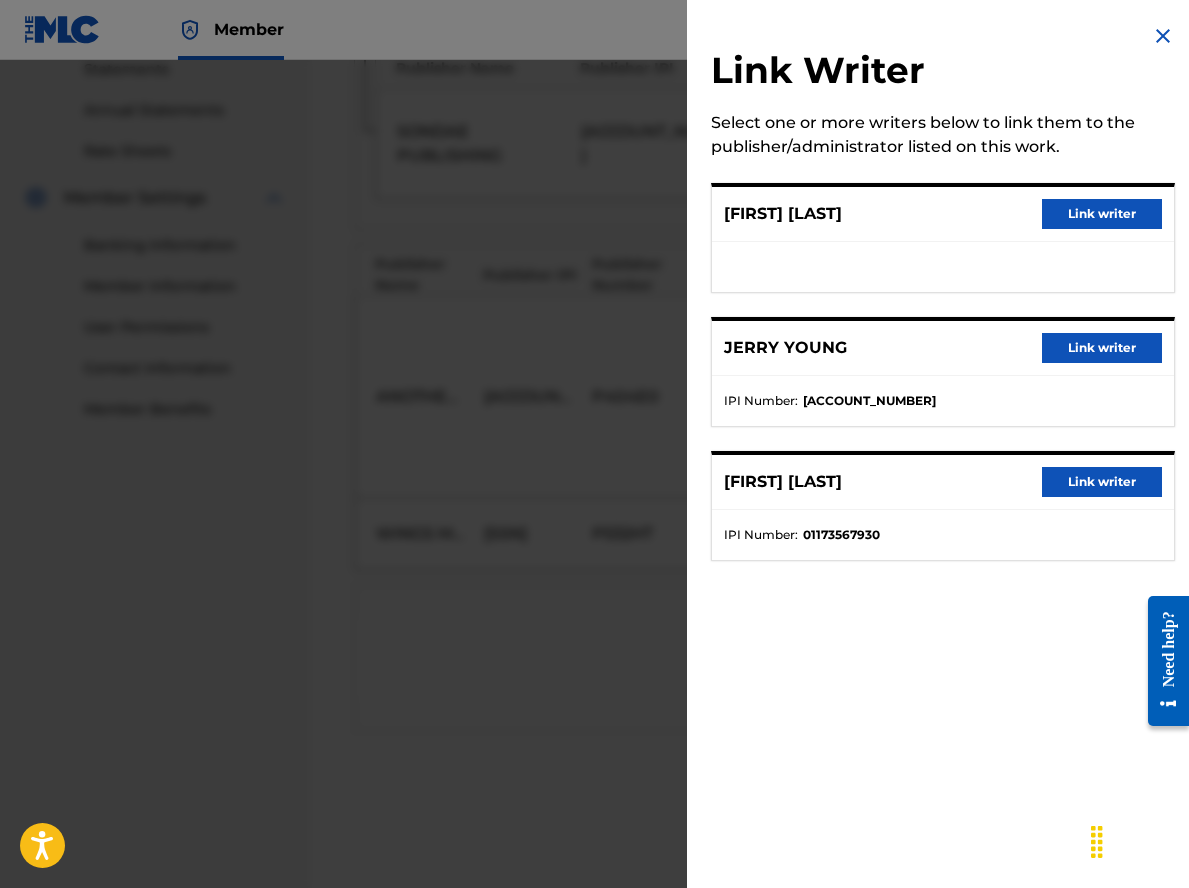 click on "Link writer" at bounding box center (1102, 348) 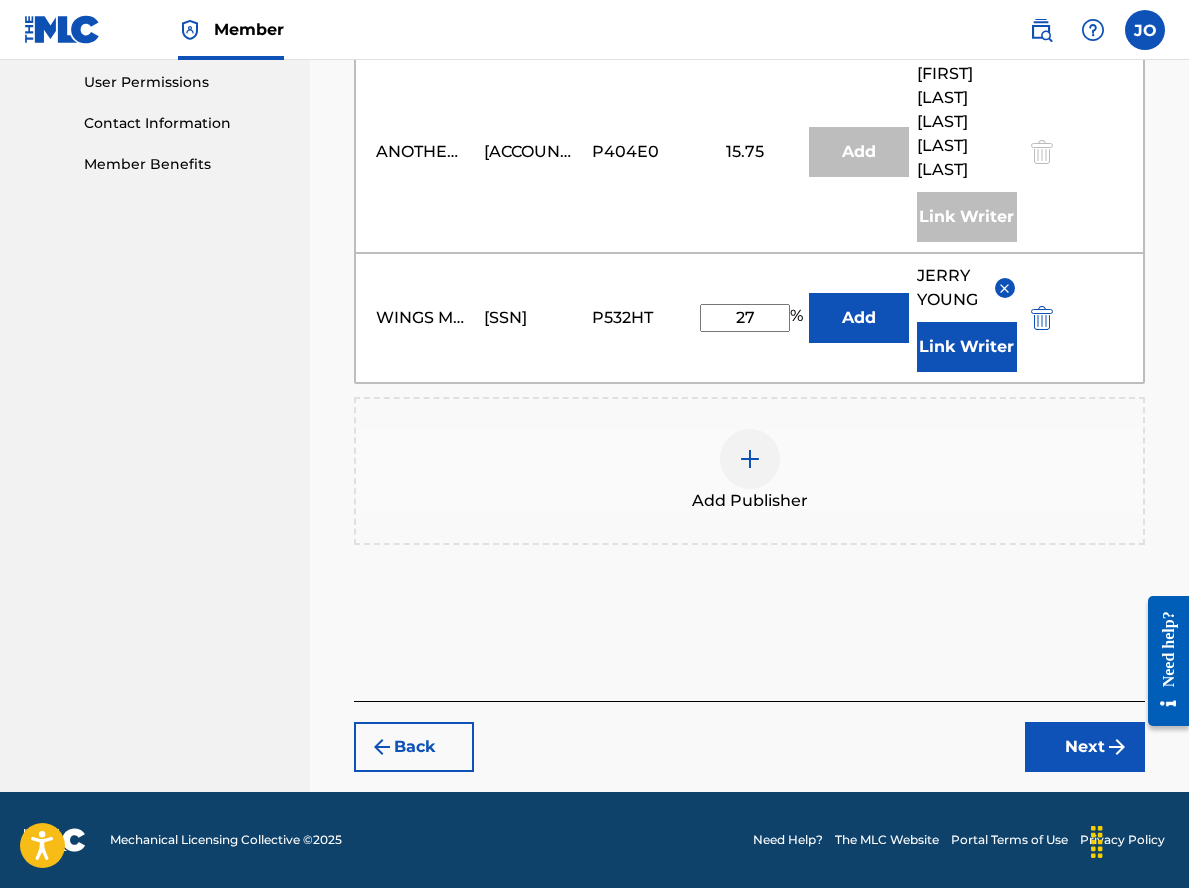 click on "Next" at bounding box center [1085, 747] 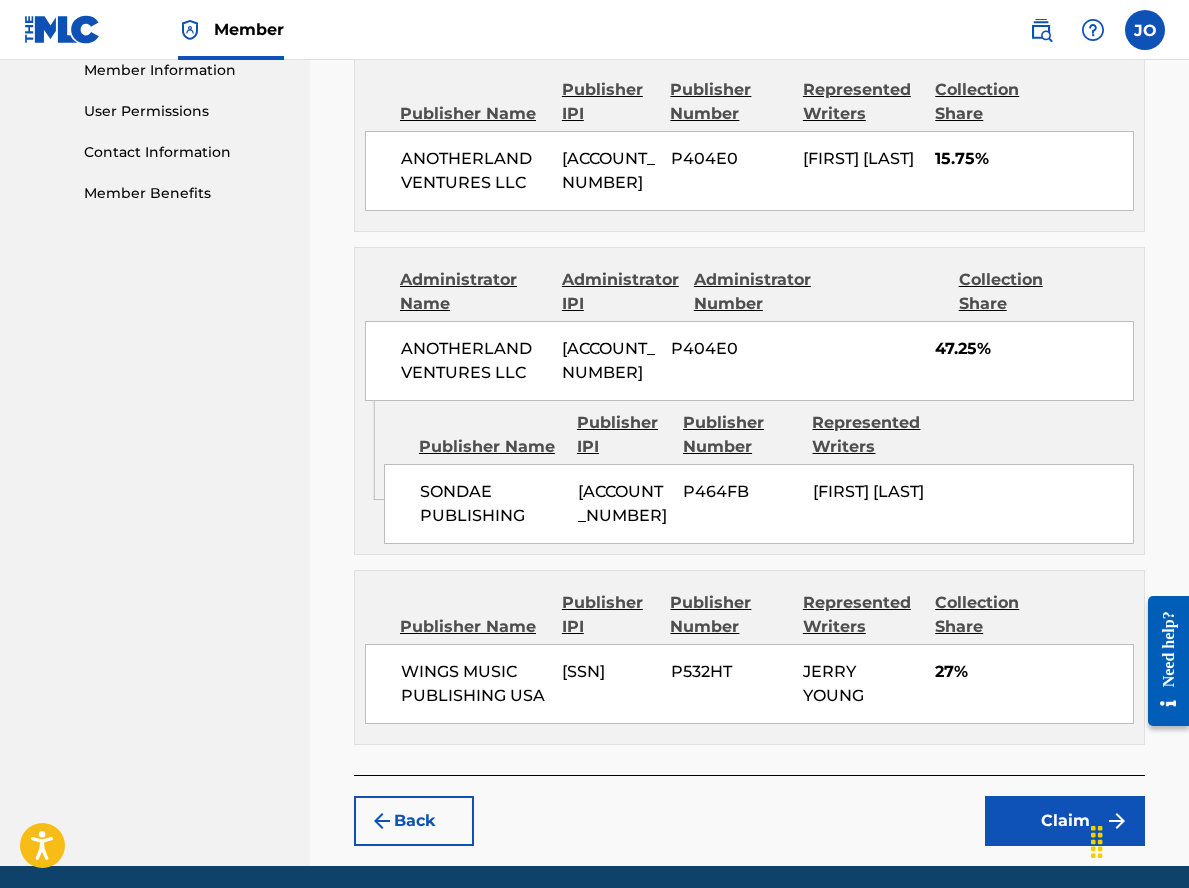 scroll, scrollTop: 1086, scrollLeft: 0, axis: vertical 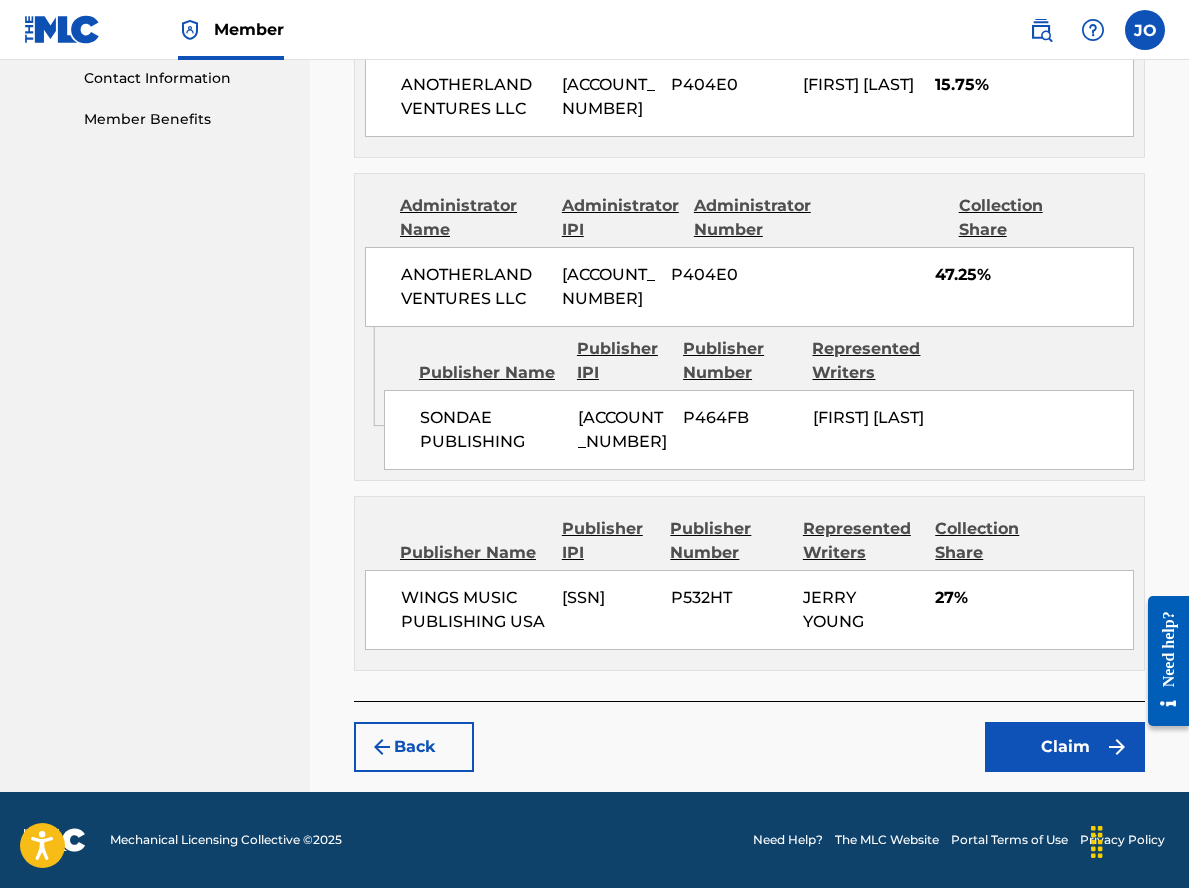 click on "Claim" at bounding box center [1065, 747] 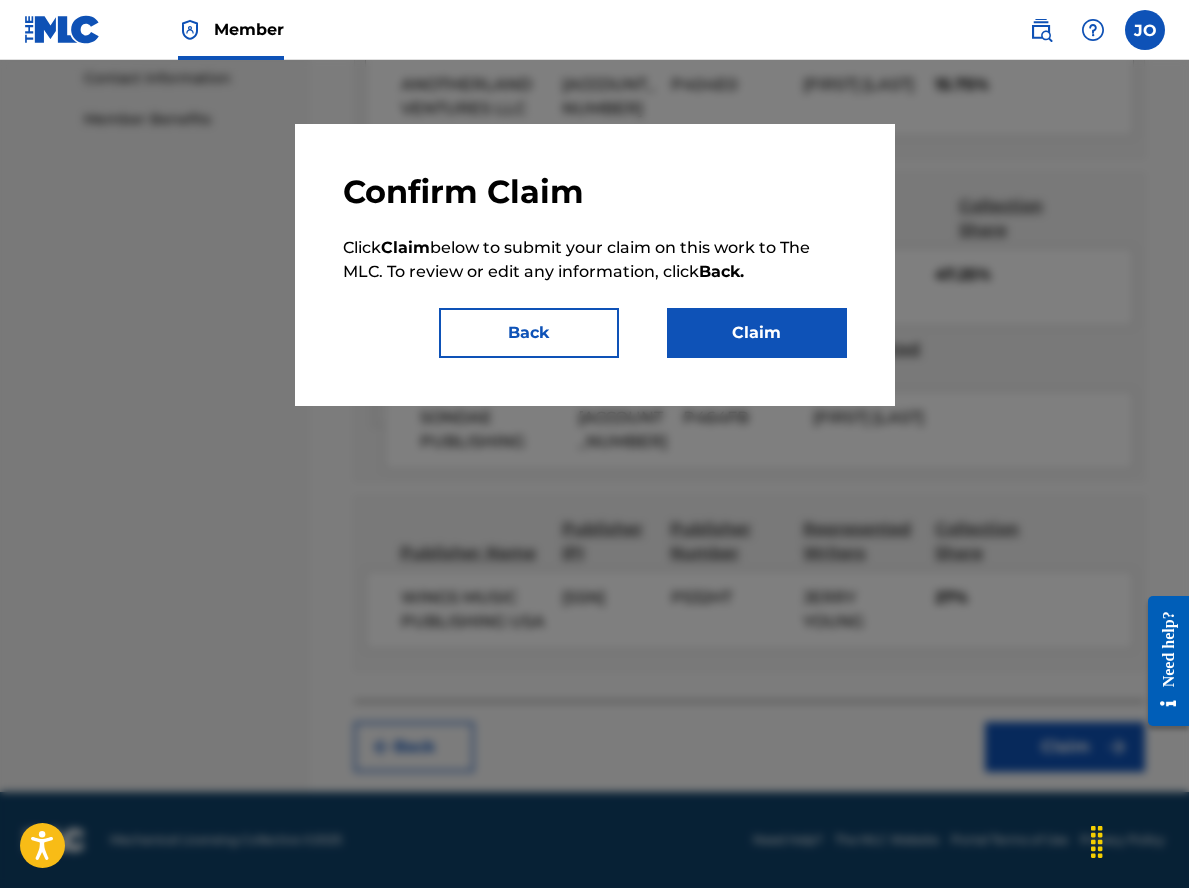 click on "Claim" at bounding box center (757, 333) 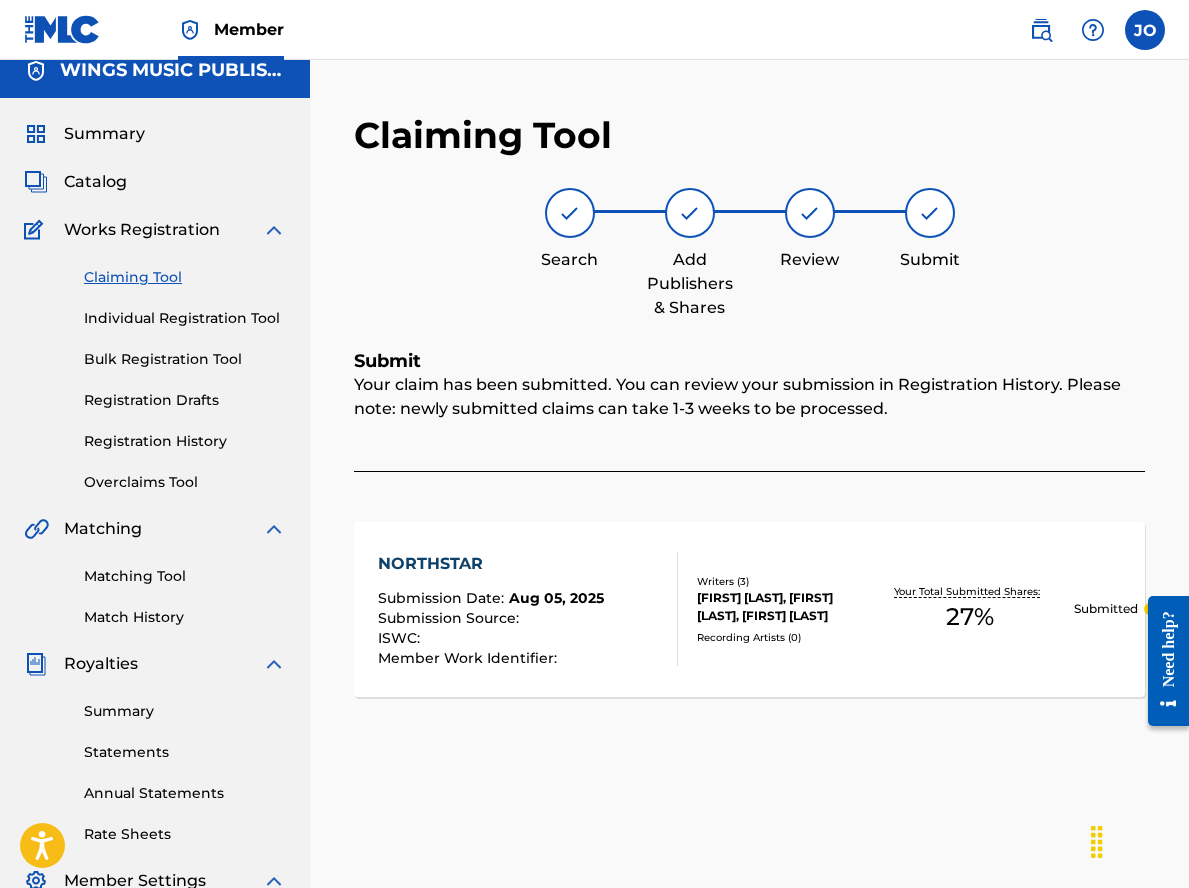 scroll, scrollTop: 0, scrollLeft: 0, axis: both 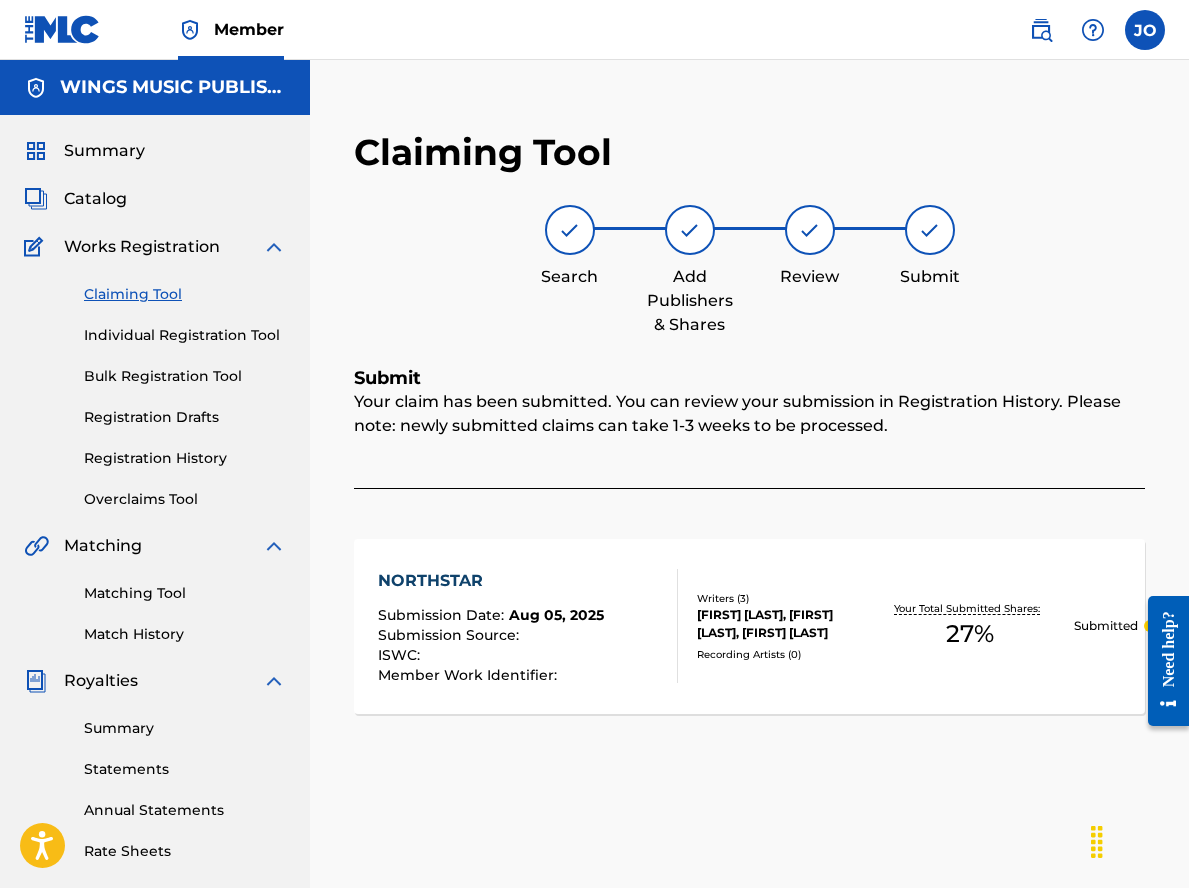 click on "Individual Registration Tool" at bounding box center [185, 335] 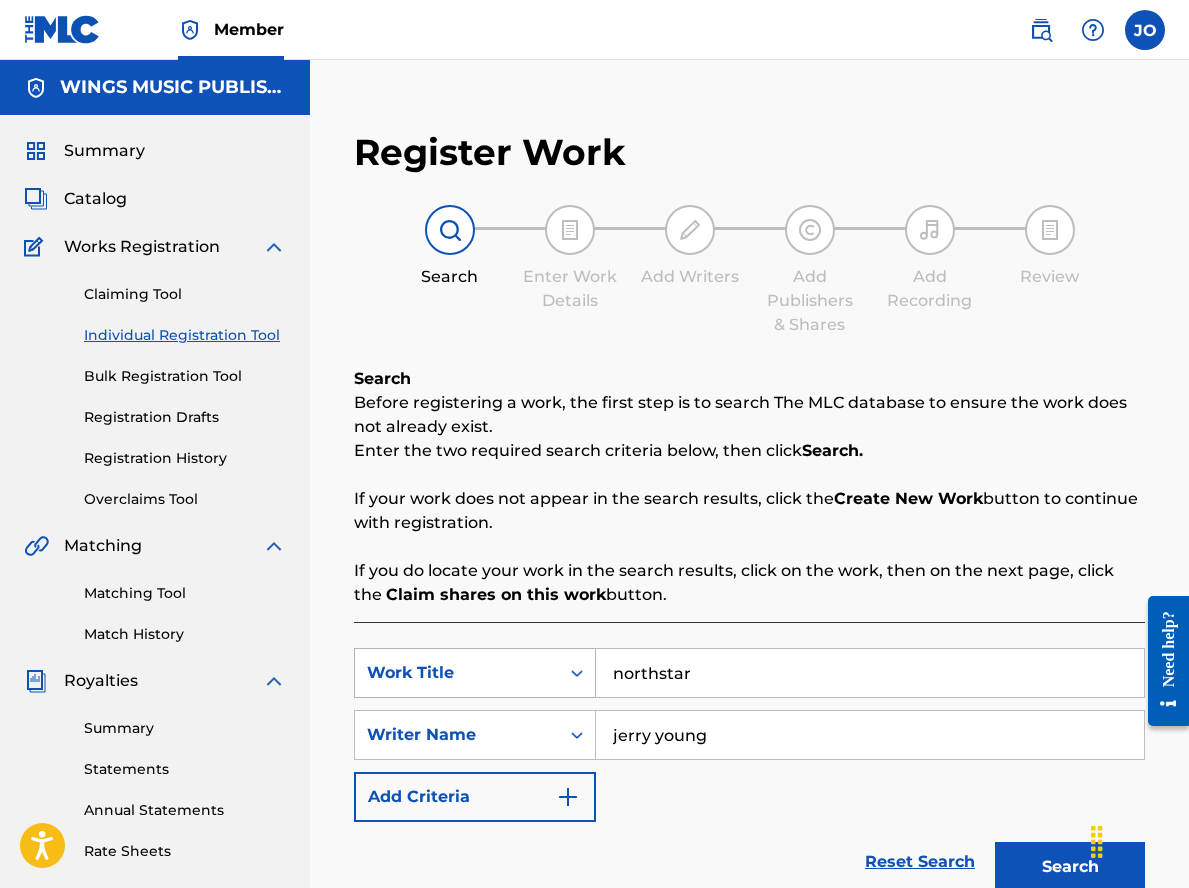drag, startPoint x: 723, startPoint y: 672, endPoint x: 518, endPoint y: 660, distance: 205.35092 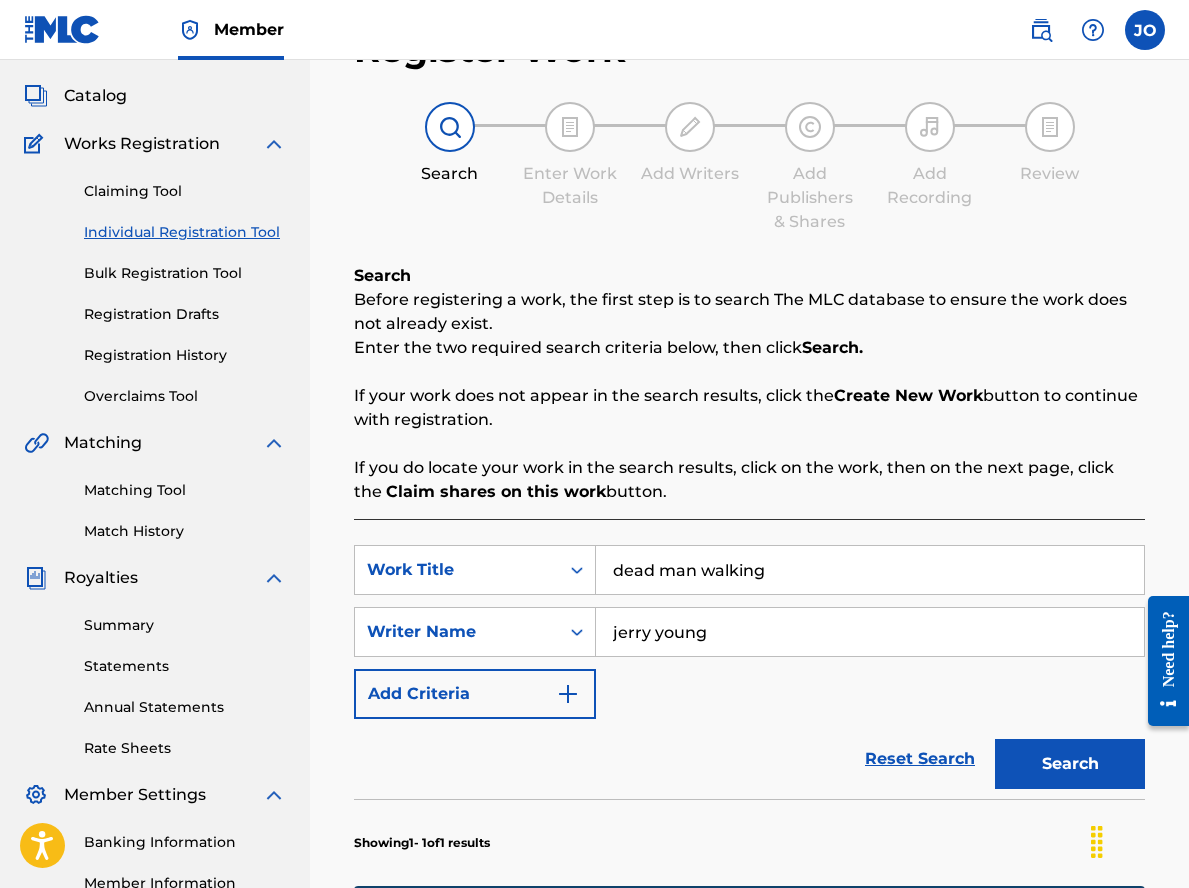 scroll, scrollTop: 200, scrollLeft: 0, axis: vertical 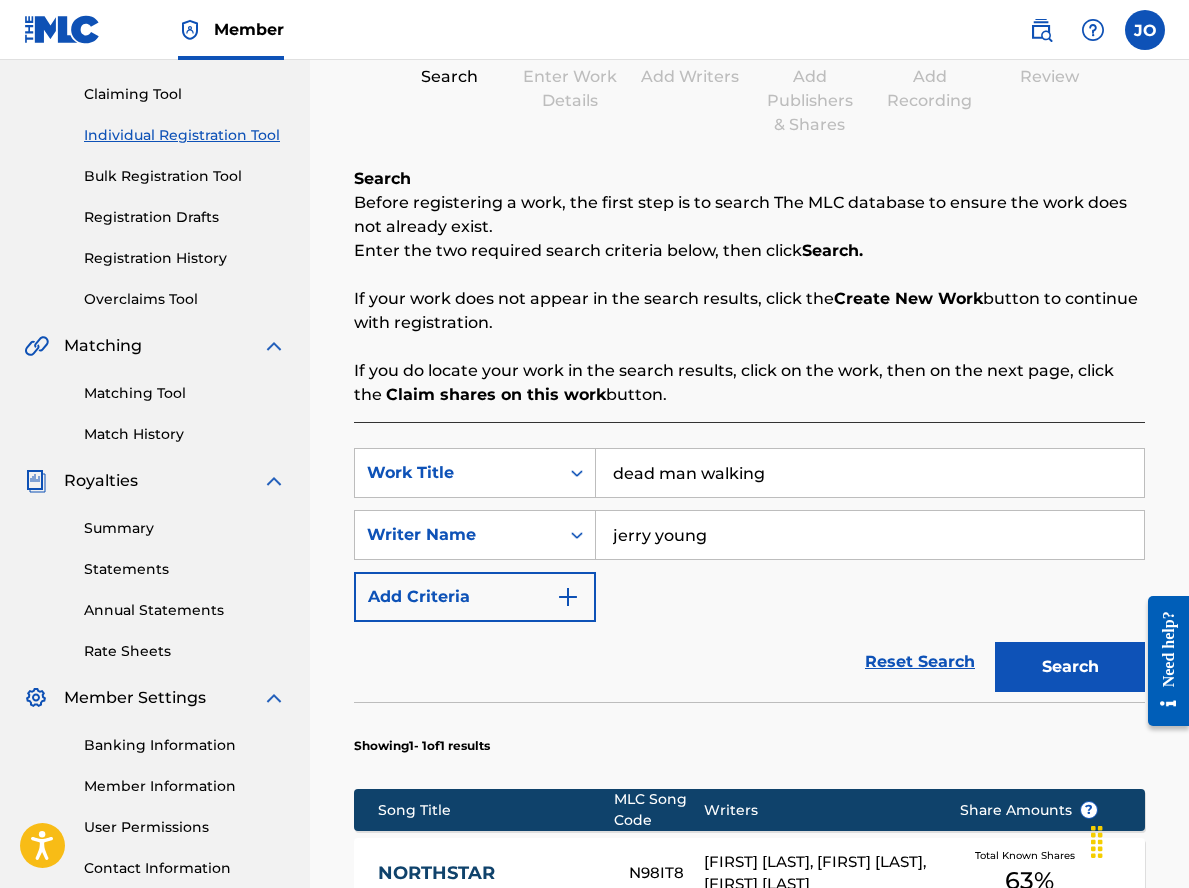 type on "dead man walking" 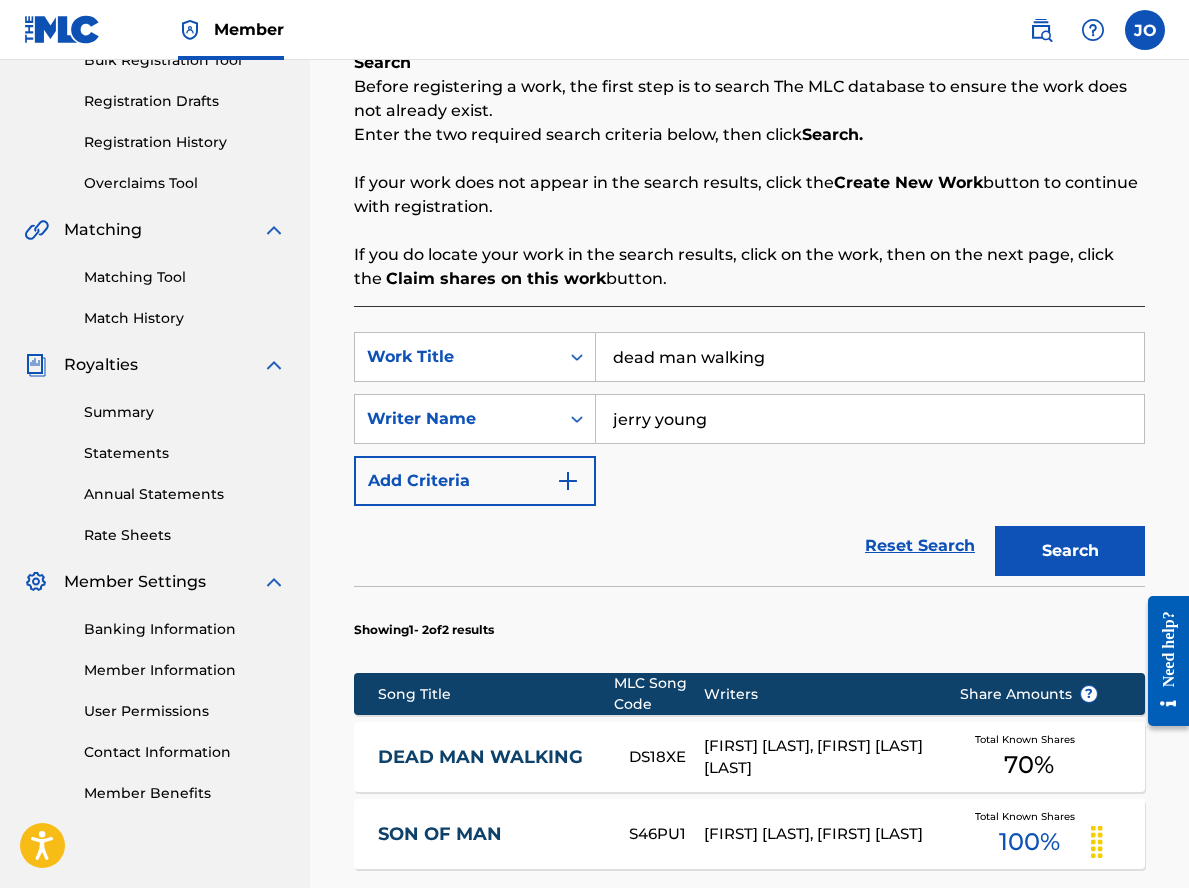 scroll, scrollTop: 400, scrollLeft: 0, axis: vertical 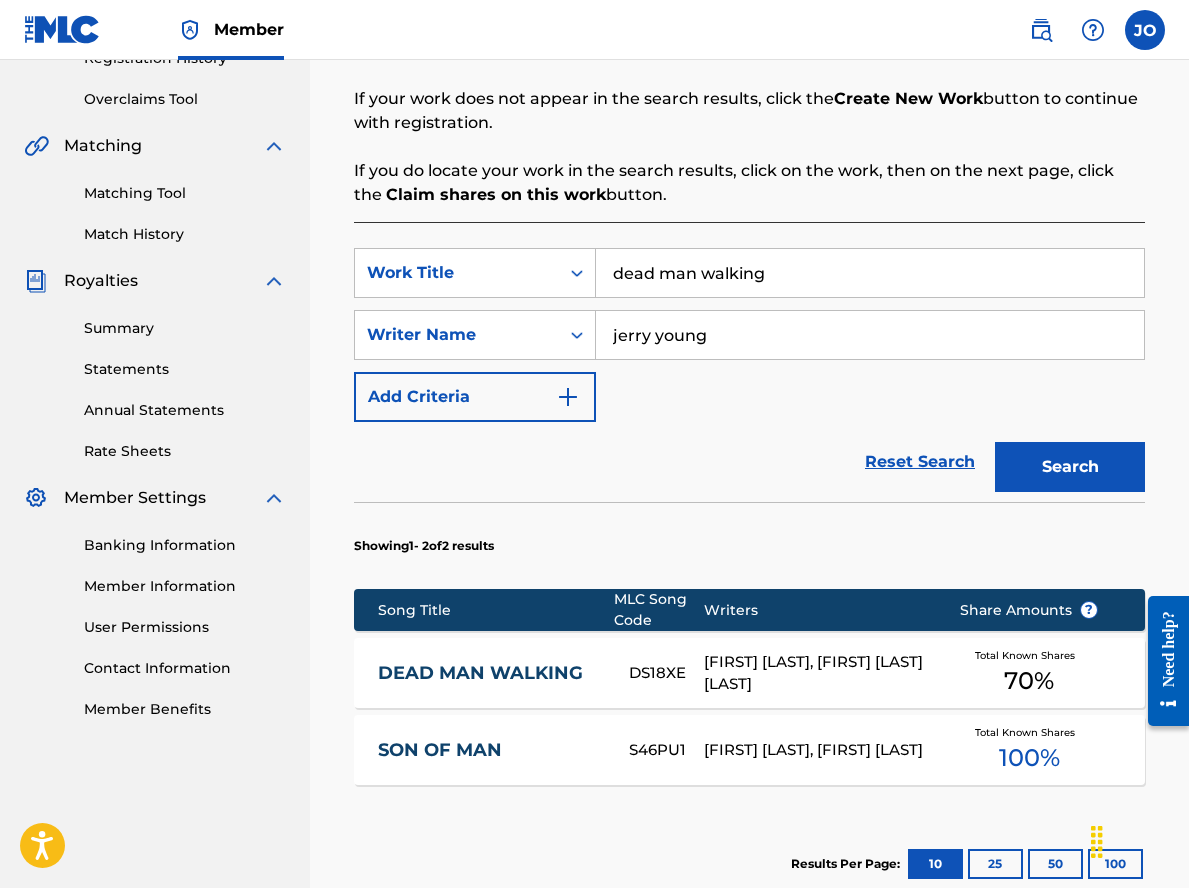 click on "DEAD MAN WALKING" at bounding box center [490, 673] 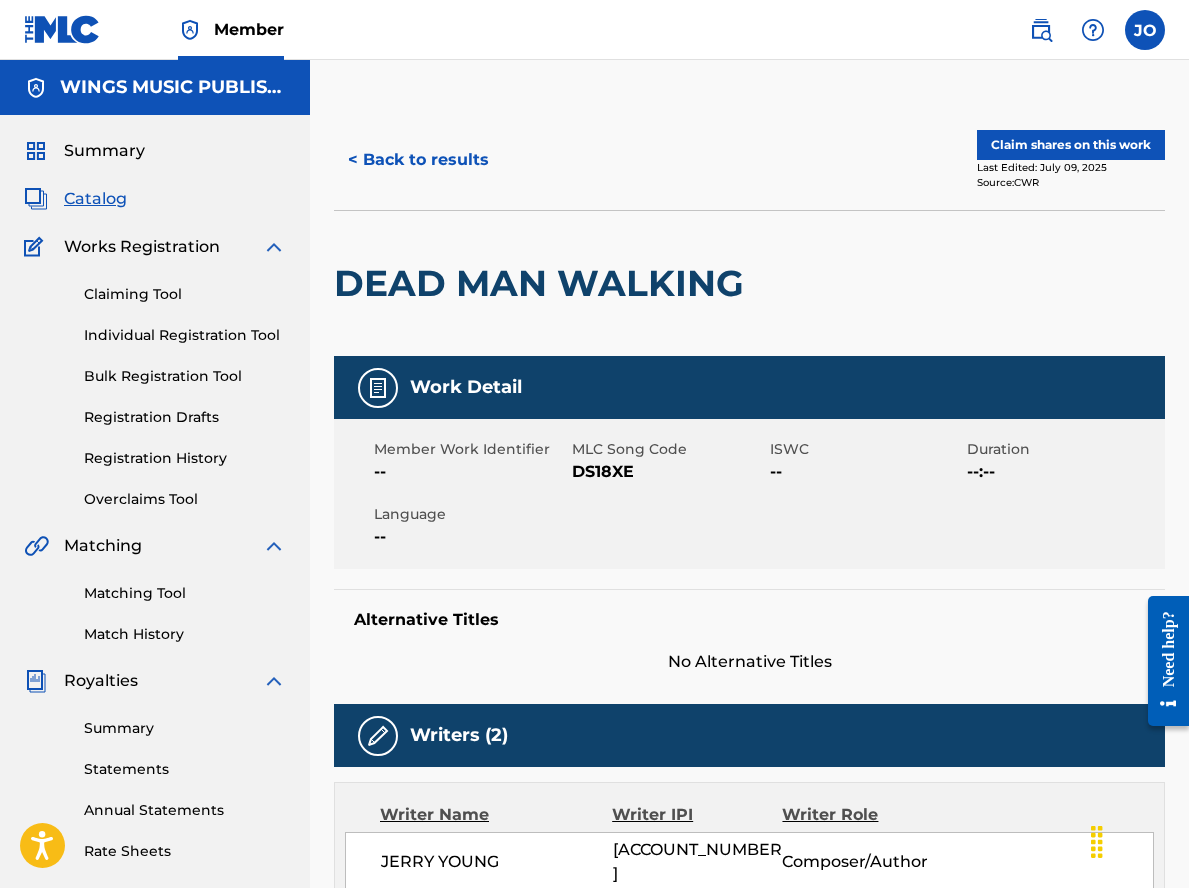 click on "Claim shares on this work" at bounding box center [1071, 145] 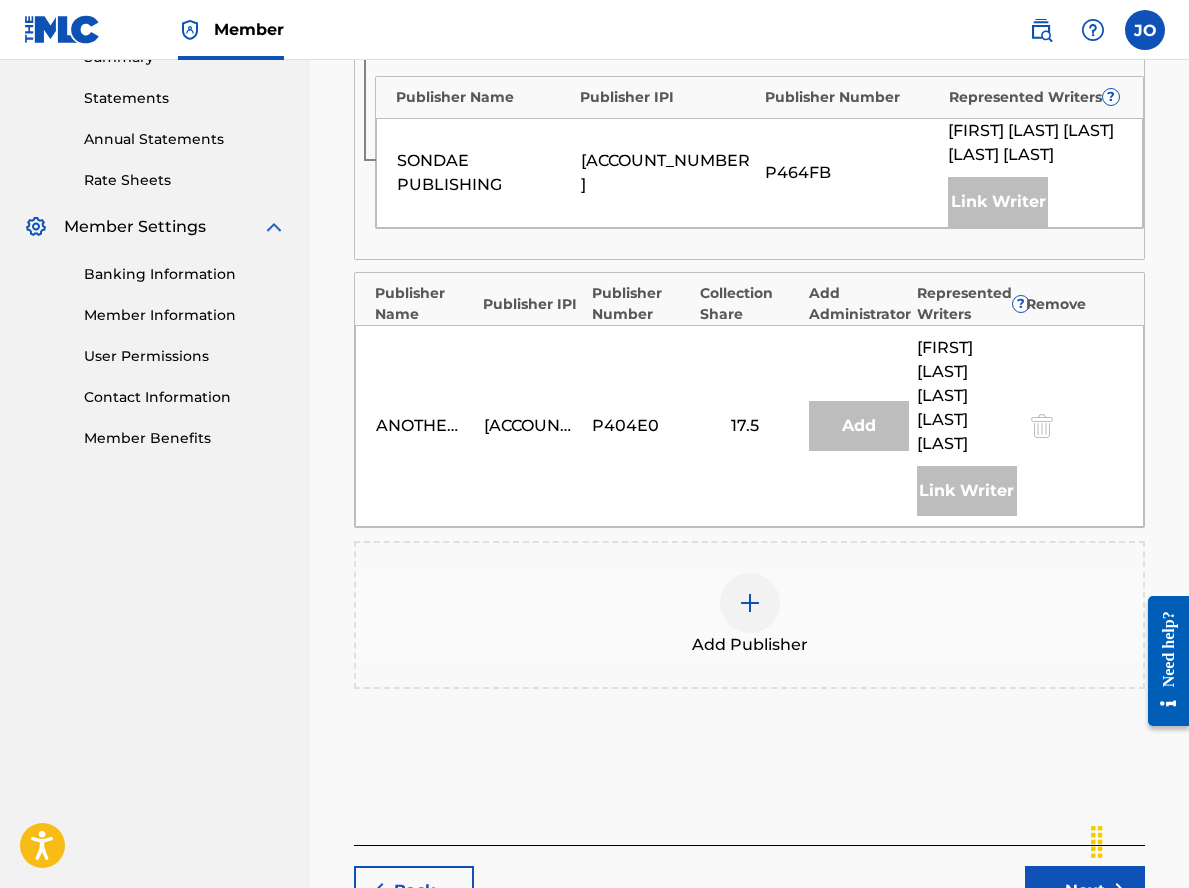 scroll, scrollTop: 800, scrollLeft: 0, axis: vertical 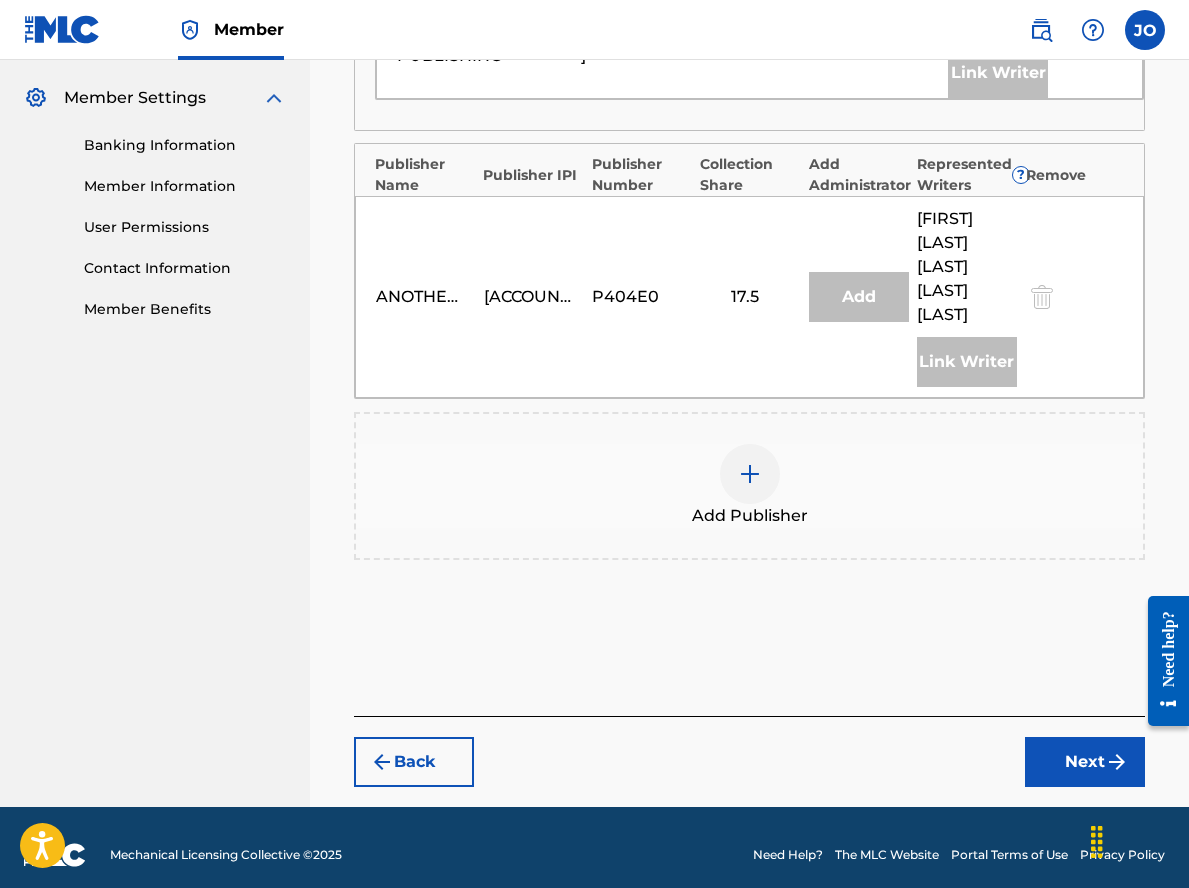 click at bounding box center [750, 474] 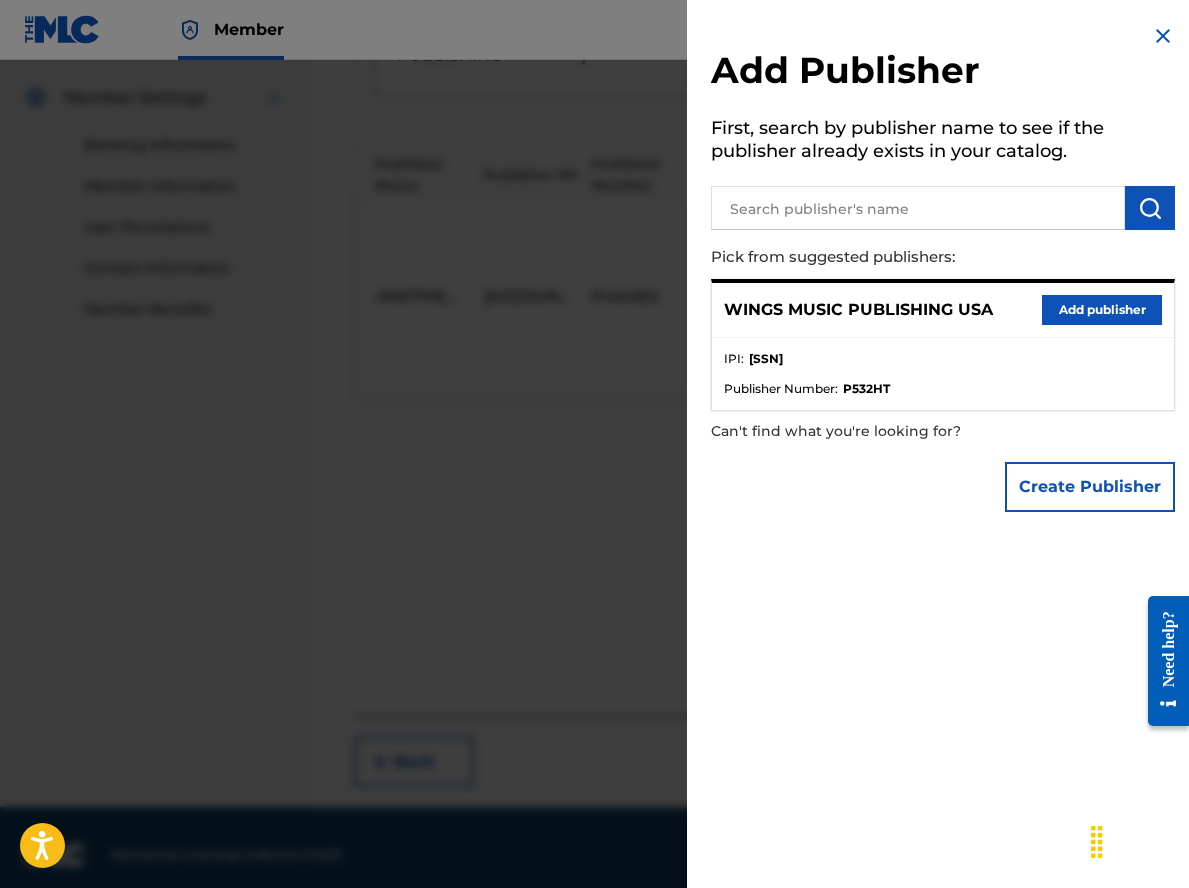 click on "Add publisher" at bounding box center (1102, 310) 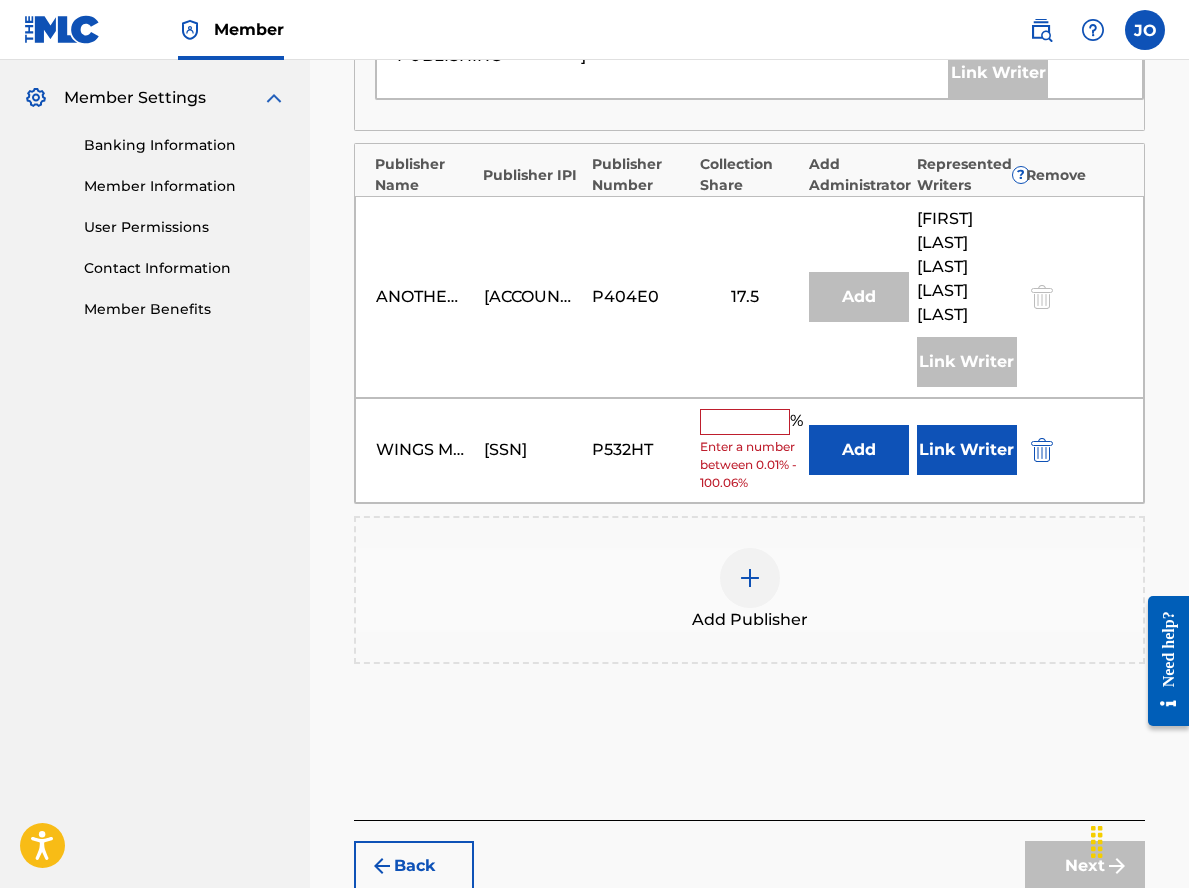 click at bounding box center [745, 422] 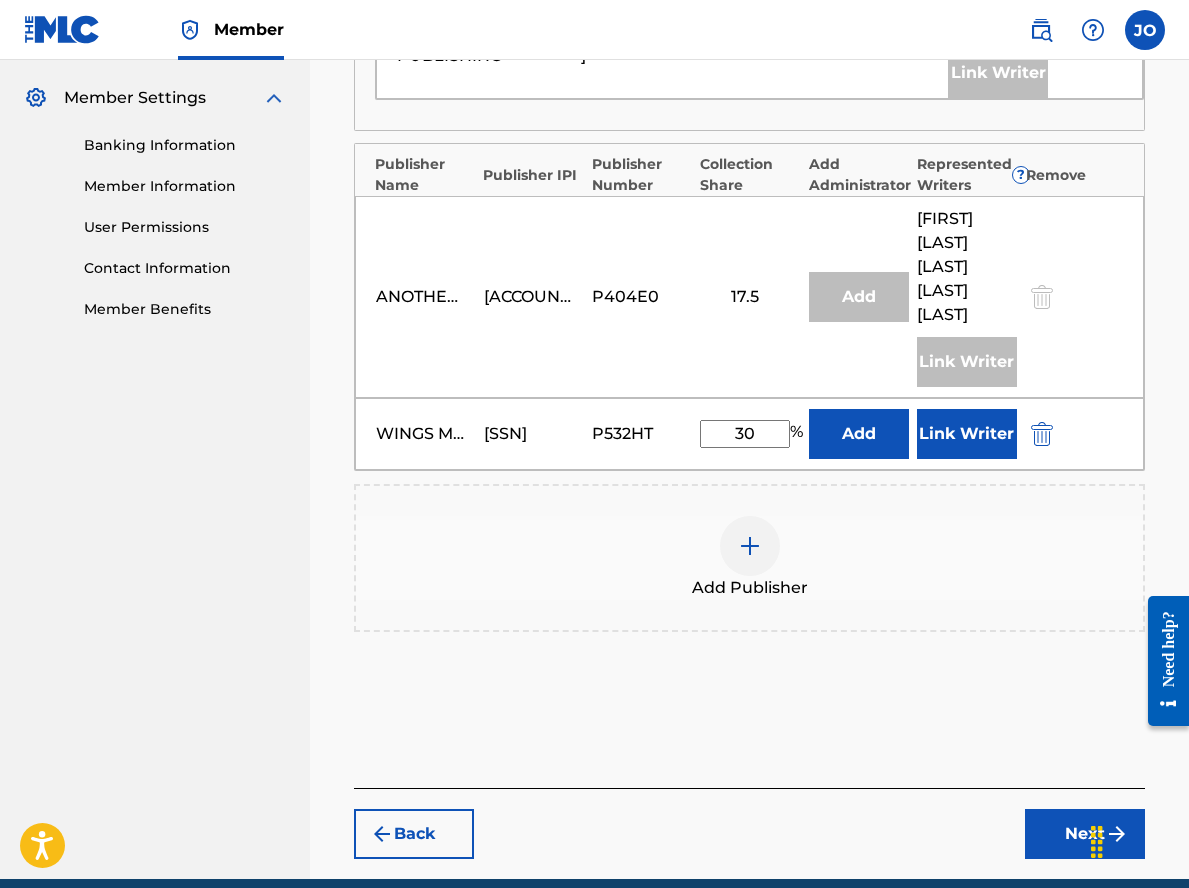 type on "30" 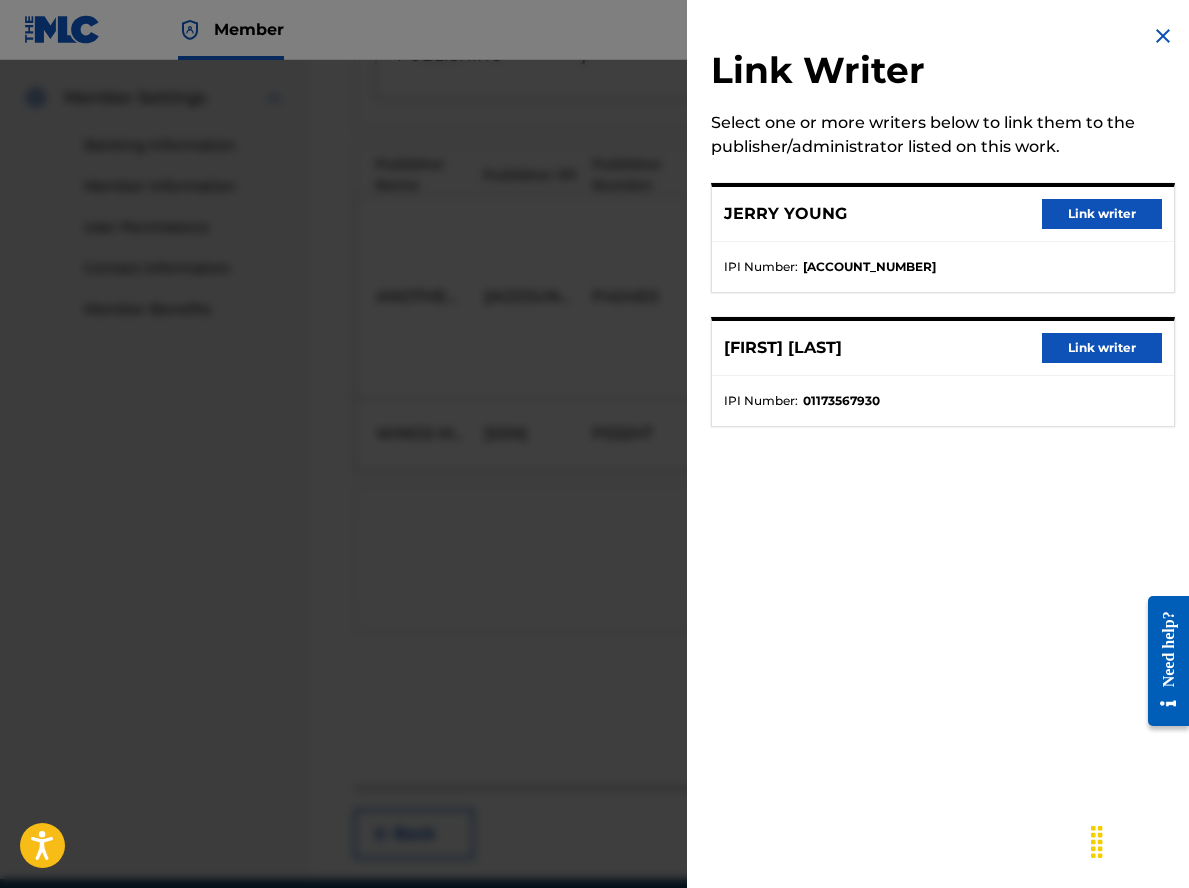 click on "Link writer" at bounding box center (1102, 214) 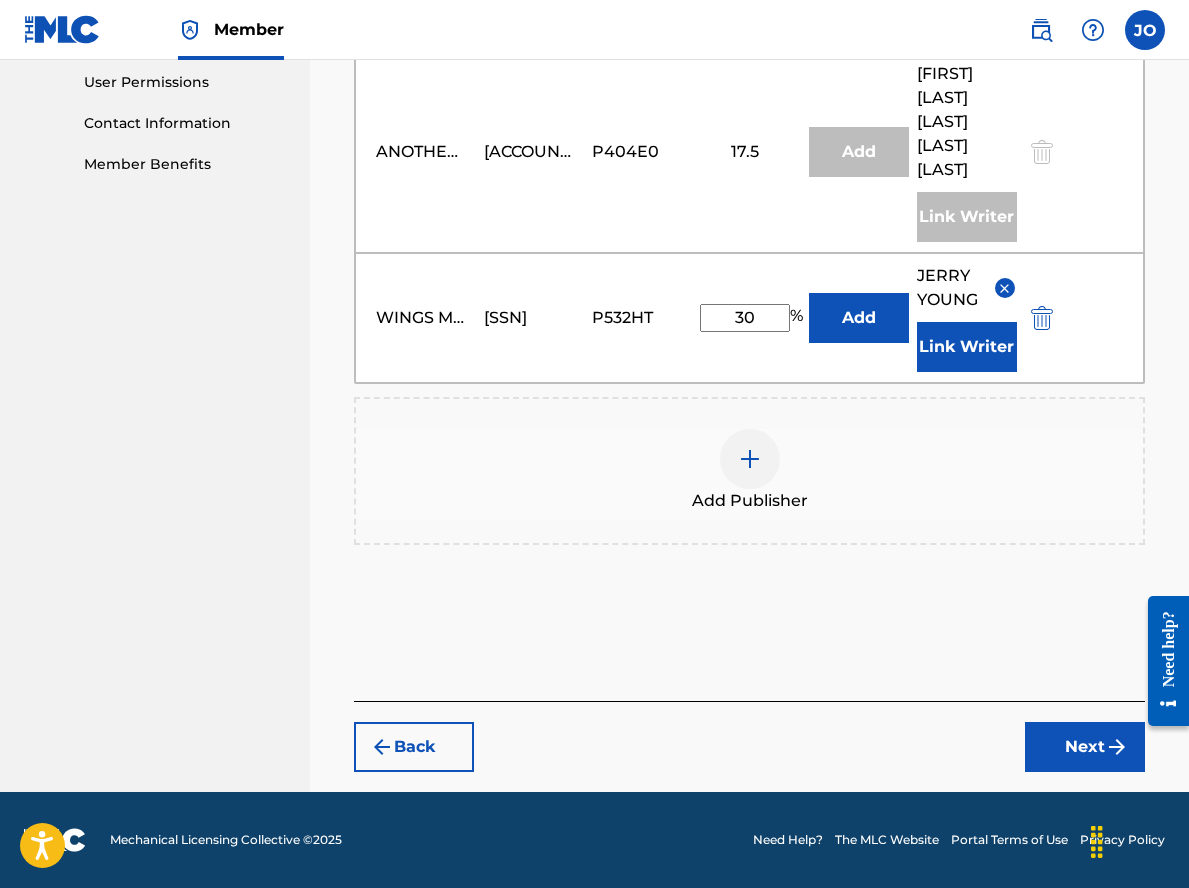 click on "Next" at bounding box center (1085, 747) 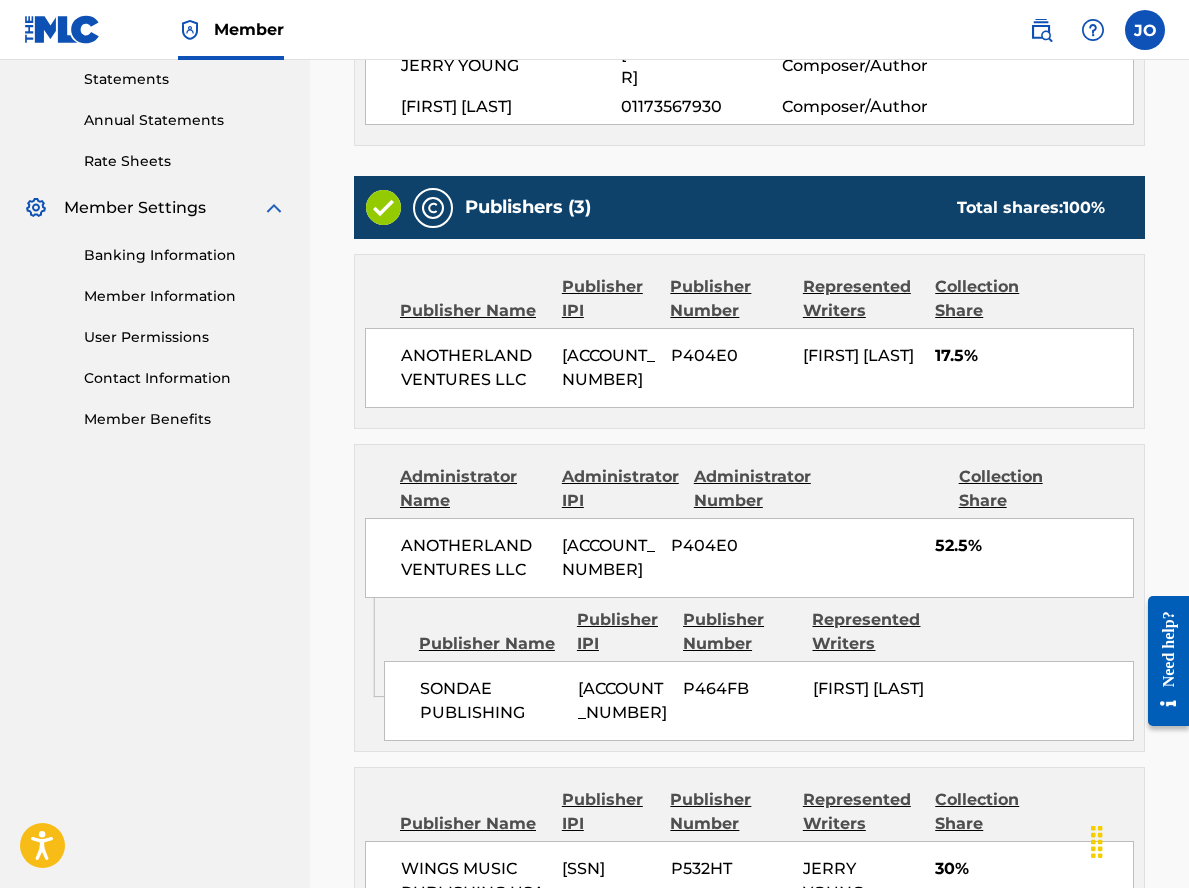 scroll, scrollTop: 1057, scrollLeft: 0, axis: vertical 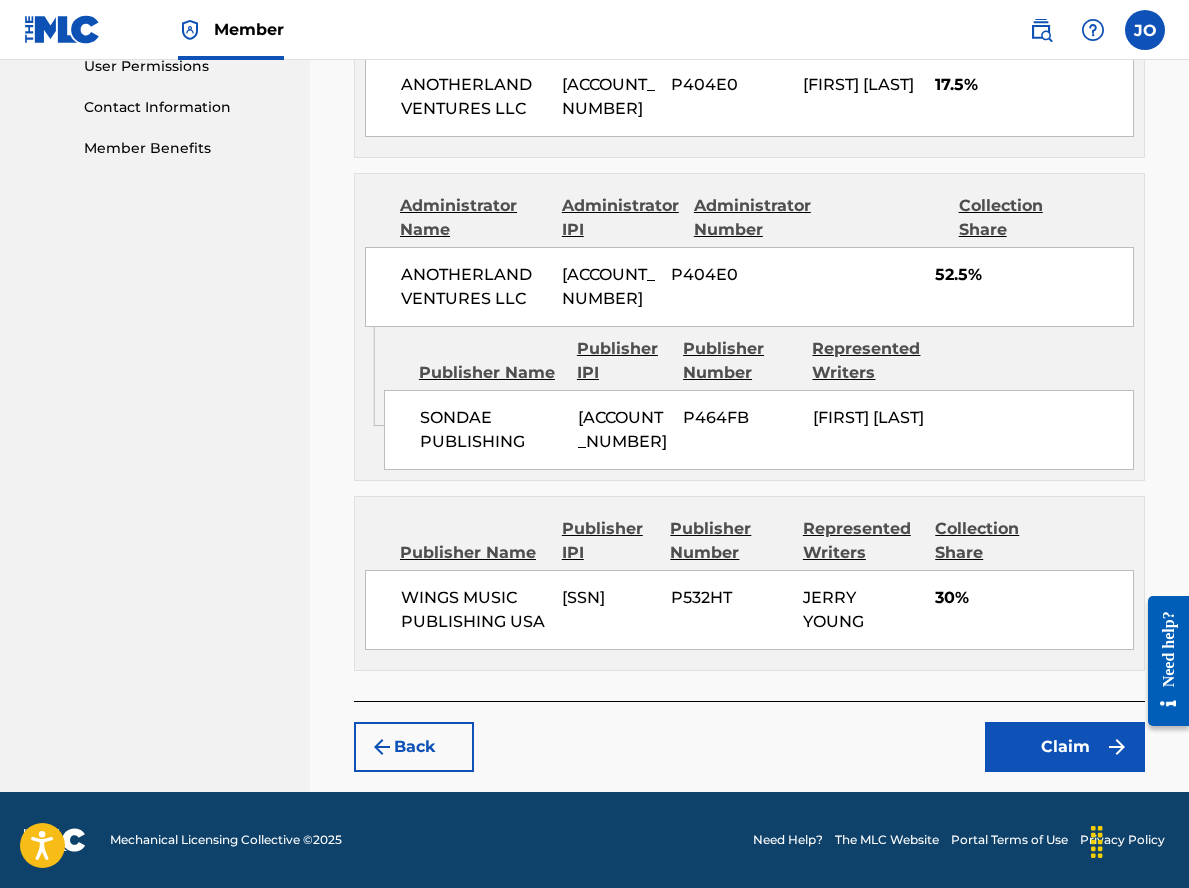 click on "Claim" at bounding box center [1065, 747] 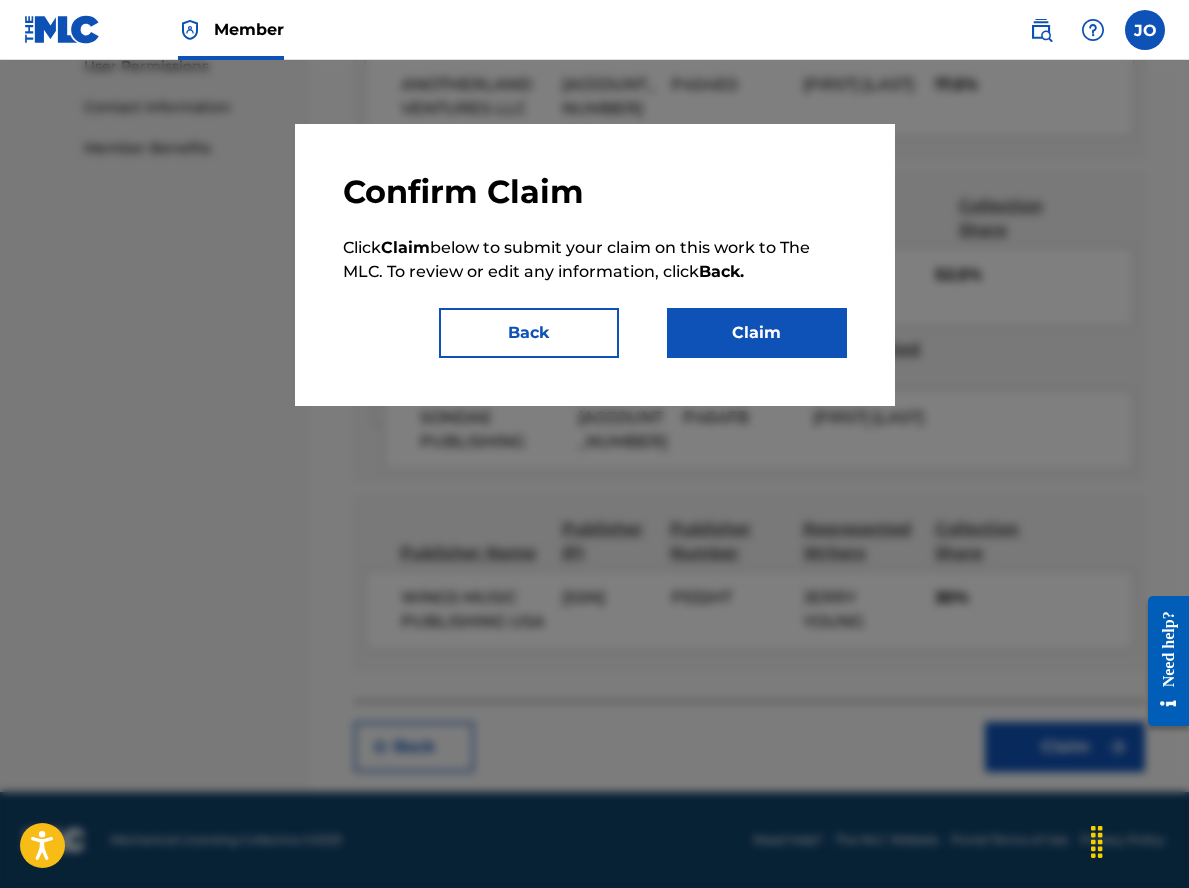 click on "Claim" at bounding box center [757, 333] 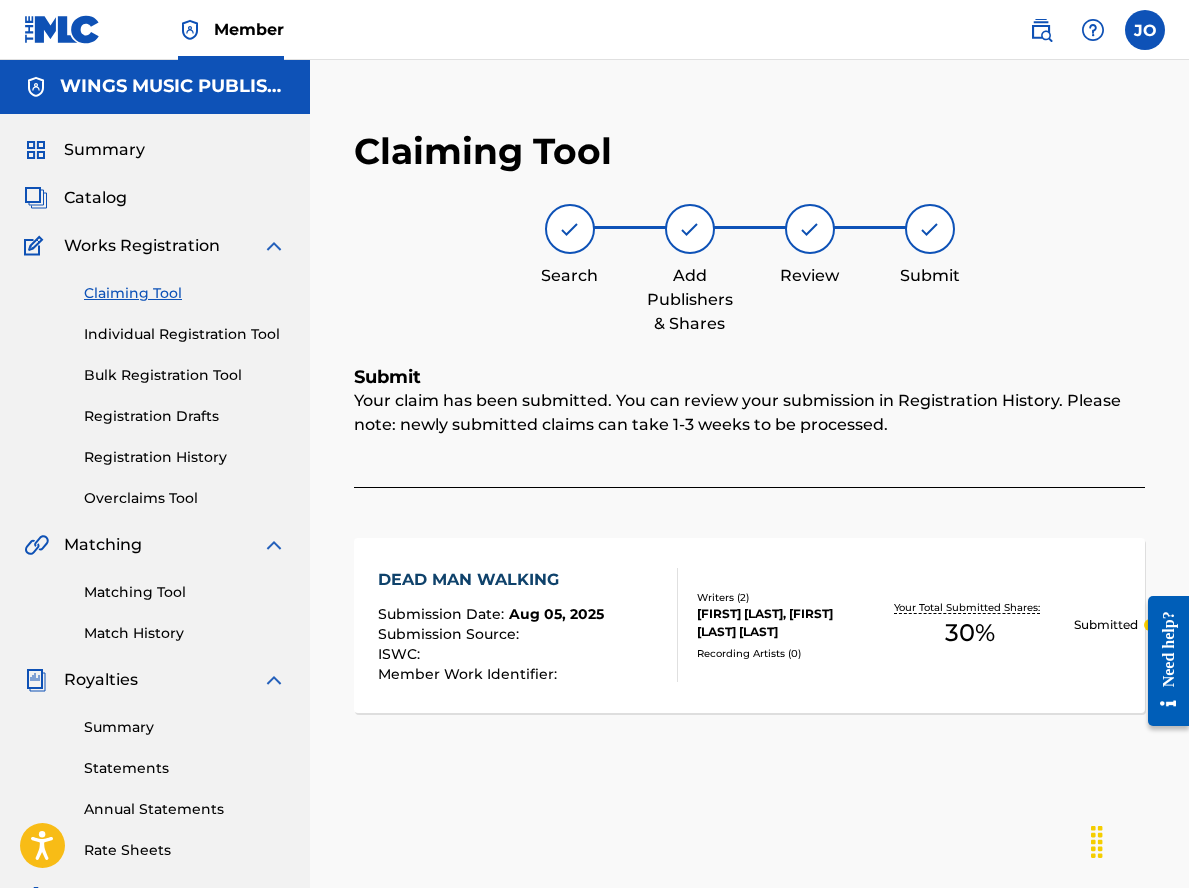 scroll, scrollTop: 0, scrollLeft: 0, axis: both 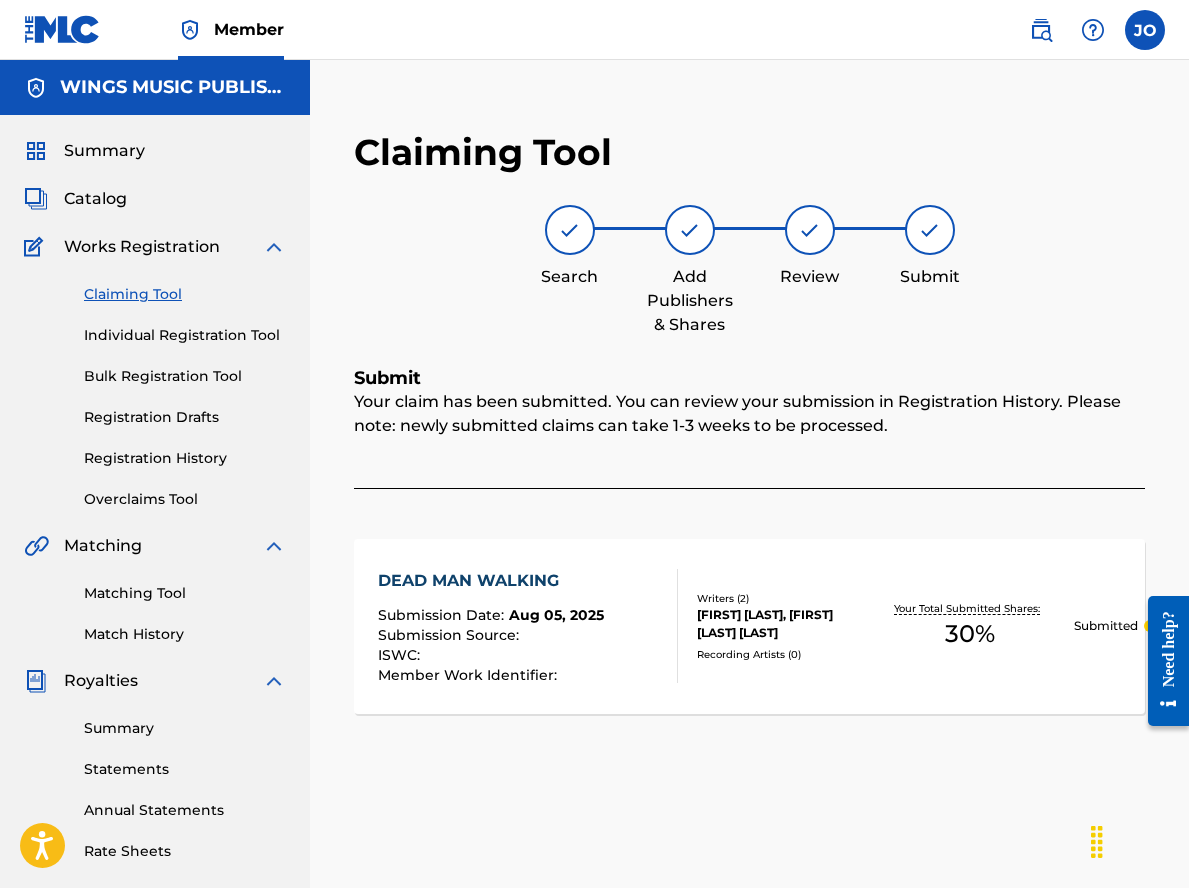 click on "Individual Registration Tool" at bounding box center [185, 335] 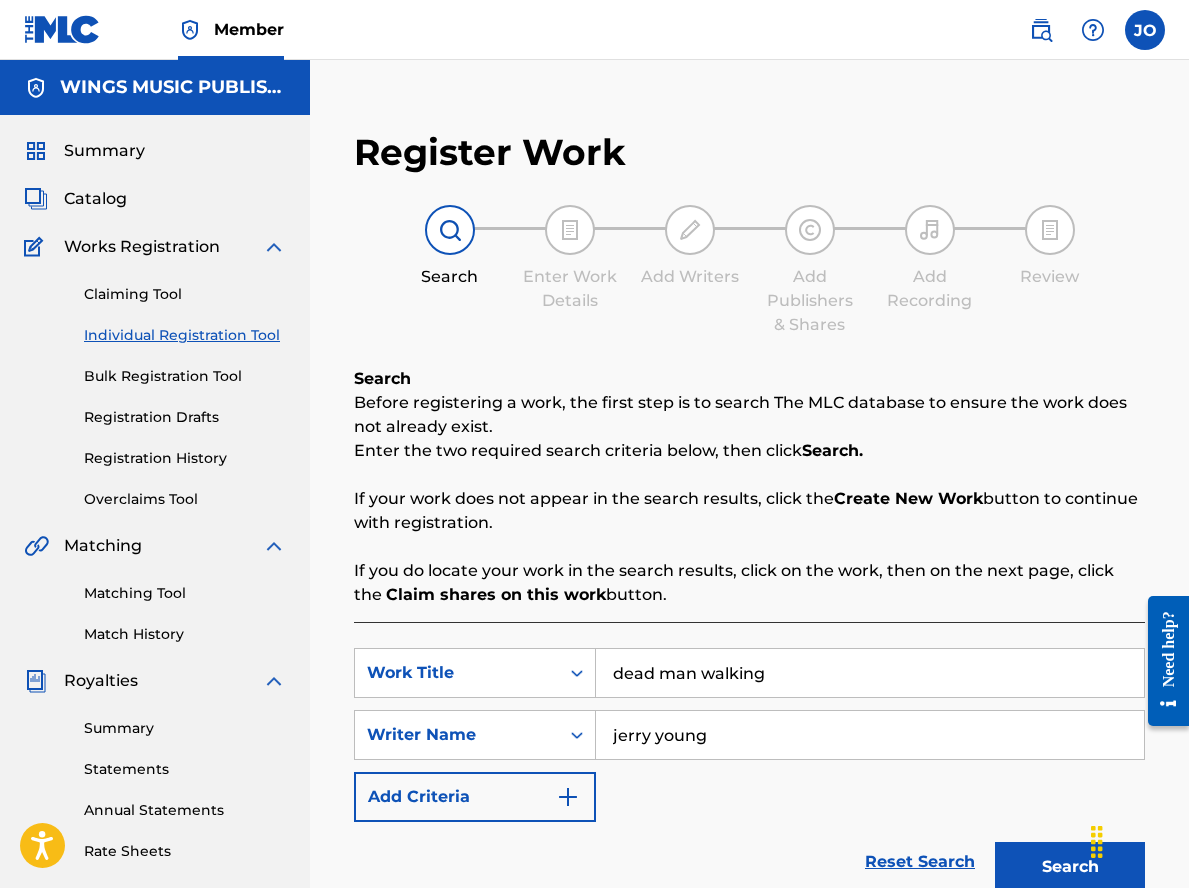 drag, startPoint x: 825, startPoint y: 676, endPoint x: 506, endPoint y: 647, distance: 320.31546 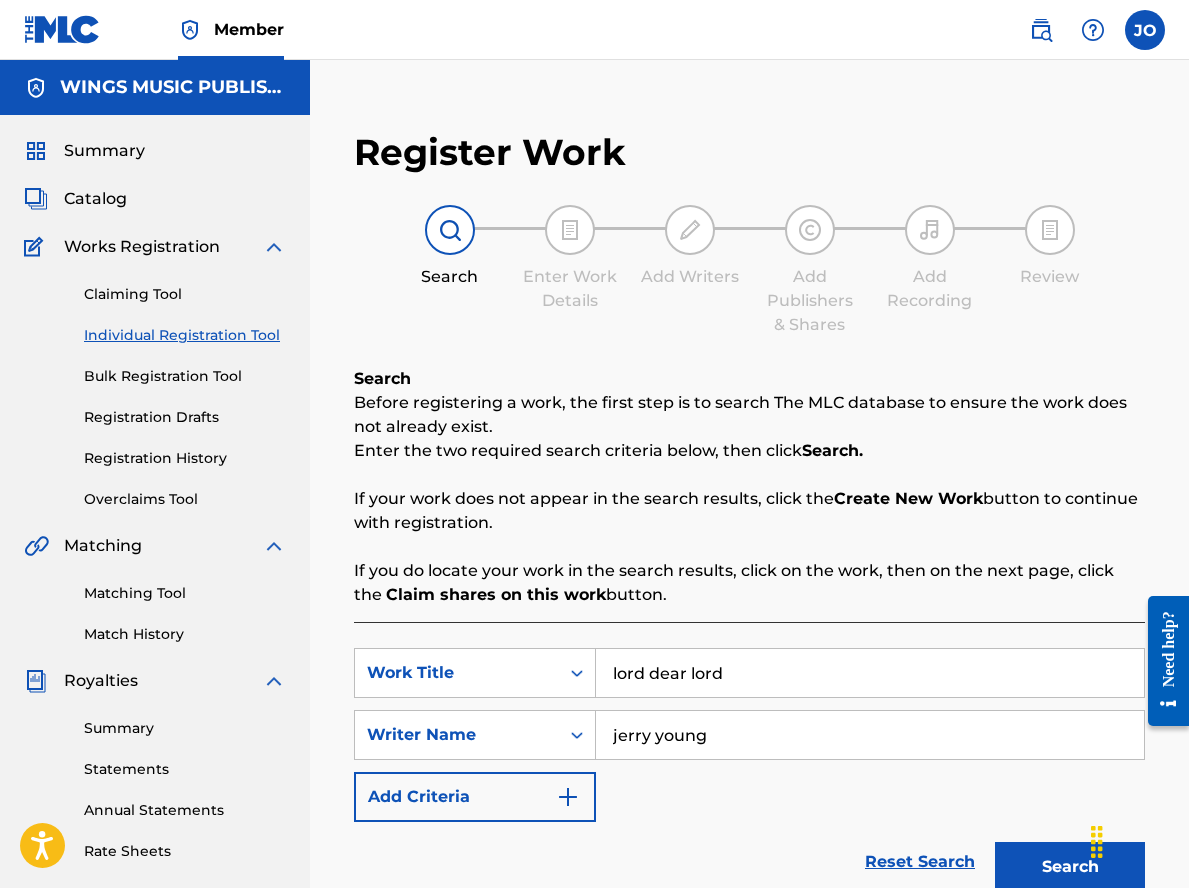 type on "lord dear lord" 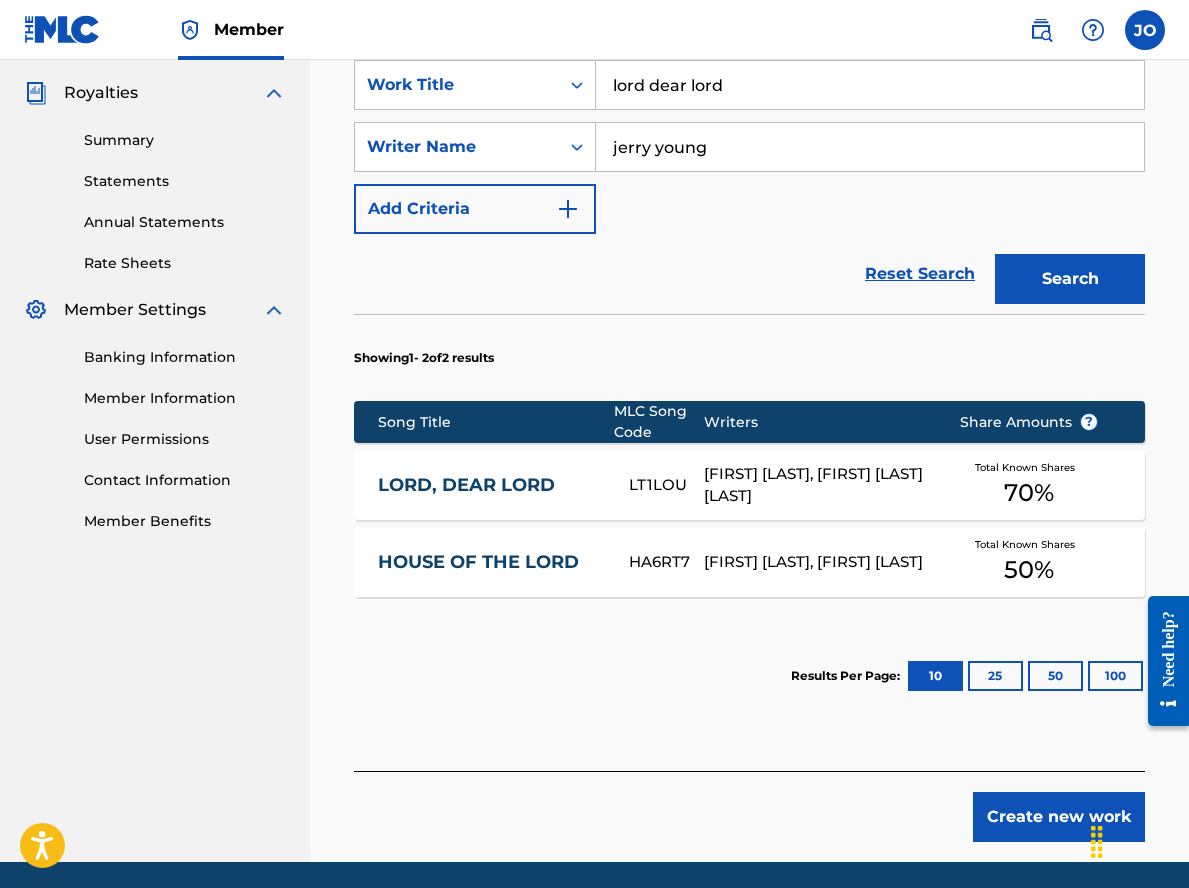 scroll, scrollTop: 600, scrollLeft: 0, axis: vertical 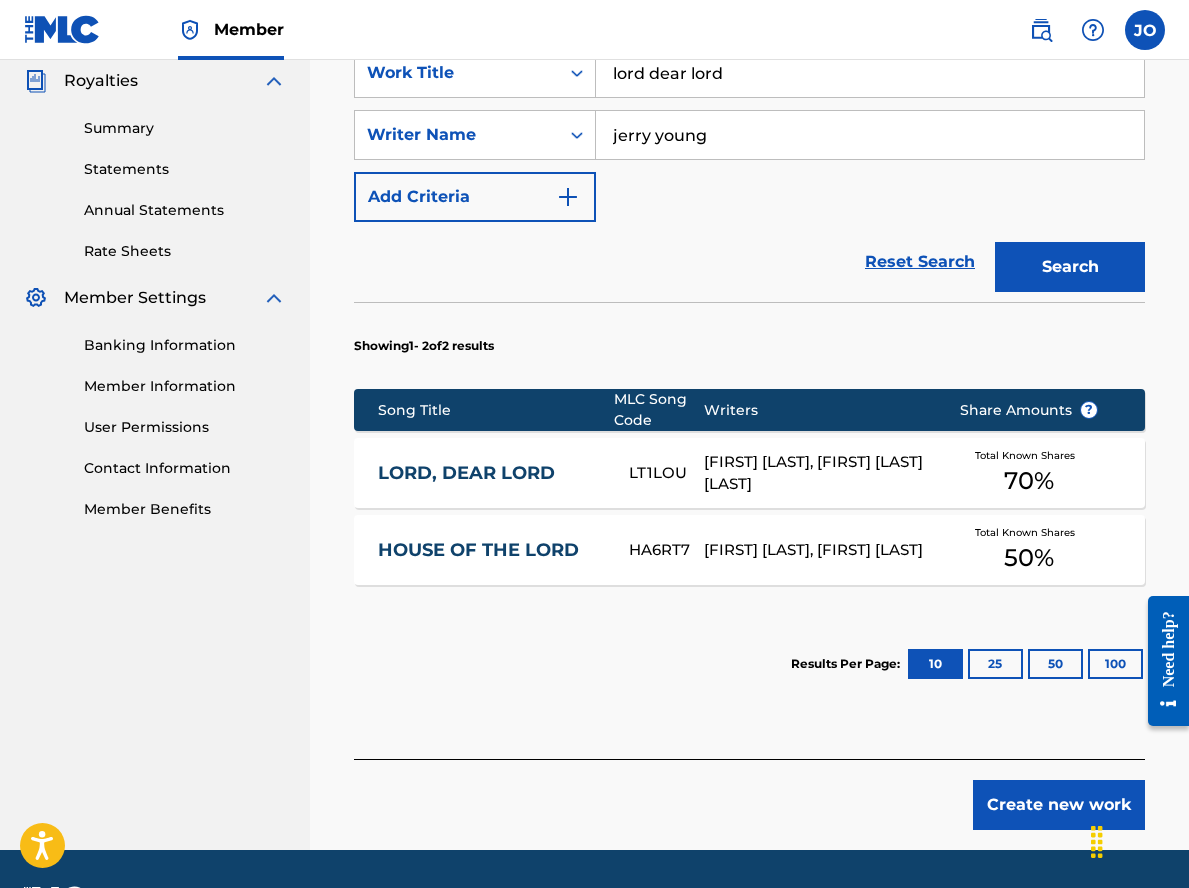 click on "Results Per Page: 10 25 50 100" at bounding box center [749, 664] 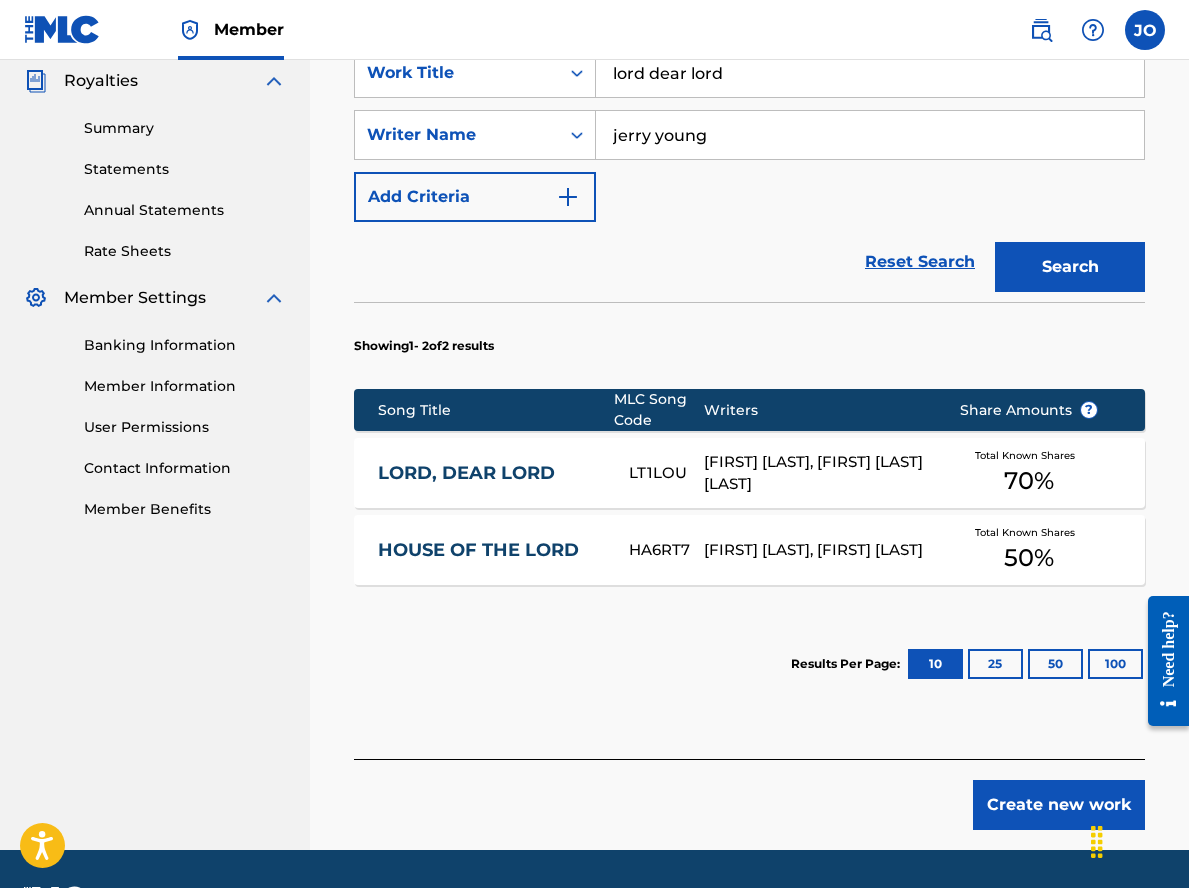 click on "LORD, DEAR LORD" at bounding box center [490, 473] 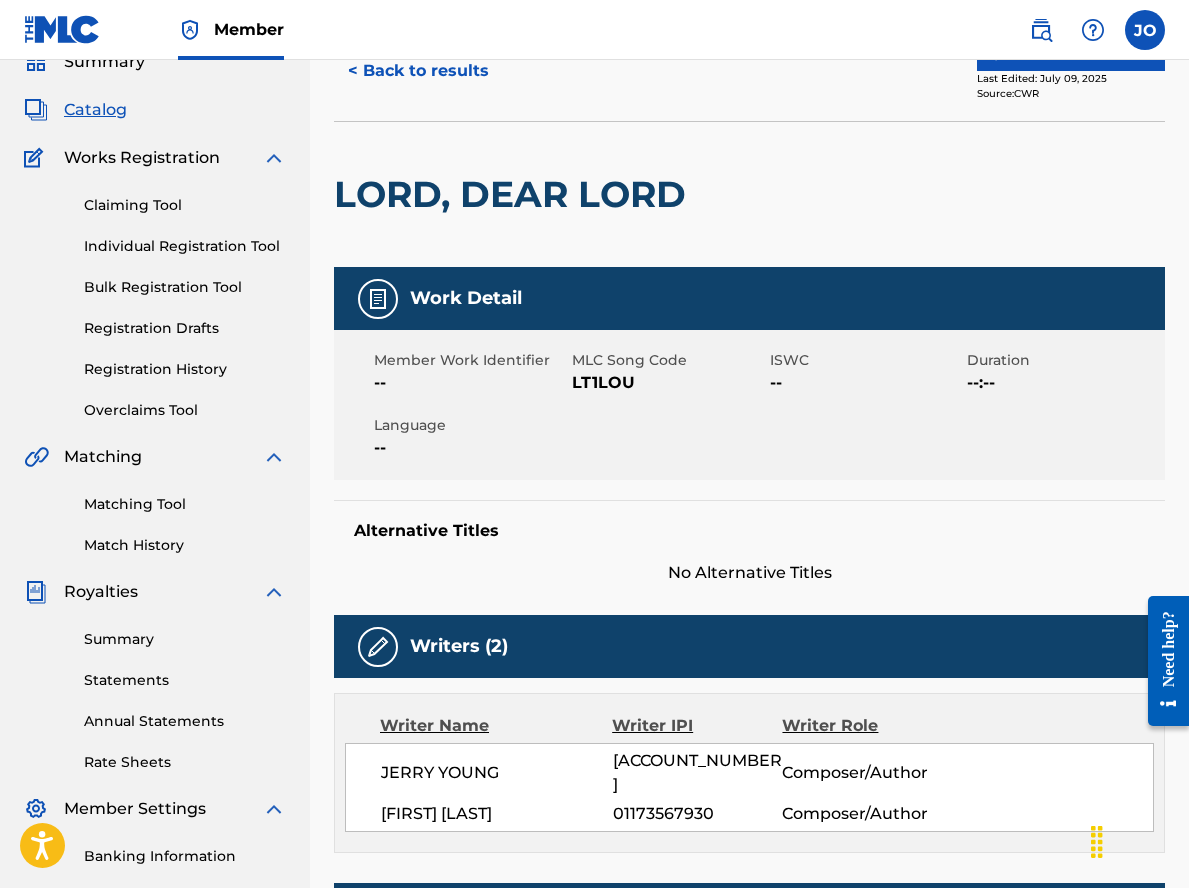 scroll, scrollTop: 0, scrollLeft: 0, axis: both 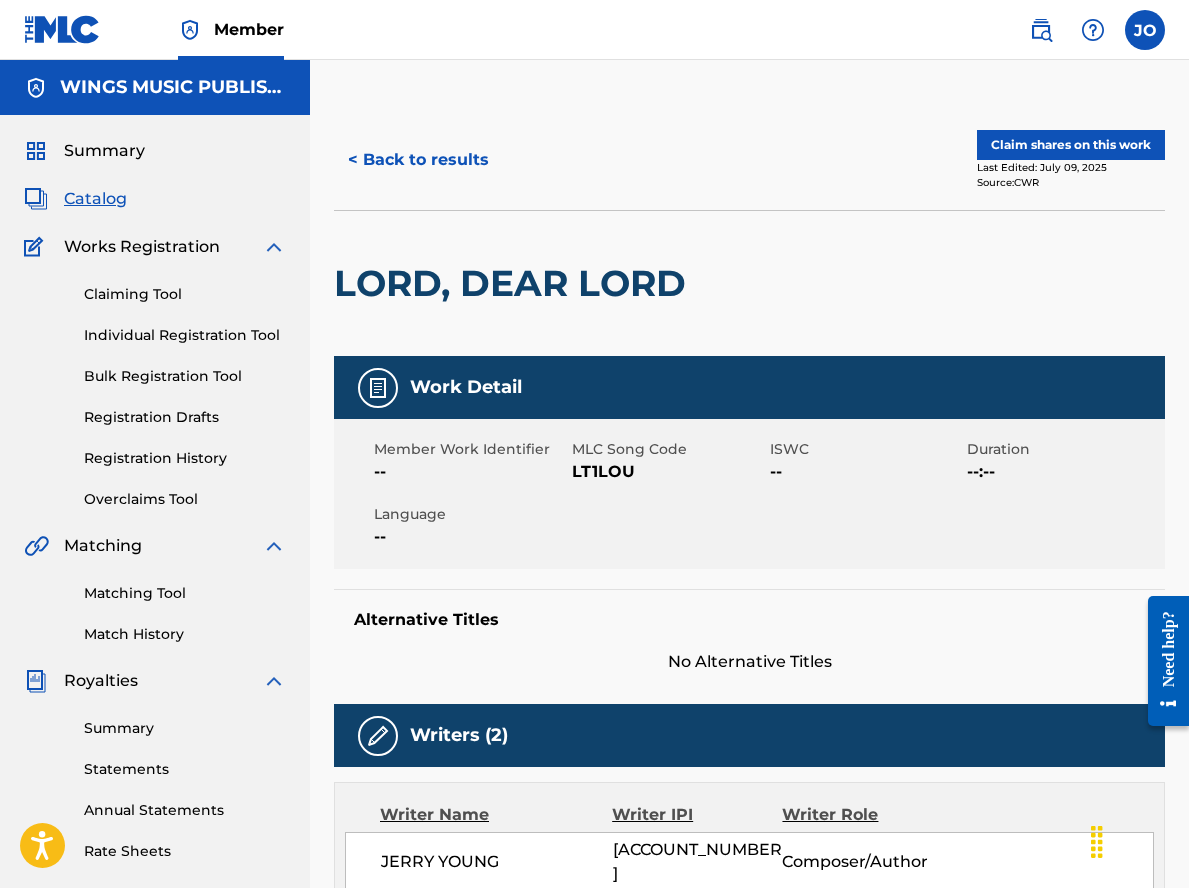 click on "Claim shares on this work" at bounding box center (1071, 145) 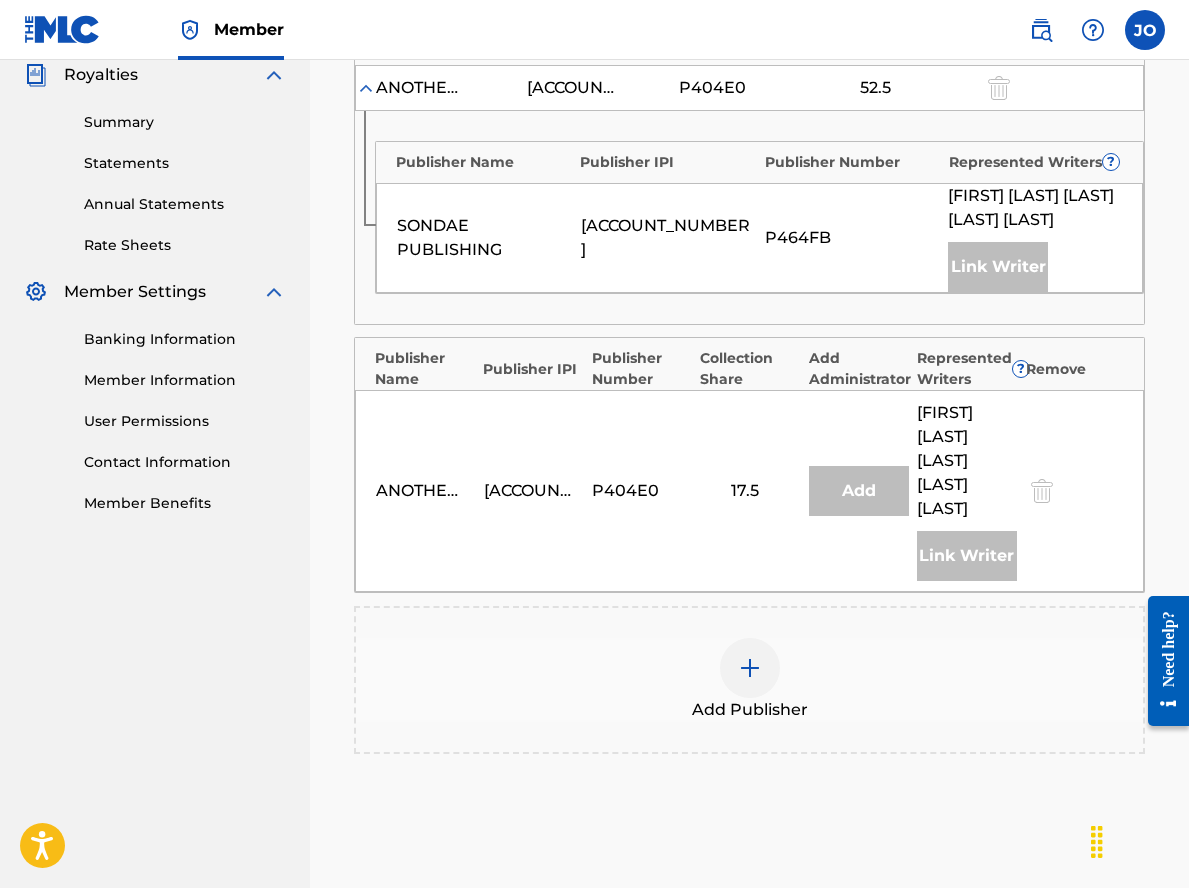 scroll, scrollTop: 800, scrollLeft: 0, axis: vertical 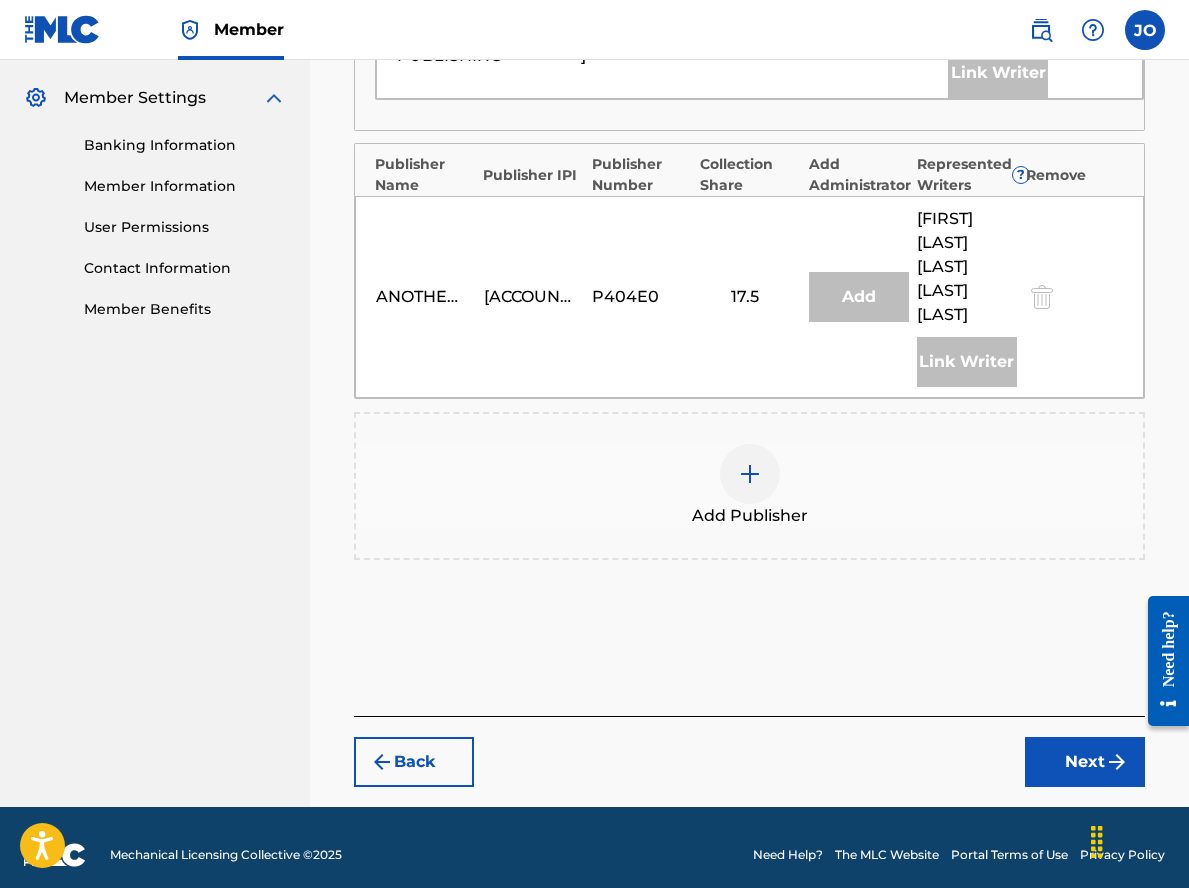 click at bounding box center [750, 474] 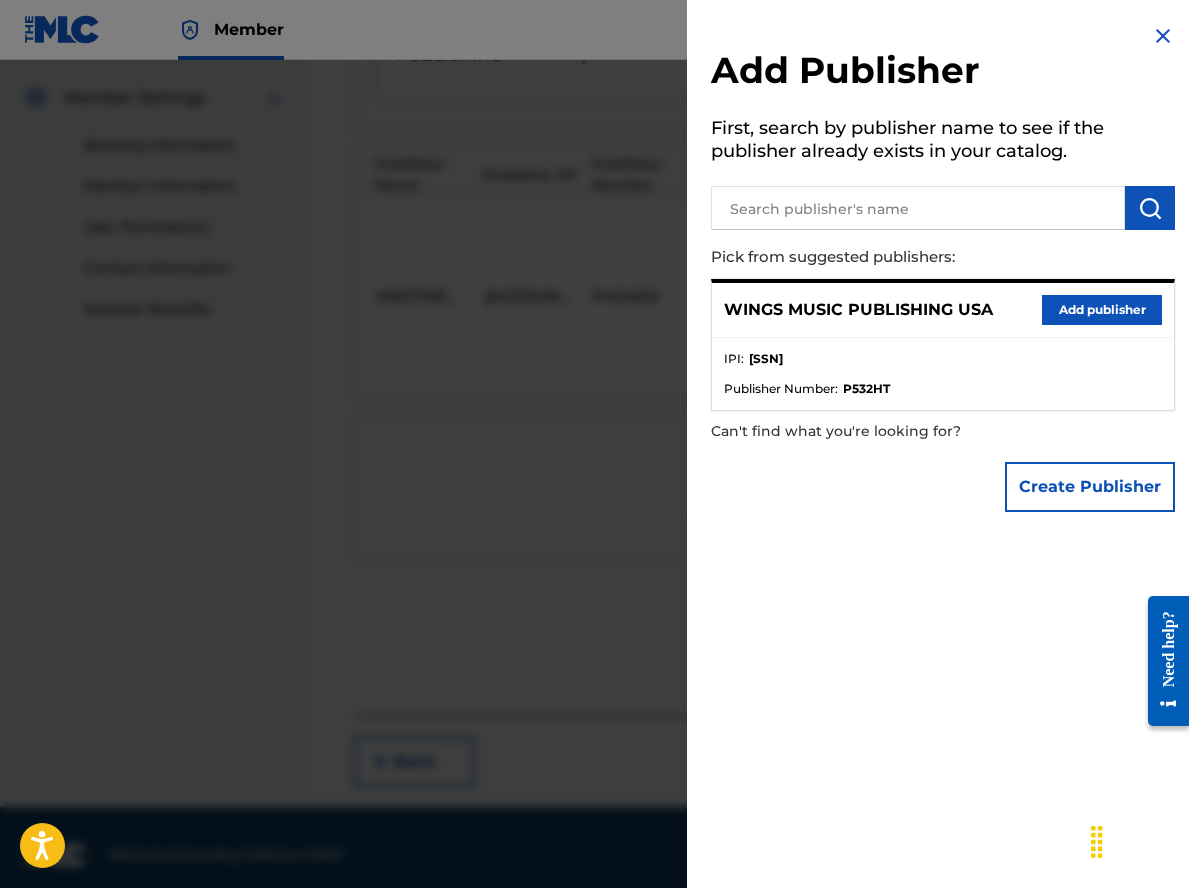 click on "Add publisher" at bounding box center [1102, 310] 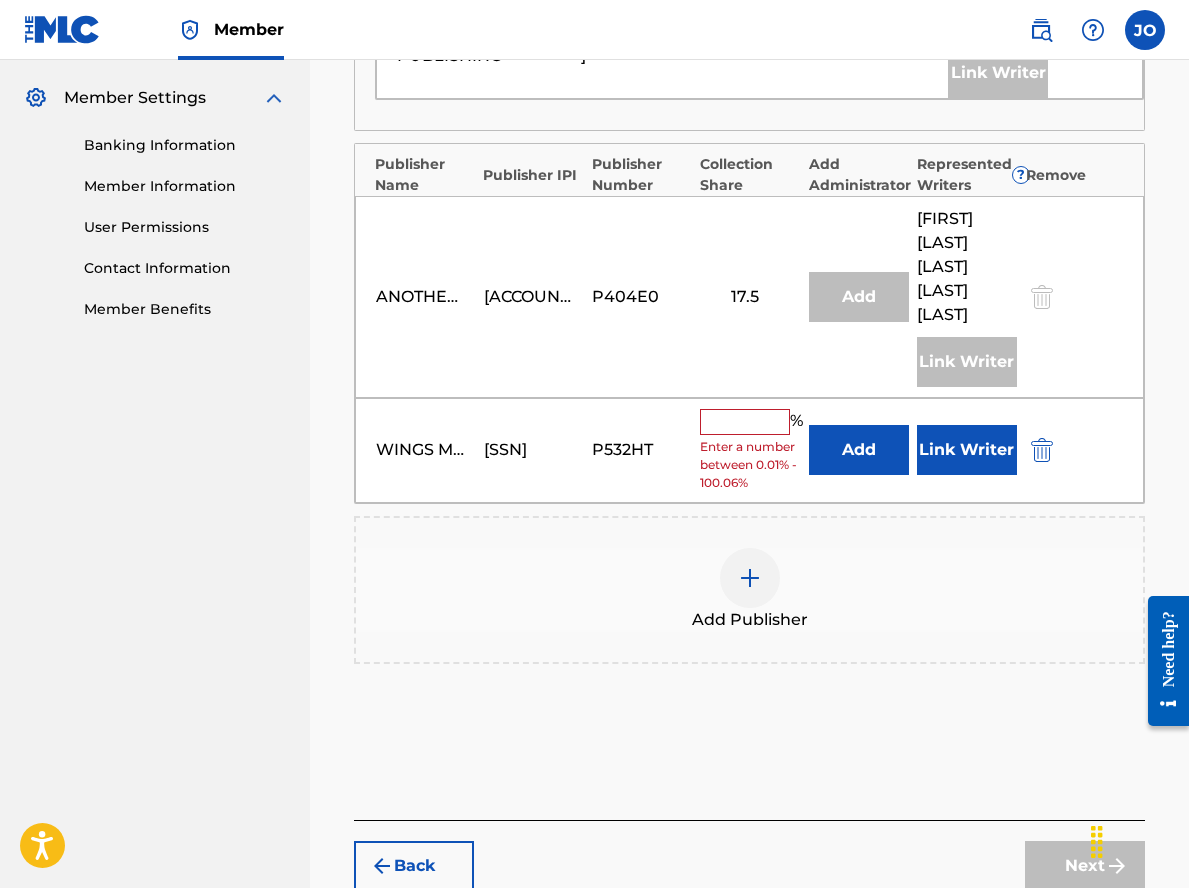 click at bounding box center [745, 422] 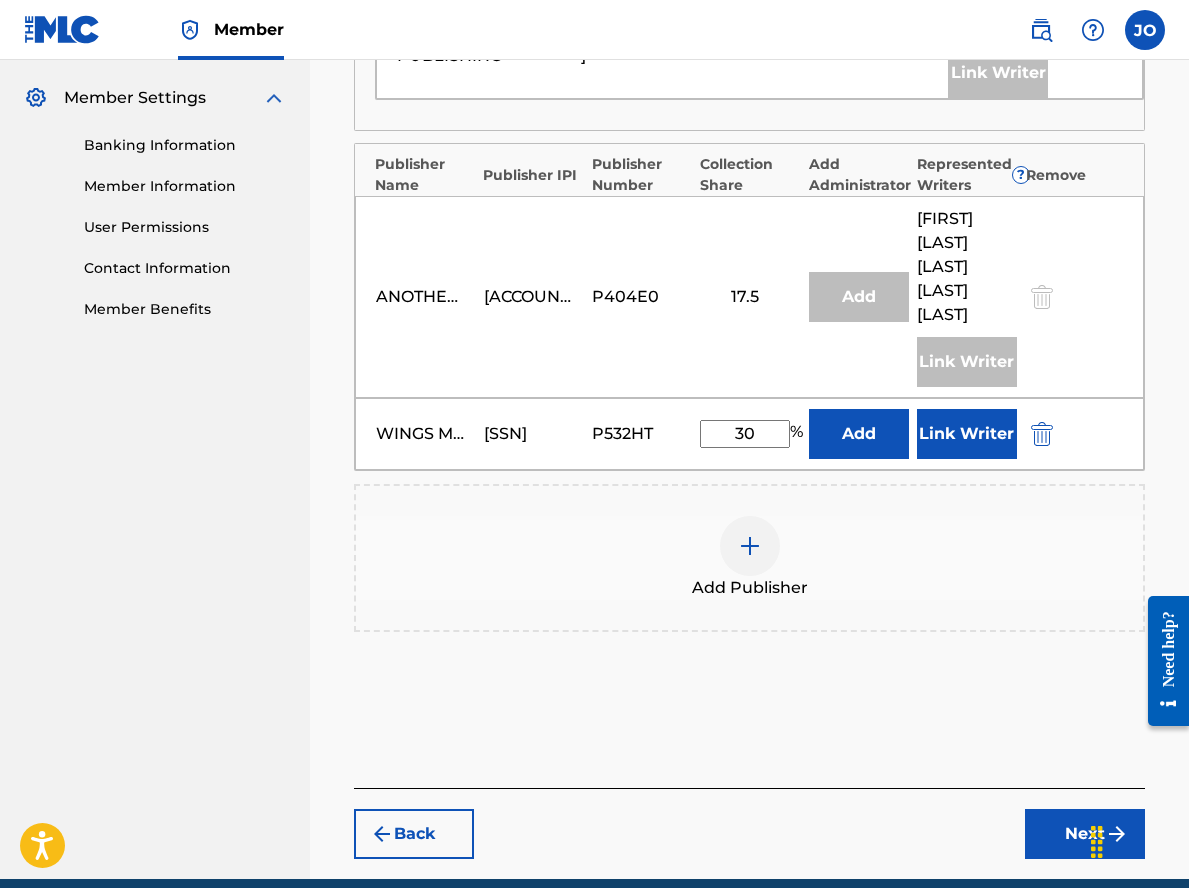 type on "30" 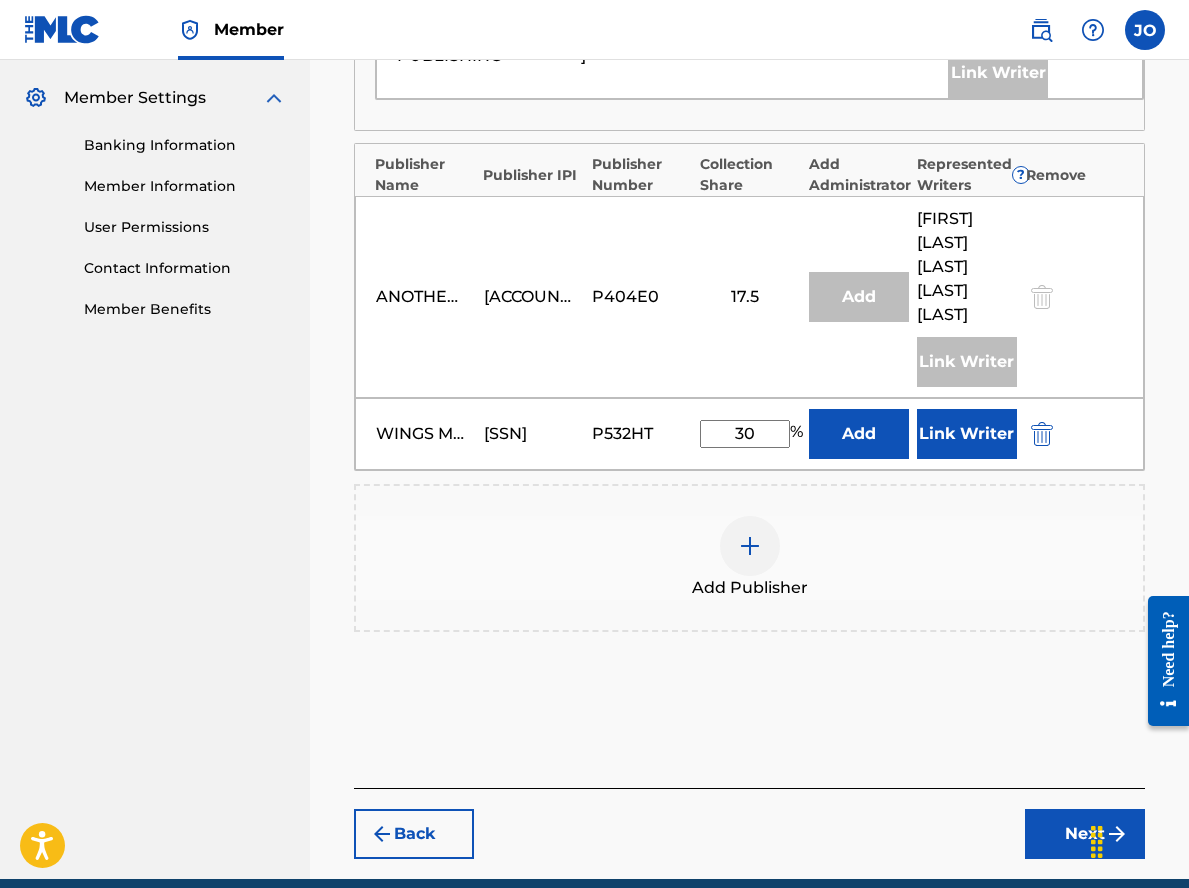 click on "Add Publishers & Shares Enter your publisher(s)/administrator(s). LORD, DEAR LORD Publishers ( 3 ) ? REQUIRED Total shares: 100 % Administrator ? Administrator IPI Administrator Number Collection Share Remove ANOTHERLAND VENTURES LLC [ACCOUNT_NUMBER] [CODE] 52.5 Publisher Name Publisher IPI Publisher Number Represented Writers ? SONDAE PUBLISHING [ACCOUNT_NUMBER] [CODE] JOSUE DAVID BARRETO DA VEIGA MORENO Link Writer Publisher Name Publisher IPI Publisher Number Collection Share Add Administrator Represented Writers ? Remove ANOTHERLAND VENTURES LLC [ACCOUNT_NUMBER] [CODE] 17.5 Add JOSUE DAVID BARRETO DA VEIGA MORENO Link Writer WINGS MUSIC PUBLISHING USA [ACCOUNT_NUMBER] [CODE] 30 % Add Link Writer Add Publisher" at bounding box center (749, 177) 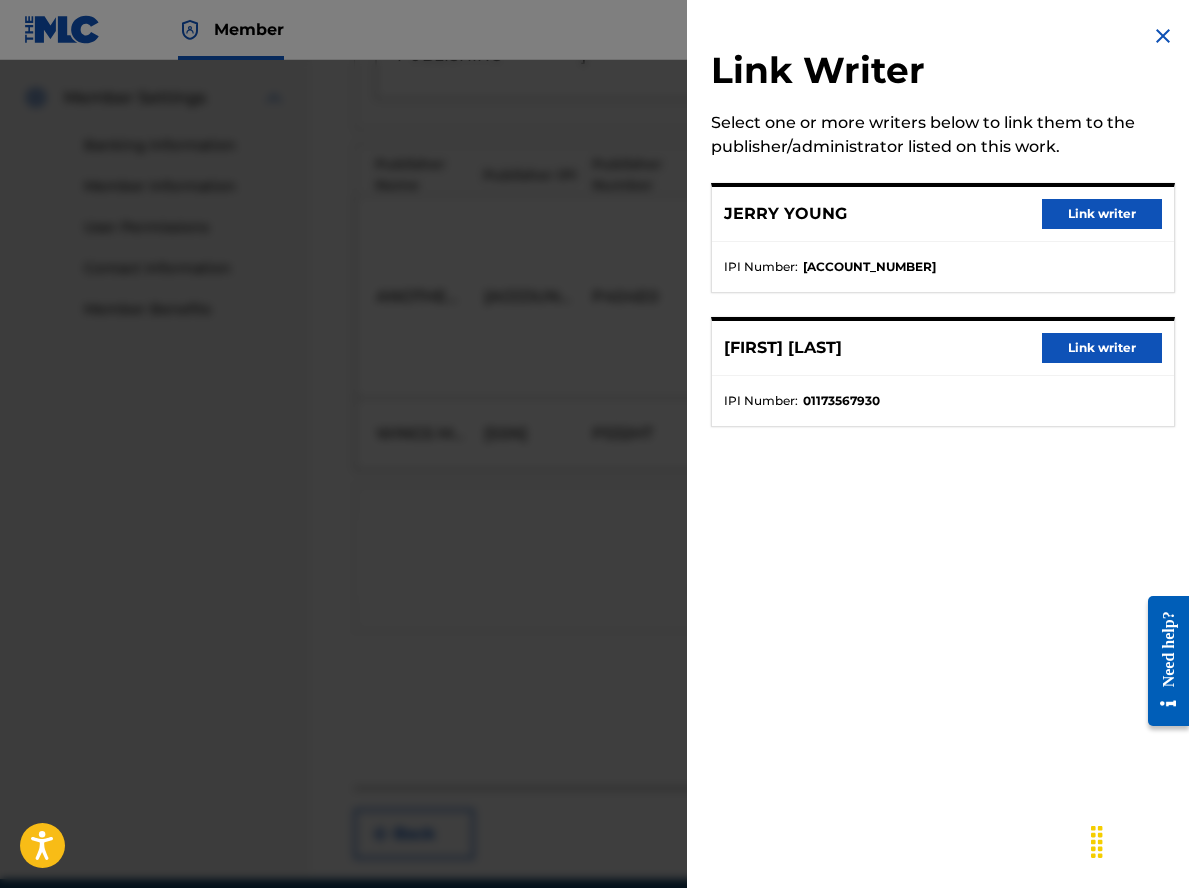 click on "Link writer" at bounding box center [1102, 214] 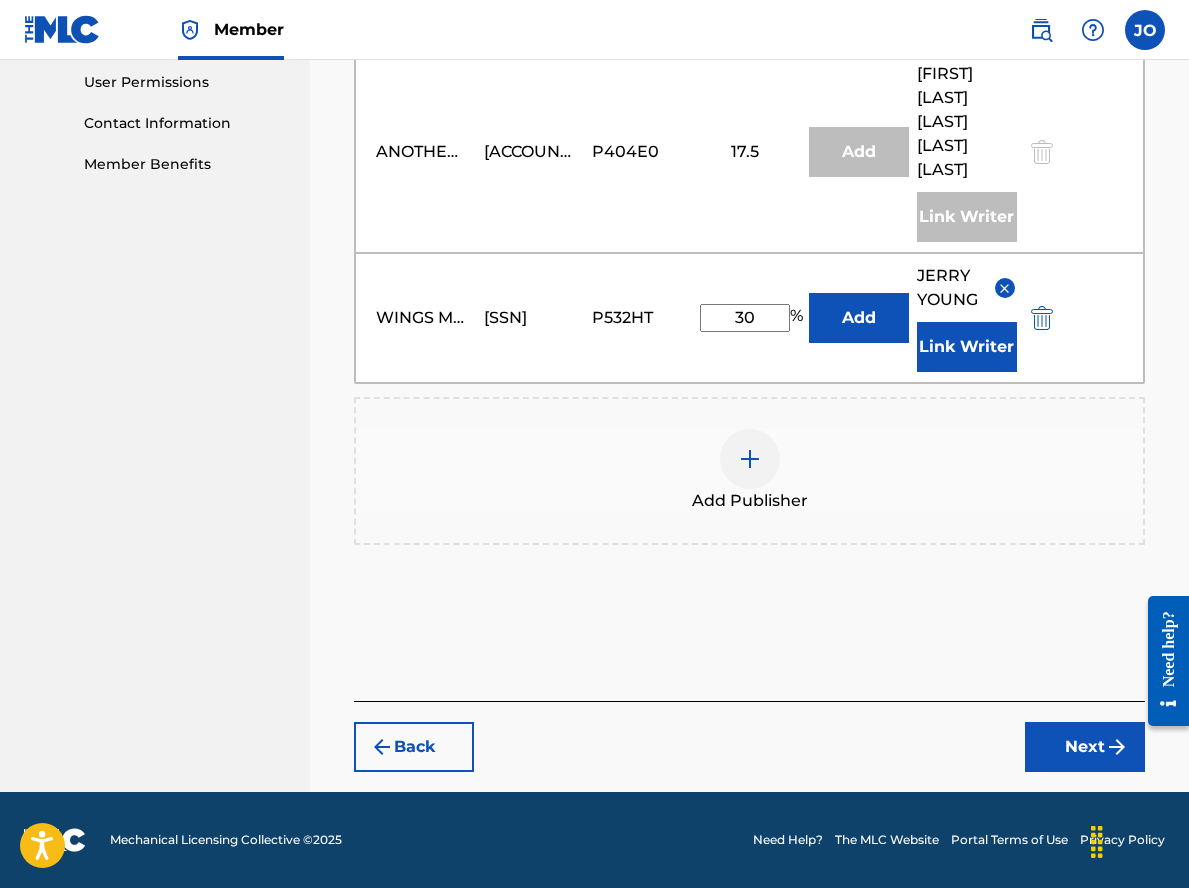 click on "Next" at bounding box center (1085, 747) 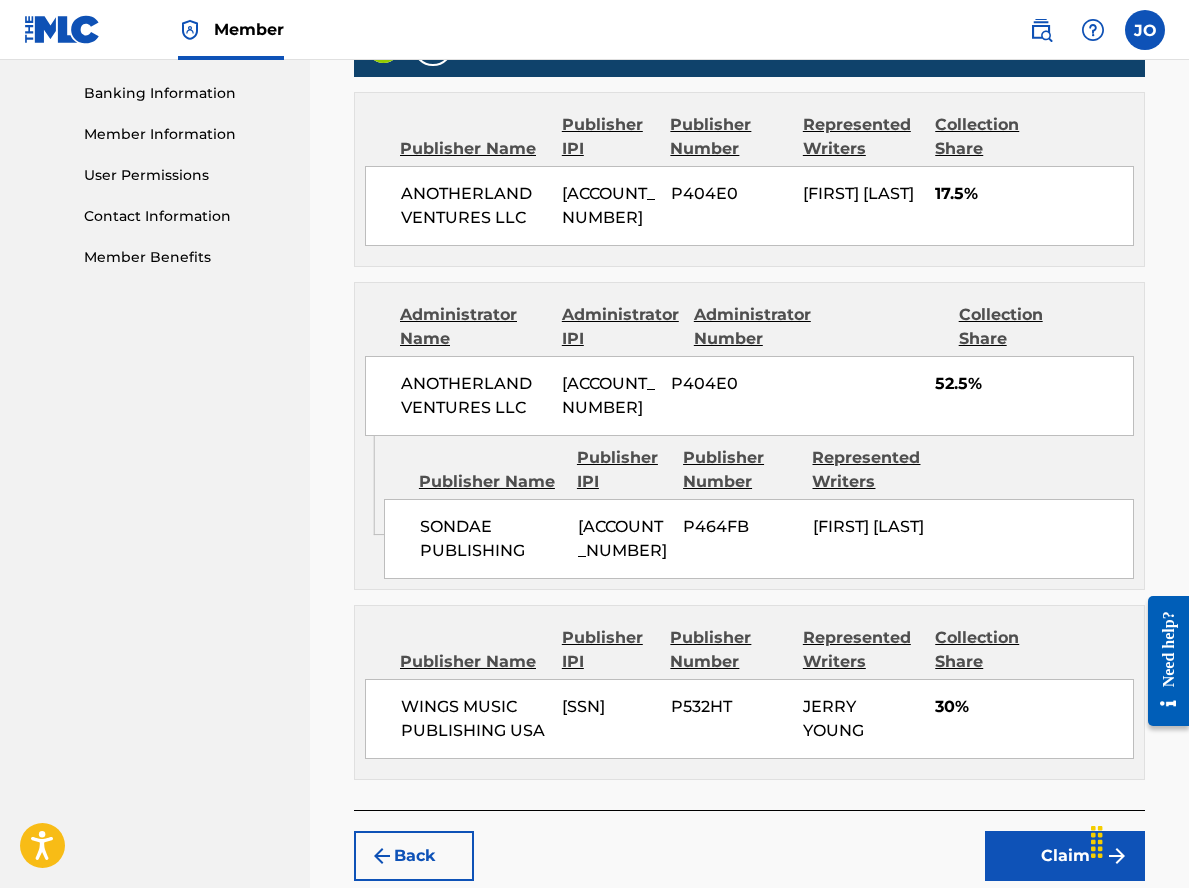scroll, scrollTop: 1057, scrollLeft: 0, axis: vertical 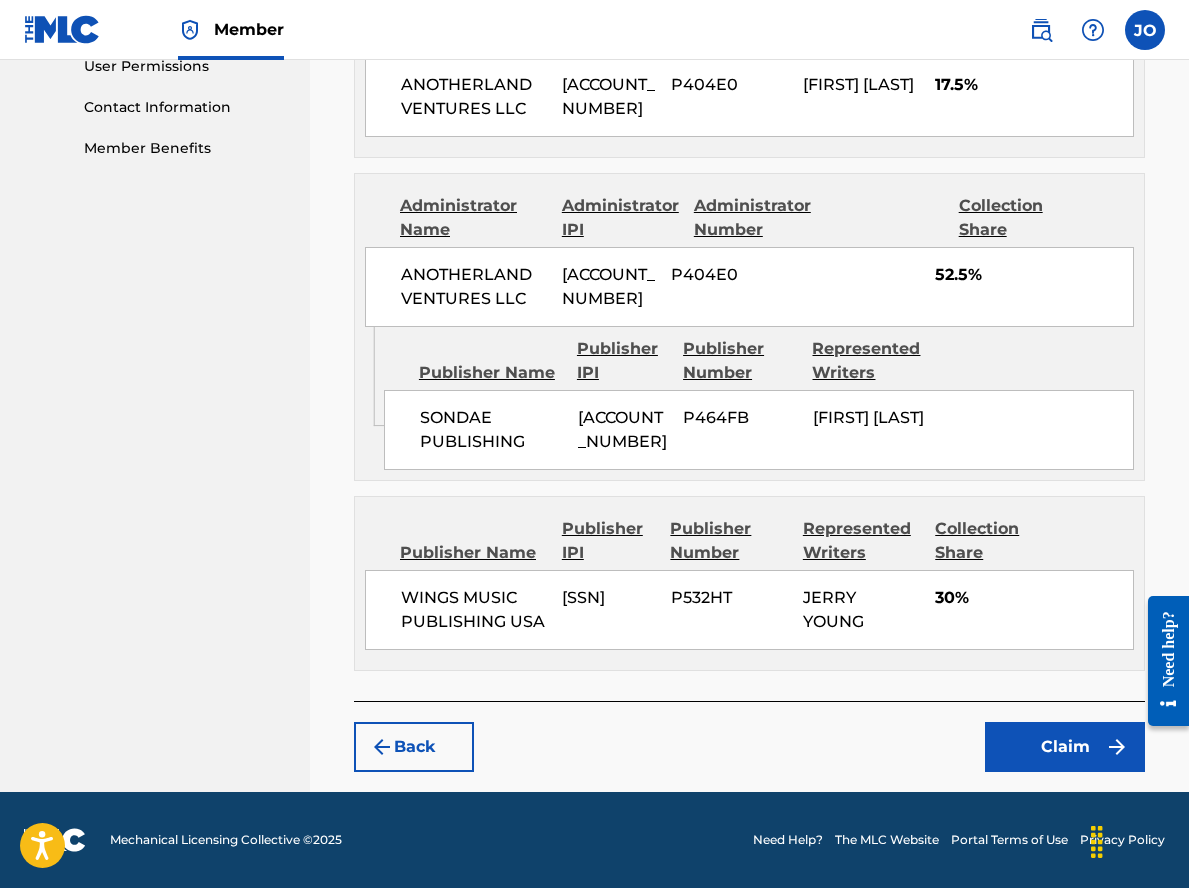 click on "Claim" at bounding box center [1065, 747] 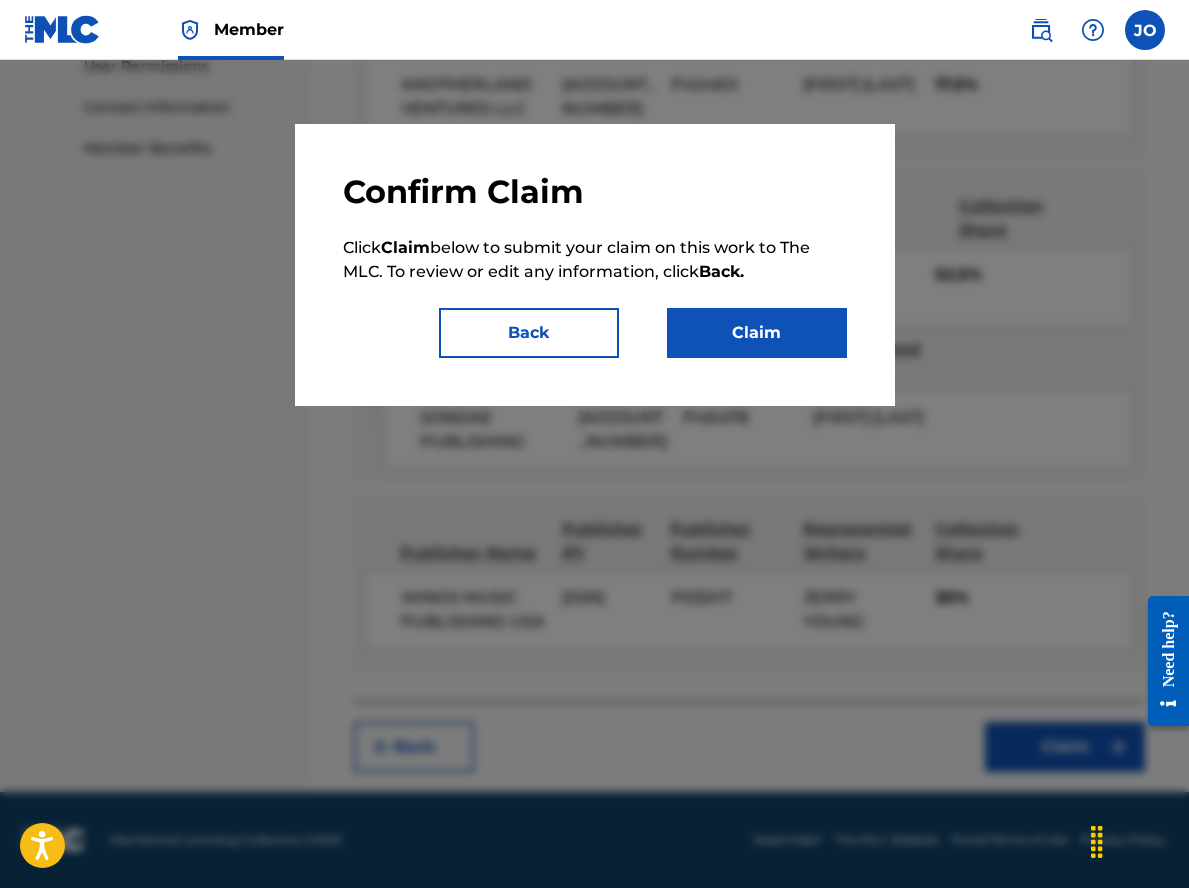 click on "Claim" at bounding box center (757, 333) 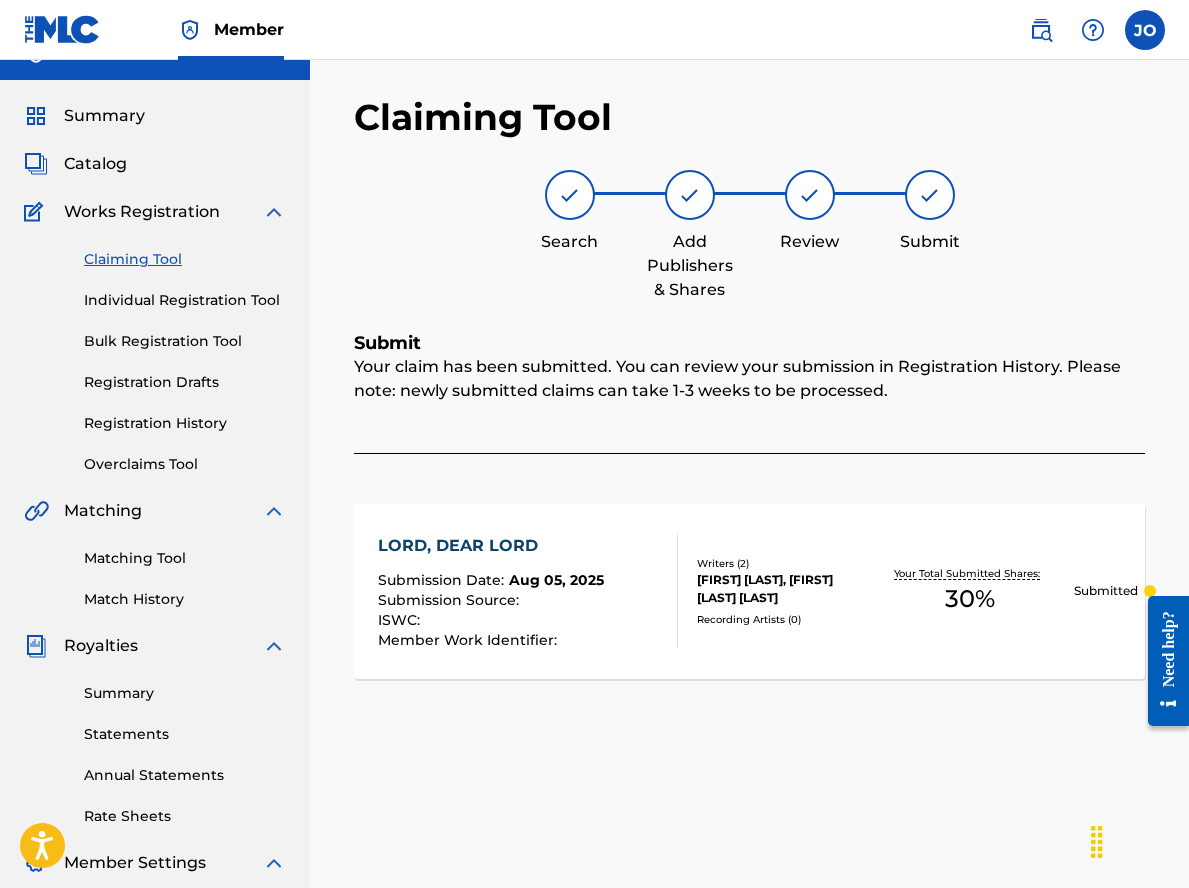 scroll, scrollTop: 0, scrollLeft: 0, axis: both 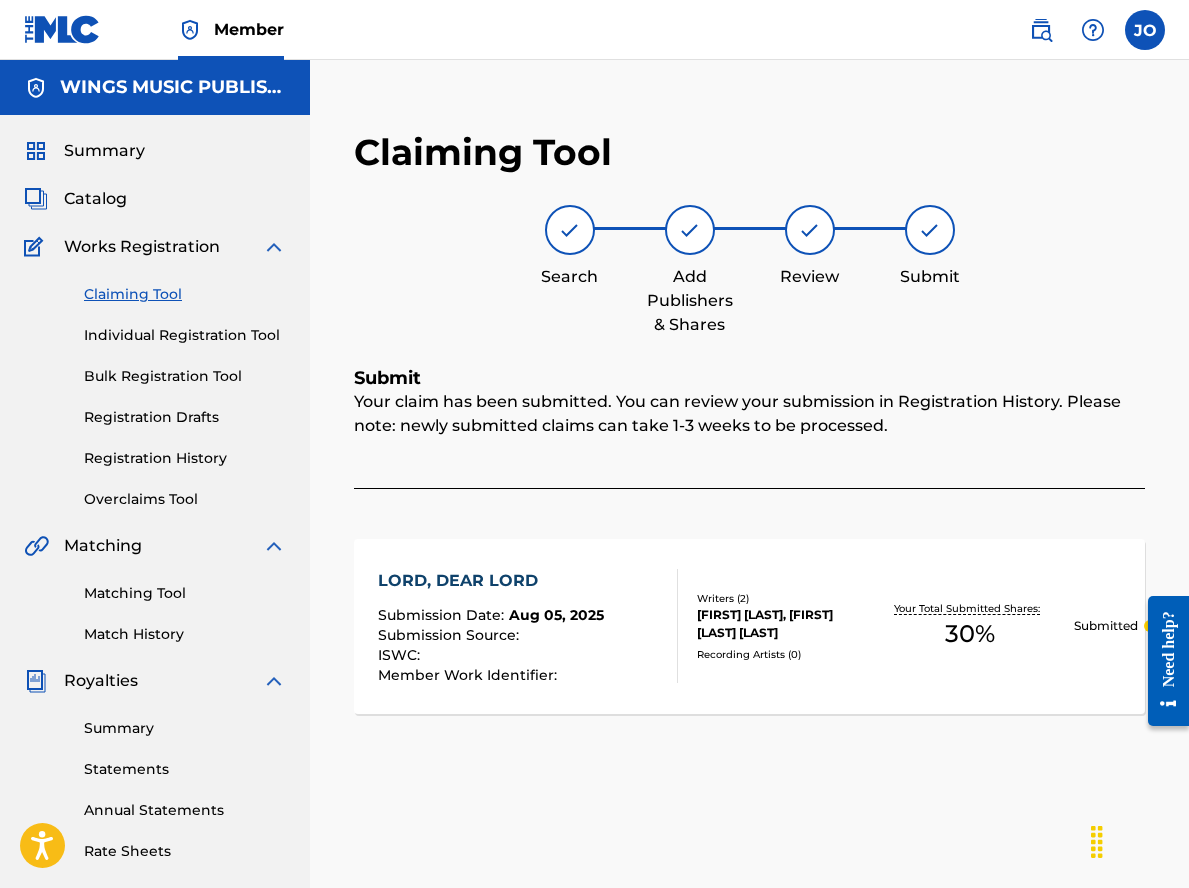 click on "Individual Registration Tool" at bounding box center [185, 335] 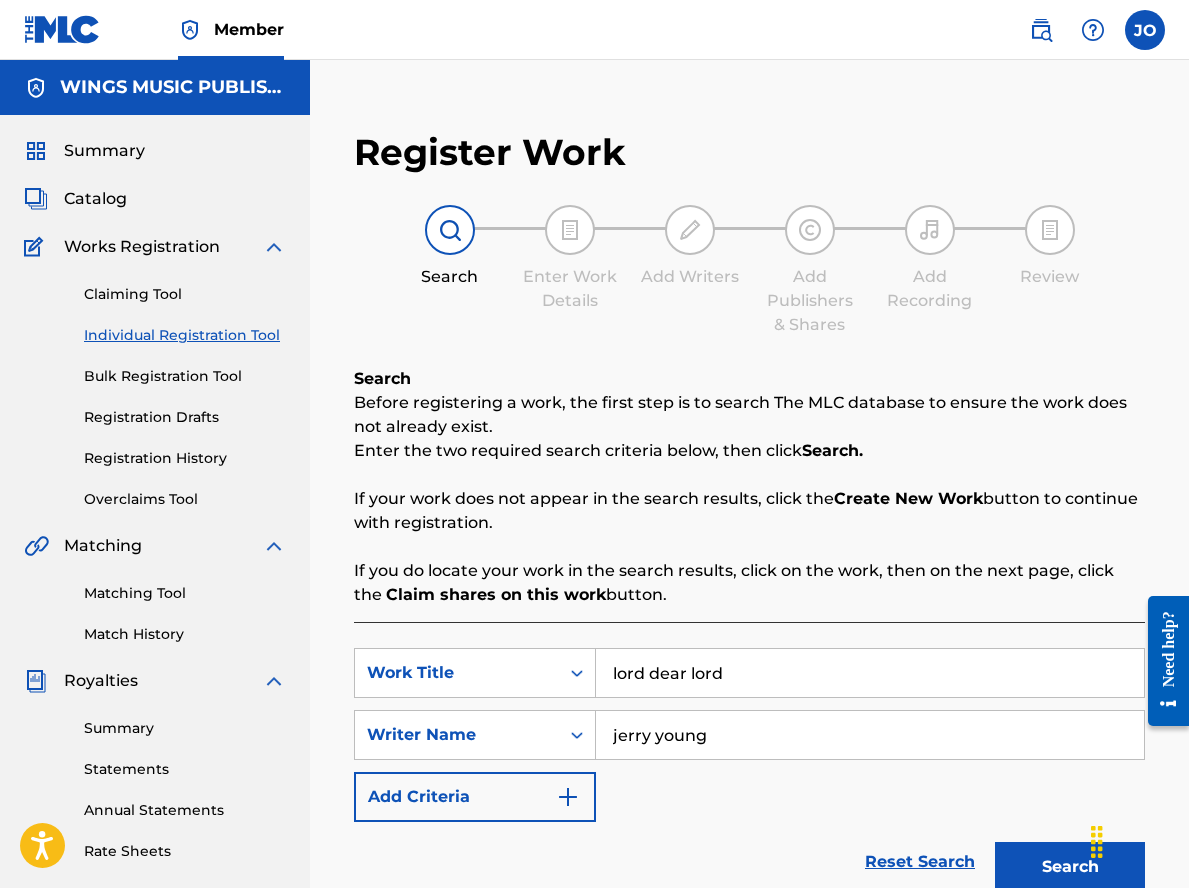 drag, startPoint x: 772, startPoint y: 680, endPoint x: 561, endPoint y: 638, distance: 215.1395 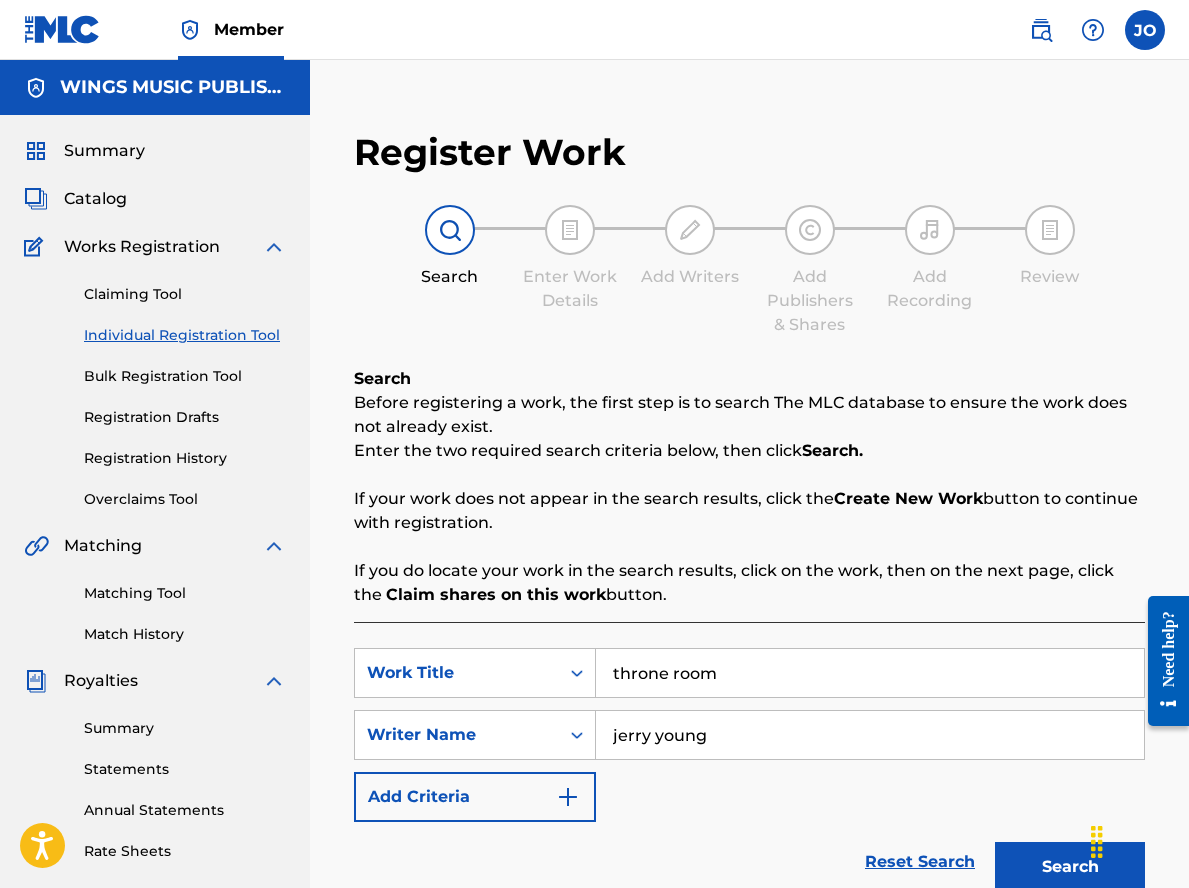 type on "throne room" 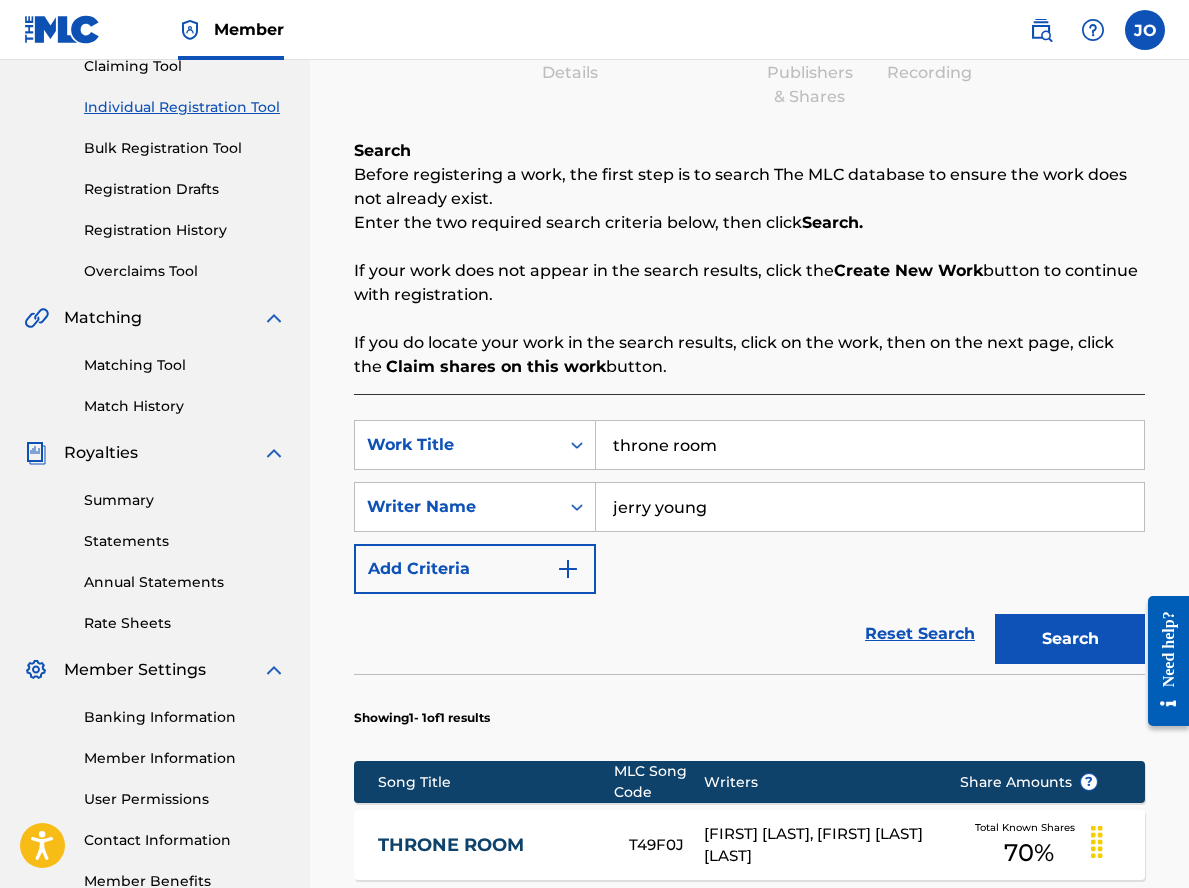 scroll, scrollTop: 400, scrollLeft: 0, axis: vertical 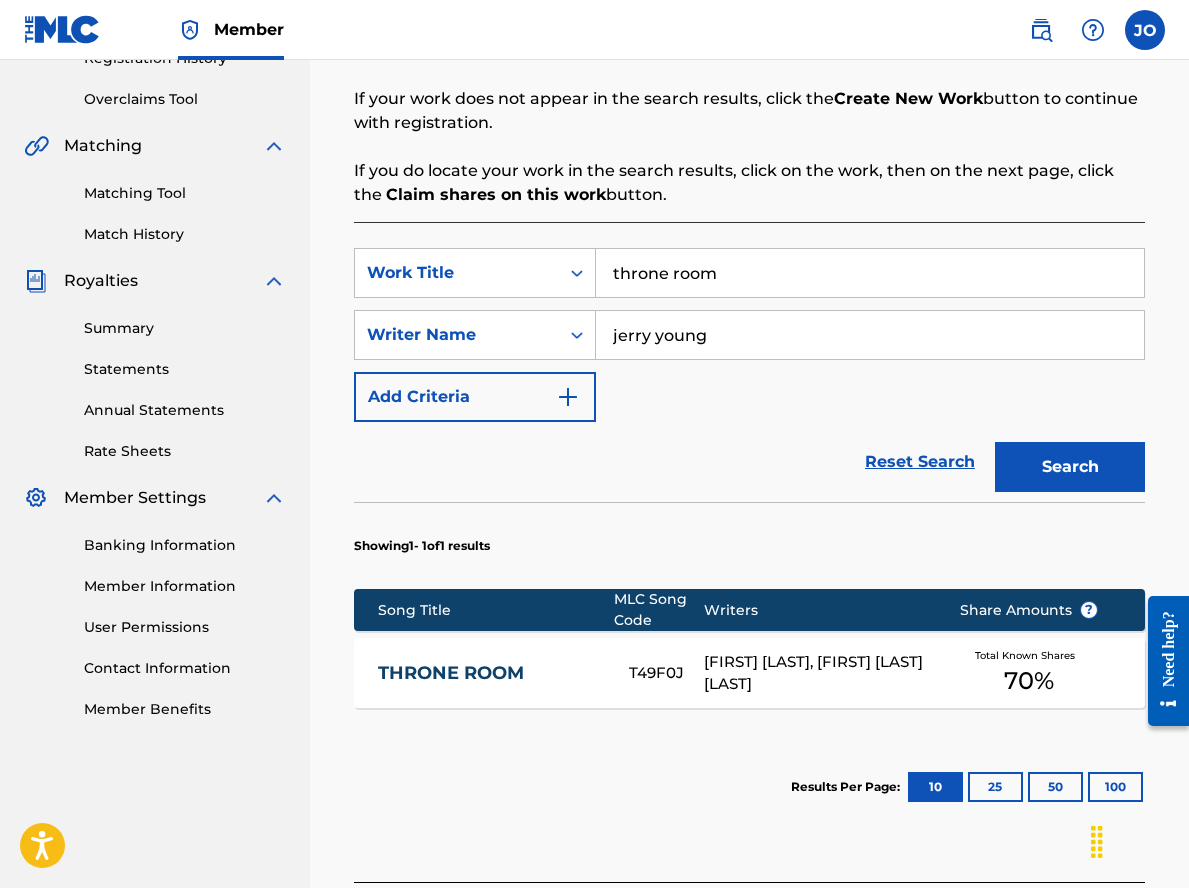 click on "Showing  1  -   1  of  1   results   Song Title MLC Song Code Writers Share Amounts ? THRONE ROOM T49F0J JERRY YOUNG, JOSUE DAVID BARRETO DA VEIGA MORENO Total Known Shares 70 % Results Per Page: 10 25 50 100" at bounding box center [749, 668] 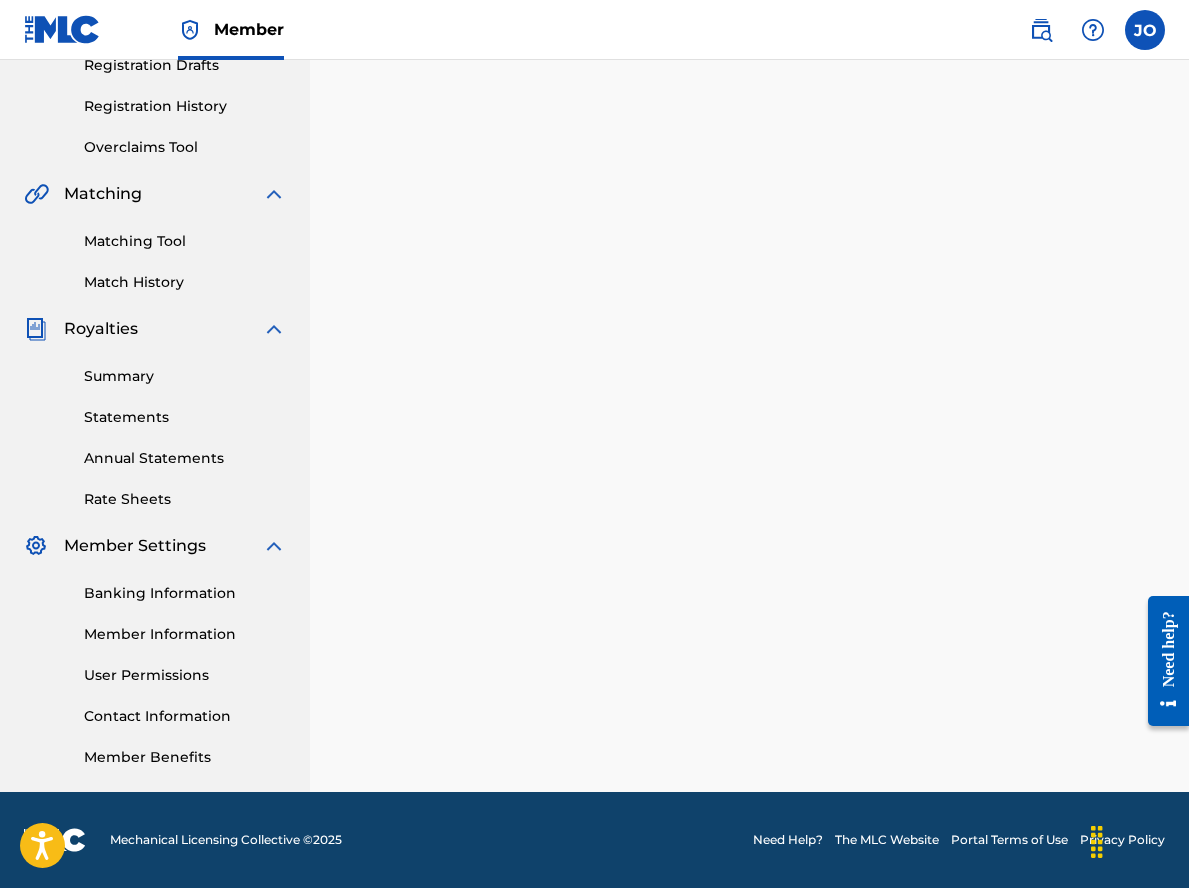 scroll, scrollTop: 0, scrollLeft: 0, axis: both 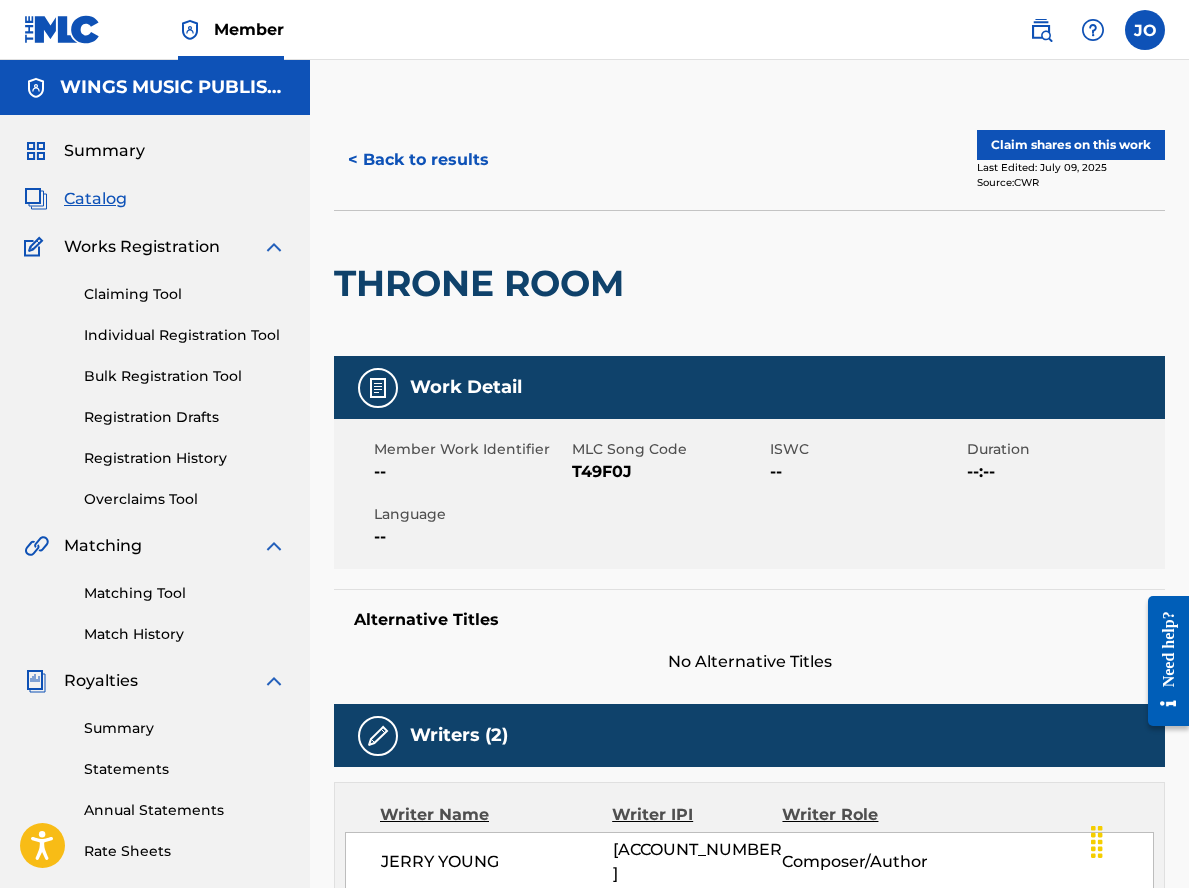 click on "Claim shares on this work" at bounding box center [1071, 145] 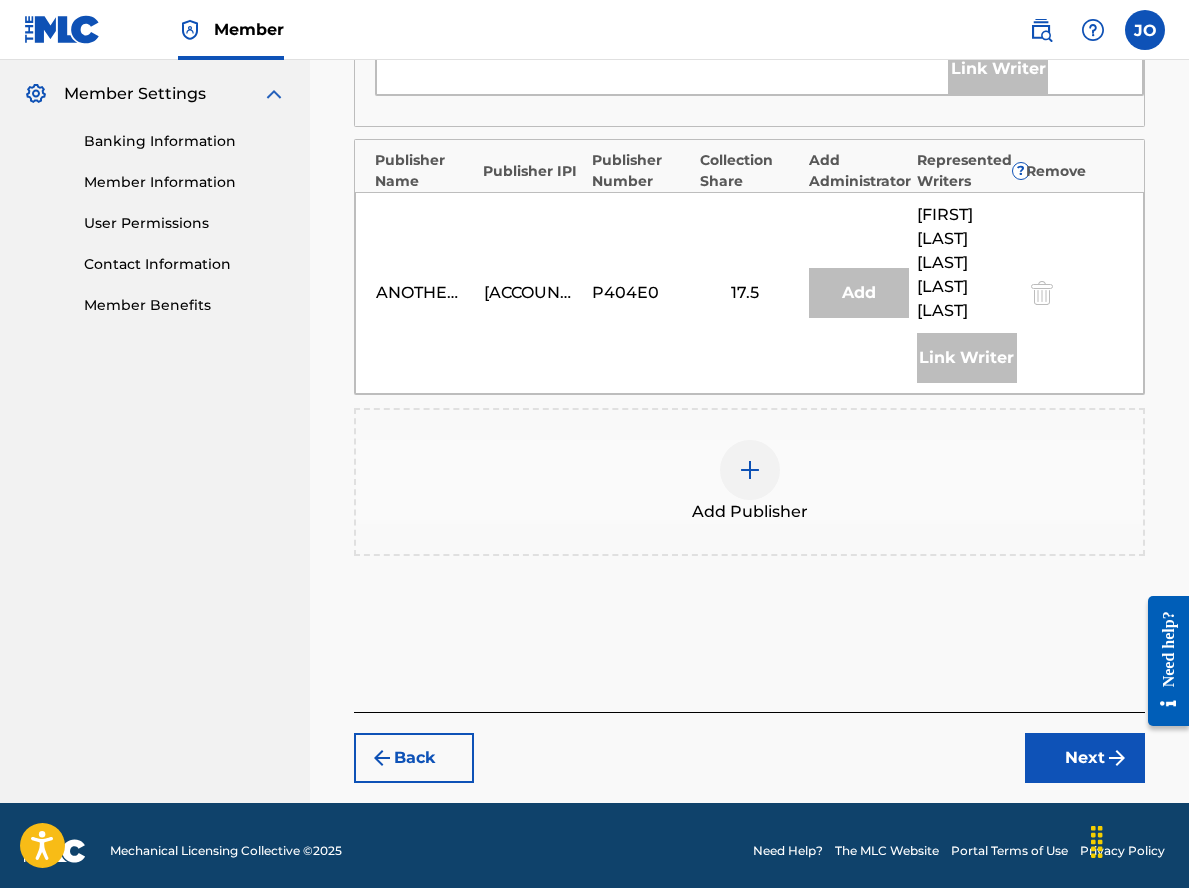 scroll, scrollTop: 839, scrollLeft: 0, axis: vertical 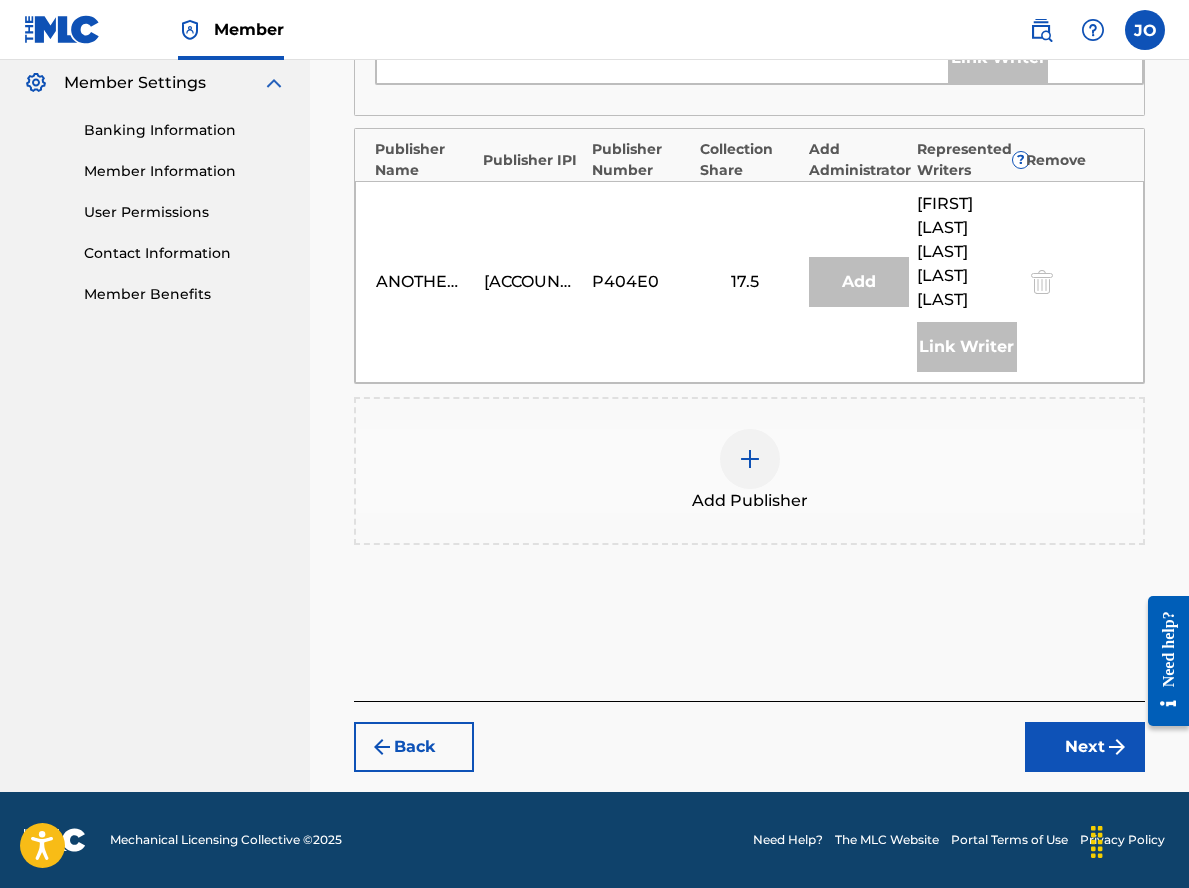 click at bounding box center (750, 459) 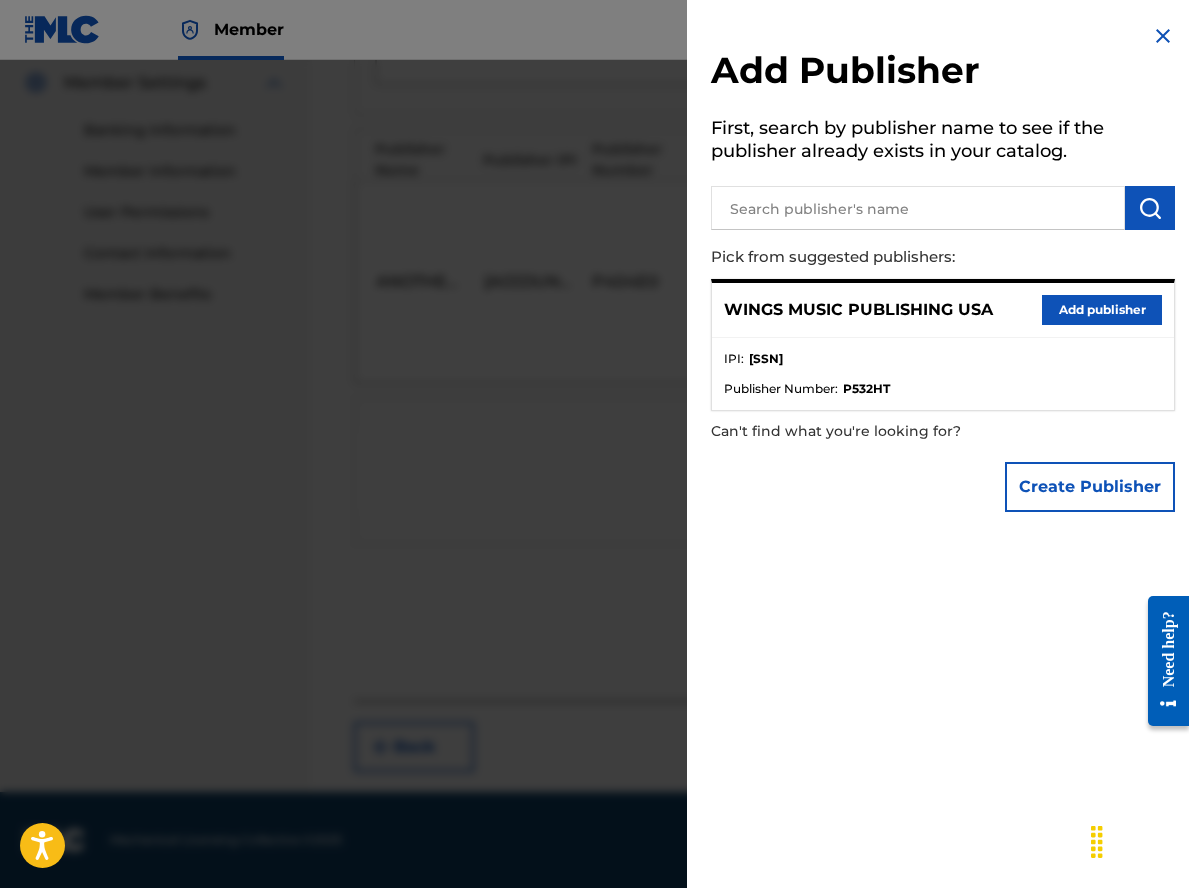 click on "Add publisher" at bounding box center [1102, 310] 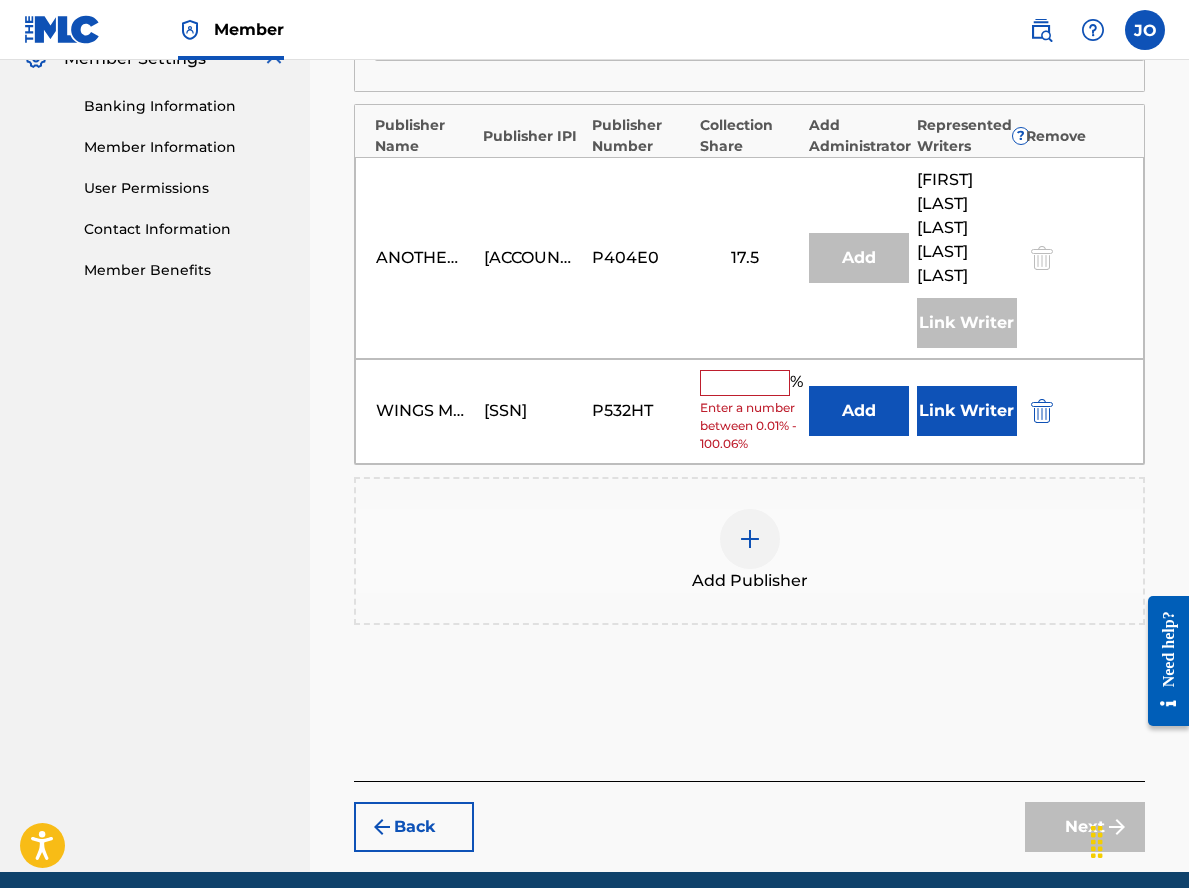 click at bounding box center (745, 383) 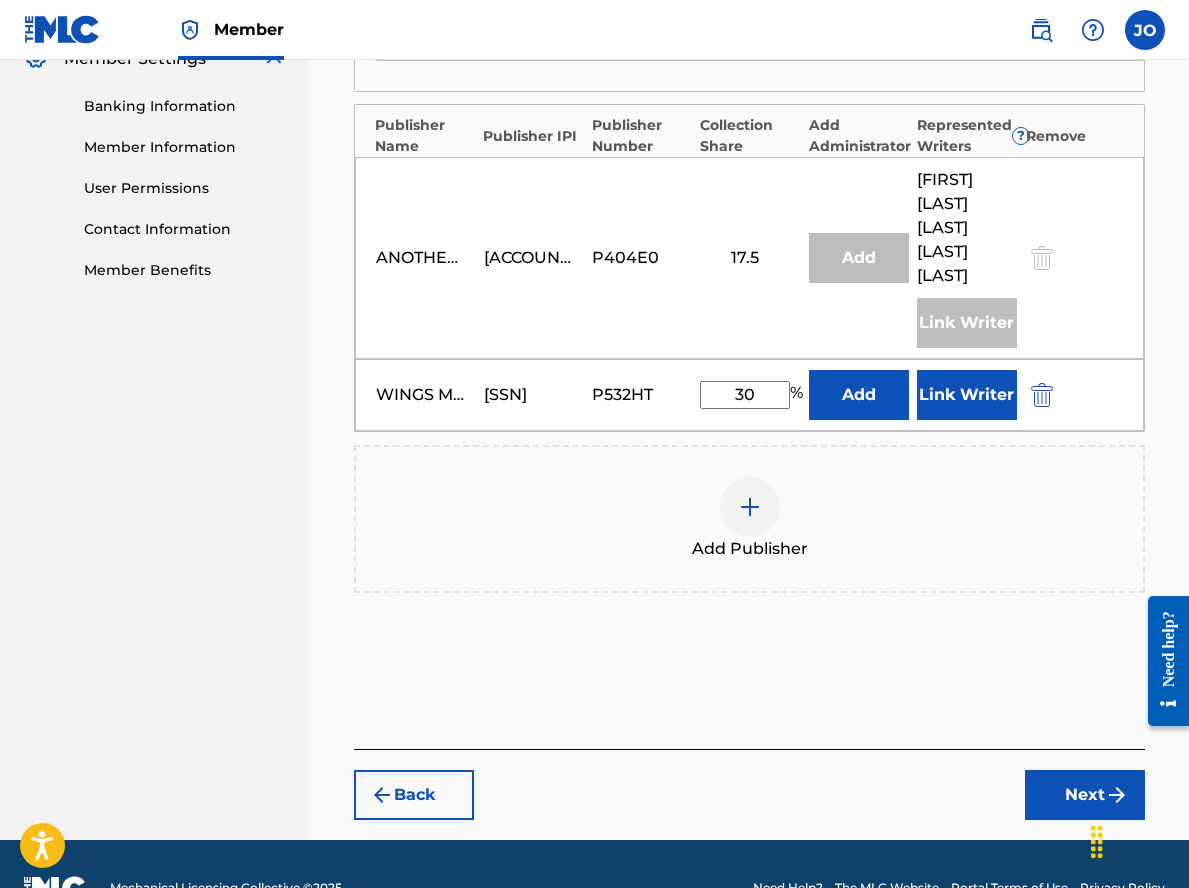 type on "30" 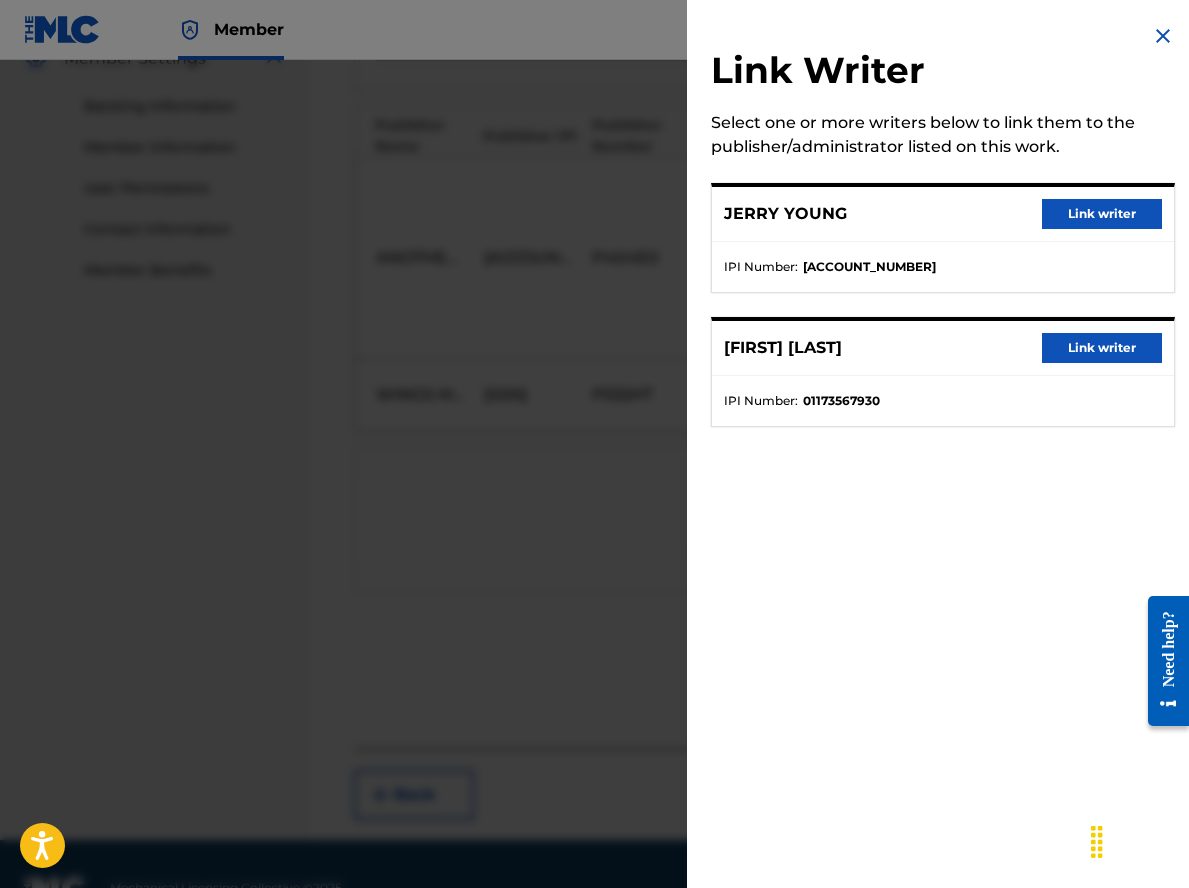 click on "Link writer" at bounding box center (1102, 214) 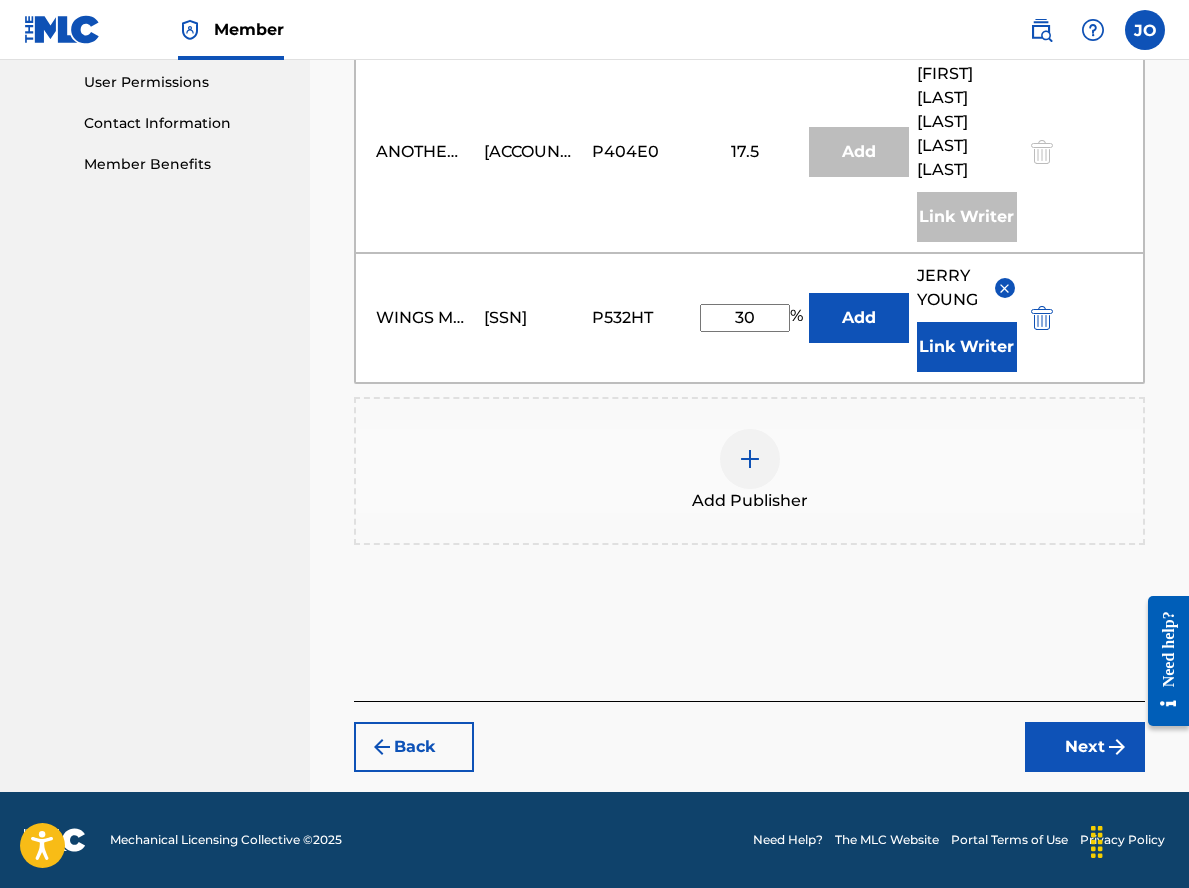 click on "Next" at bounding box center (1085, 747) 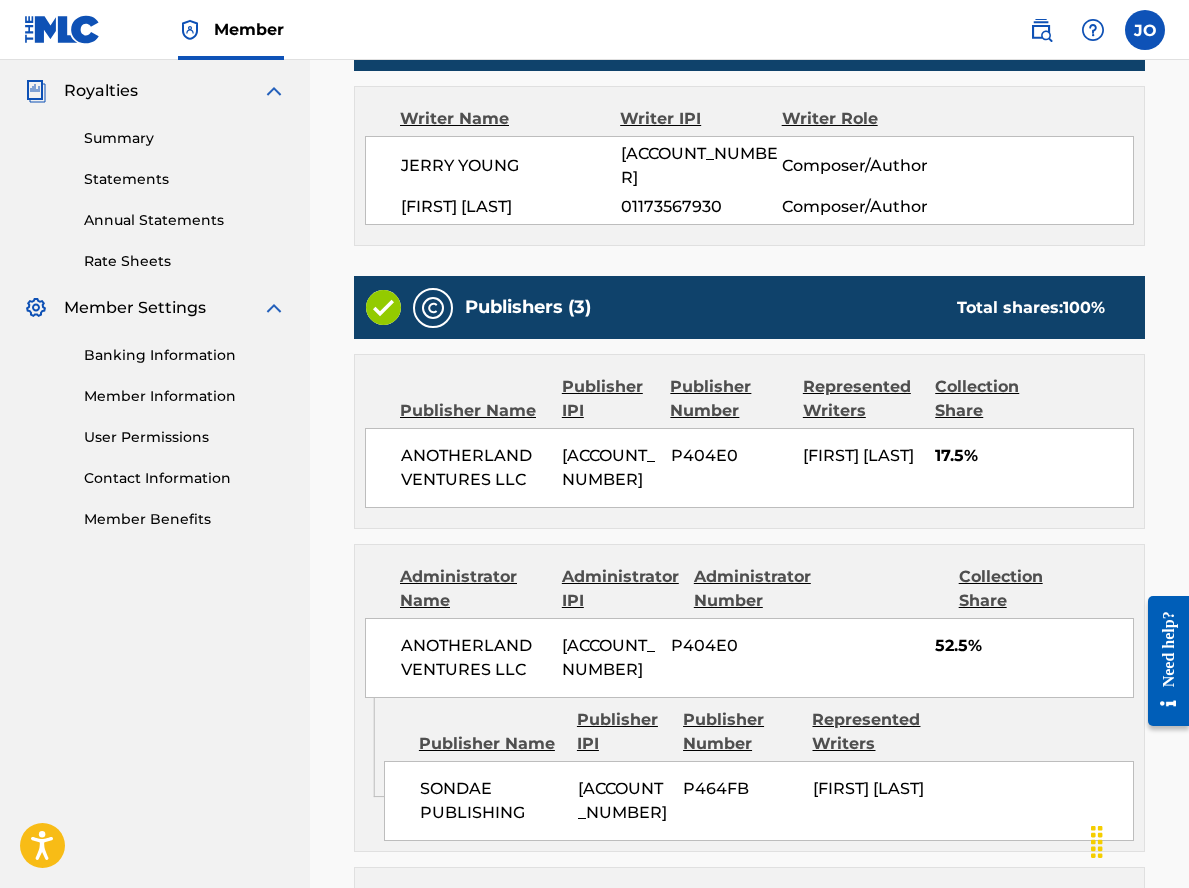 scroll, scrollTop: 1057, scrollLeft: 0, axis: vertical 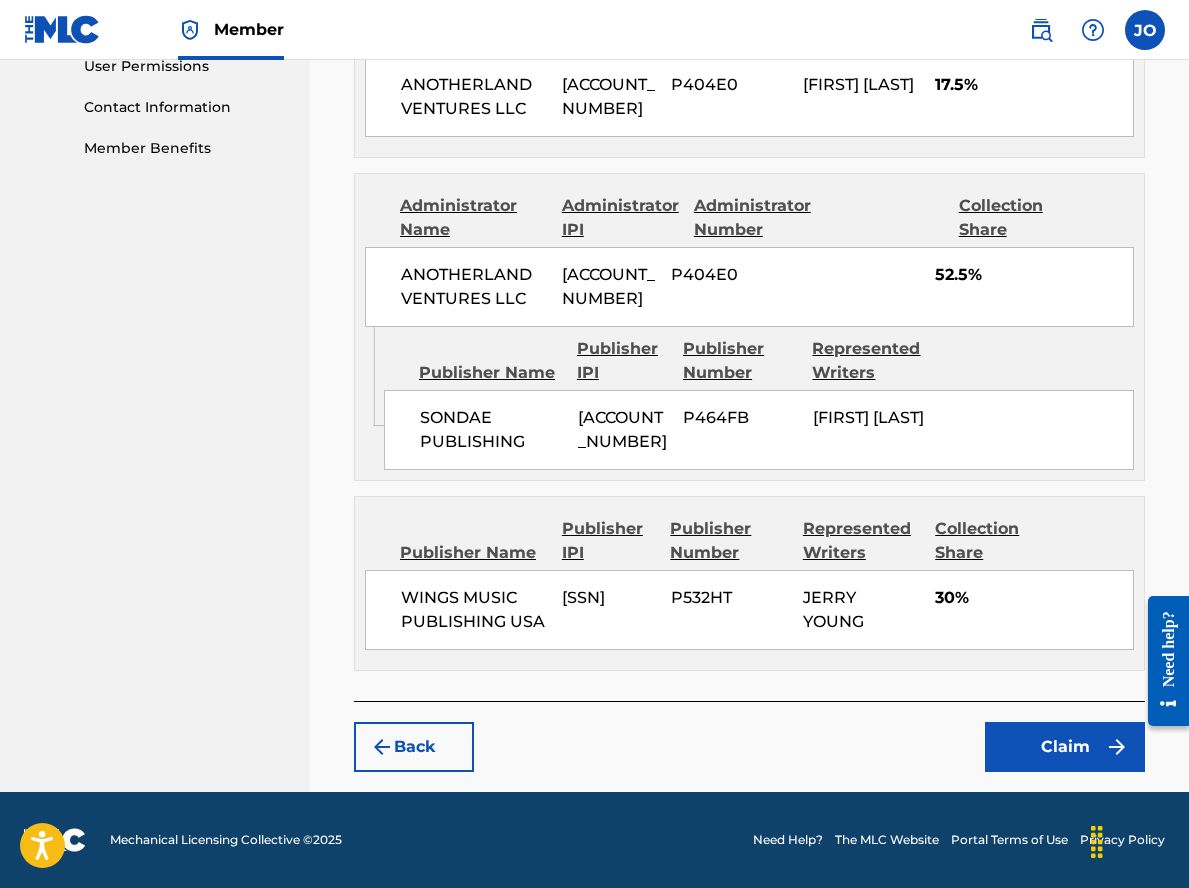 click on "Claim" at bounding box center [1065, 747] 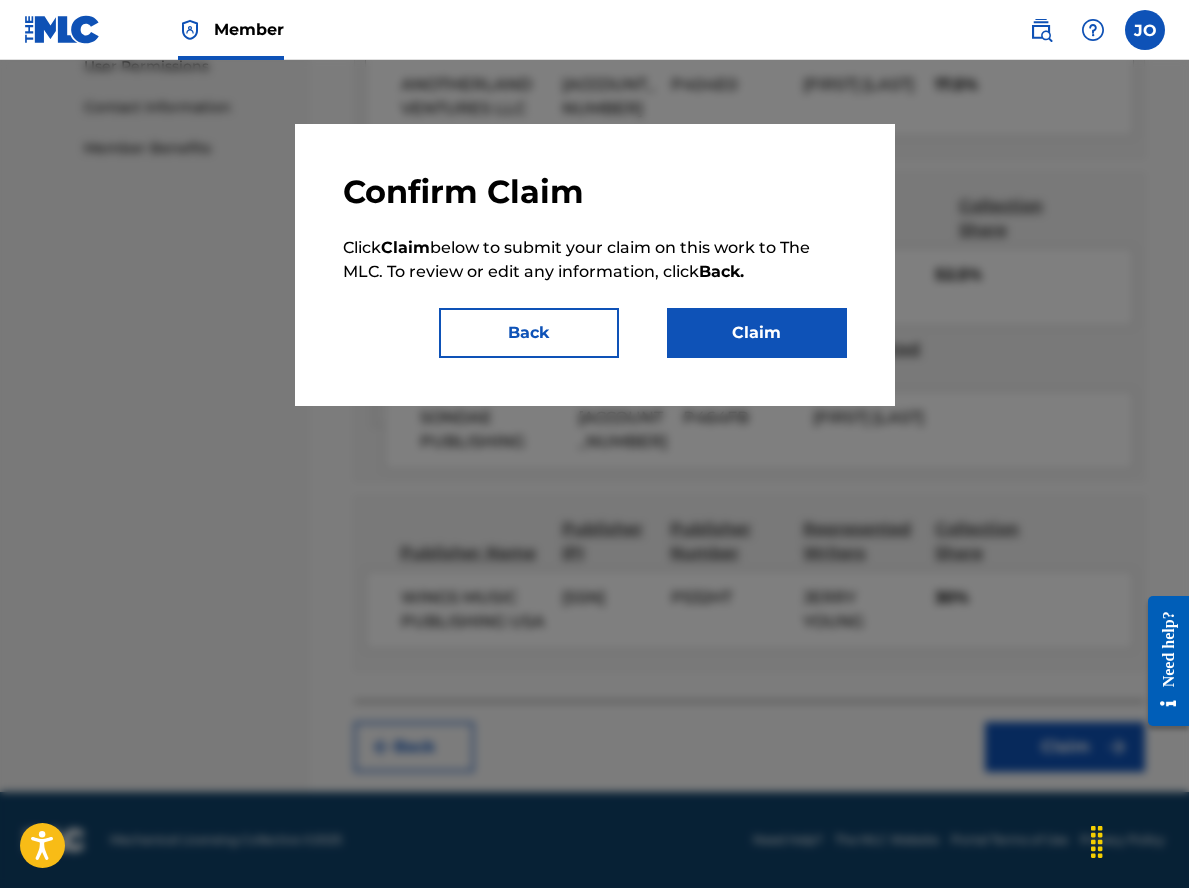 click on "Claim" at bounding box center (757, 333) 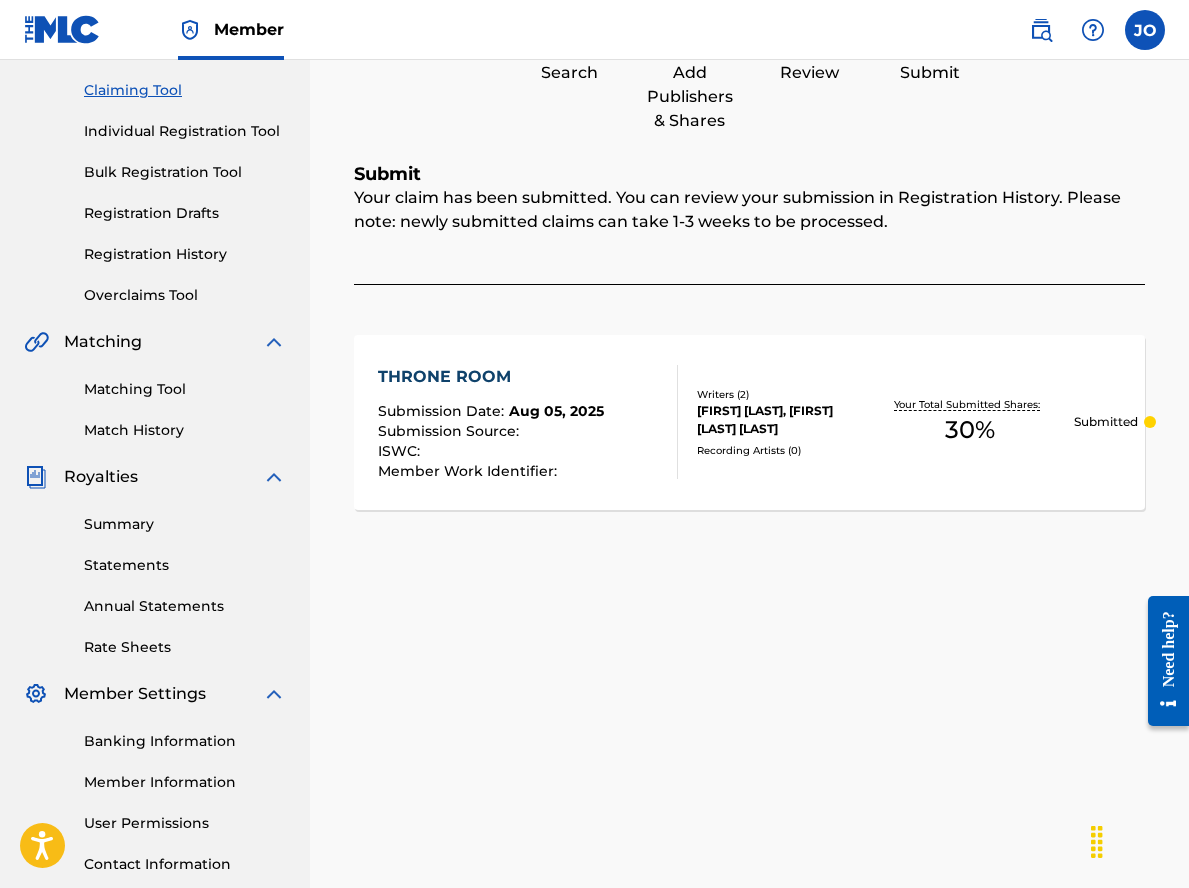 scroll, scrollTop: 52, scrollLeft: 0, axis: vertical 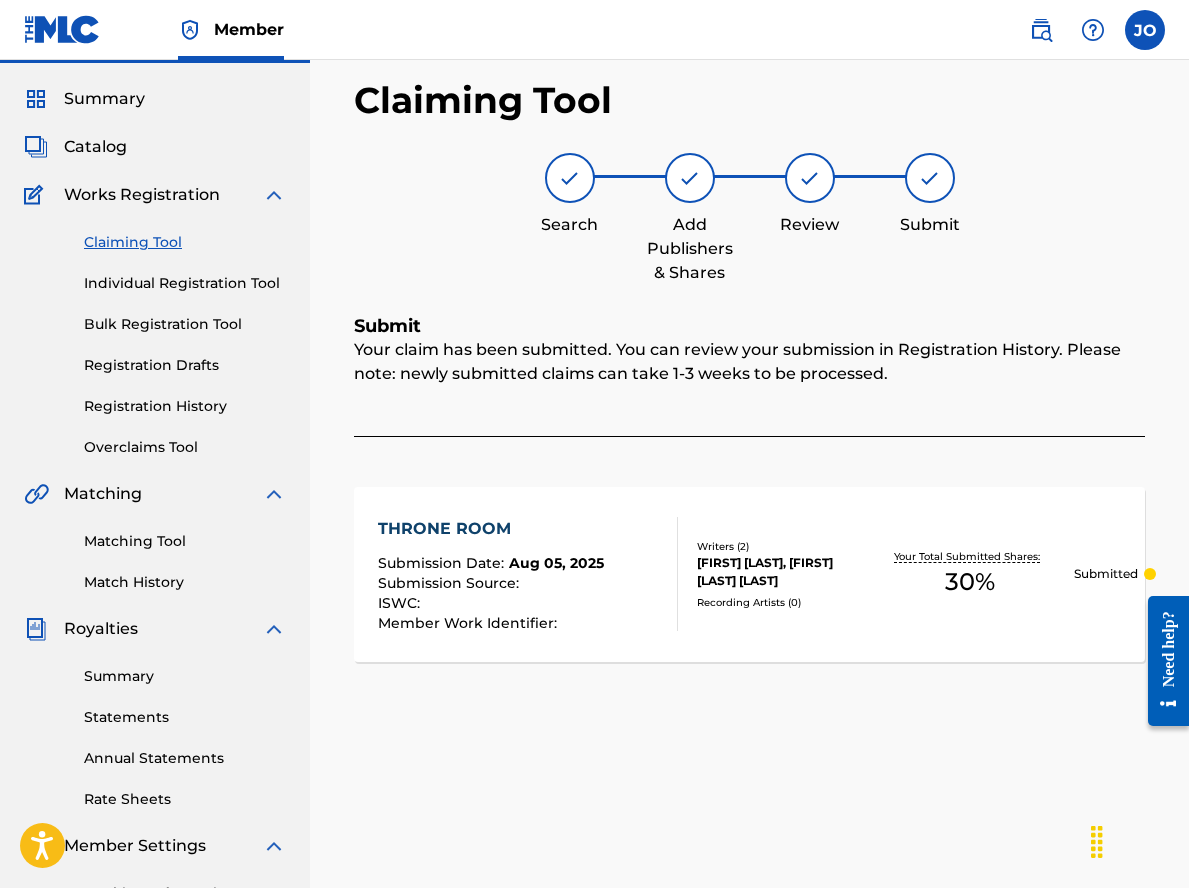 click on "Individual Registration Tool" at bounding box center [185, 283] 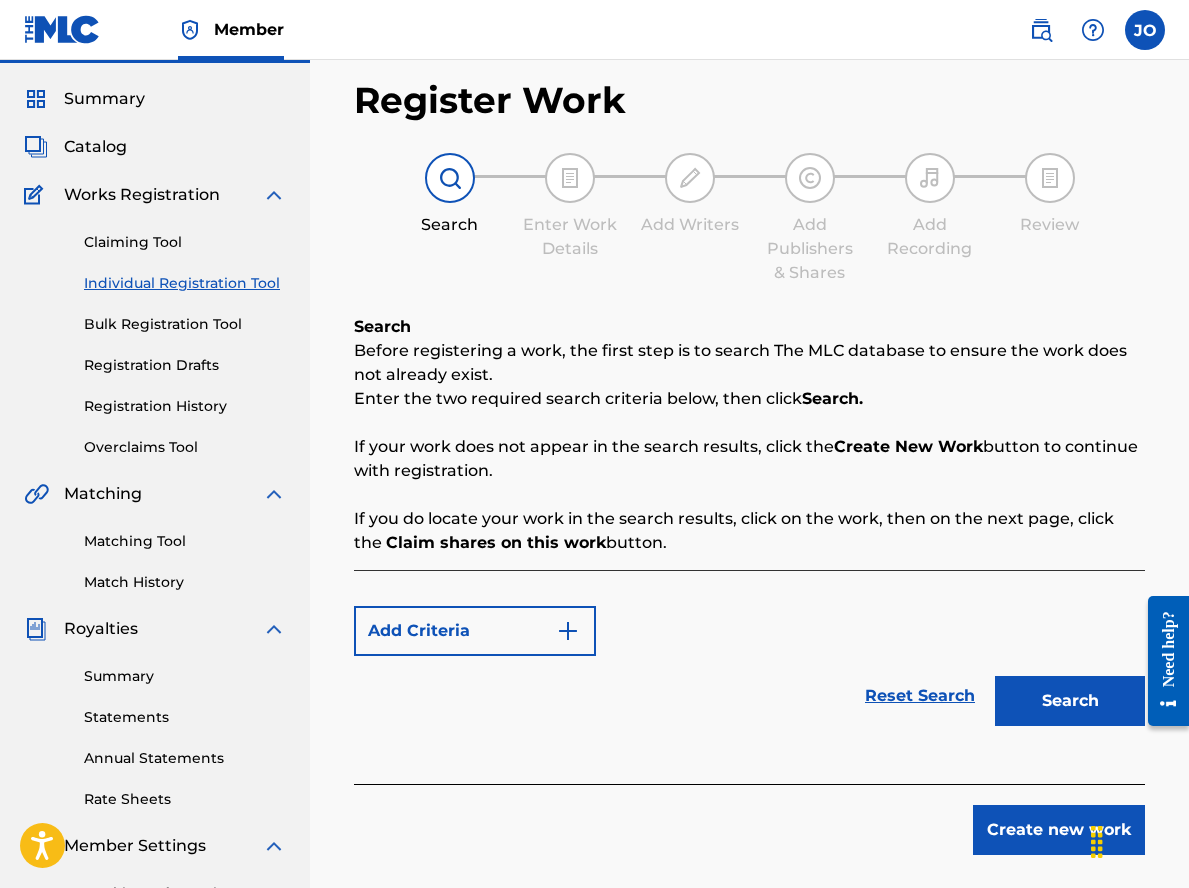 scroll, scrollTop: 0, scrollLeft: 0, axis: both 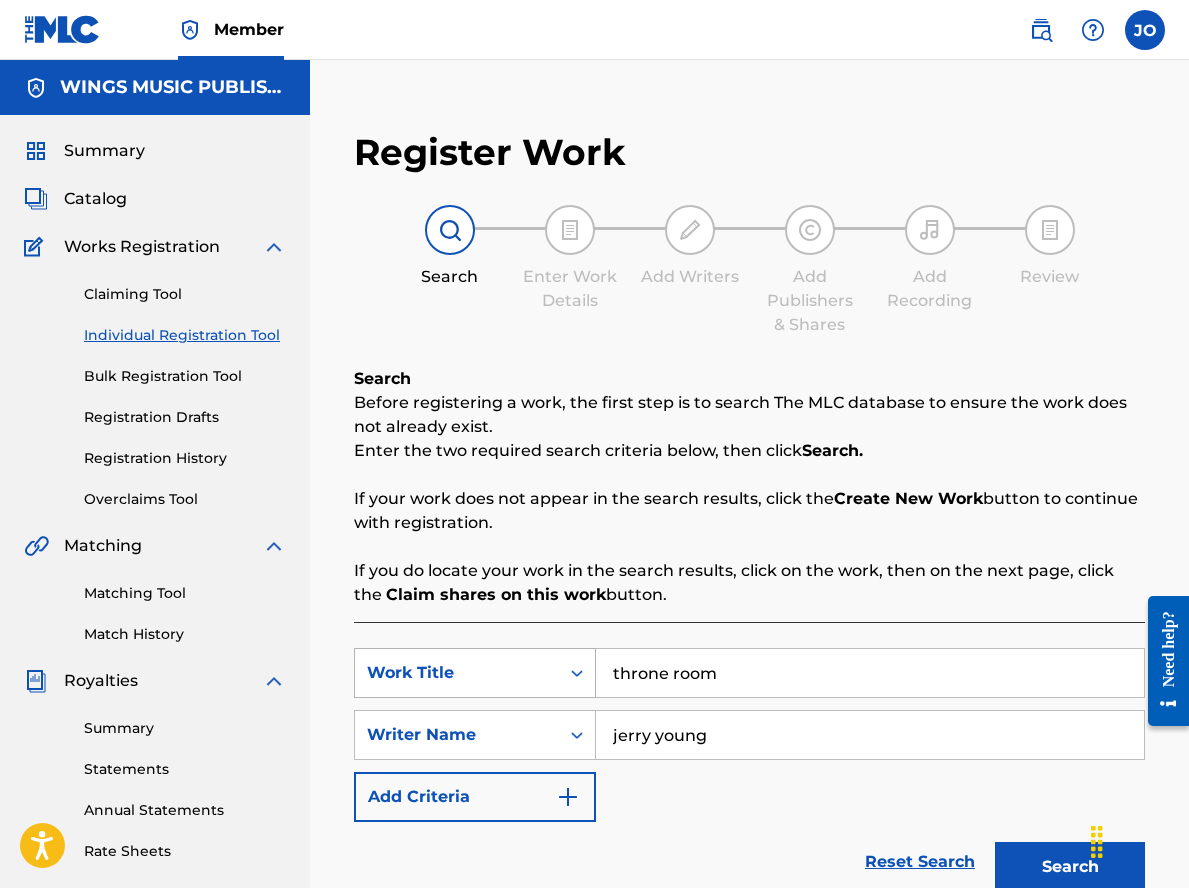 drag, startPoint x: 757, startPoint y: 673, endPoint x: 497, endPoint y: 649, distance: 261.10535 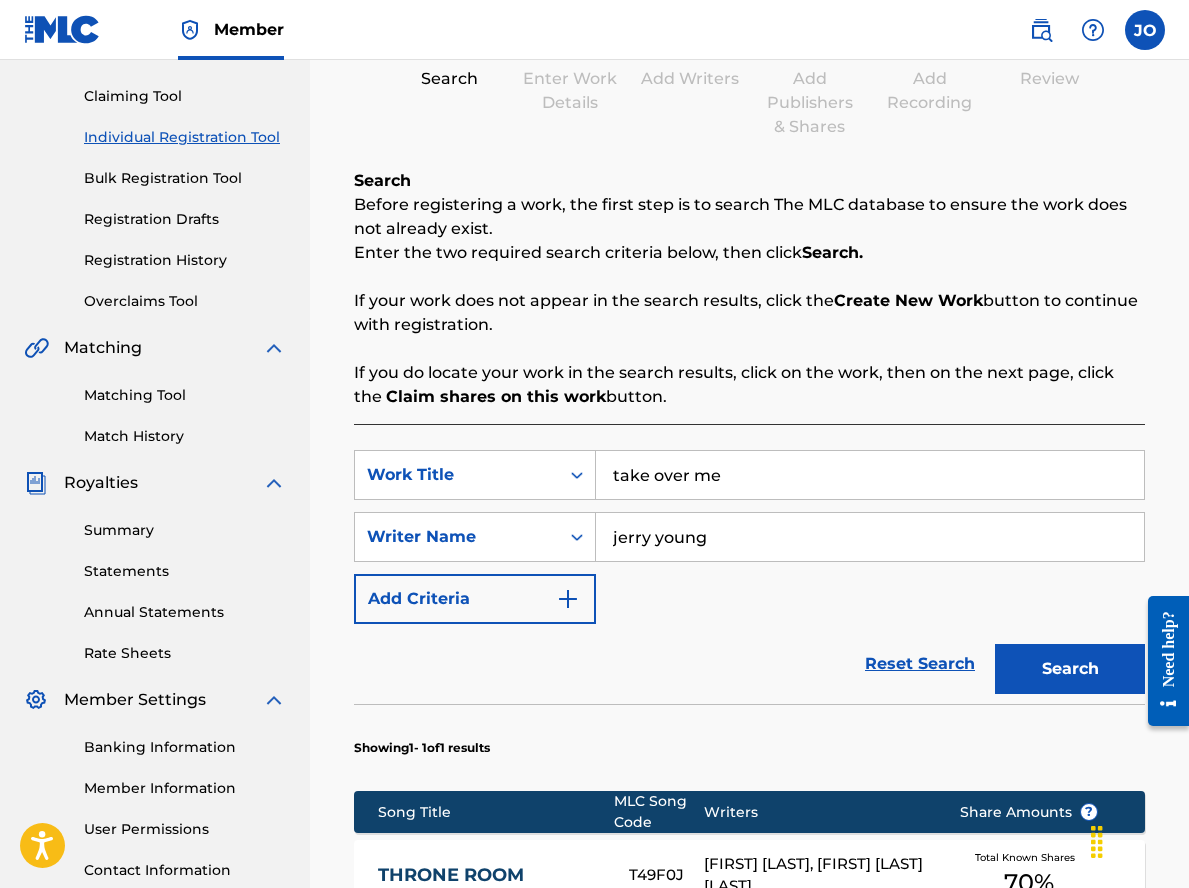 scroll, scrollTop: 200, scrollLeft: 0, axis: vertical 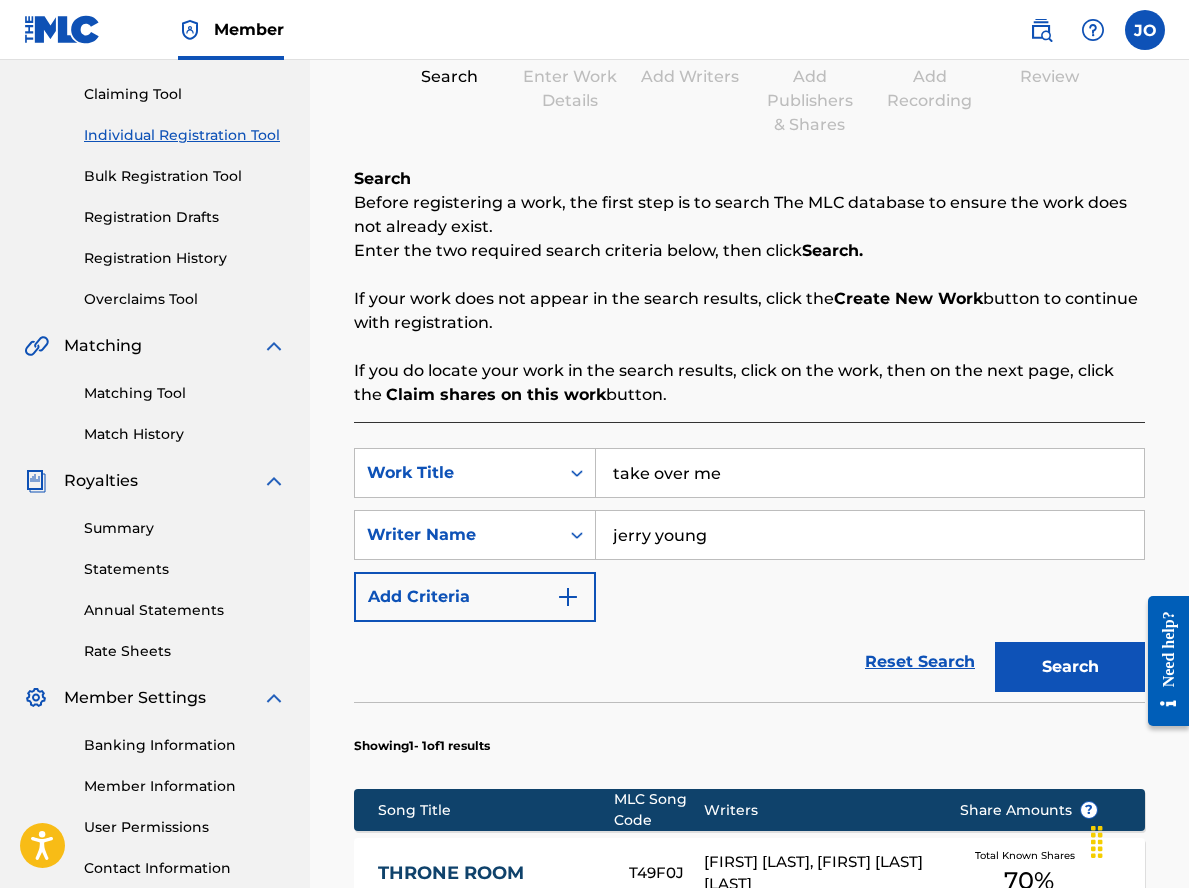 type on "take over me" 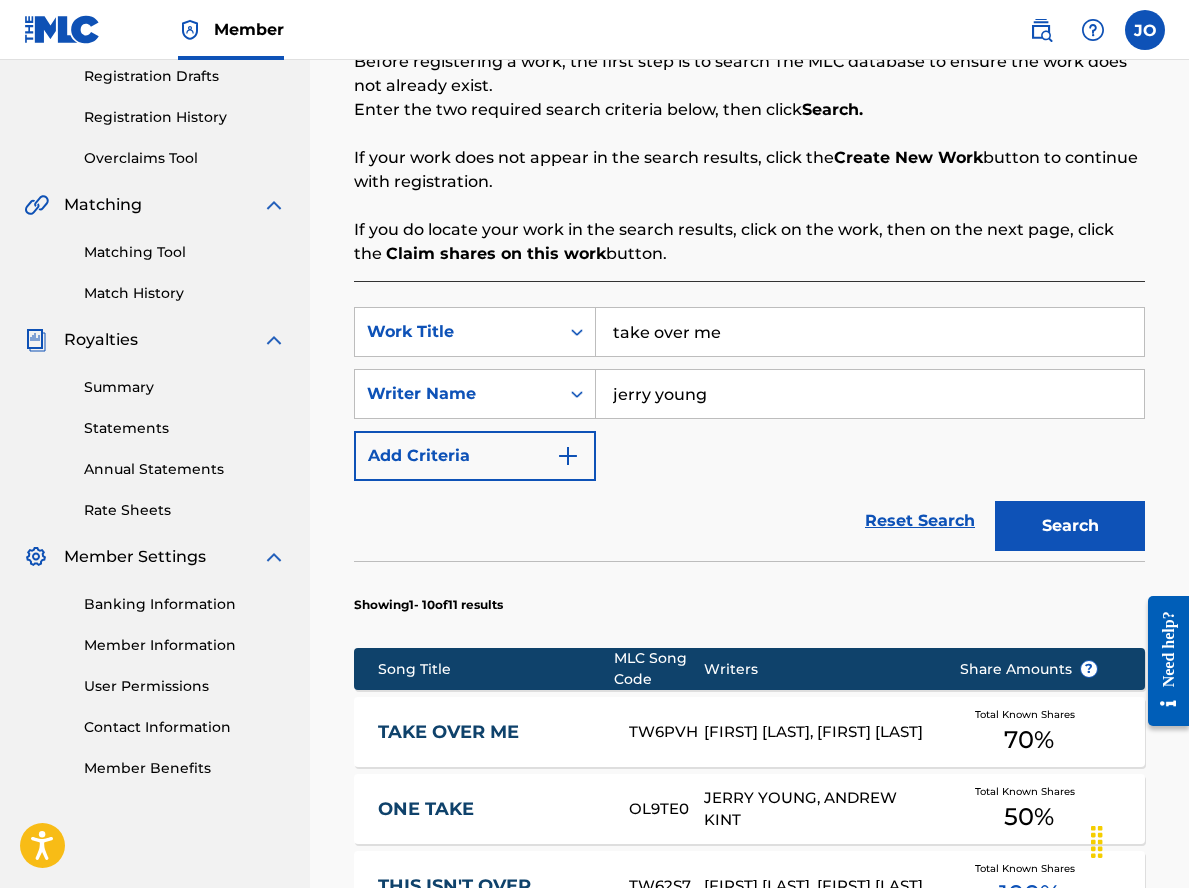 scroll, scrollTop: 500, scrollLeft: 0, axis: vertical 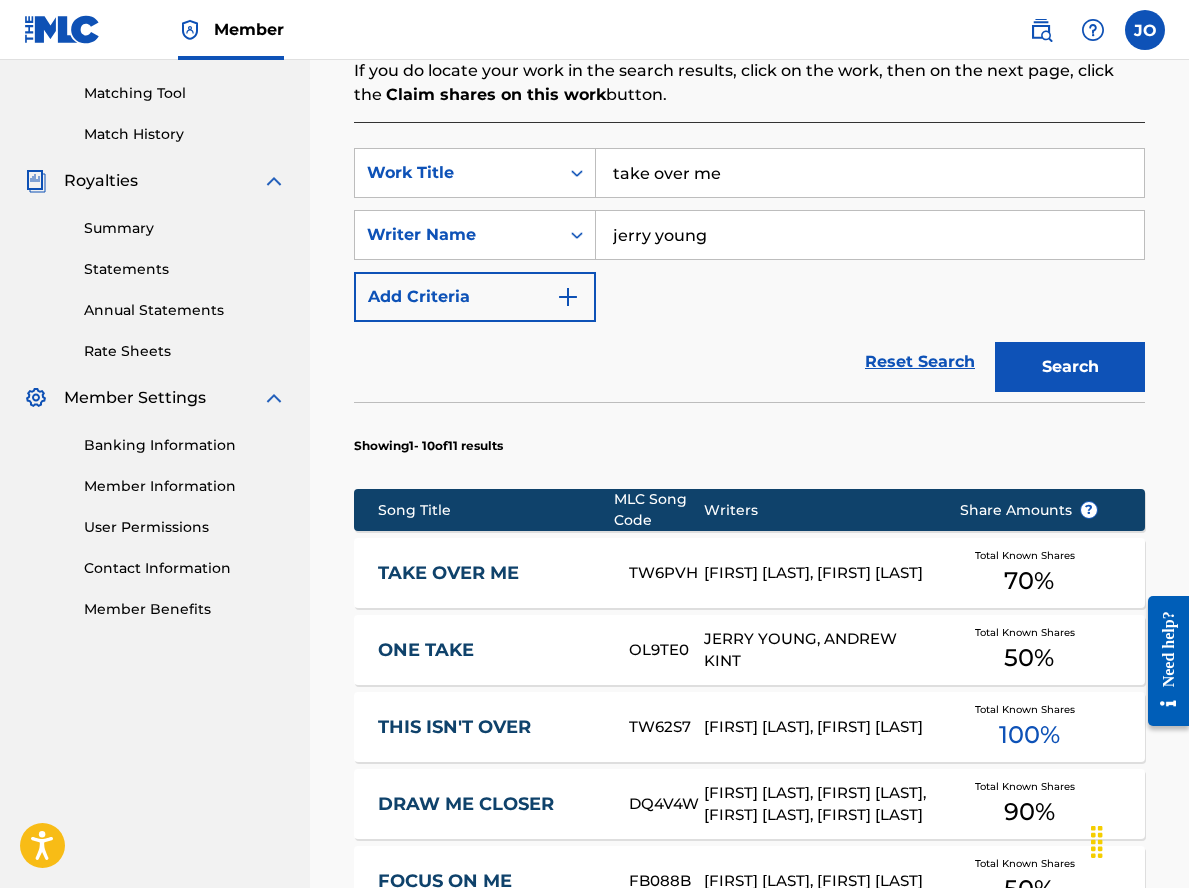 click on "TAKE OVER ME" at bounding box center (490, 573) 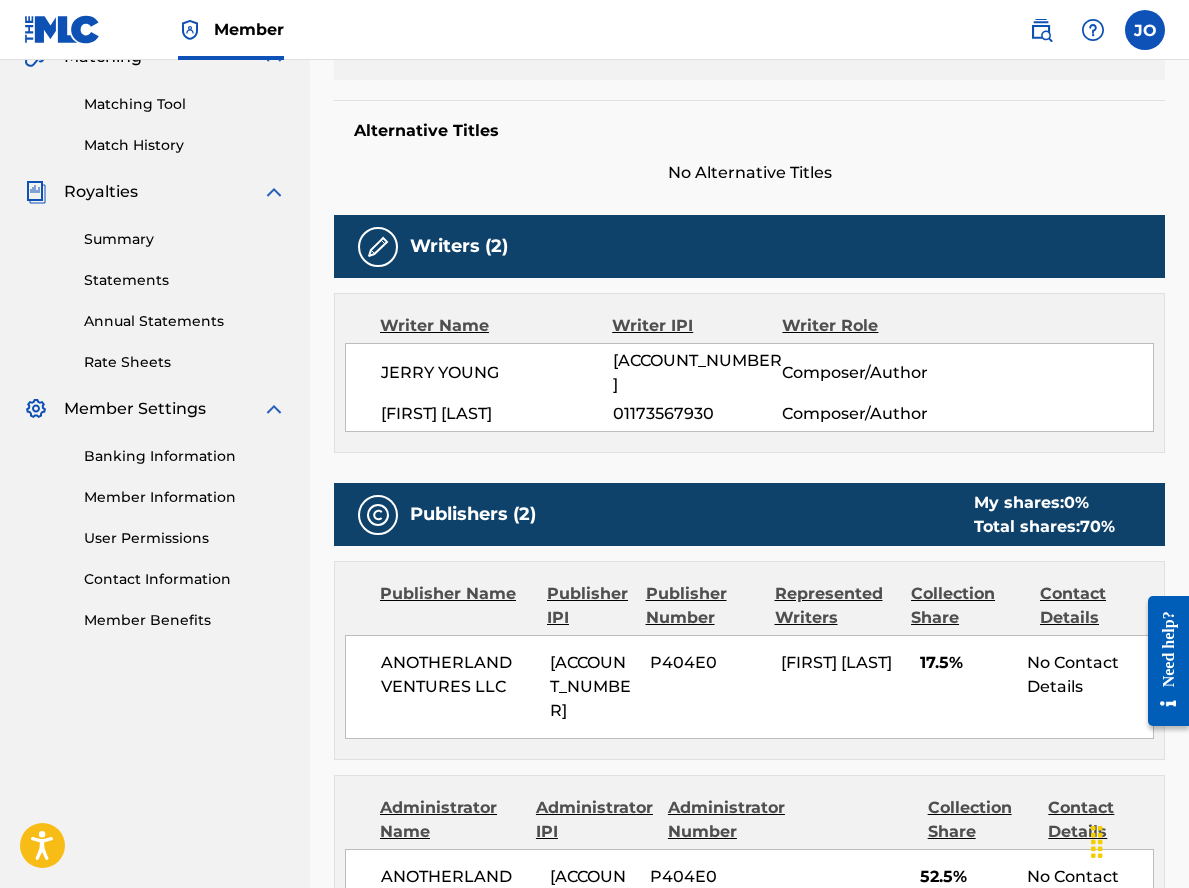 scroll, scrollTop: 0, scrollLeft: 0, axis: both 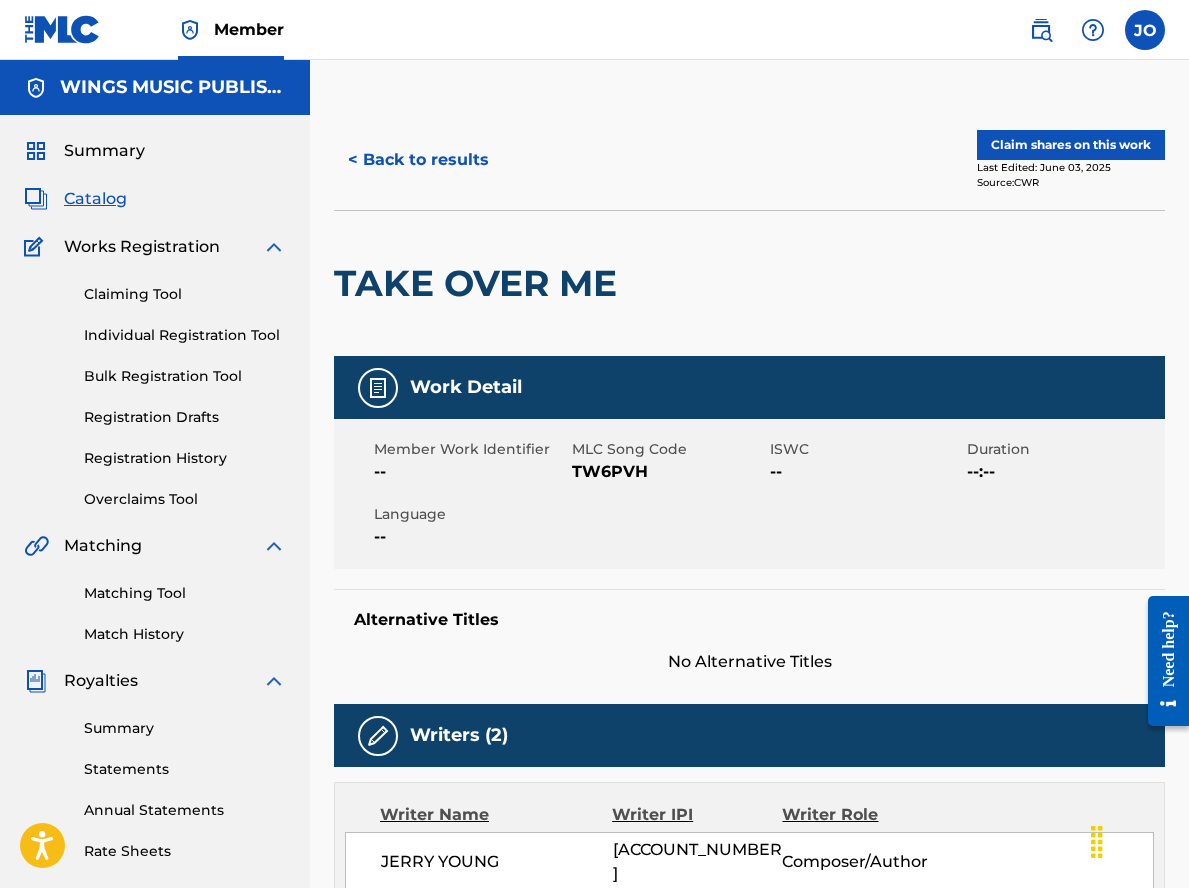 click on "Claim shares on this work" at bounding box center (1071, 145) 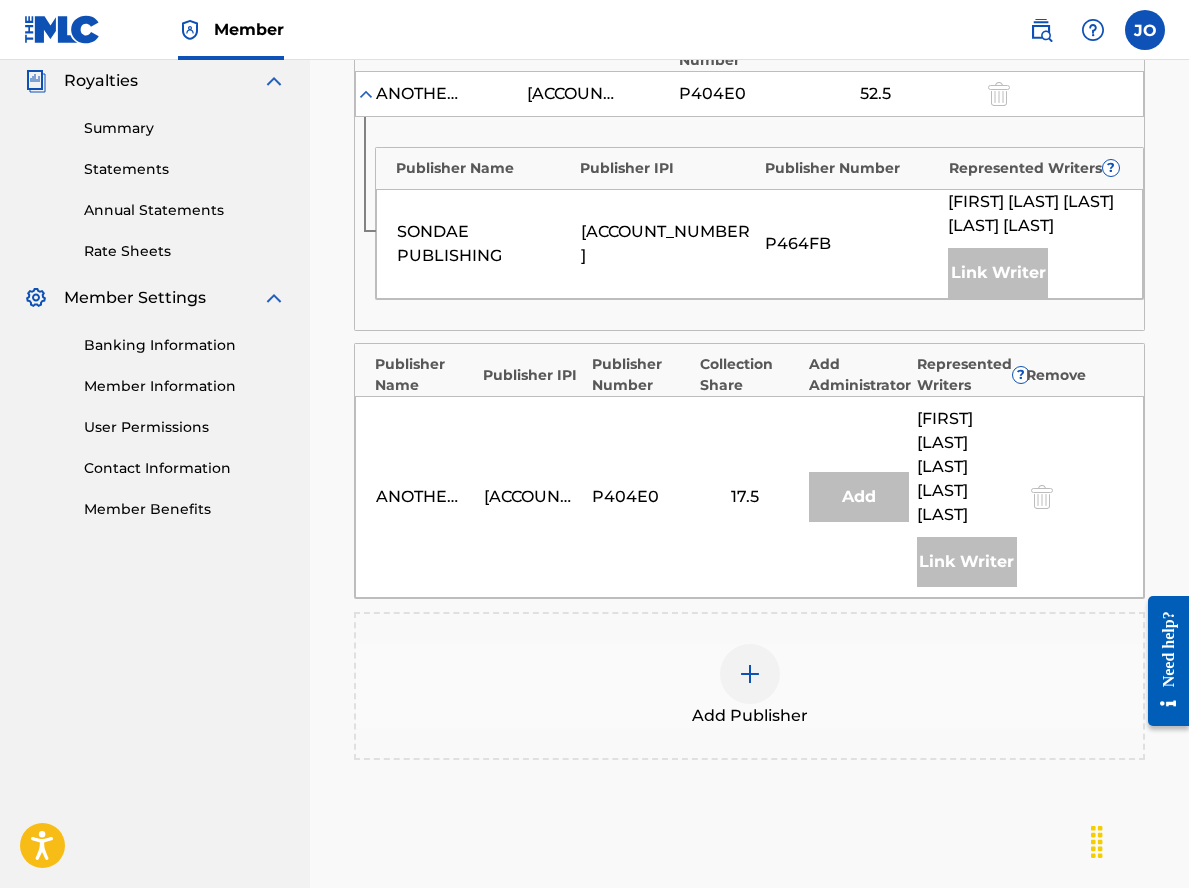 scroll, scrollTop: 800, scrollLeft: 0, axis: vertical 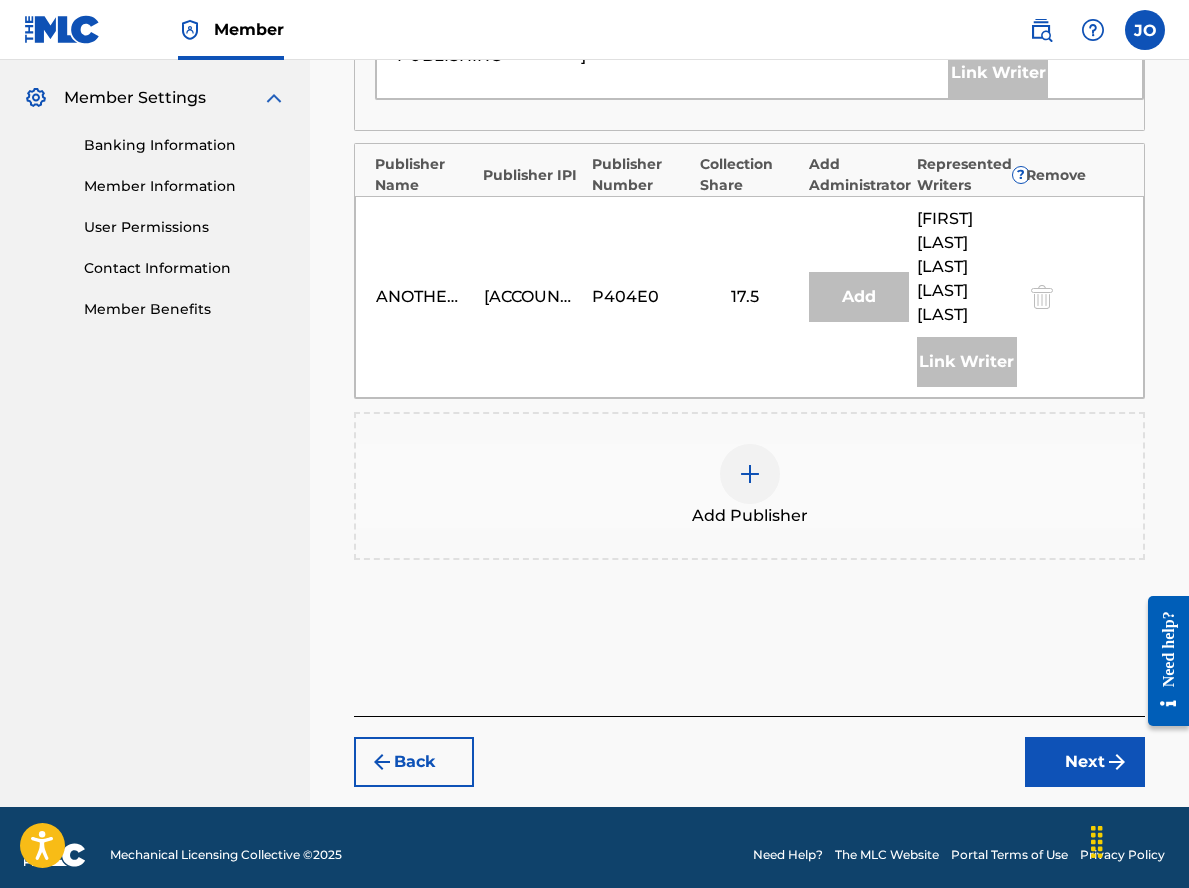 click at bounding box center (750, 474) 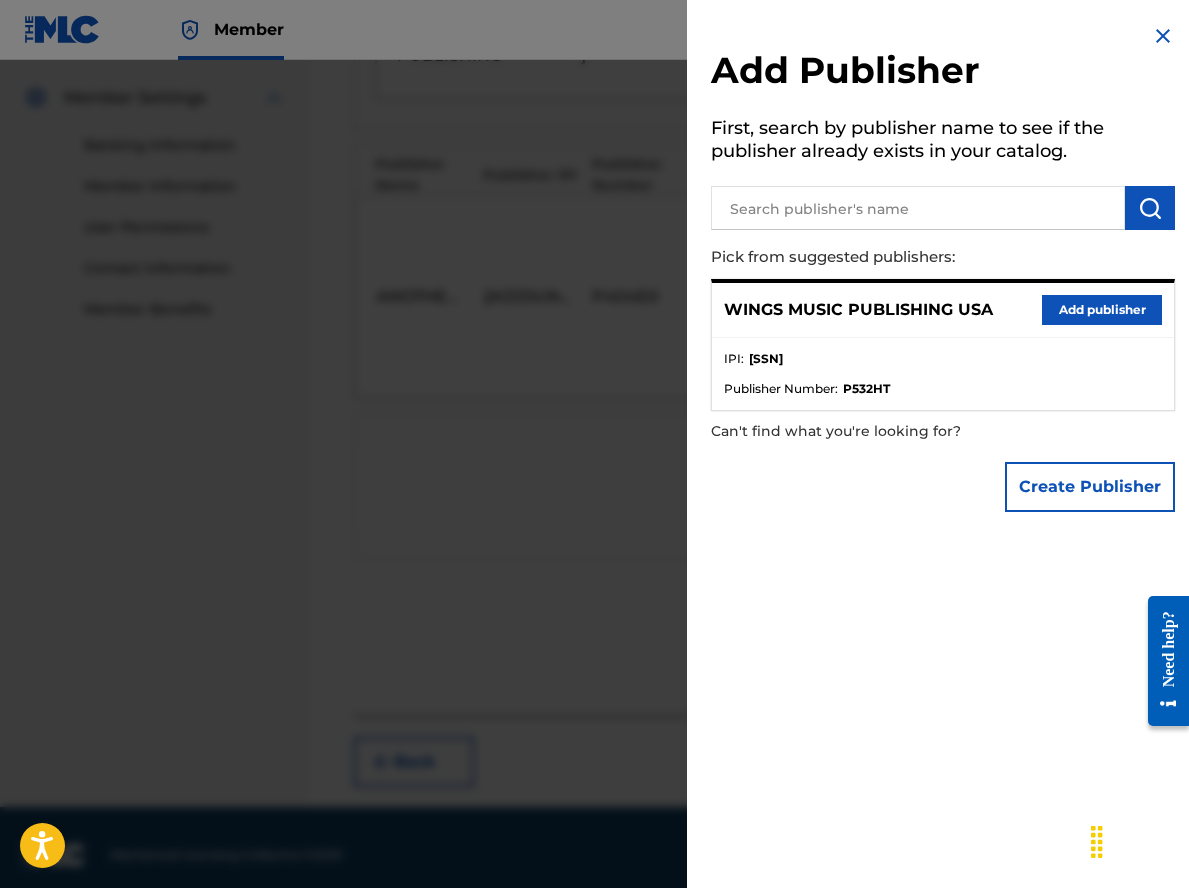 click on "Add publisher" at bounding box center (1102, 310) 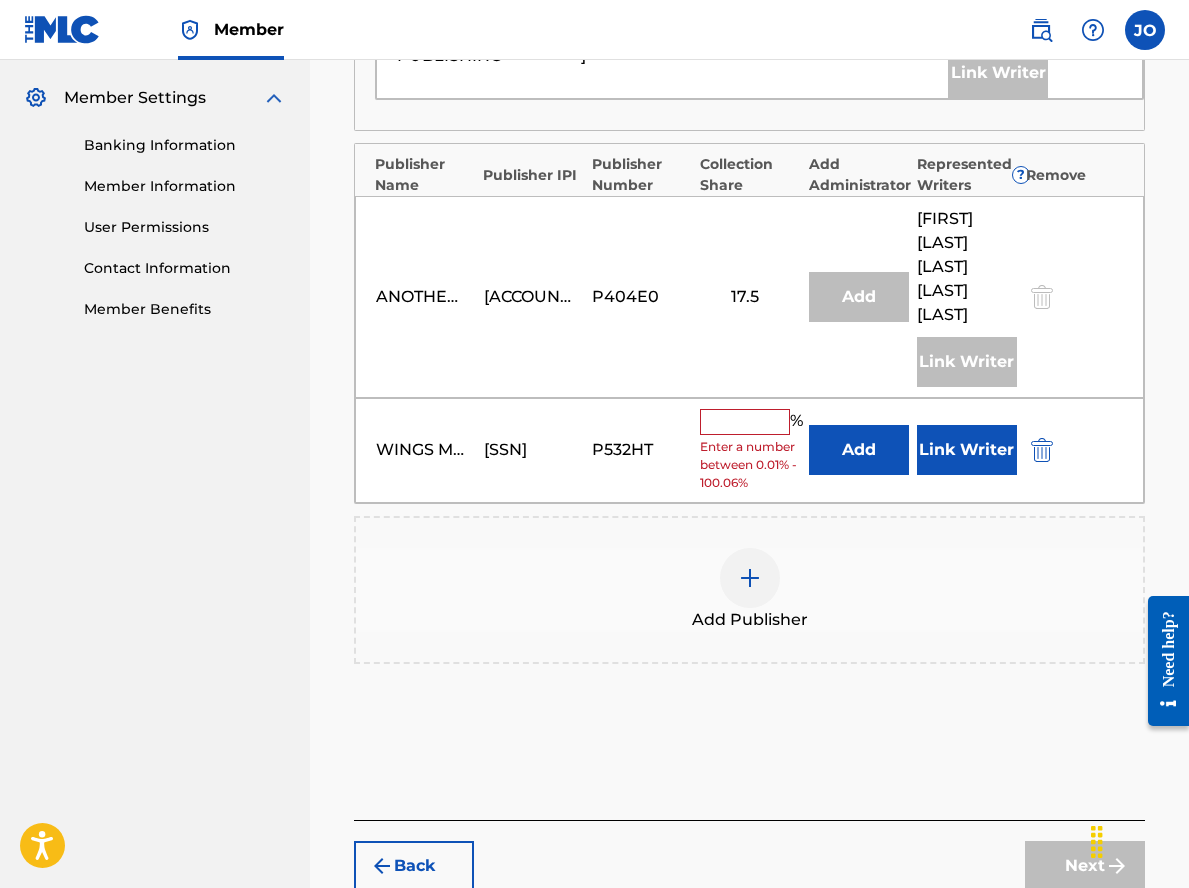click at bounding box center (745, 422) 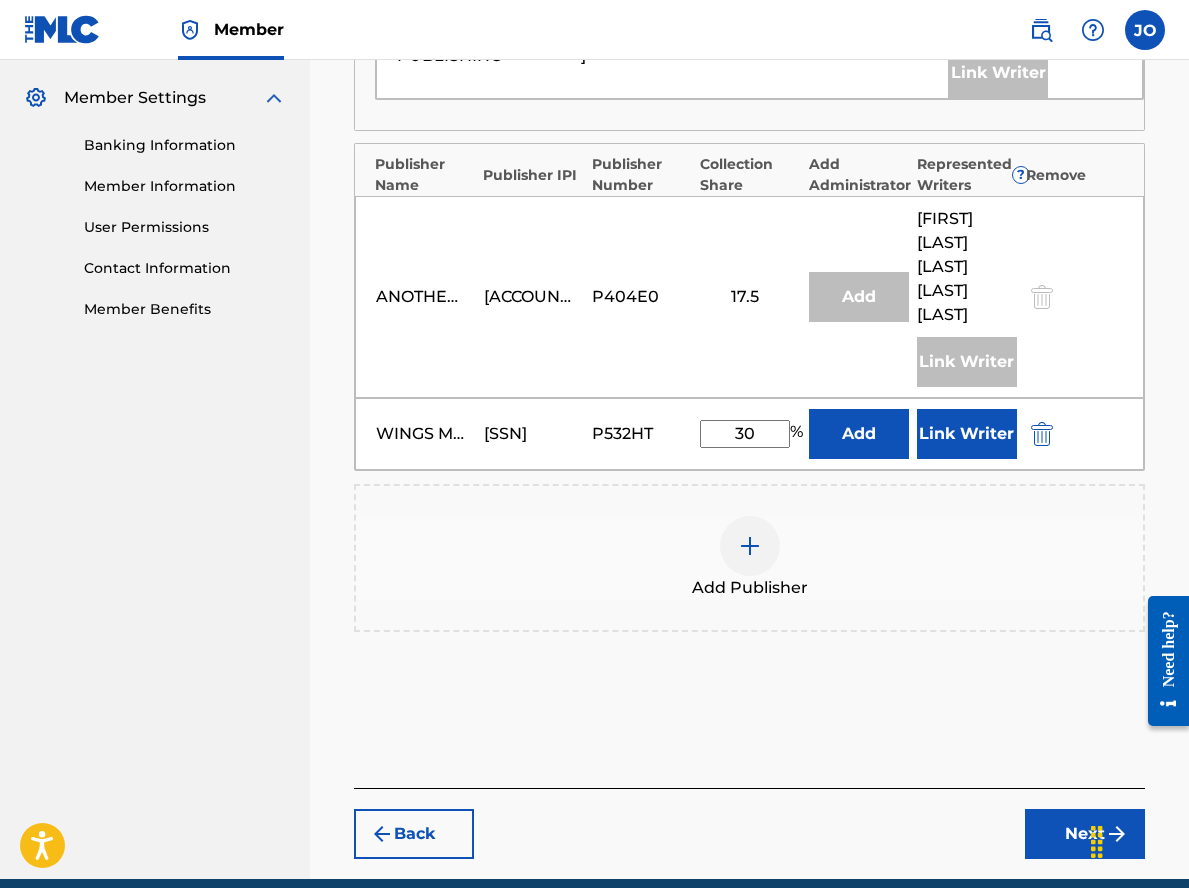 type on "30" 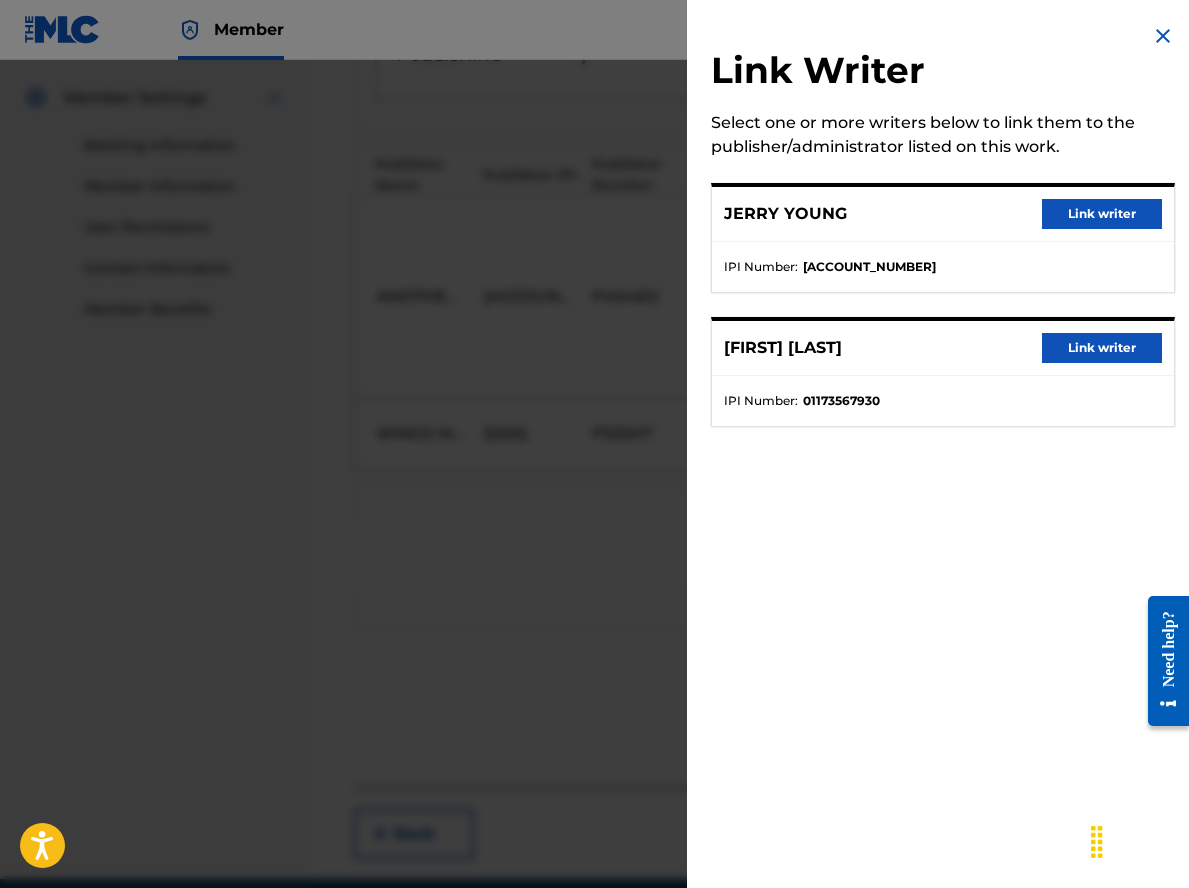 click on "Link writer" at bounding box center [1102, 214] 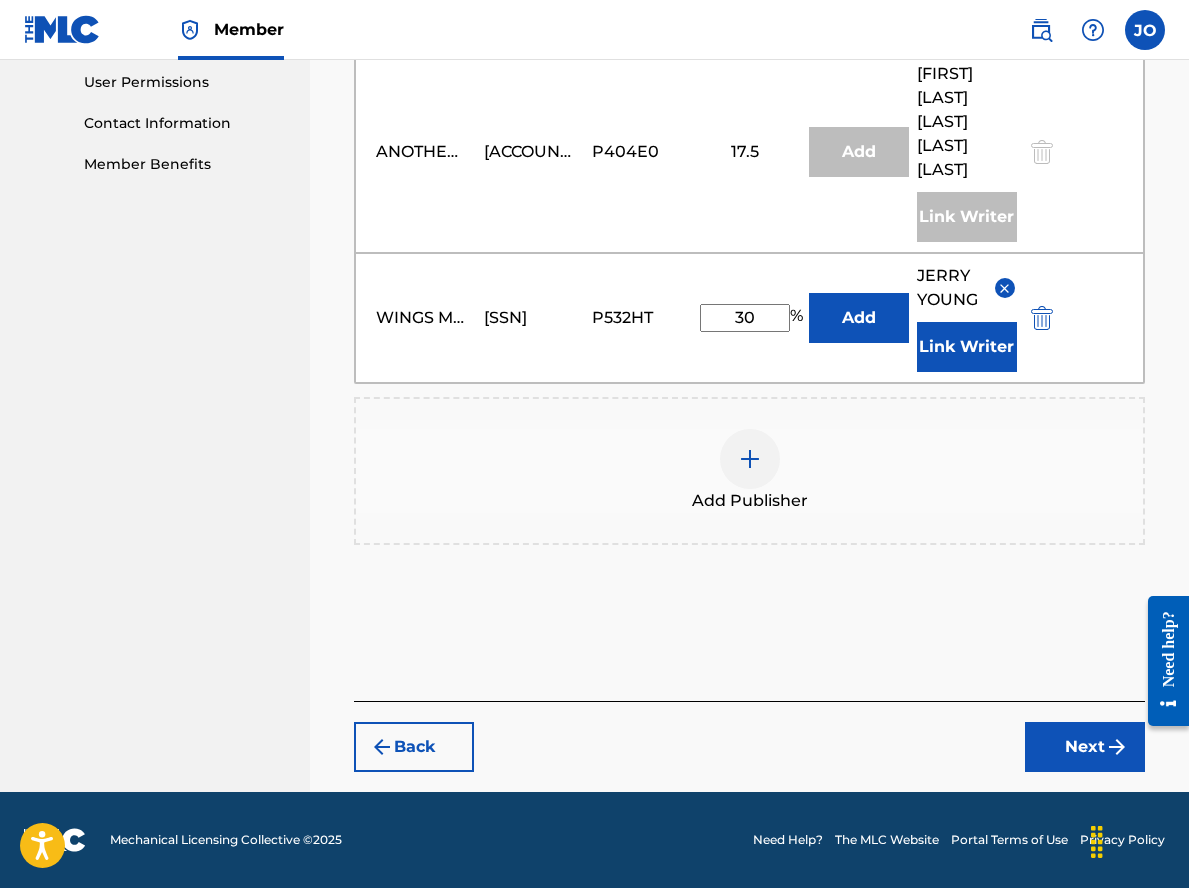 click on "Next" at bounding box center [1085, 747] 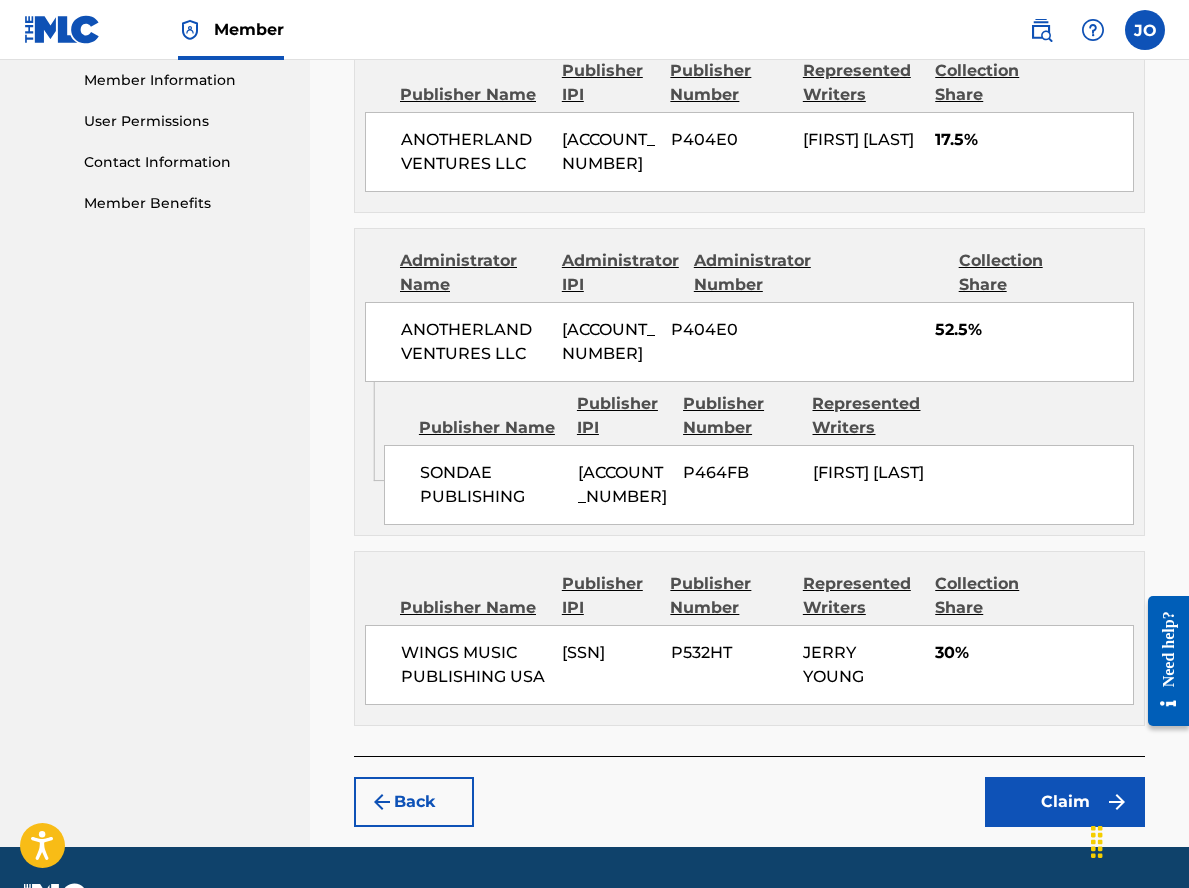 scroll, scrollTop: 1057, scrollLeft: 0, axis: vertical 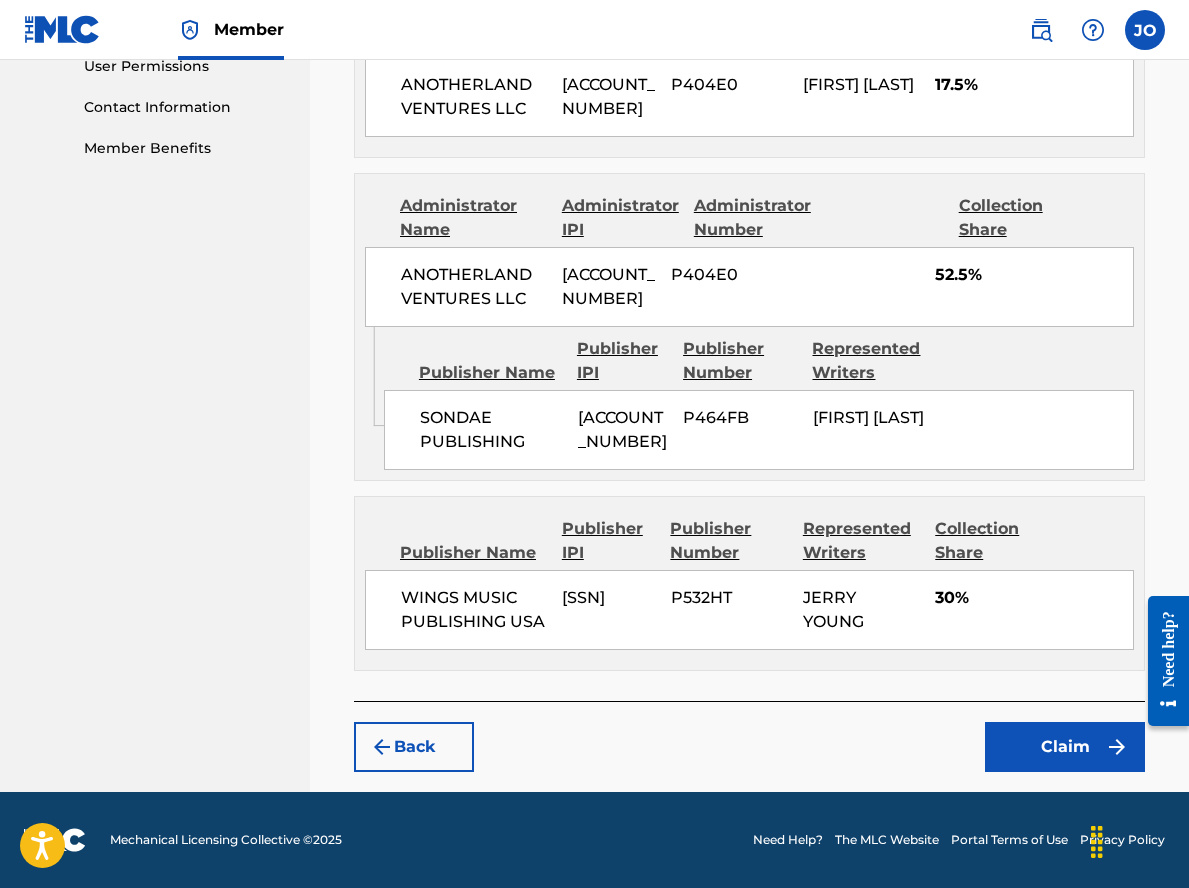 click on "Claim" at bounding box center (1065, 747) 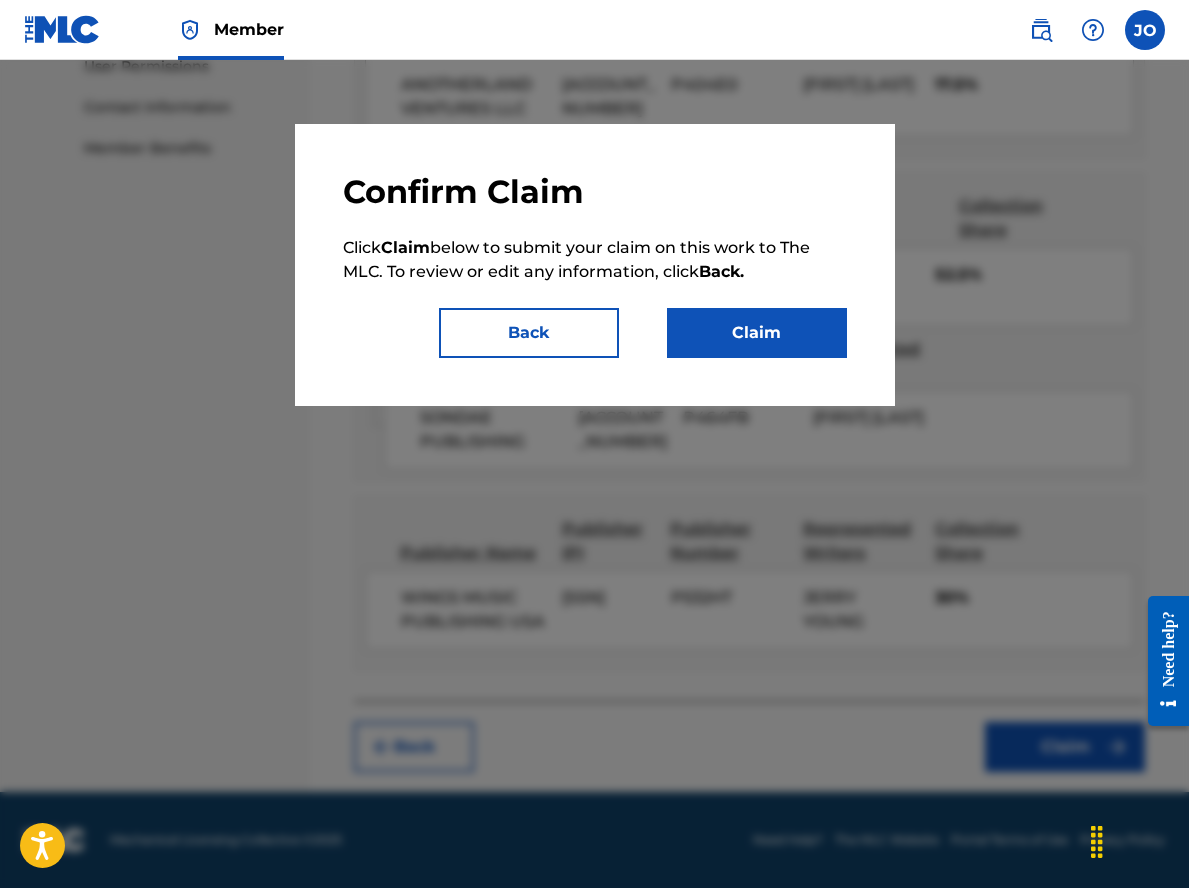 click on "Claim" at bounding box center [757, 333] 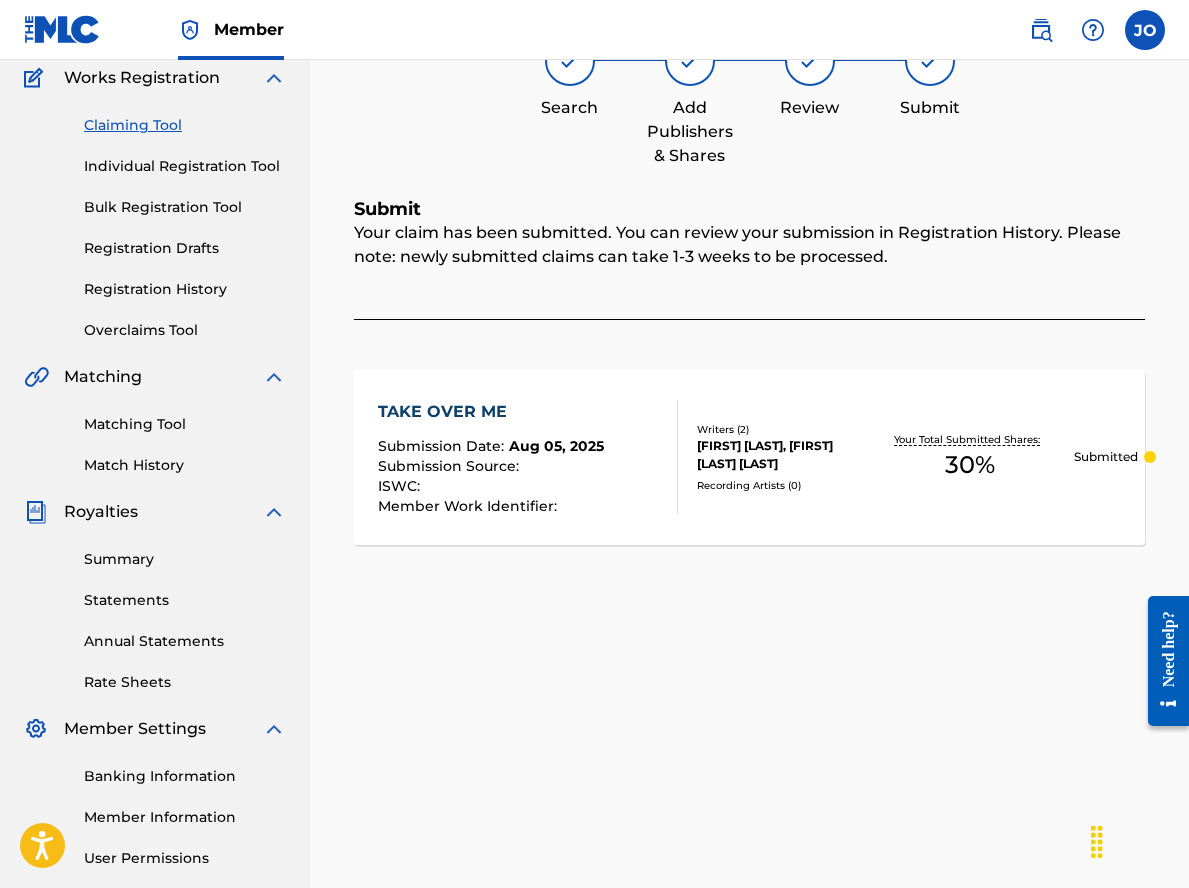 scroll, scrollTop: 0, scrollLeft: 0, axis: both 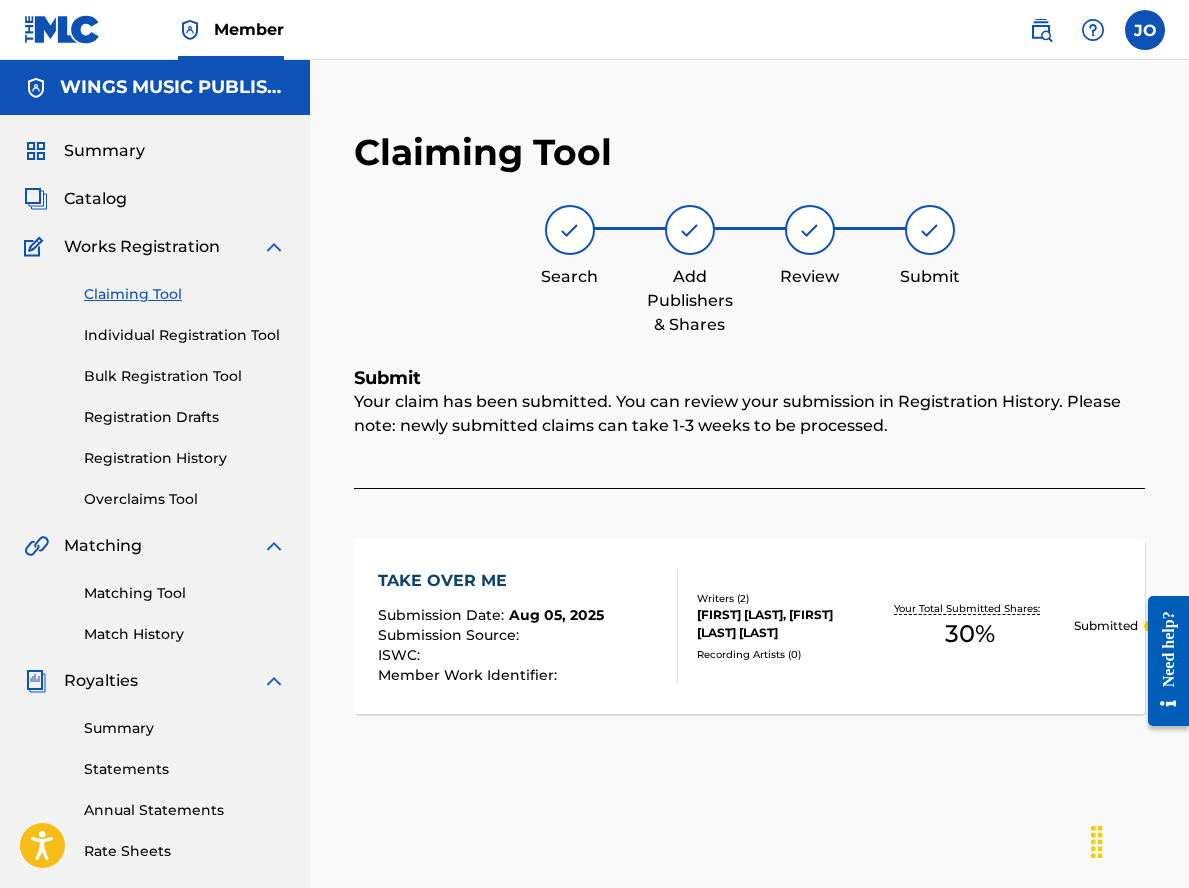 click on "Individual Registration Tool" at bounding box center [185, 335] 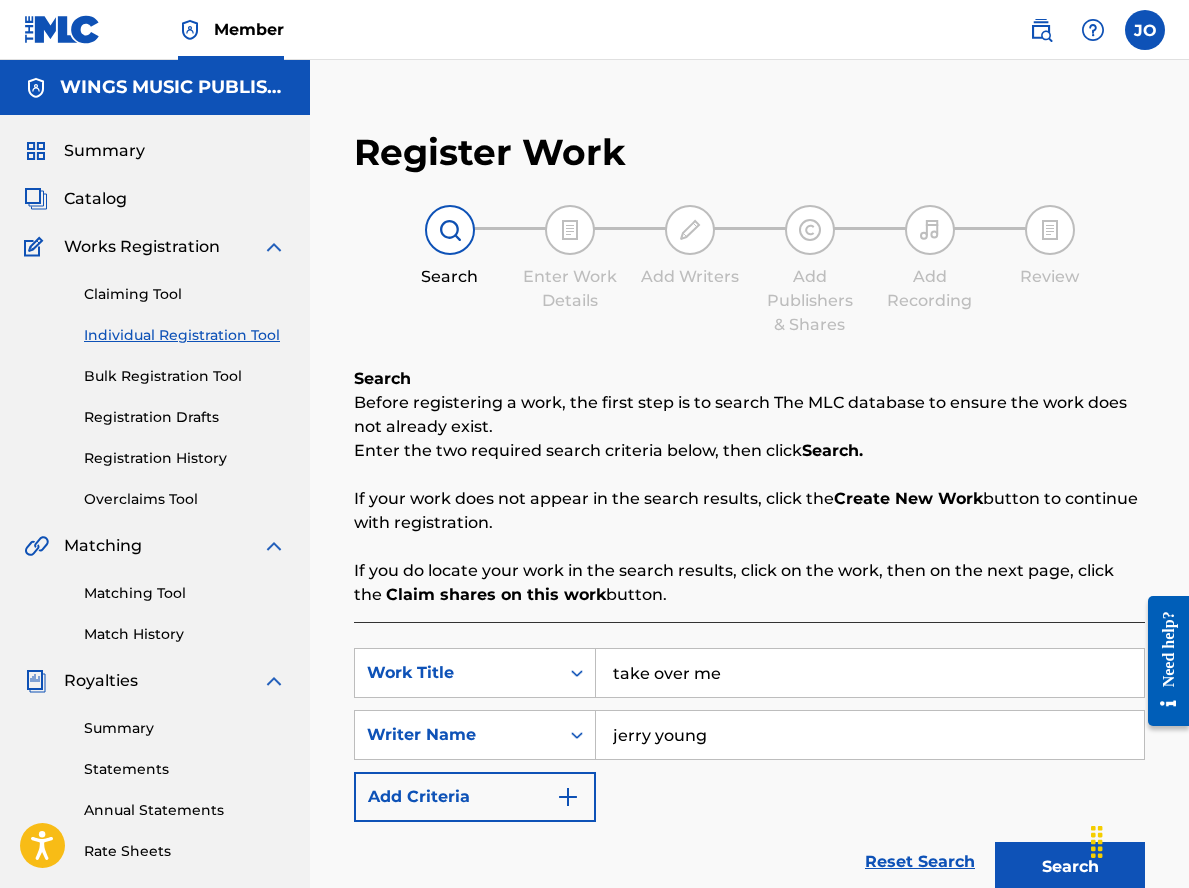 drag, startPoint x: 784, startPoint y: 675, endPoint x: 570, endPoint y: 616, distance: 221.98424 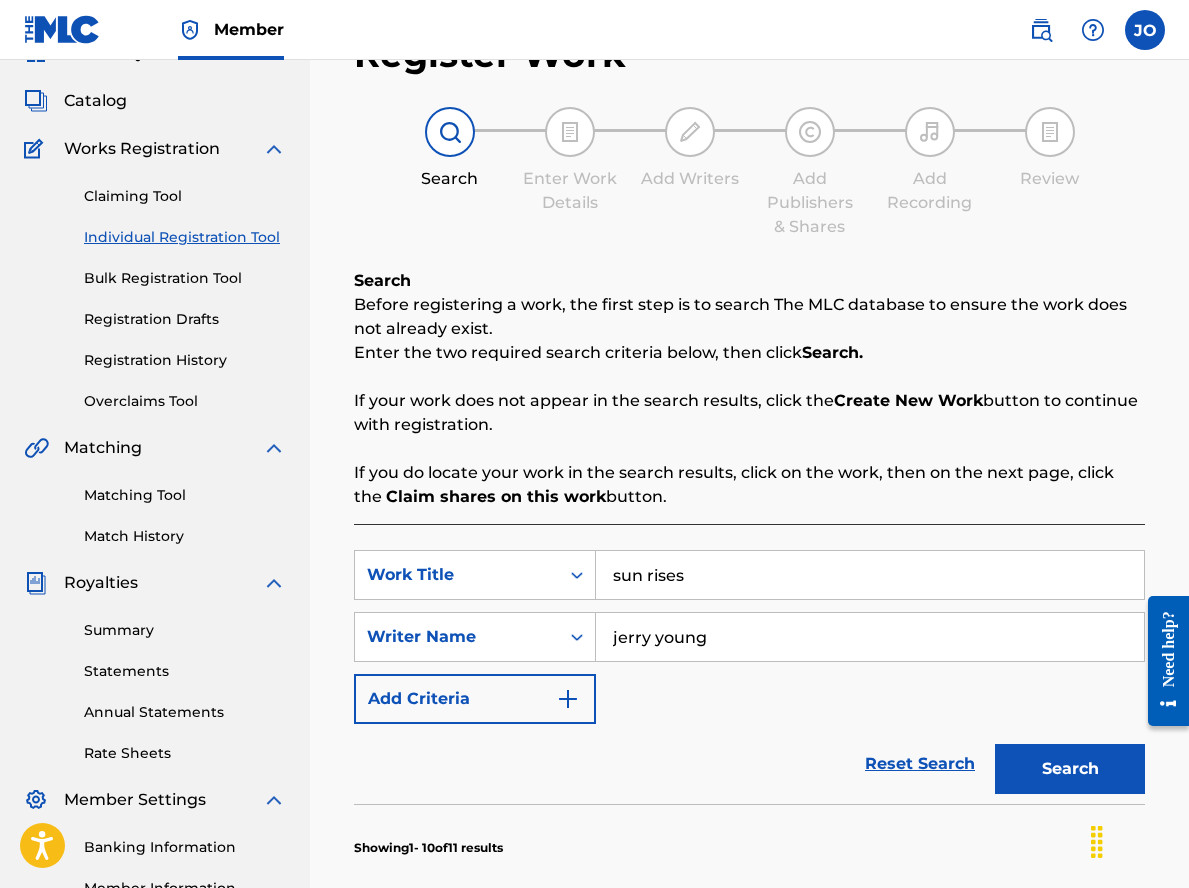 scroll, scrollTop: 300, scrollLeft: 0, axis: vertical 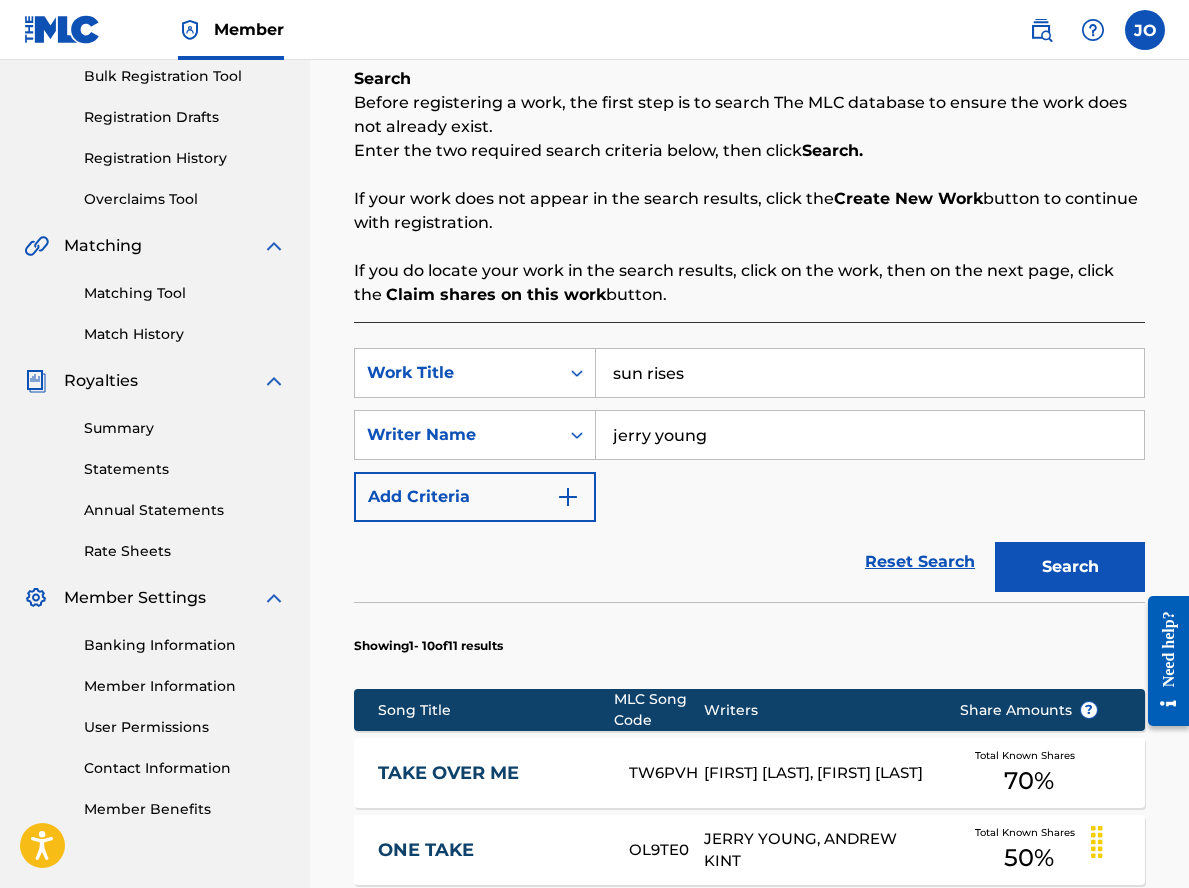 type on "sun rises" 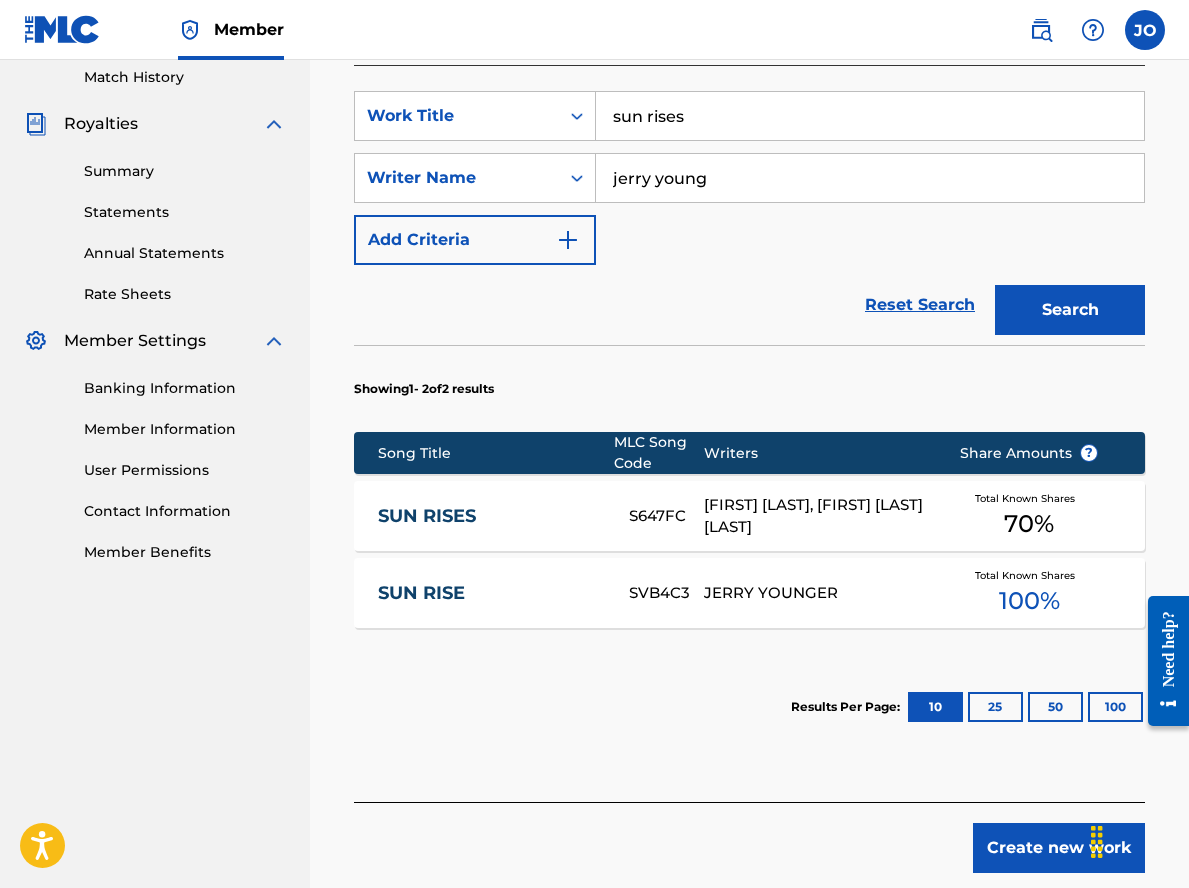 scroll, scrollTop: 600, scrollLeft: 0, axis: vertical 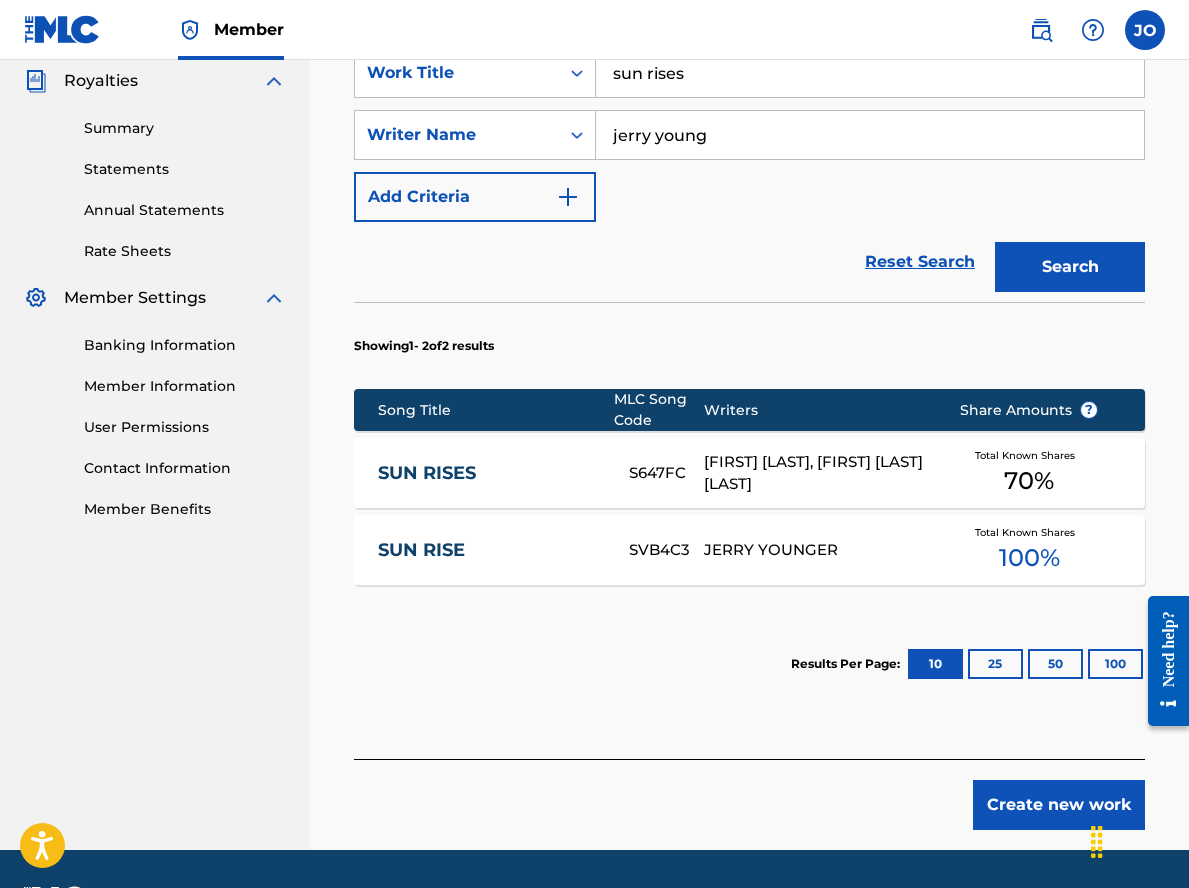 click on "SUN RISES" at bounding box center [490, 473] 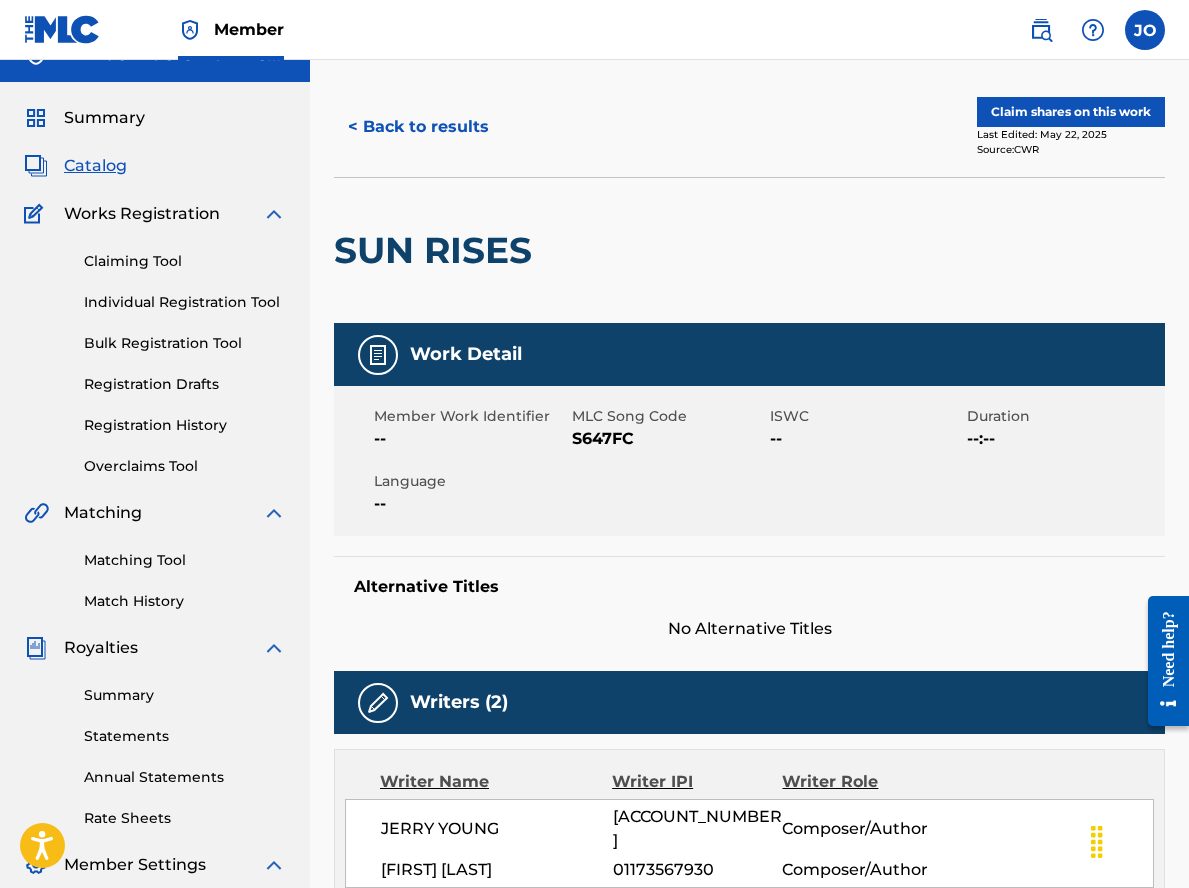 scroll, scrollTop: 0, scrollLeft: 0, axis: both 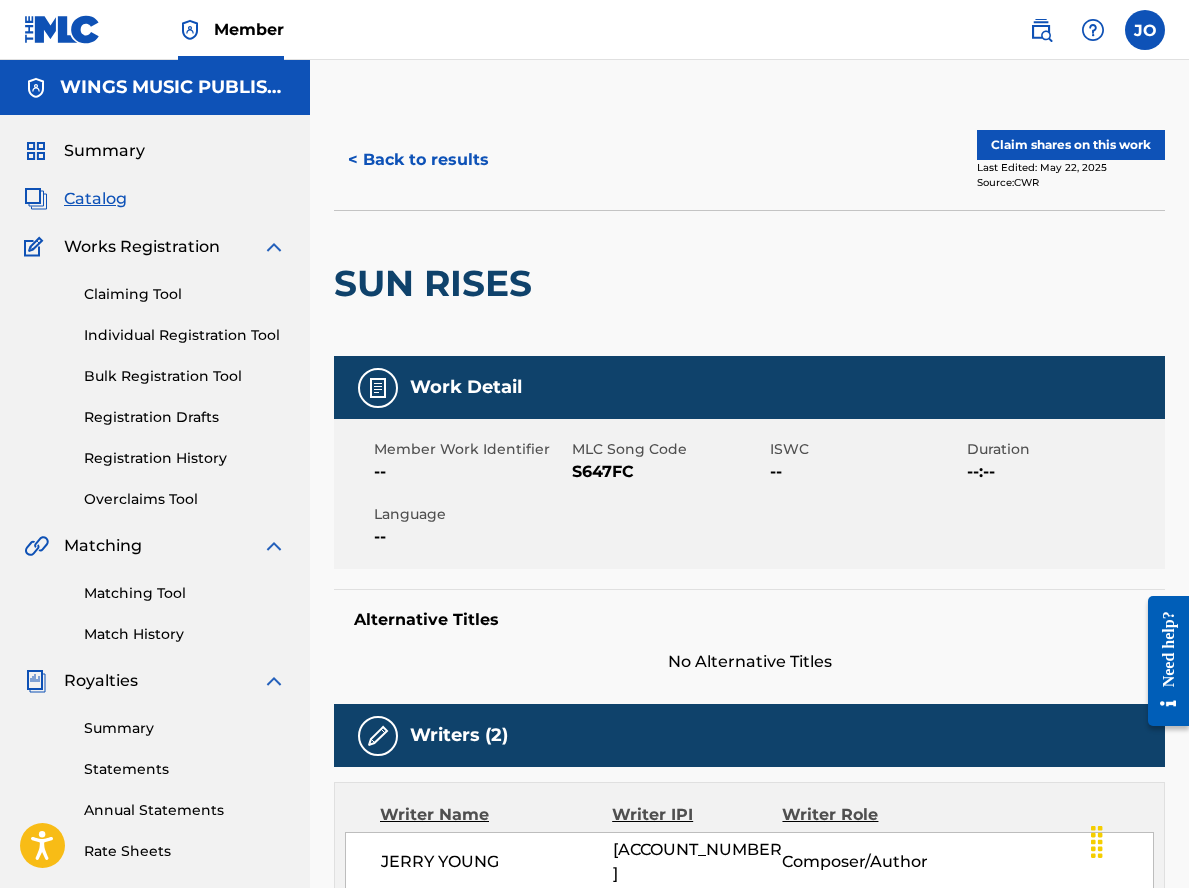 click on "Claim shares on this work" at bounding box center (1071, 145) 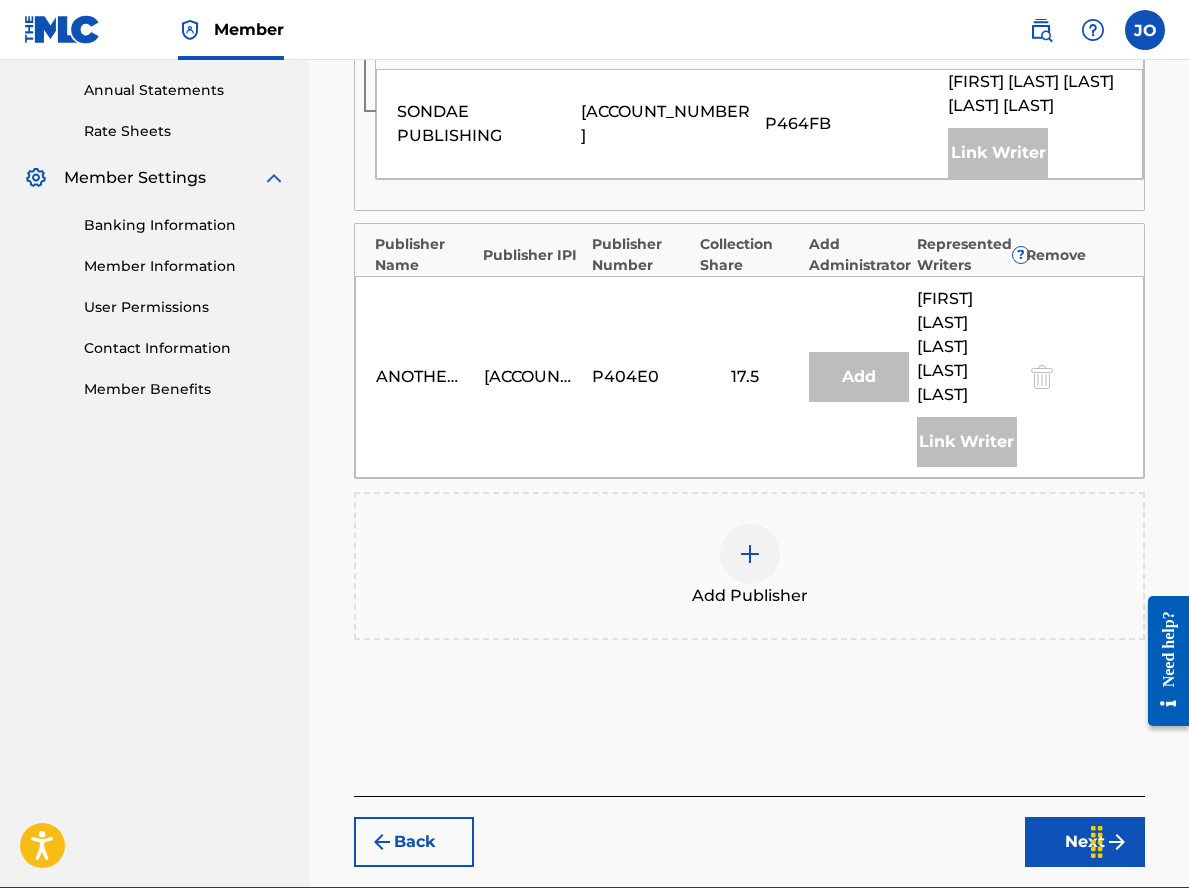scroll, scrollTop: 839, scrollLeft: 0, axis: vertical 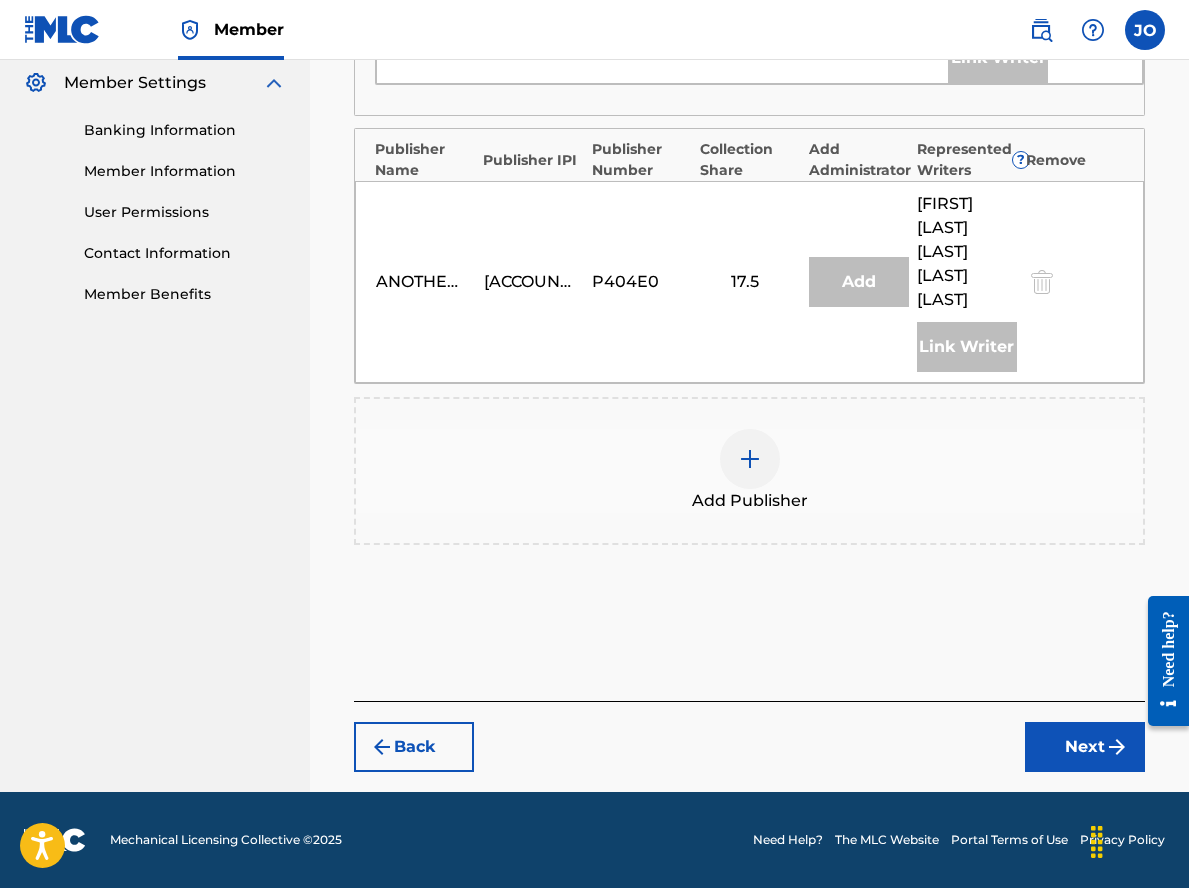click at bounding box center (750, 459) 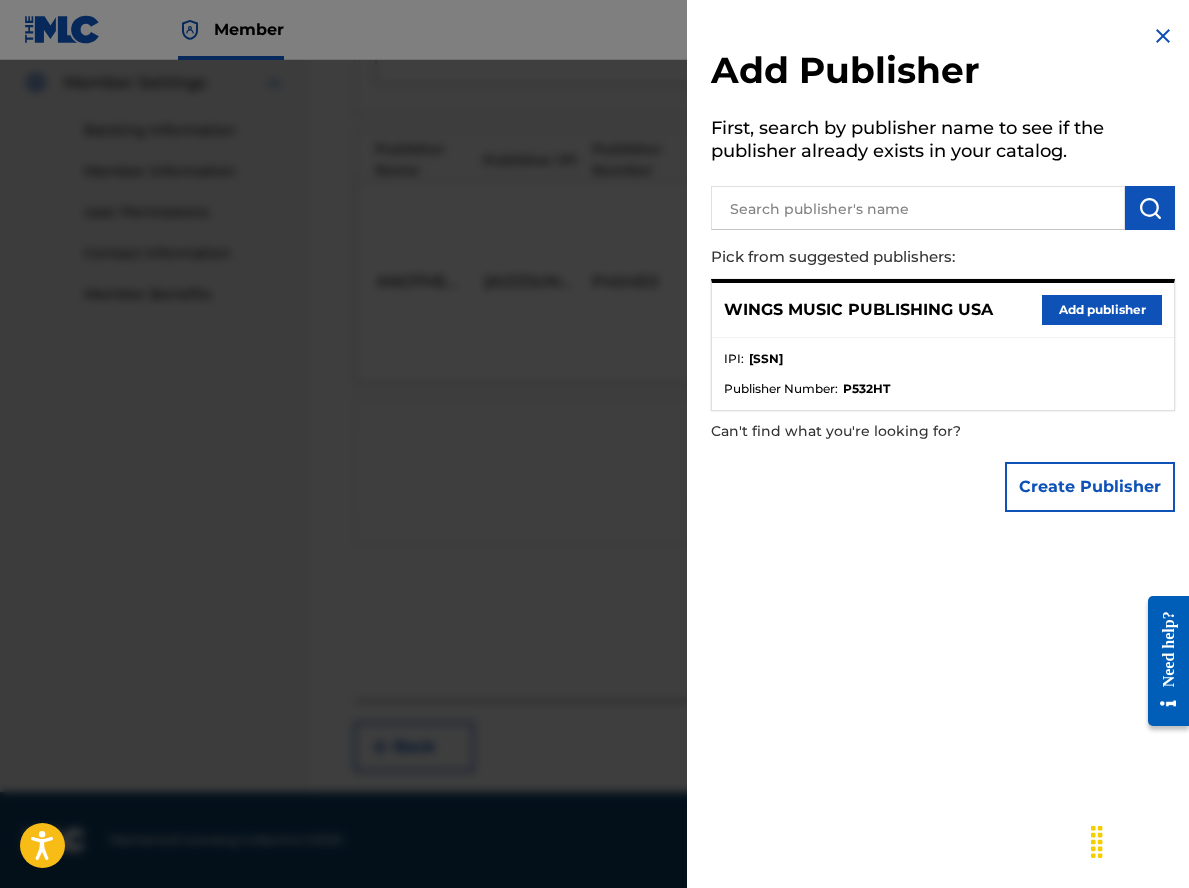click on "Add publisher" at bounding box center (1102, 310) 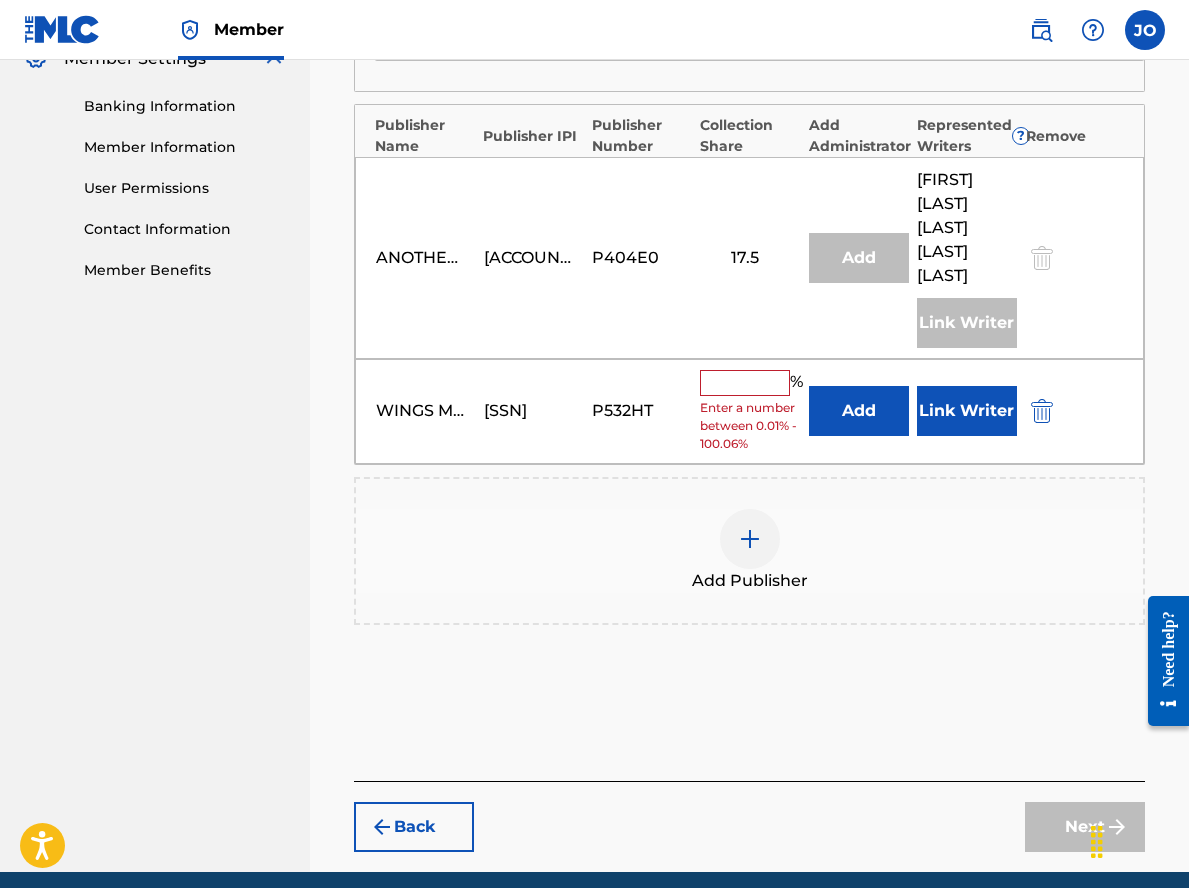 click at bounding box center [745, 383] 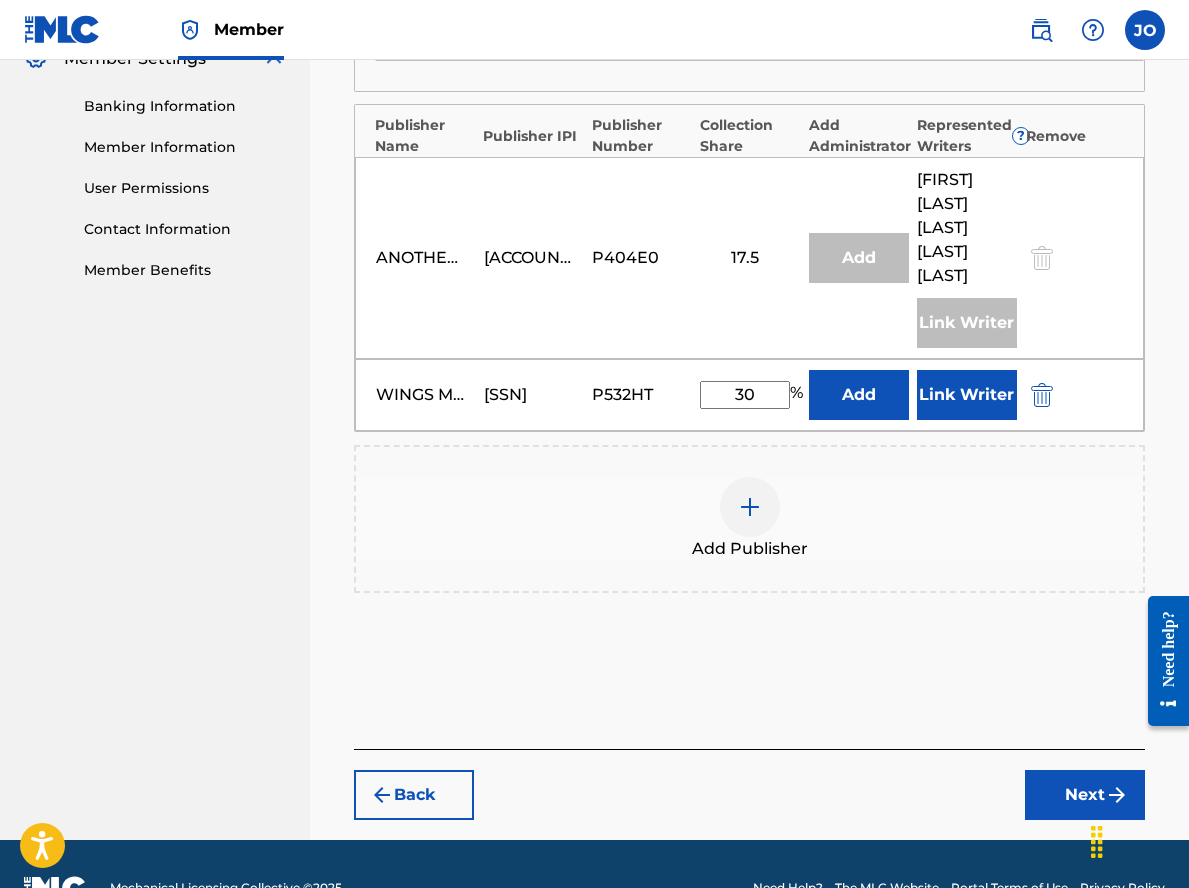 type on "30" 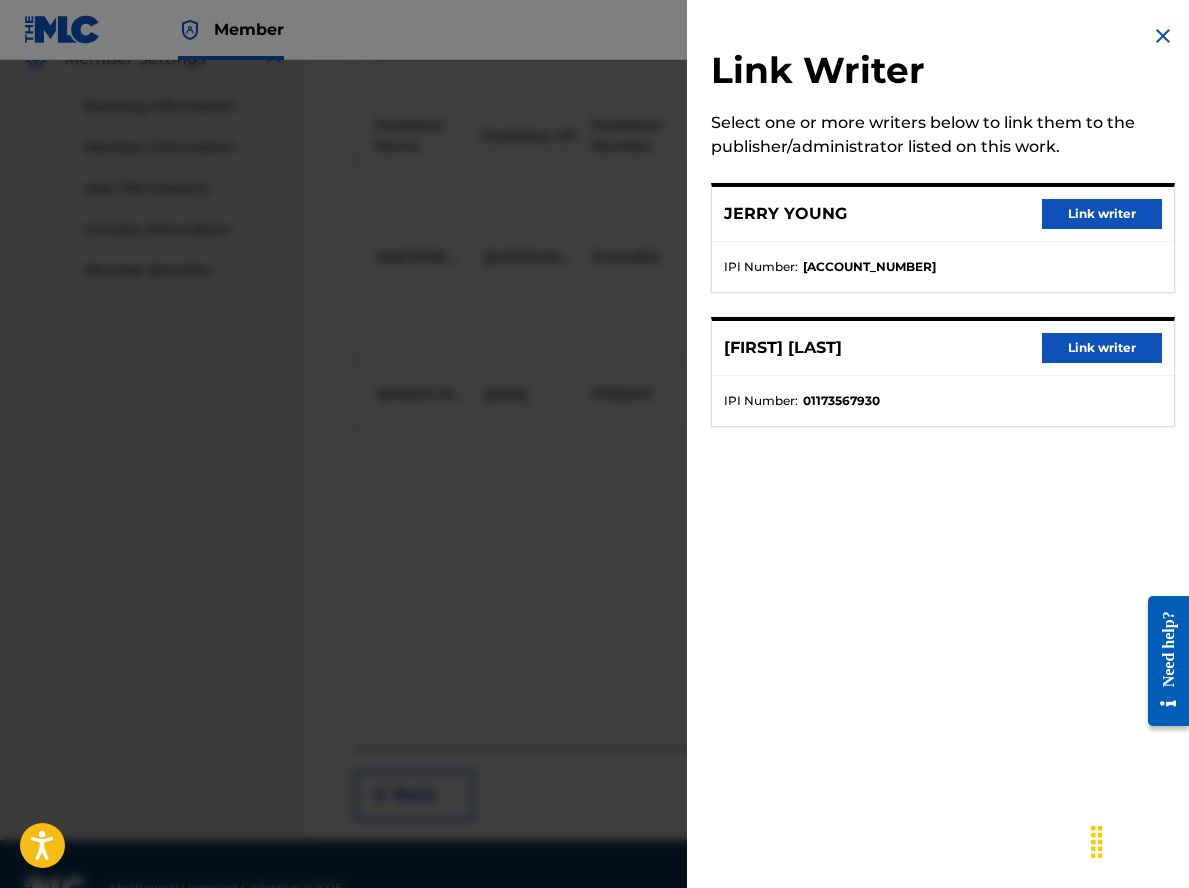 click on "Link writer" at bounding box center [1102, 214] 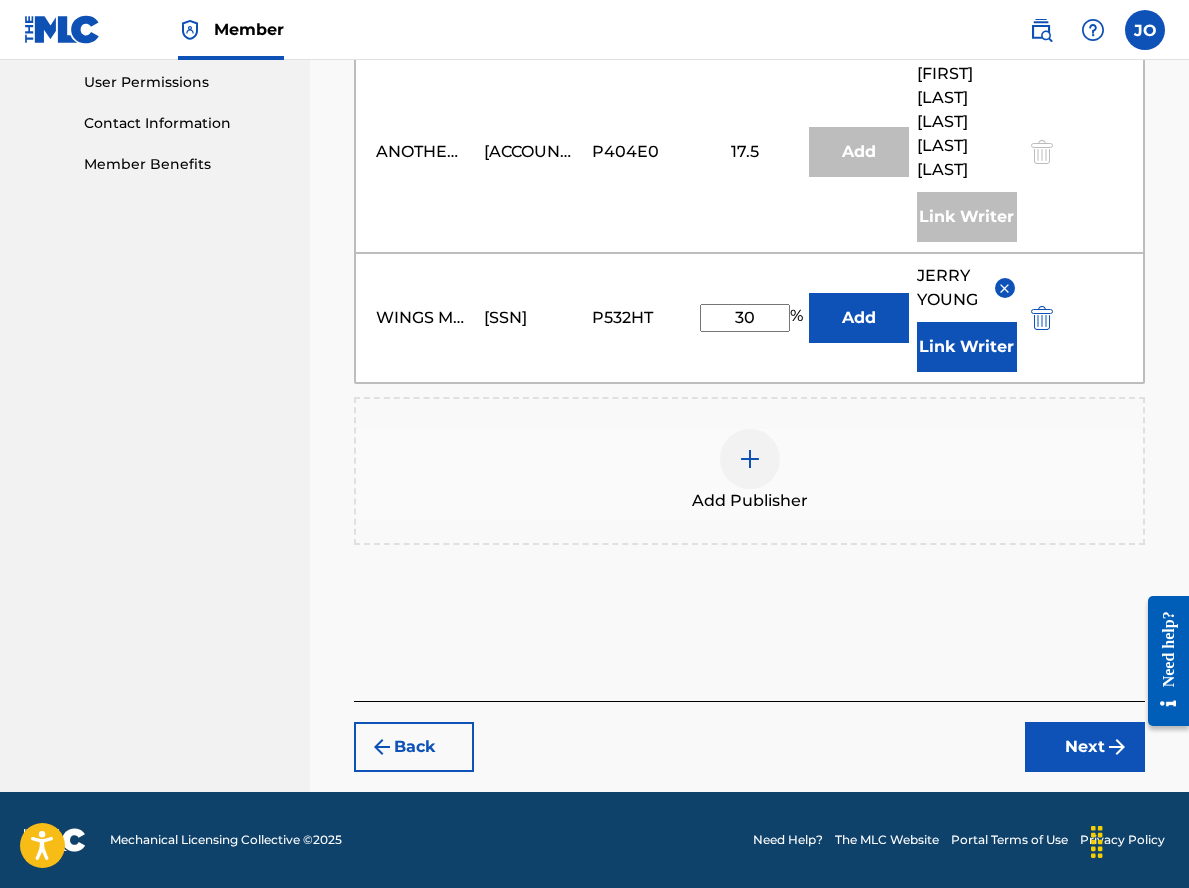 click on "Next" at bounding box center [1085, 747] 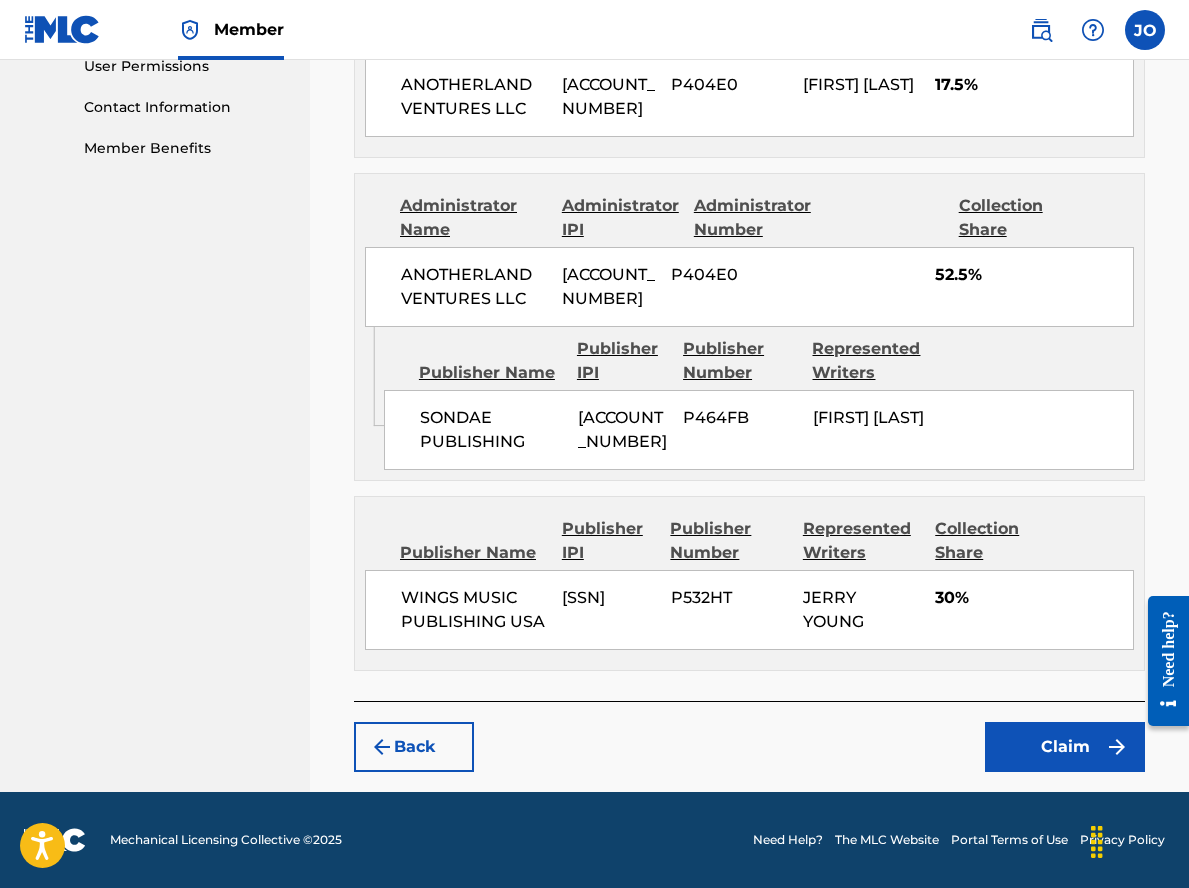 scroll, scrollTop: 1057, scrollLeft: 0, axis: vertical 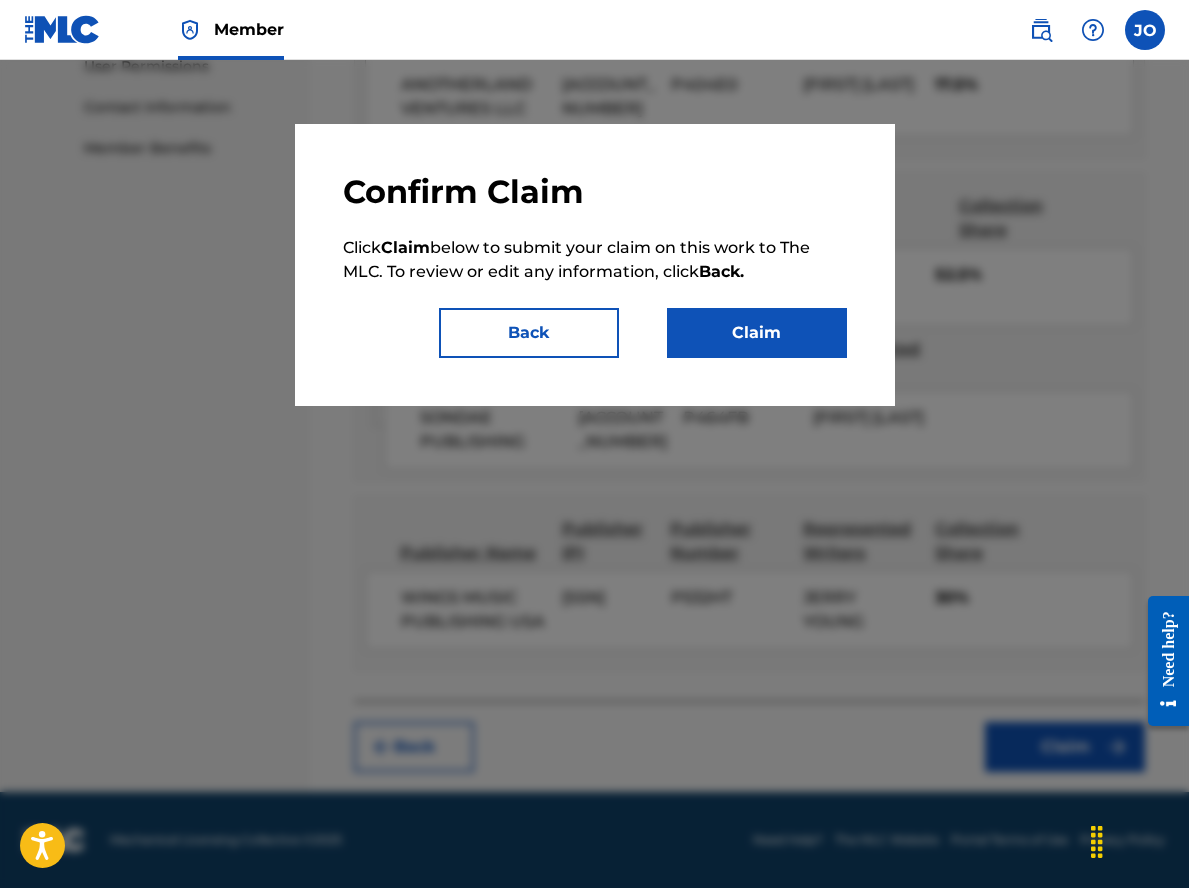 click on "Claim" at bounding box center [757, 333] 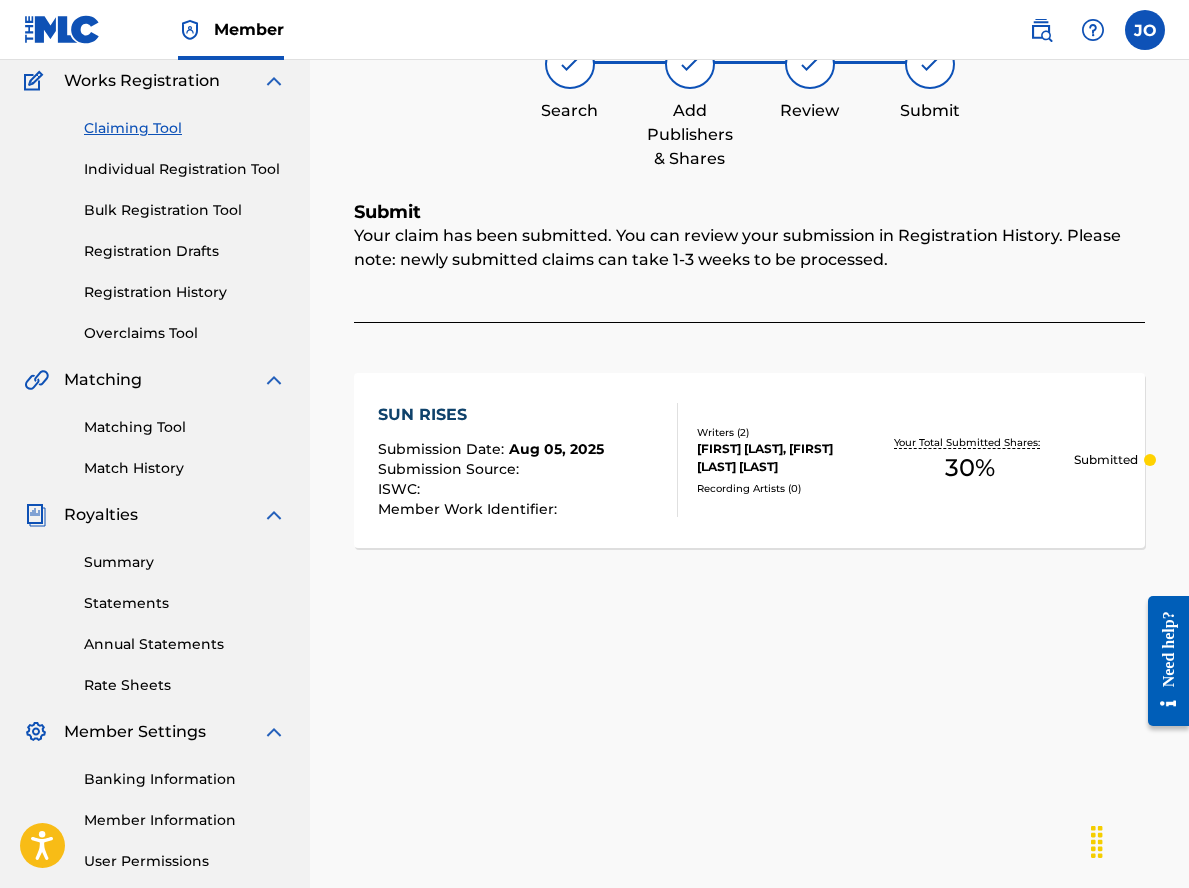 scroll, scrollTop: 0, scrollLeft: 0, axis: both 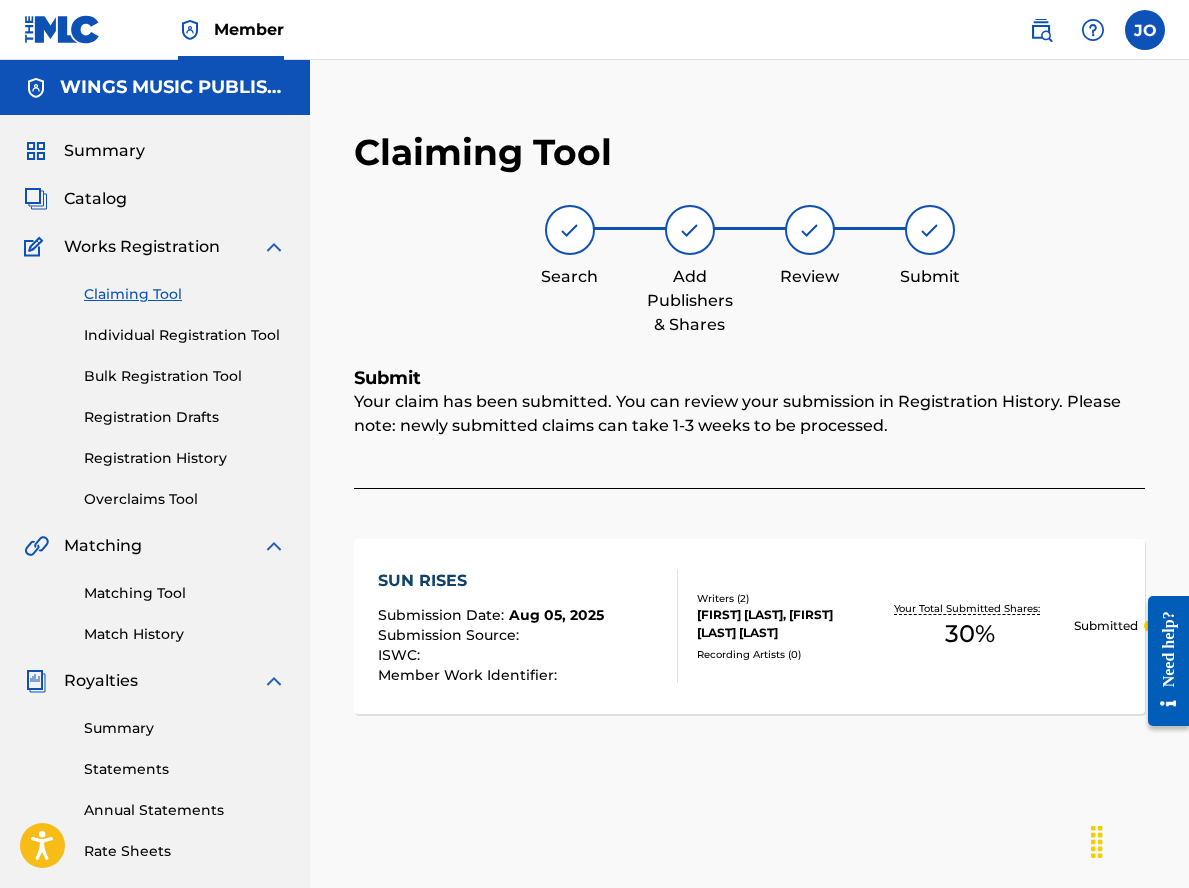 click on "Registration History" at bounding box center (185, 458) 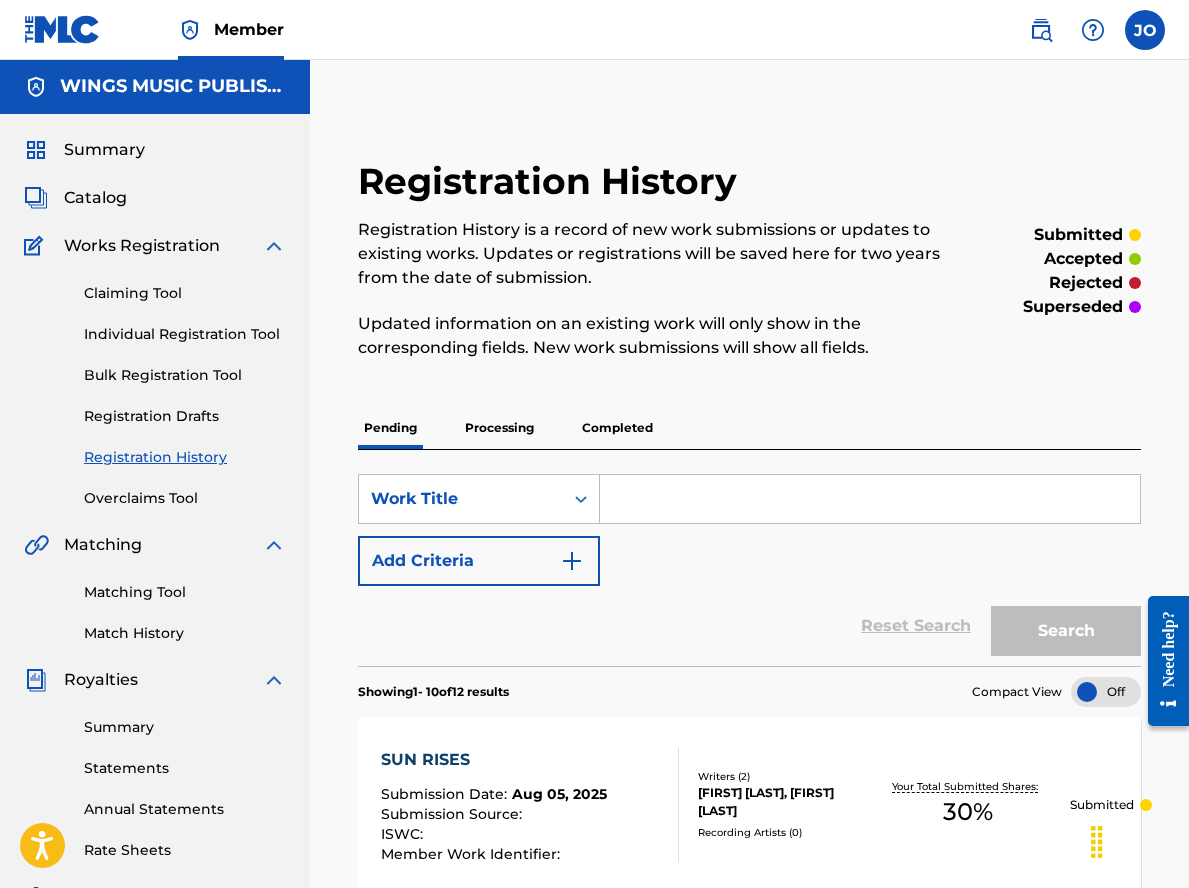 scroll, scrollTop: 0, scrollLeft: 0, axis: both 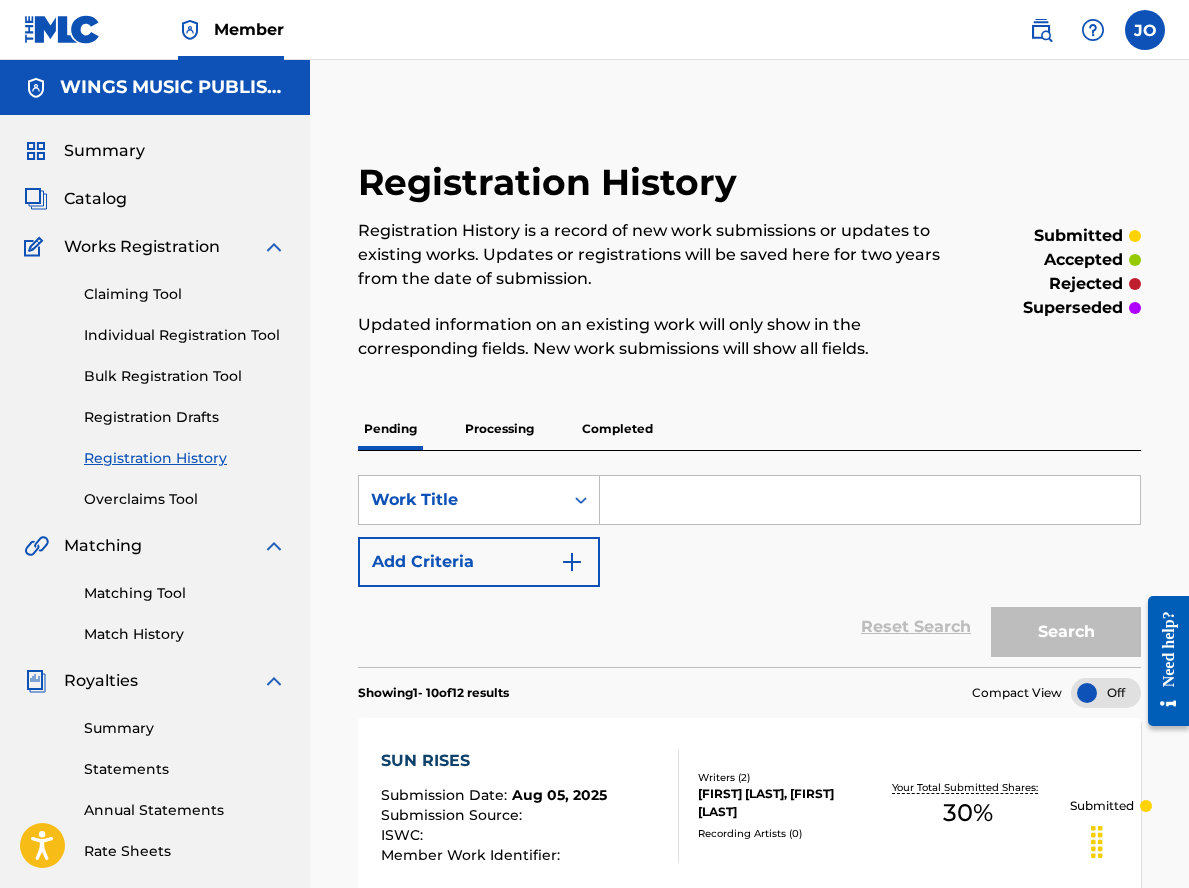click on "Individual Registration Tool" at bounding box center (185, 335) 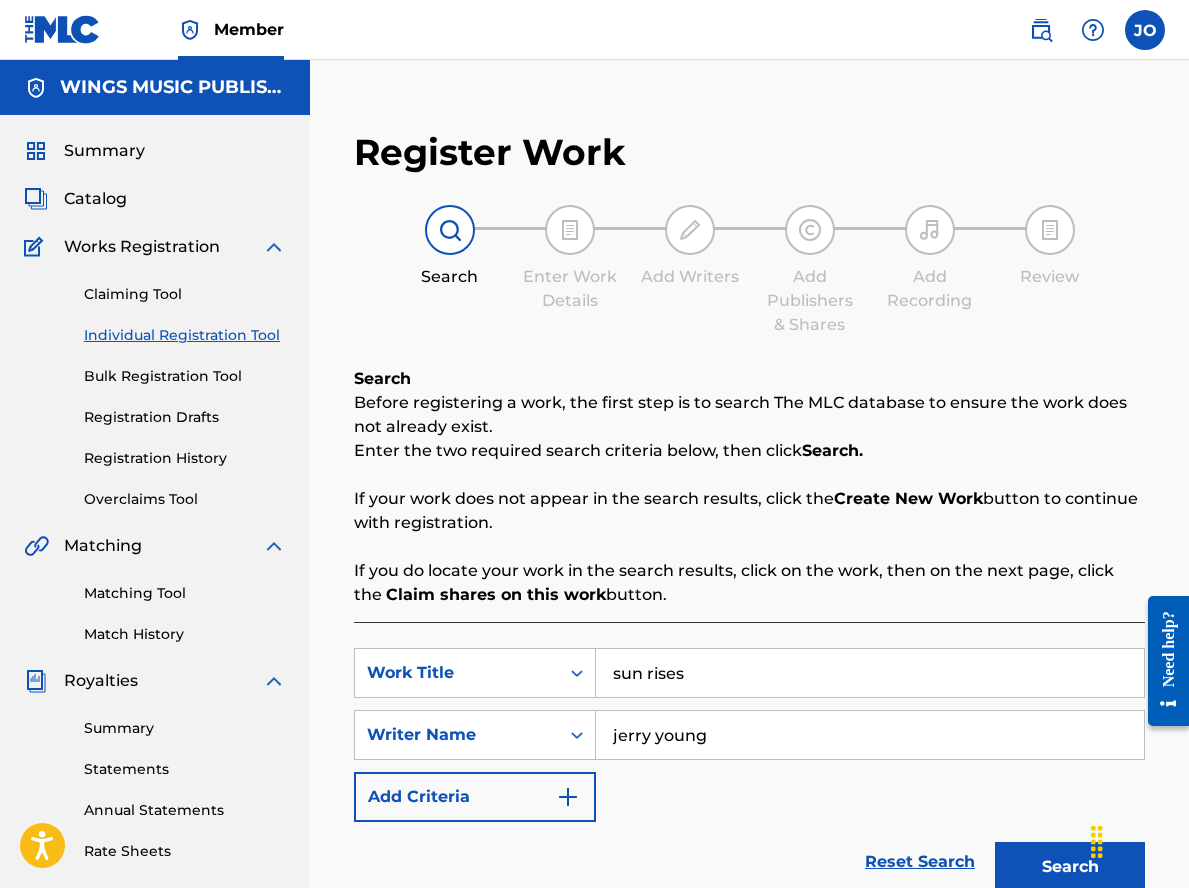 drag, startPoint x: 751, startPoint y: 674, endPoint x: 372, endPoint y: 640, distance: 380.522 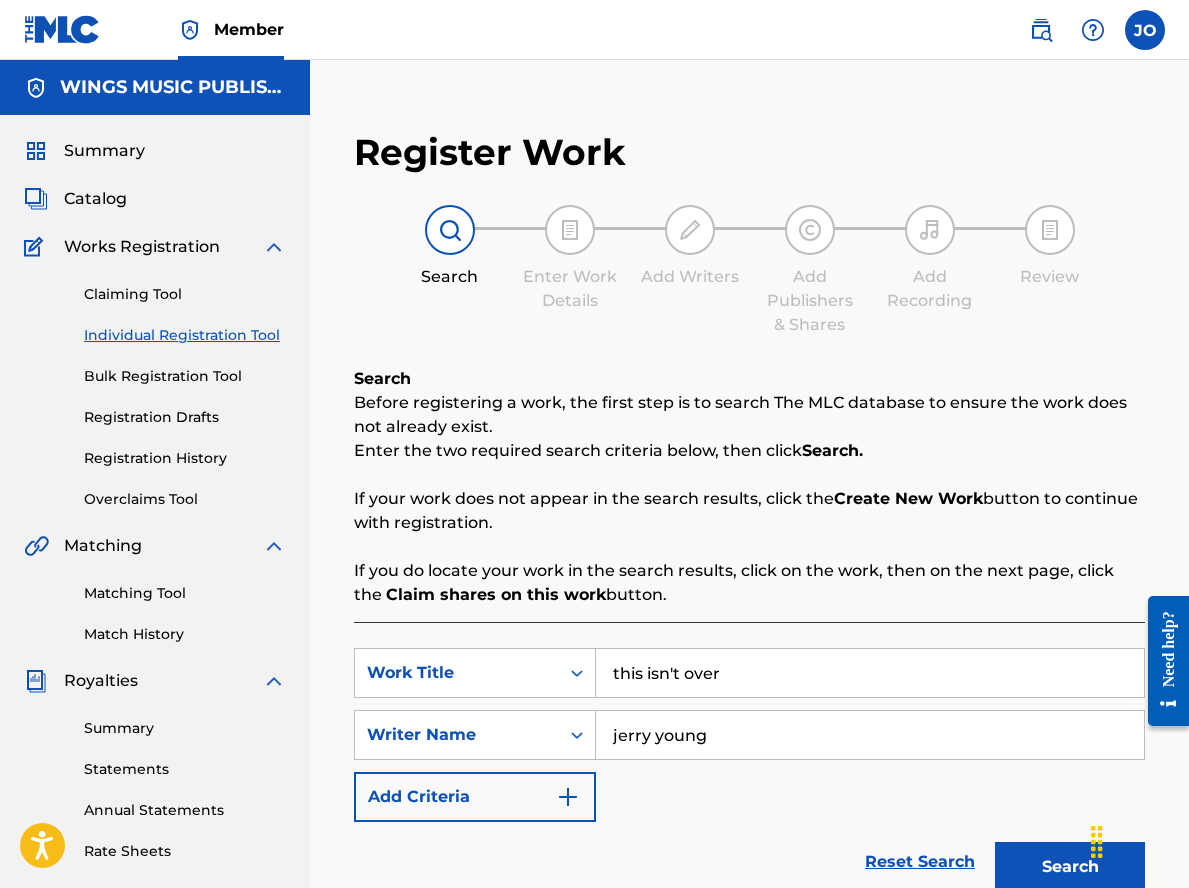 type on "this isn't over" 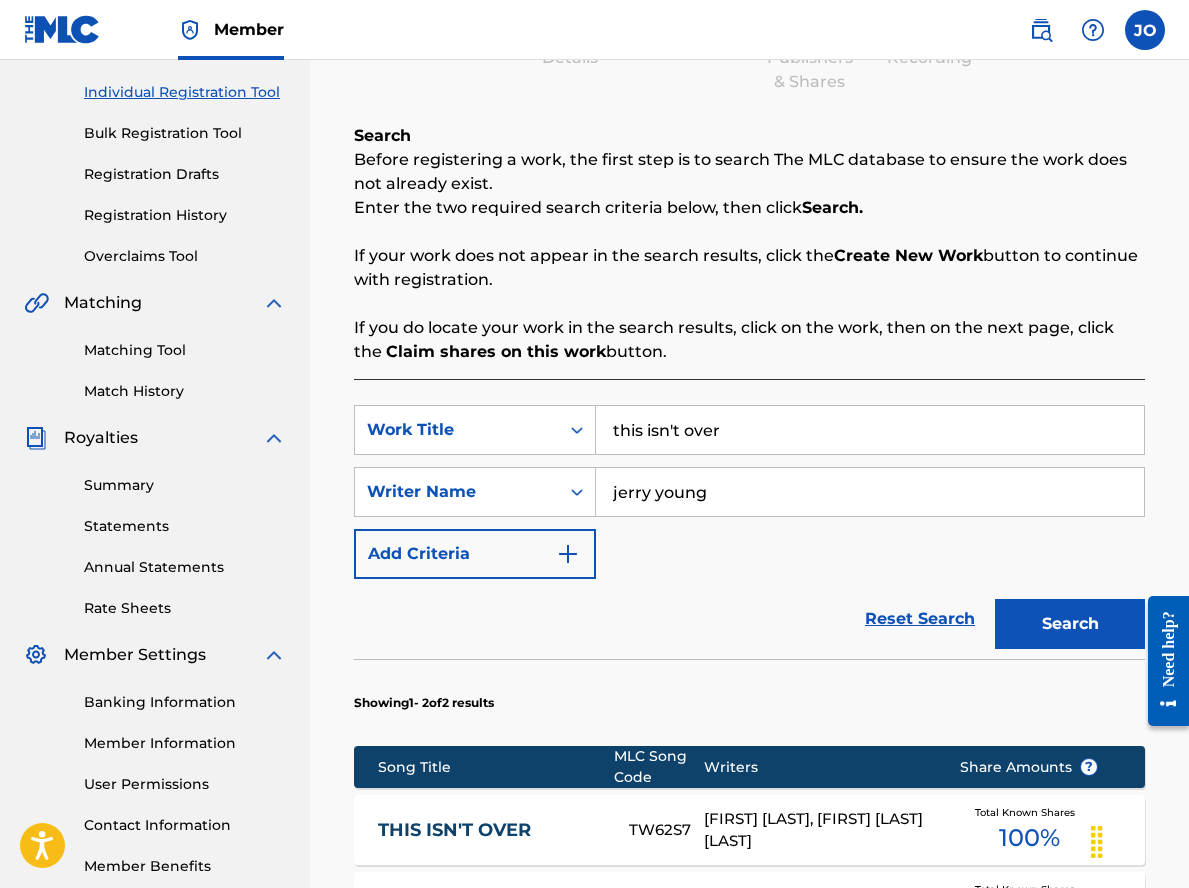 scroll, scrollTop: 400, scrollLeft: 0, axis: vertical 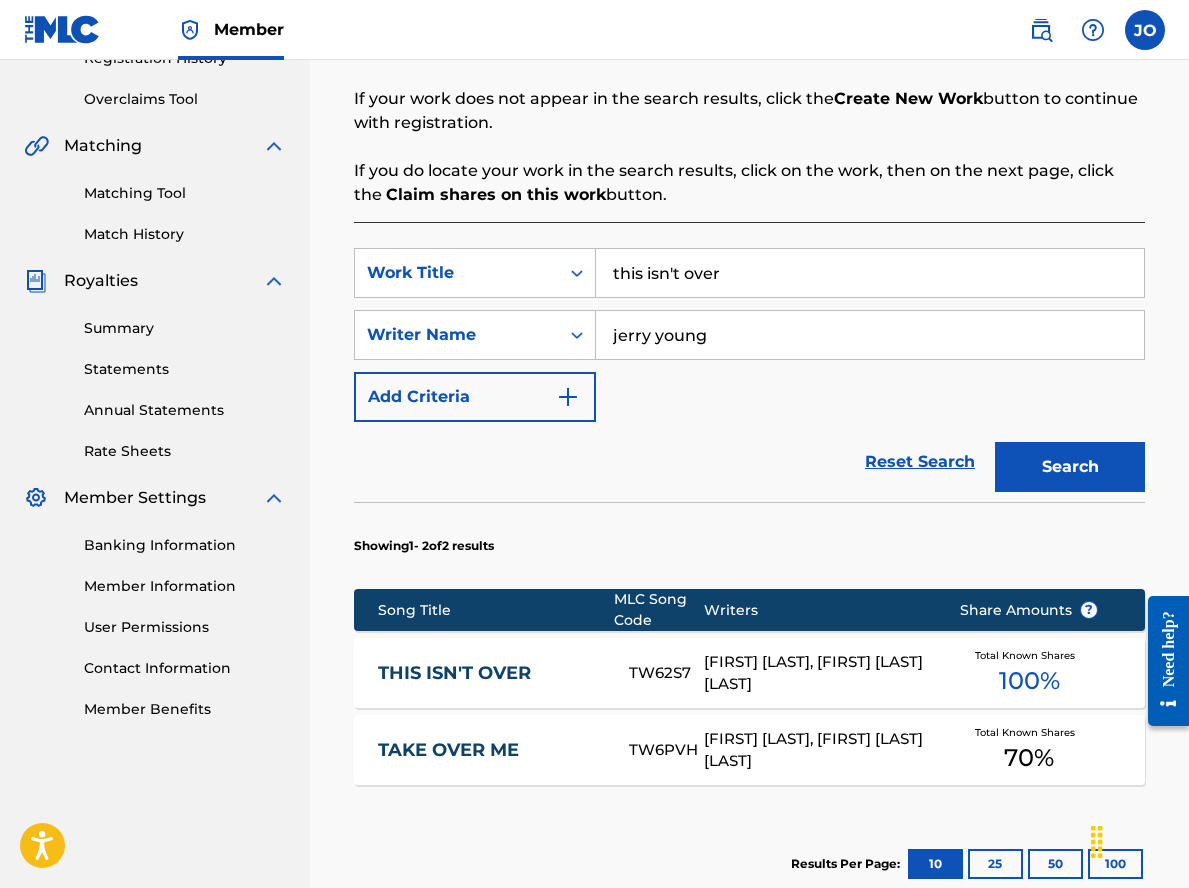 click on "THIS ISN'T OVER" at bounding box center [490, 673] 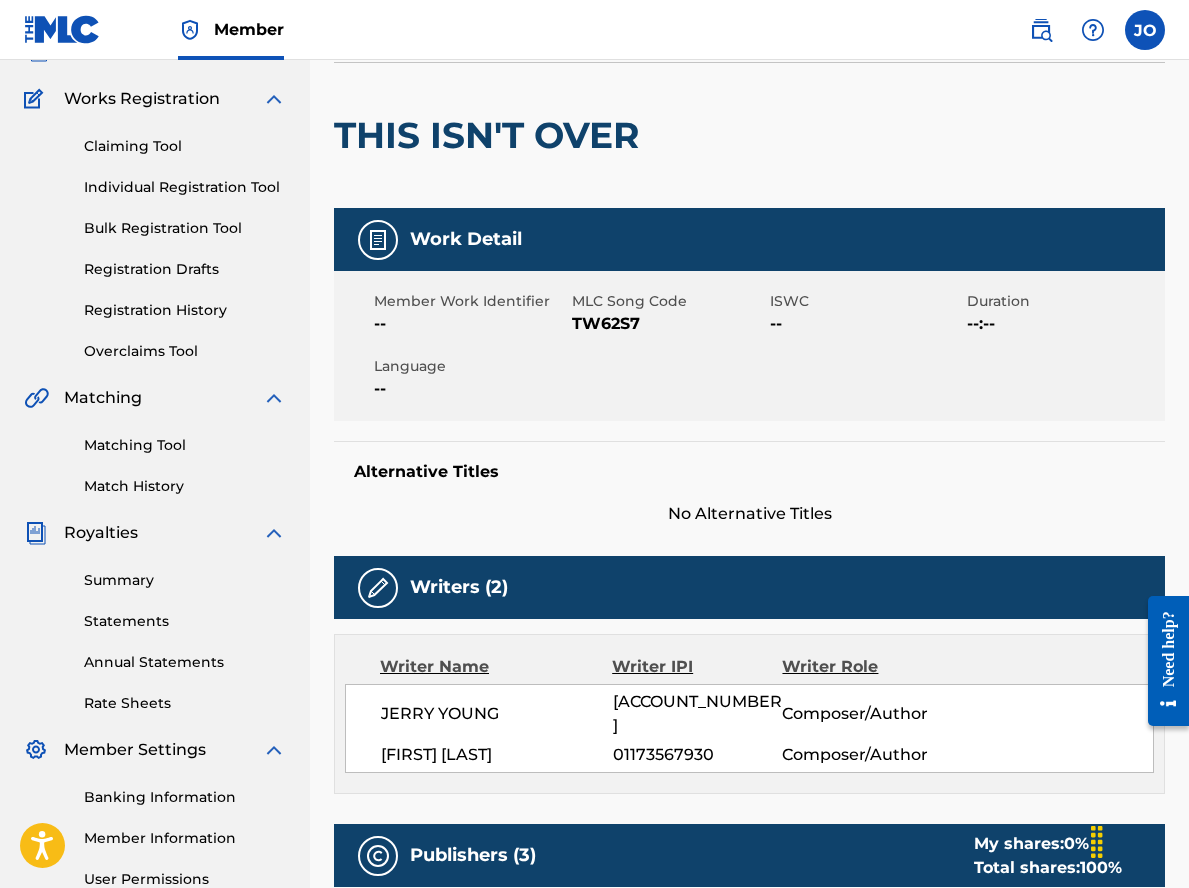 scroll, scrollTop: 0, scrollLeft: 0, axis: both 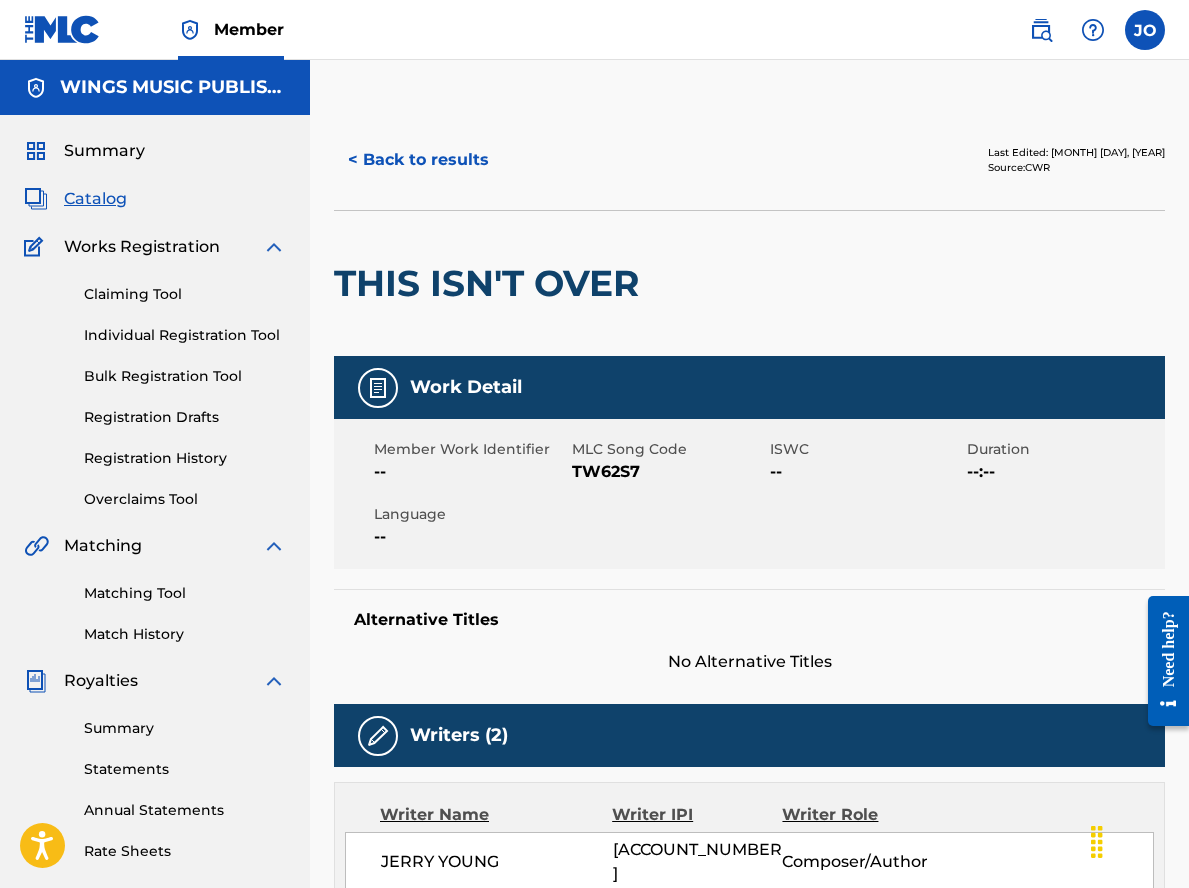click on "< Back to results" at bounding box center (418, 160) 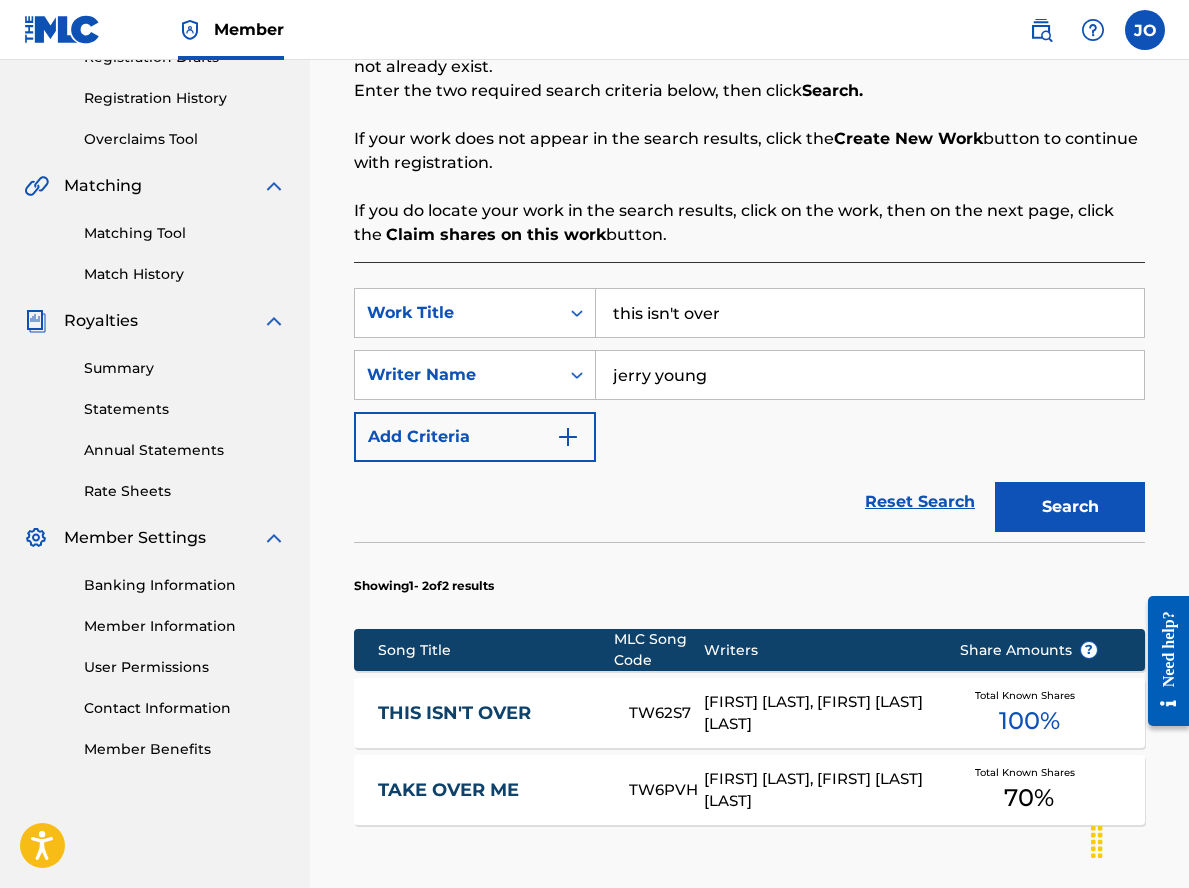 scroll, scrollTop: 352, scrollLeft: 0, axis: vertical 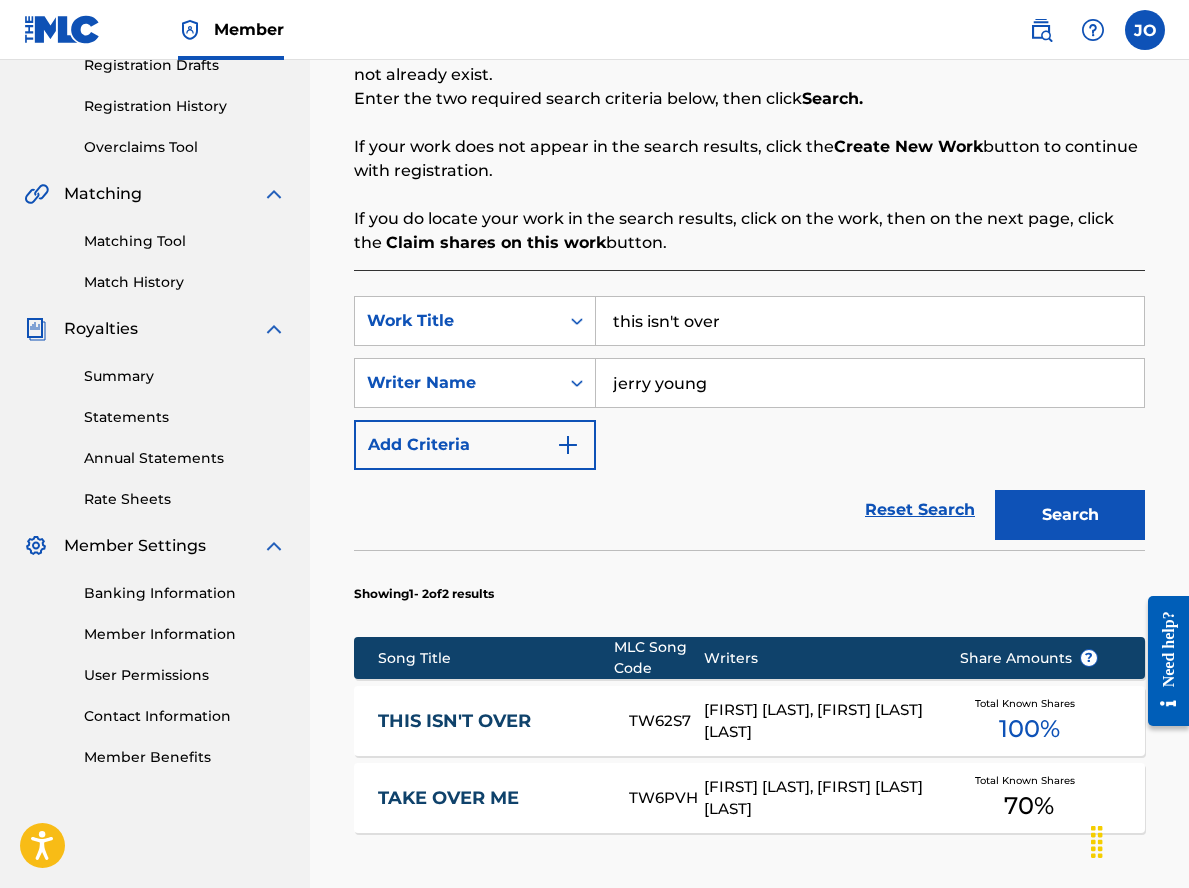 click on "this isn't over" at bounding box center [870, 321] 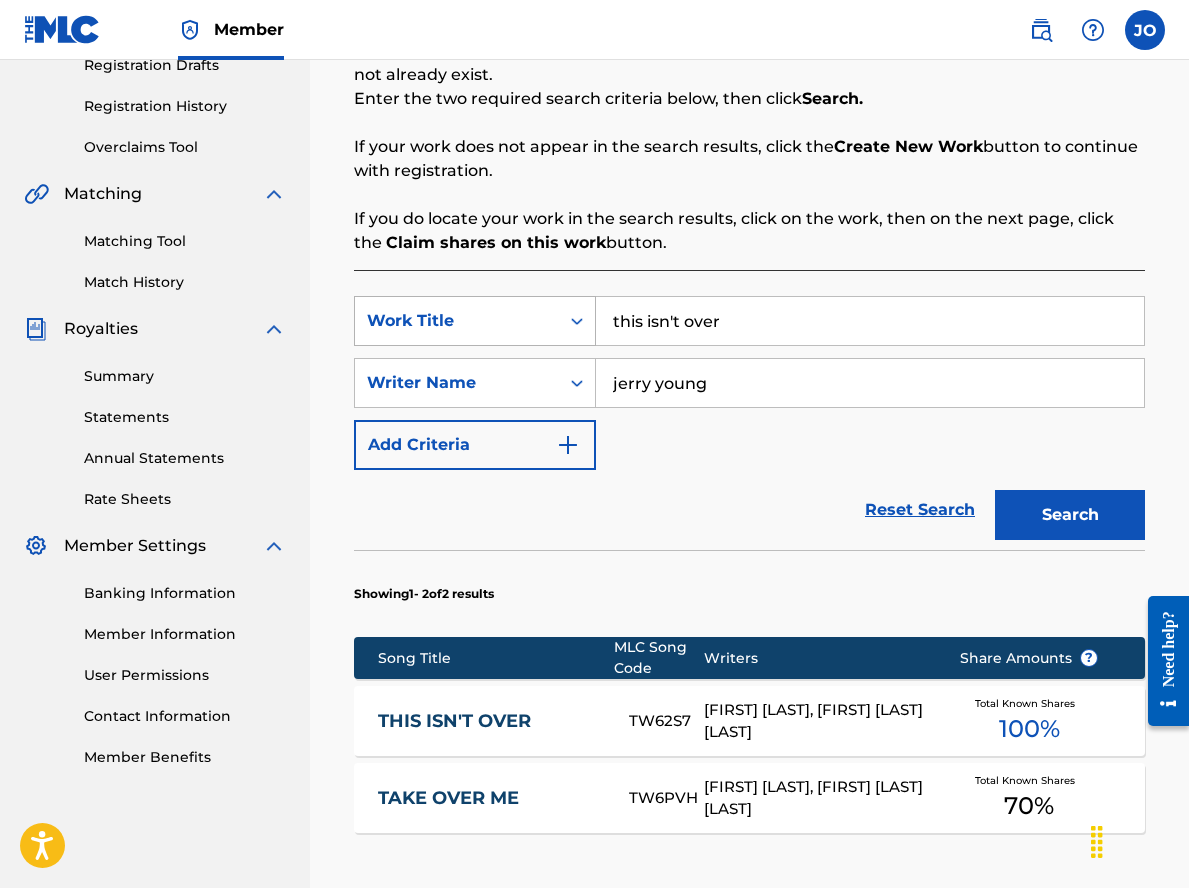 drag, startPoint x: 764, startPoint y: 322, endPoint x: 536, endPoint y: 296, distance: 229.47766 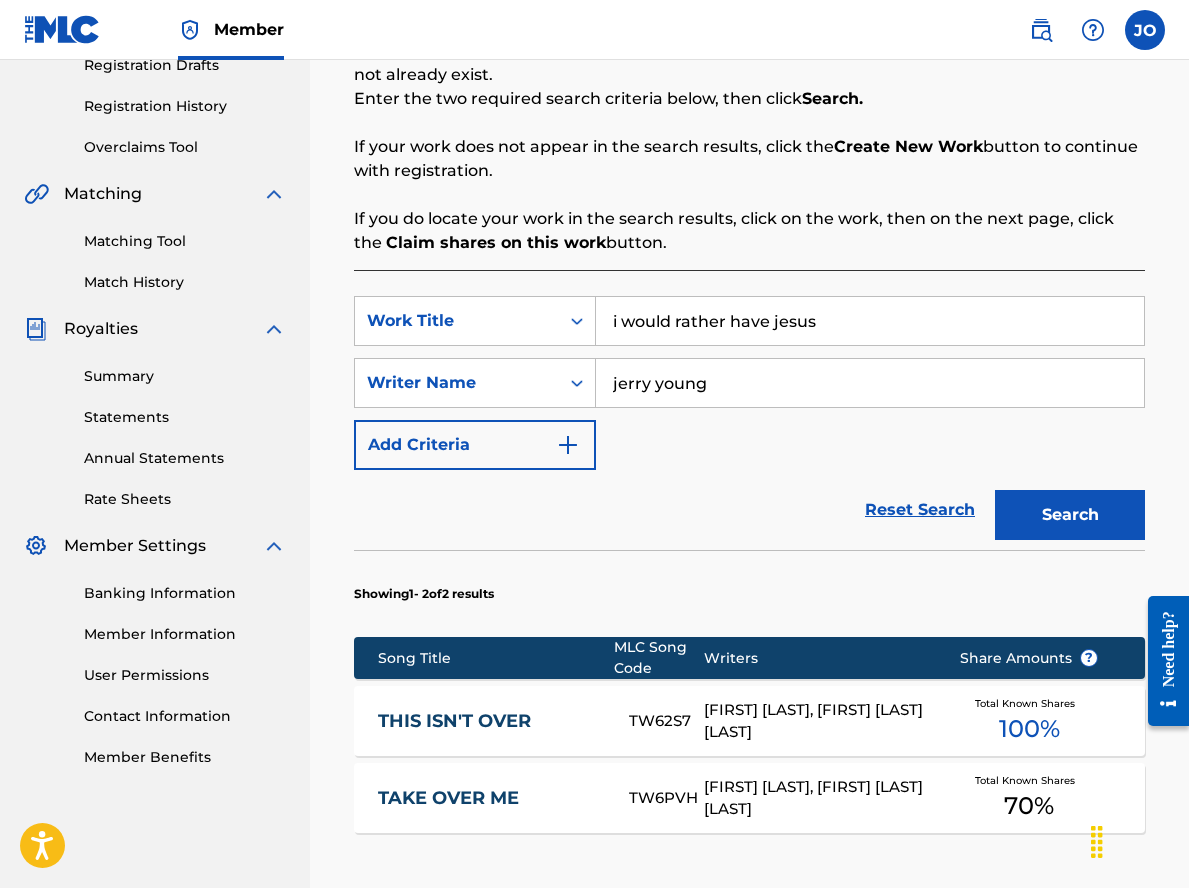 type on "i would rather have jesus" 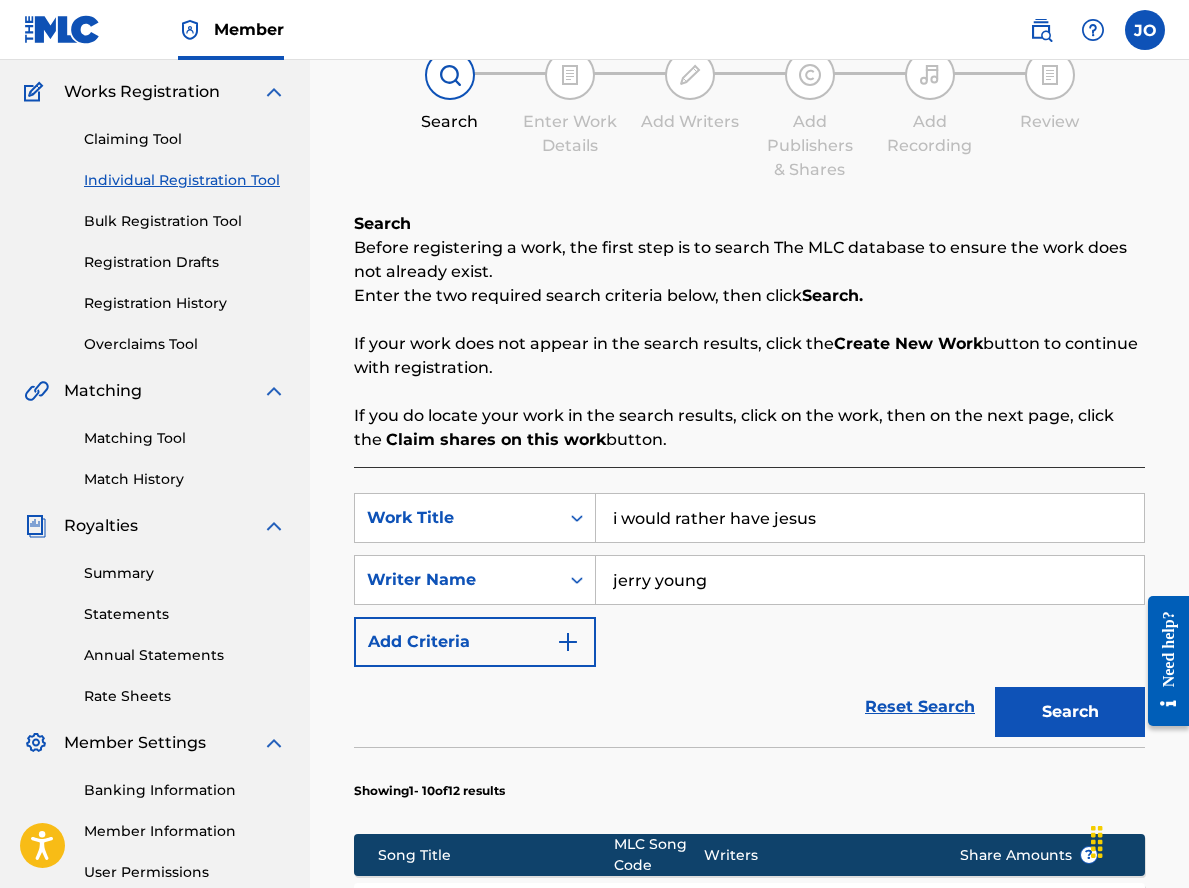 scroll, scrollTop: 152, scrollLeft: 0, axis: vertical 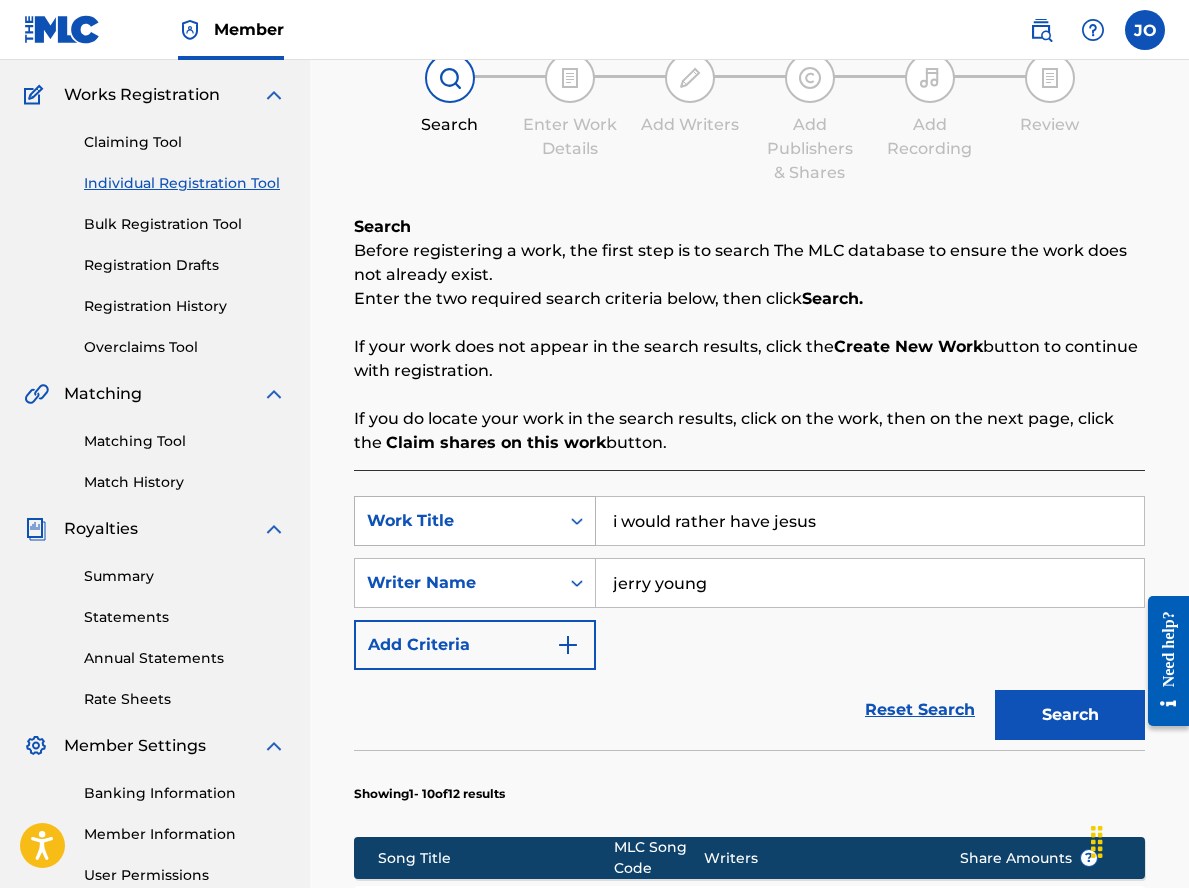 drag, startPoint x: 841, startPoint y: 527, endPoint x: 583, endPoint y: 512, distance: 258.43567 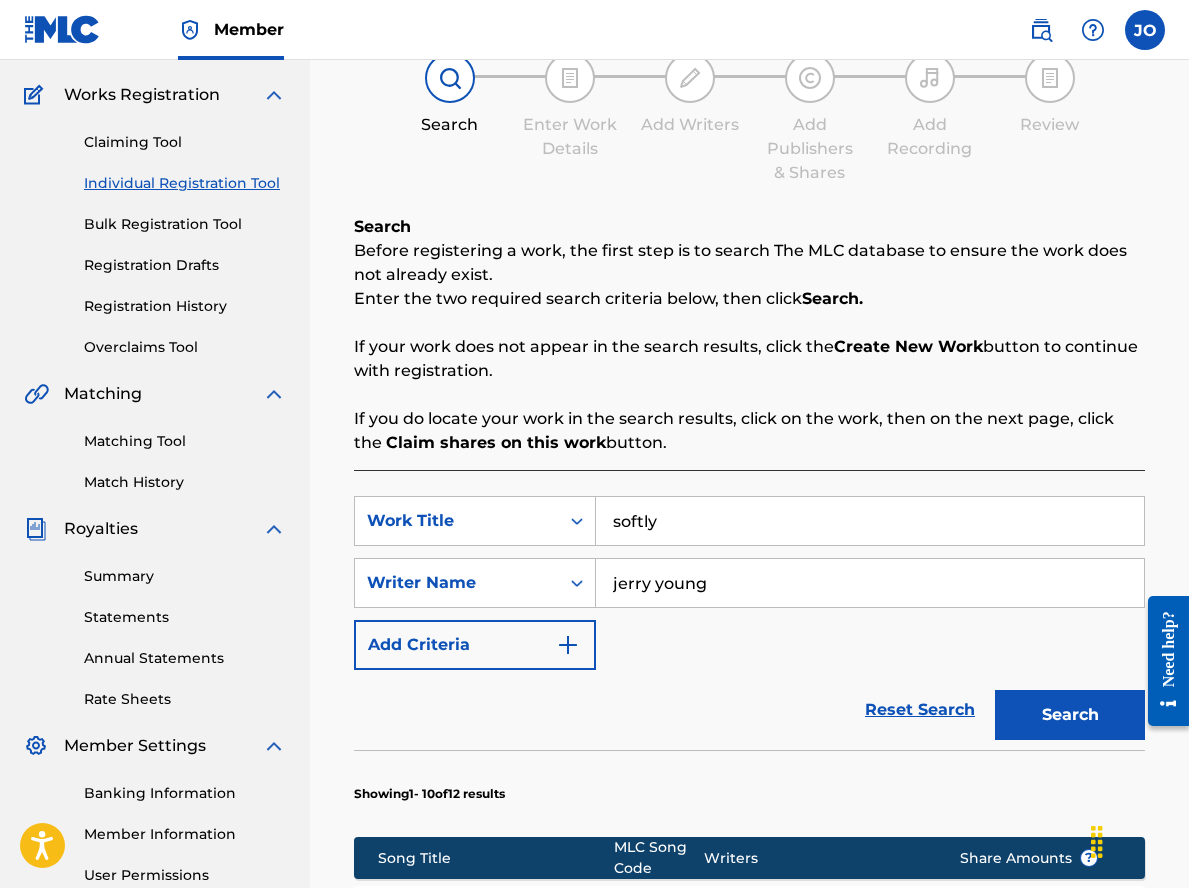 type on "softly" 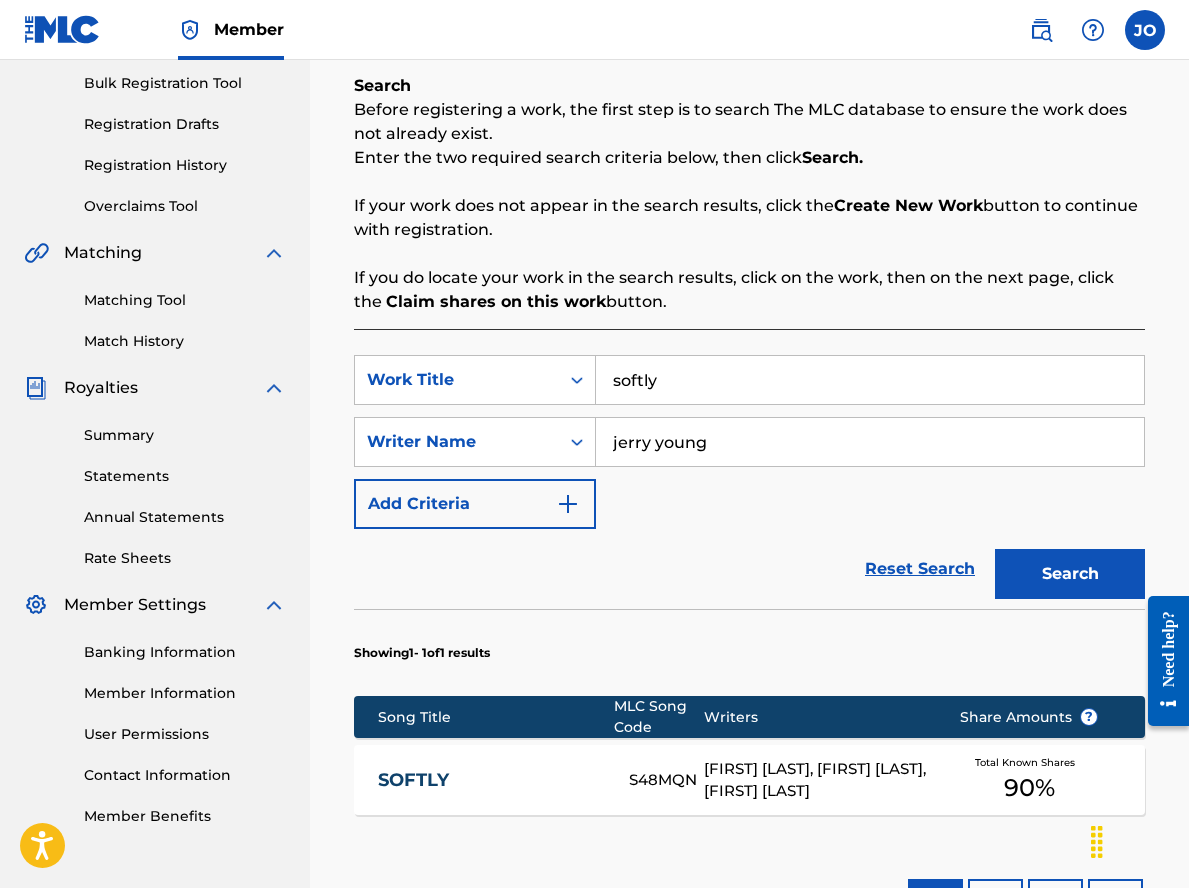 scroll, scrollTop: 552, scrollLeft: 0, axis: vertical 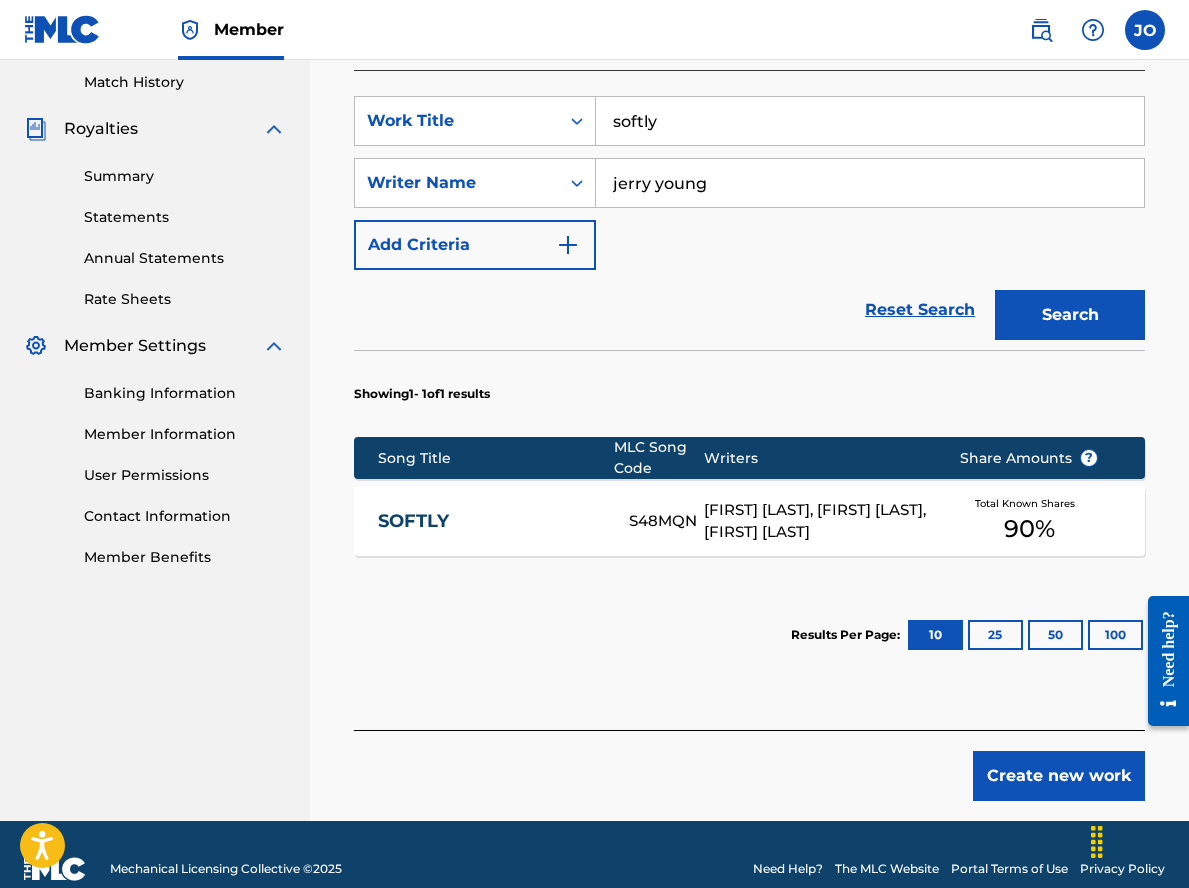 click on "SOFTLY" at bounding box center (490, 521) 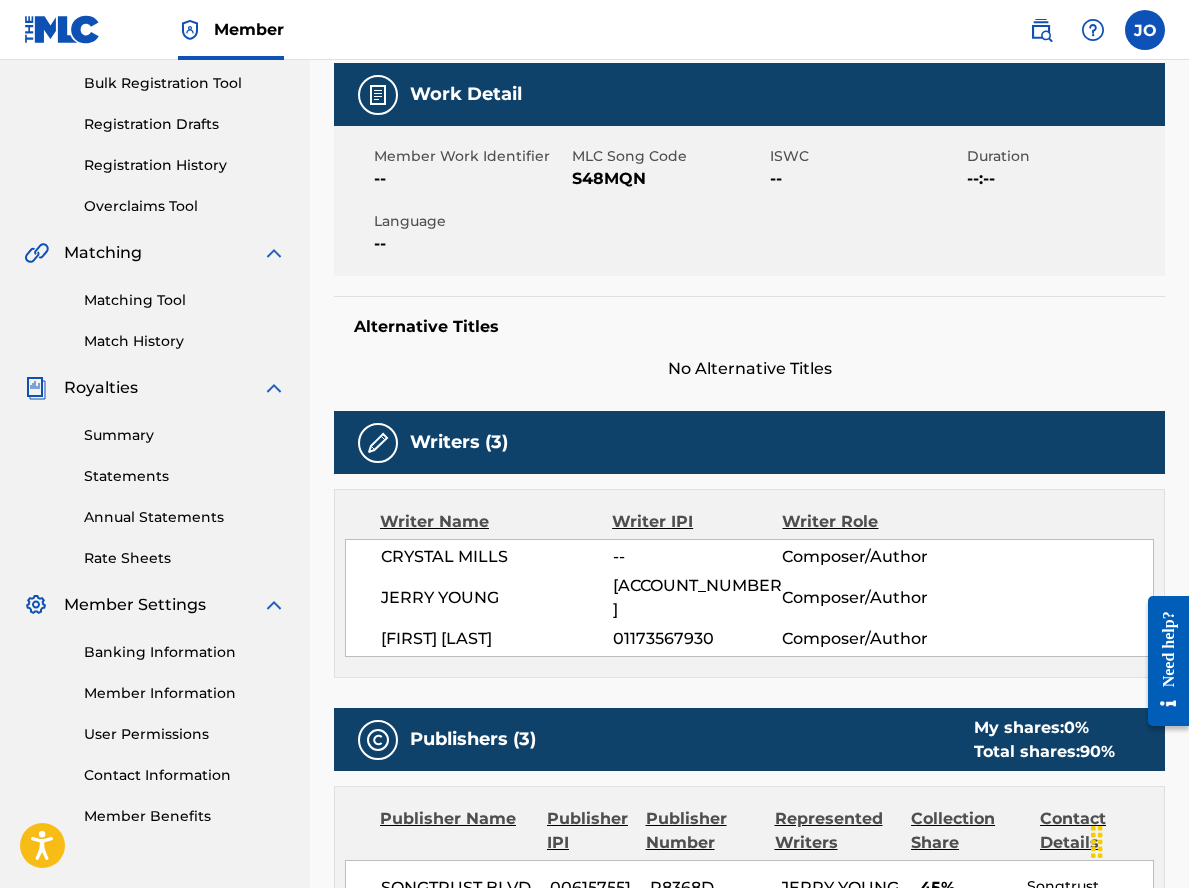 scroll, scrollTop: 0, scrollLeft: 0, axis: both 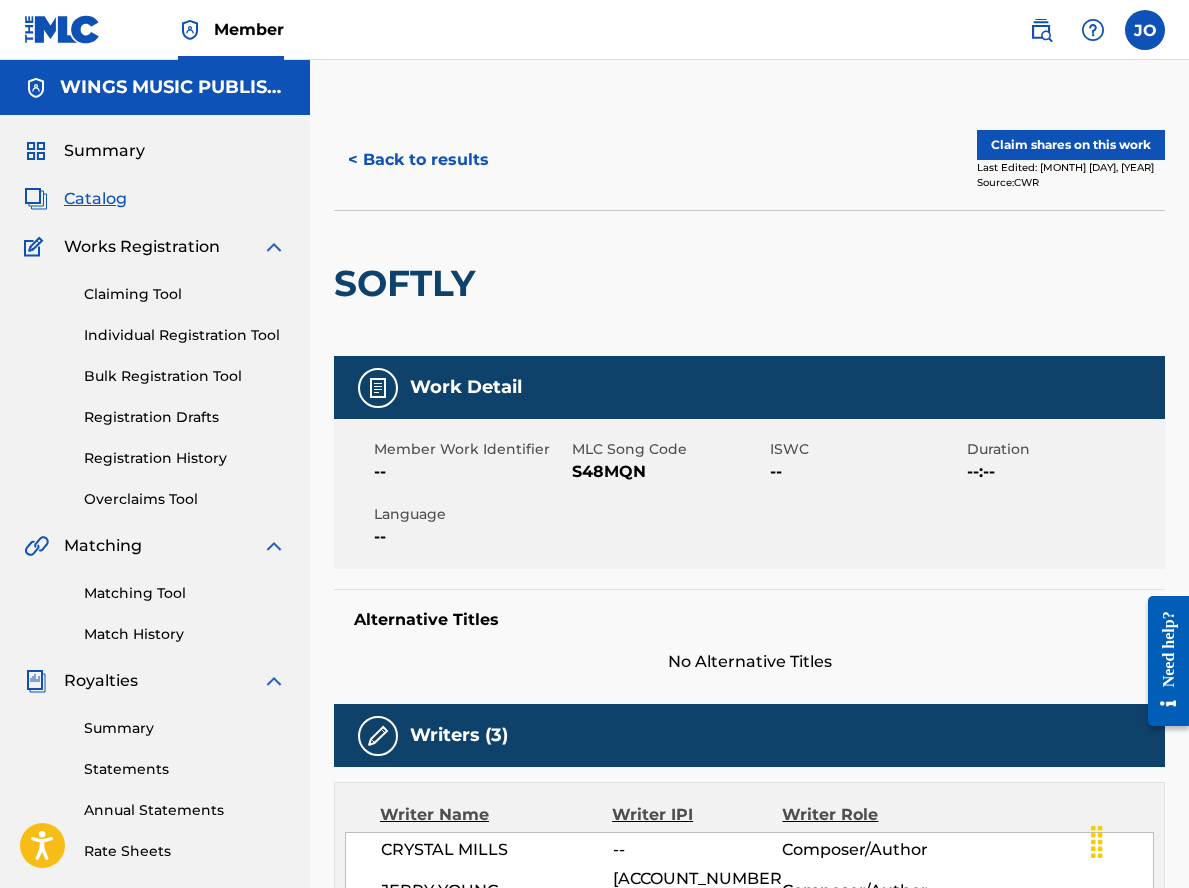 click on "Overclaims Tool" at bounding box center [185, 499] 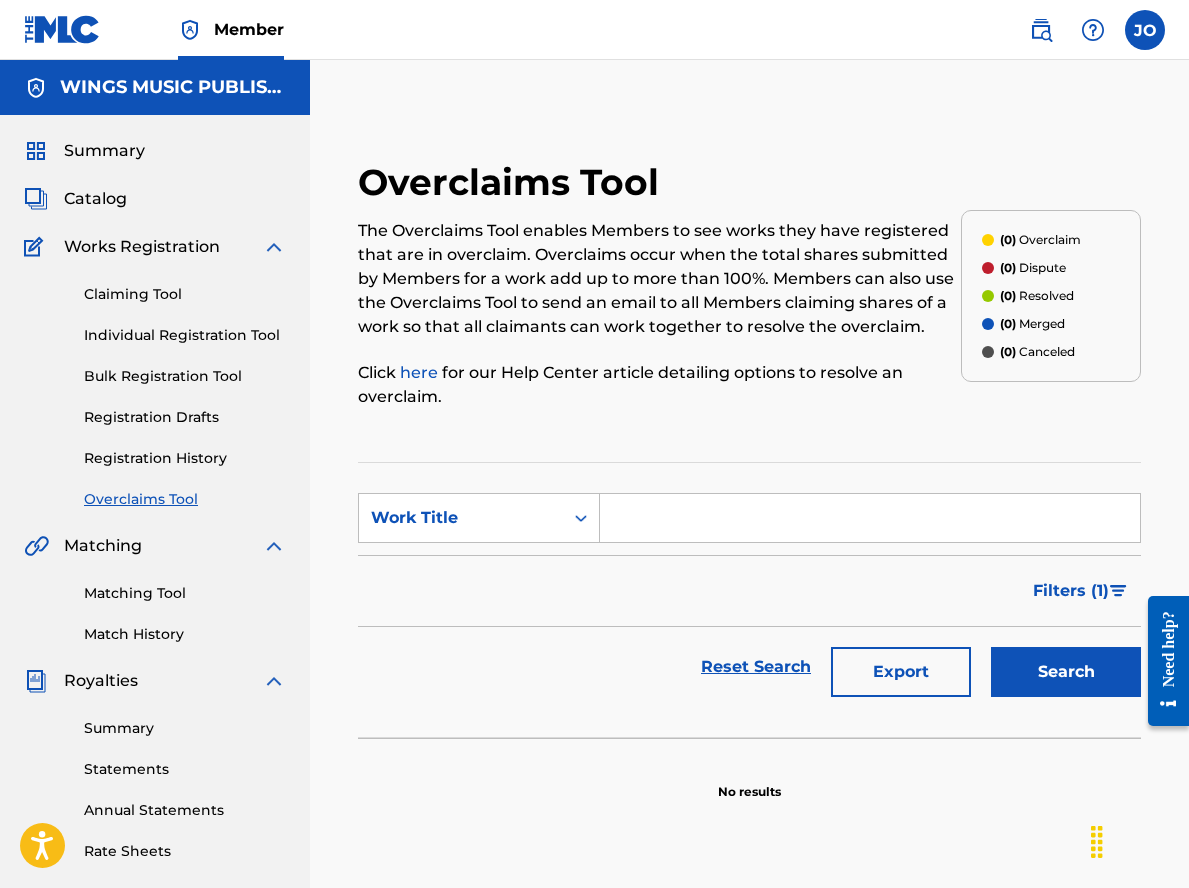 click on "Member JO JO [FIRST] [LAST] [EMAIL] Profile Log out" at bounding box center [594, 30] 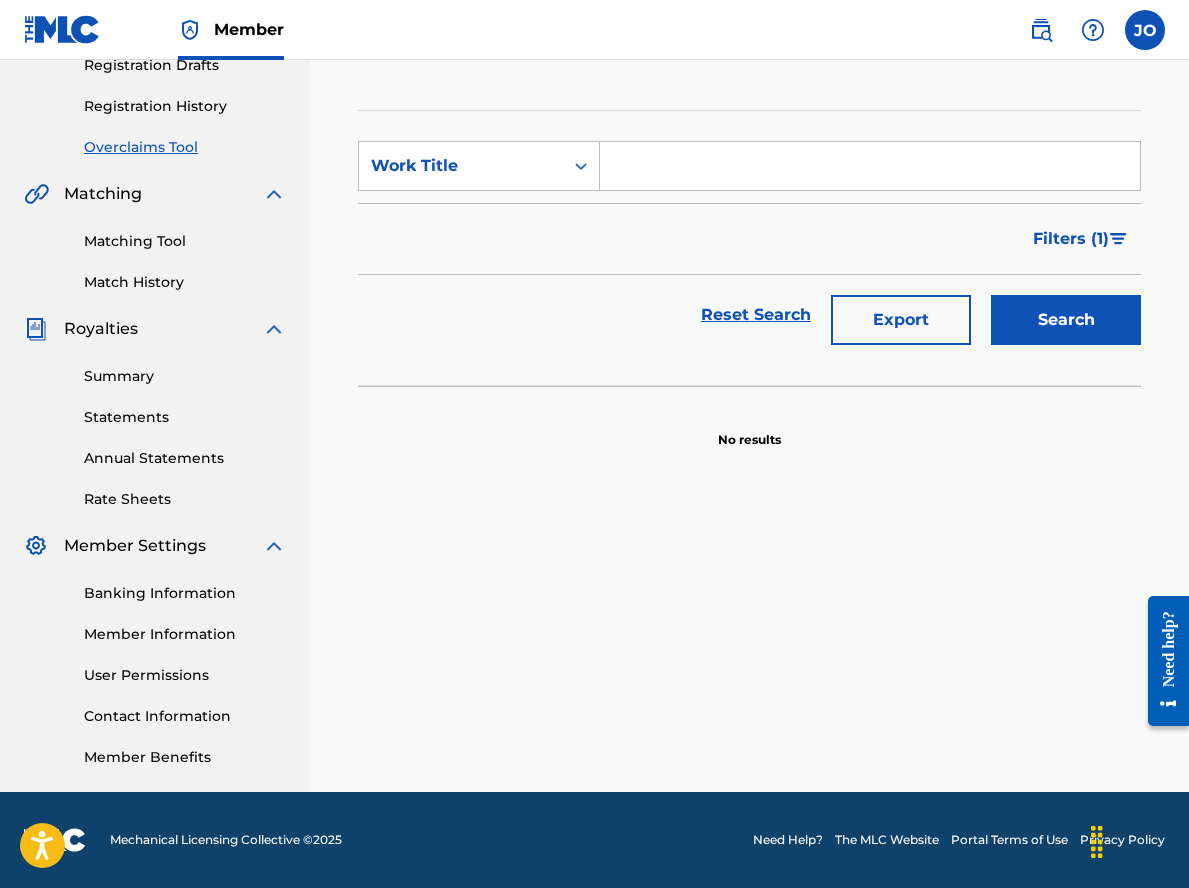 click on "Member Information" at bounding box center [185, 634] 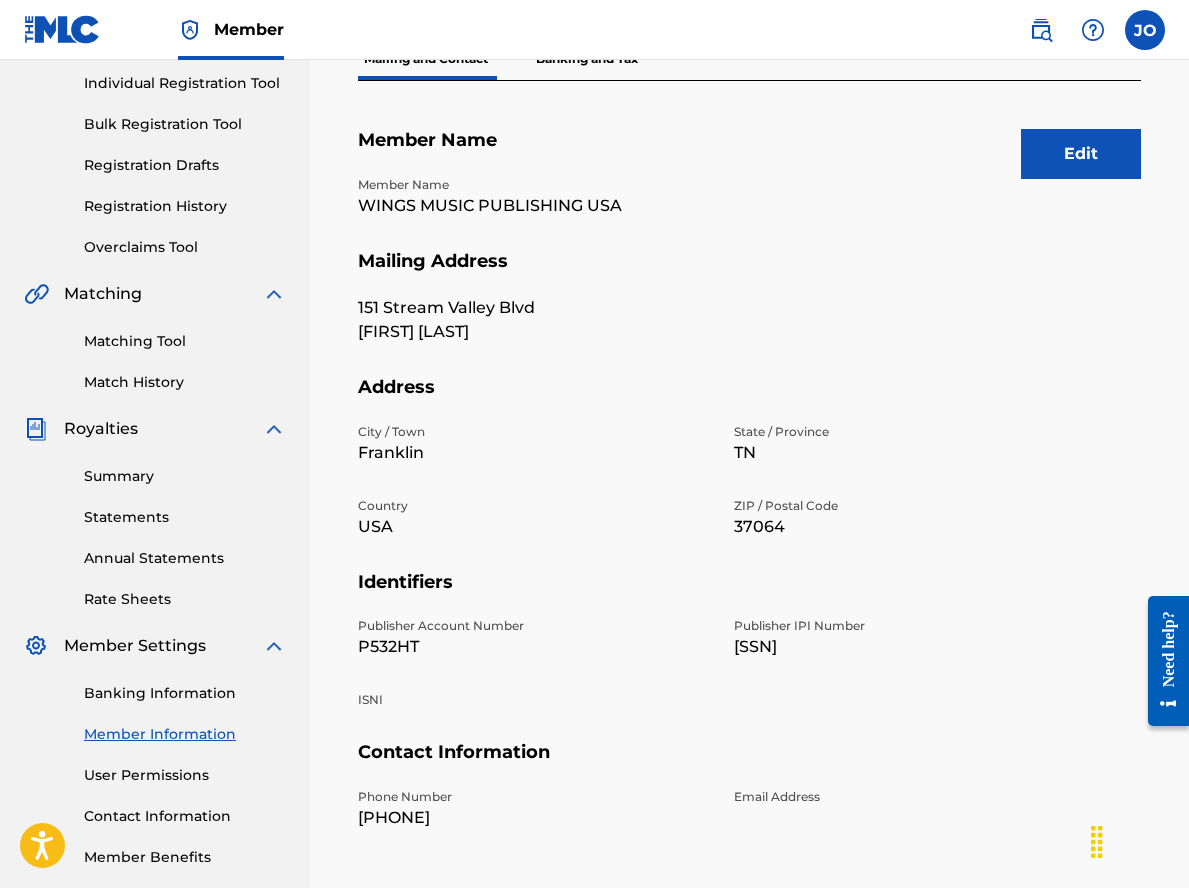 scroll, scrollTop: 0, scrollLeft: 0, axis: both 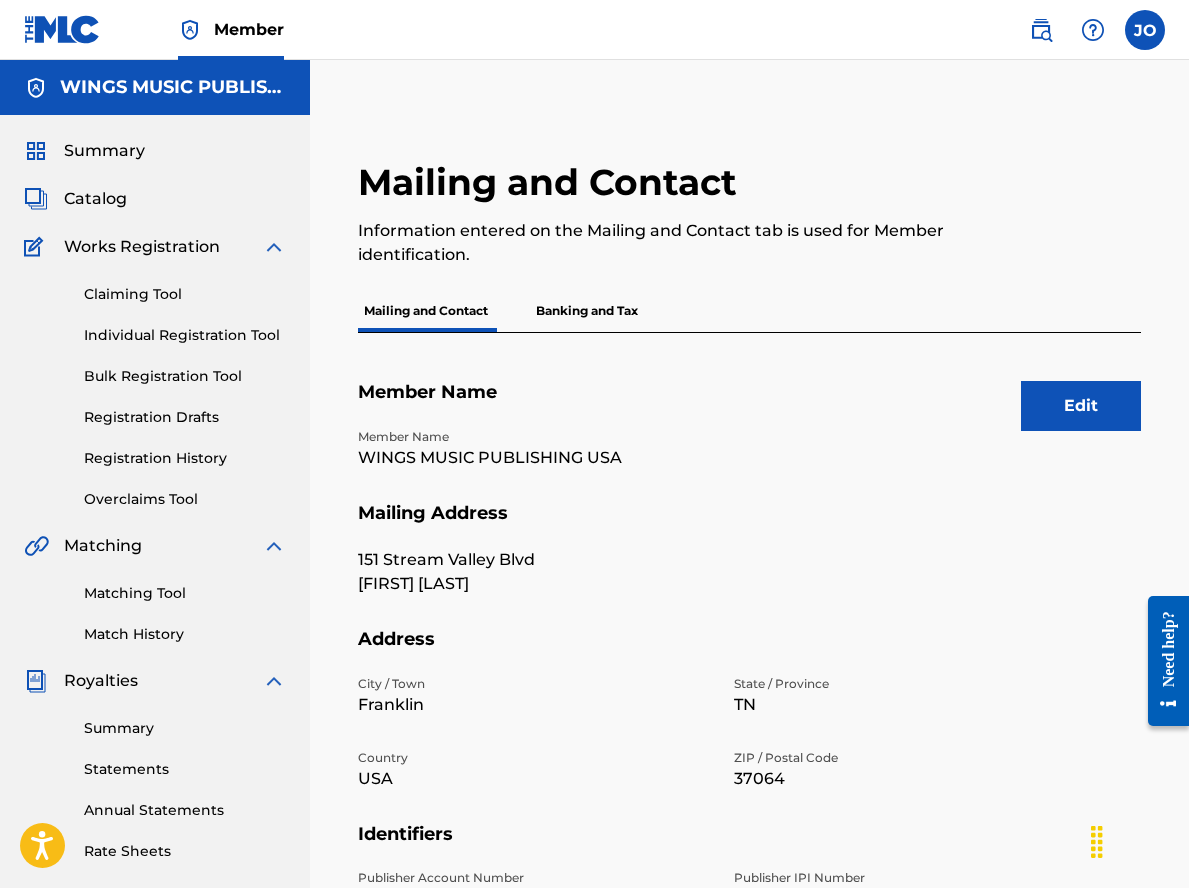 click on "Registration History" at bounding box center (185, 458) 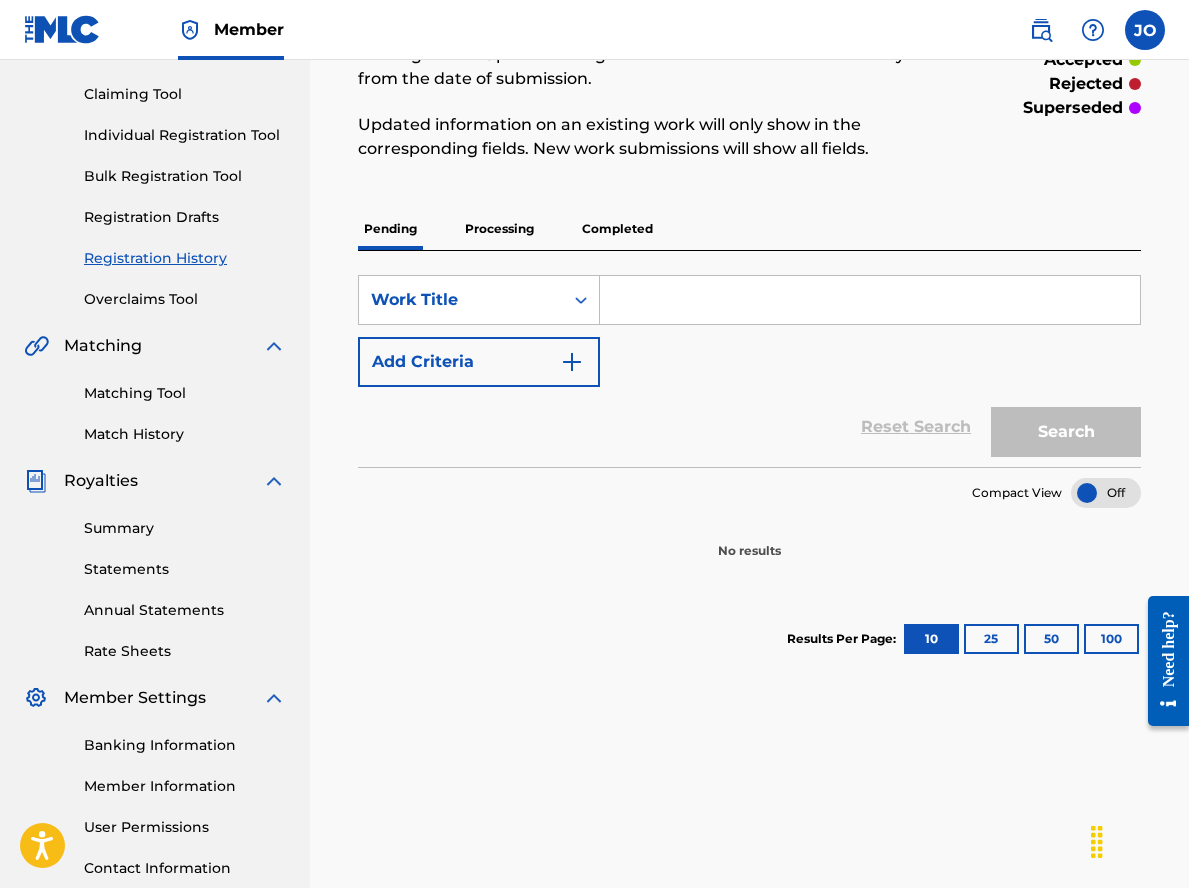 scroll, scrollTop: 52, scrollLeft: 0, axis: vertical 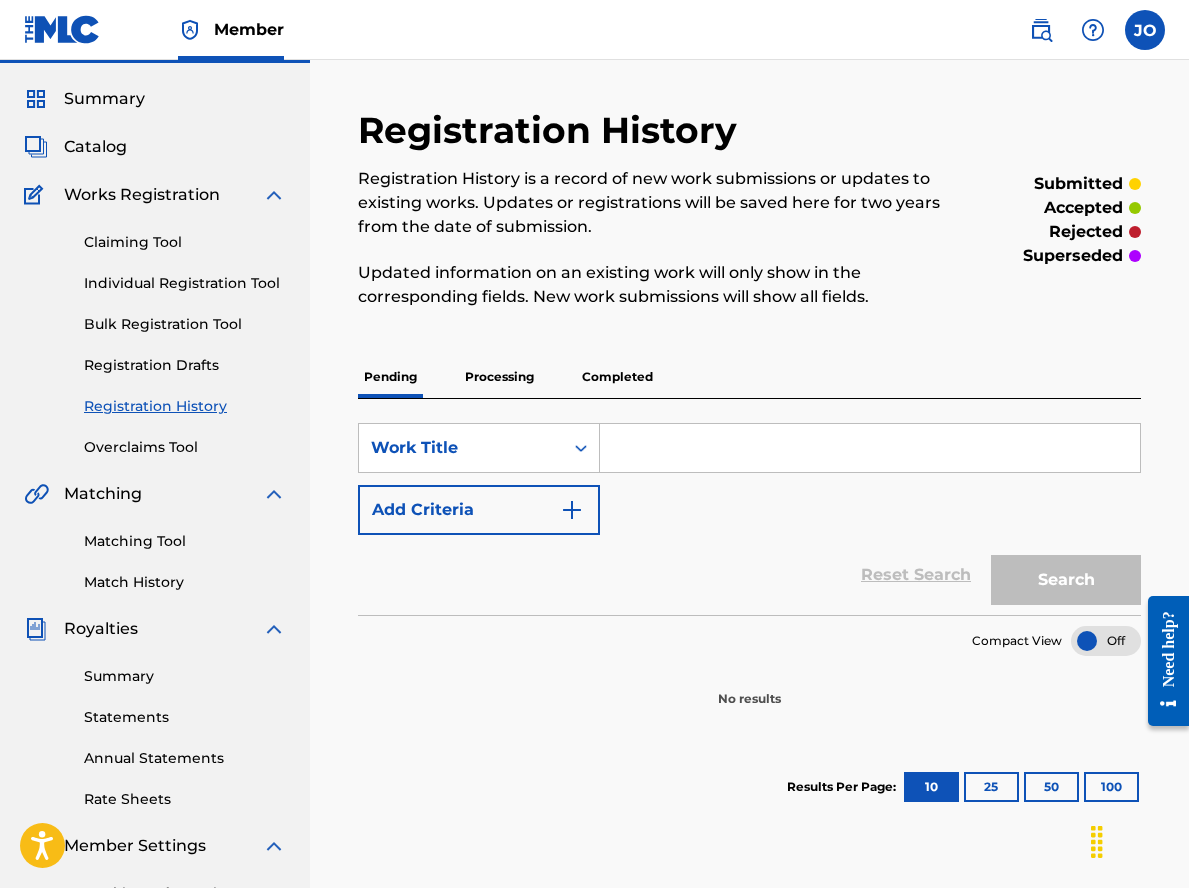click on "Processing" at bounding box center [499, 377] 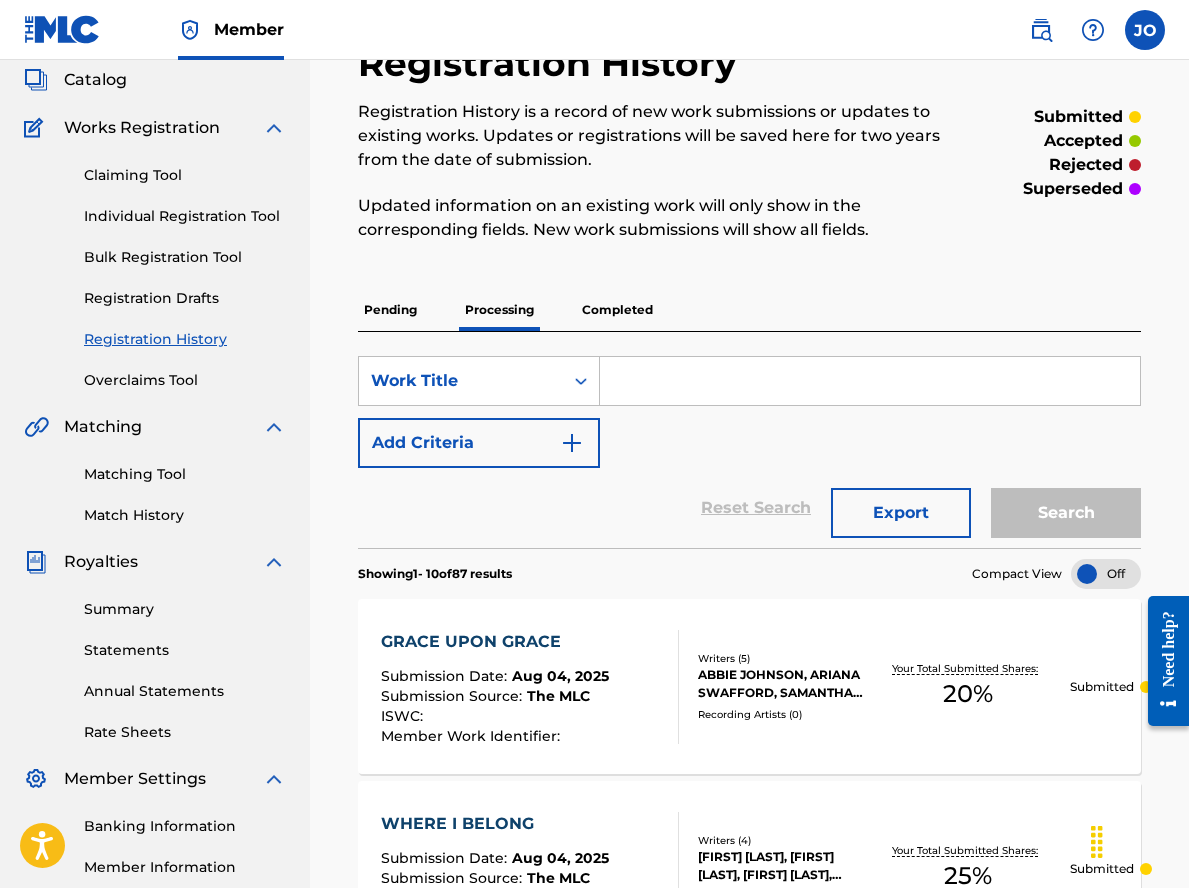 scroll, scrollTop: 300, scrollLeft: 0, axis: vertical 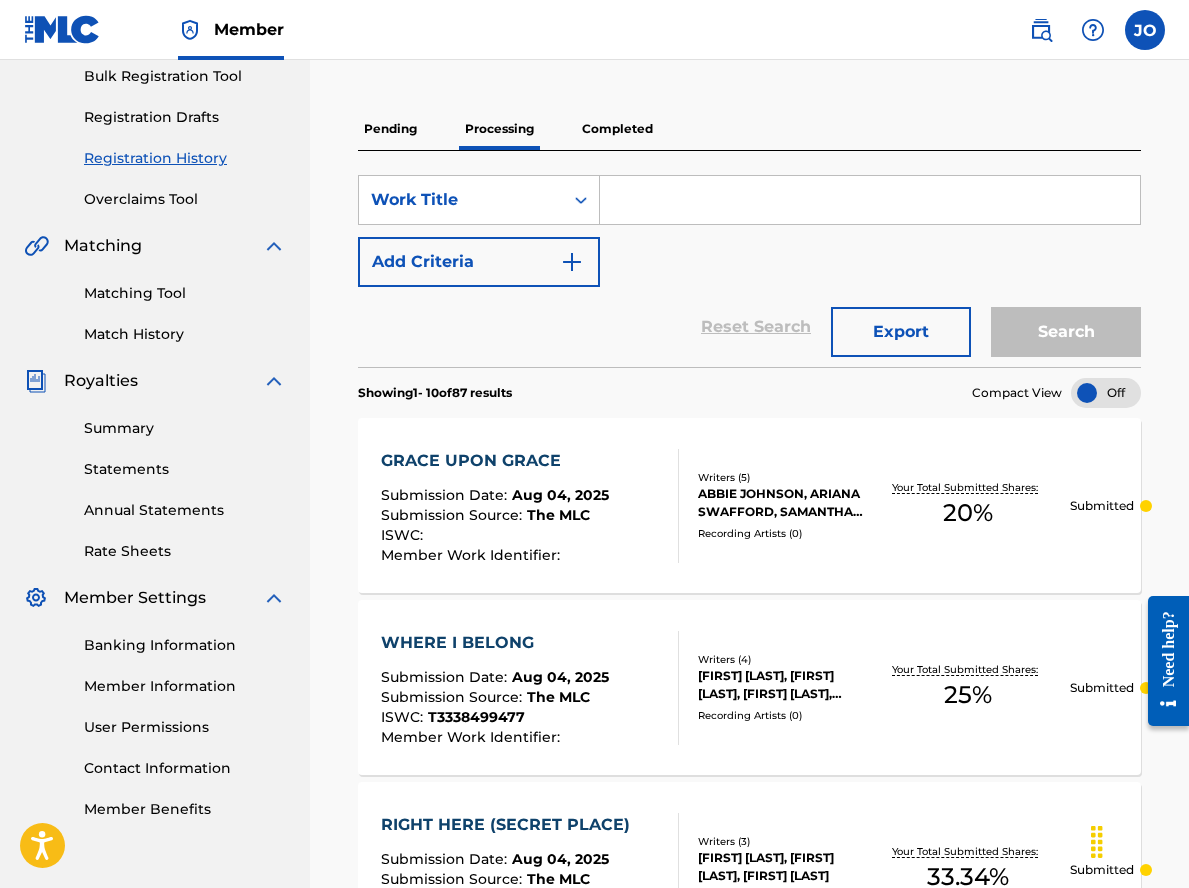 click on "Pending" at bounding box center [390, 129] 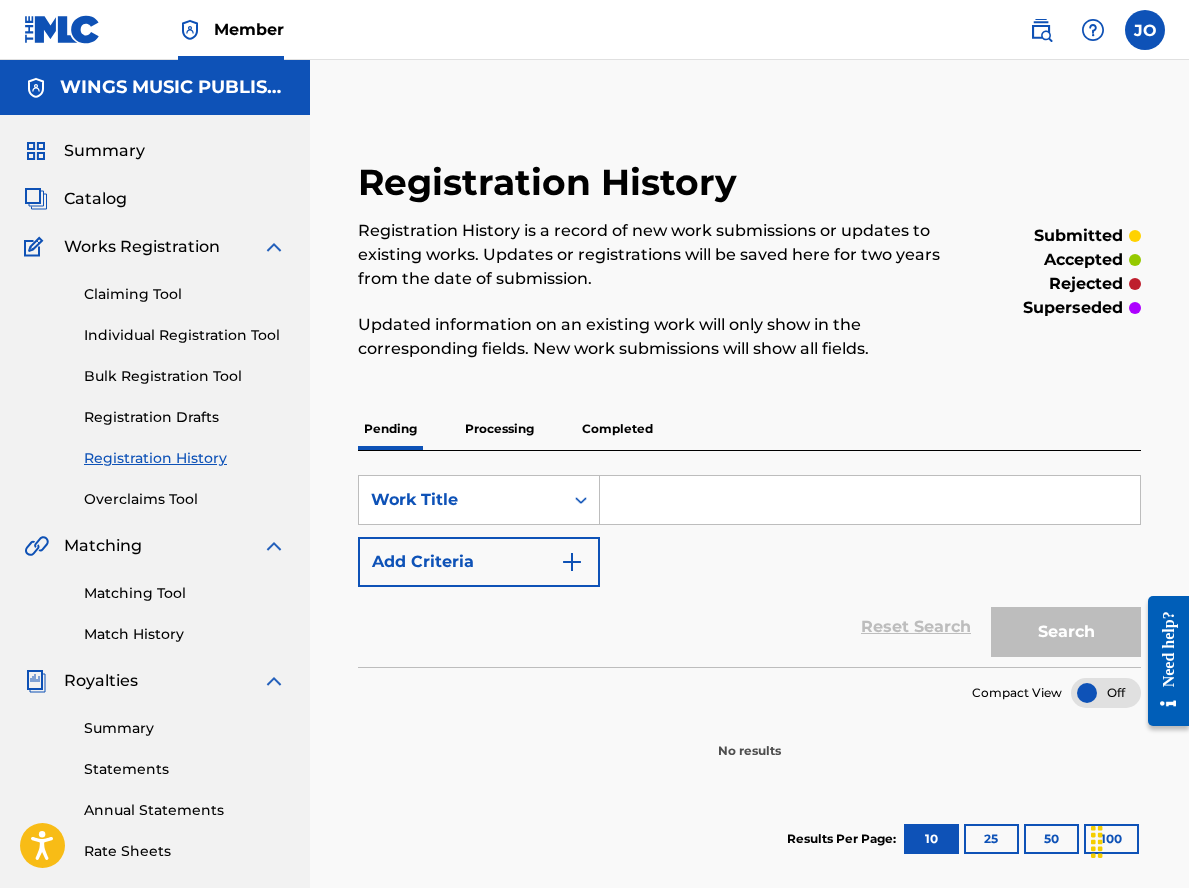 click on "Claiming Tool" at bounding box center (185, 294) 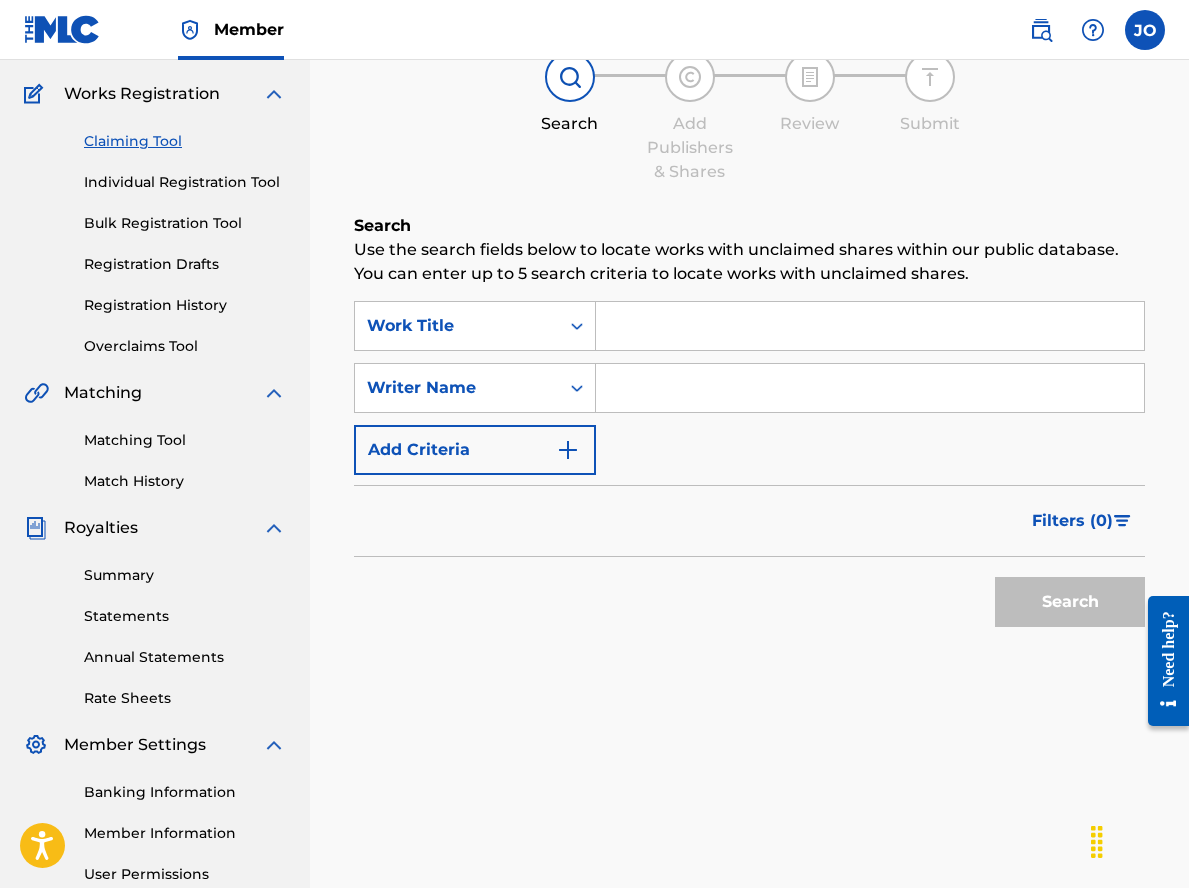 scroll, scrollTop: 0, scrollLeft: 0, axis: both 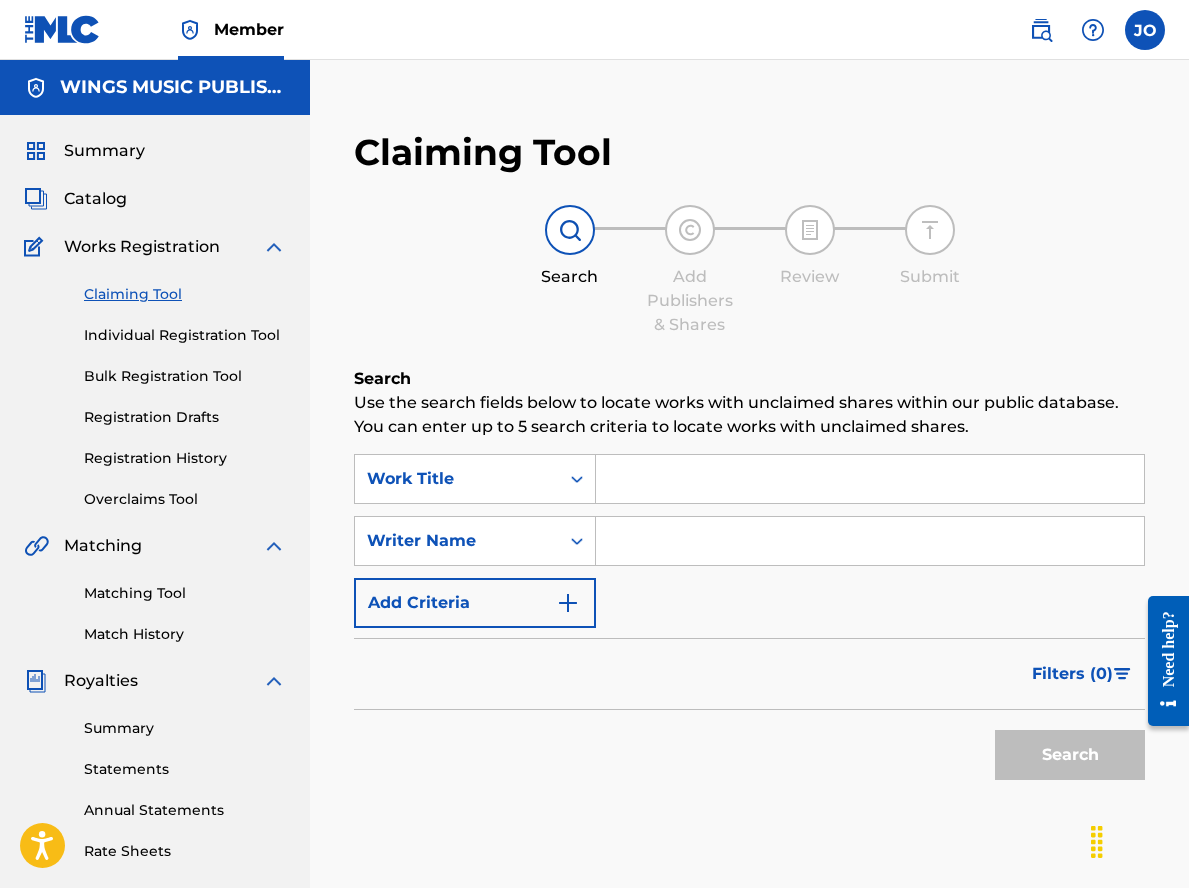 click on "Registration History" at bounding box center (185, 458) 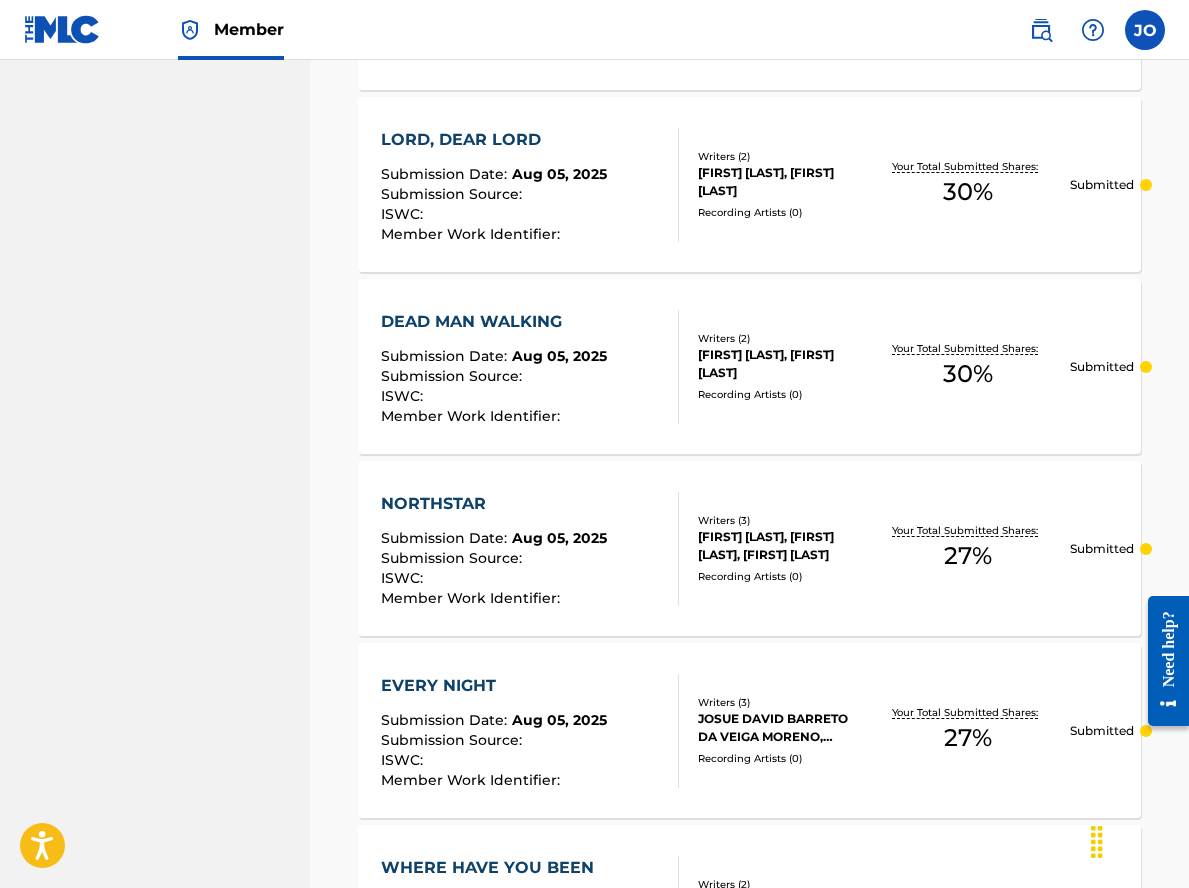 scroll, scrollTop: 1400, scrollLeft: 0, axis: vertical 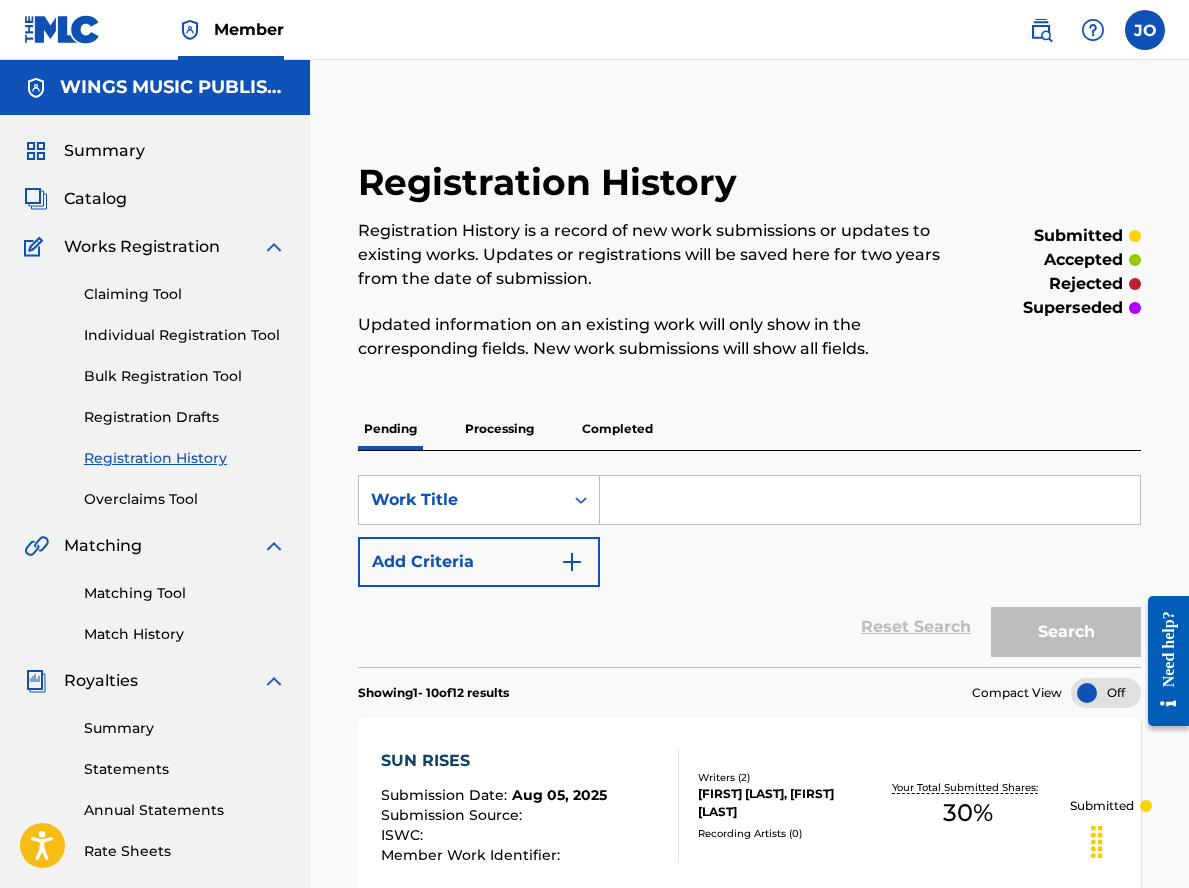 click on "Individual Registration Tool" at bounding box center [185, 335] 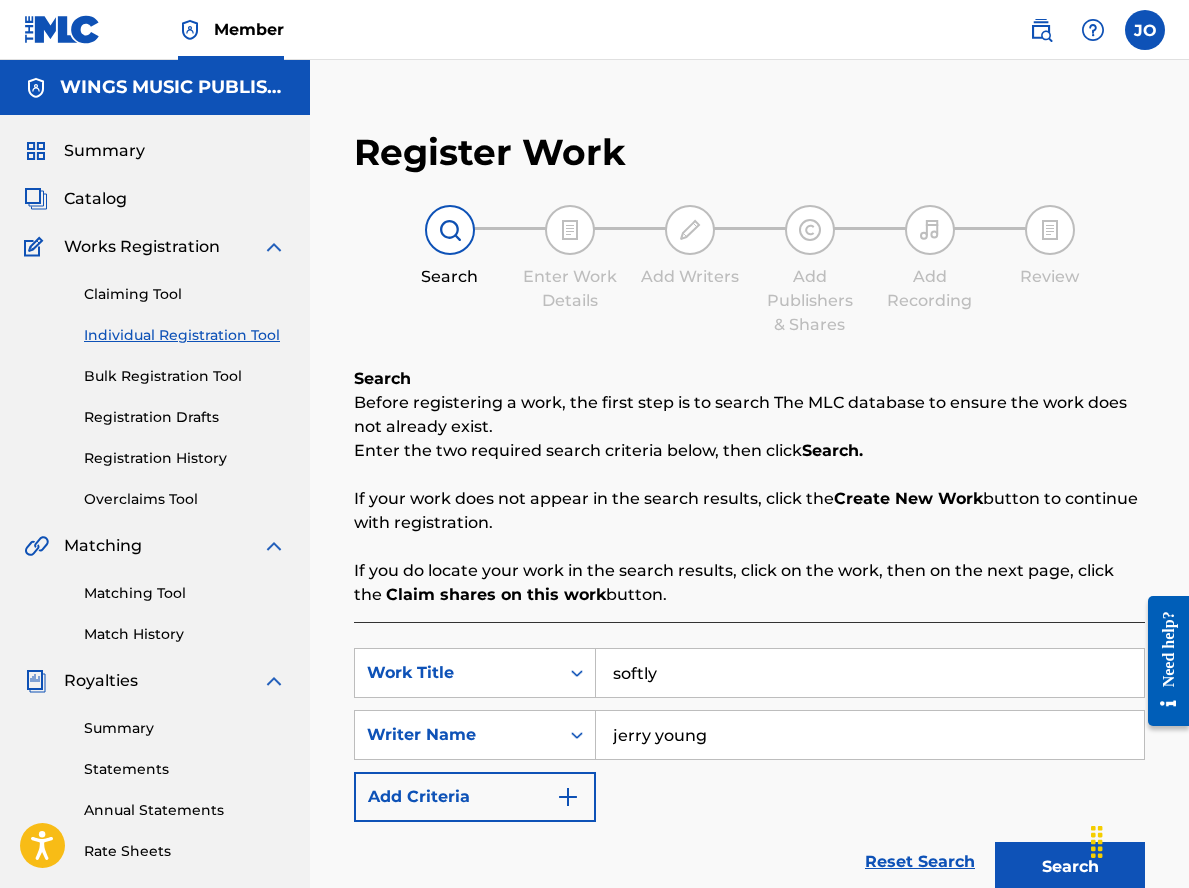 drag, startPoint x: 730, startPoint y: 671, endPoint x: 468, endPoint y: 644, distance: 263.38754 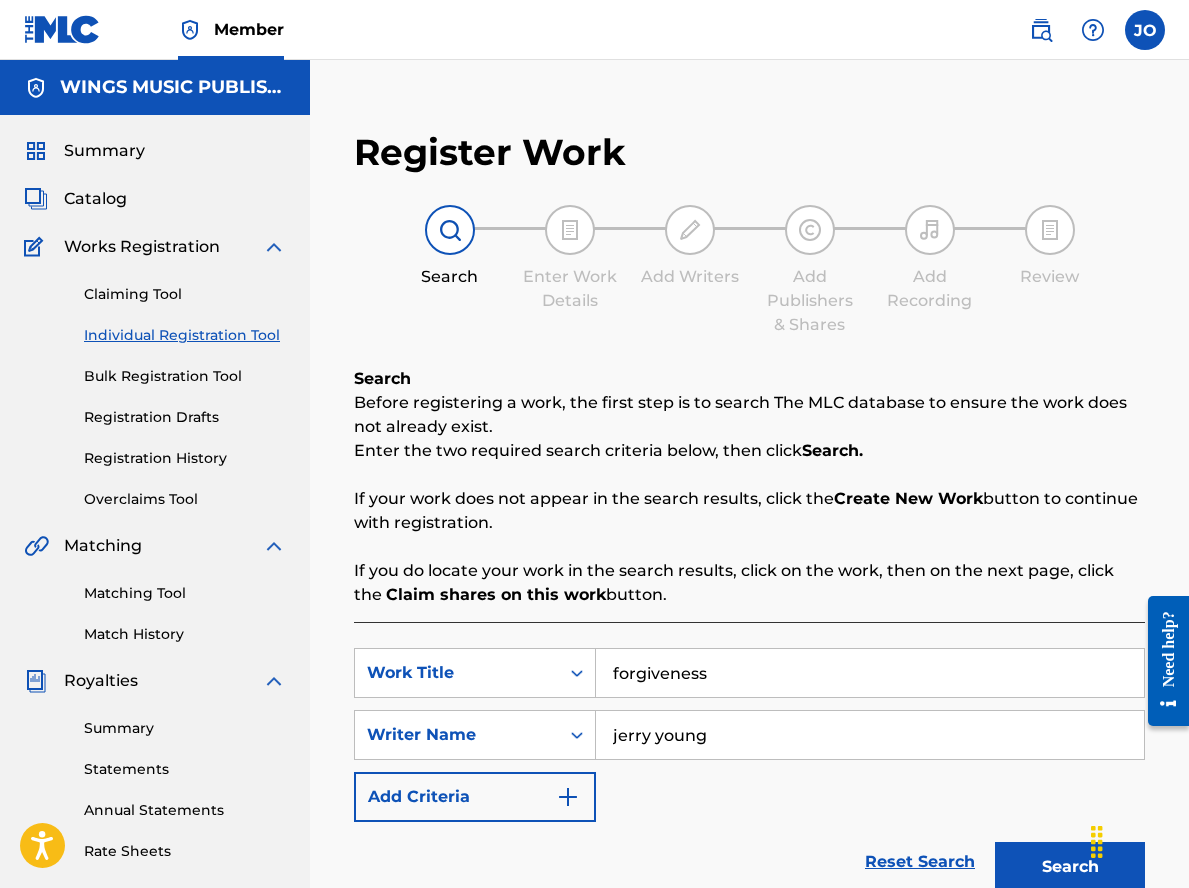 type on "forgiveness" 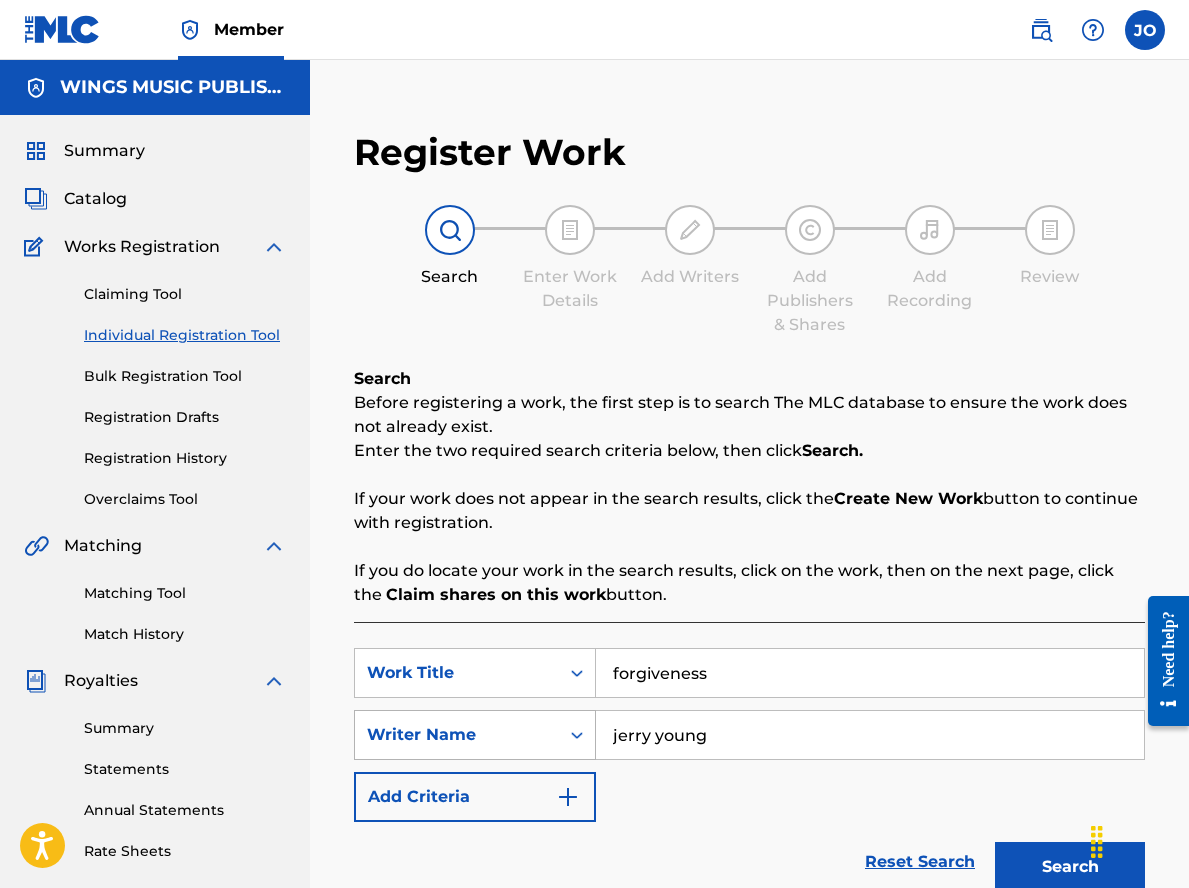 drag, startPoint x: 748, startPoint y: 744, endPoint x: 521, endPoint y: 740, distance: 227.03523 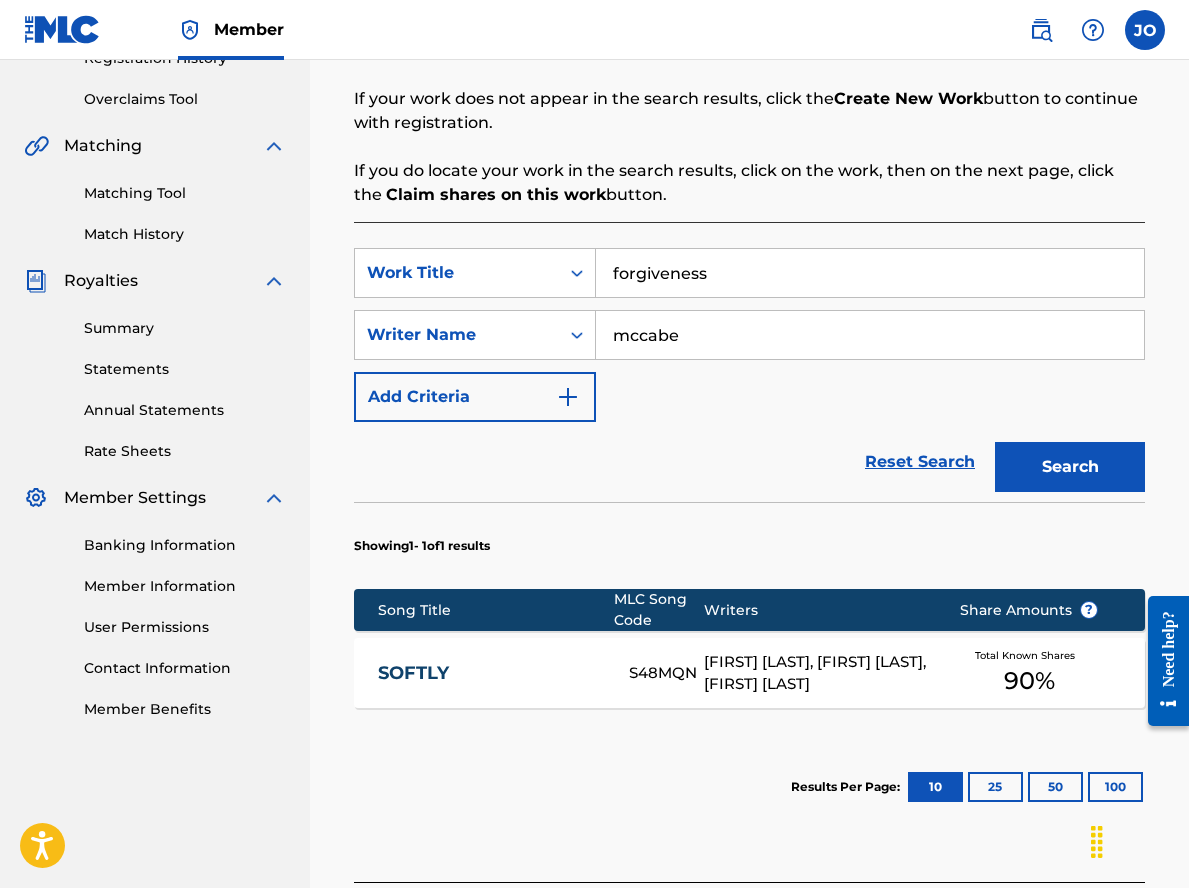 type on "mccabe" 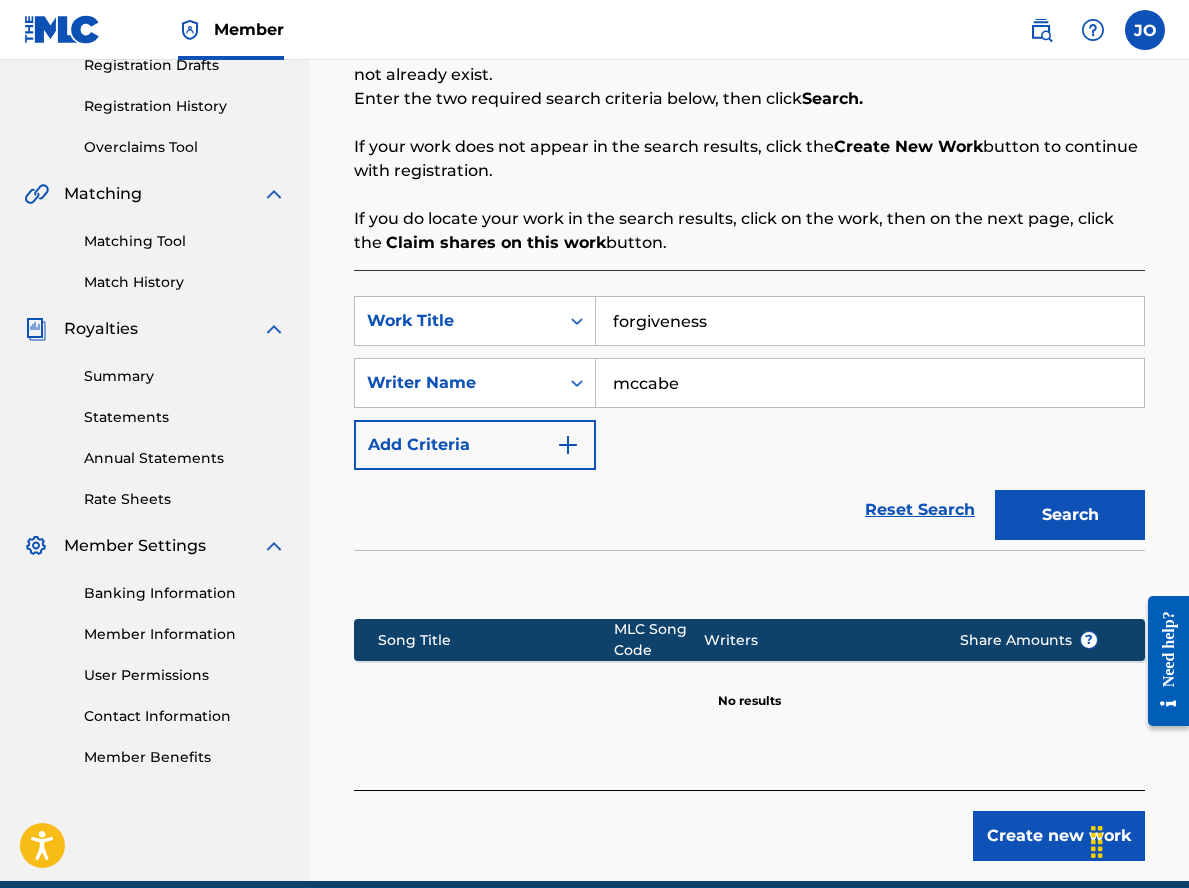 scroll, scrollTop: 400, scrollLeft: 0, axis: vertical 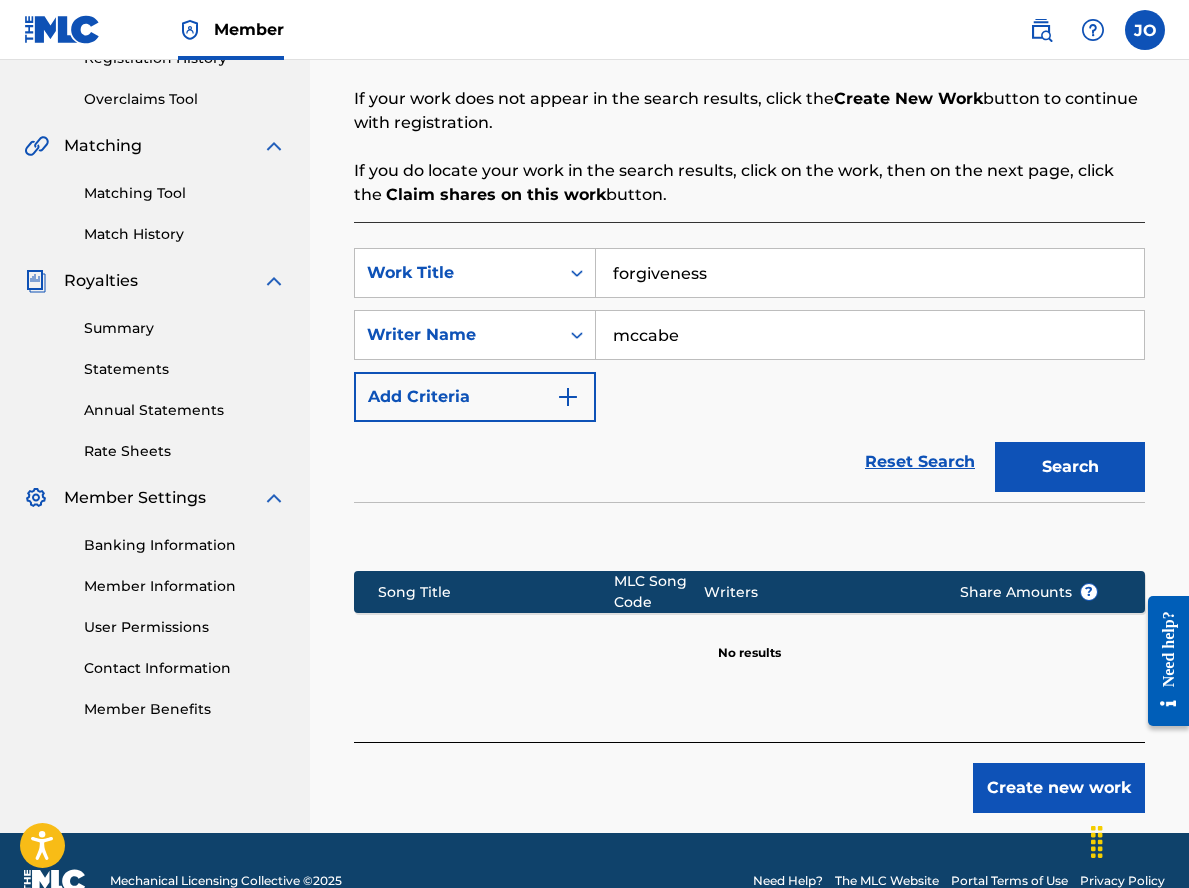 click on "Reset Search Search" at bounding box center (749, 462) 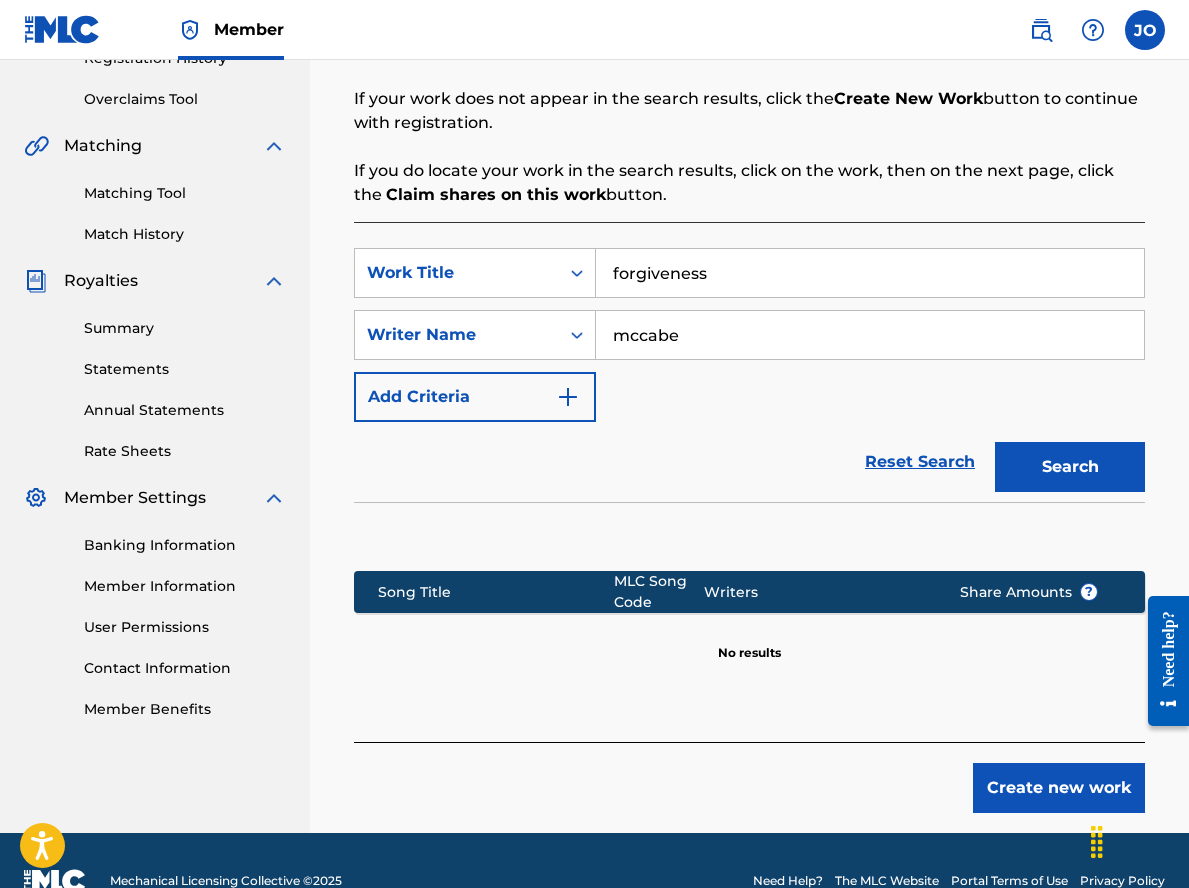 click on "Create new work" at bounding box center [1059, 788] 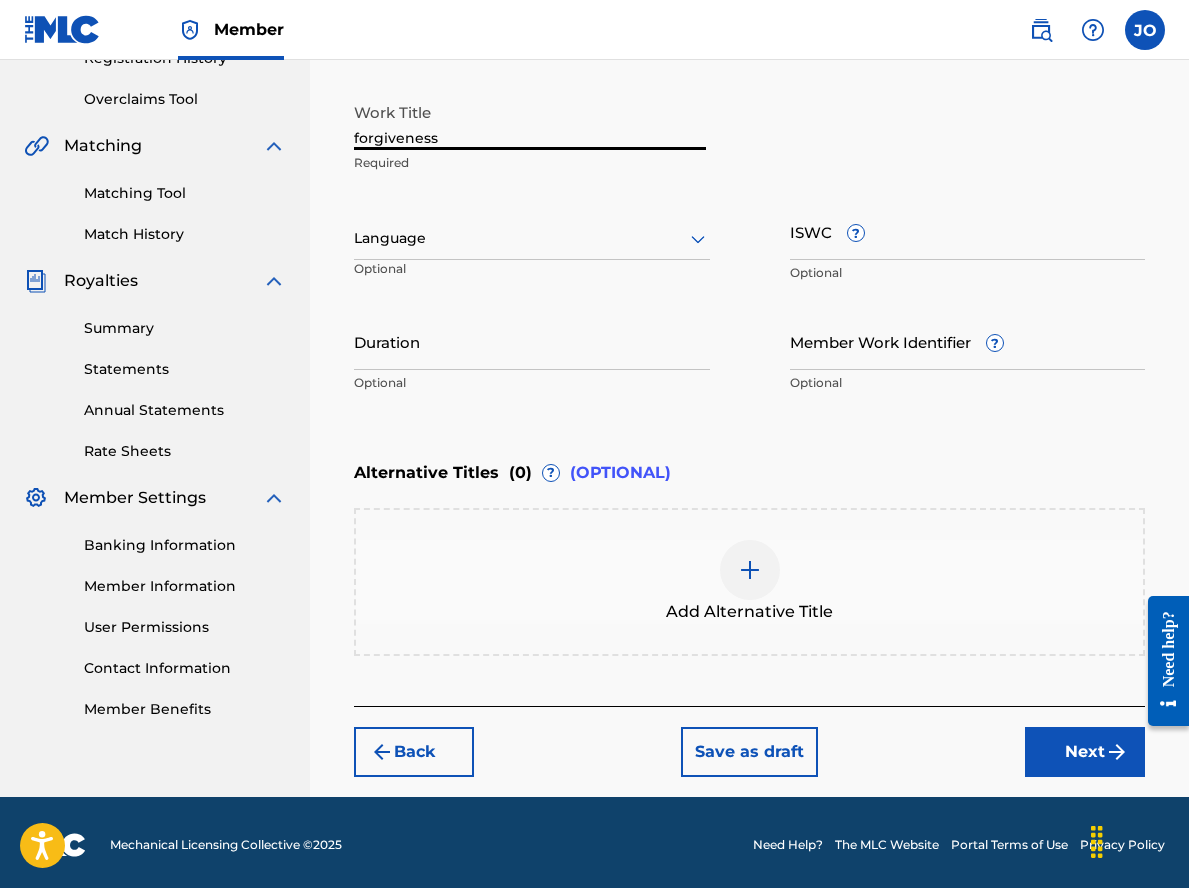 click on "forgiveness" at bounding box center (530, 121) 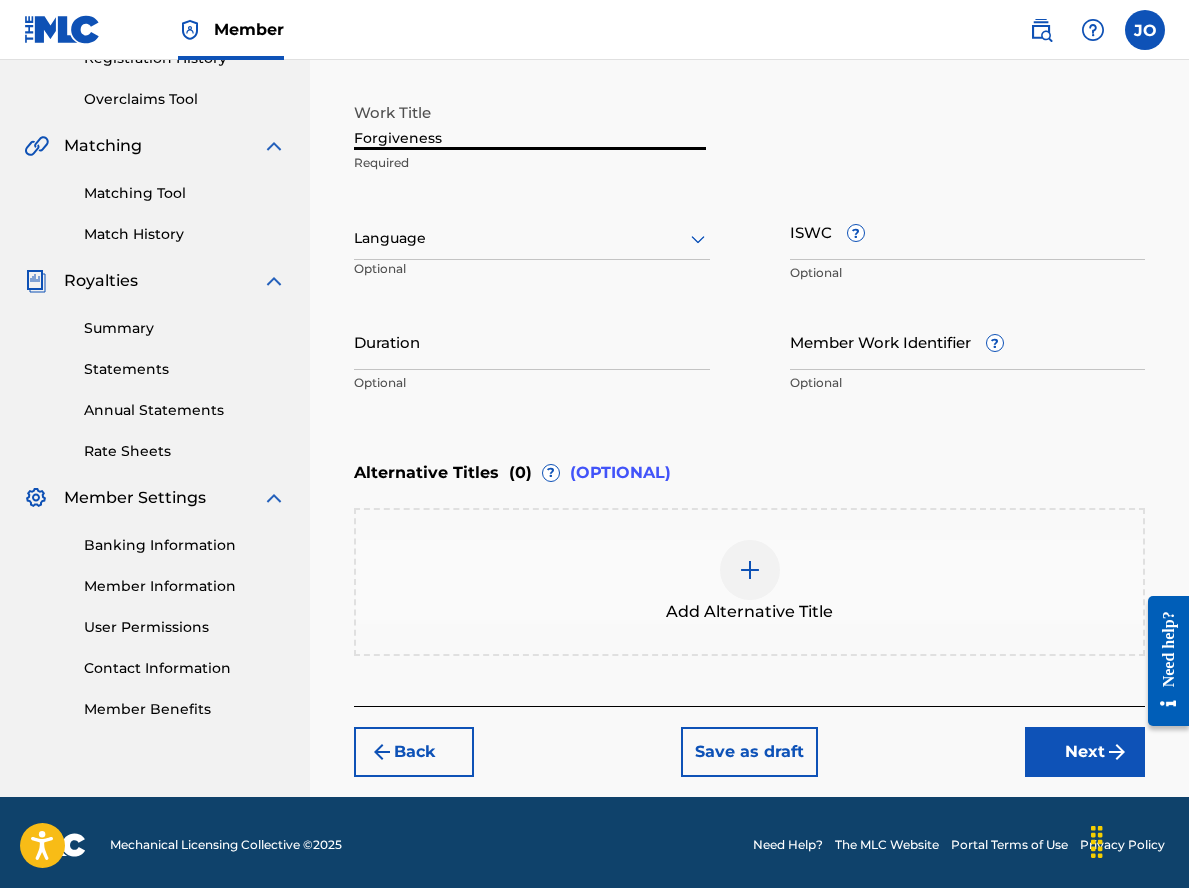 type on "Forgiveness" 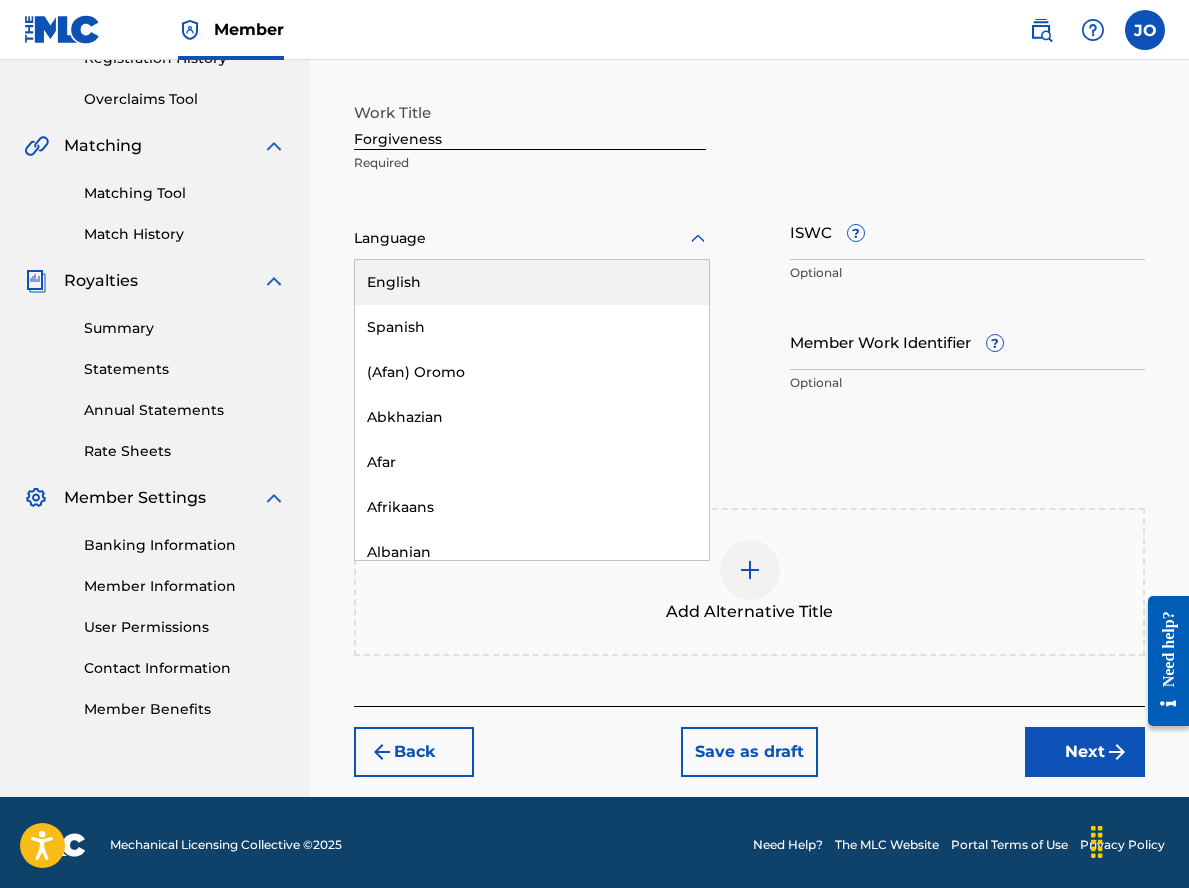 click at bounding box center (532, 238) 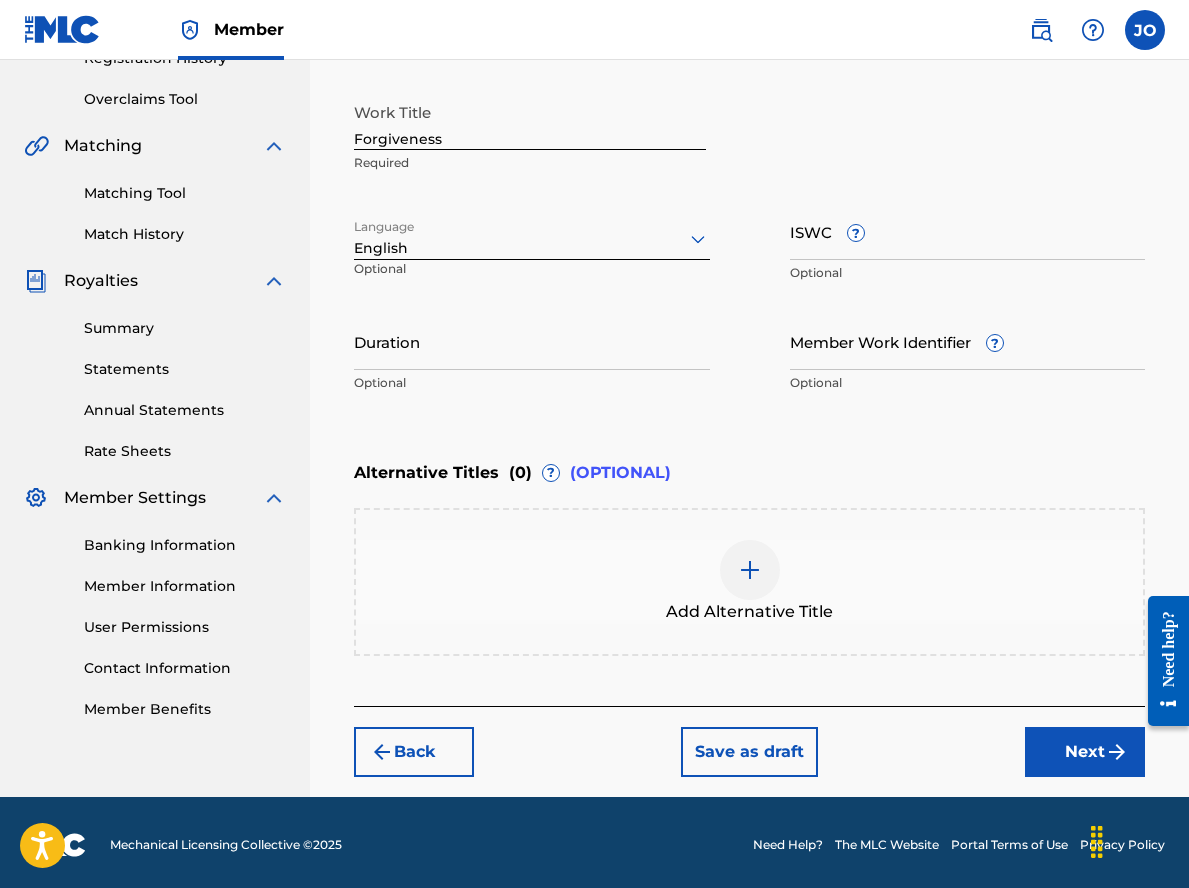 click on "ISWC   ?" at bounding box center [968, 231] 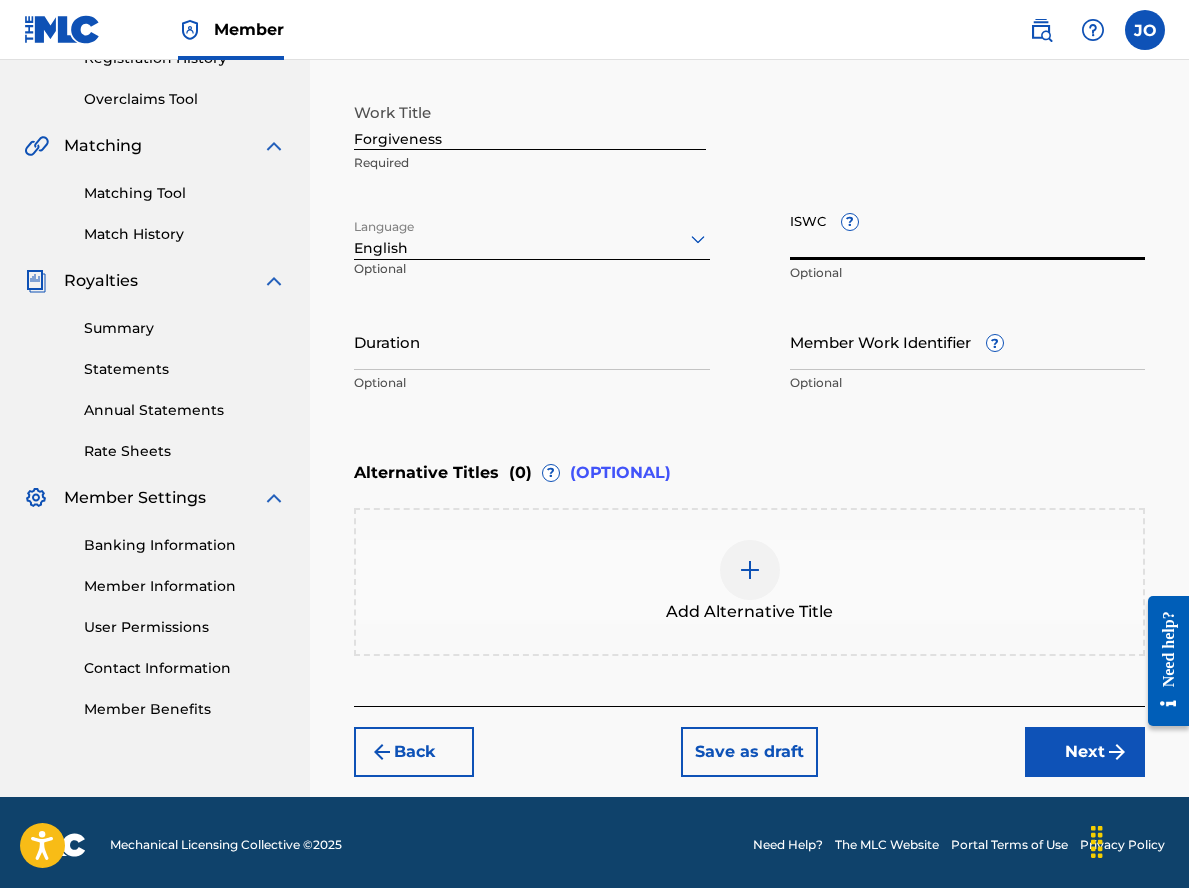 paste on "T-333.849.807-6" 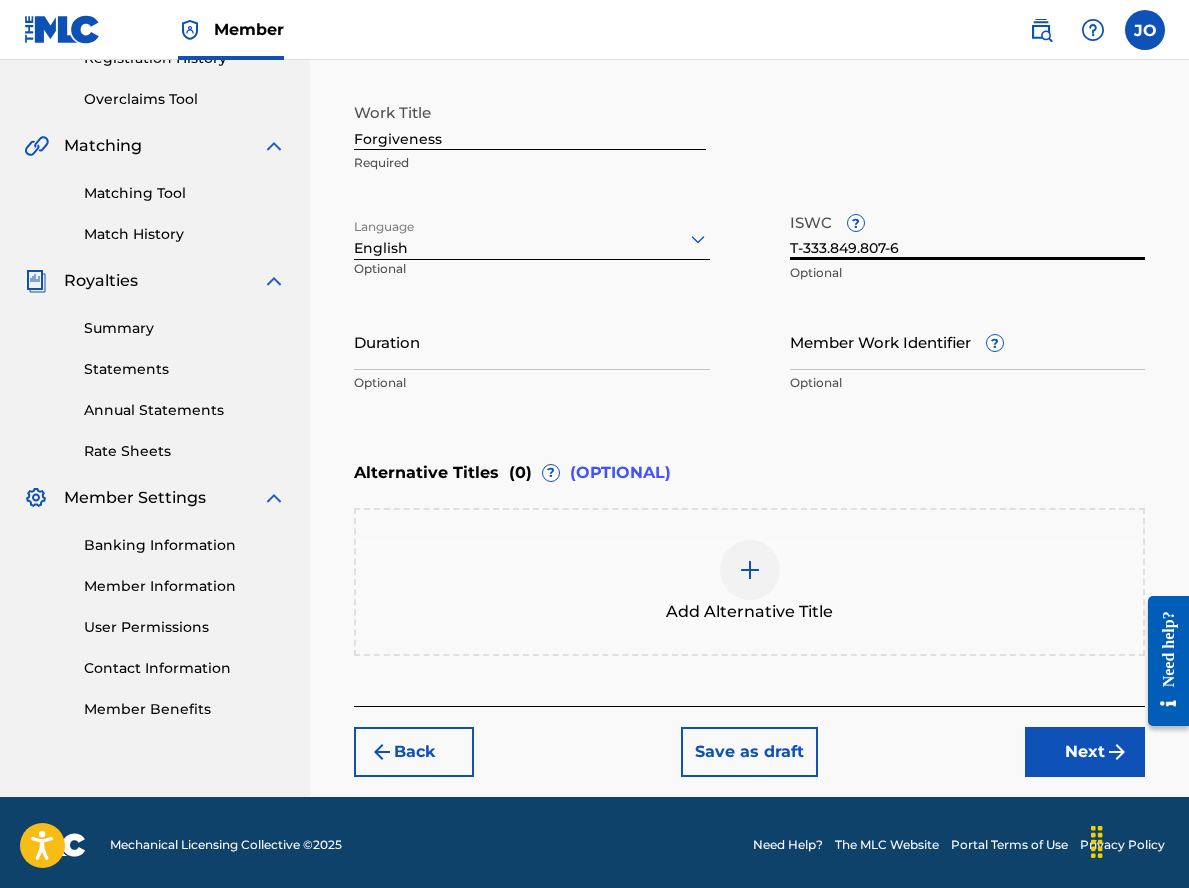 type on "T-333.849.807-6" 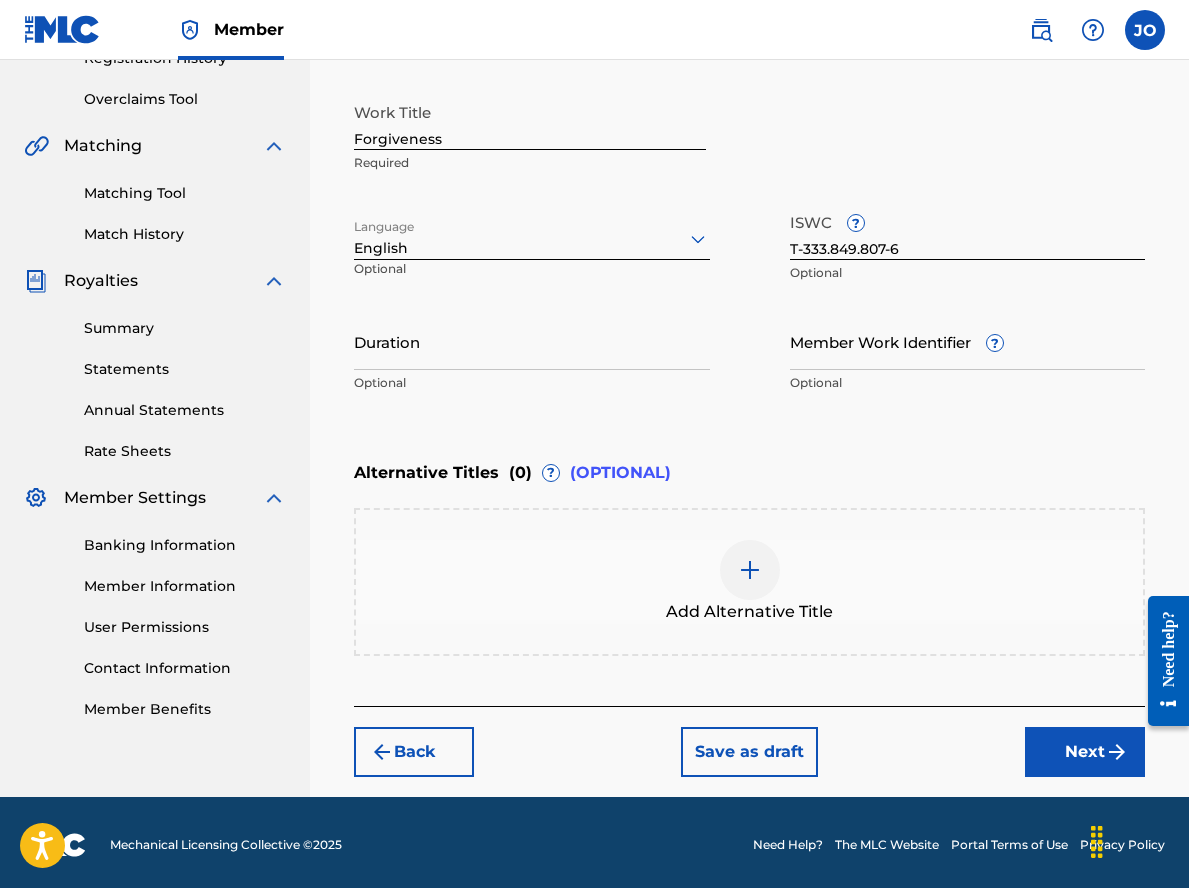 click at bounding box center [1117, 752] 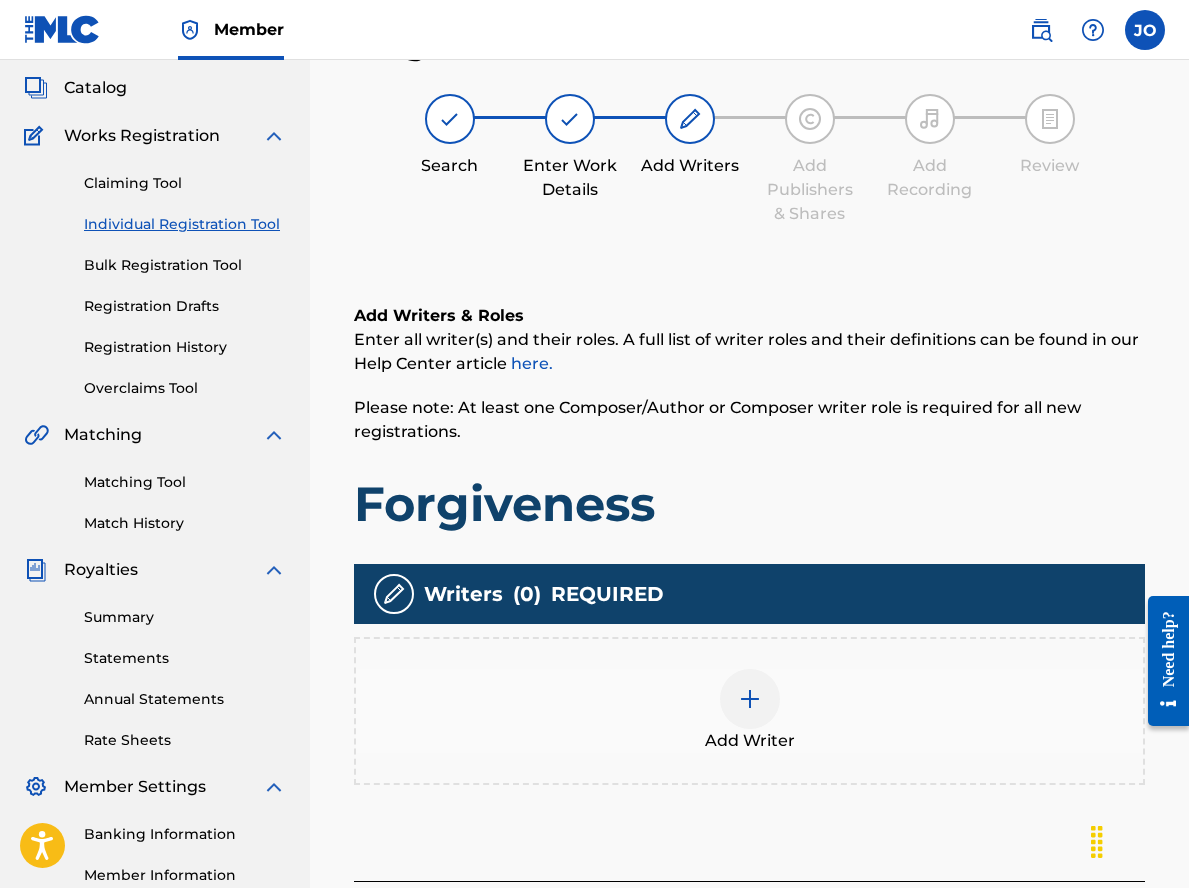 scroll, scrollTop: 90, scrollLeft: 0, axis: vertical 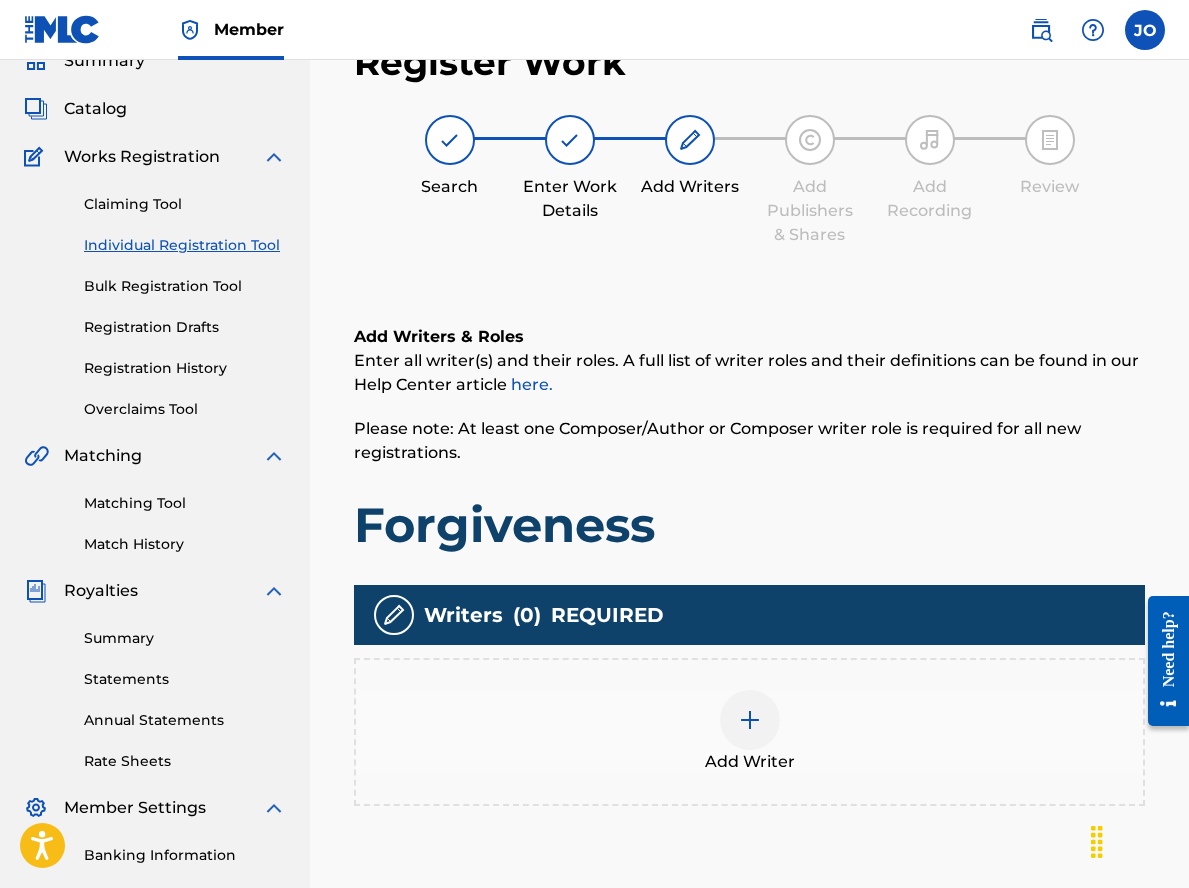 click at bounding box center [750, 720] 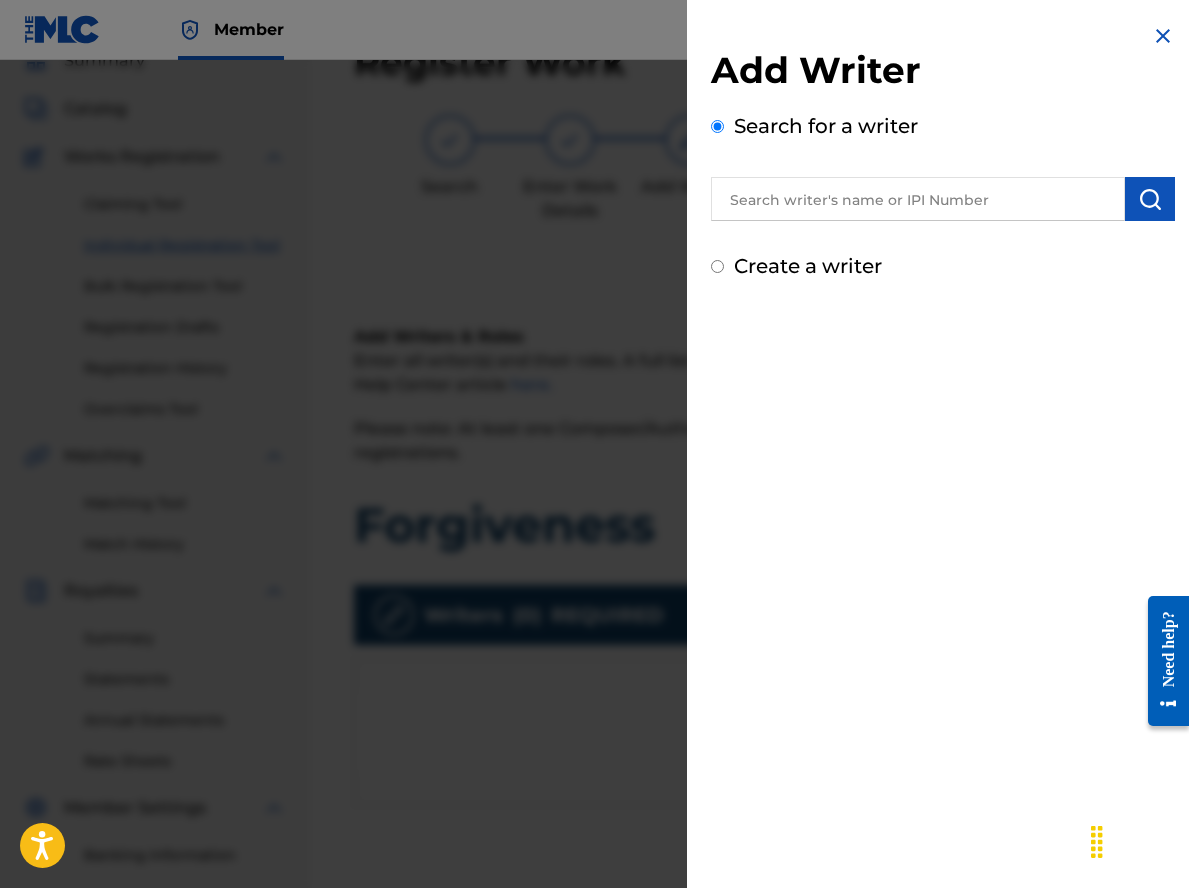 click at bounding box center (918, 199) 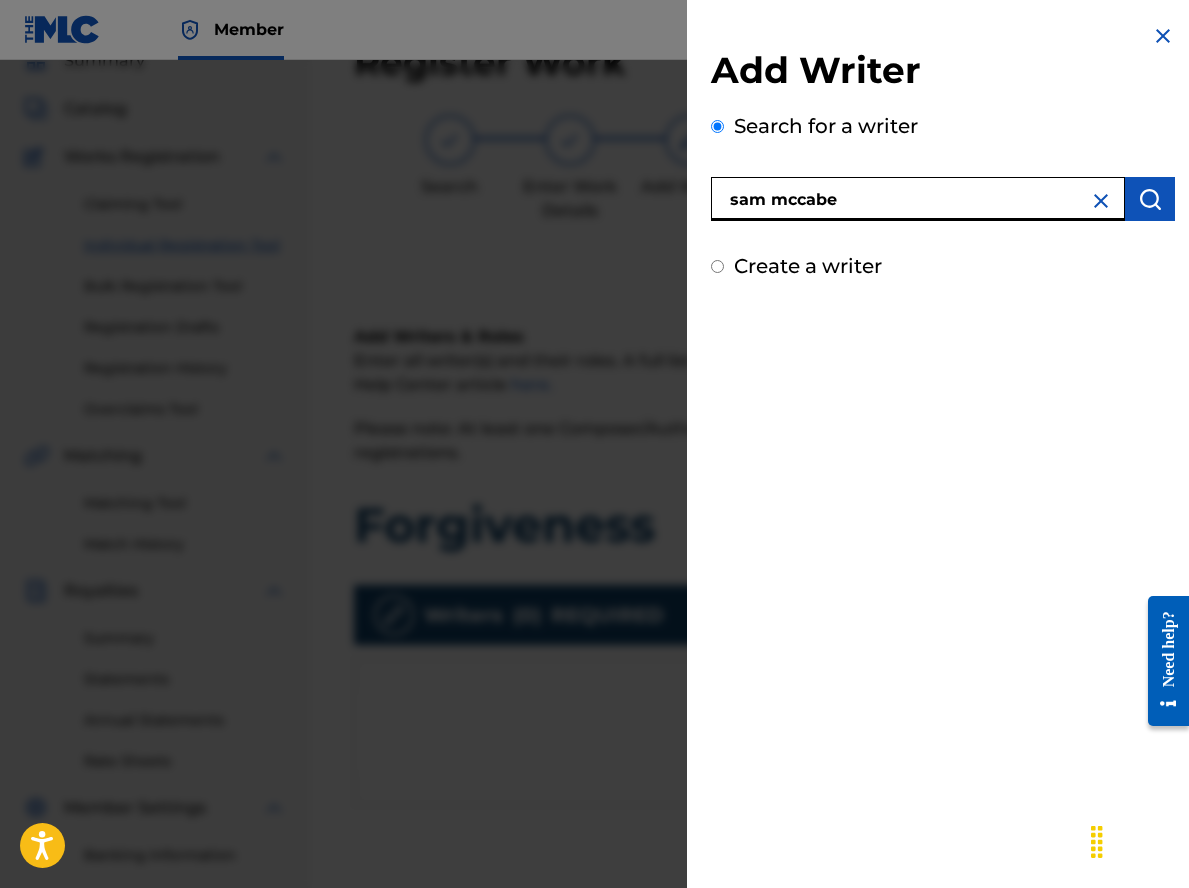type on "sam mccabe" 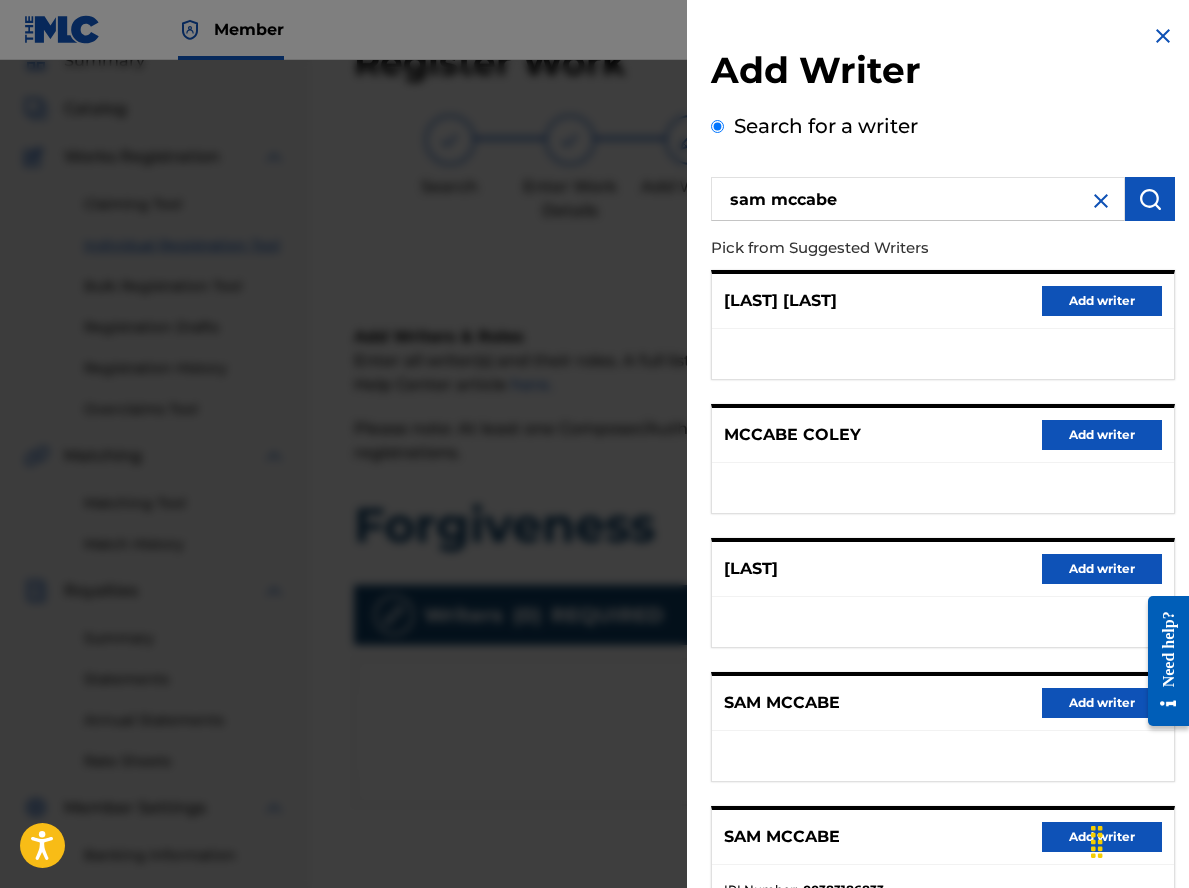 click on "Add writer" at bounding box center [1102, 703] 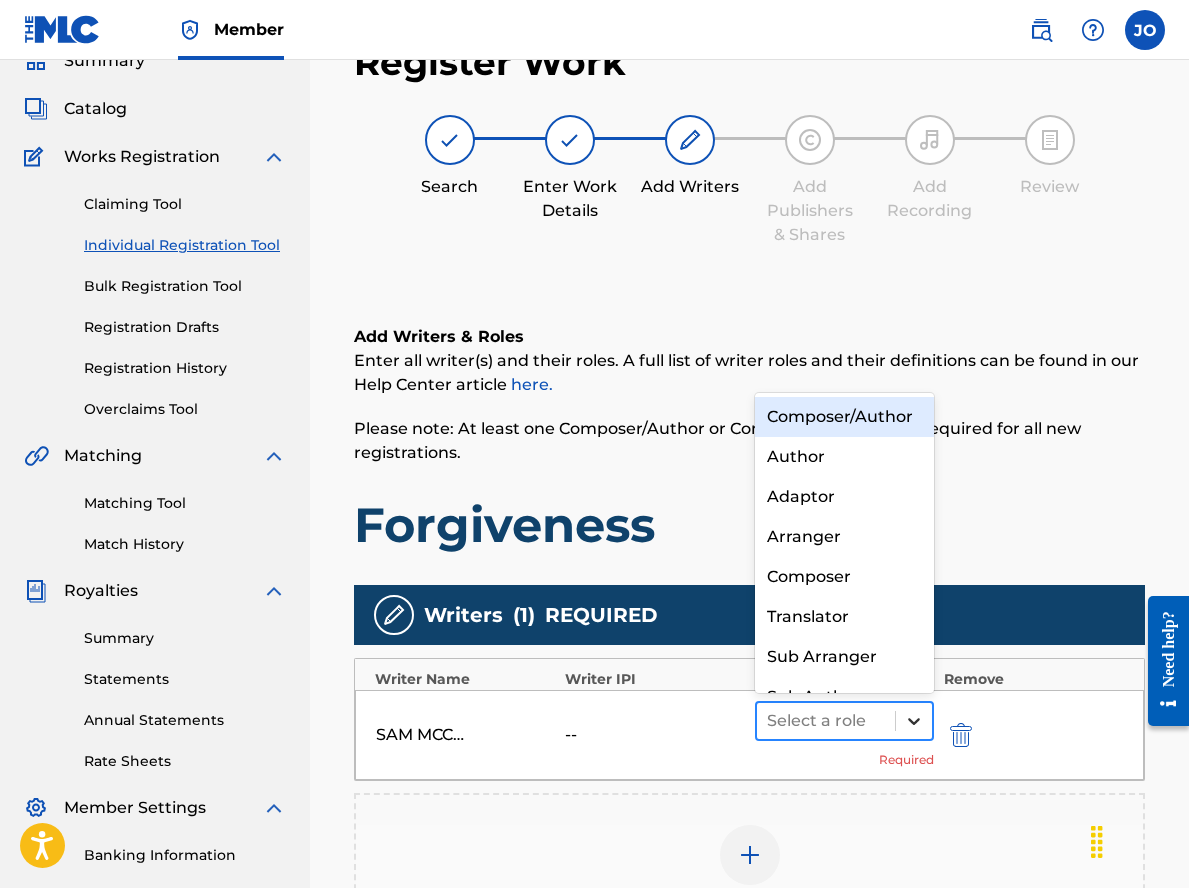 click 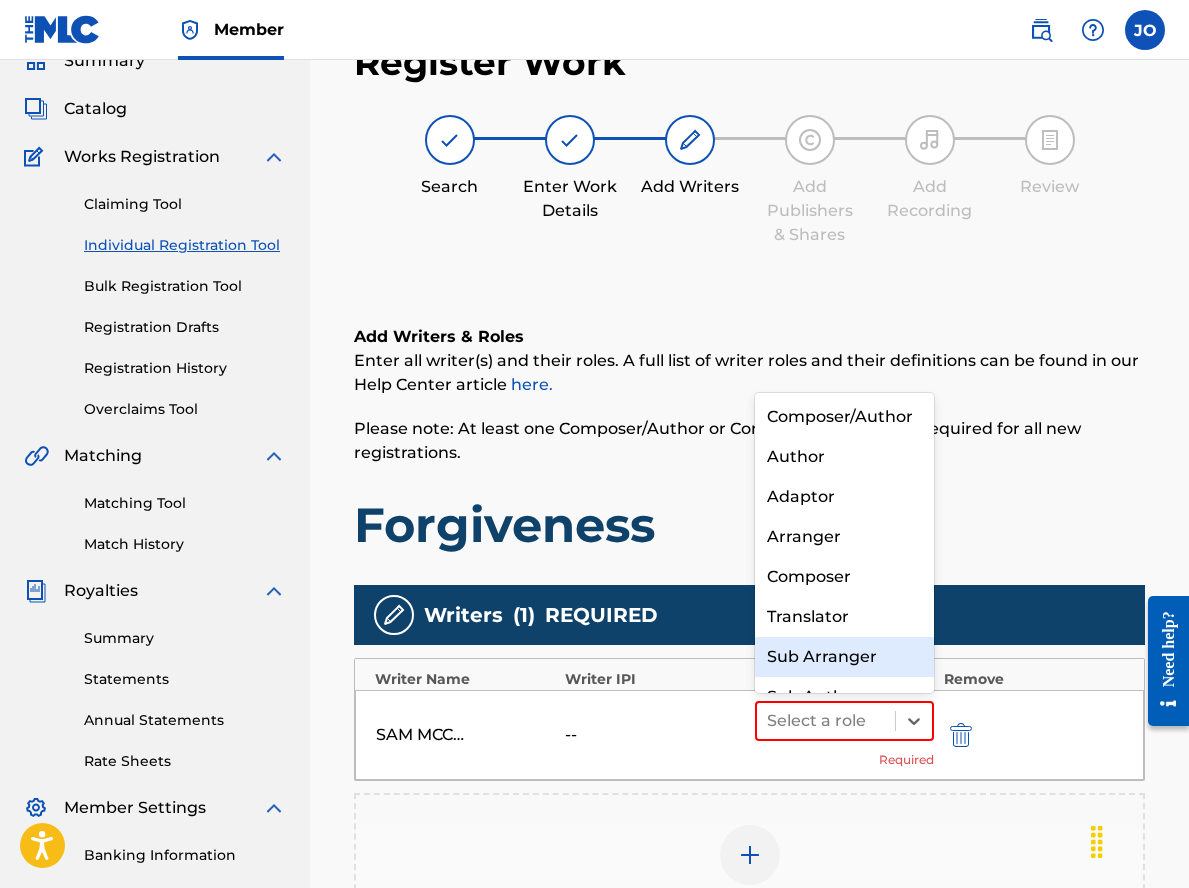 scroll, scrollTop: 21, scrollLeft: 0, axis: vertical 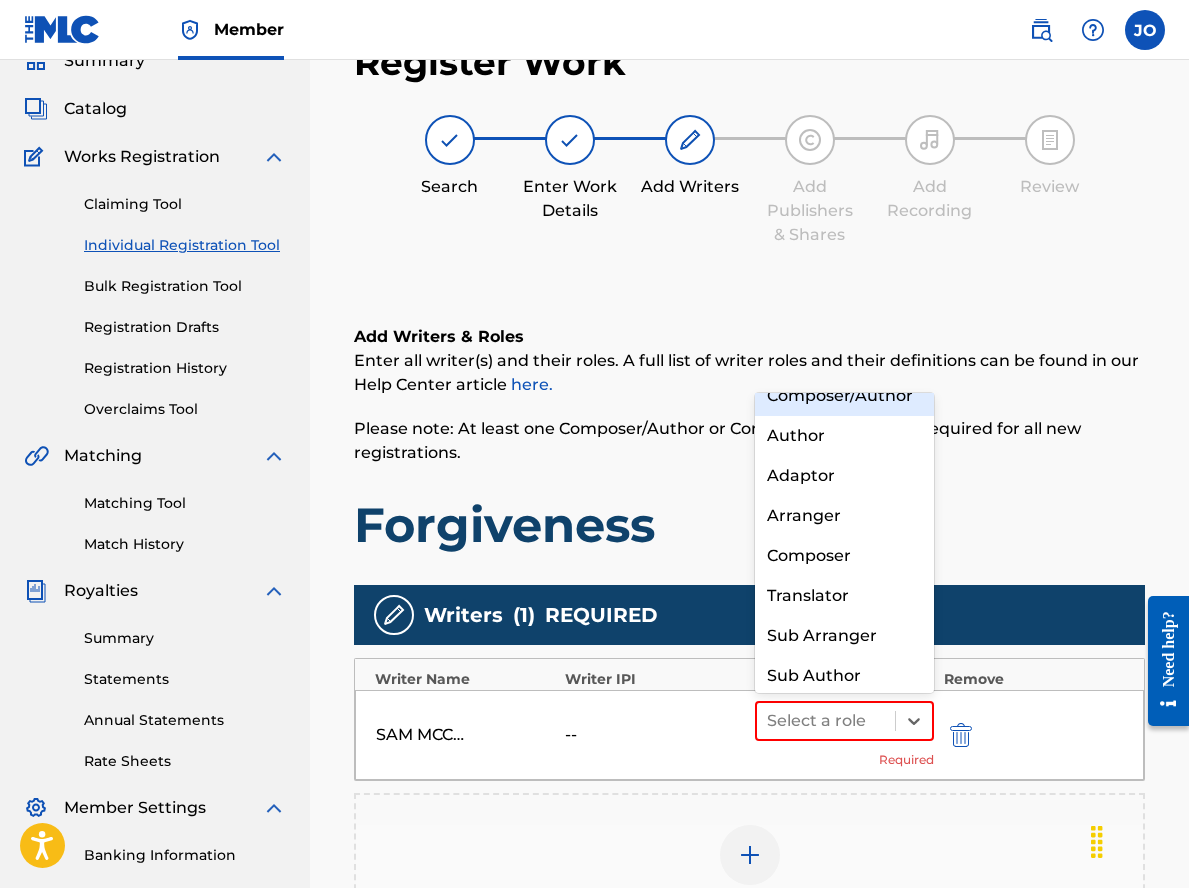 click on "Composer/Author" at bounding box center [844, 396] 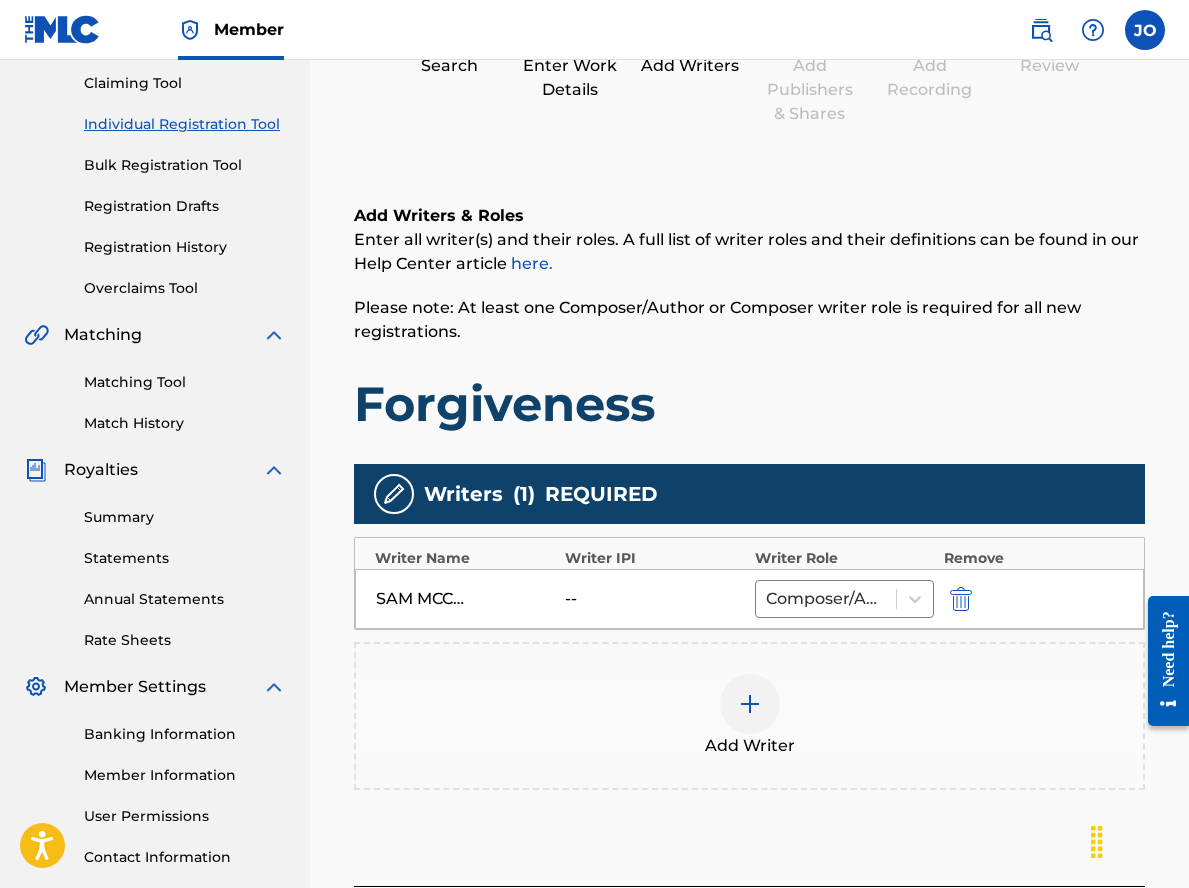 scroll, scrollTop: 390, scrollLeft: 0, axis: vertical 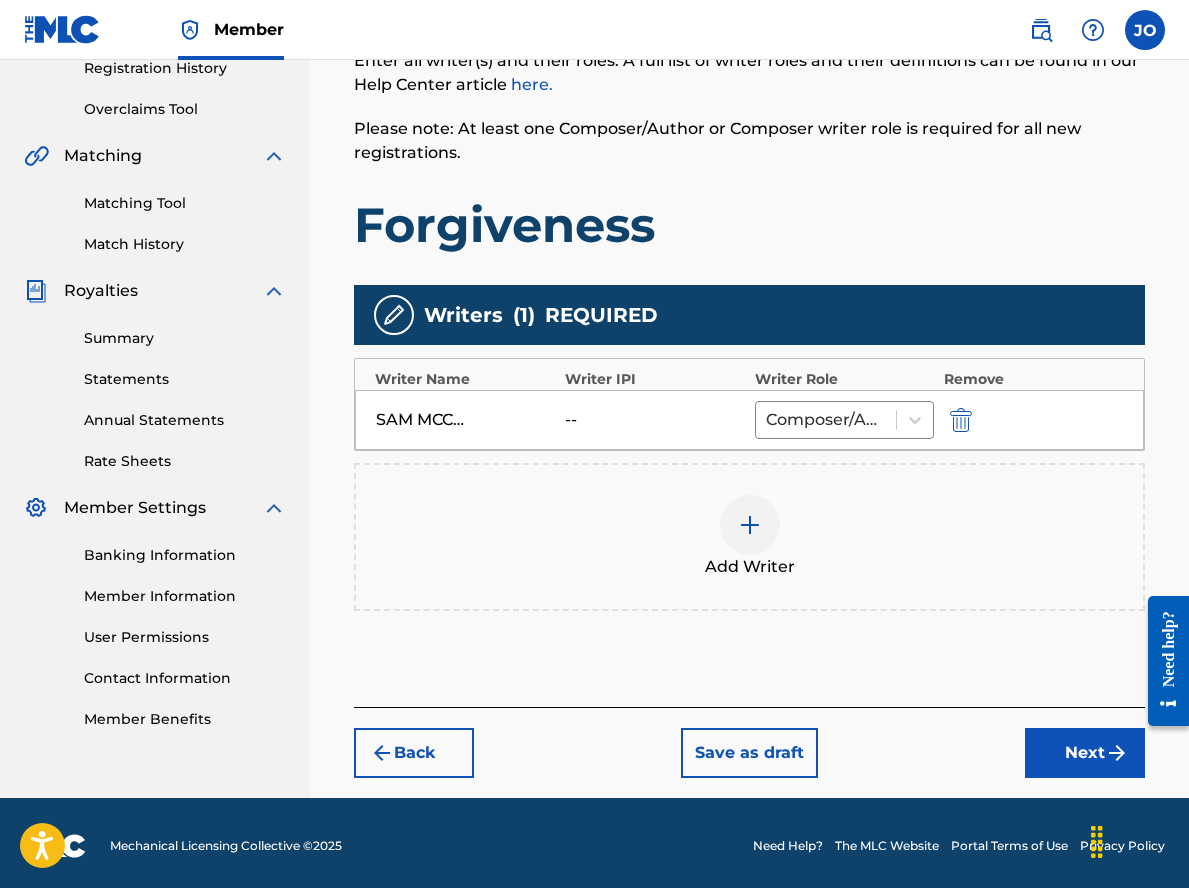 click at bounding box center (750, 525) 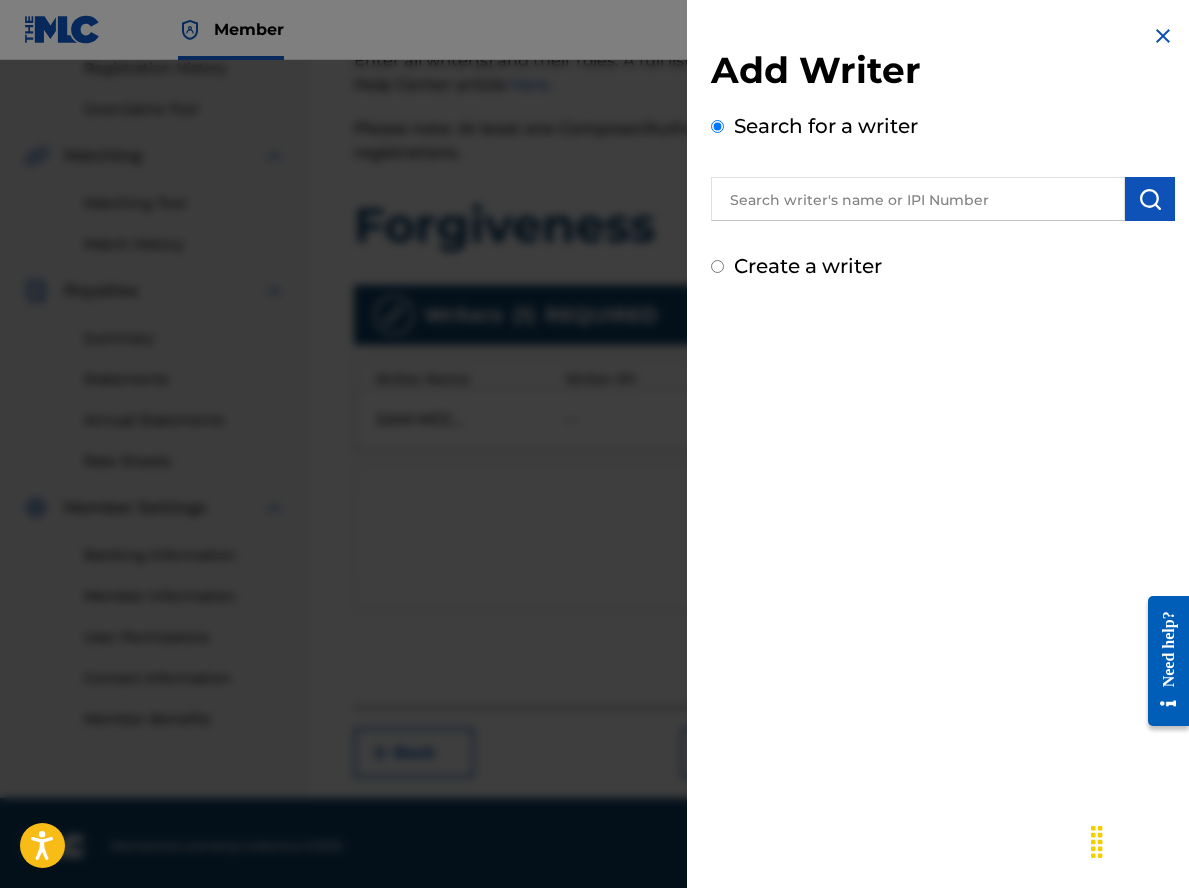 click at bounding box center [918, 199] 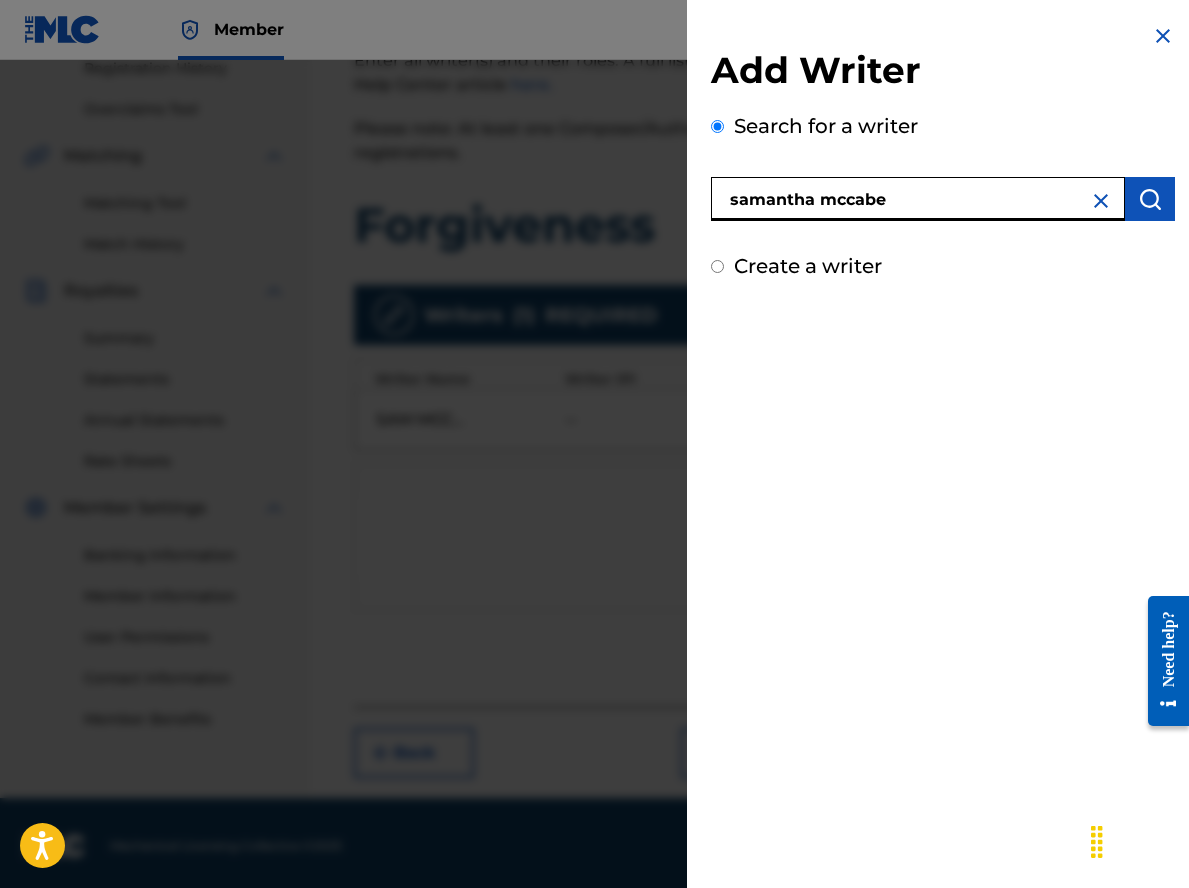 type on "samantha mccabe" 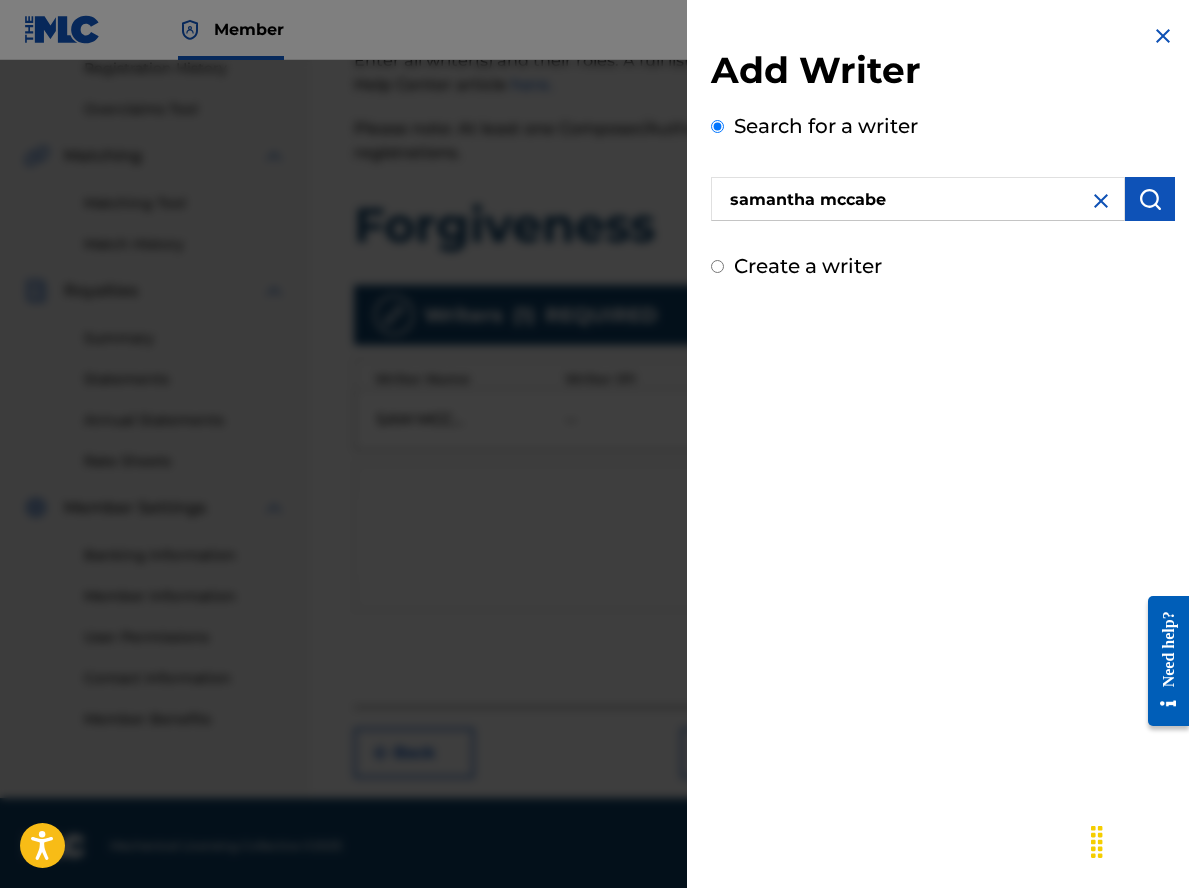 click at bounding box center (1150, 199) 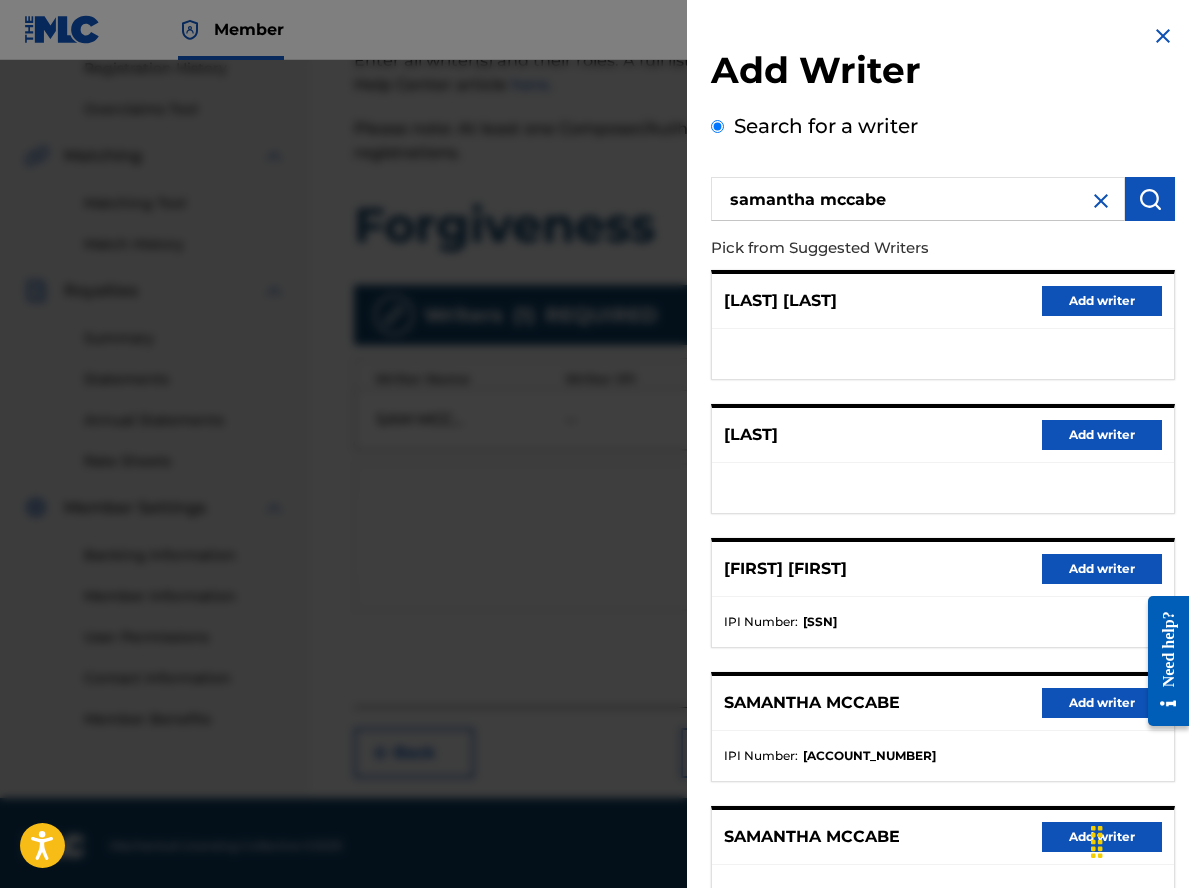 scroll, scrollTop: 154, scrollLeft: 0, axis: vertical 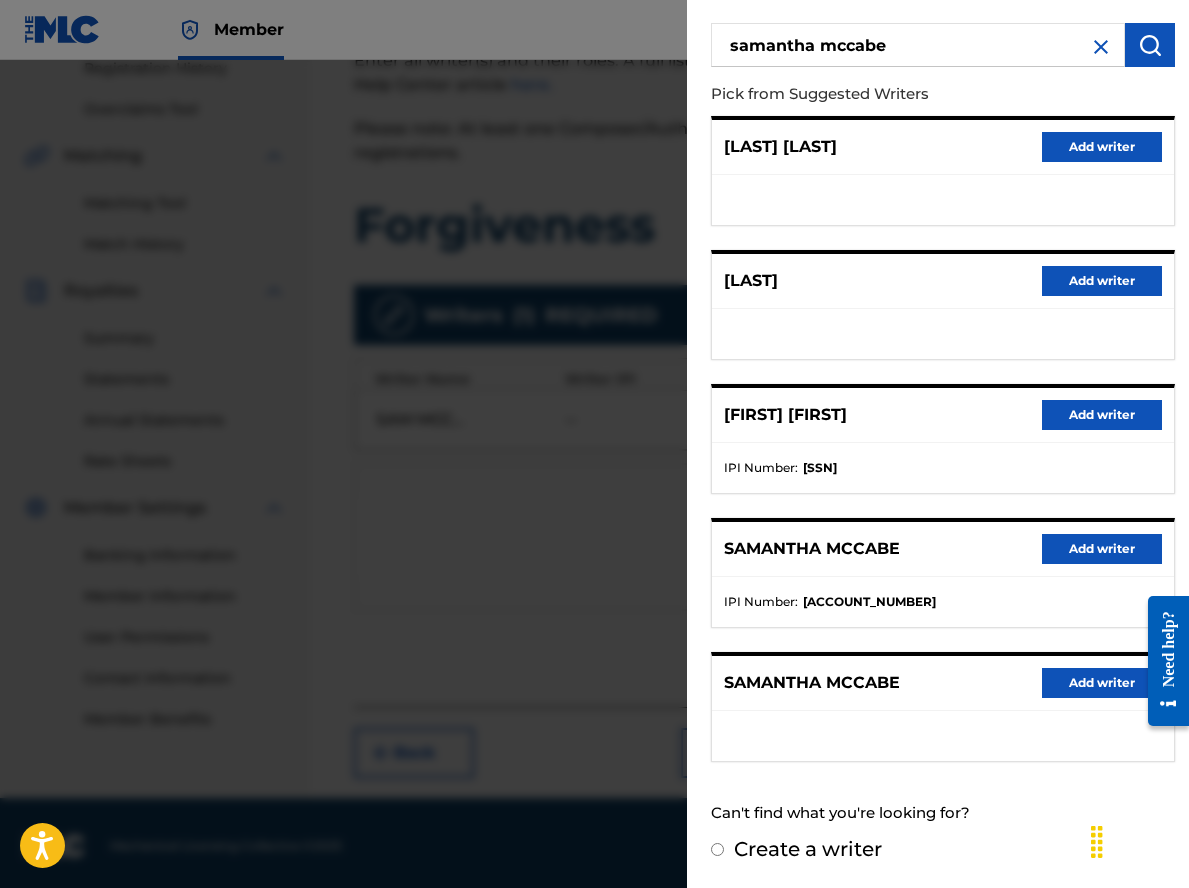 click on "Add writer" at bounding box center (1102, 549) 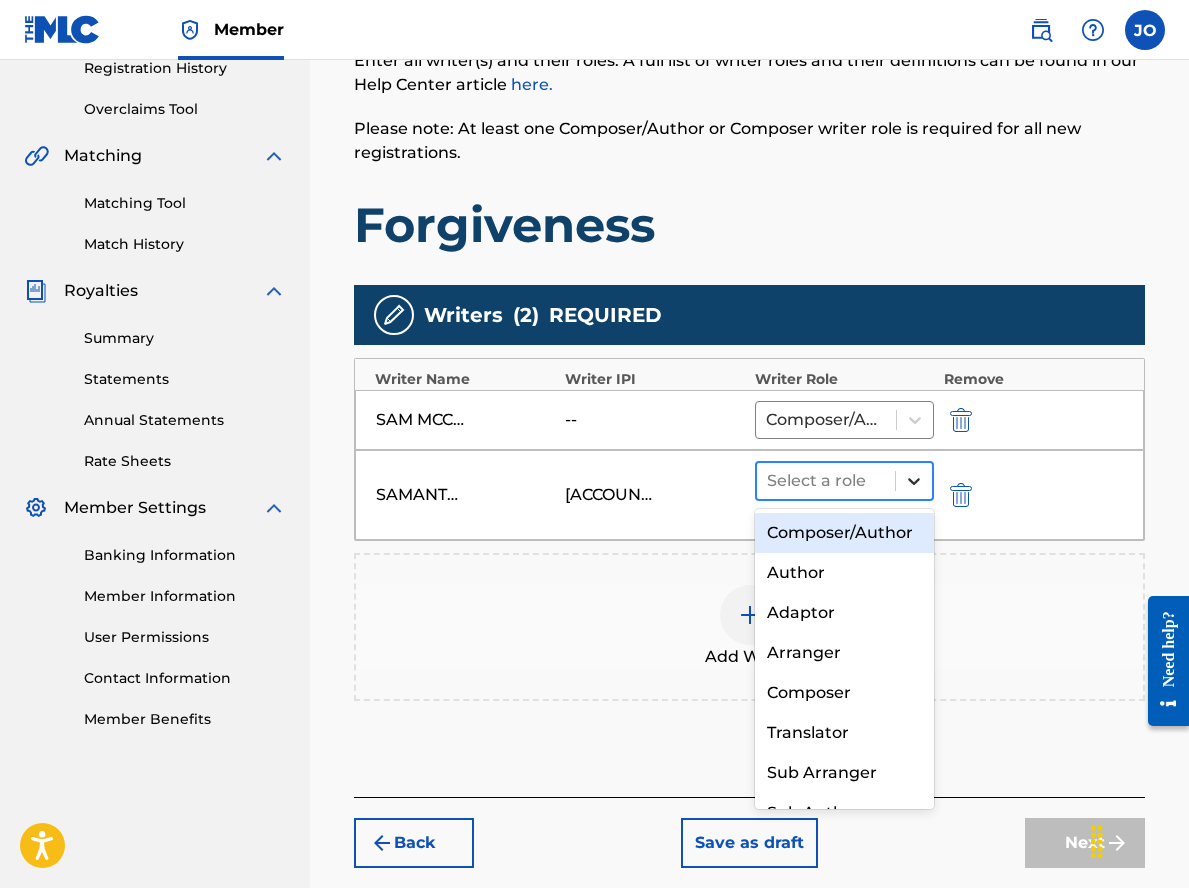 click 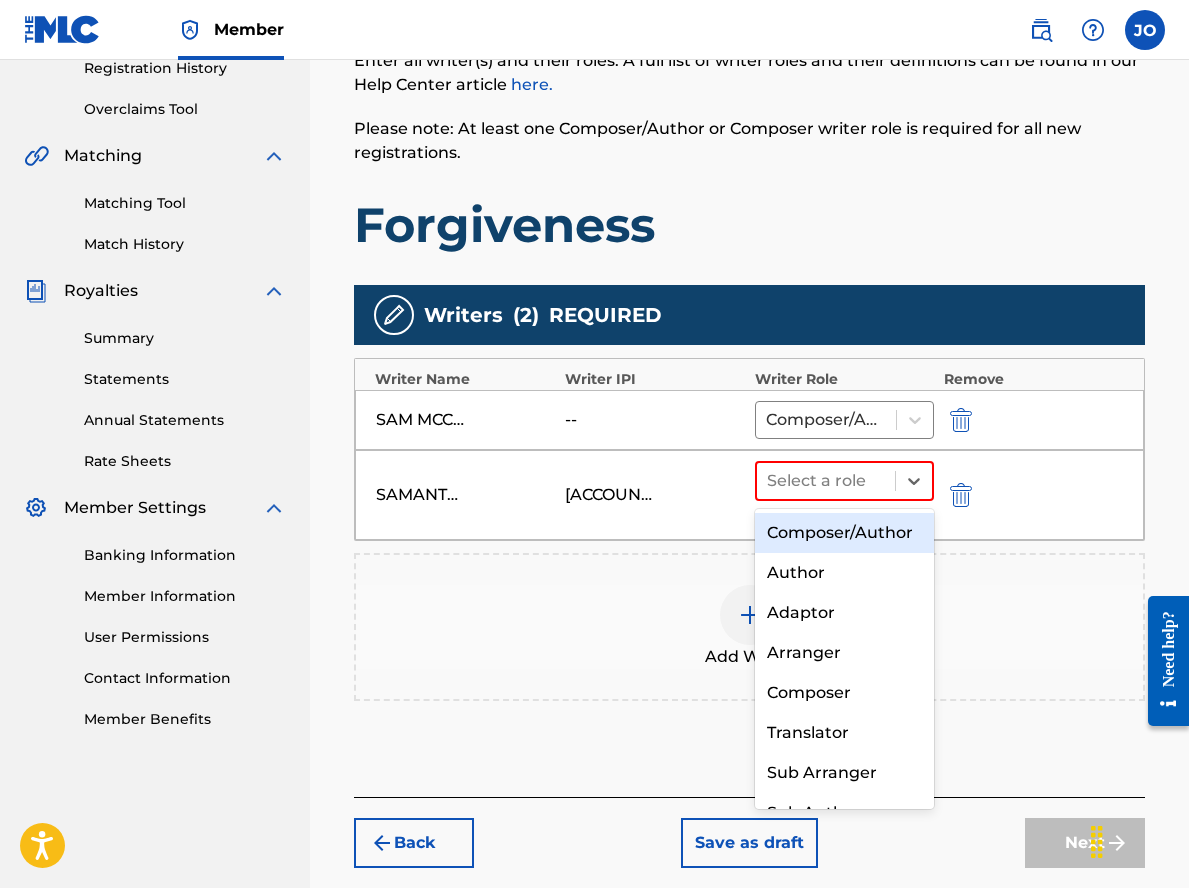 click on "Composer/Author" at bounding box center [844, 533] 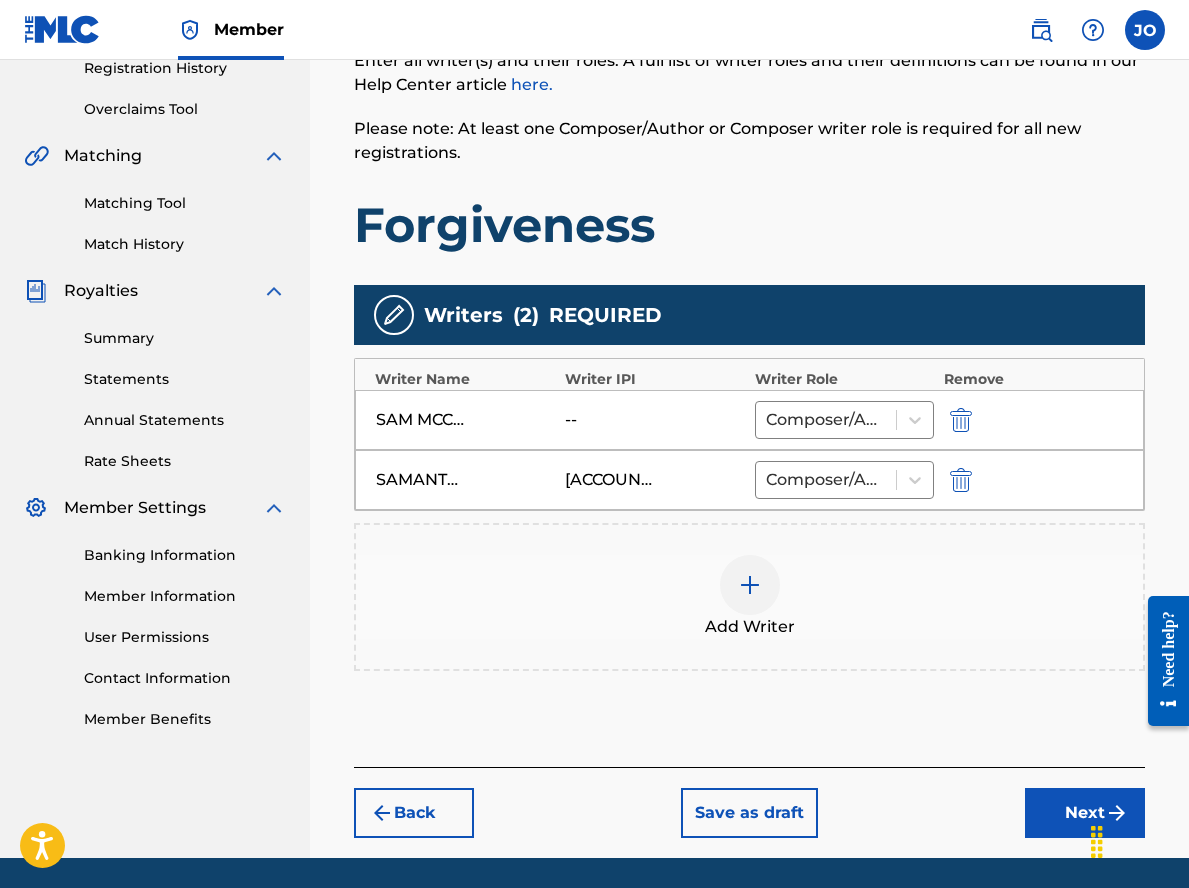 click on "Next" at bounding box center (1085, 813) 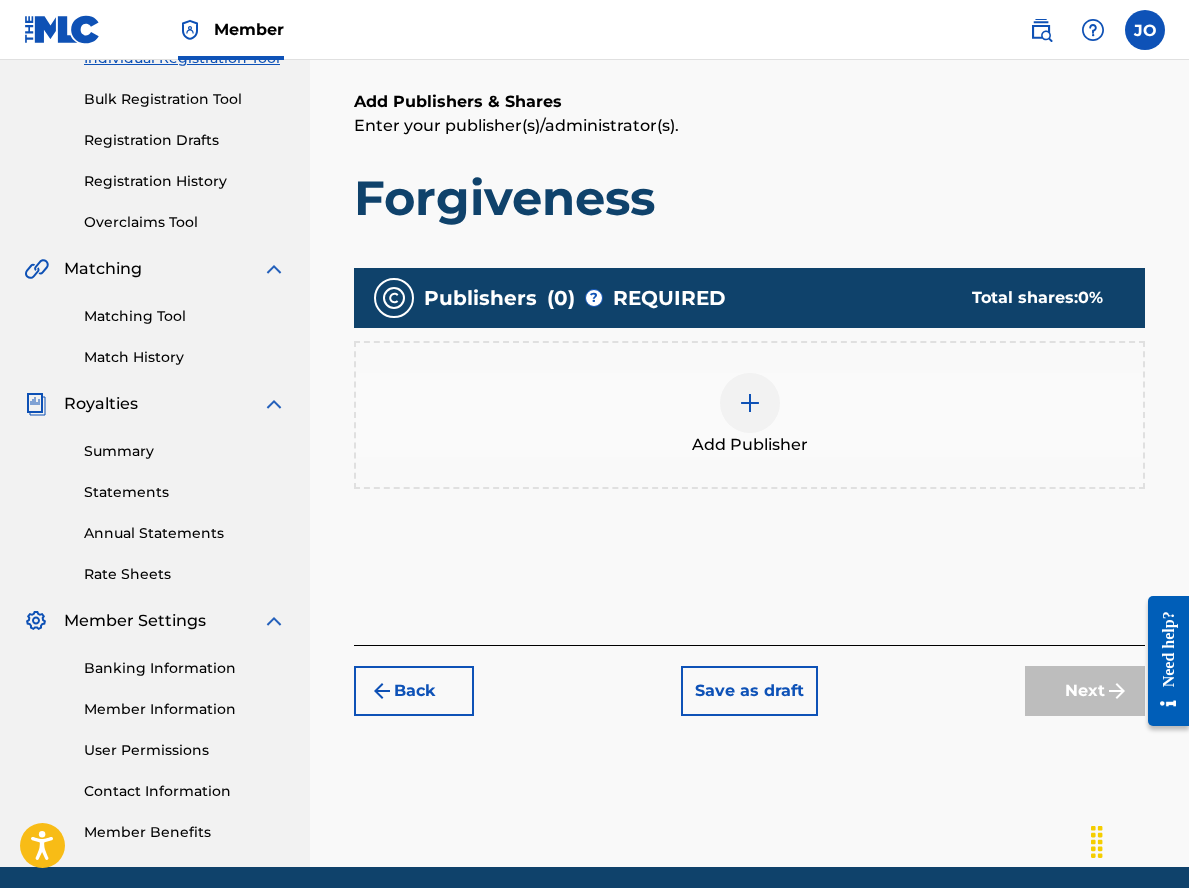 scroll, scrollTop: 90, scrollLeft: 0, axis: vertical 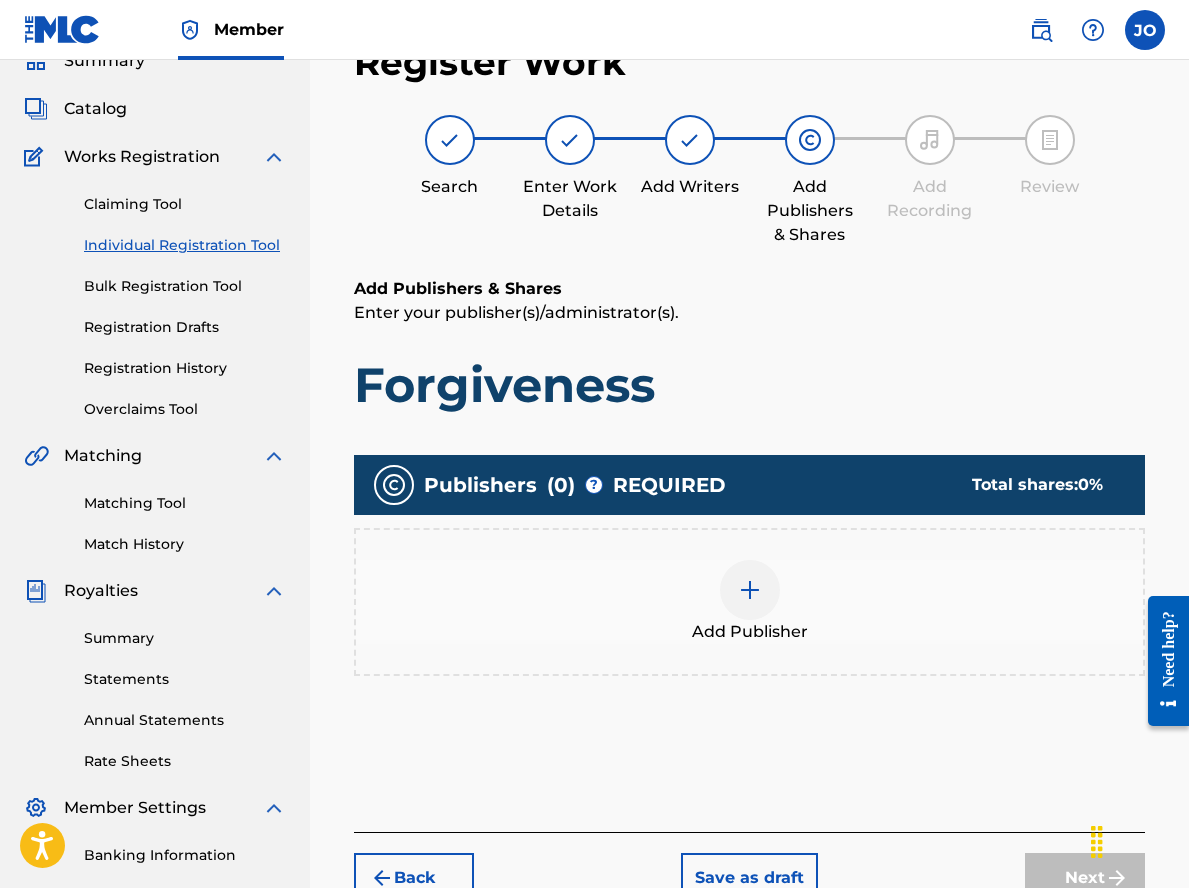 click at bounding box center (750, 590) 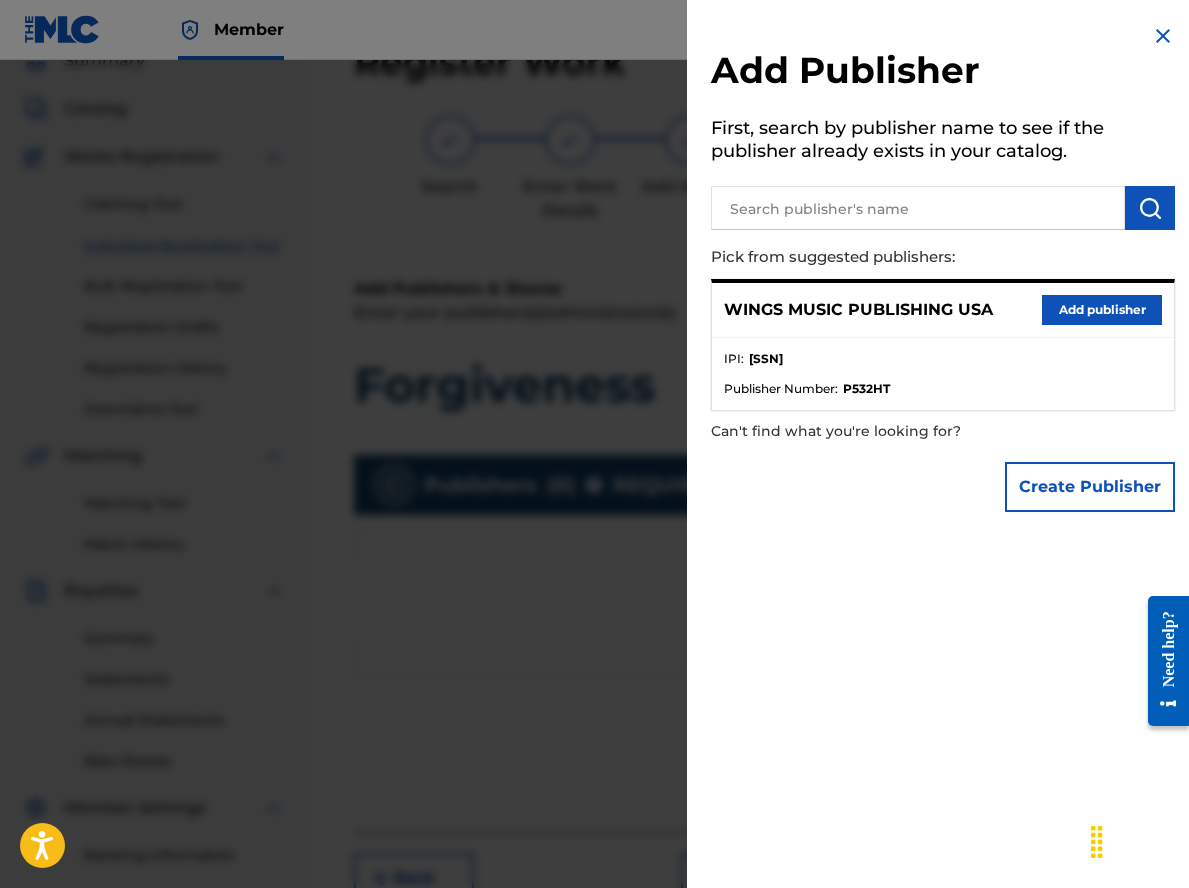 click on "Add publisher" at bounding box center [1102, 310] 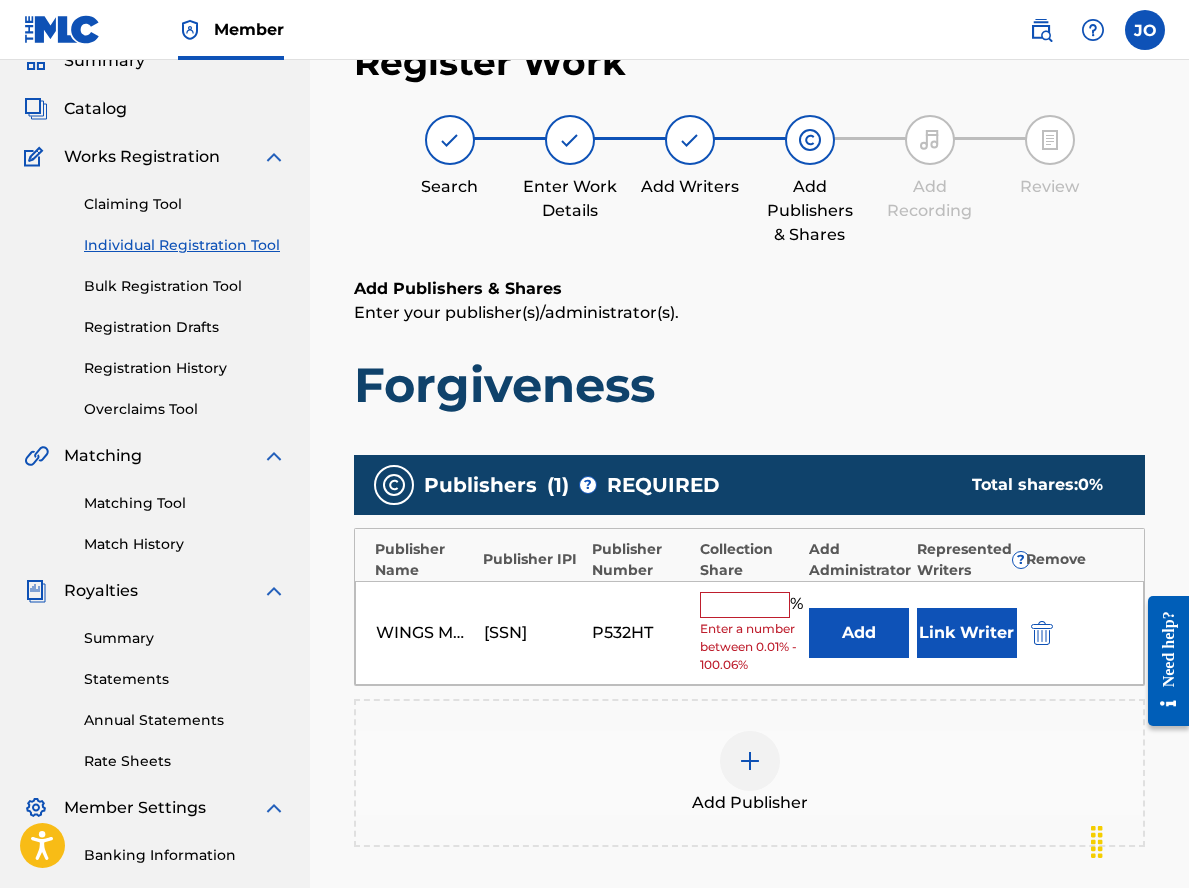 click at bounding box center [745, 605] 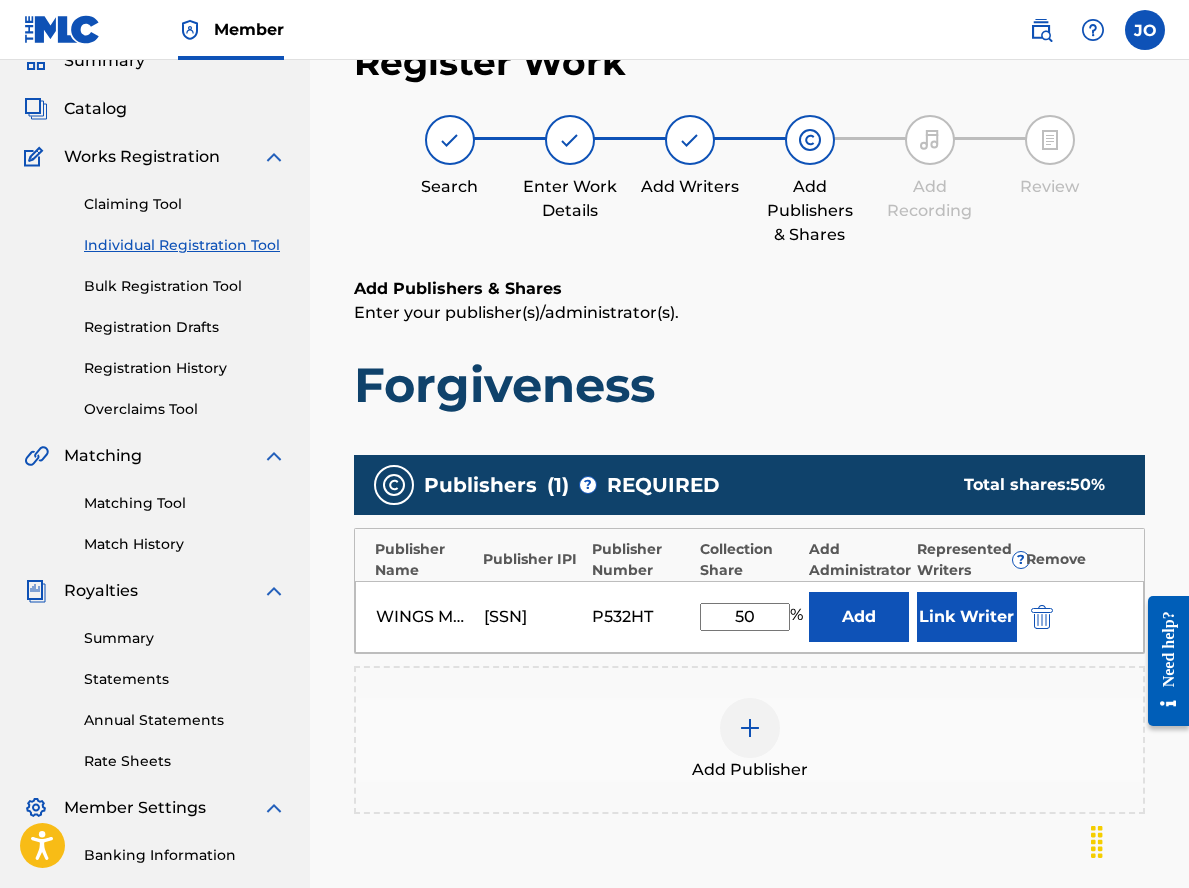 click on "Link Writer" at bounding box center (967, 617) 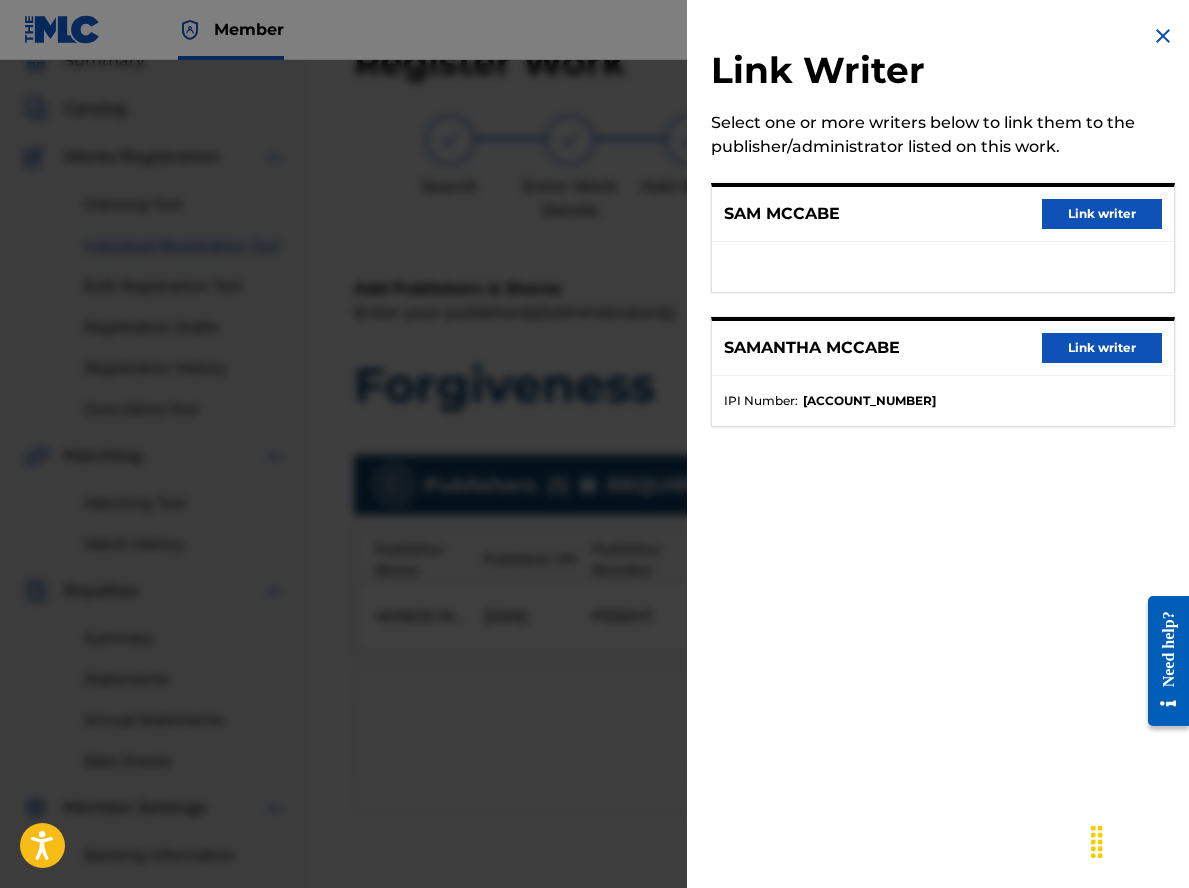 click on "Link writer" at bounding box center (1102, 348) 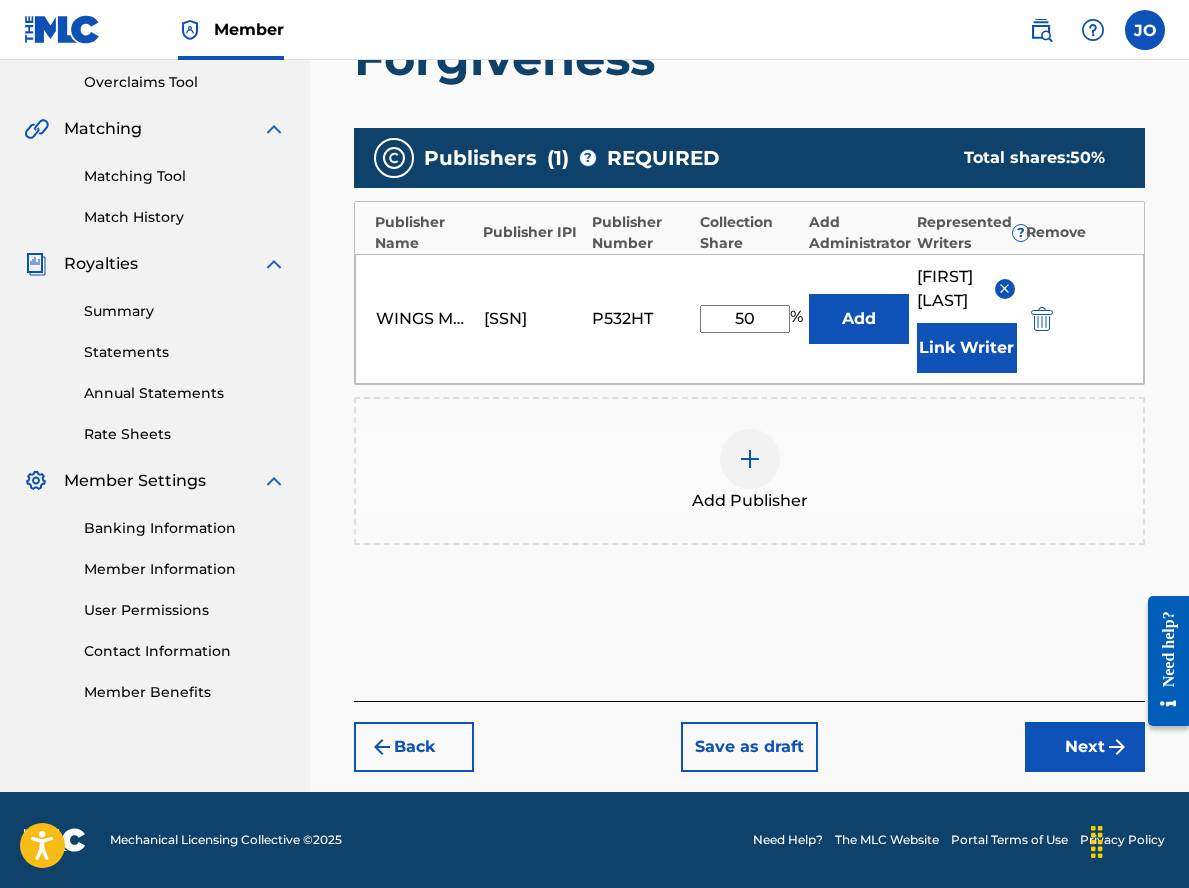 click on "Next" at bounding box center (1085, 747) 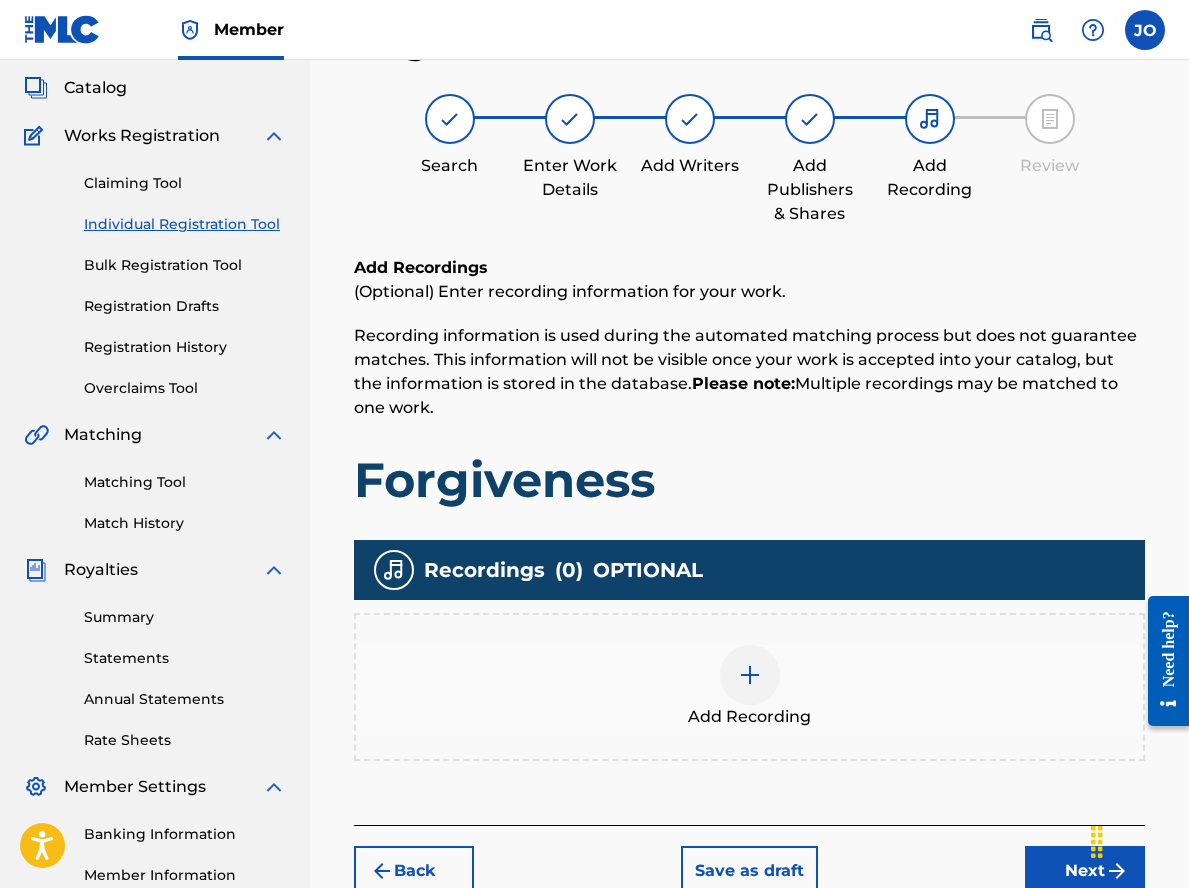 scroll, scrollTop: 90, scrollLeft: 0, axis: vertical 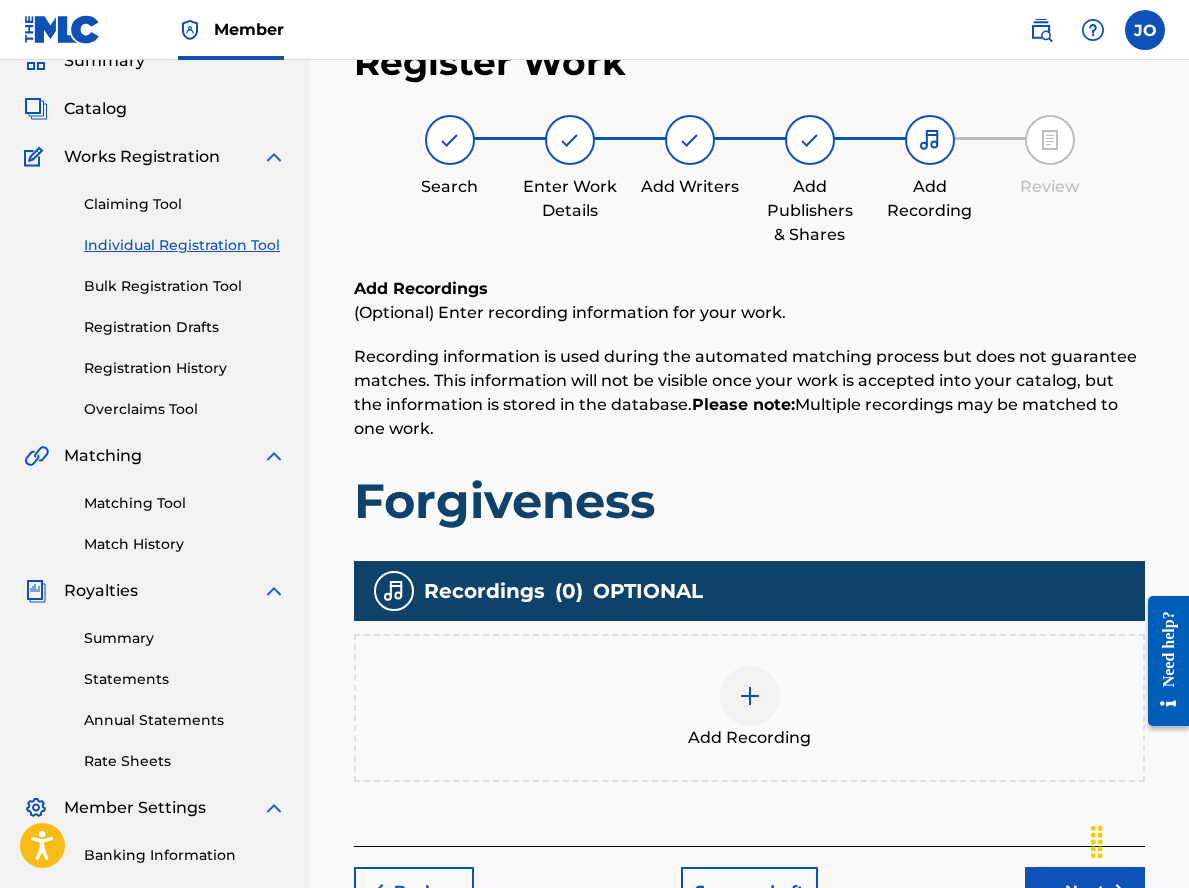 click at bounding box center [750, 696] 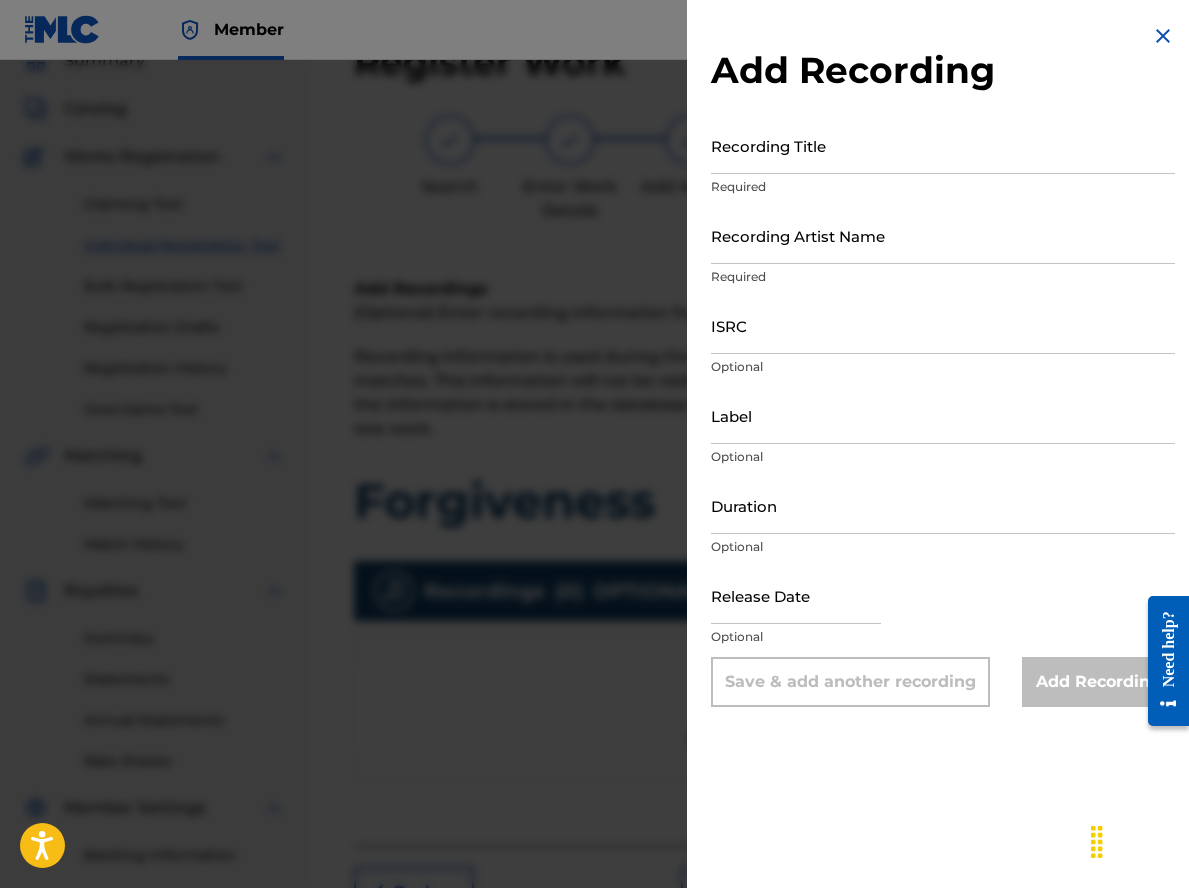 click on "Recording Title" at bounding box center (943, 145) 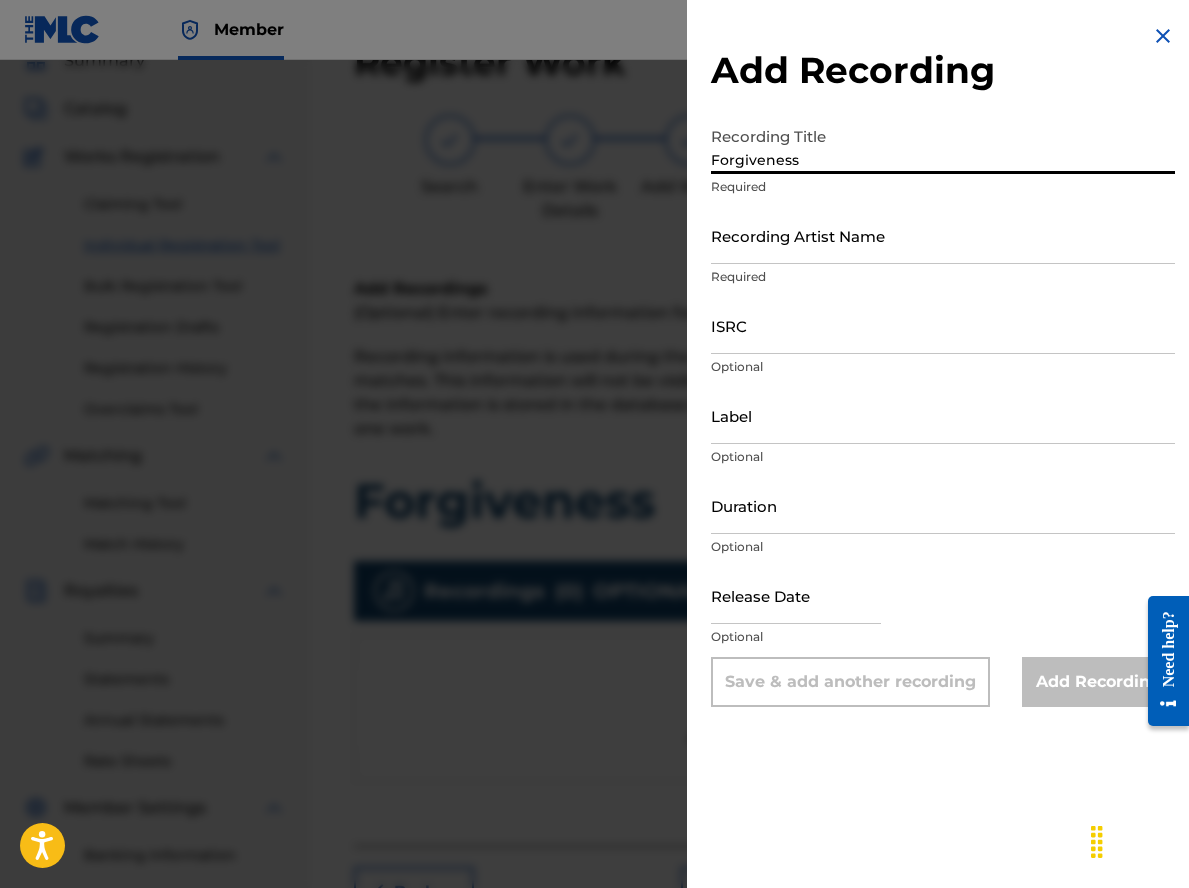 type on "Forgiveness" 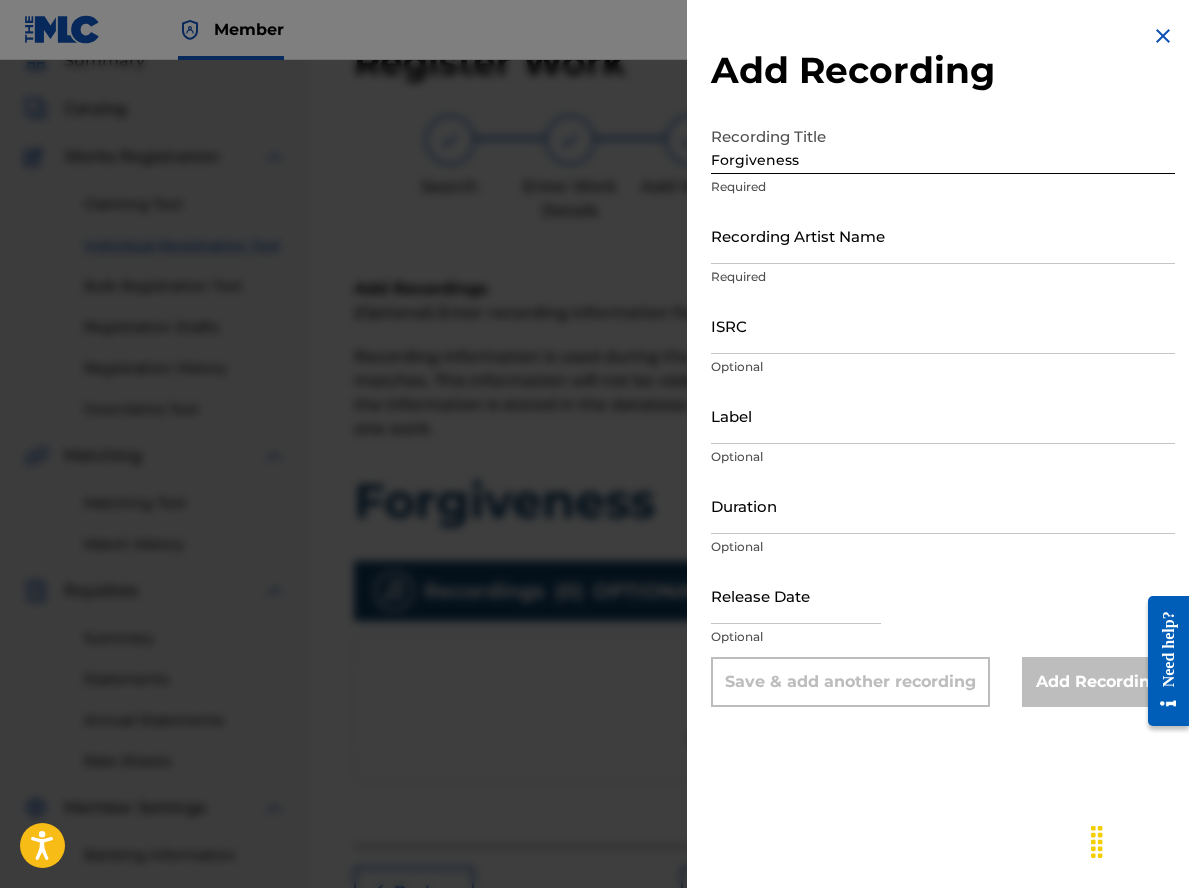 drag, startPoint x: 803, startPoint y: 343, endPoint x: 798, endPoint y: 306, distance: 37.336308 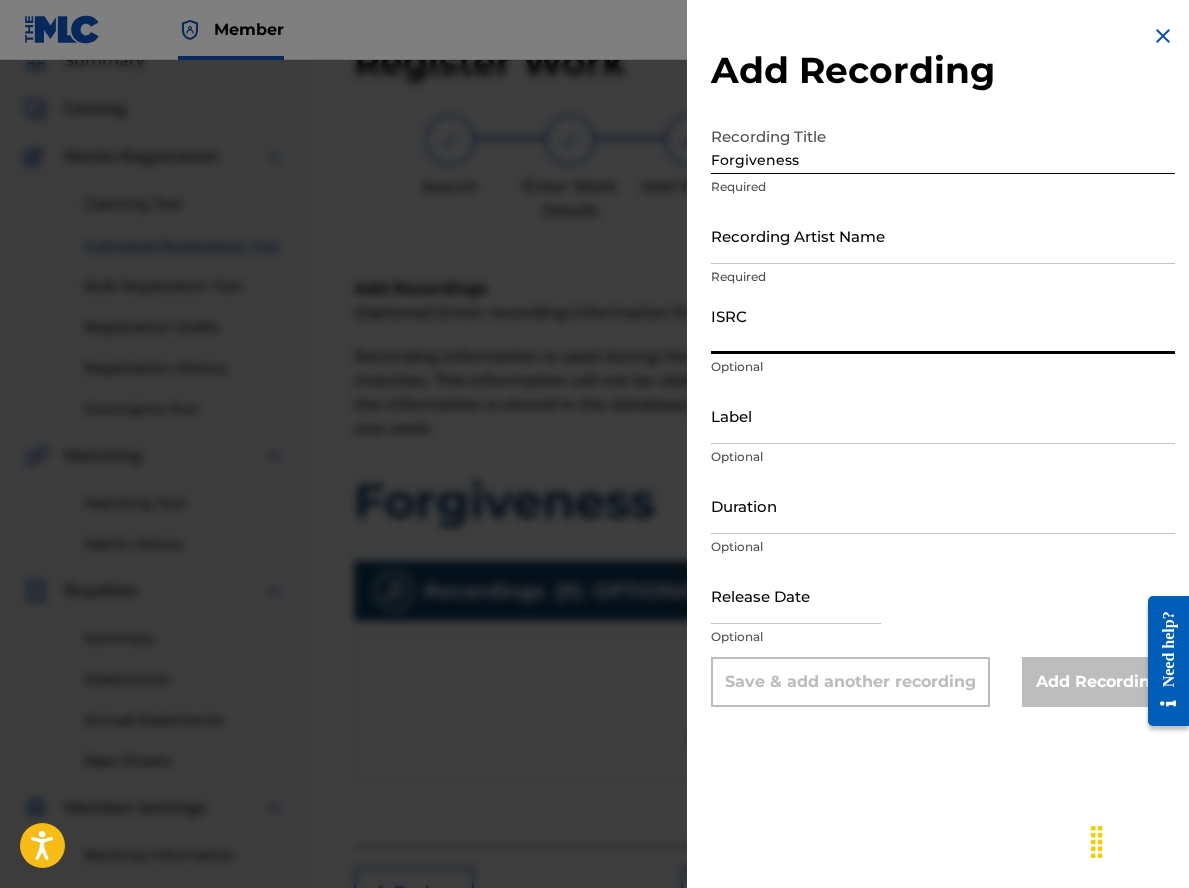click on "Recording Artist Name" at bounding box center (943, 235) 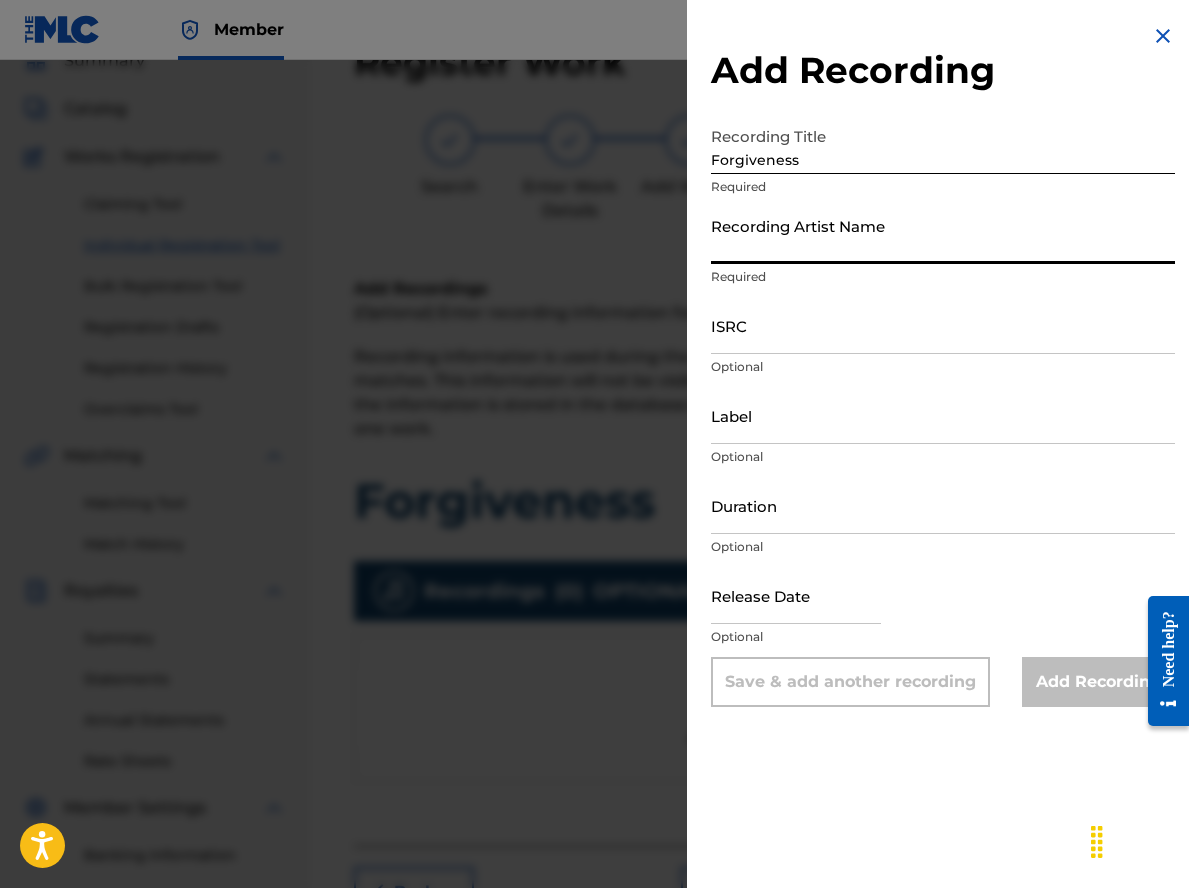 type on "[FIRST] [LAST]" 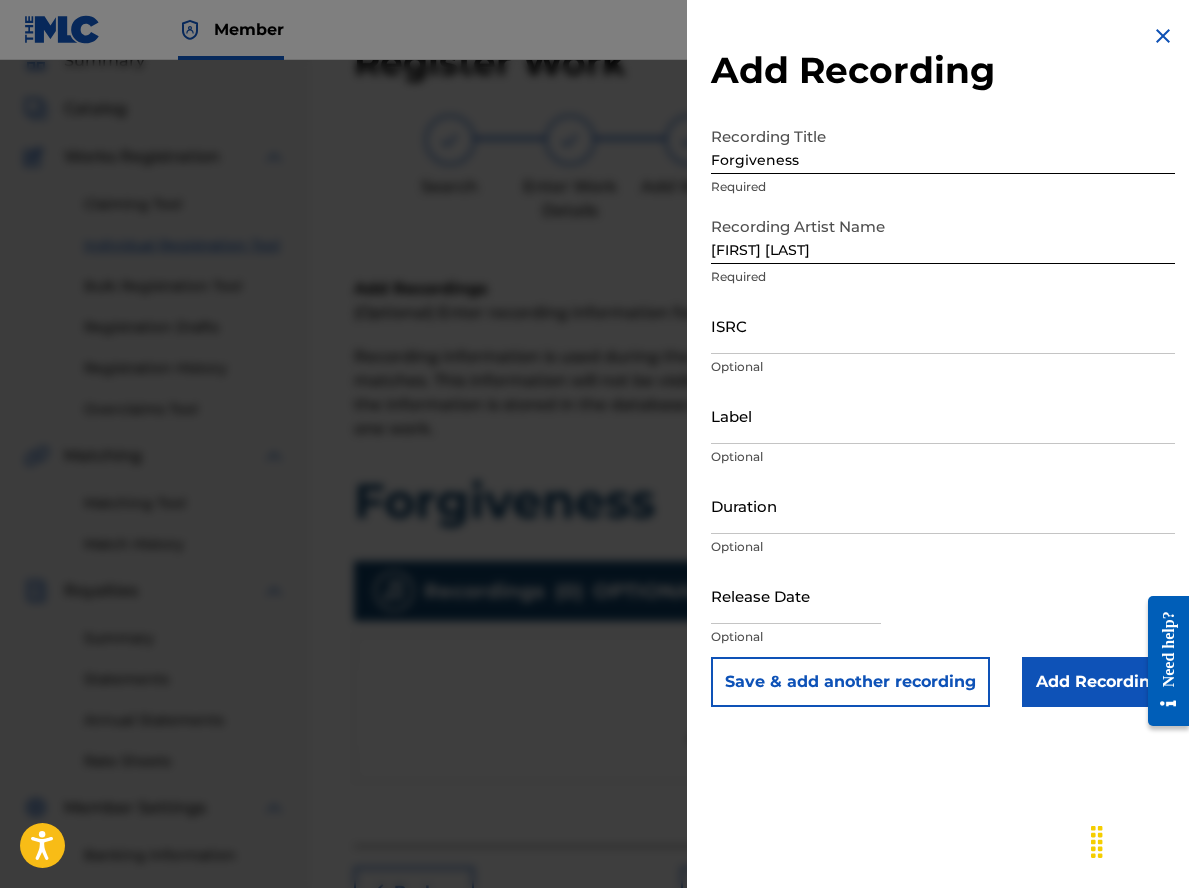 click on "ISRC" at bounding box center (943, 325) 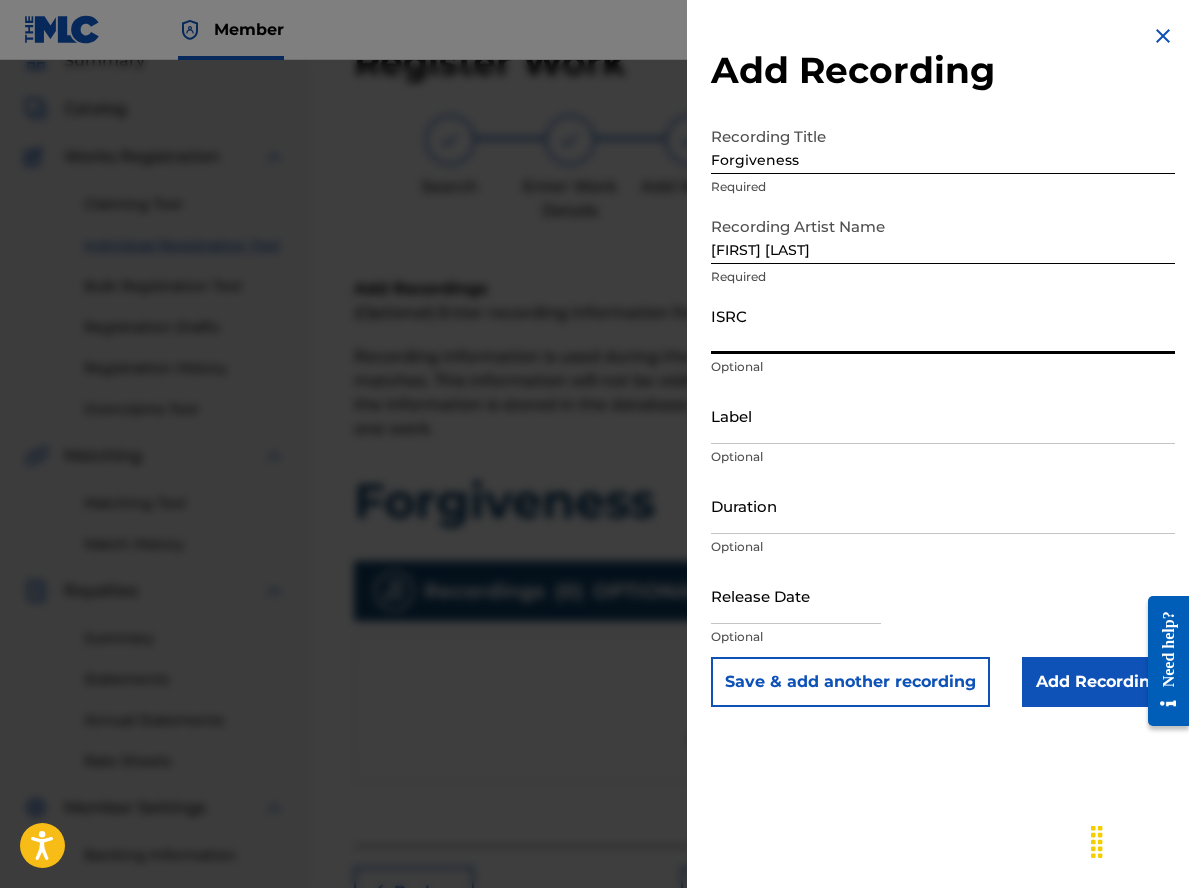 paste on "QZGXC2400588" 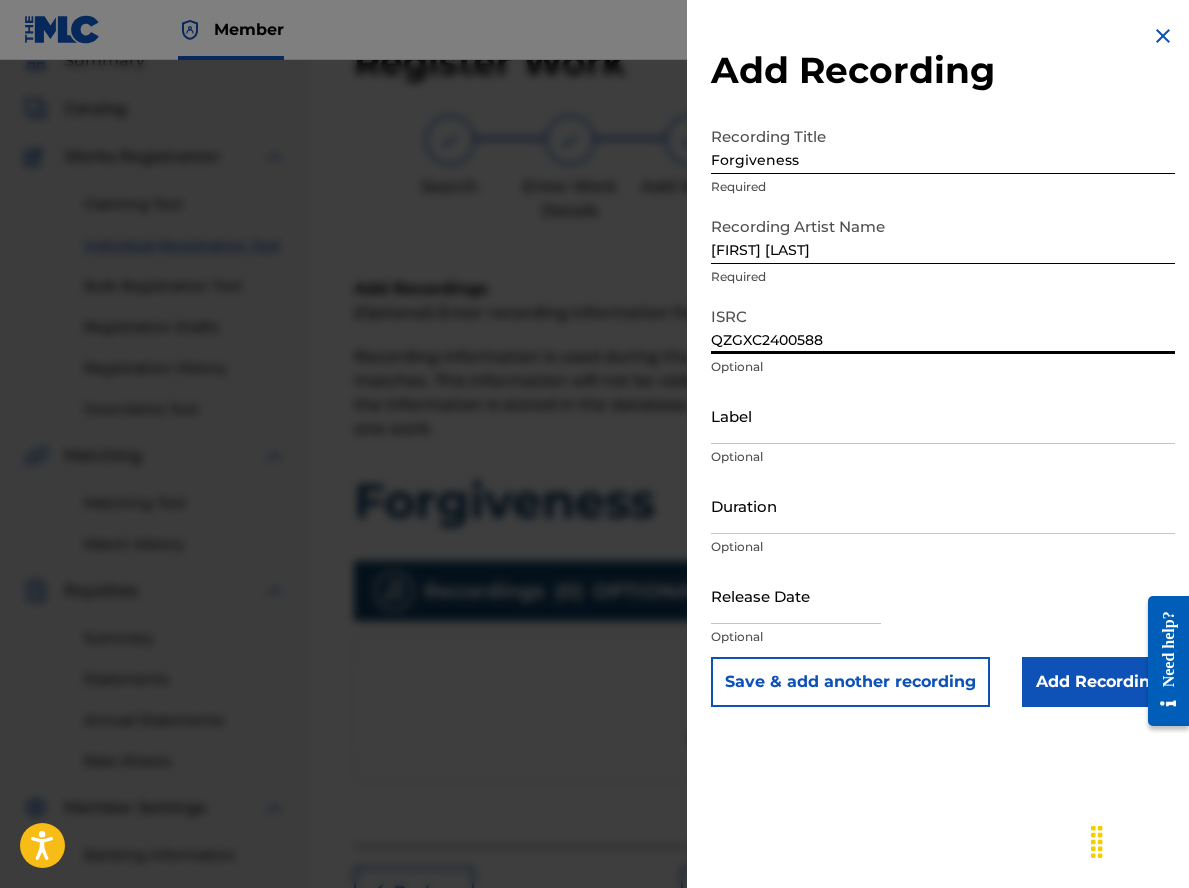 type on "QZGXC2400588" 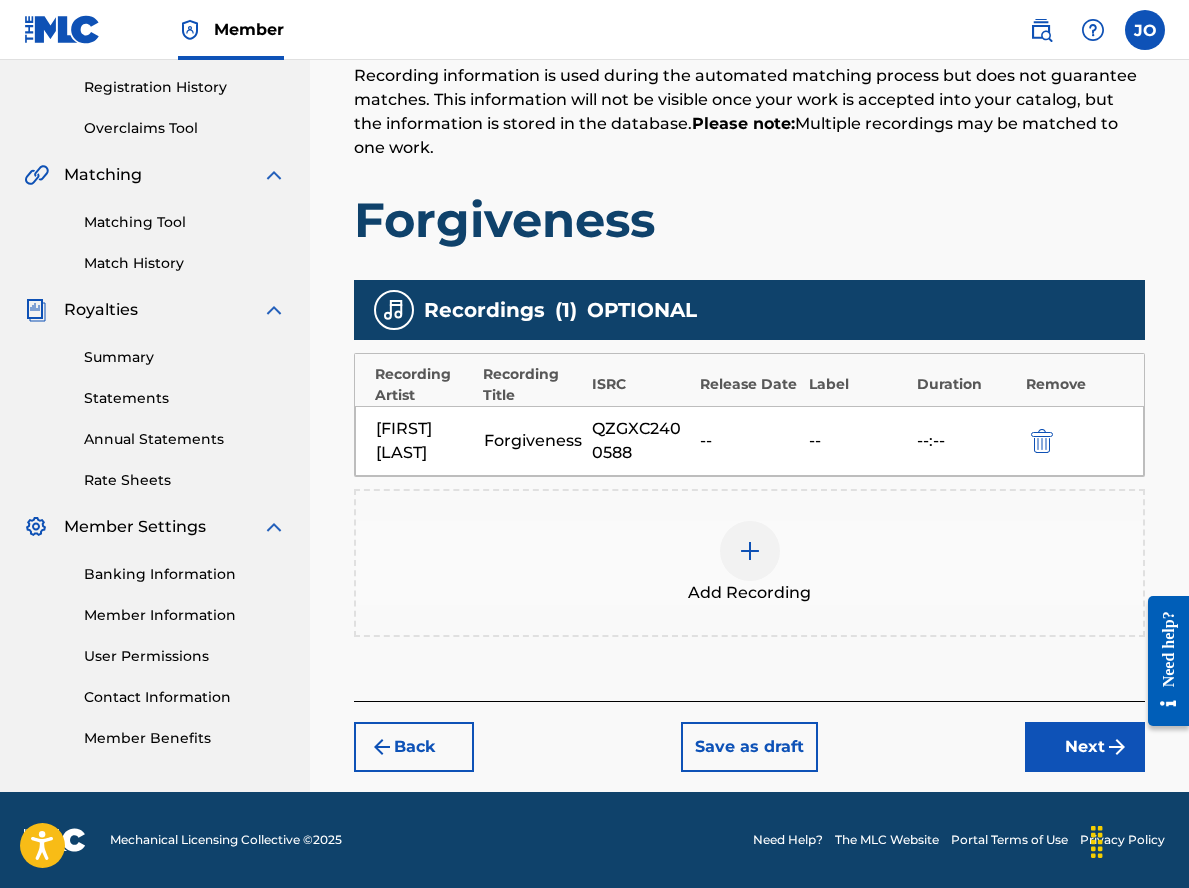 click on "Next" at bounding box center [1085, 747] 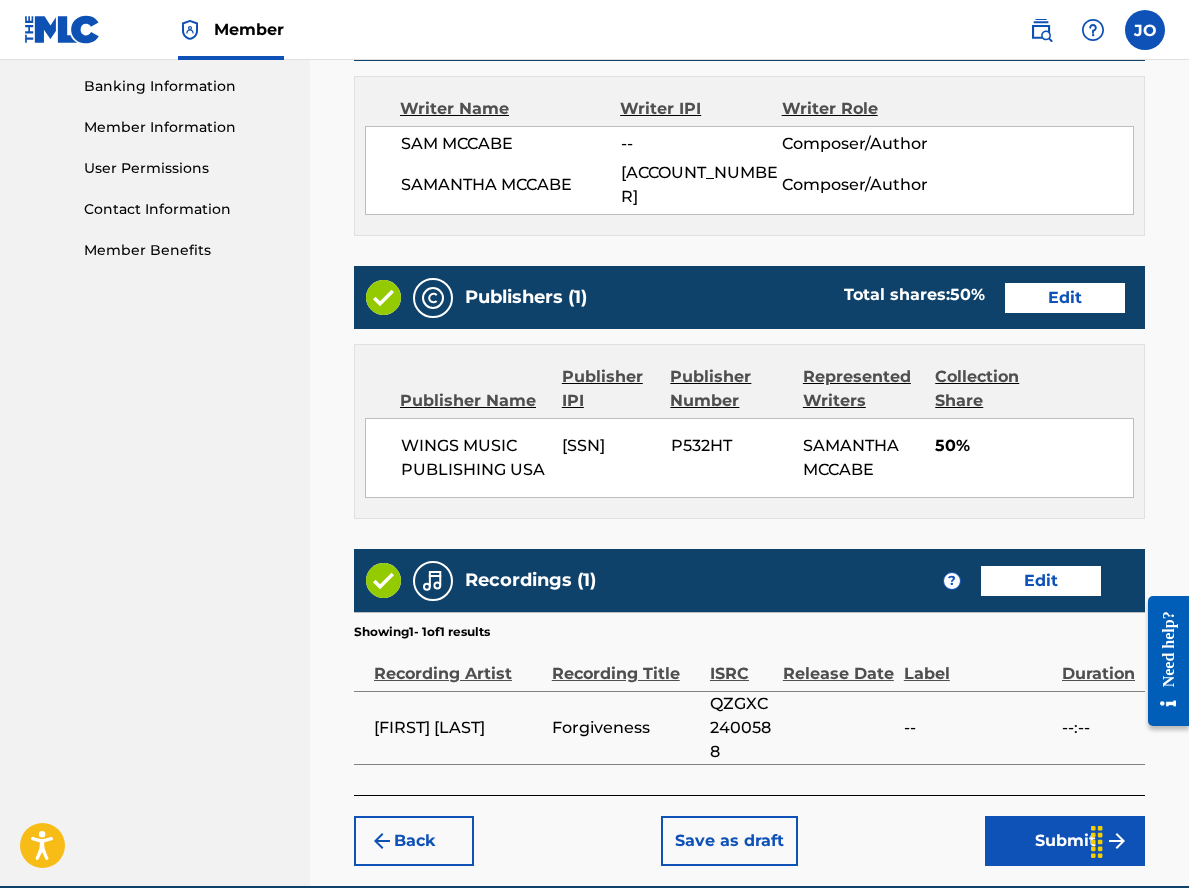 scroll, scrollTop: 929, scrollLeft: 0, axis: vertical 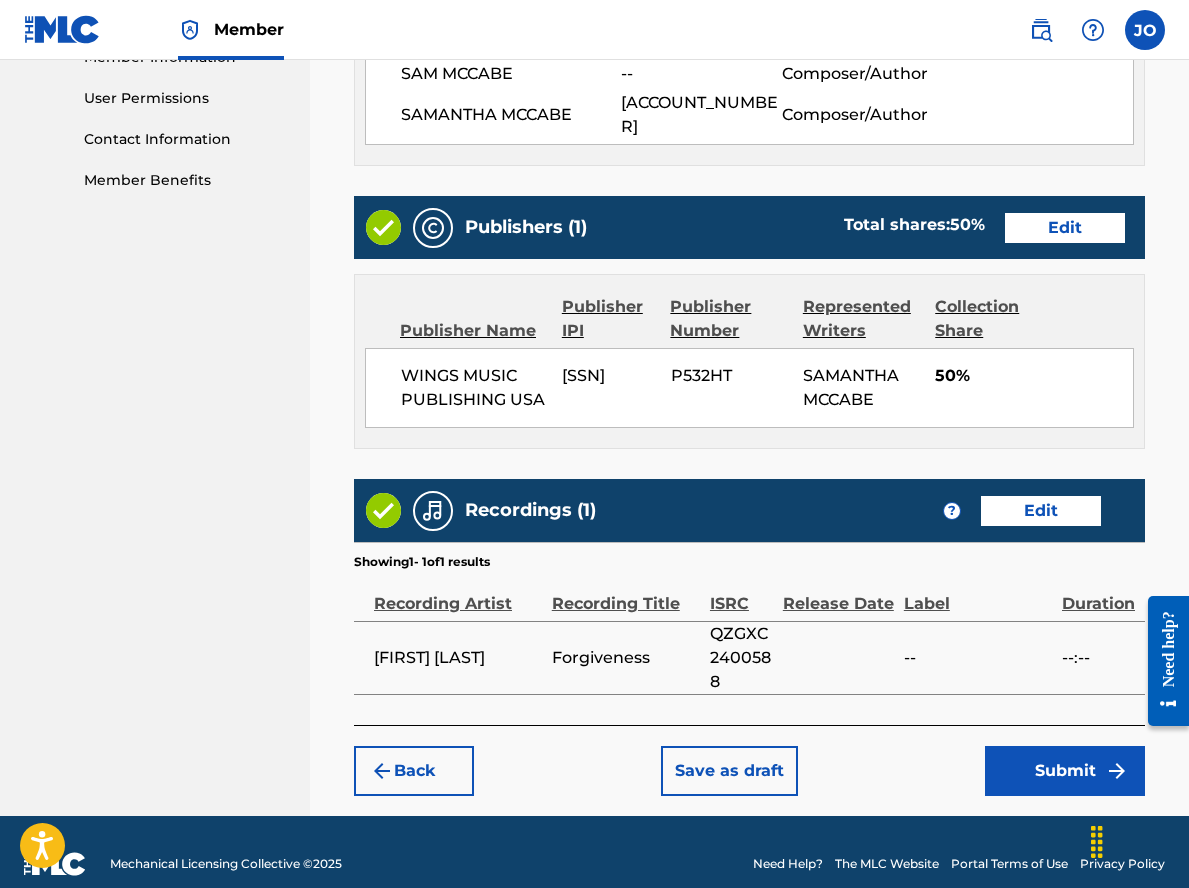 click on "Submit" at bounding box center [1065, 771] 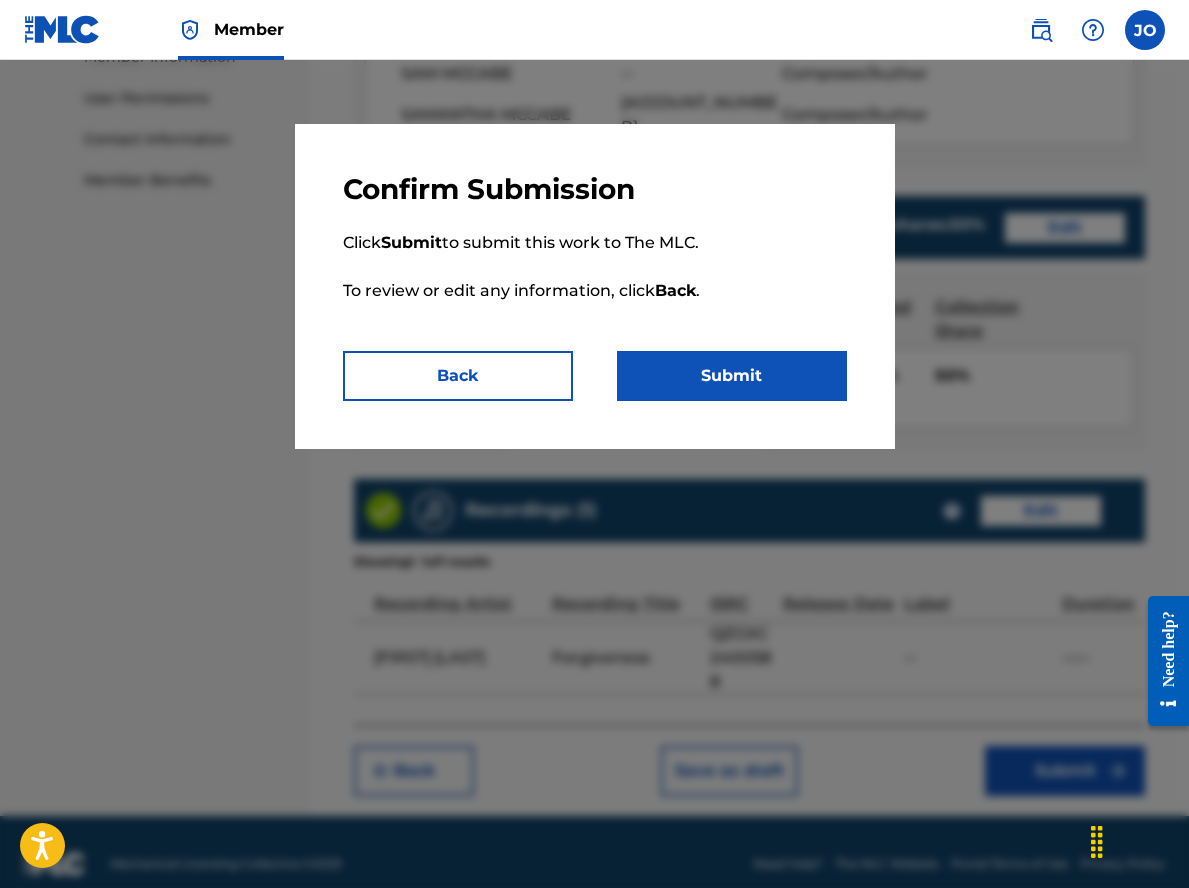 click on "Submit" at bounding box center (732, 376) 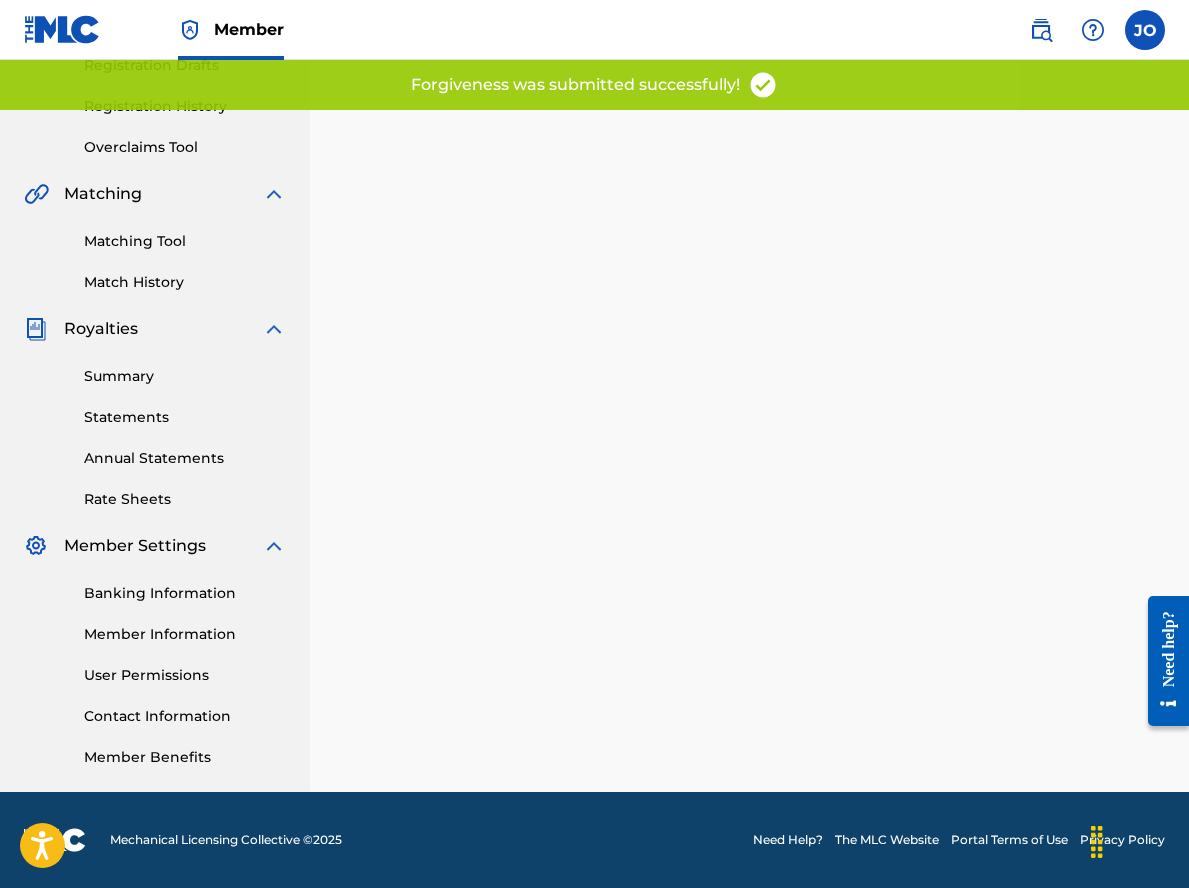 scroll, scrollTop: 0, scrollLeft: 0, axis: both 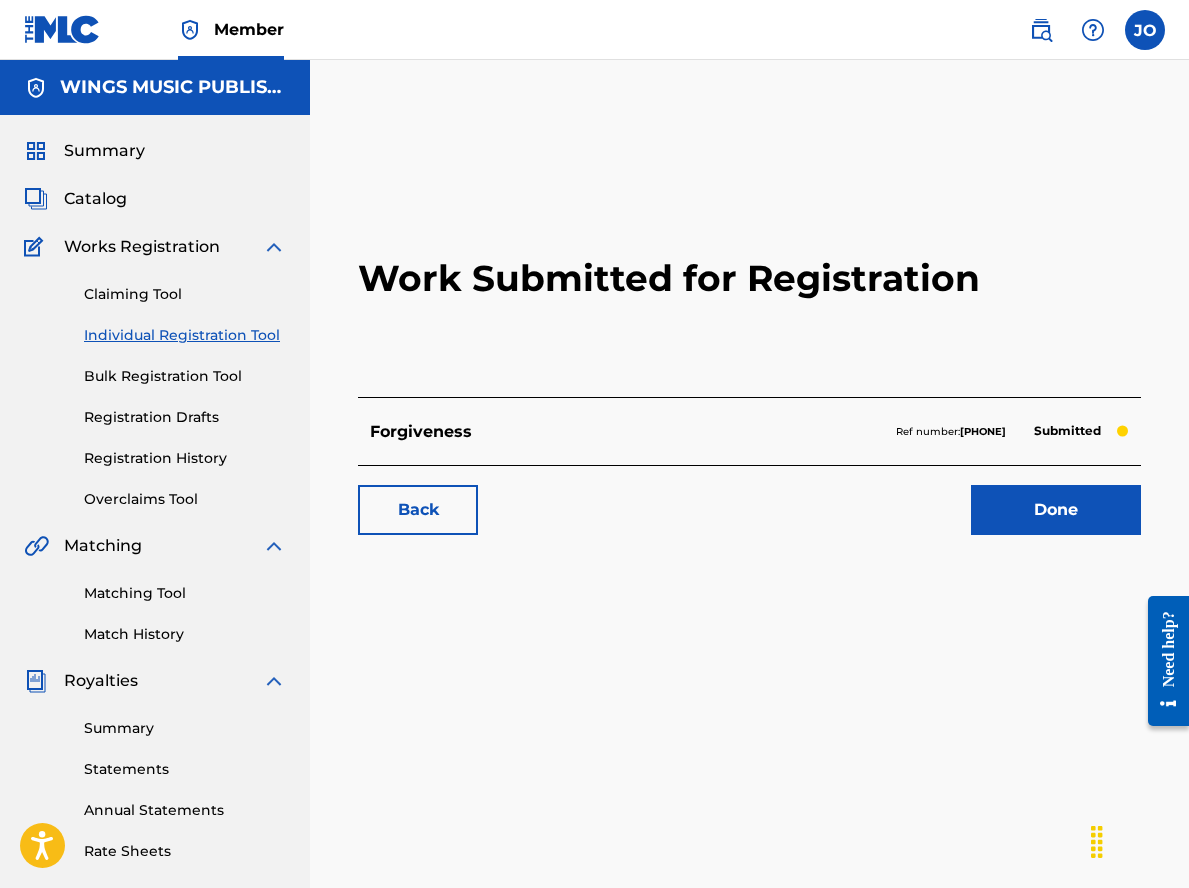 click on "Individual Registration Tool" at bounding box center (185, 335) 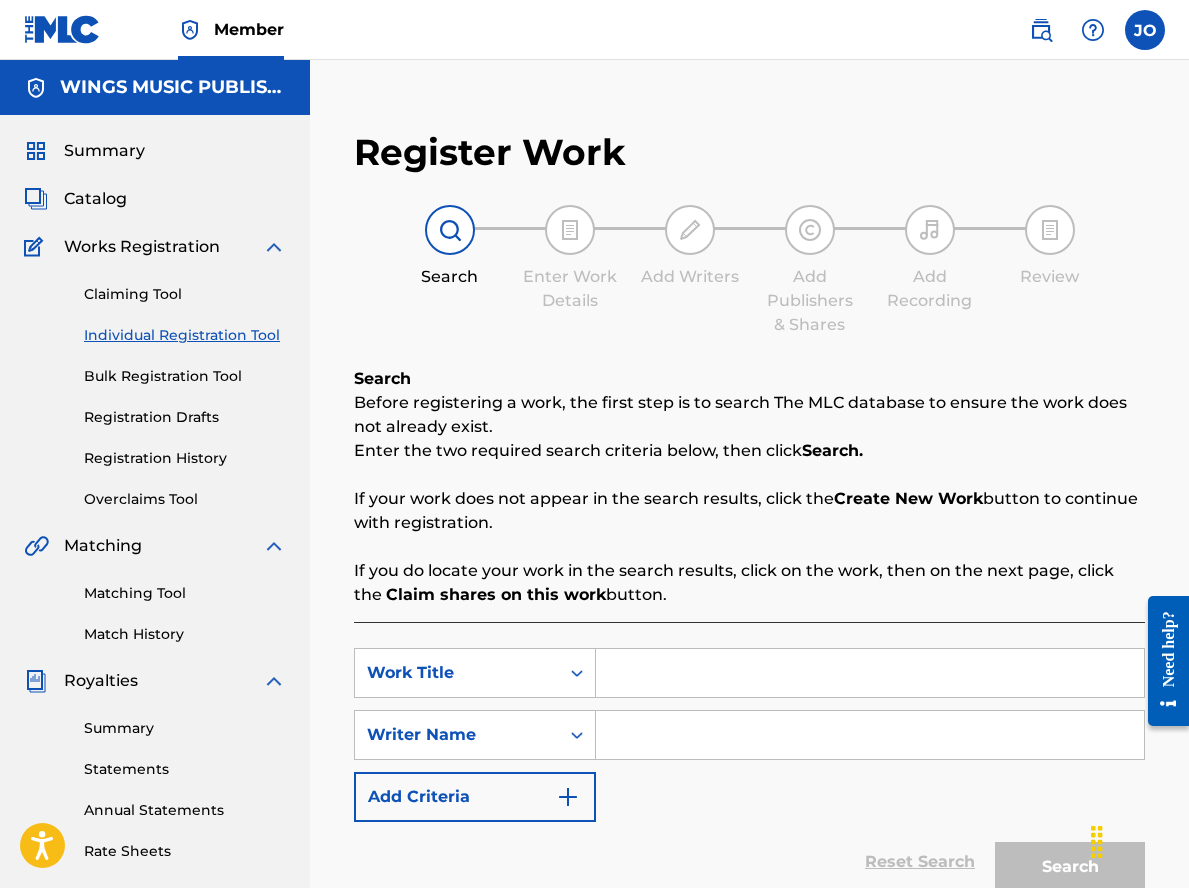 click at bounding box center (870, 673) 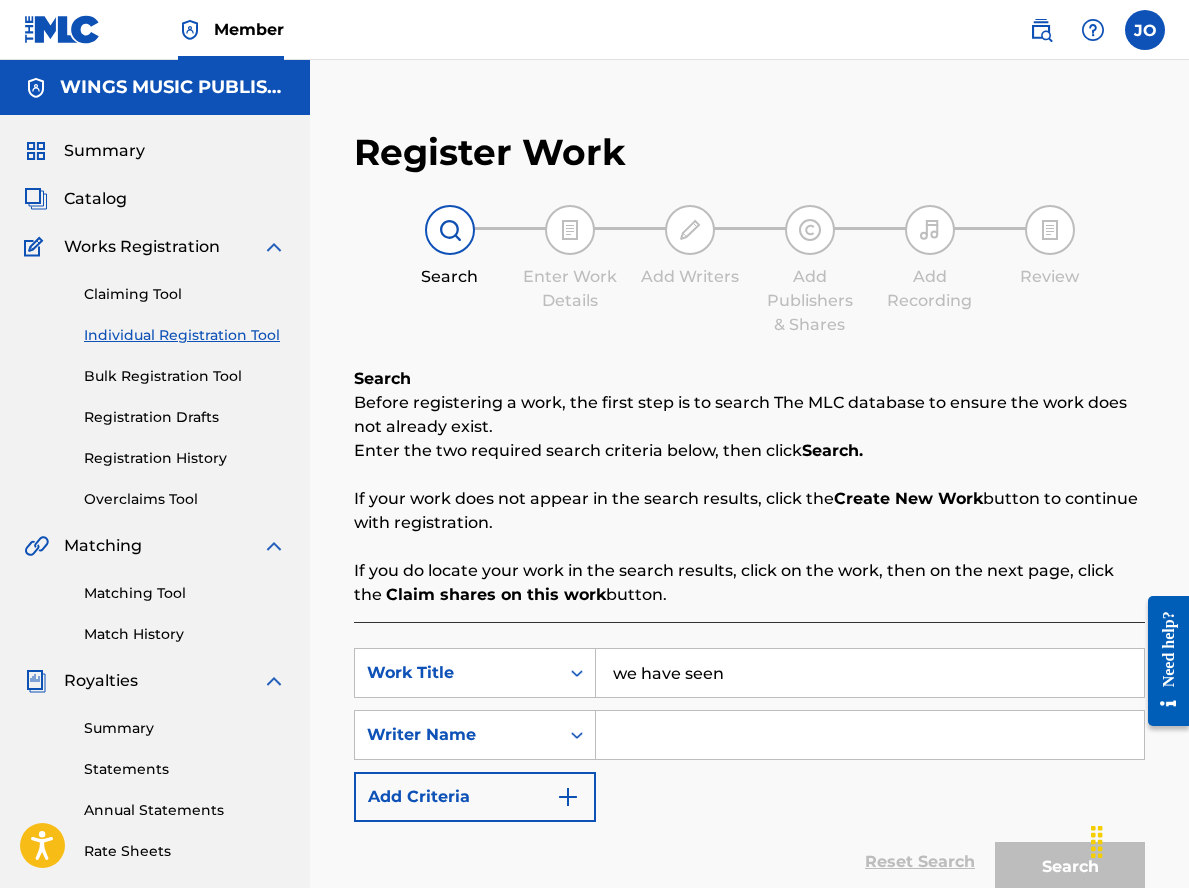 type on "we have seen" 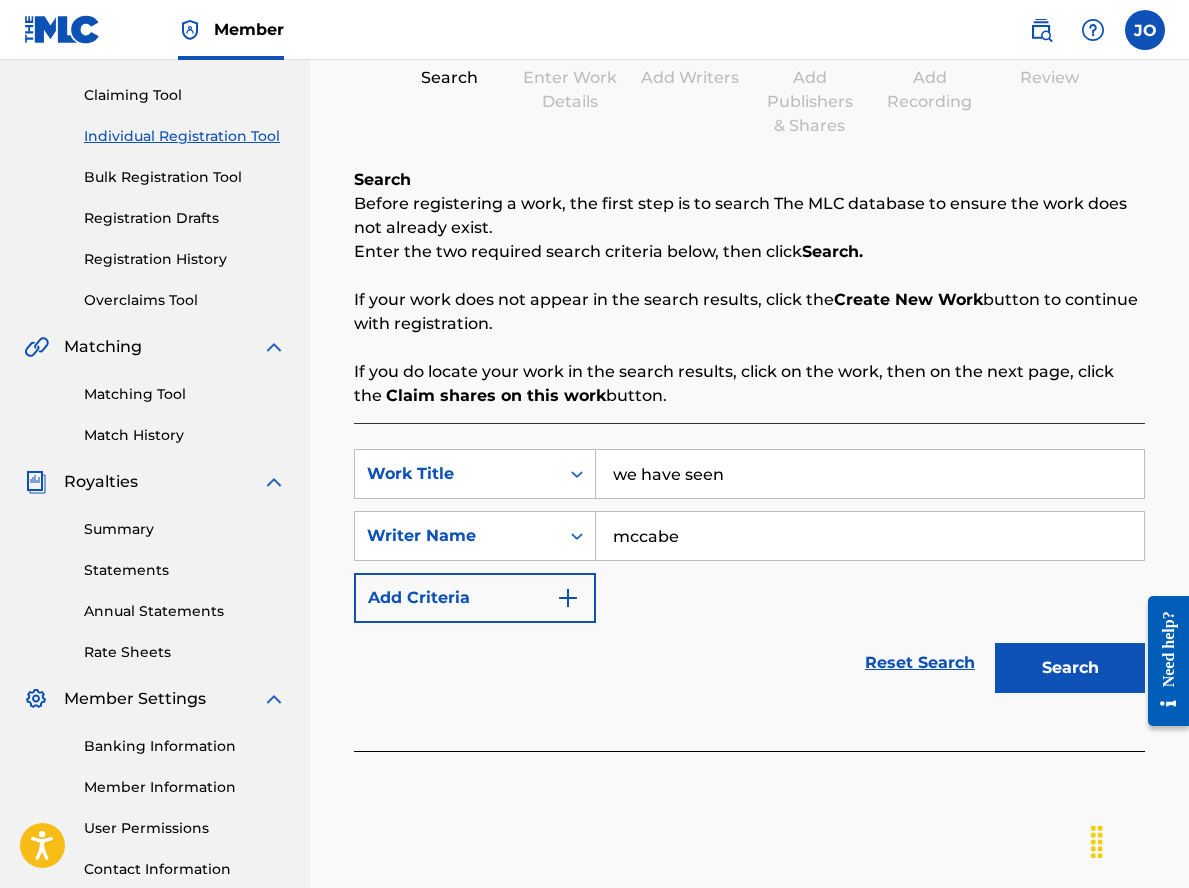 scroll, scrollTop: 200, scrollLeft: 0, axis: vertical 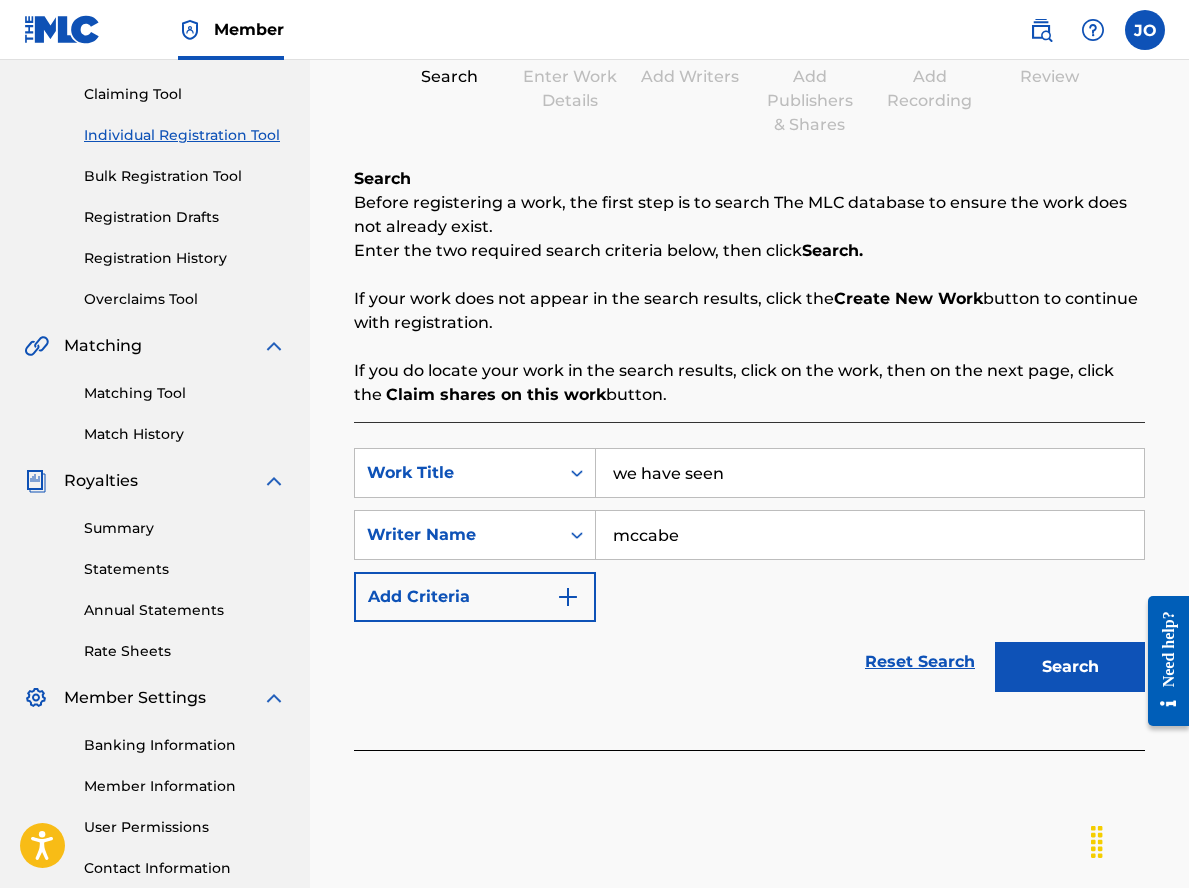 type on "mccabe" 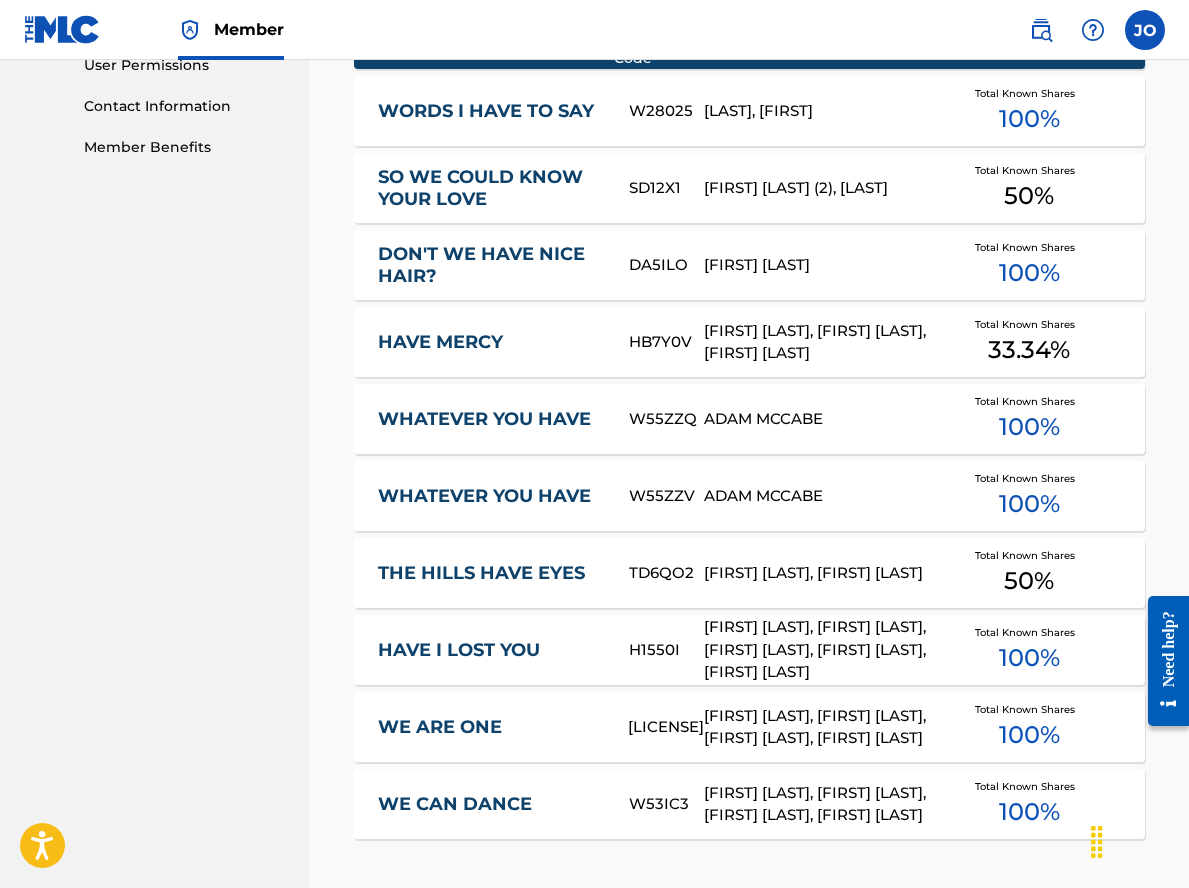 scroll, scrollTop: 1283, scrollLeft: 0, axis: vertical 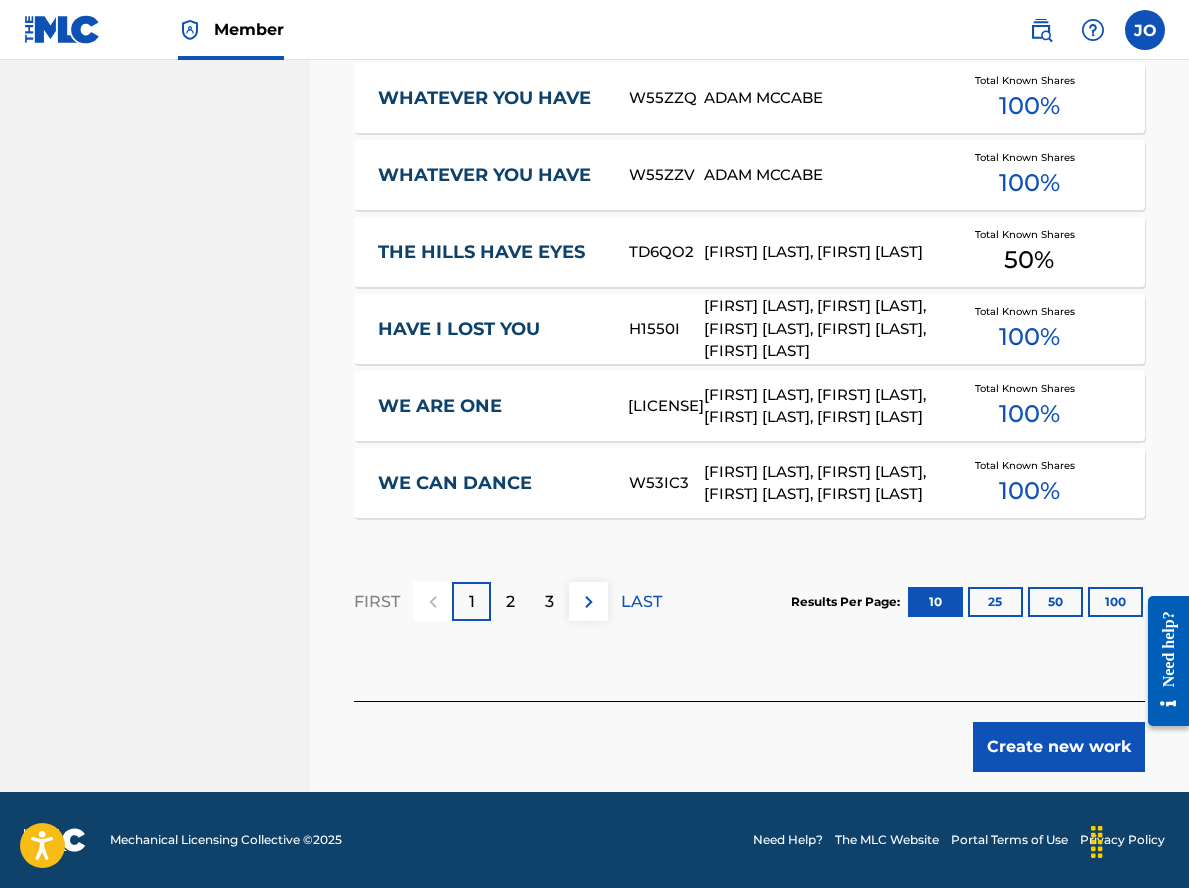 click on "Create new work" at bounding box center [1059, 747] 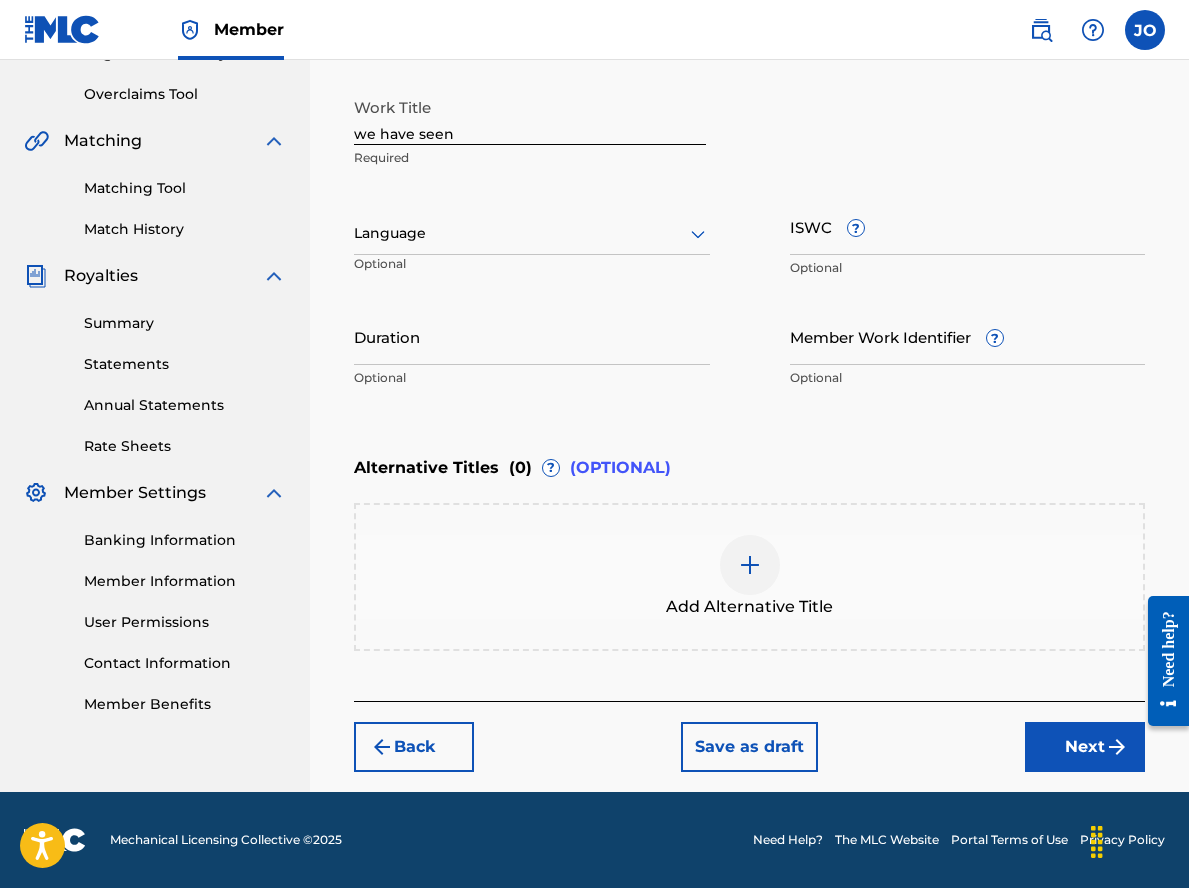 scroll, scrollTop: 405, scrollLeft: 0, axis: vertical 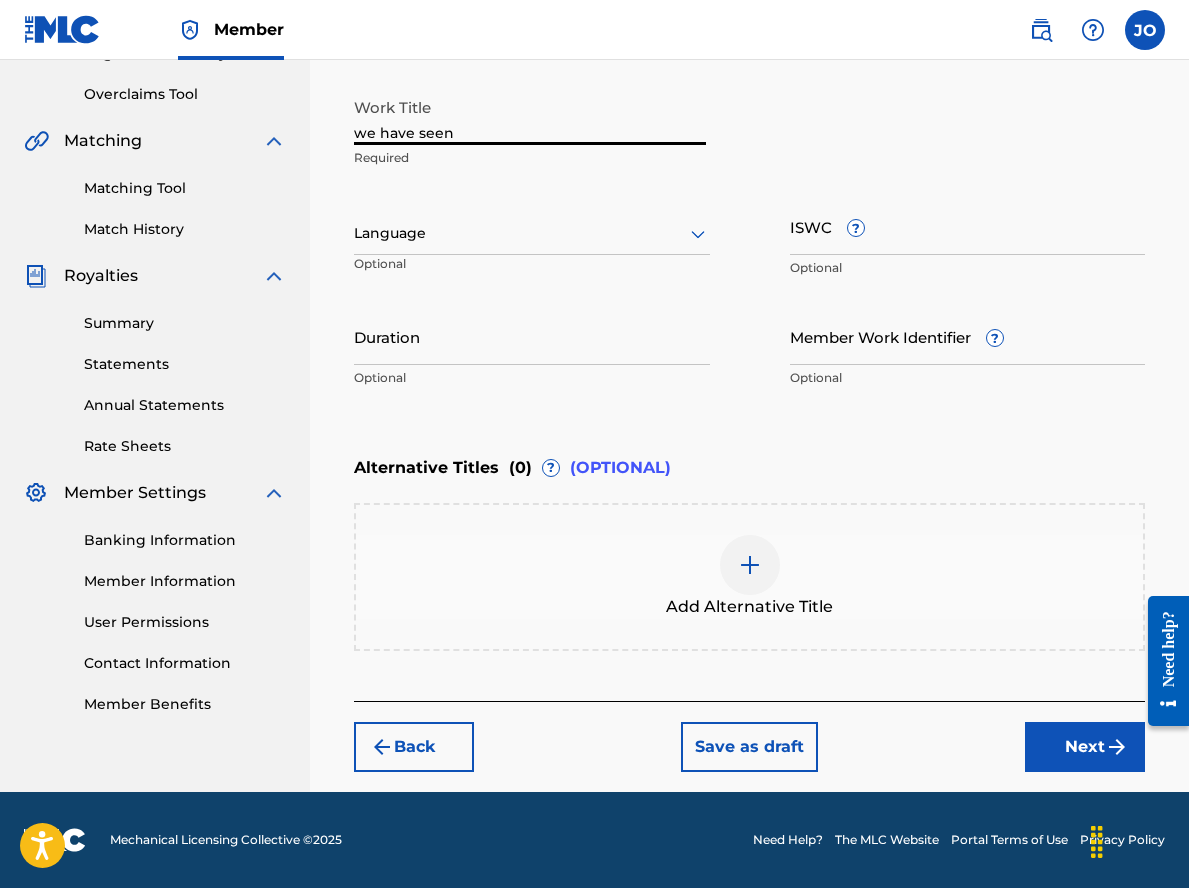 click on "we have seen" at bounding box center [530, 116] 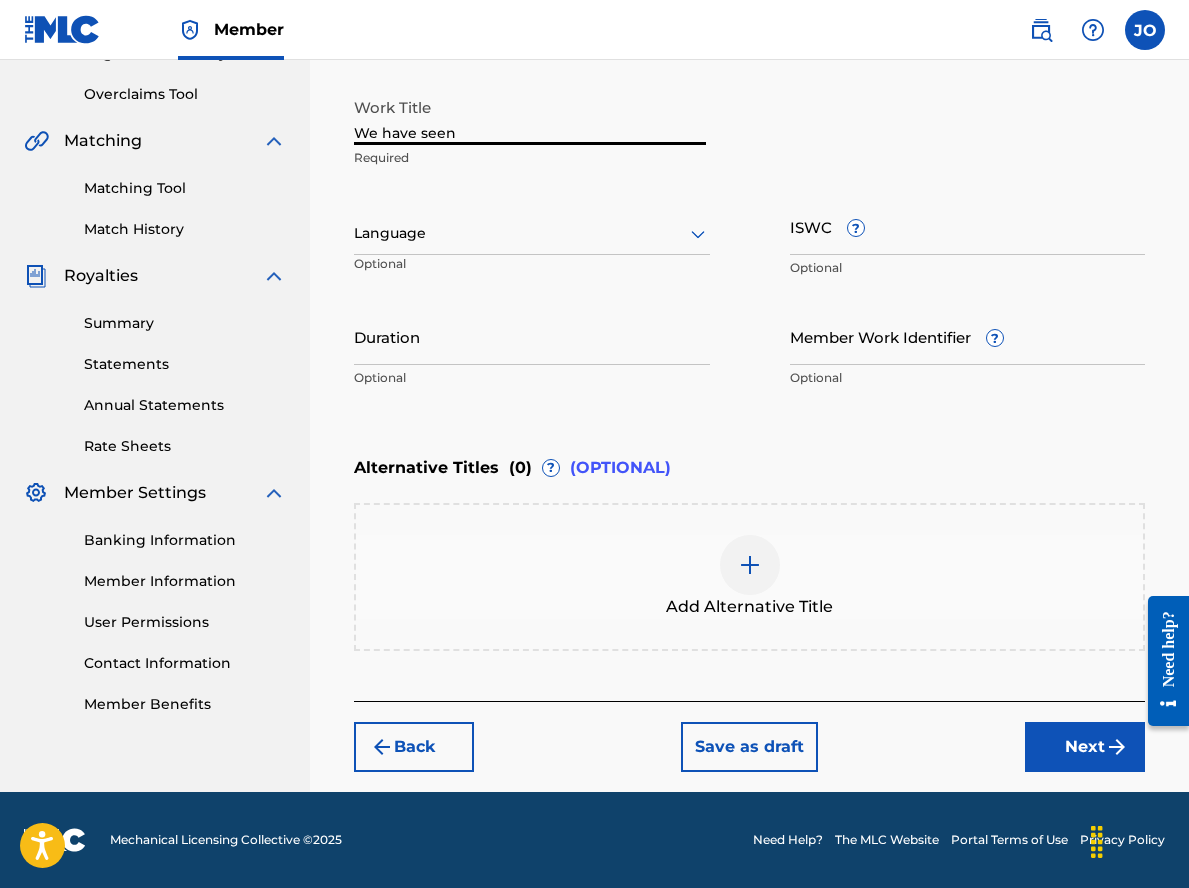 click on "We have seen" at bounding box center [530, 116] 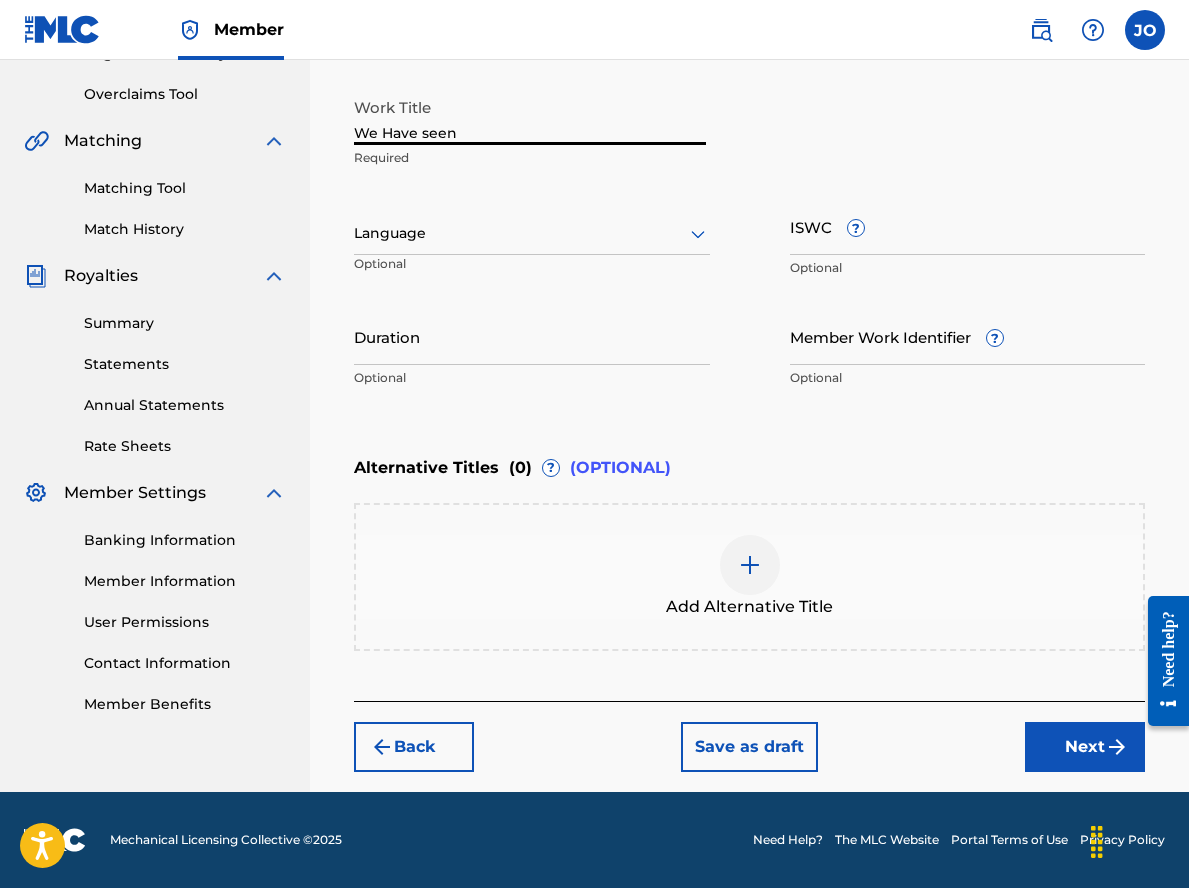 click on "We Have seen" at bounding box center (530, 116) 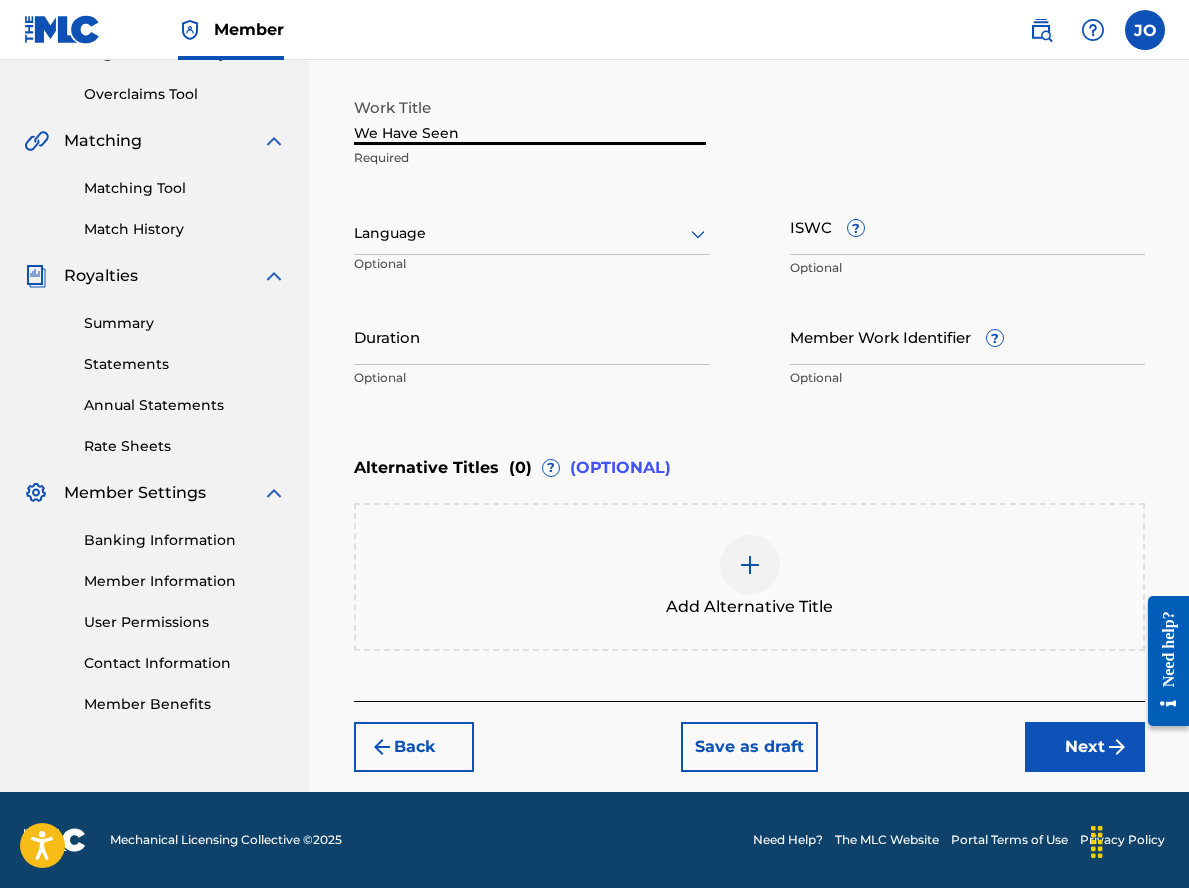 type on "We Have Seen" 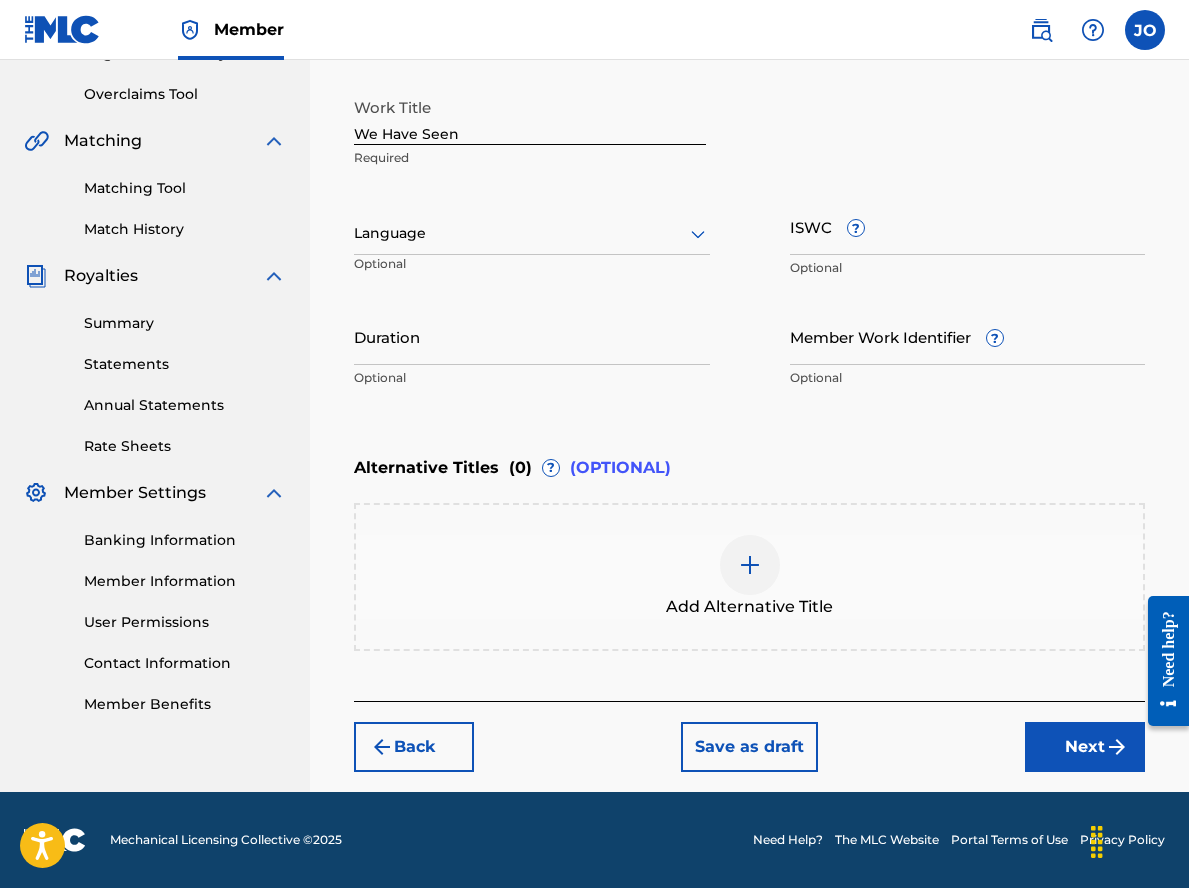 click on "Optional" at bounding box center (415, 271) 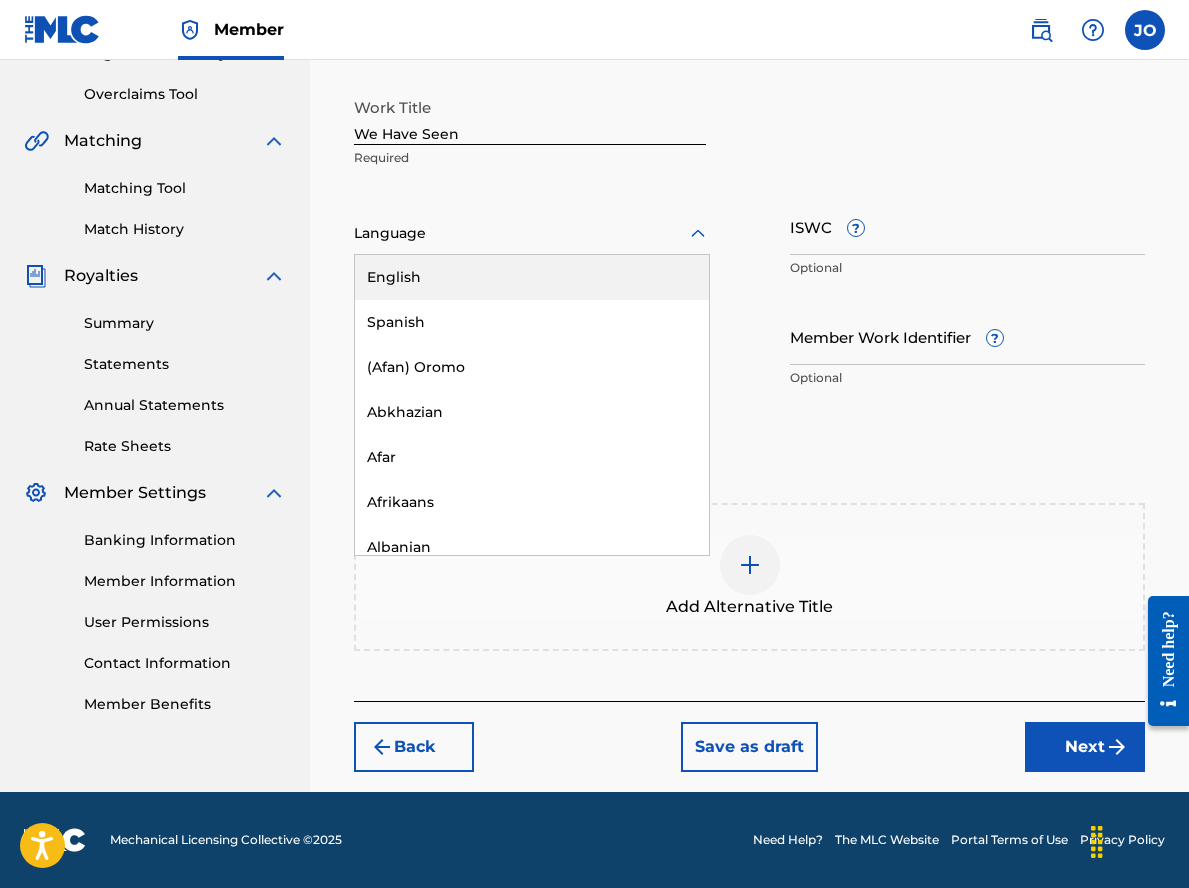 drag, startPoint x: 434, startPoint y: 276, endPoint x: 426, endPoint y: 262, distance: 16.124516 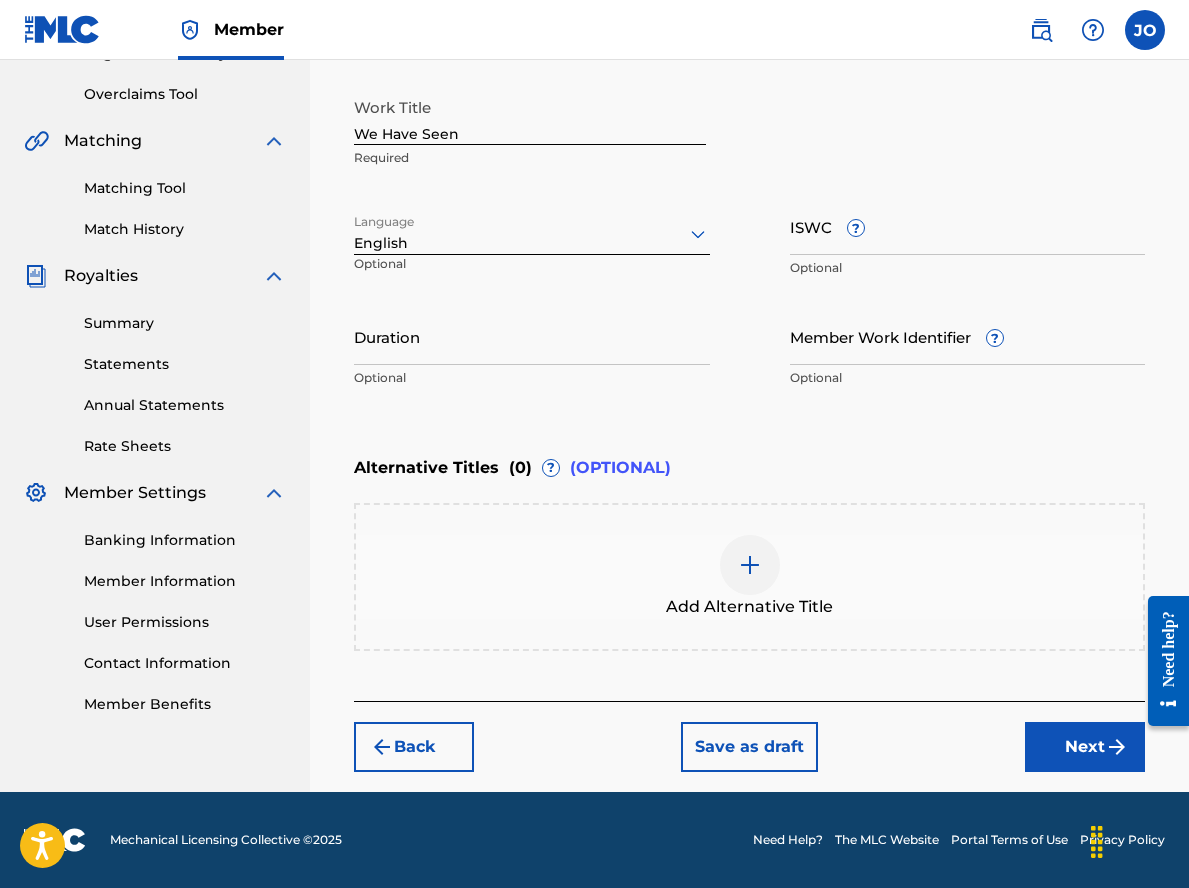 click on "Next" at bounding box center [1085, 747] 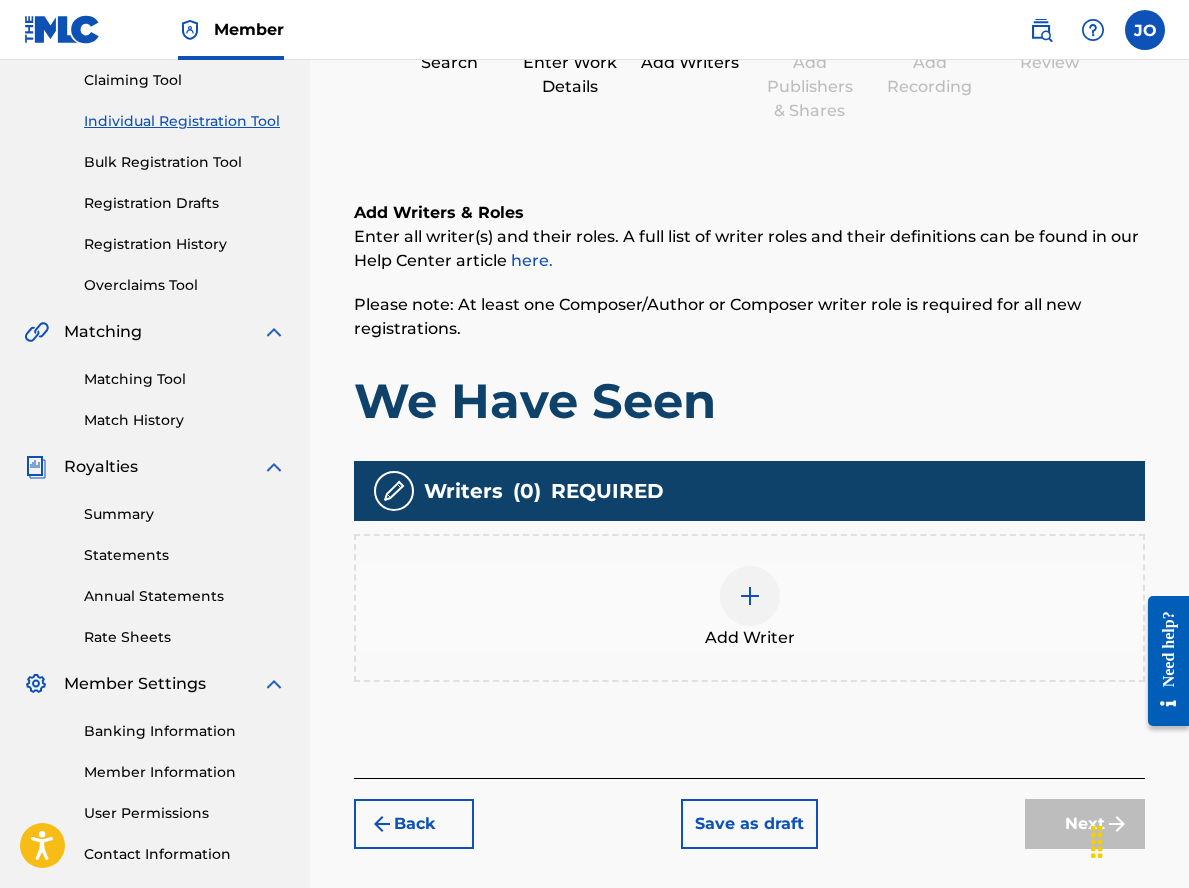 scroll, scrollTop: 352, scrollLeft: 0, axis: vertical 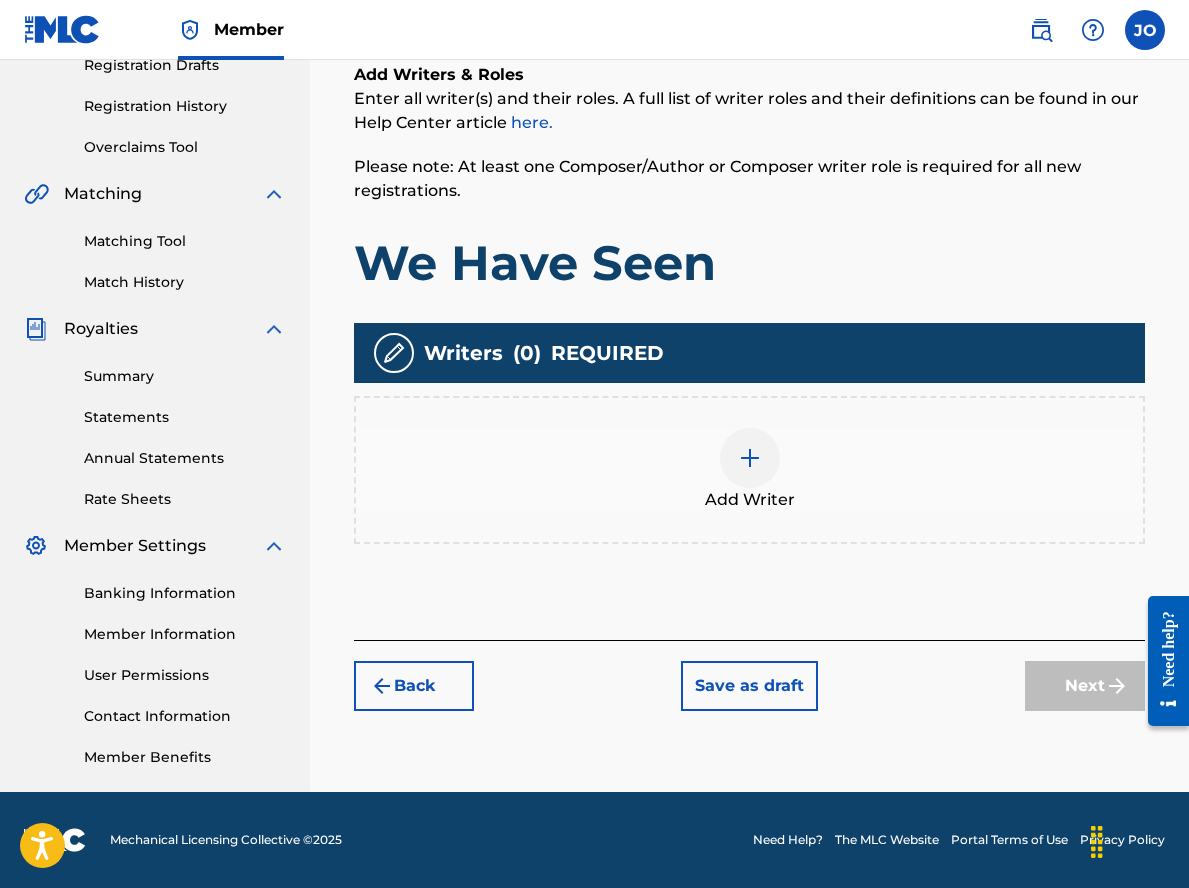 click at bounding box center [750, 458] 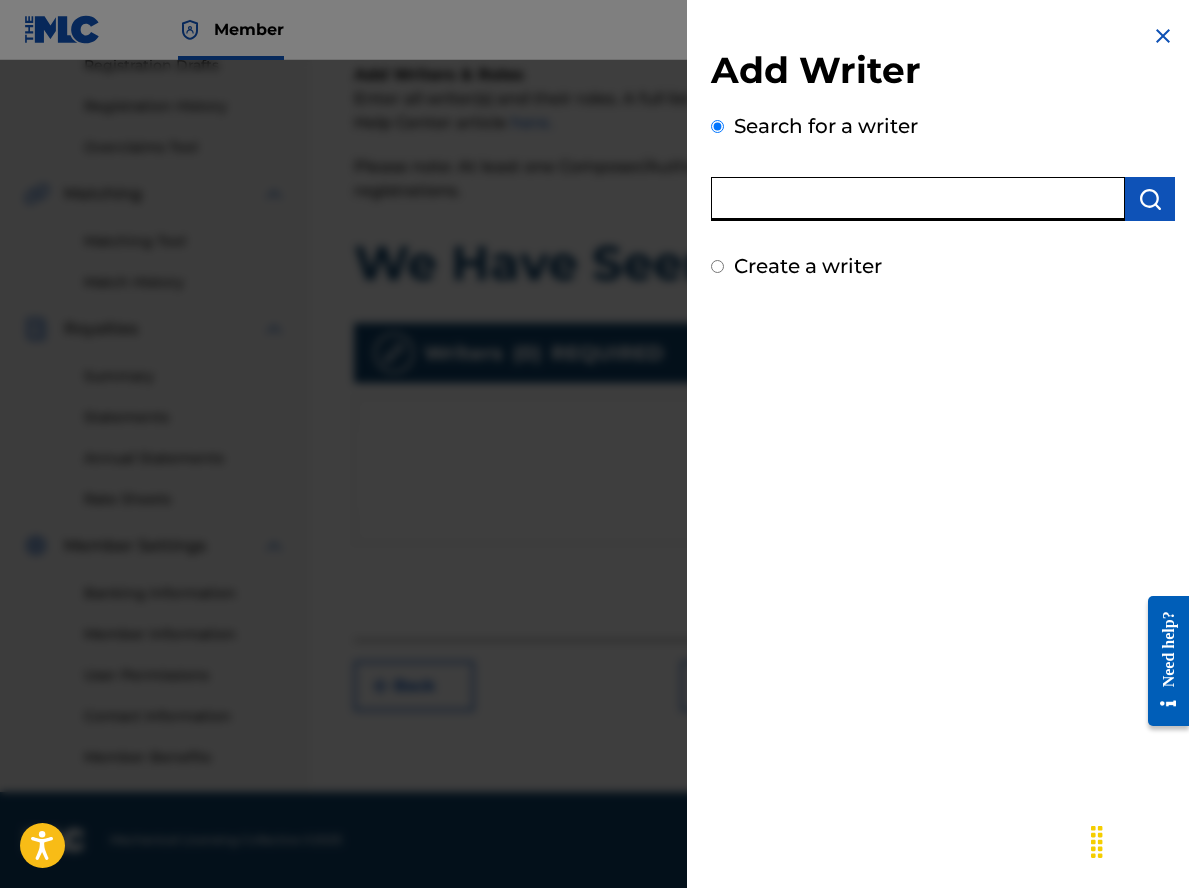 click at bounding box center (918, 199) 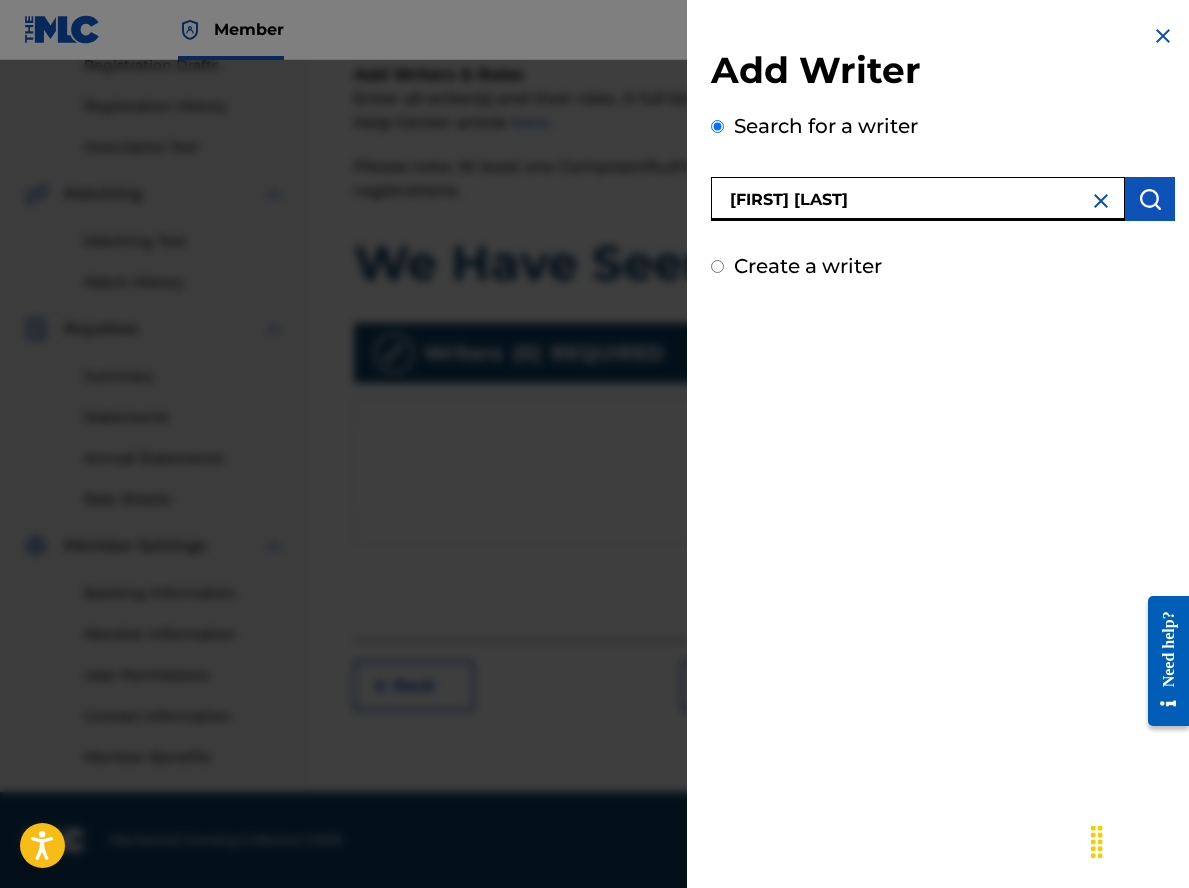 type on "[FIRST] [LAST]" 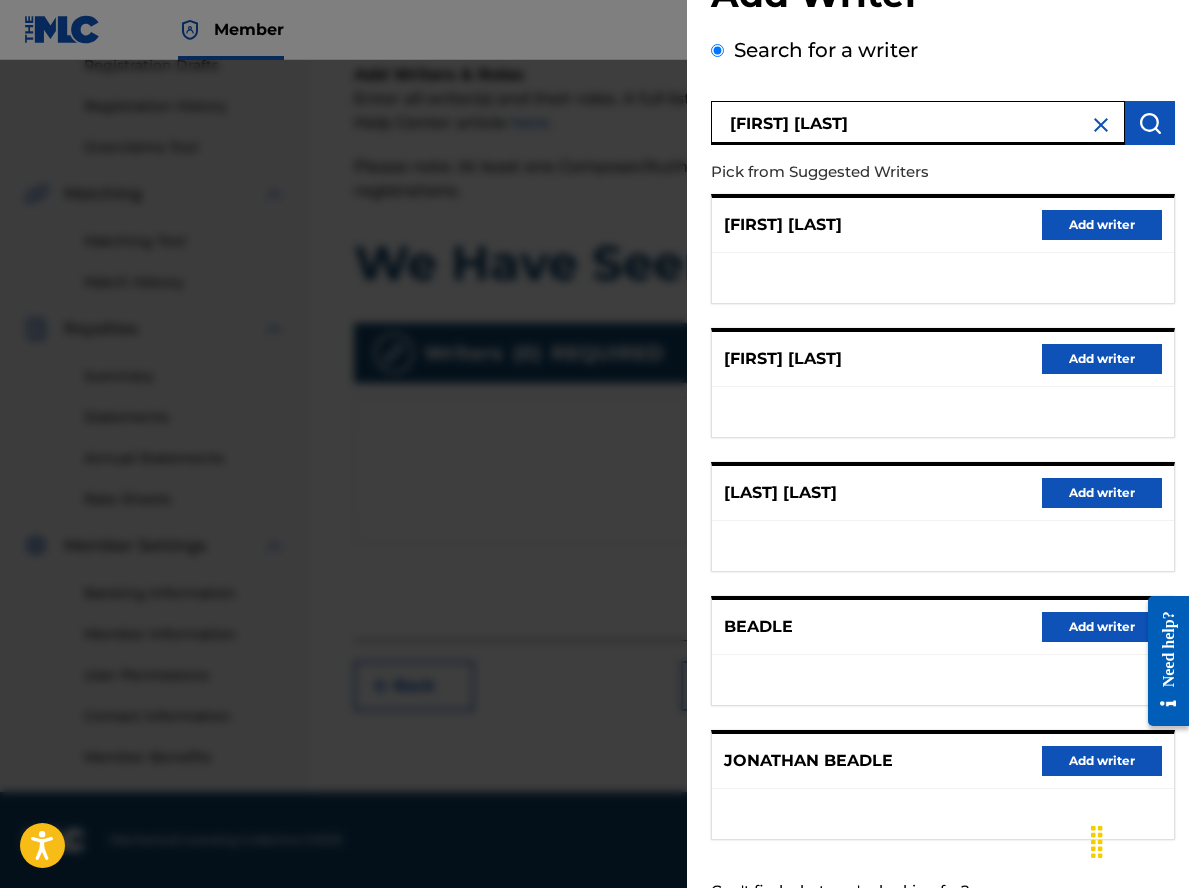 scroll, scrollTop: 154, scrollLeft: 0, axis: vertical 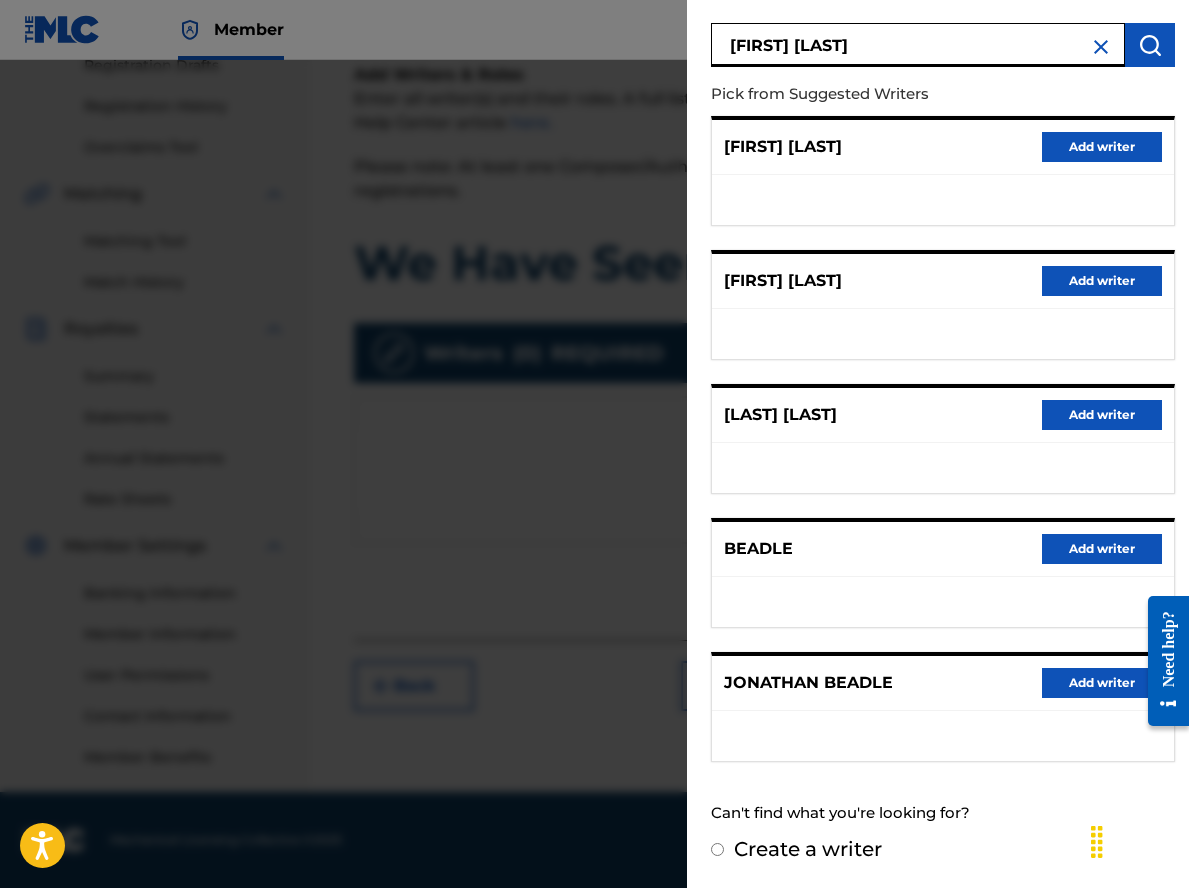 click on "Add writer" at bounding box center [1102, 683] 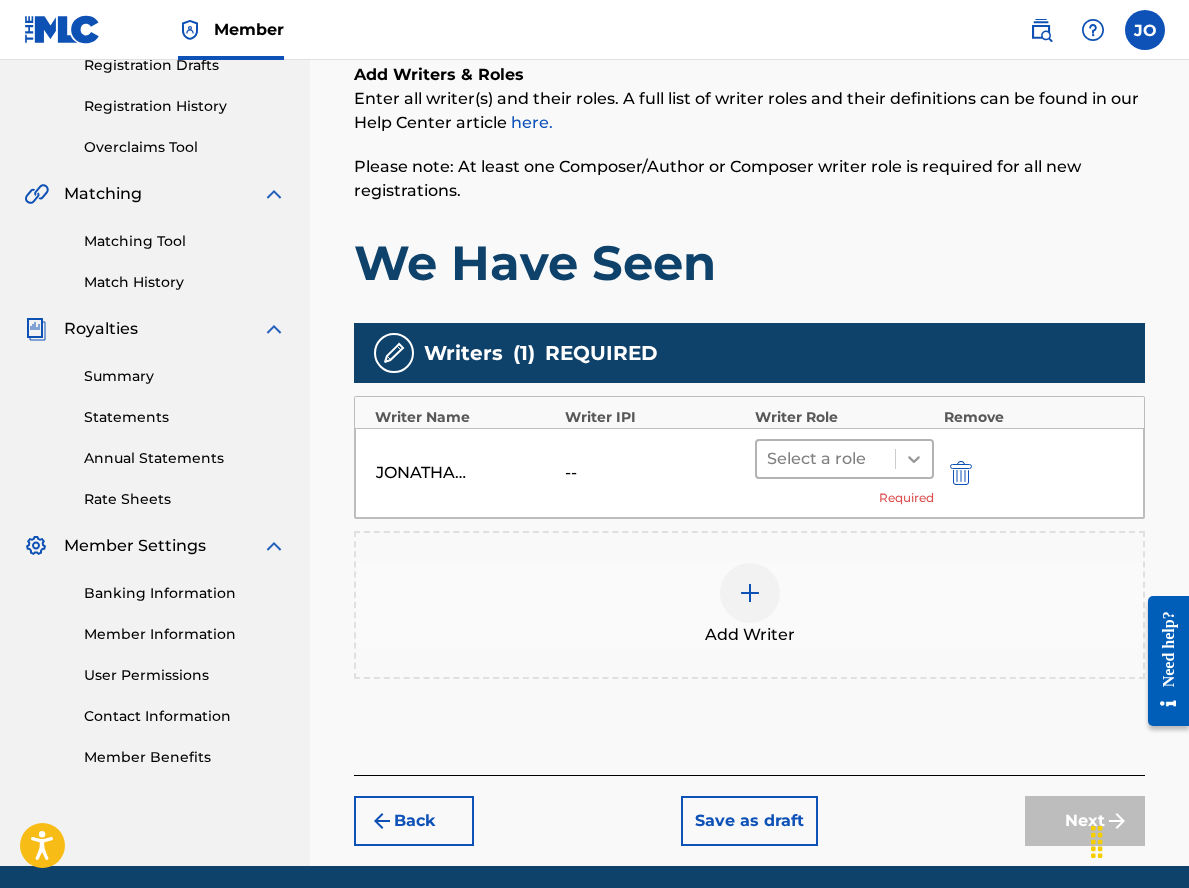 click 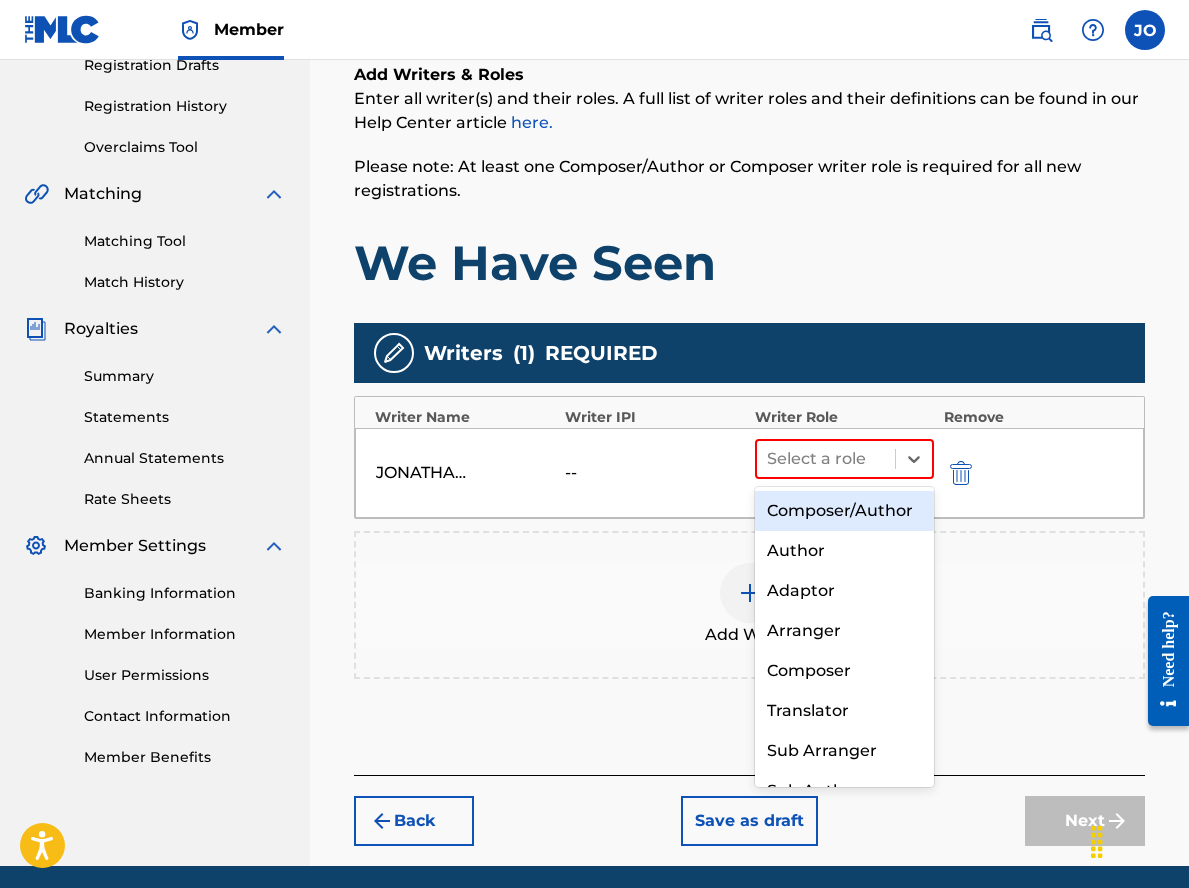 click on "Composer/Author" at bounding box center (844, 511) 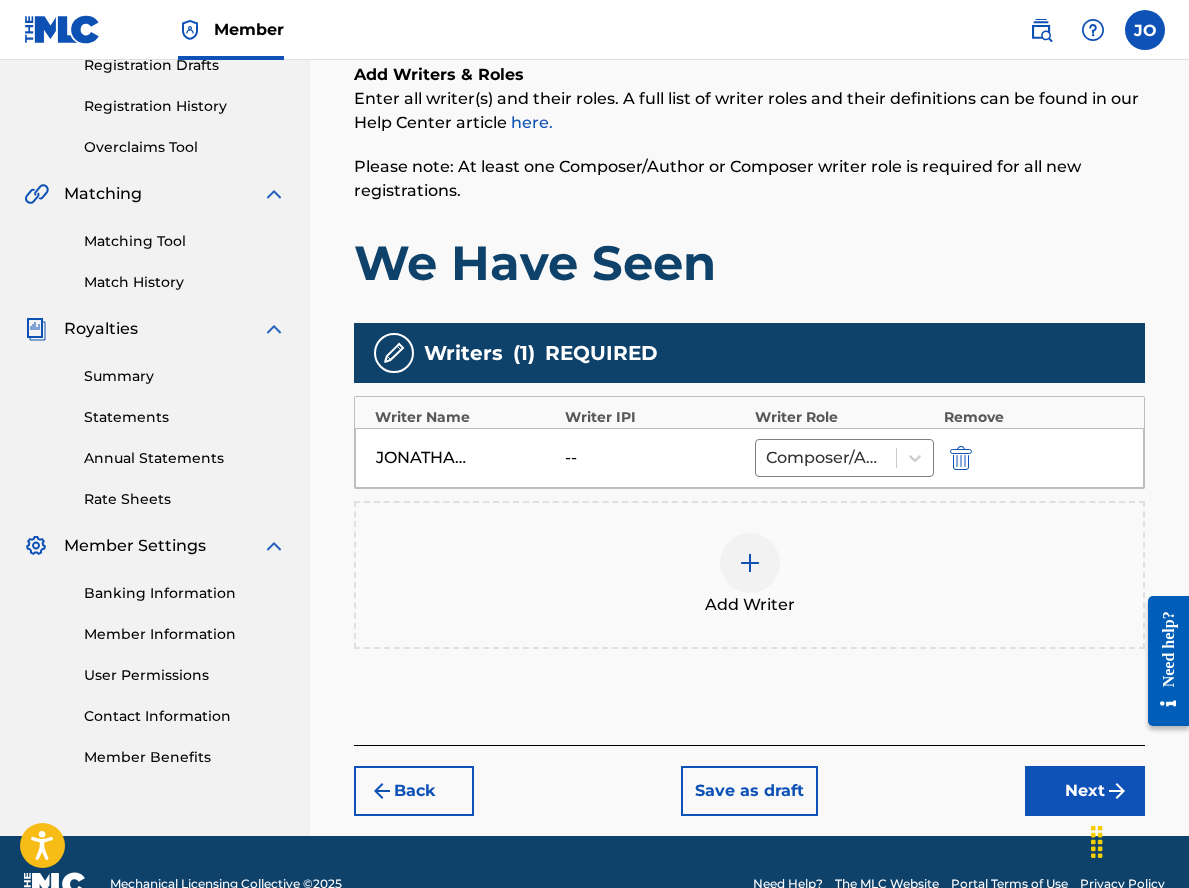 click at bounding box center (750, 563) 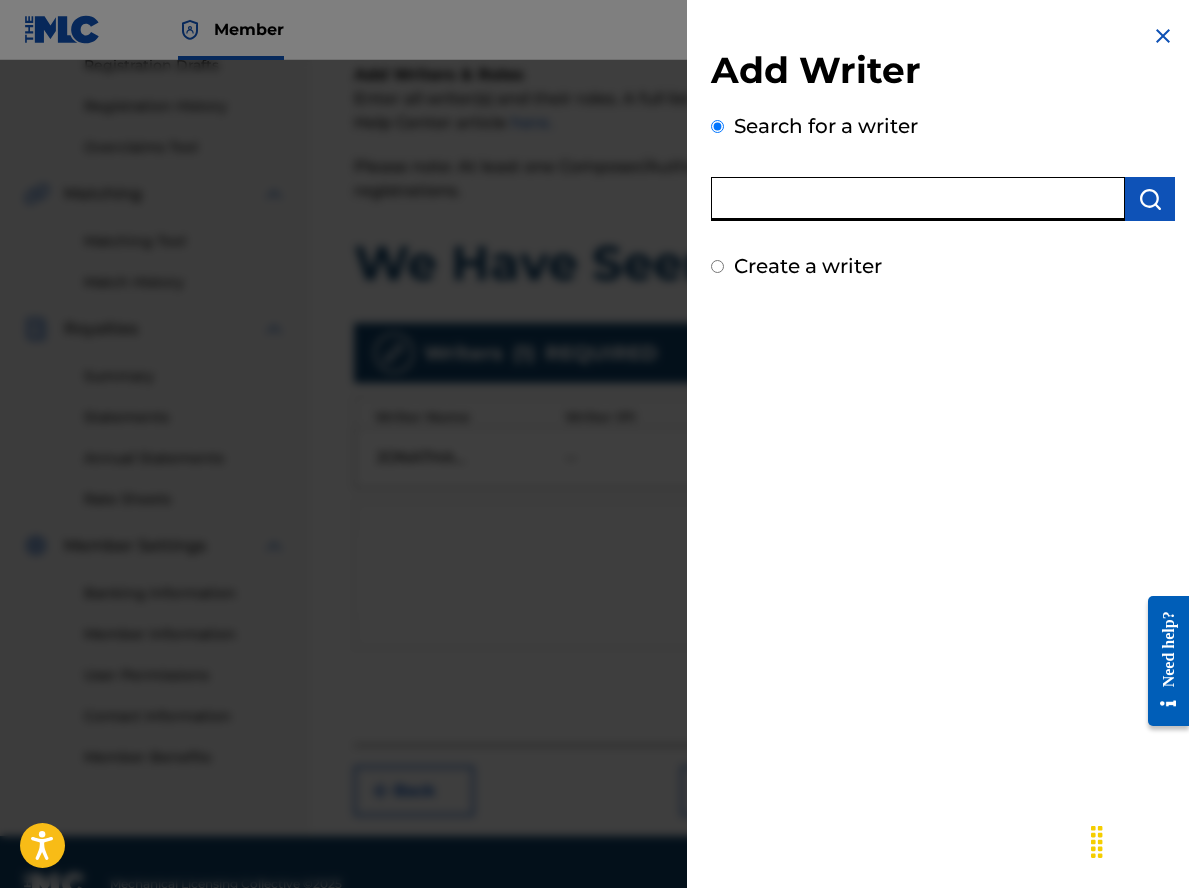 click at bounding box center [918, 199] 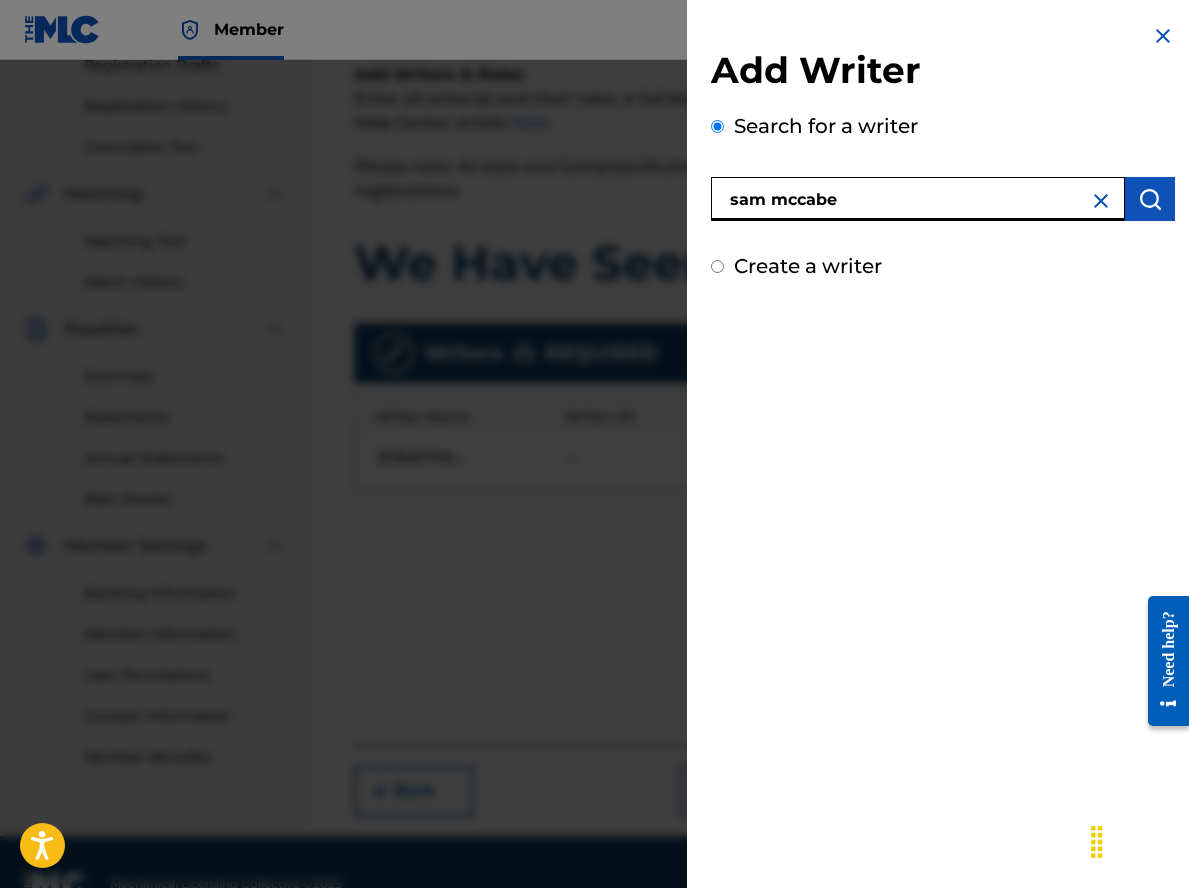type on "sam mccabe" 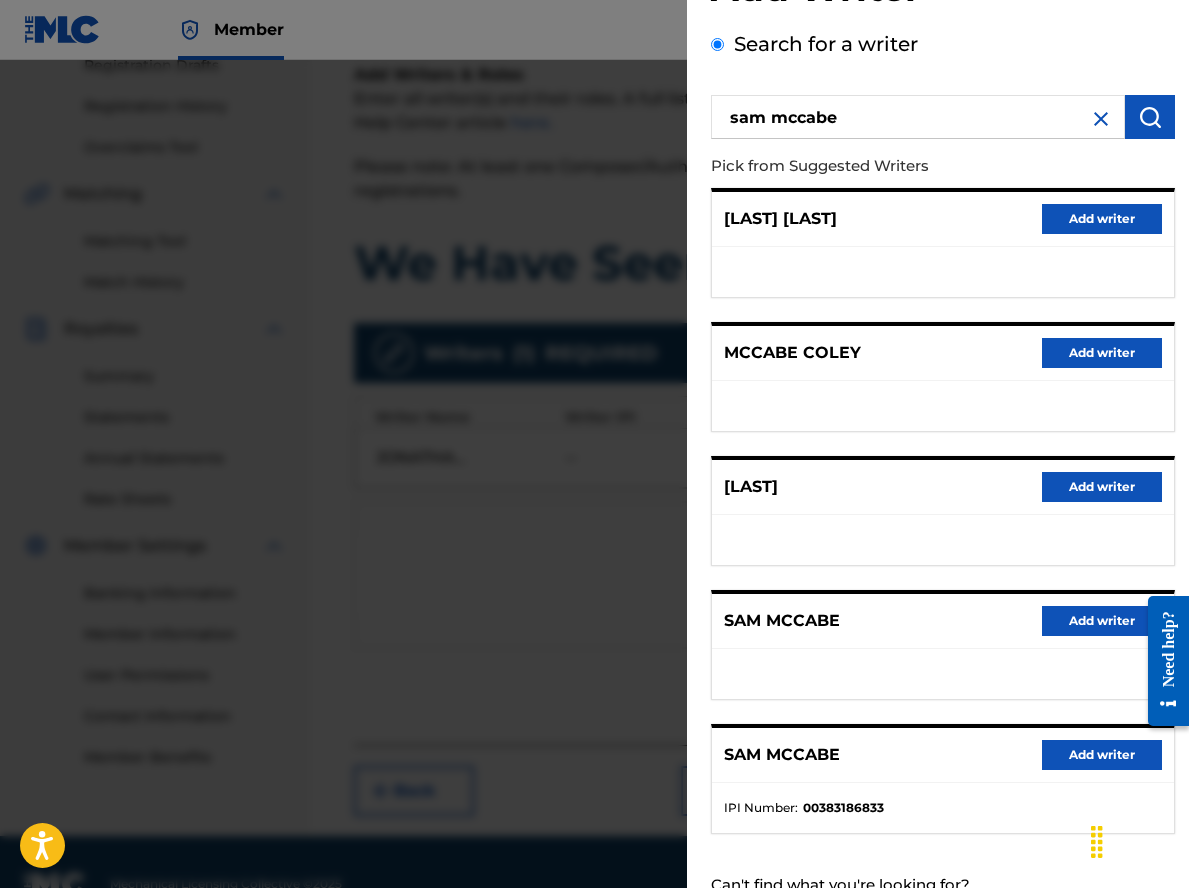 scroll, scrollTop: 154, scrollLeft: 0, axis: vertical 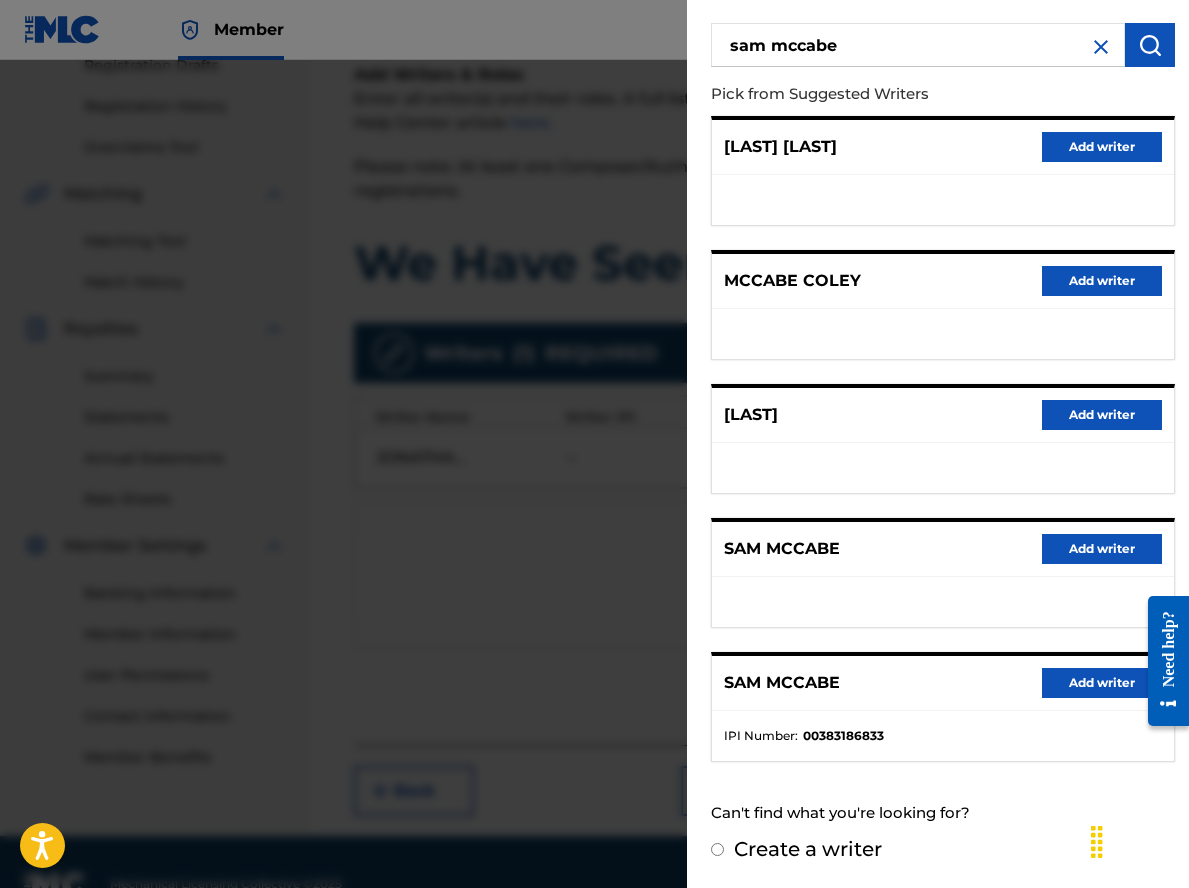 click on "Add writer" at bounding box center (1102, 683) 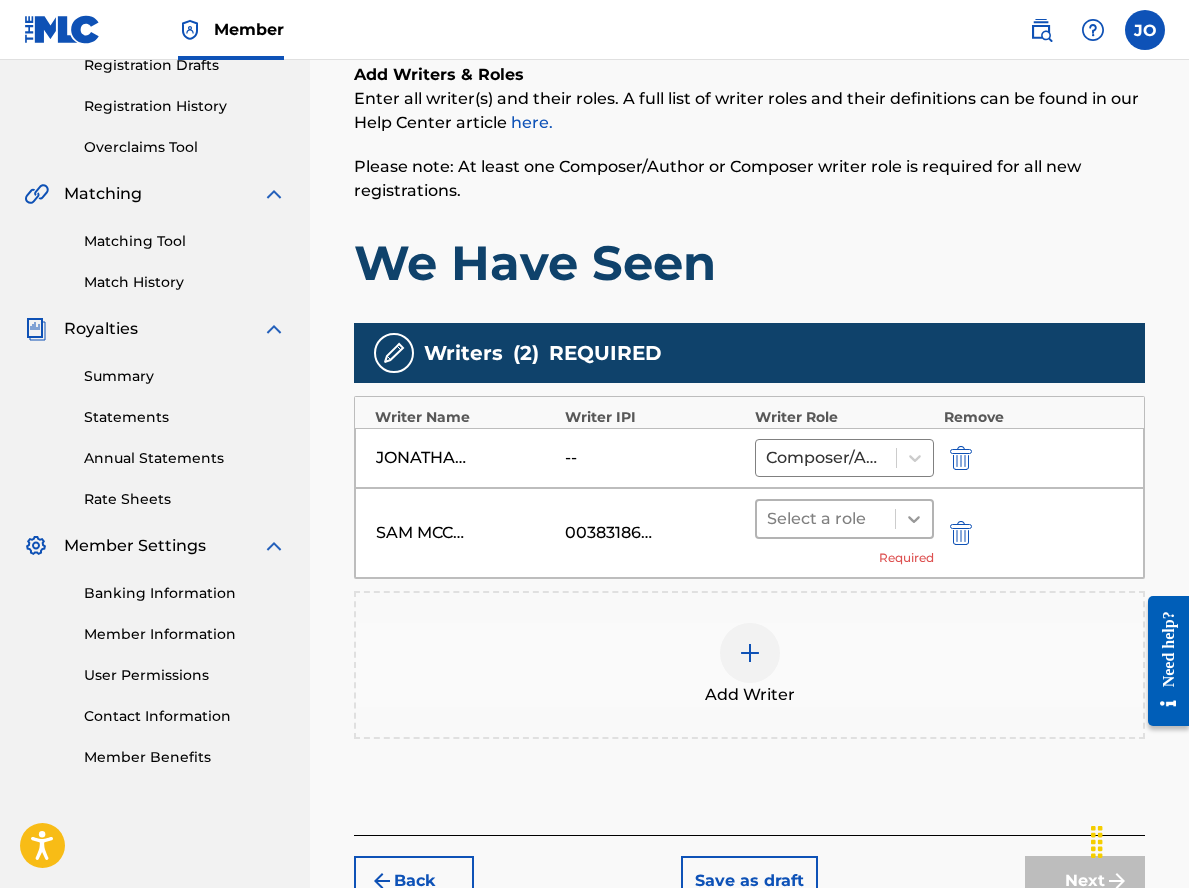 click 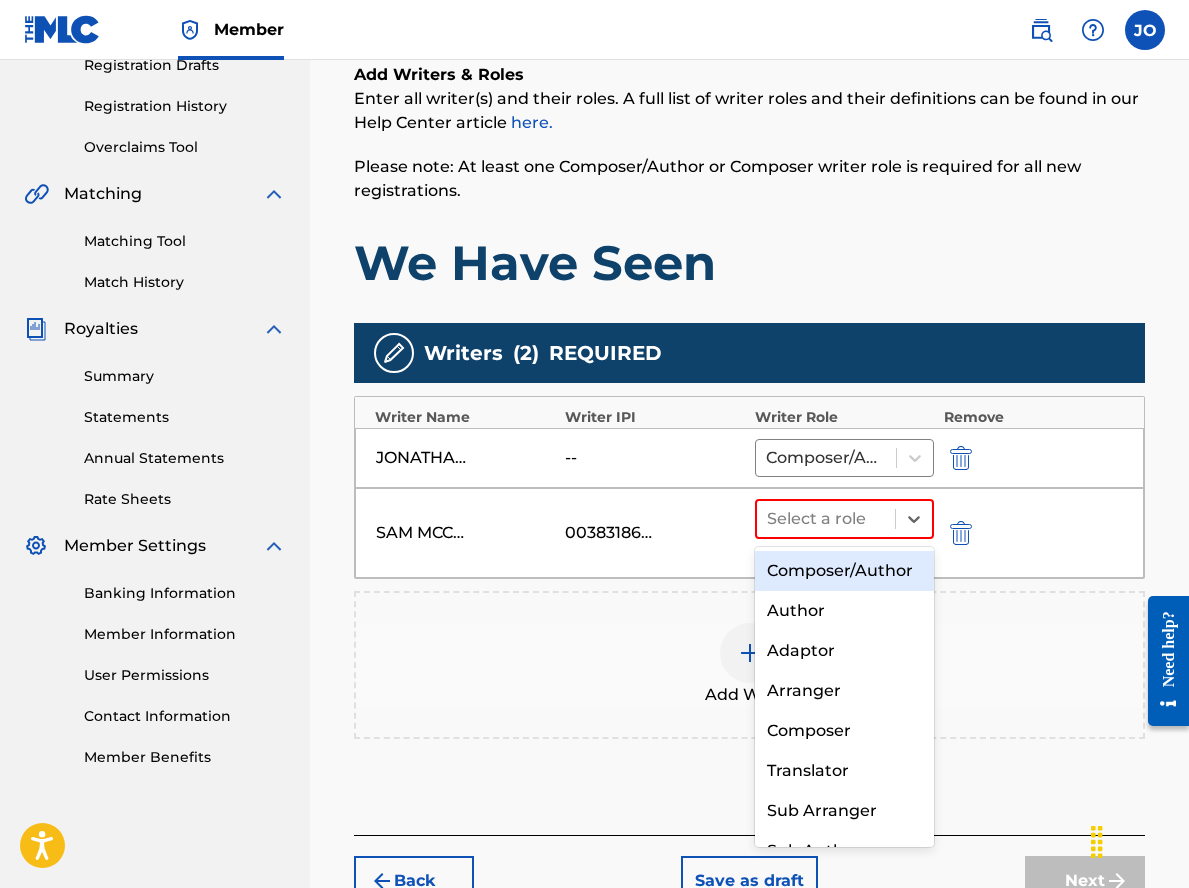 click on "Composer/Author" at bounding box center [844, 571] 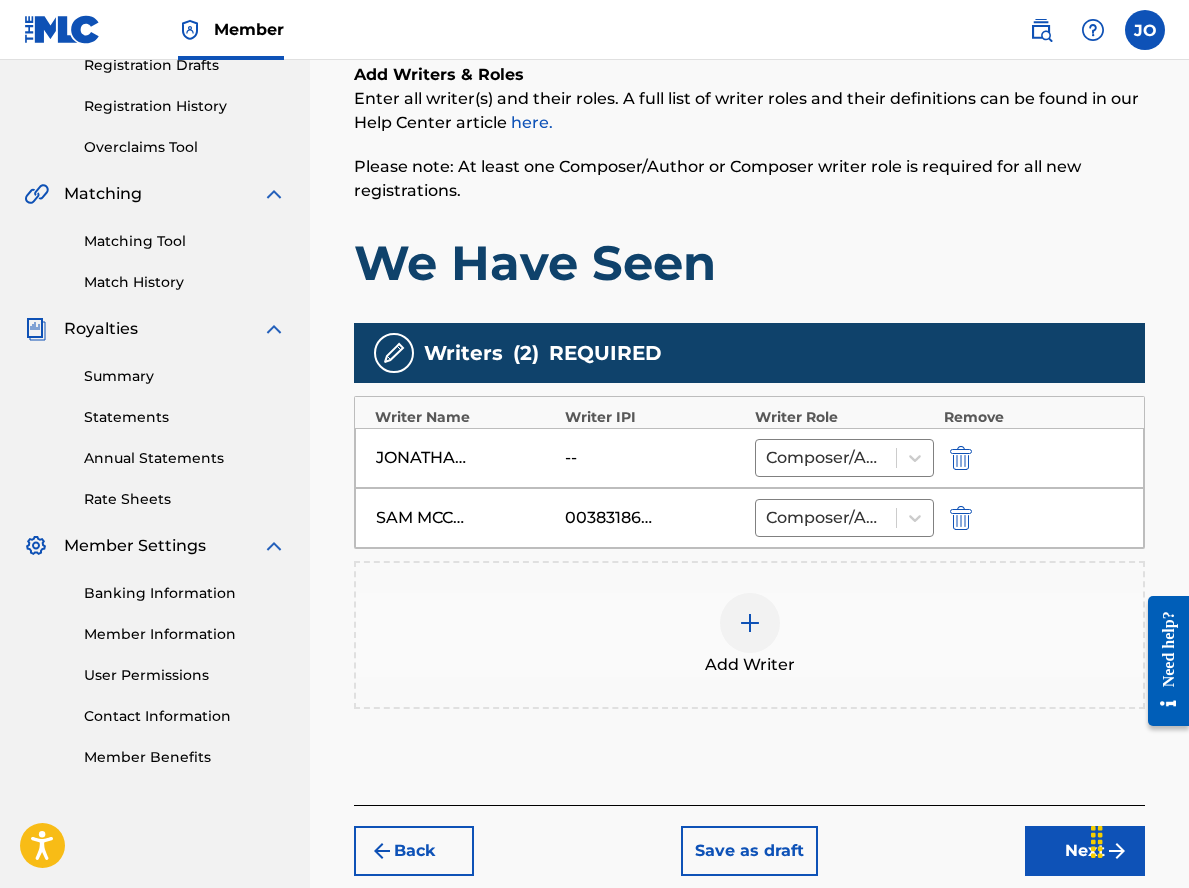 click at bounding box center [750, 623] 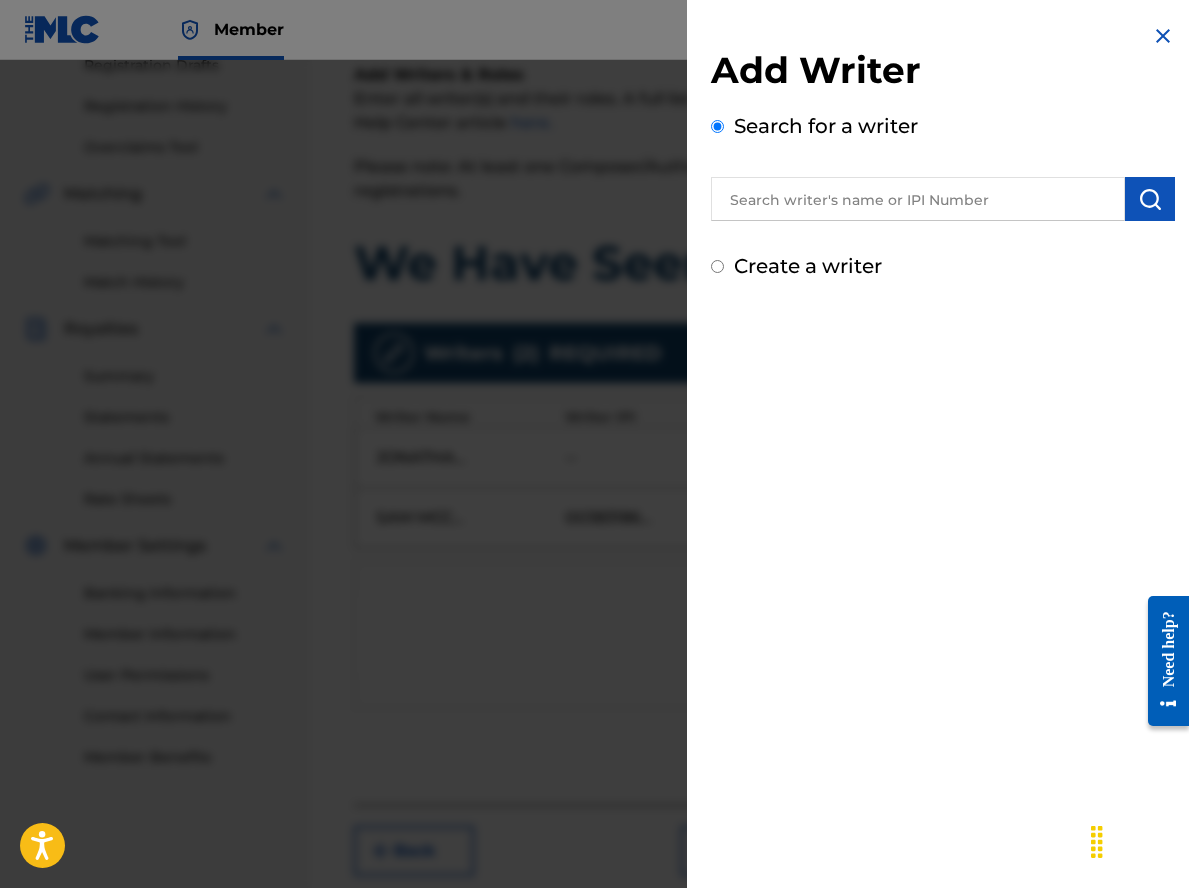 click at bounding box center [918, 199] 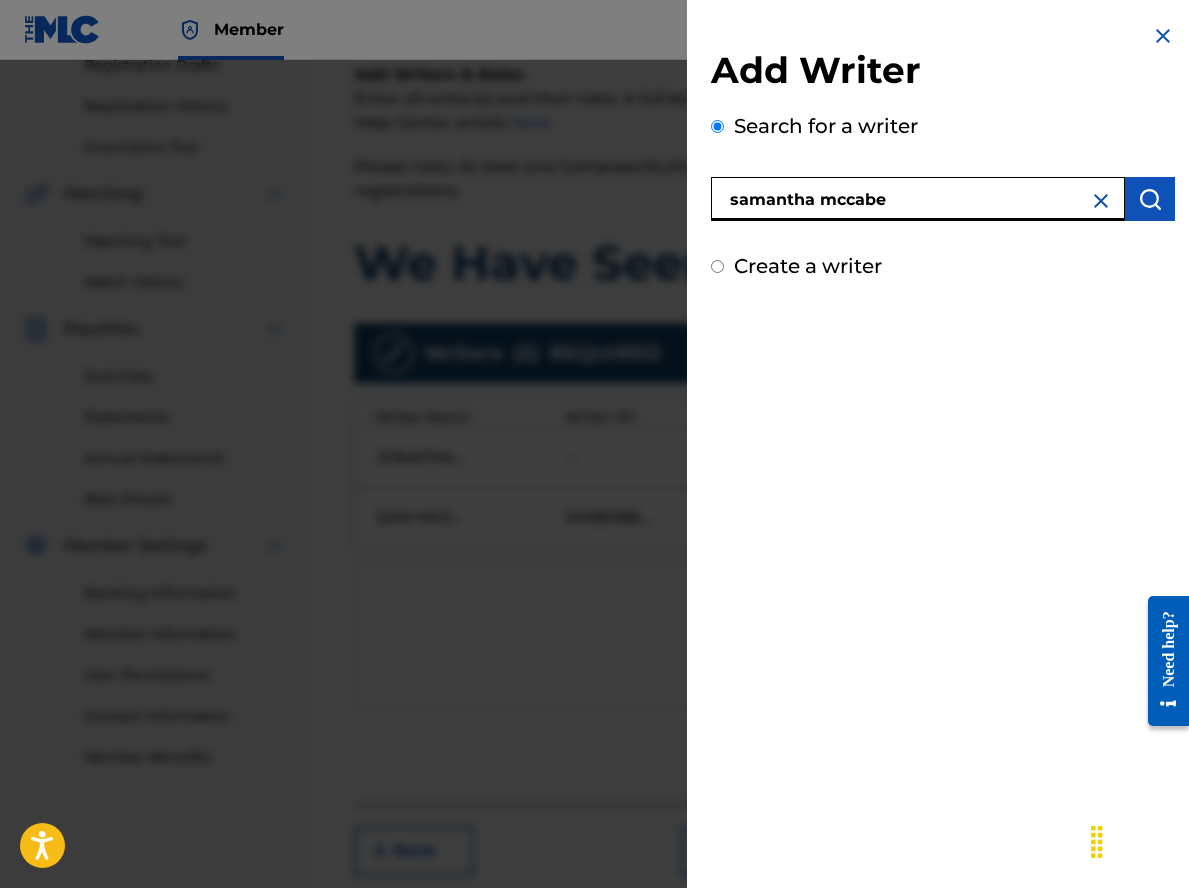 type on "samantha mccabe" 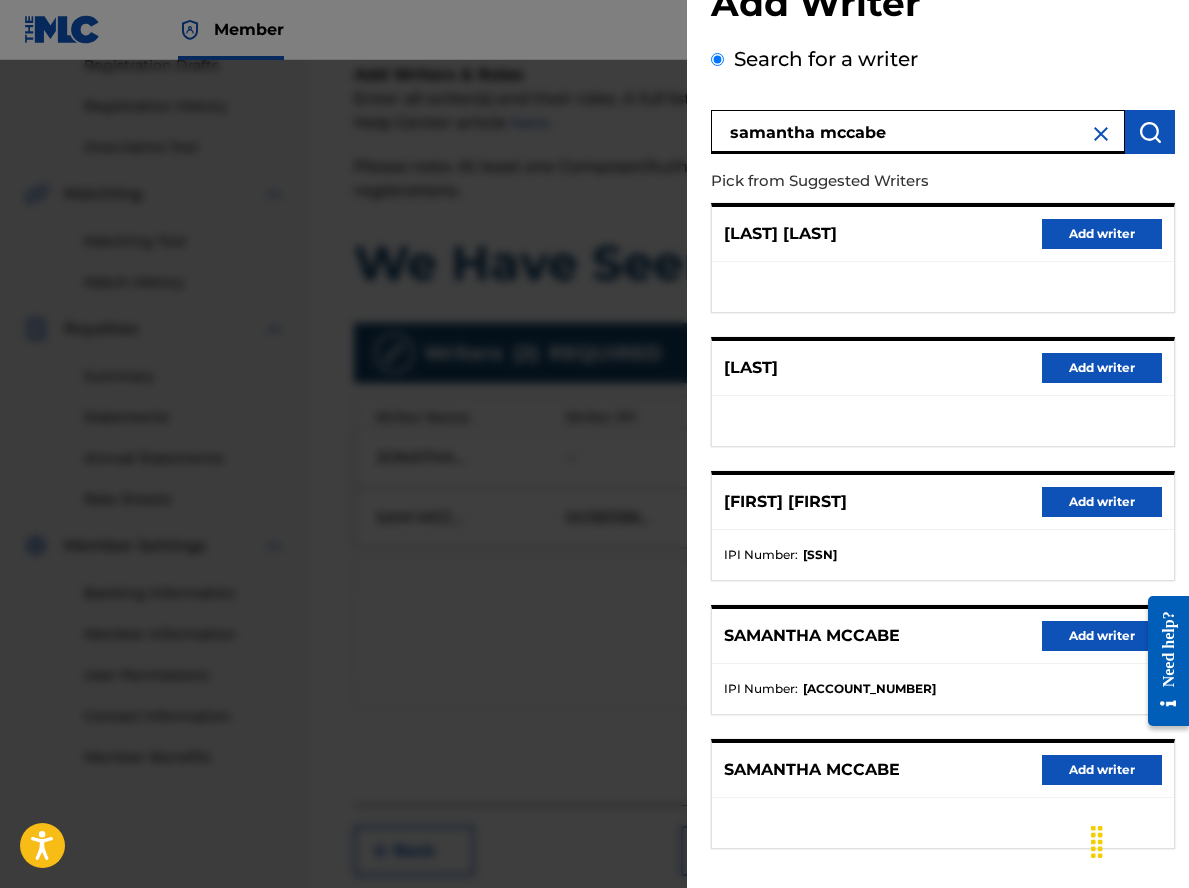 scroll, scrollTop: 100, scrollLeft: 0, axis: vertical 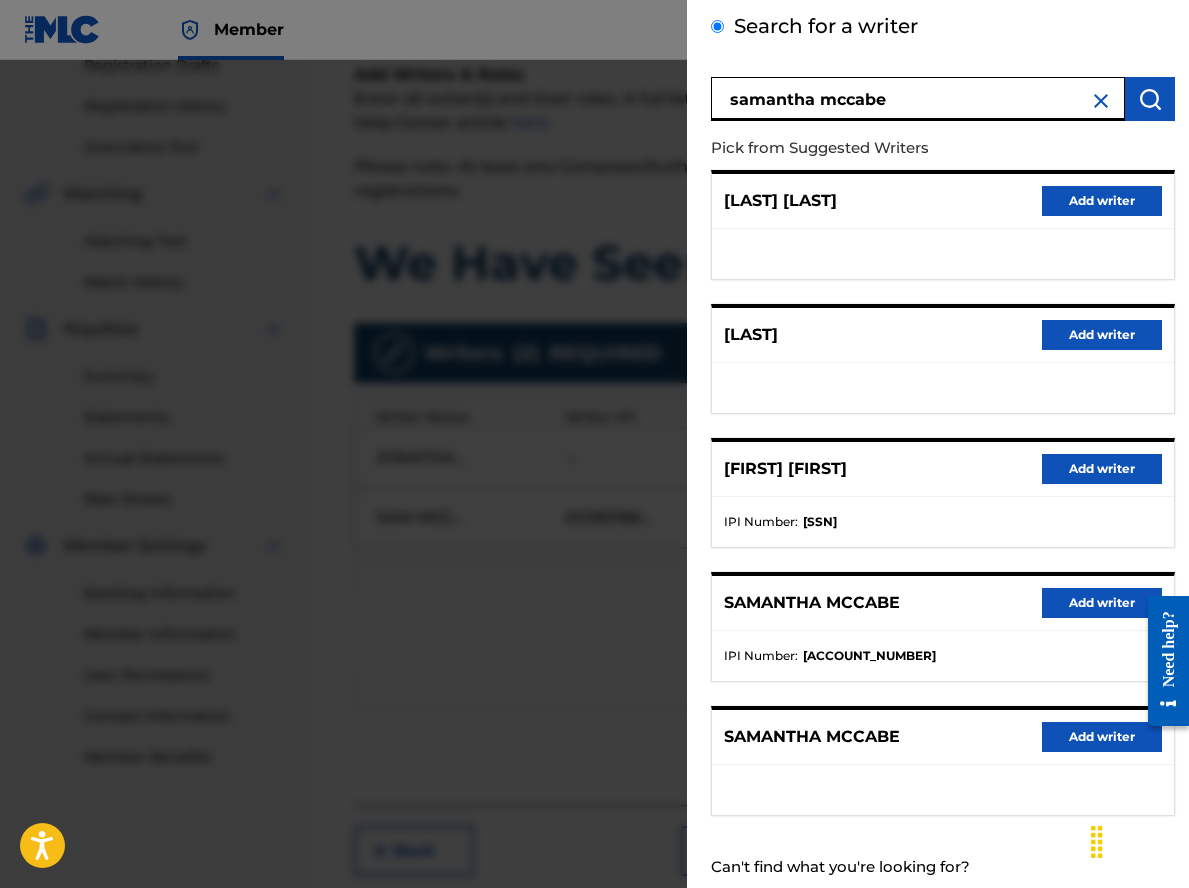 click on "Add writer" at bounding box center [1102, 603] 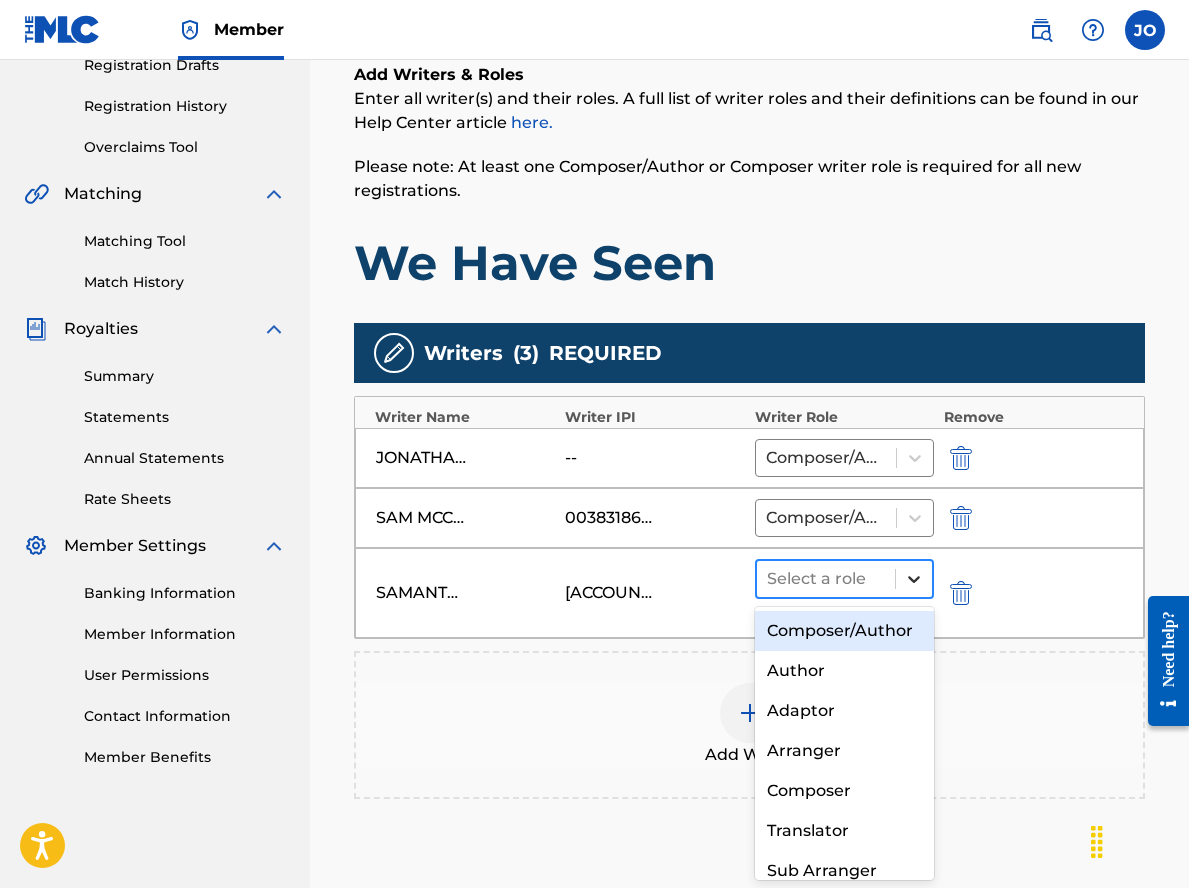 click 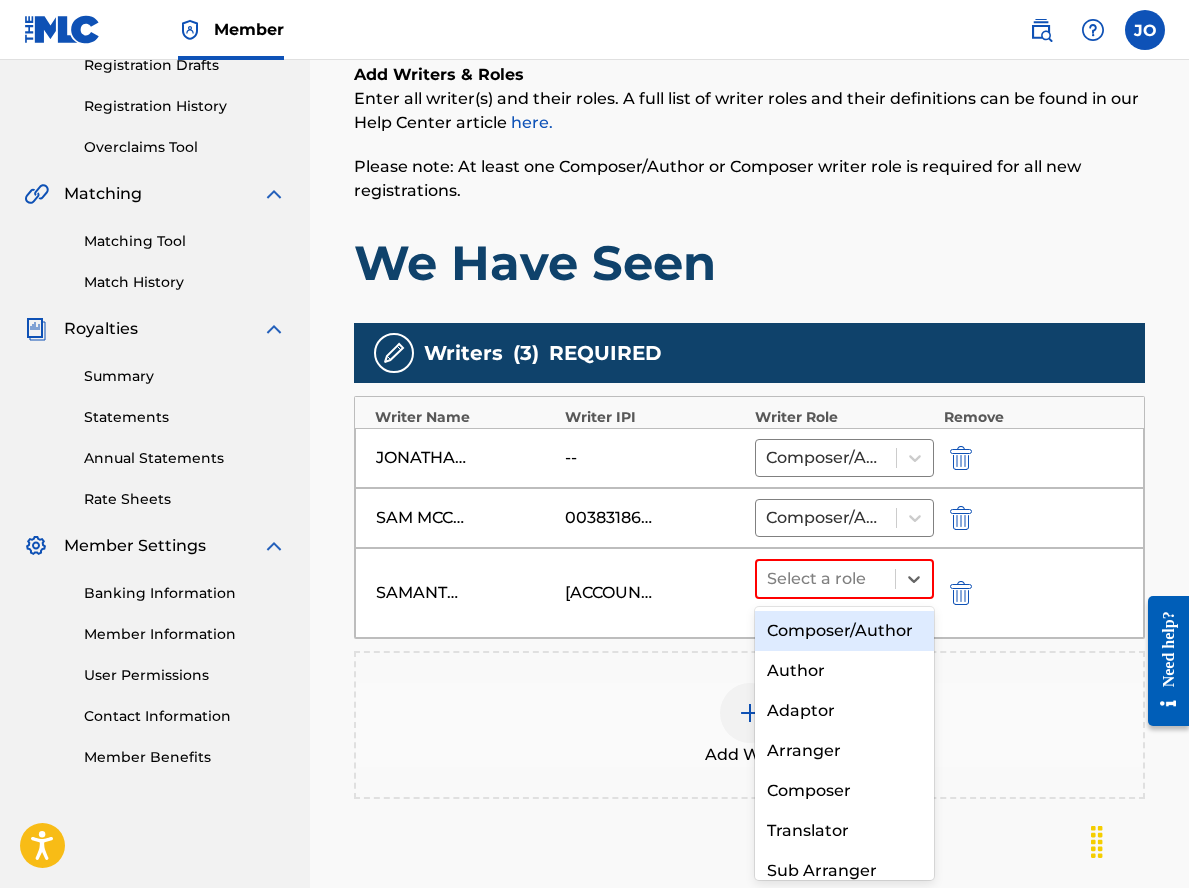 click on "Composer/Author" at bounding box center (844, 631) 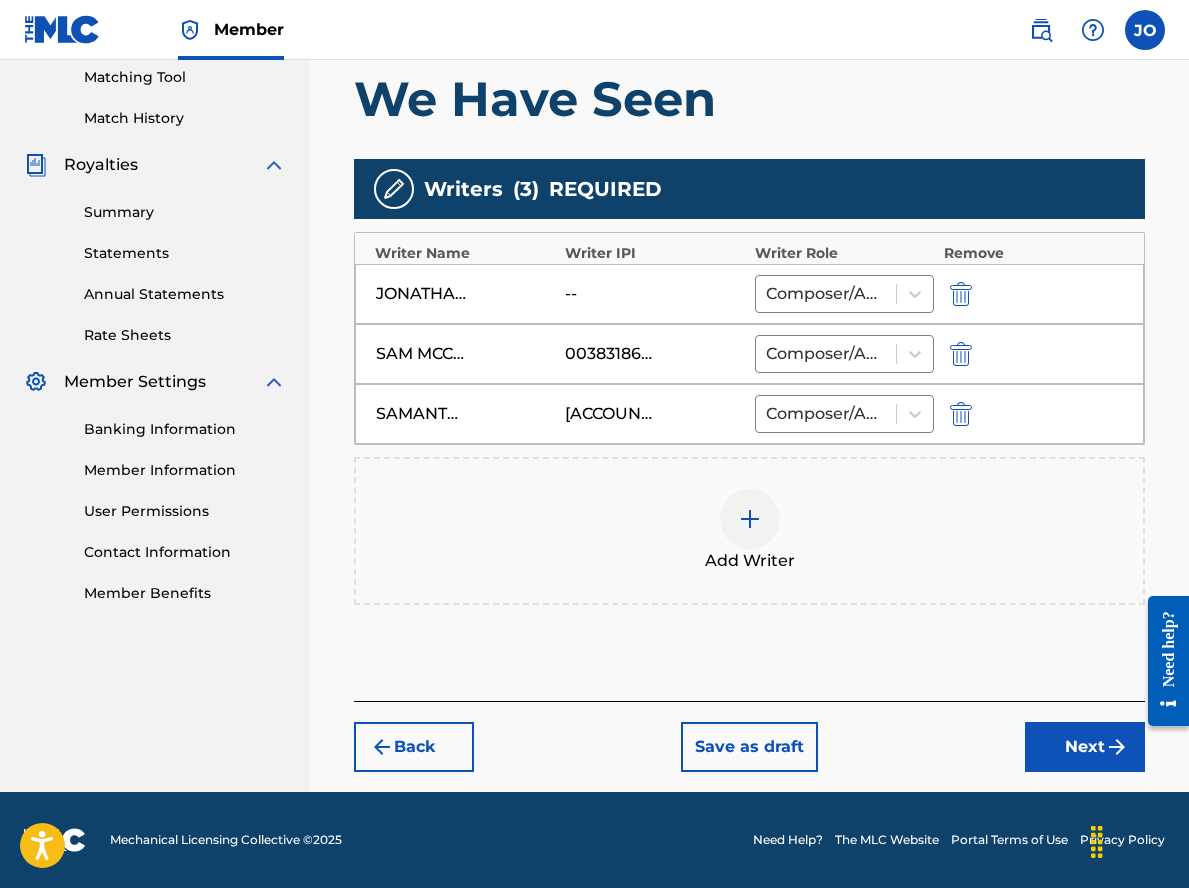 click on "Next" at bounding box center [1085, 747] 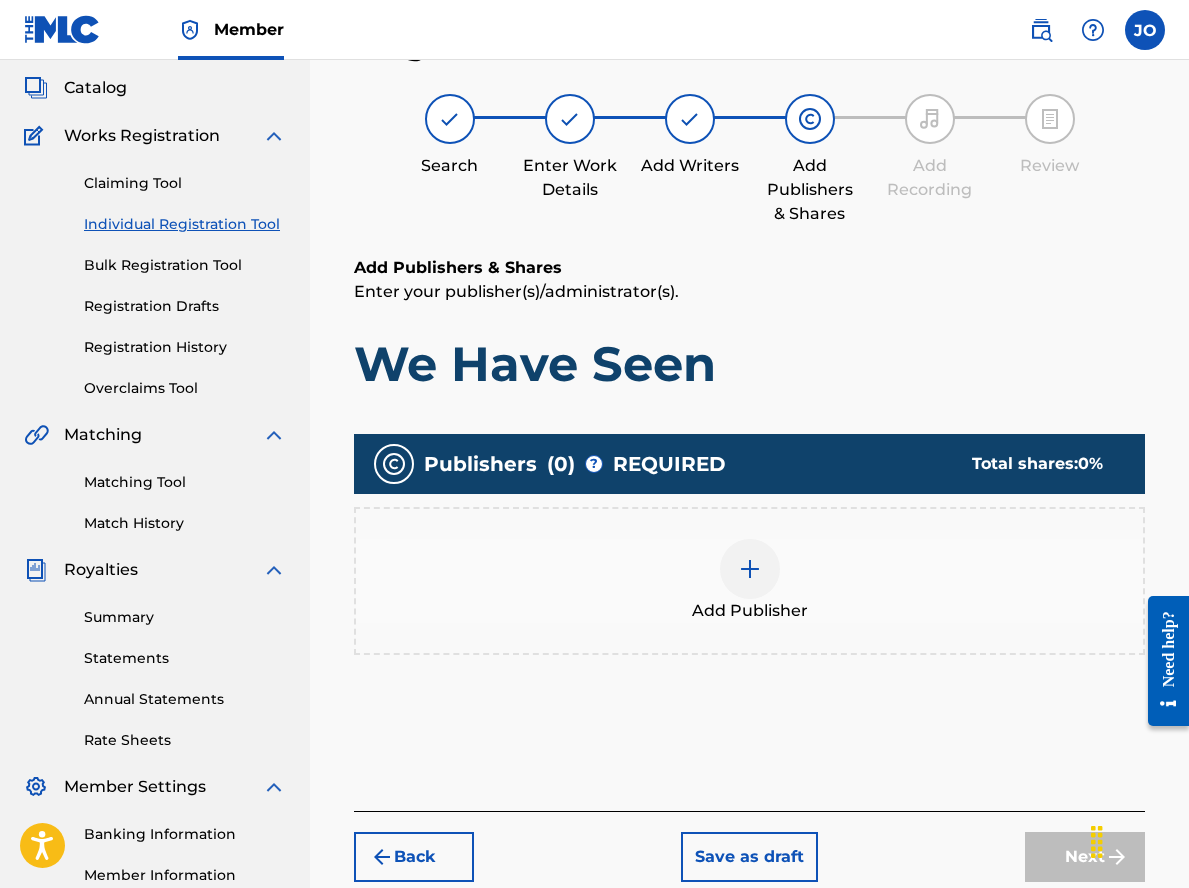 scroll, scrollTop: 90, scrollLeft: 0, axis: vertical 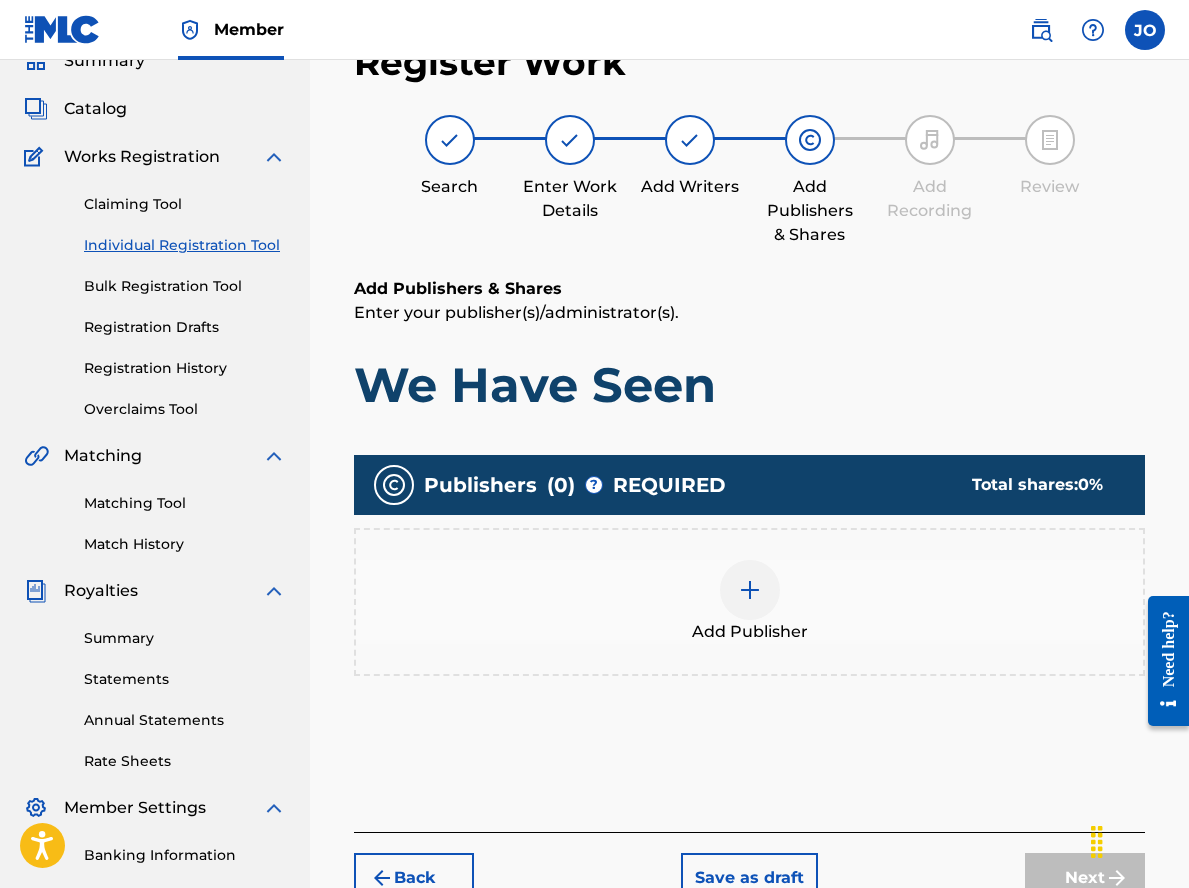 click at bounding box center [750, 590] 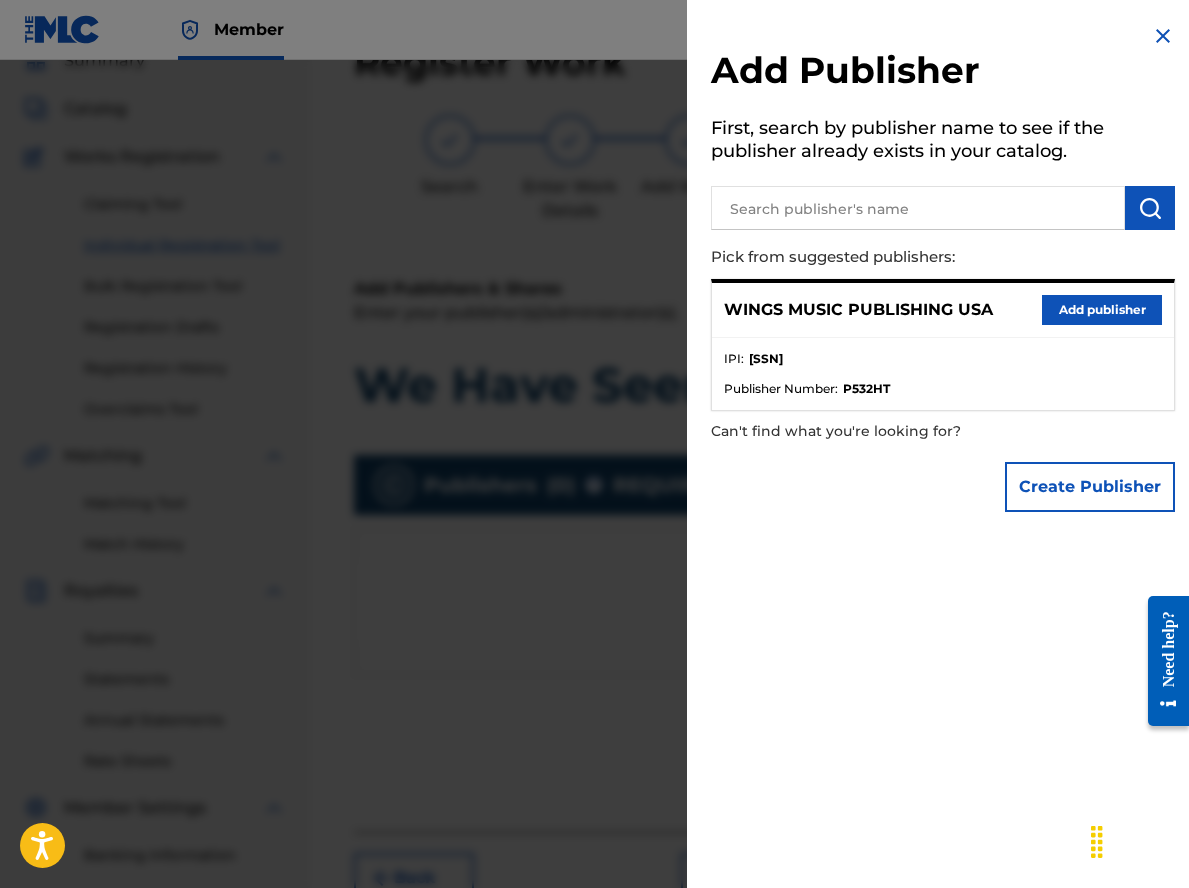 click on "Add publisher" at bounding box center [1102, 310] 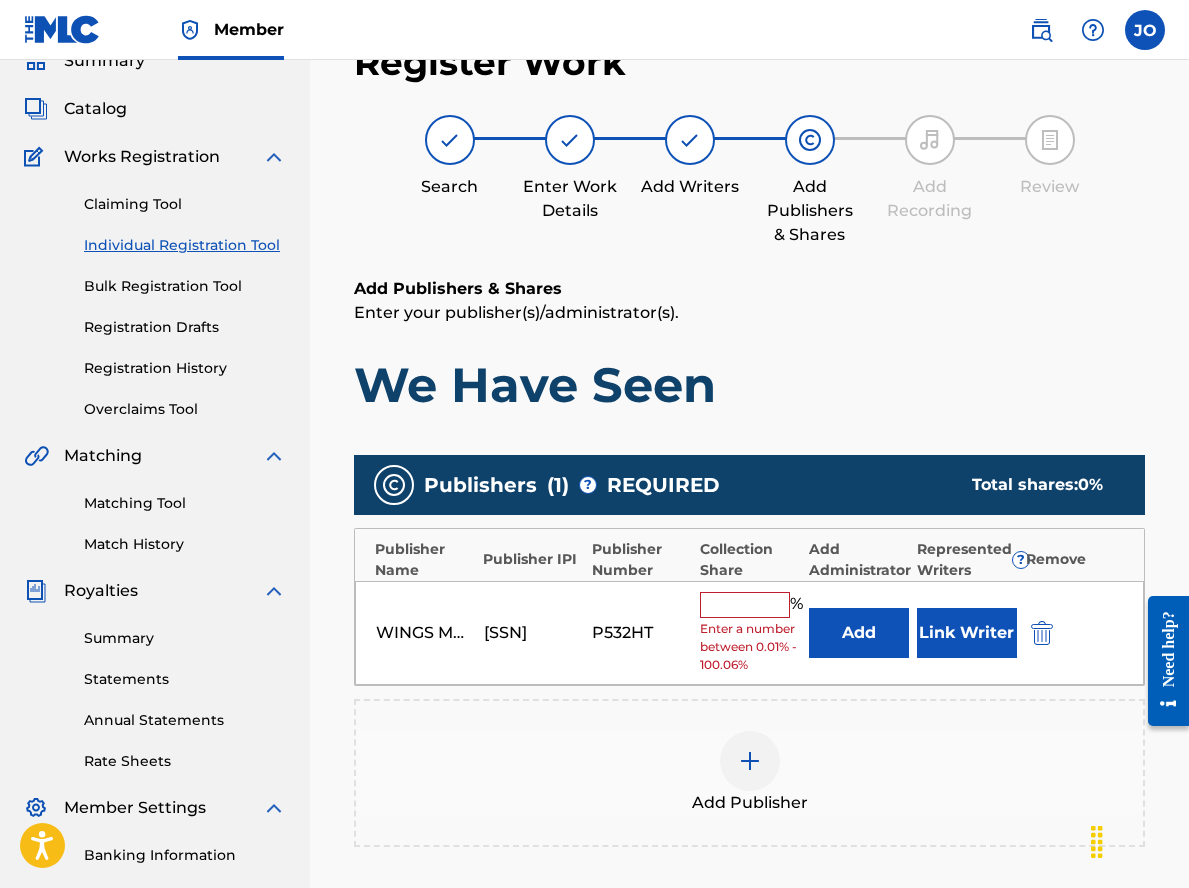 click at bounding box center (745, 605) 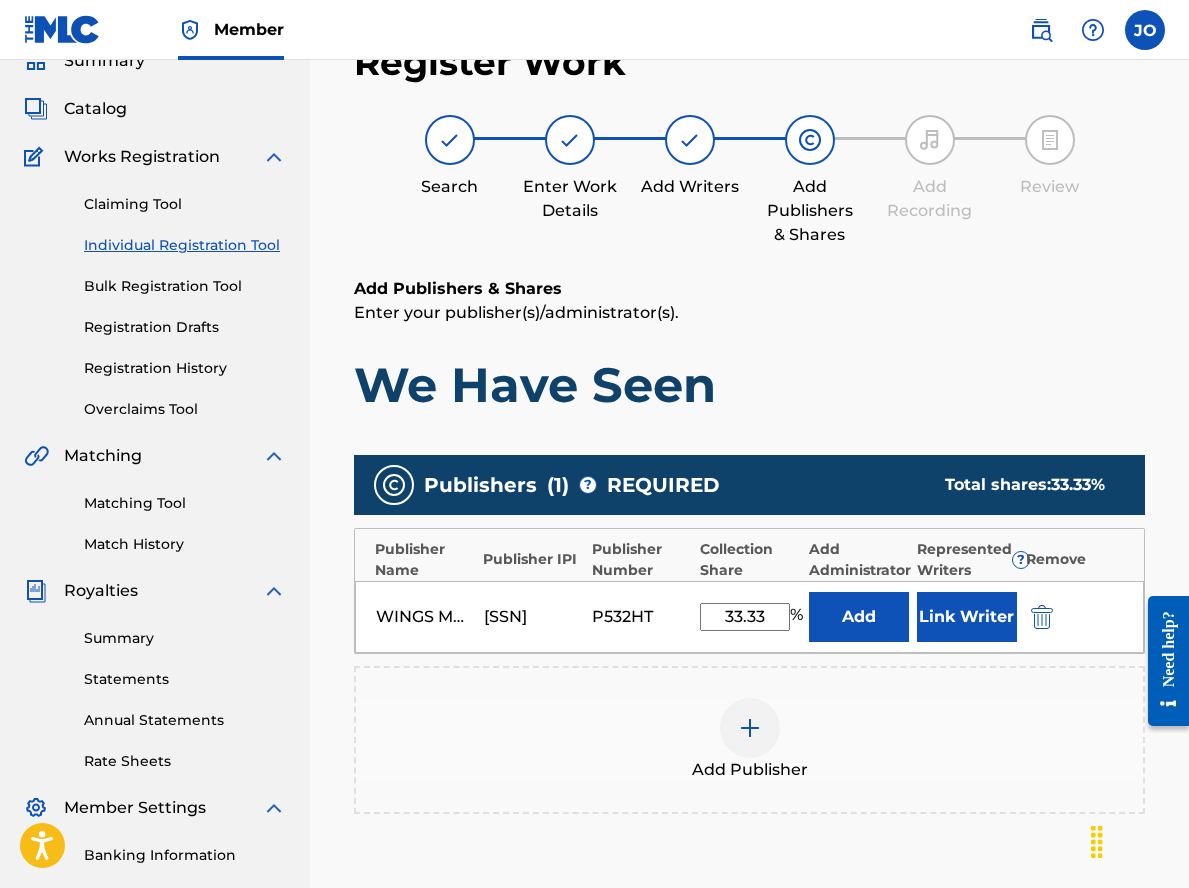type on "33.33" 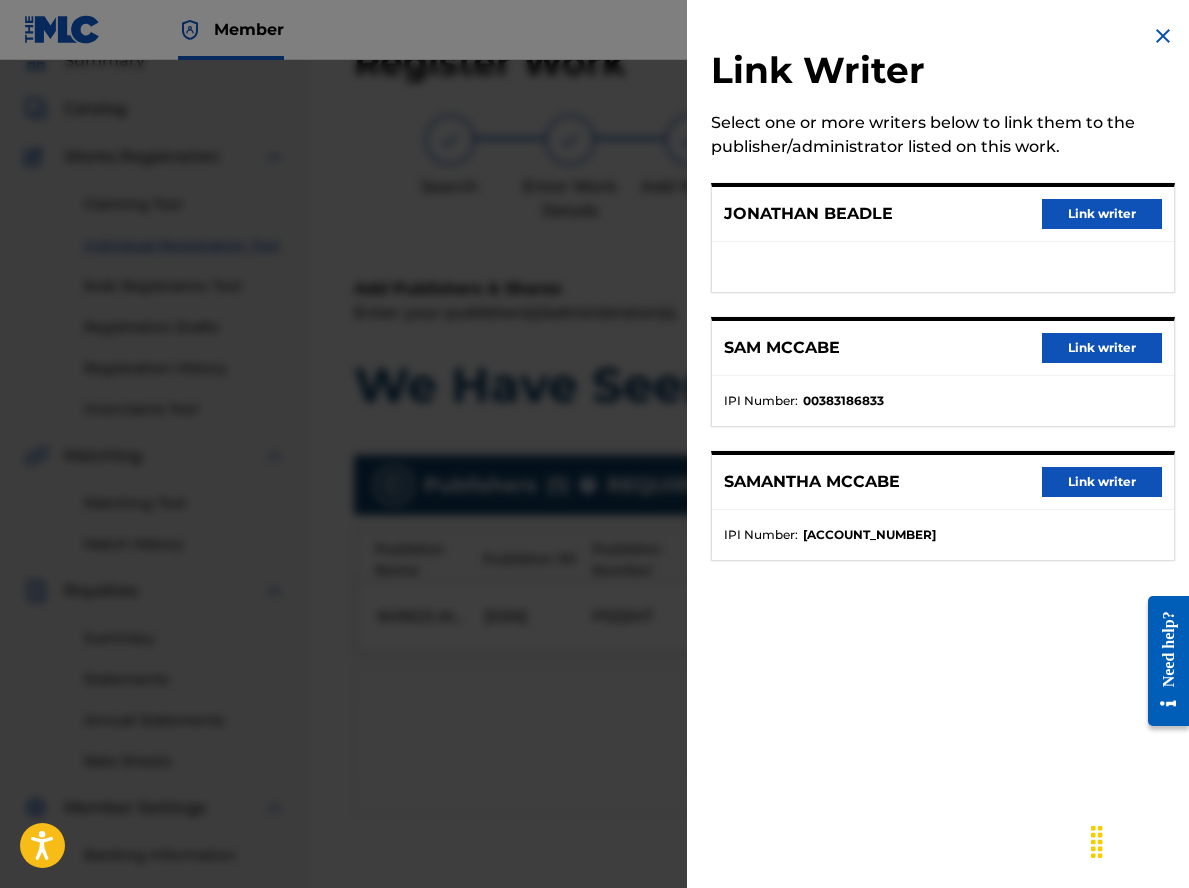 click on "Link writer" at bounding box center [1102, 482] 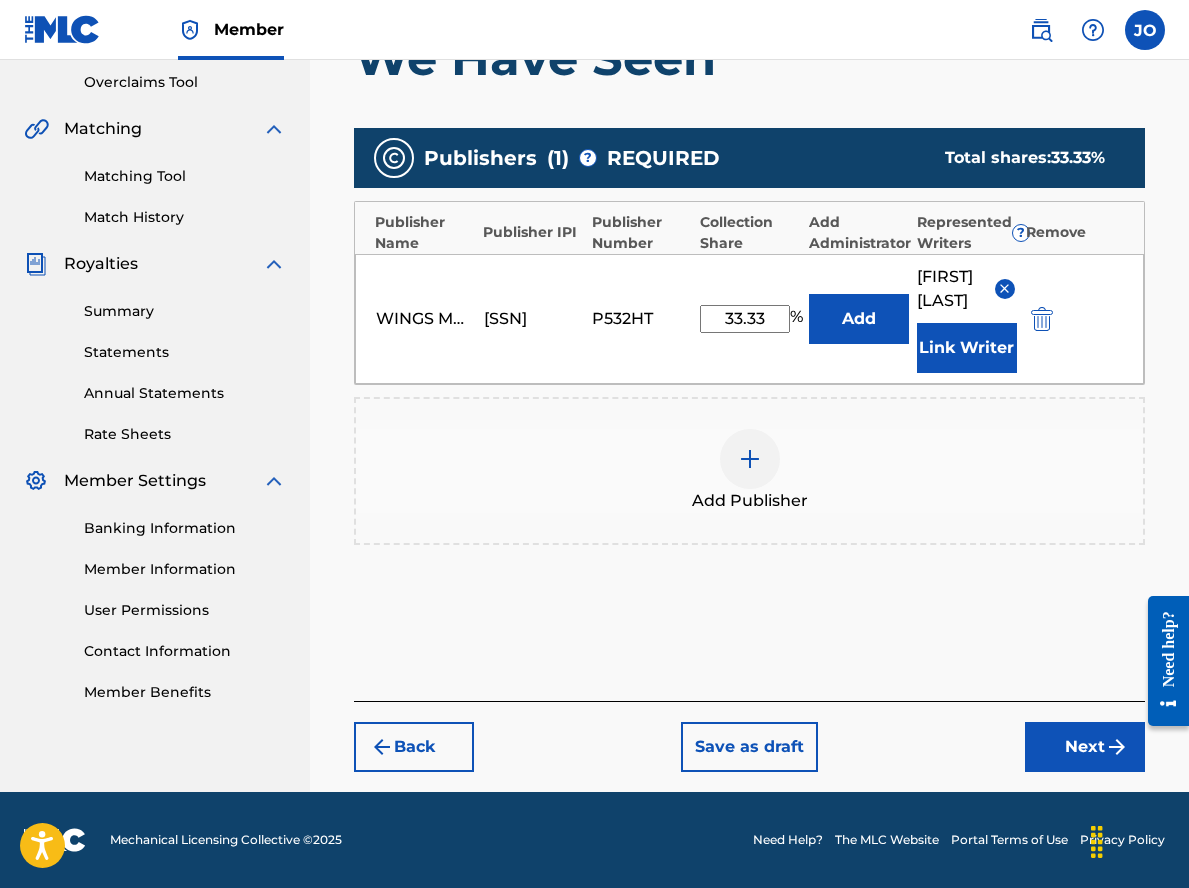 click on "Next" at bounding box center [1085, 747] 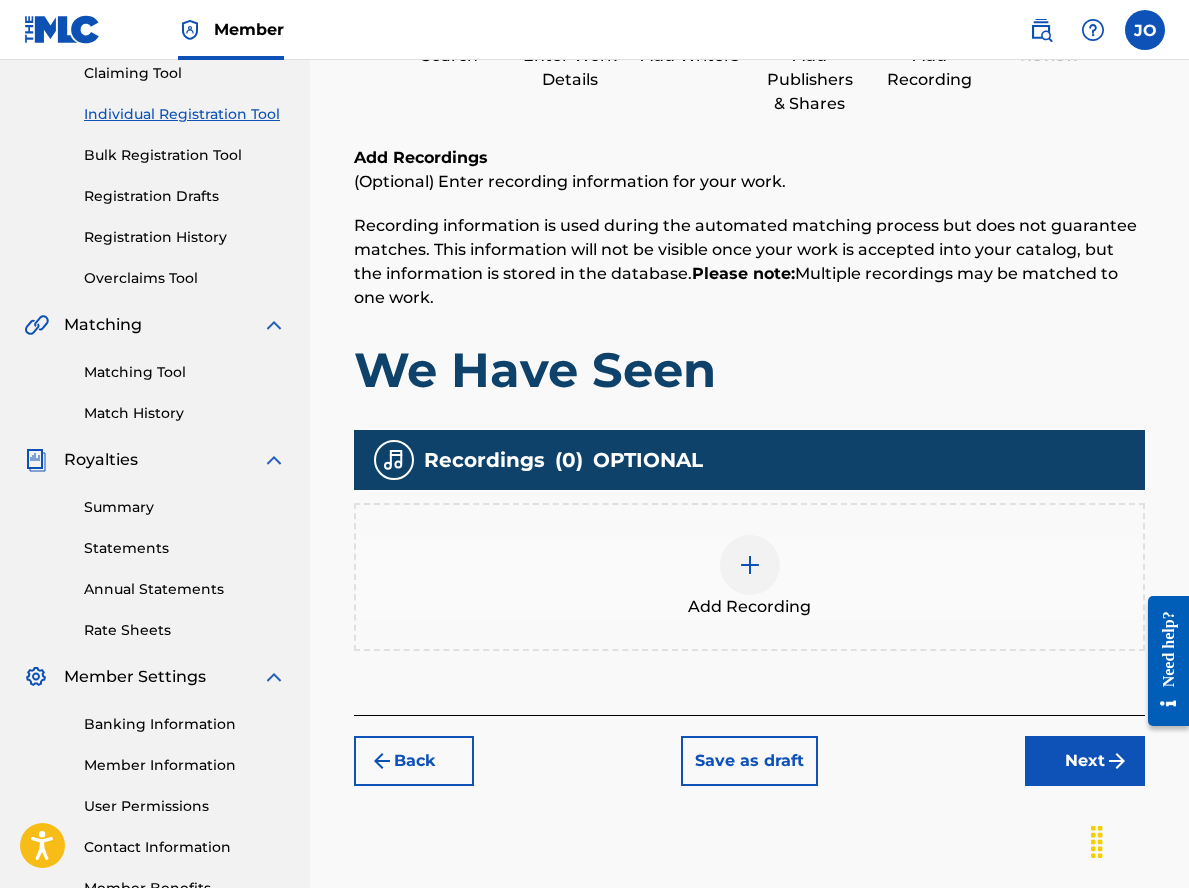 scroll, scrollTop: 352, scrollLeft: 0, axis: vertical 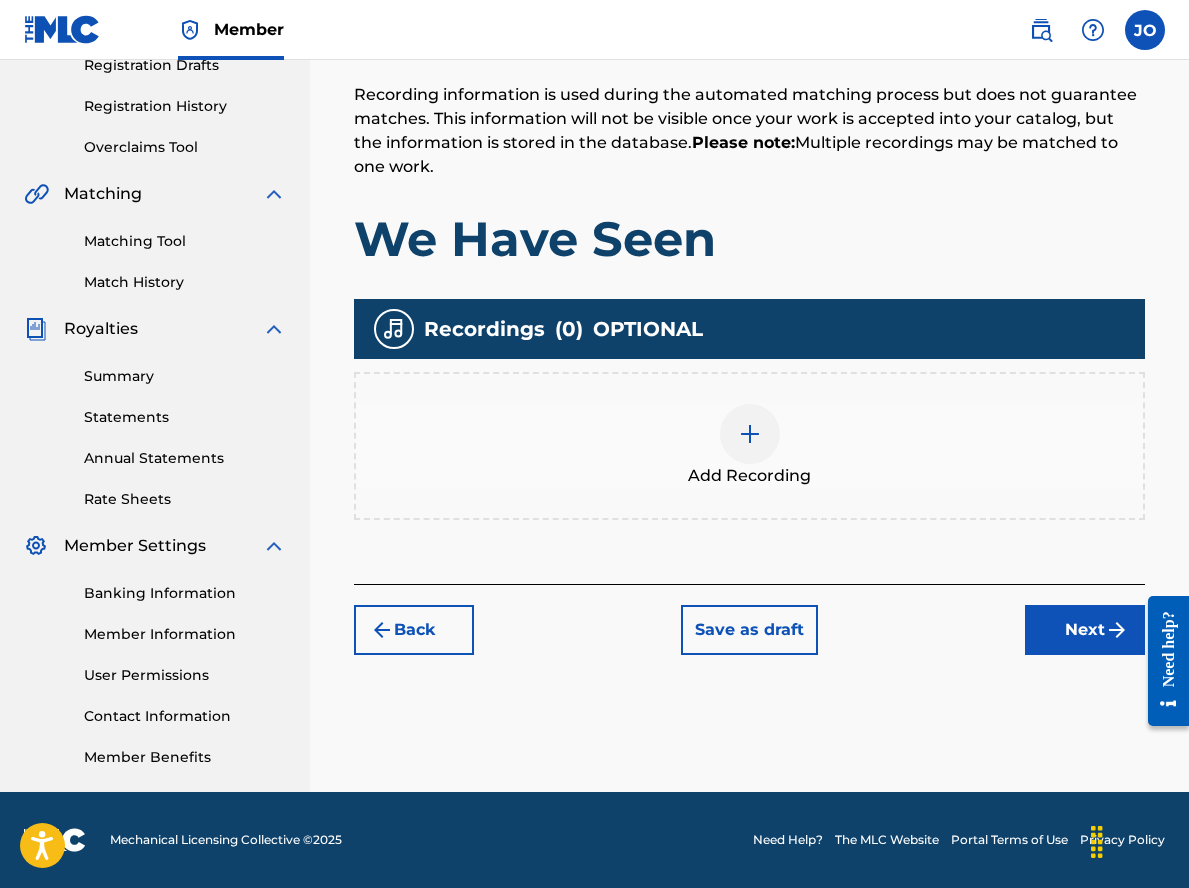 click at bounding box center (750, 434) 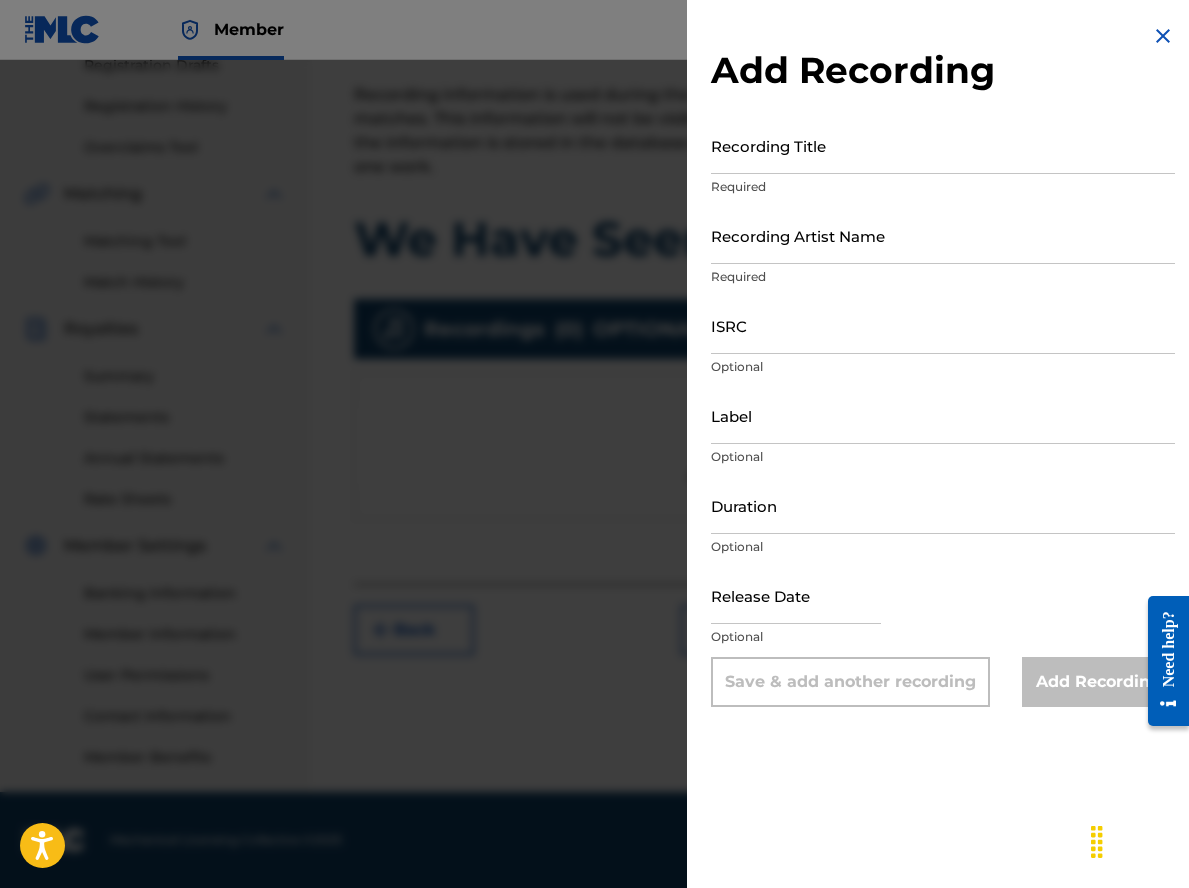 click on "Recording Title" at bounding box center (943, 145) 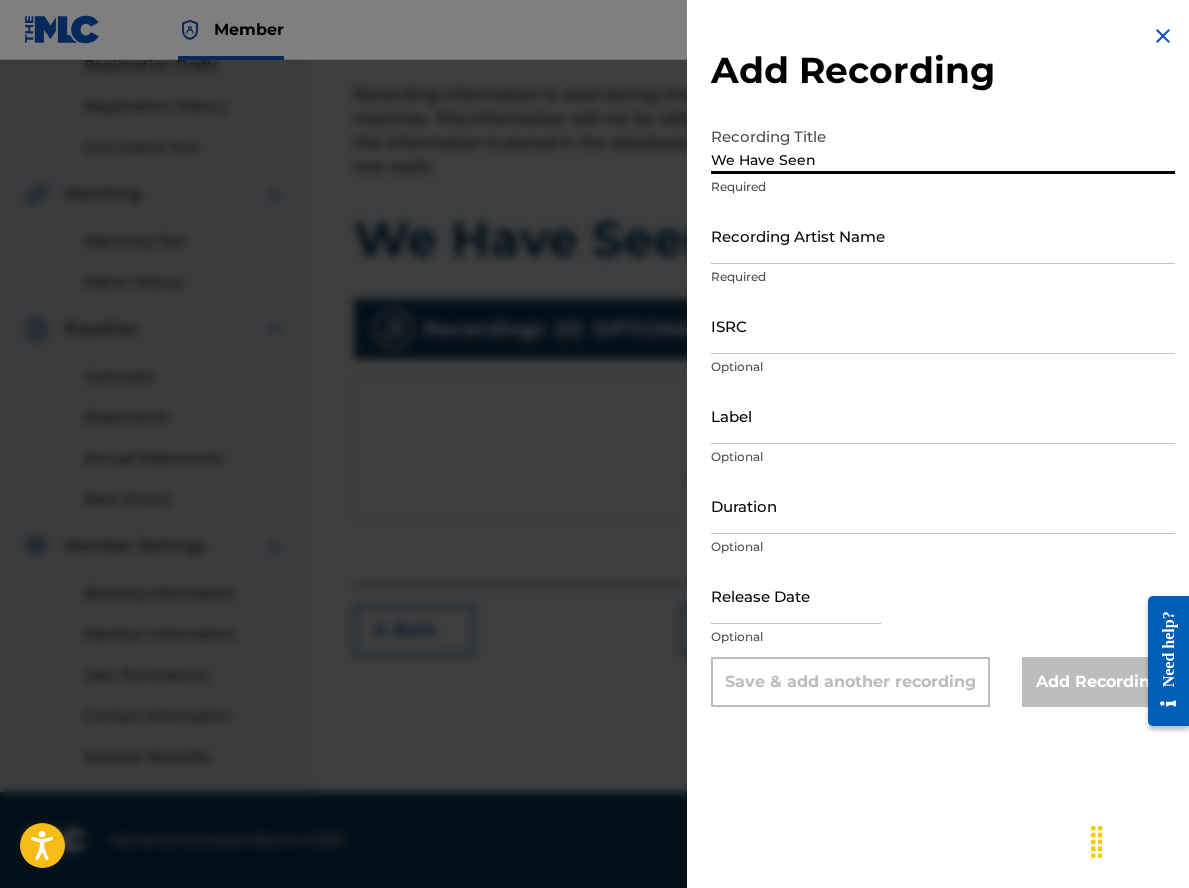type on "We Have Seen" 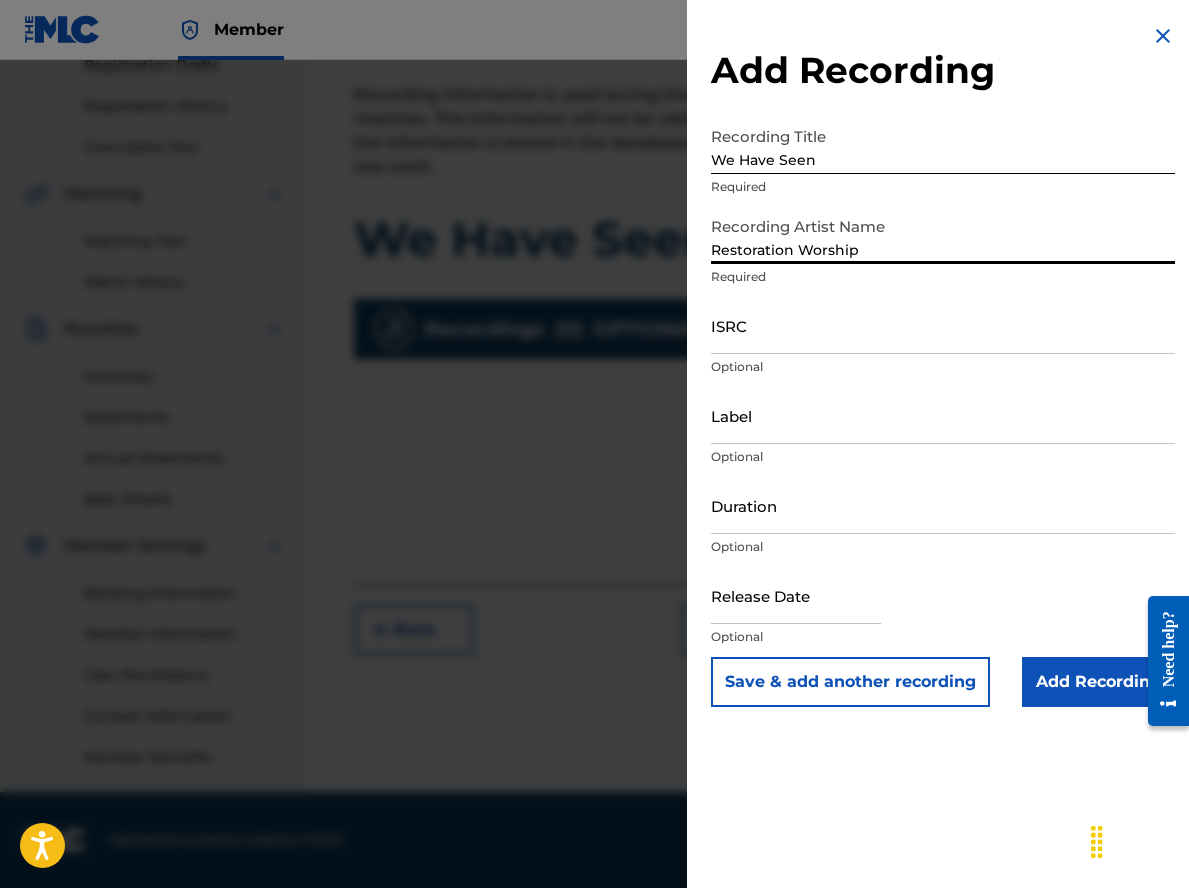 type on "Restoration Worship" 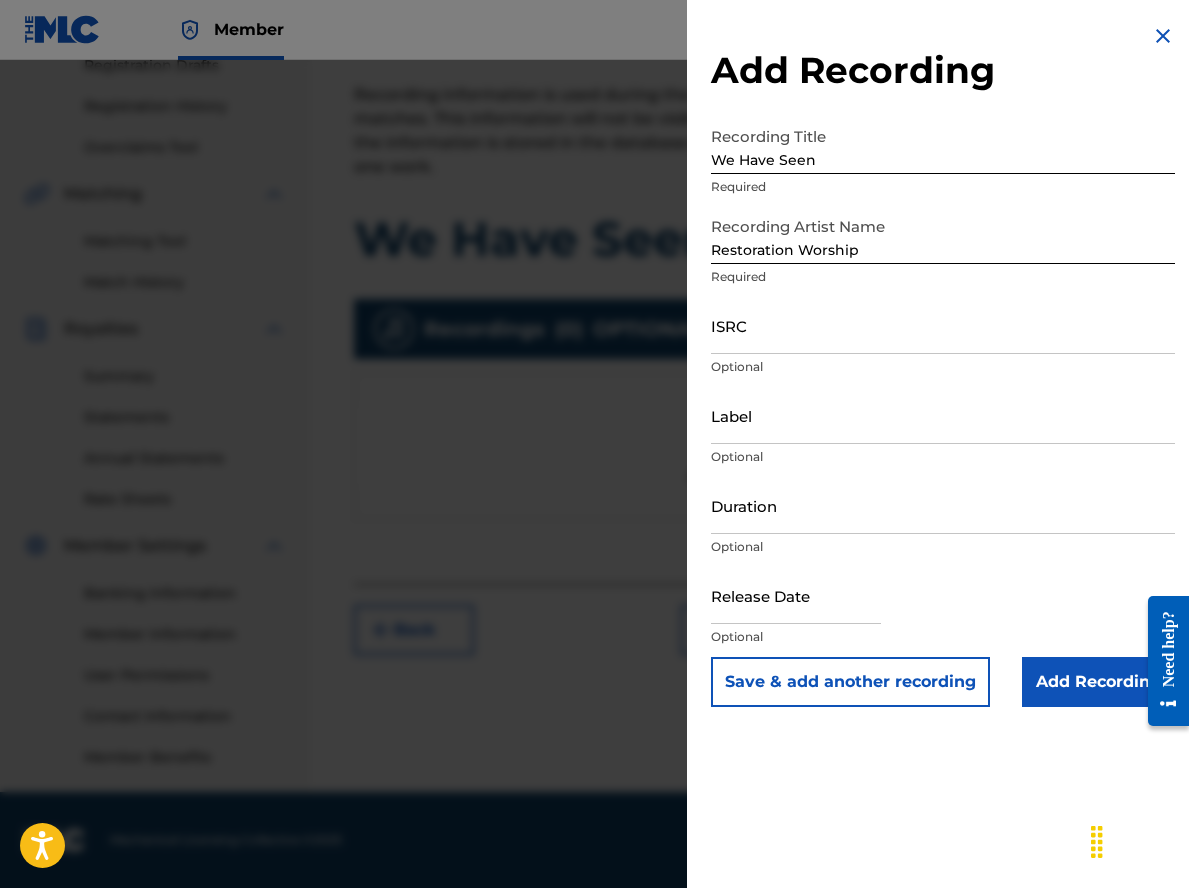 click on "ISRC" at bounding box center (943, 325) 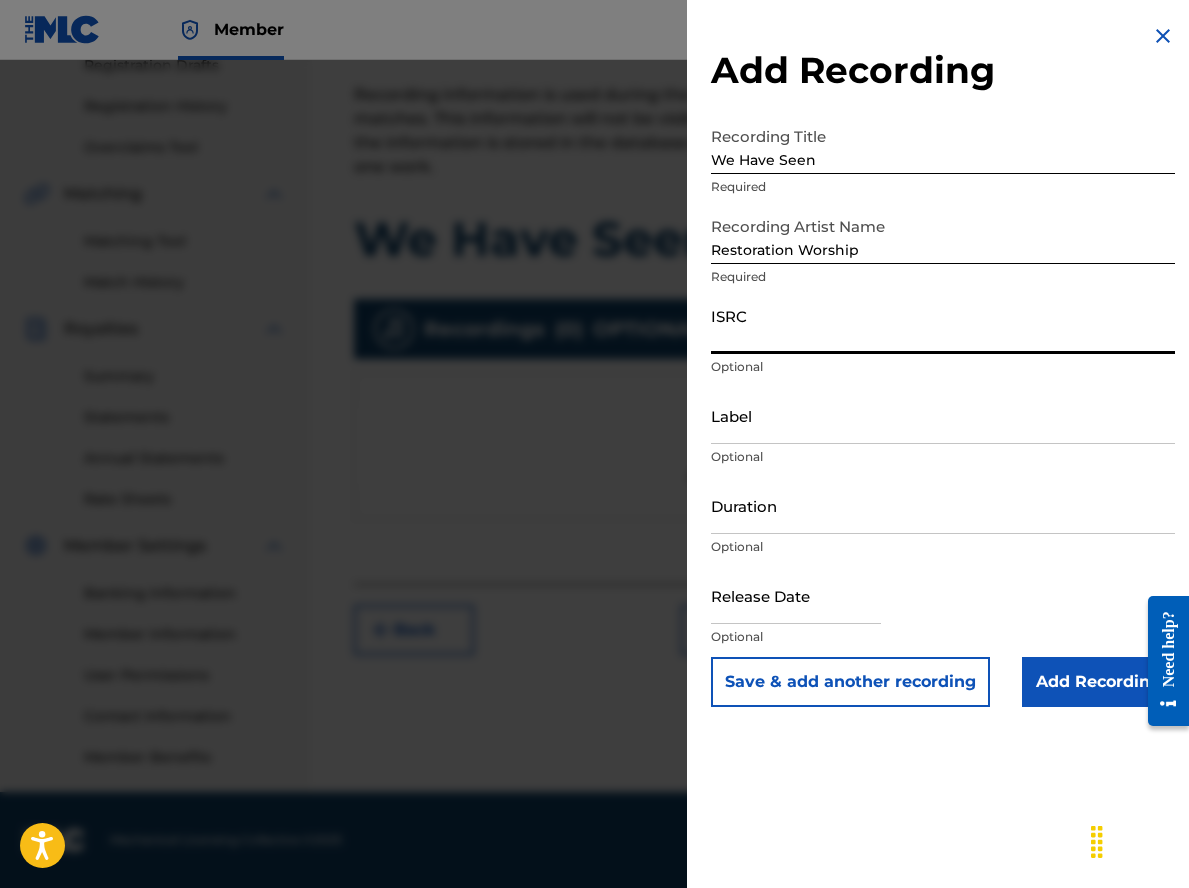 paste on "QMDA72438578" 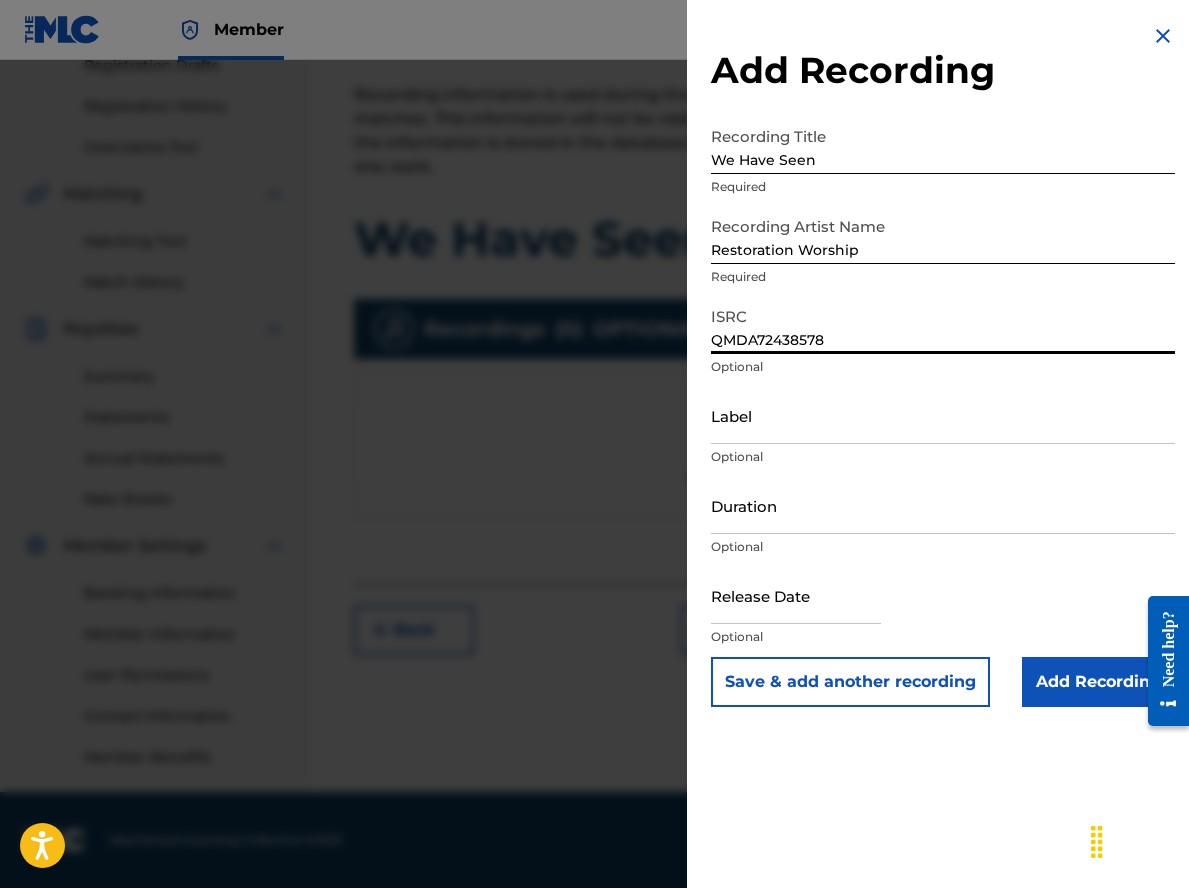 type on "QMDA72438578" 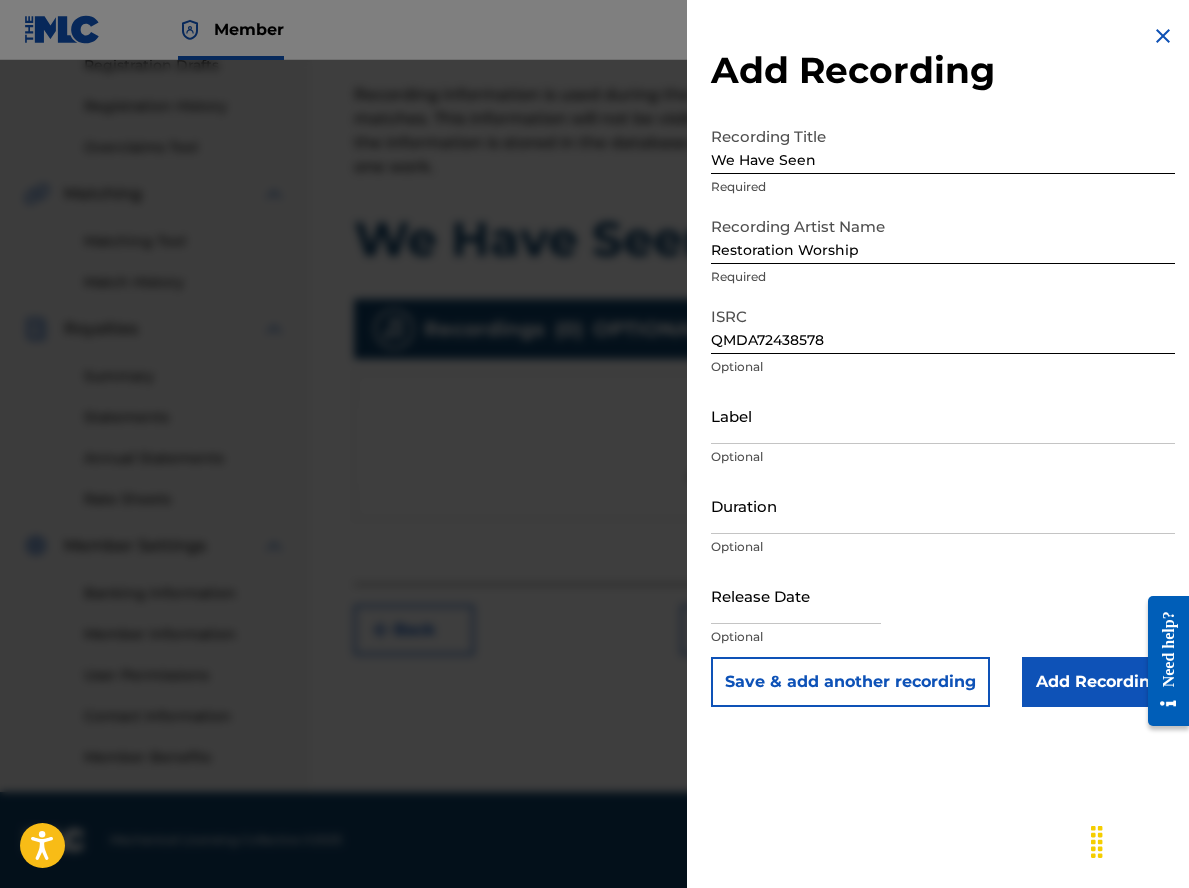 click on "Add Recording" at bounding box center [1098, 682] 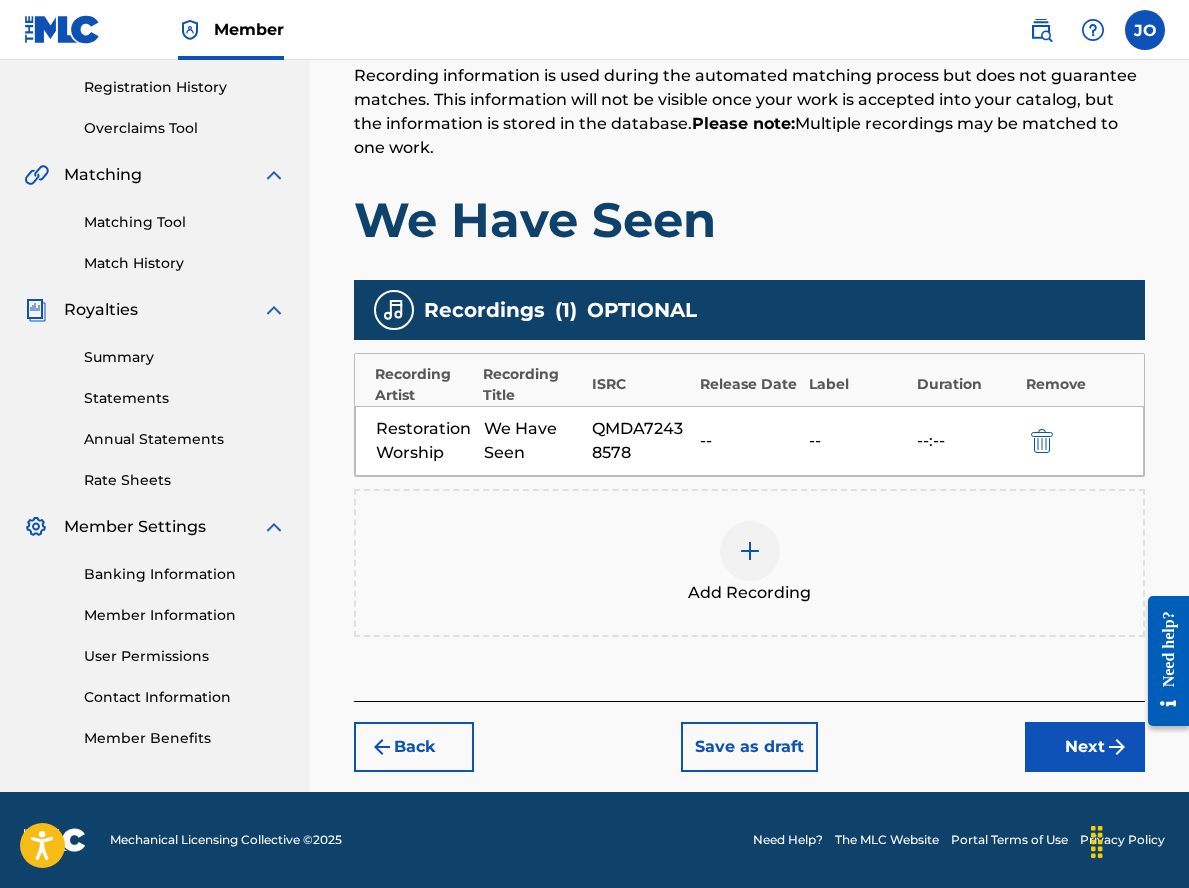 click on "Next" at bounding box center (1085, 747) 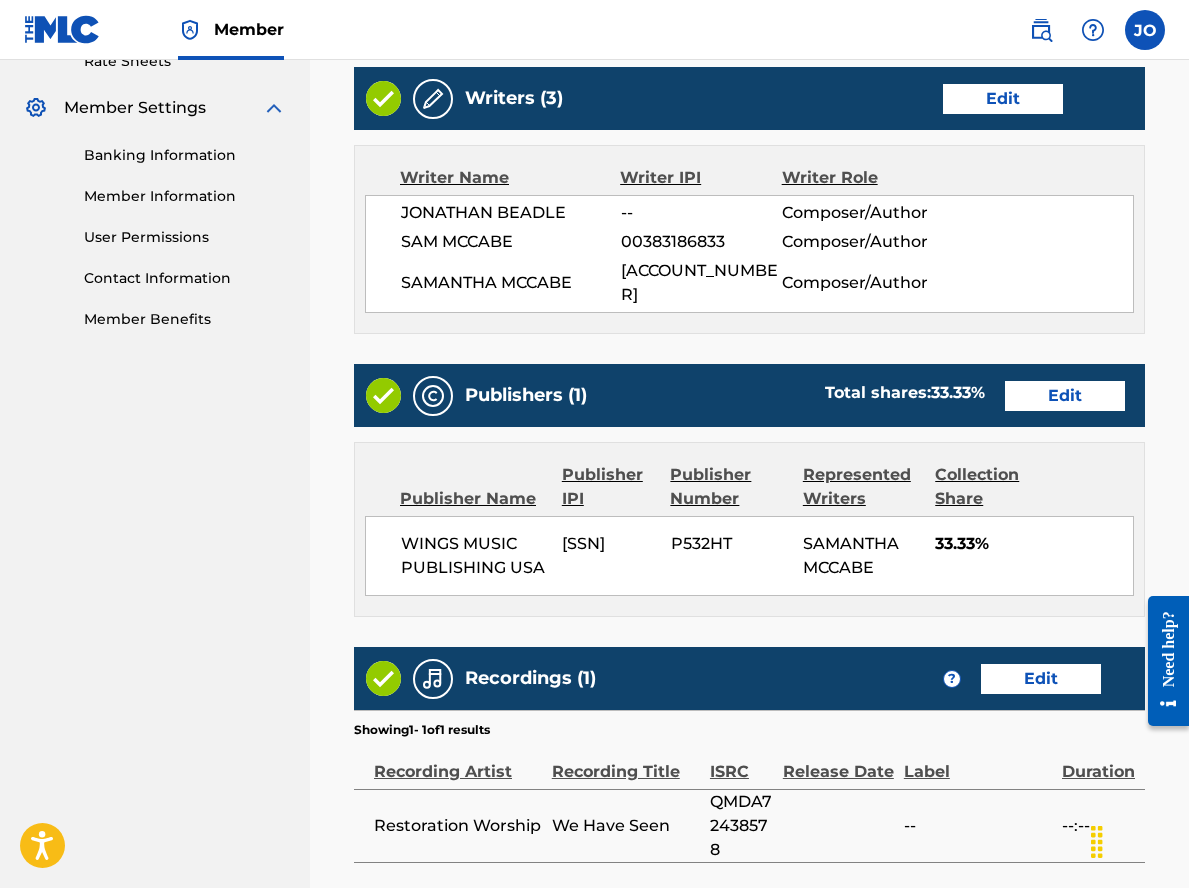scroll, scrollTop: 958, scrollLeft: 0, axis: vertical 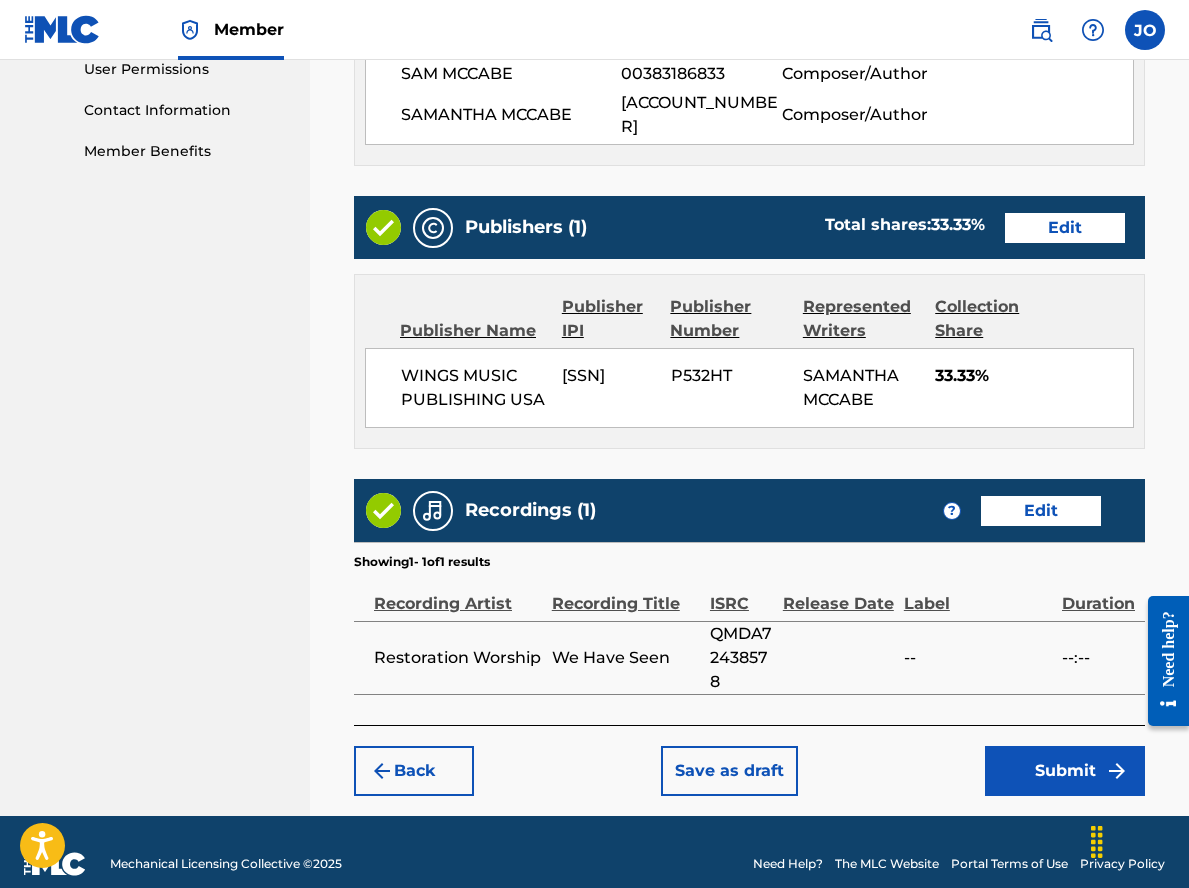 click on "Submit" at bounding box center [1065, 771] 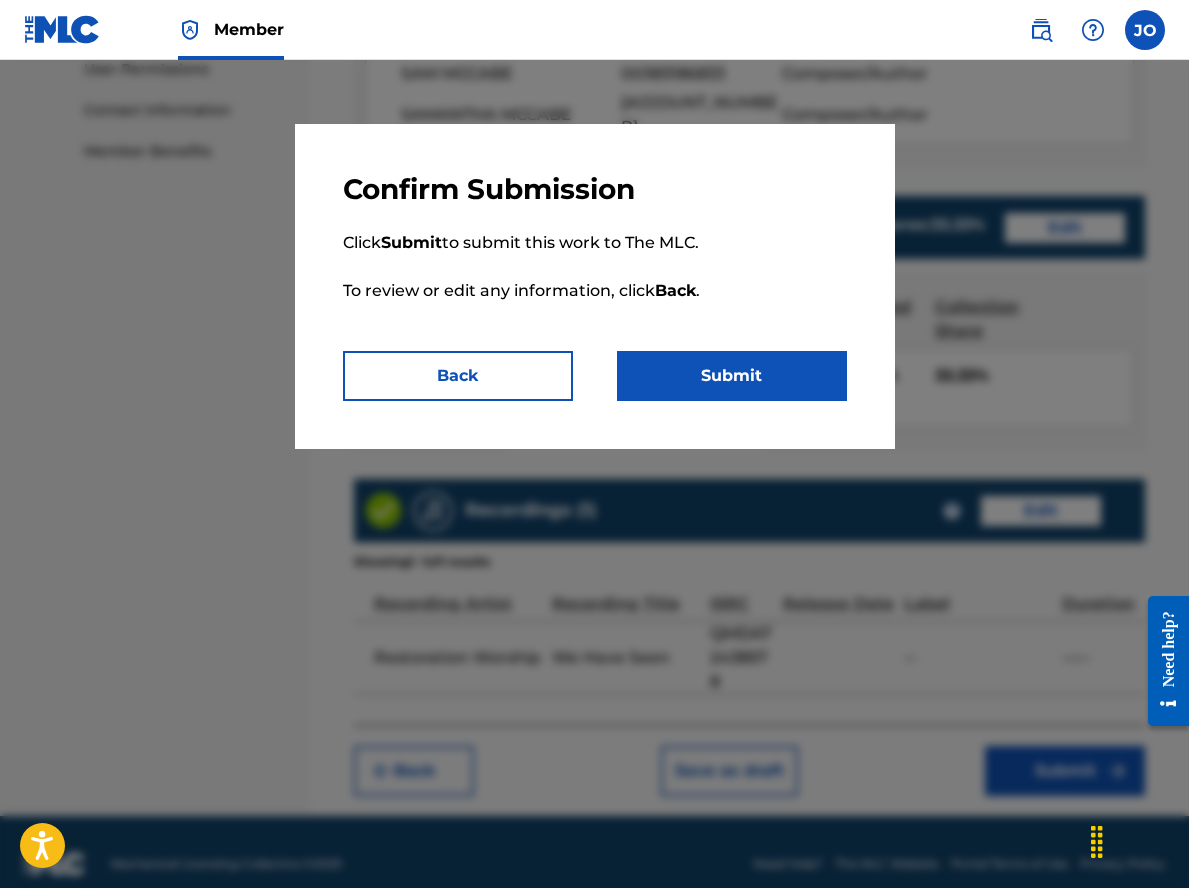 click on "Submit" at bounding box center [732, 376] 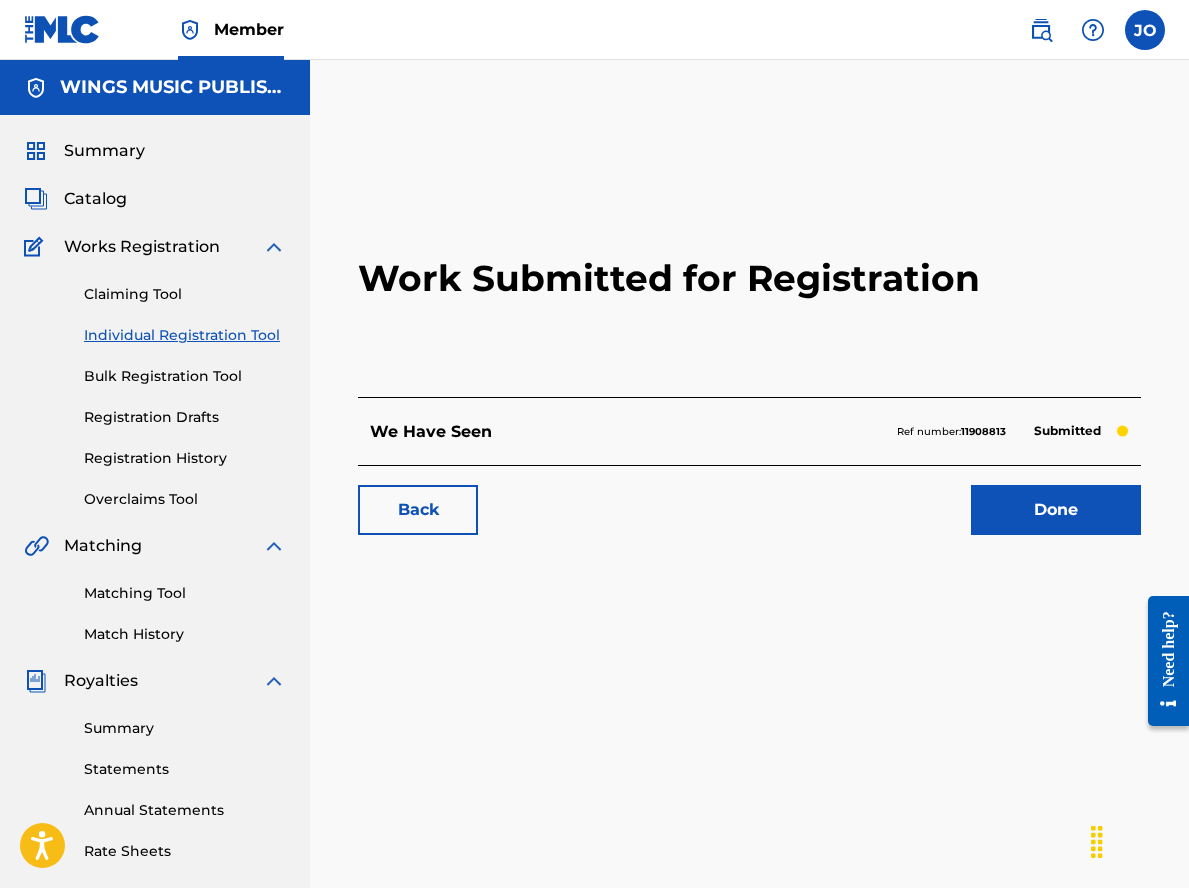 click on "Individual Registration Tool" at bounding box center [185, 335] 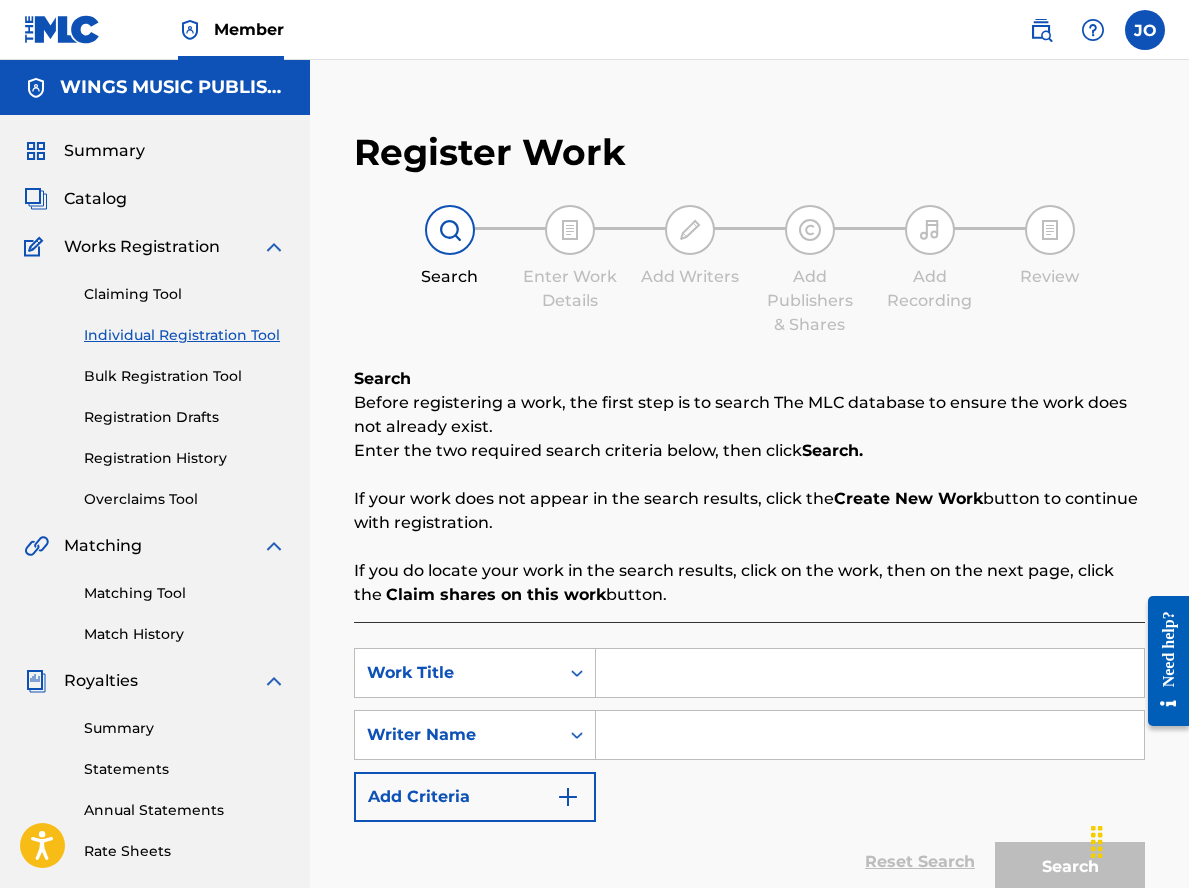 click at bounding box center [870, 673] 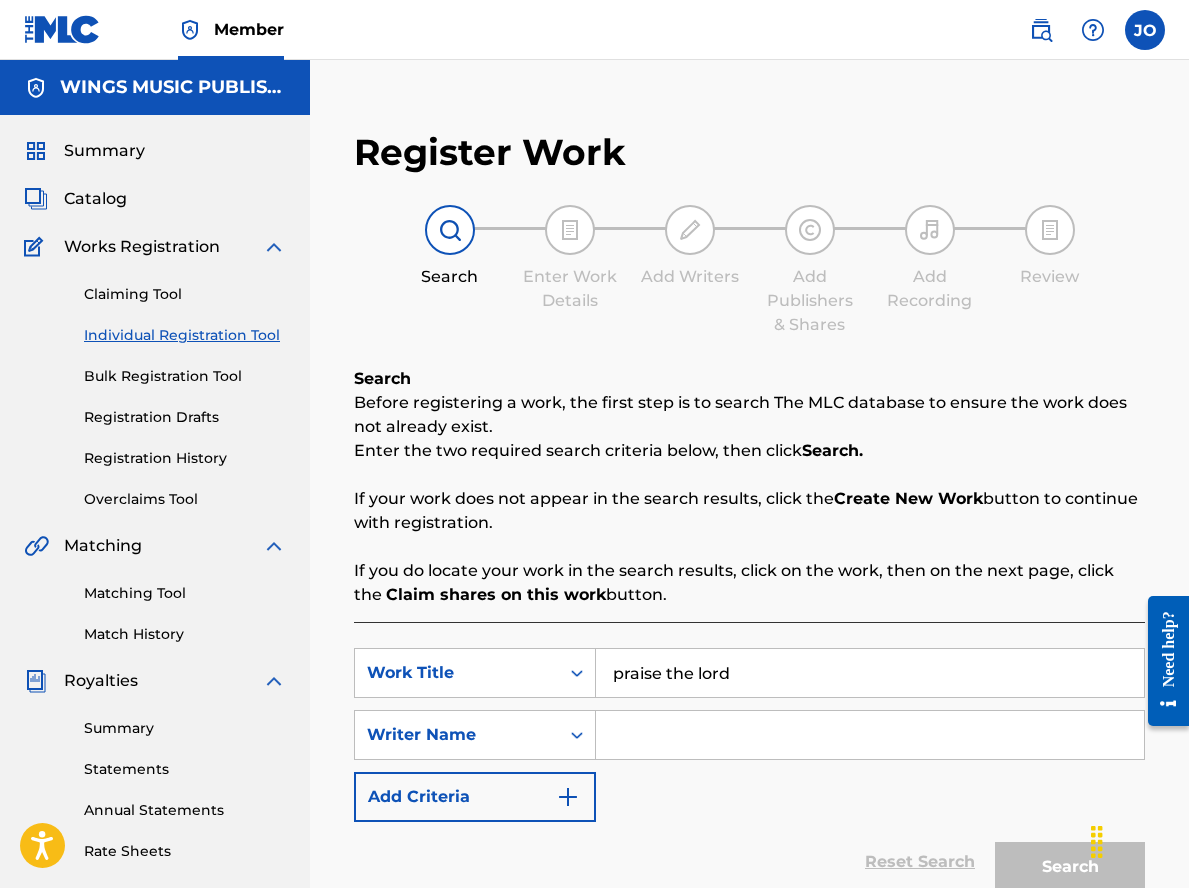 type on "praise the lord" 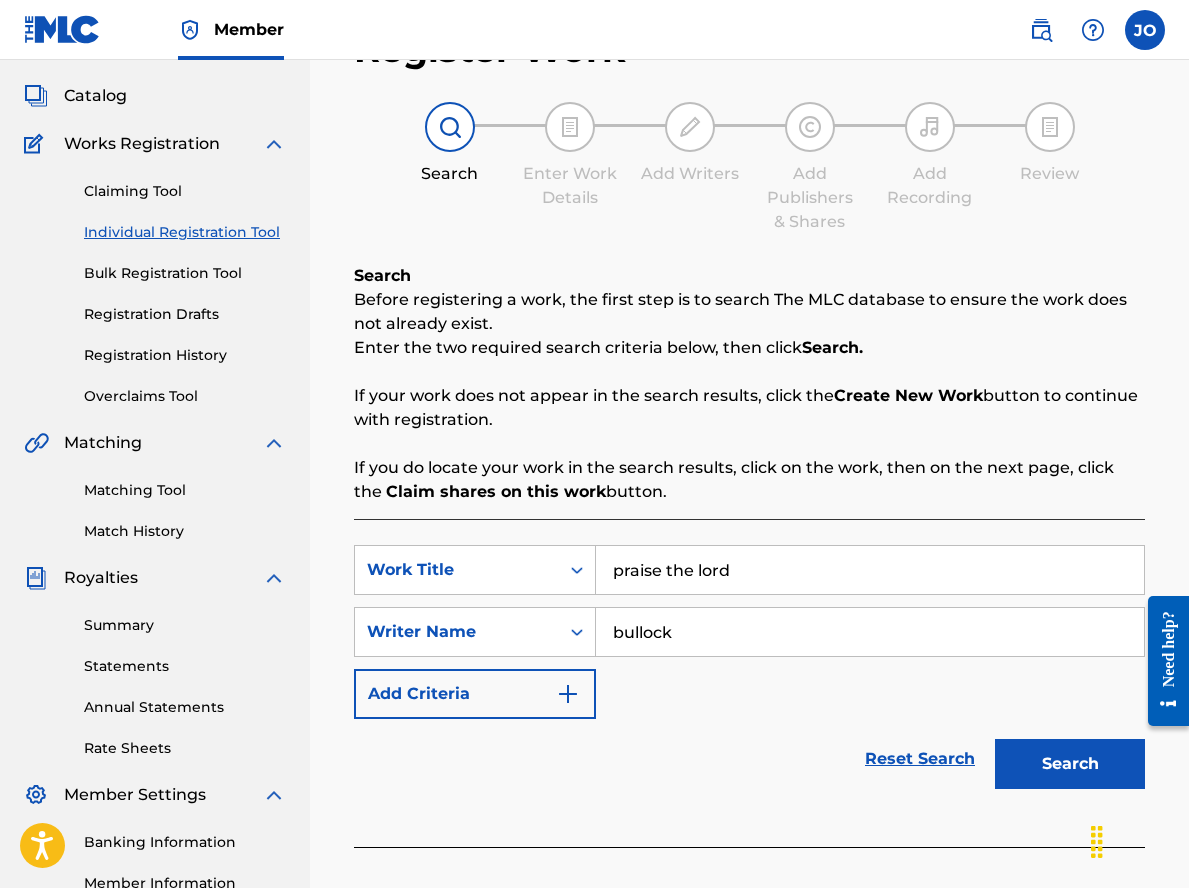 scroll, scrollTop: 300, scrollLeft: 0, axis: vertical 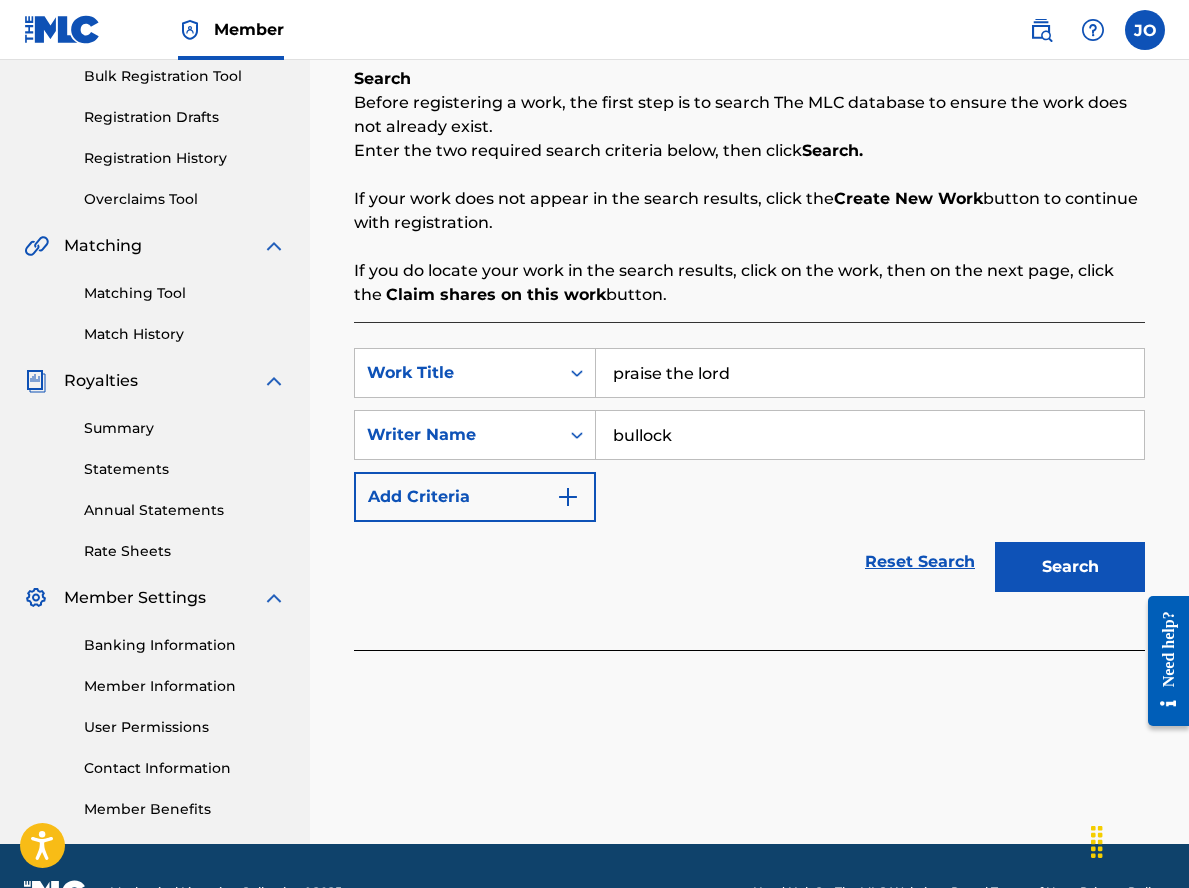 type on "bullock" 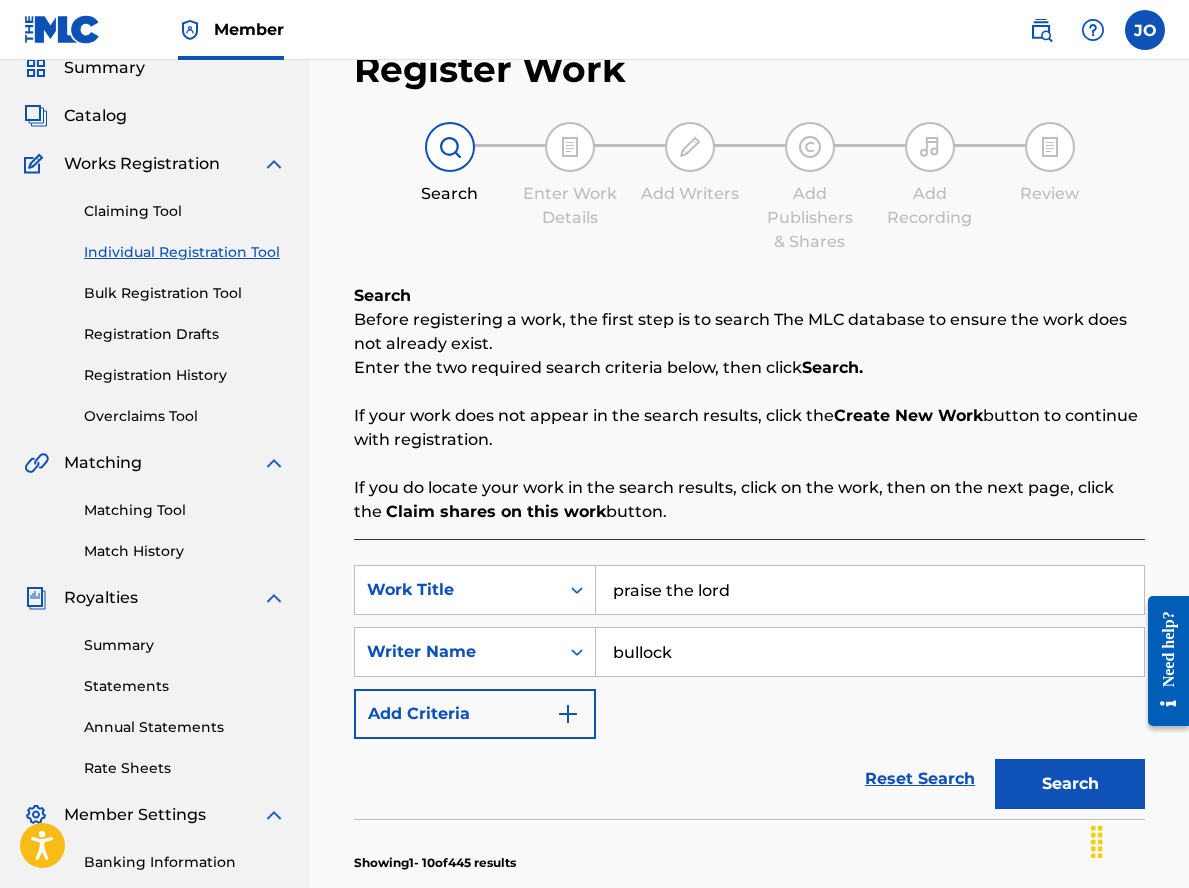 scroll, scrollTop: 0, scrollLeft: 0, axis: both 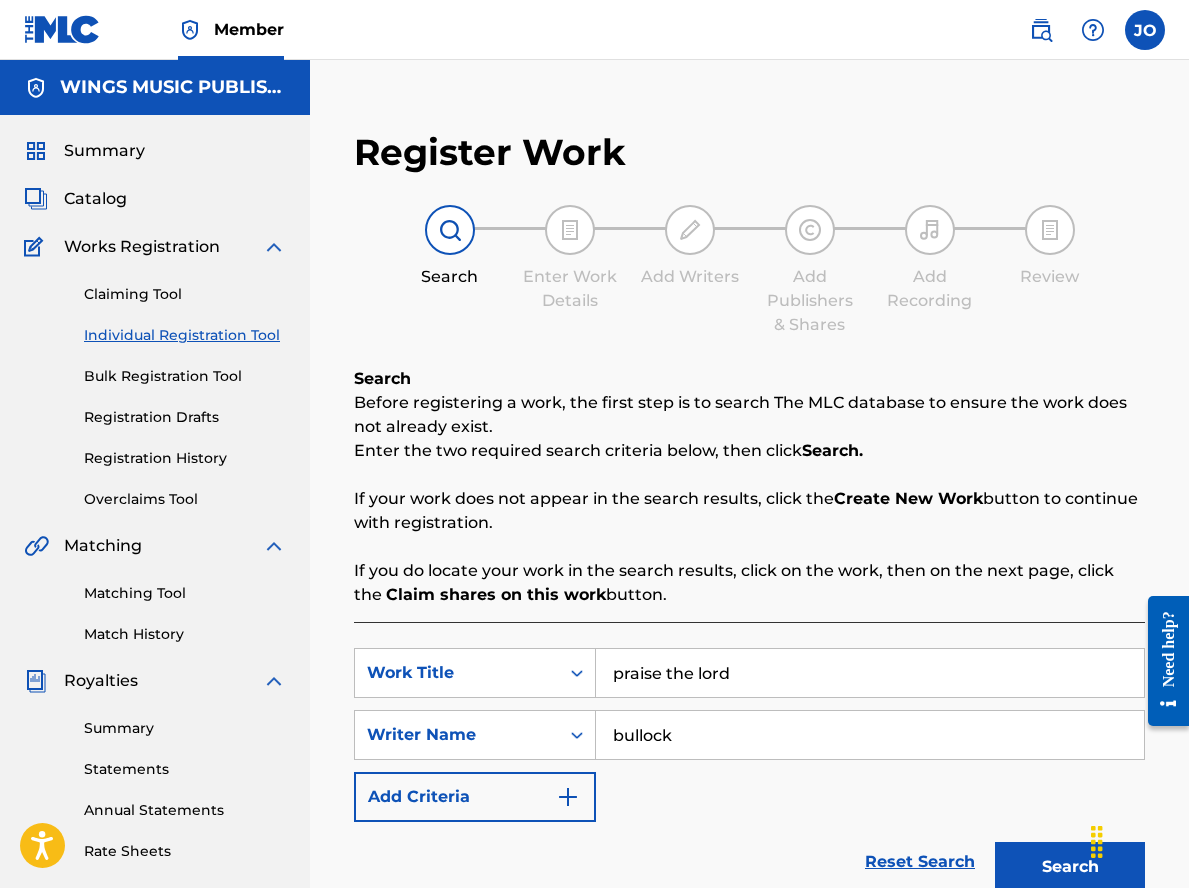 click on "Registration History" at bounding box center [185, 458] 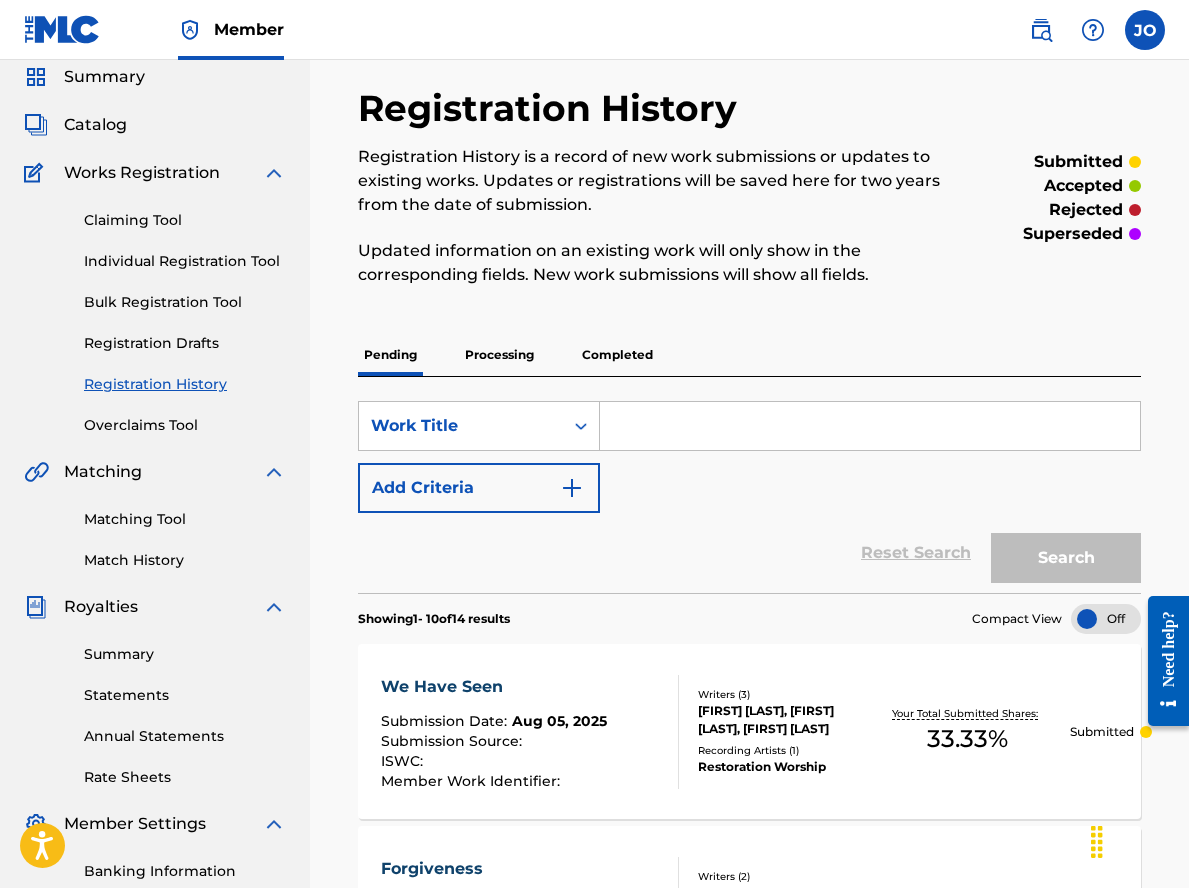scroll, scrollTop: 0, scrollLeft: 0, axis: both 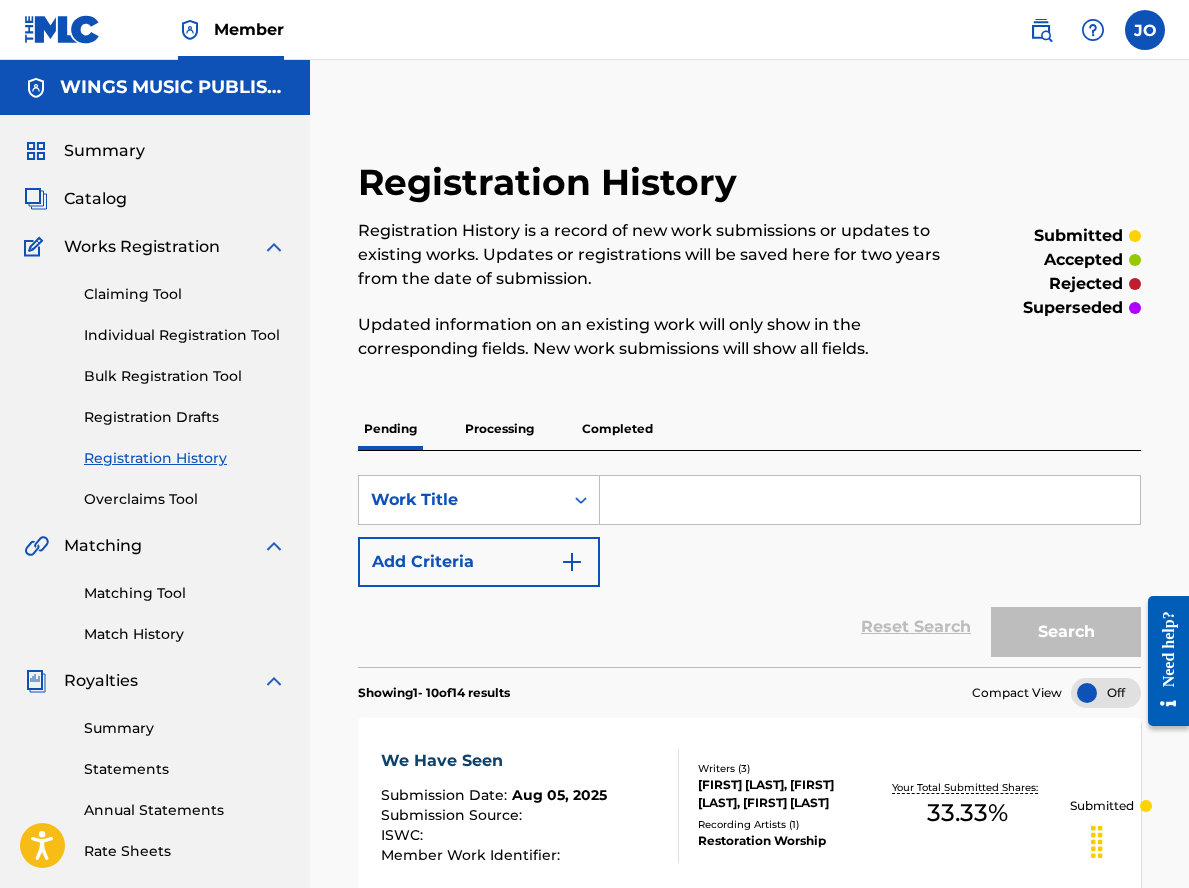 click on "Processing" at bounding box center [499, 429] 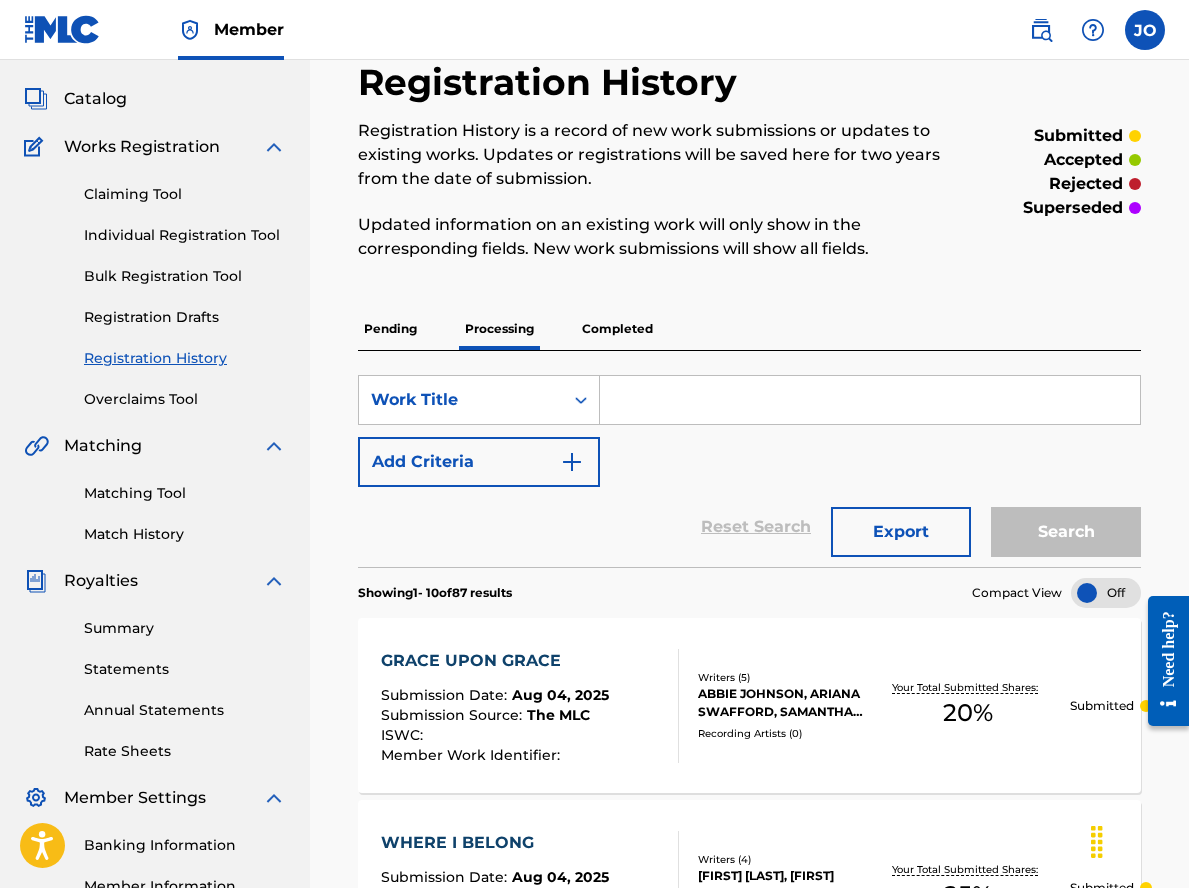 scroll, scrollTop: 0, scrollLeft: 0, axis: both 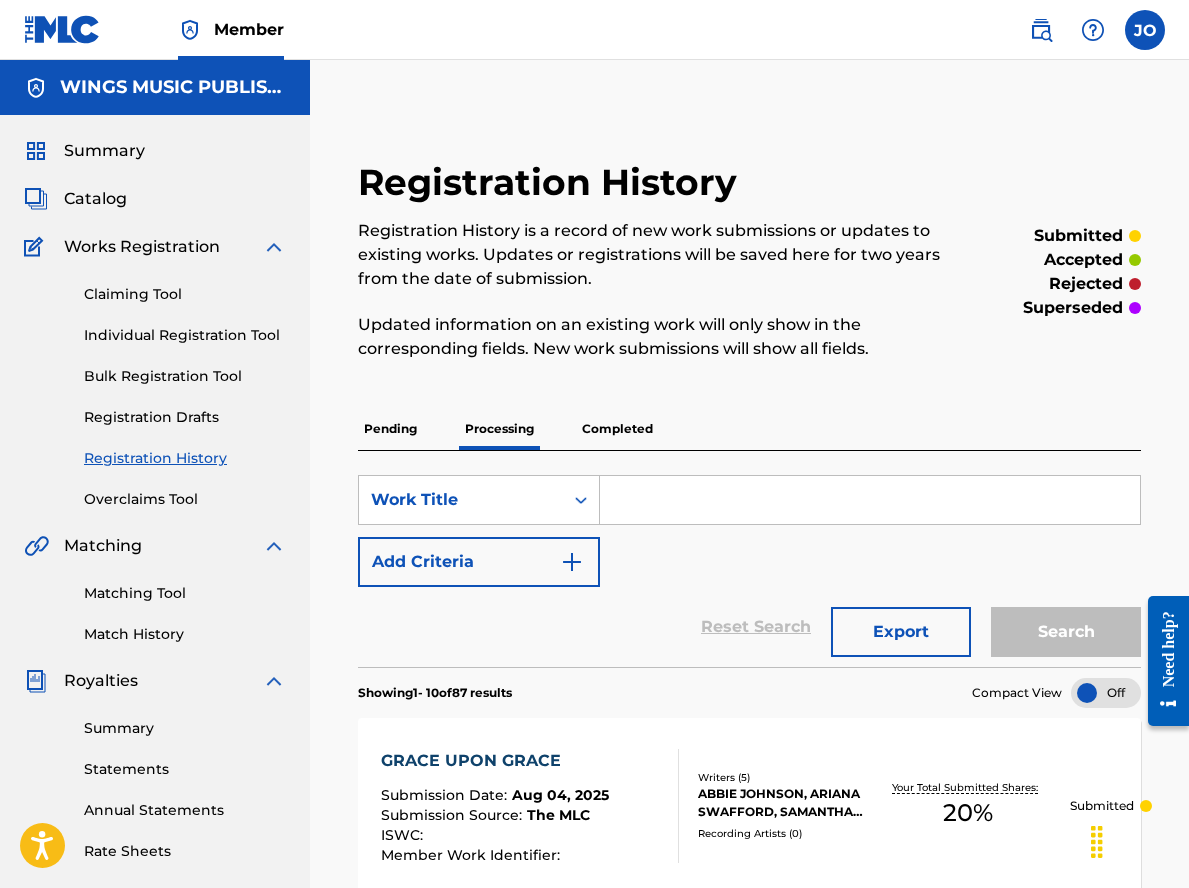 click on "Individual Registration Tool" at bounding box center (185, 335) 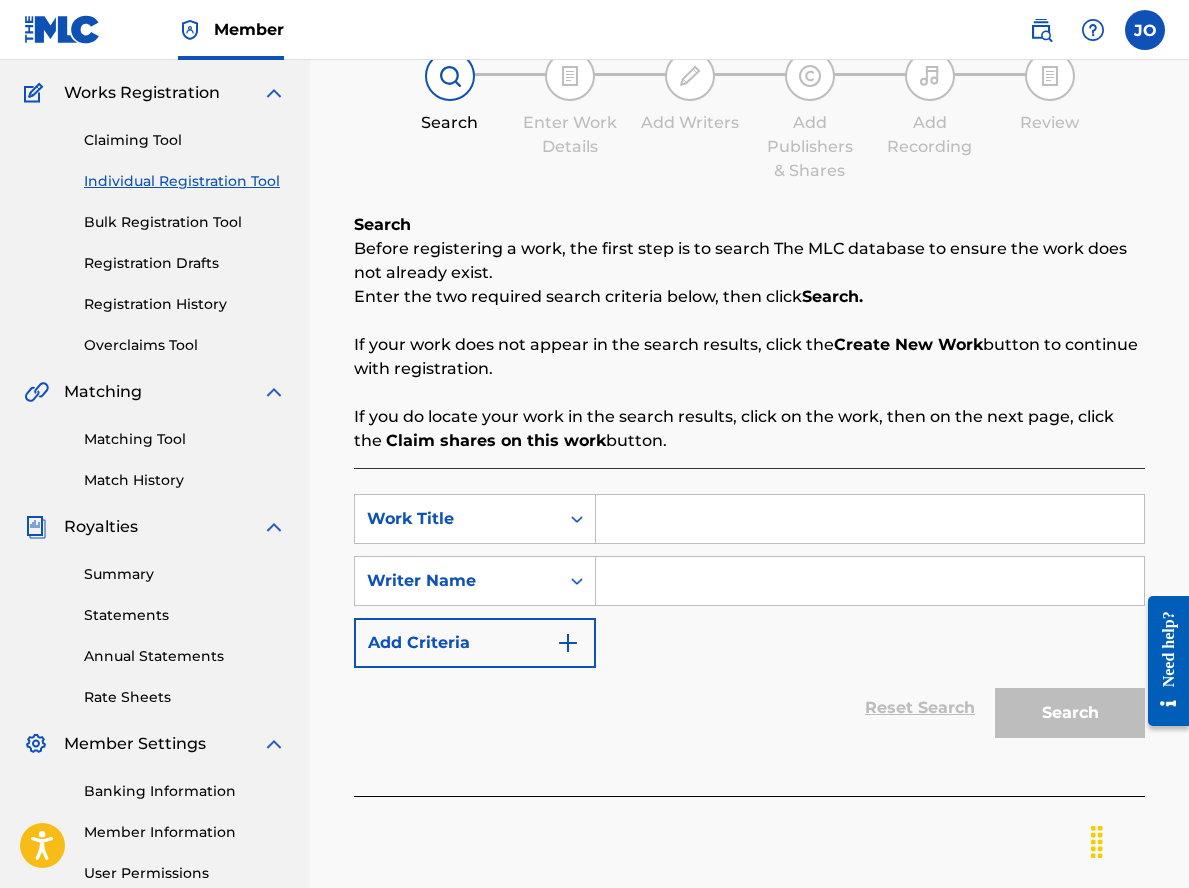 scroll, scrollTop: 352, scrollLeft: 0, axis: vertical 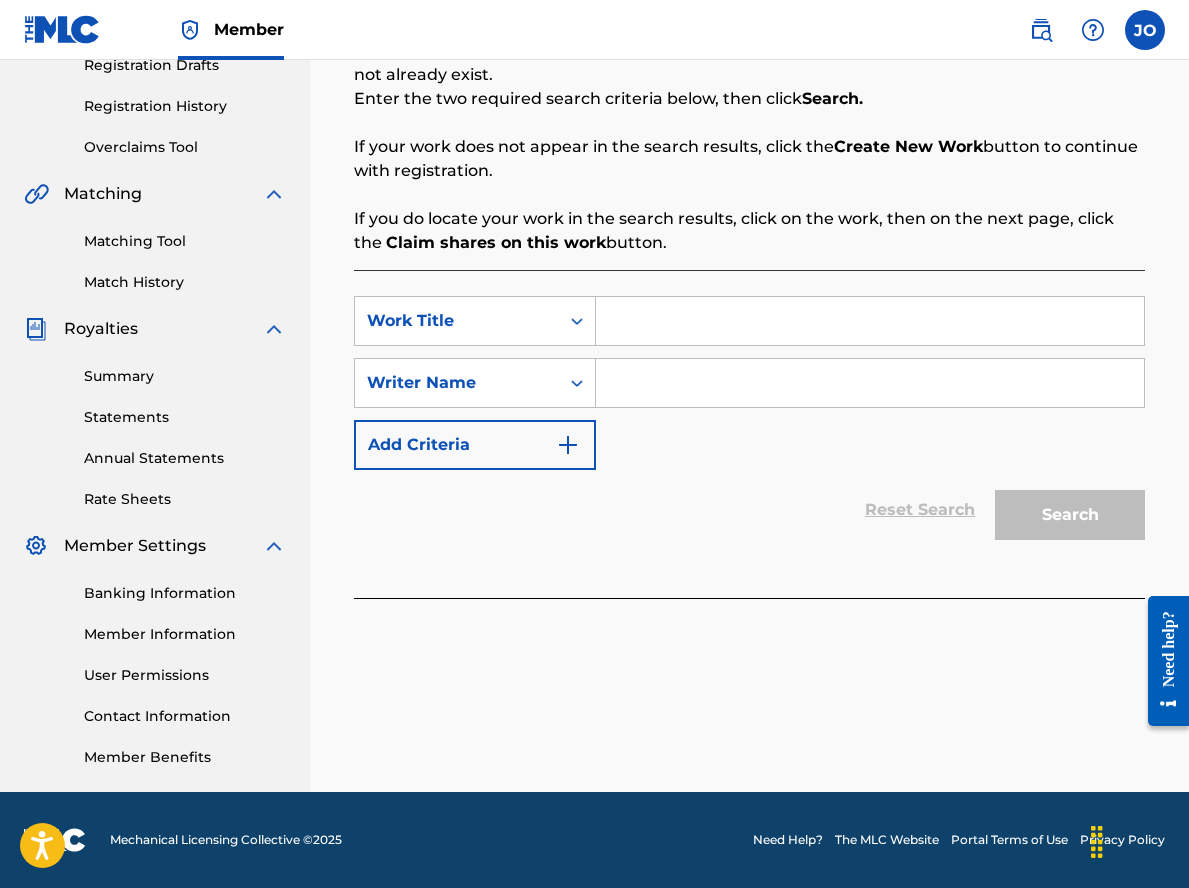 click at bounding box center [870, 321] 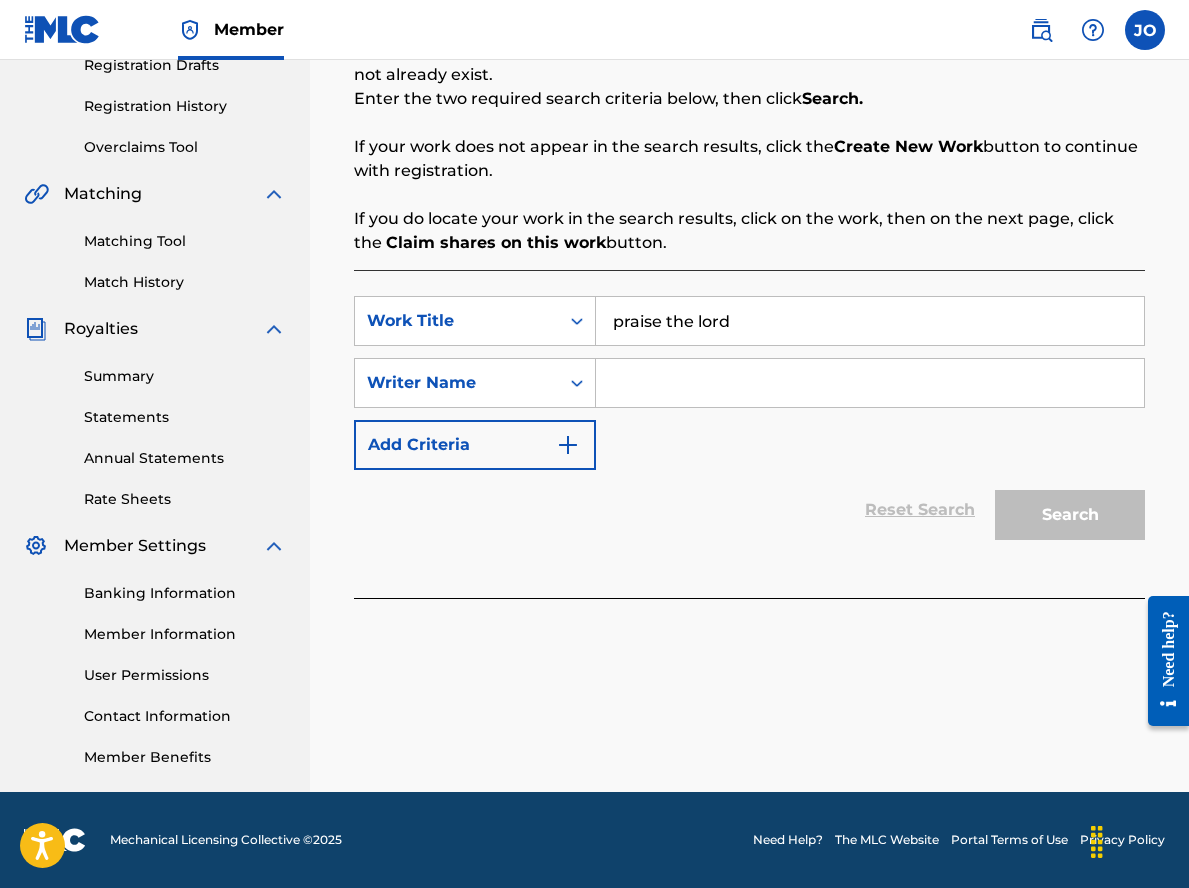 type on "praise the lord" 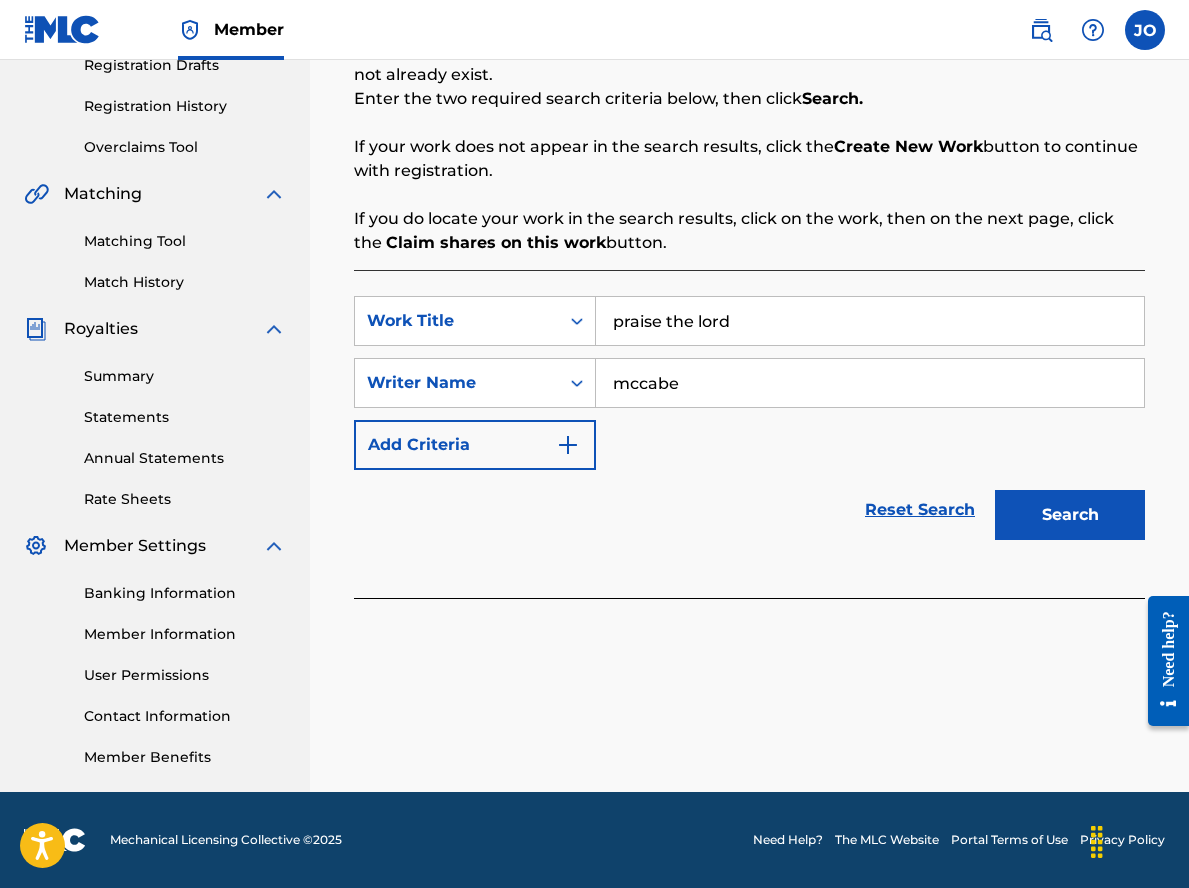 type on "mccabe" 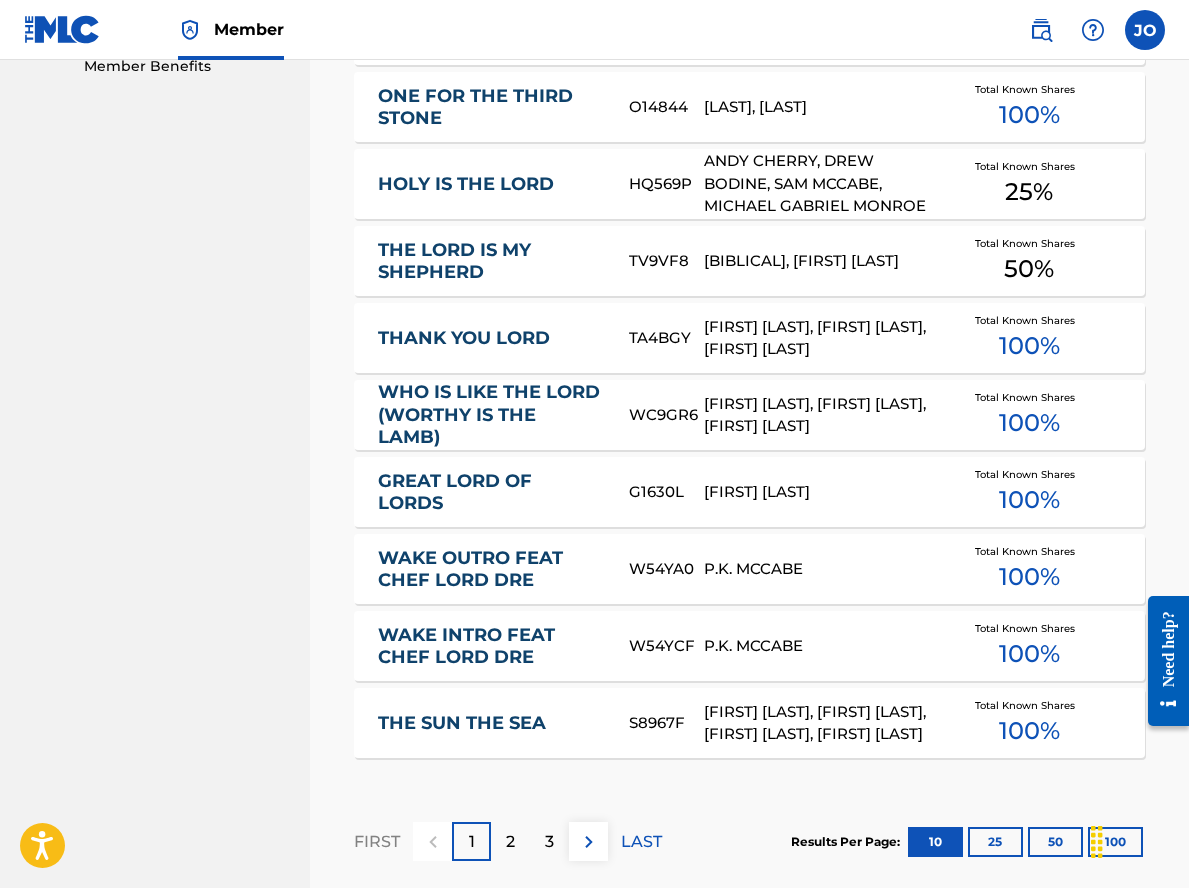 scroll, scrollTop: 1252, scrollLeft: 0, axis: vertical 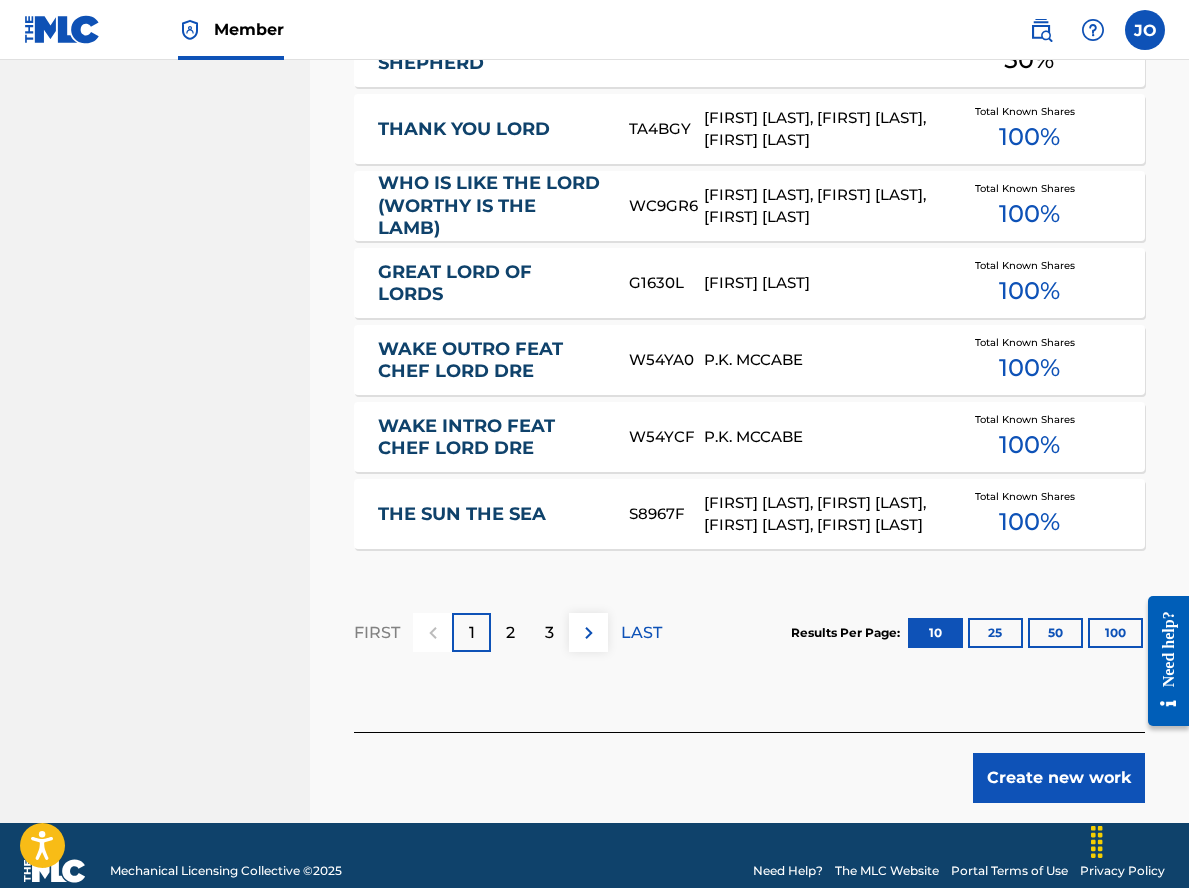 click on "WINGS MUSIC PUBLISHING USA Summary Catalog Works Registration Claiming Tool Individual Registration Tool Bulk Registration Tool Registration Drafts Registration History Overclaims Tool Matching Matching Tool Match History Royalties Summary Statements Annual Statements Rate Sheets Member Settings Banking Information Member Information User Permissions Contact Information Member Benefits" at bounding box center (155, -185) 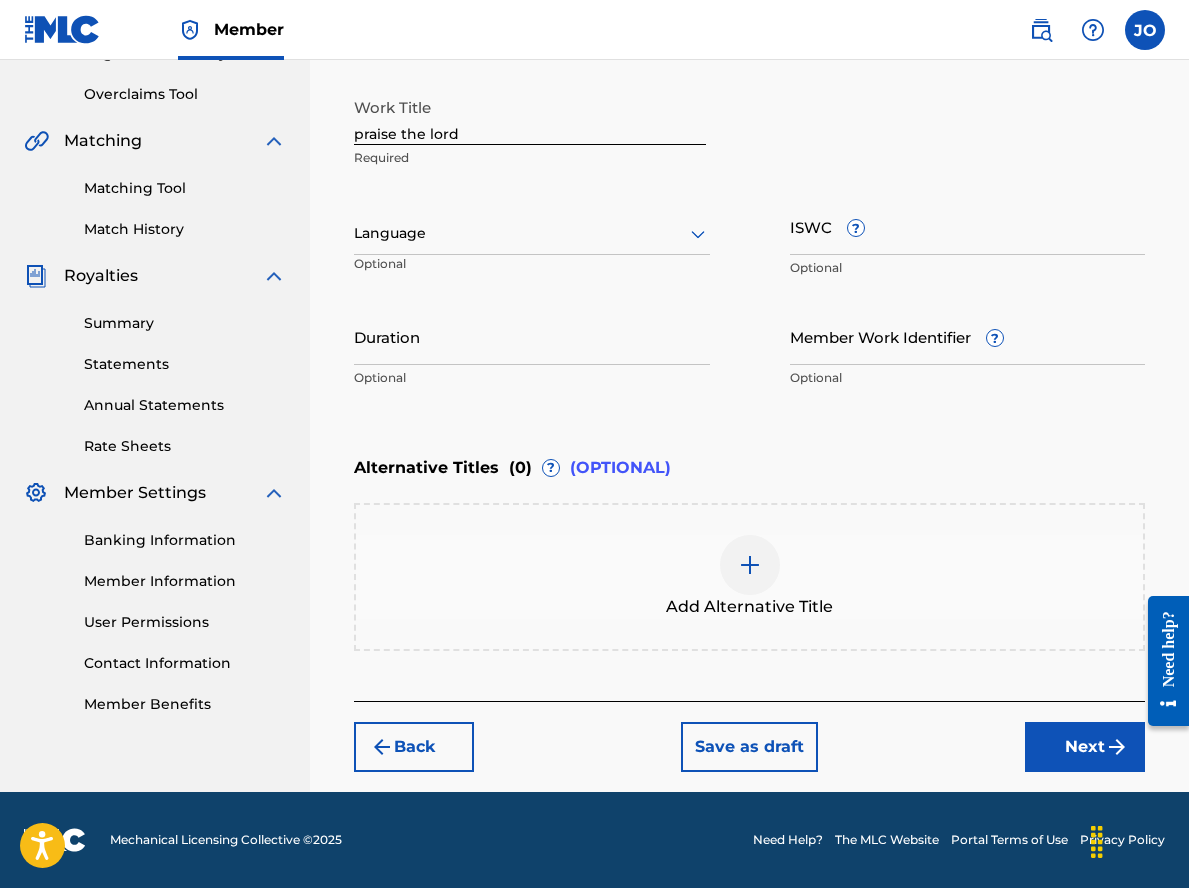 click on "praise the lord" at bounding box center [530, 116] 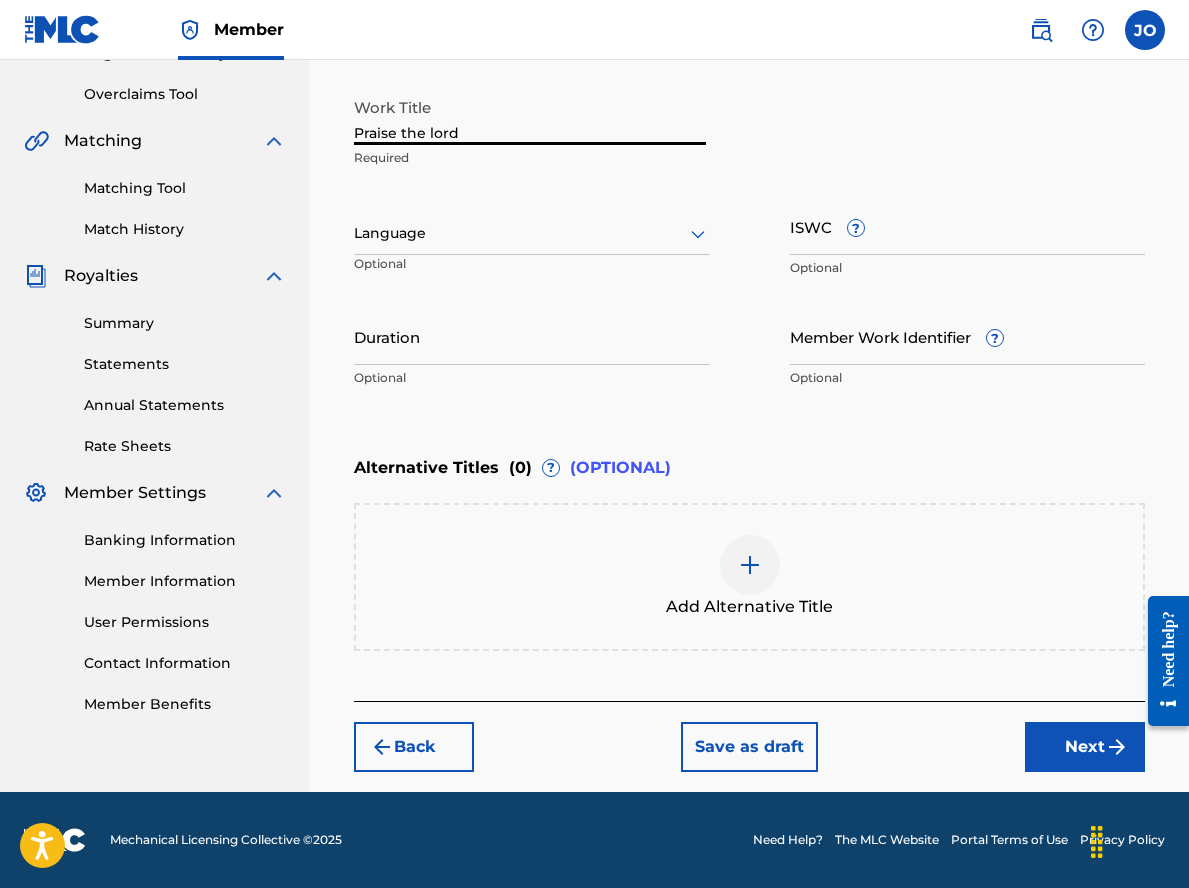 click on "Praise the lord" at bounding box center [530, 116] 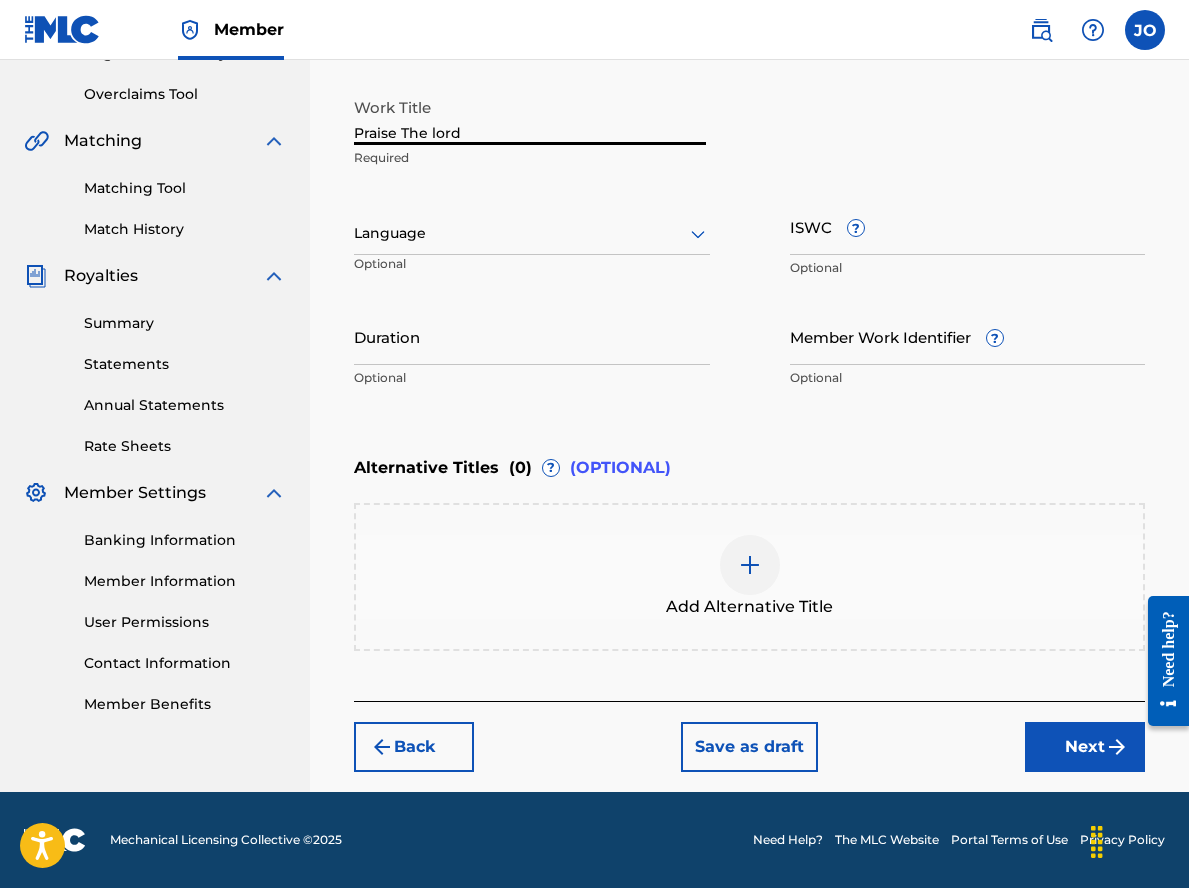 click on "Praise The lord" at bounding box center (530, 116) 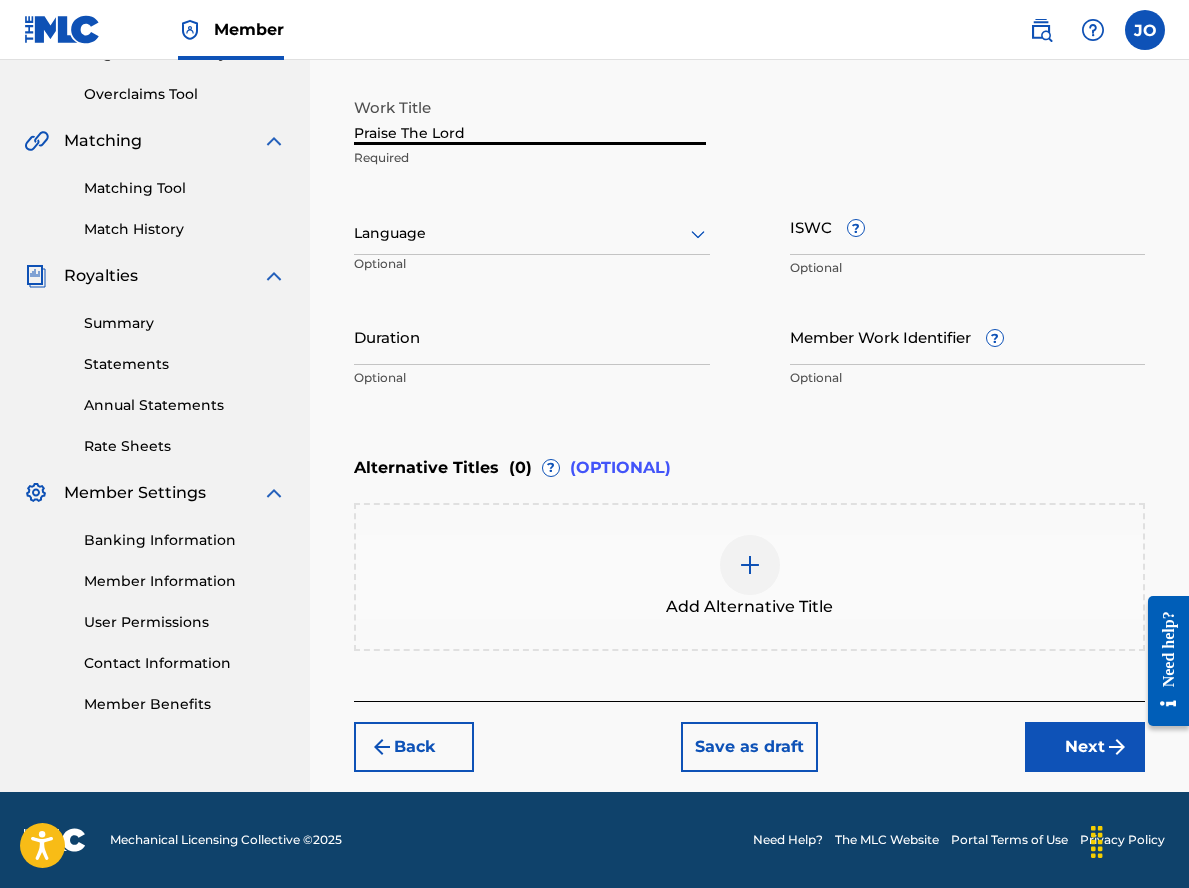 type on "Praise The Lord" 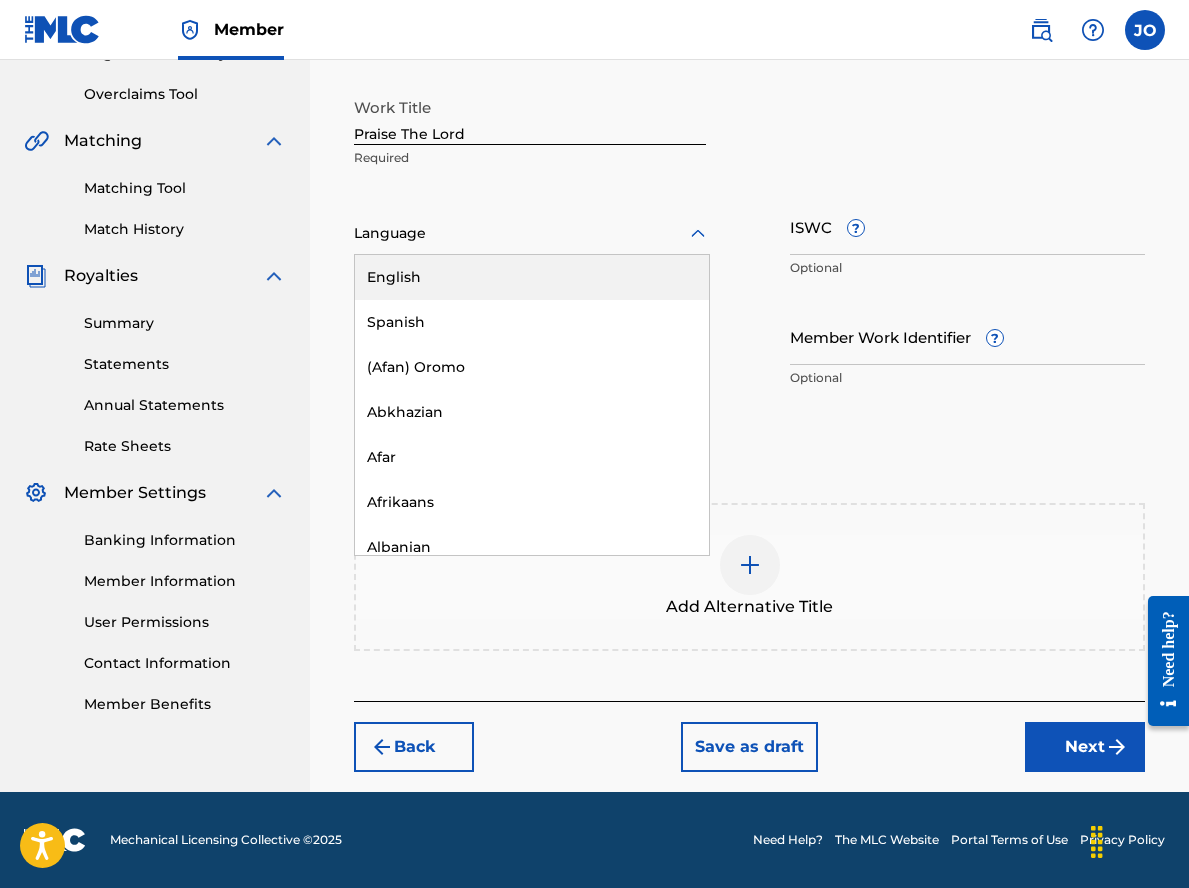 click on "English" at bounding box center [532, 277] 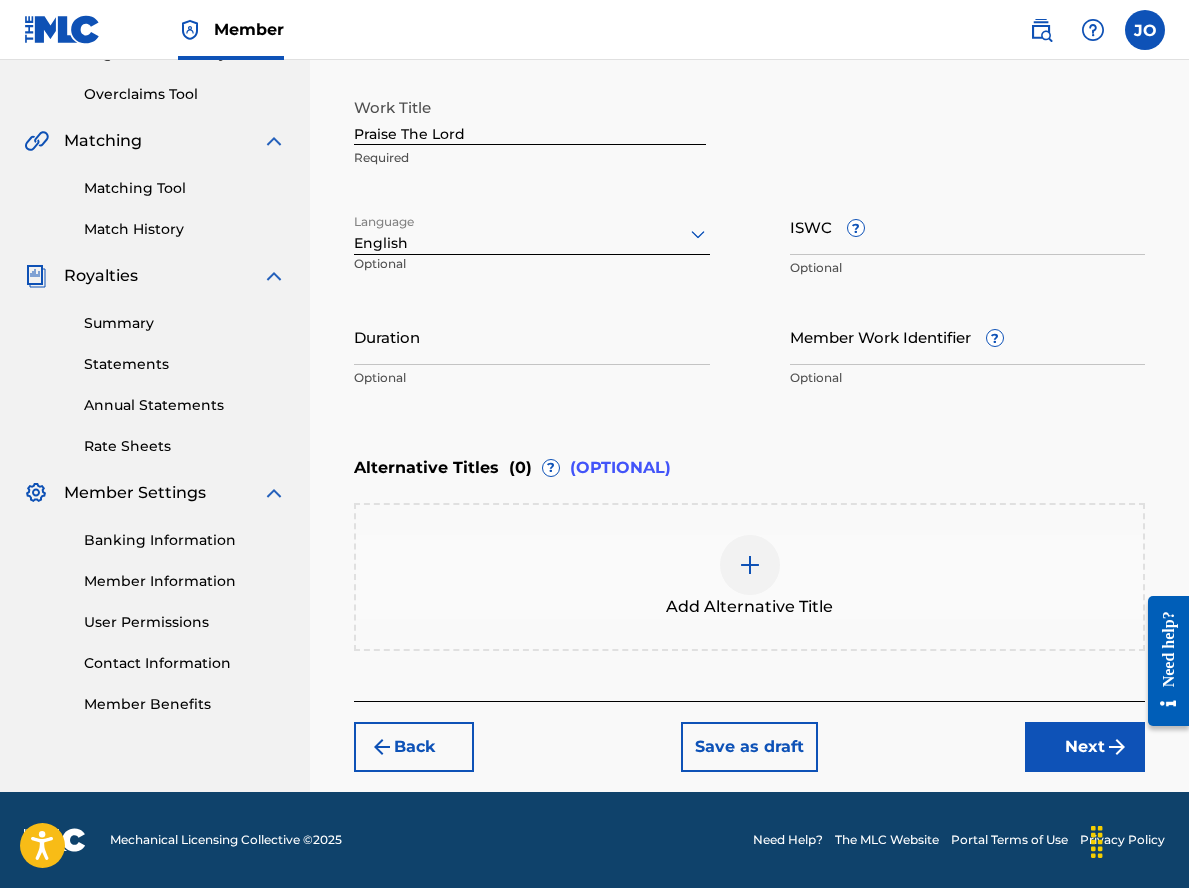 click on "ISWC   ?" at bounding box center [968, 226] 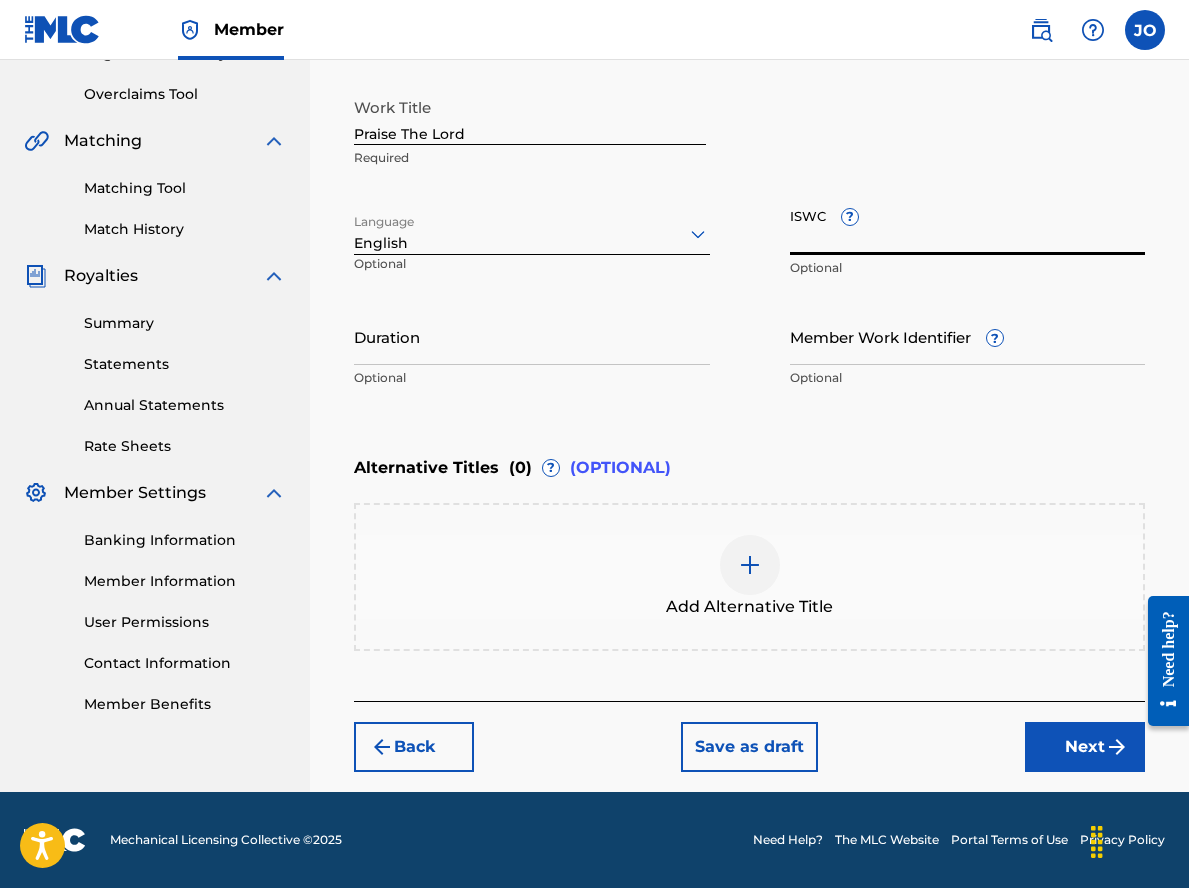 paste on "[LICENSE]" 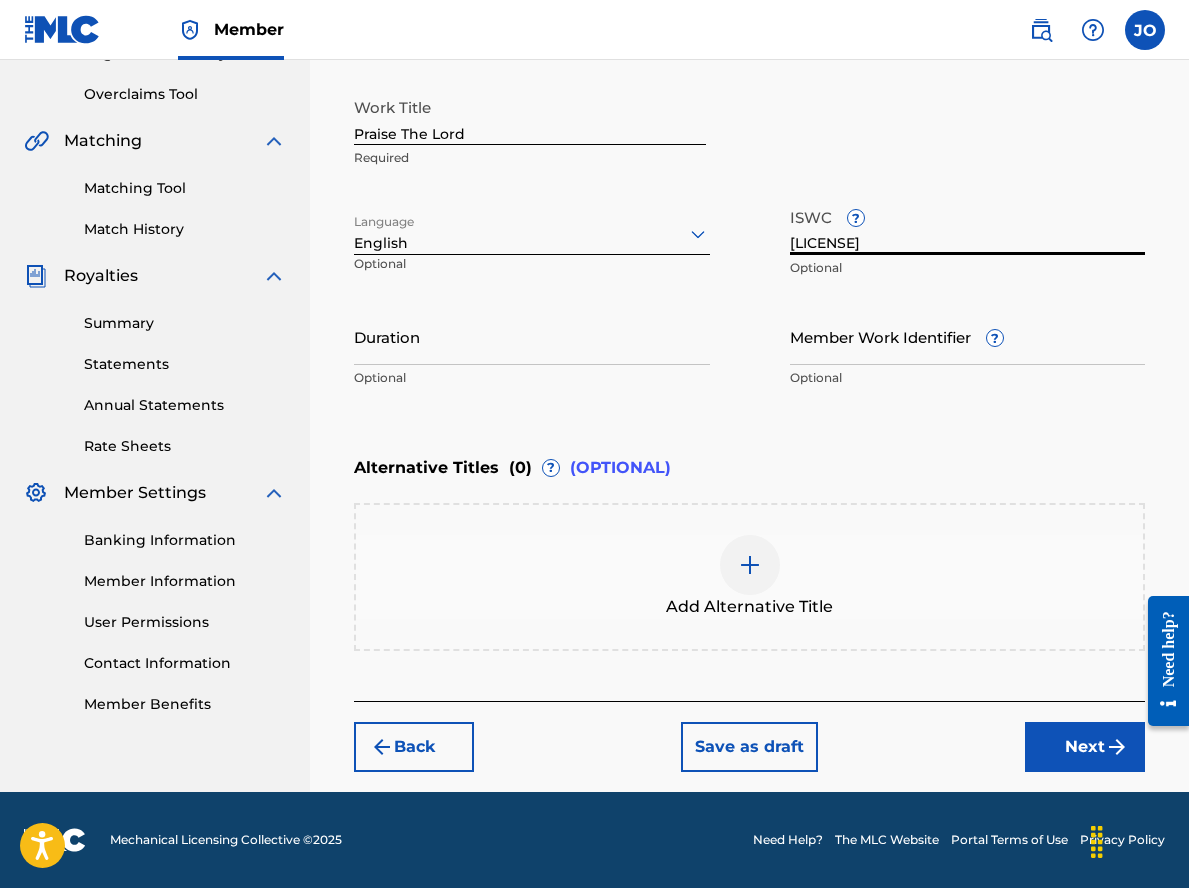 type on "[LICENSE]" 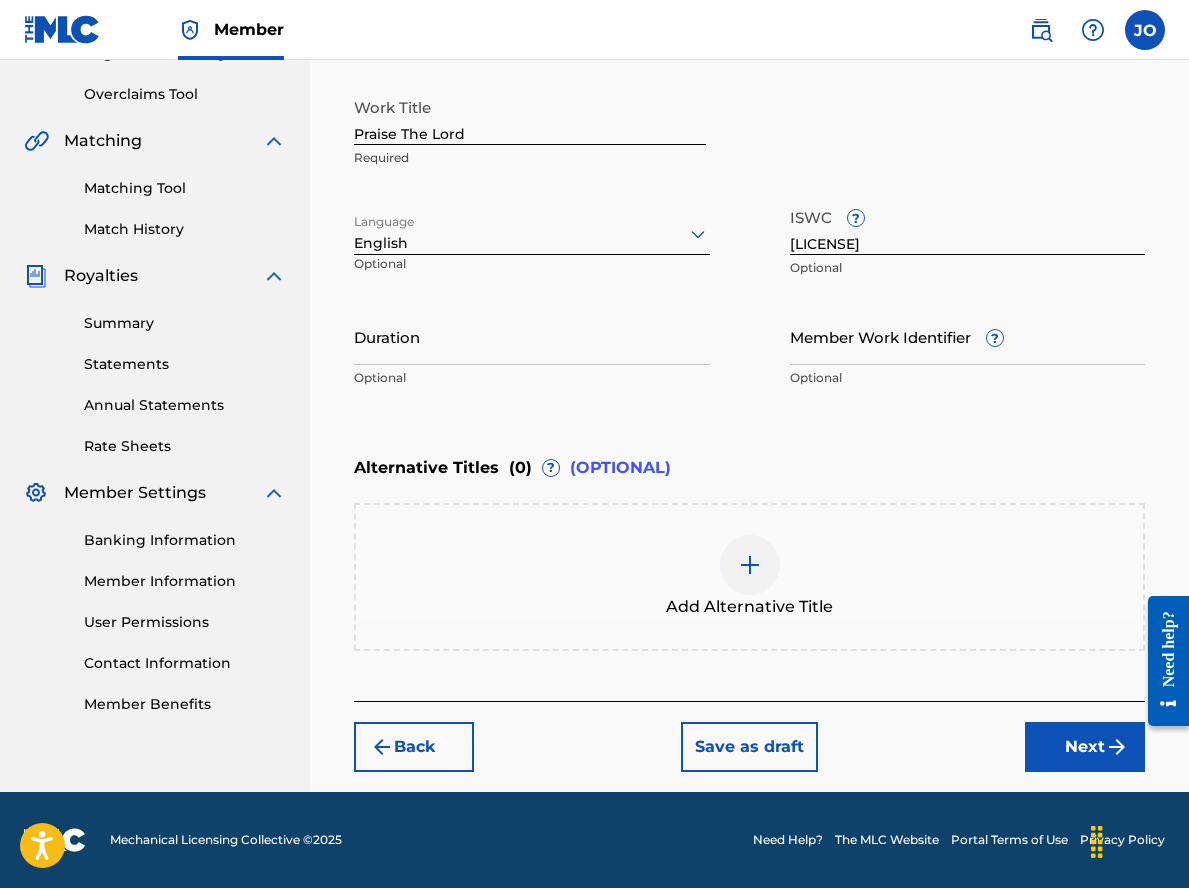 click on "Next" at bounding box center [1085, 747] 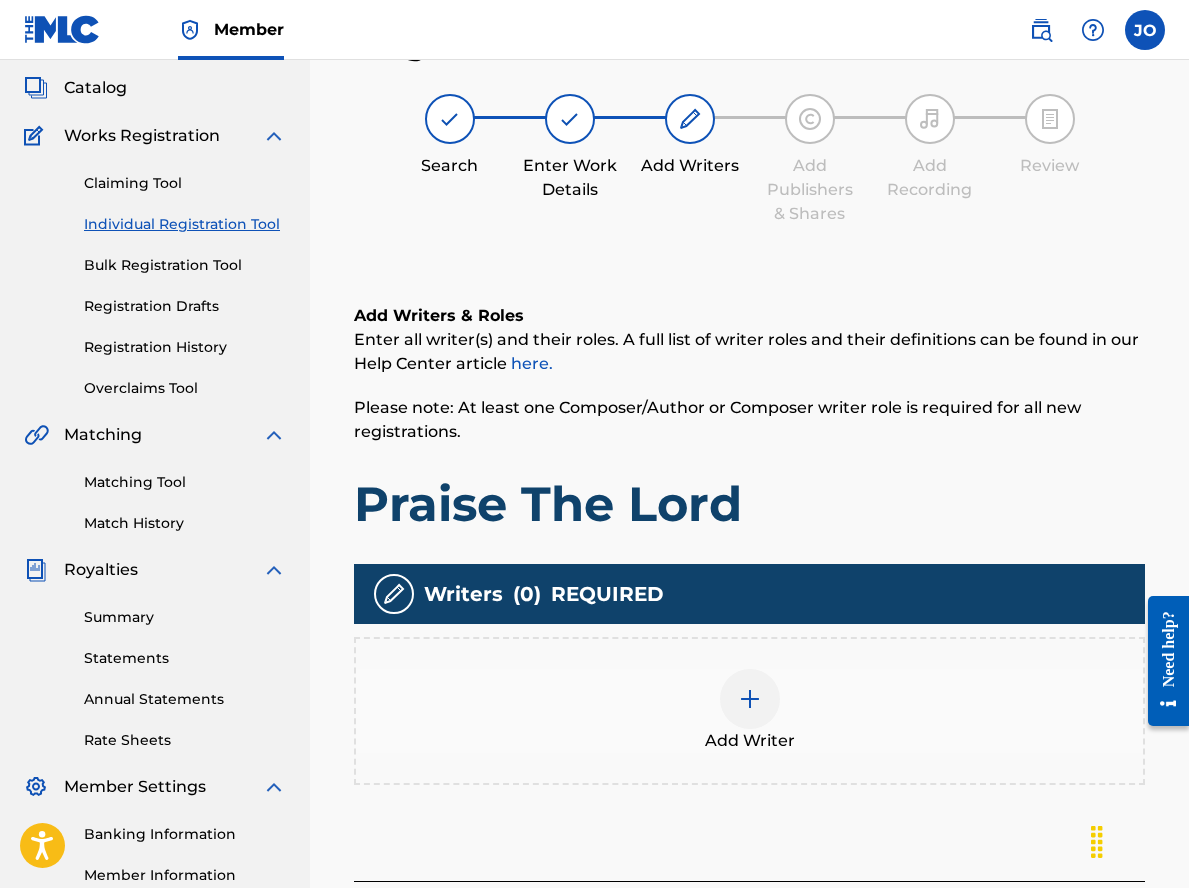 scroll, scrollTop: 90, scrollLeft: 0, axis: vertical 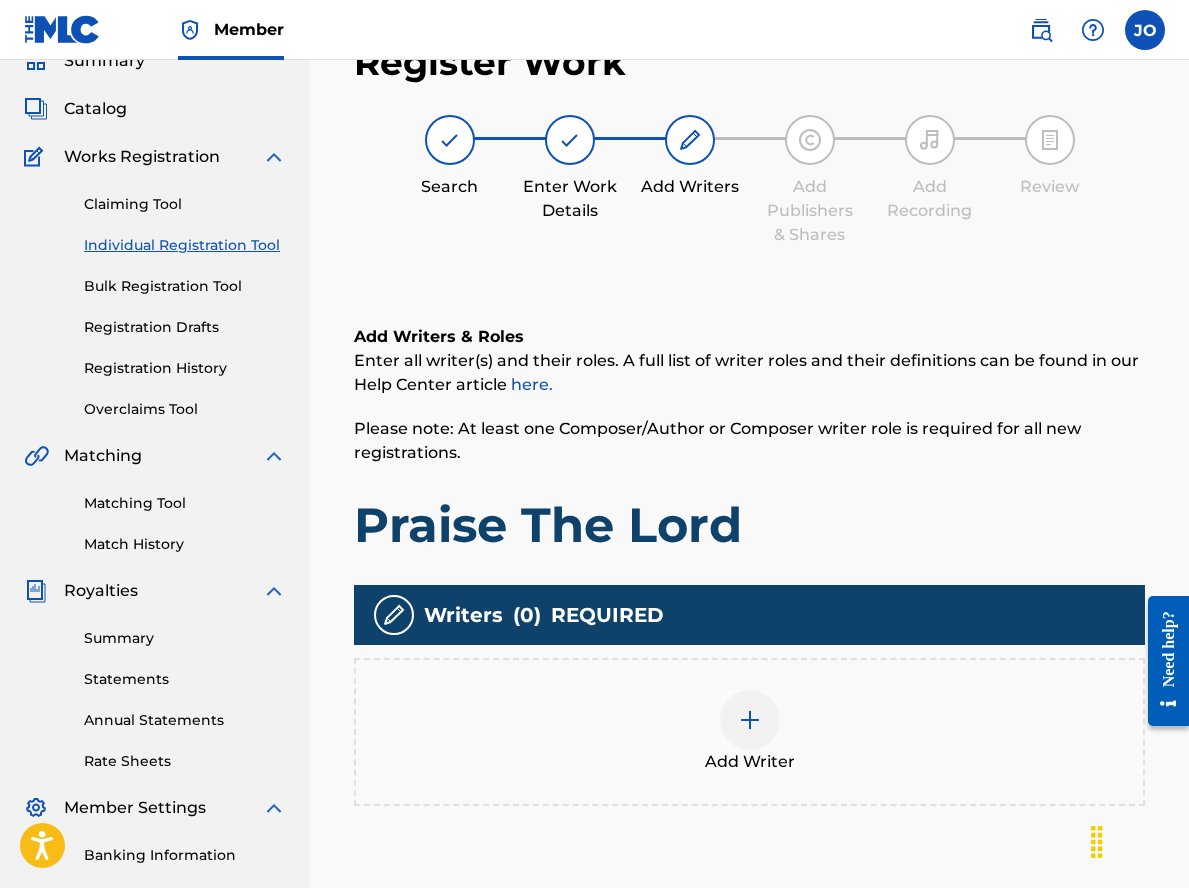 click at bounding box center (750, 720) 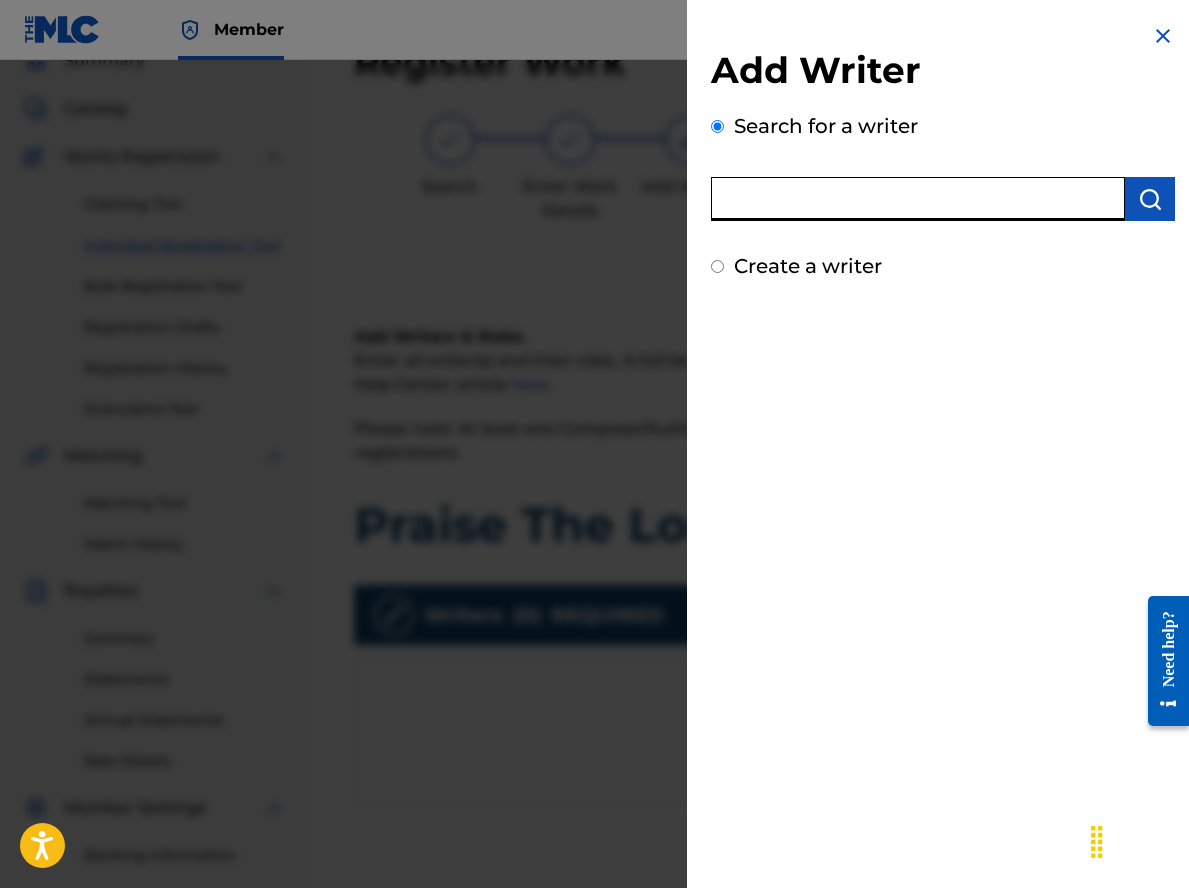 click at bounding box center (918, 199) 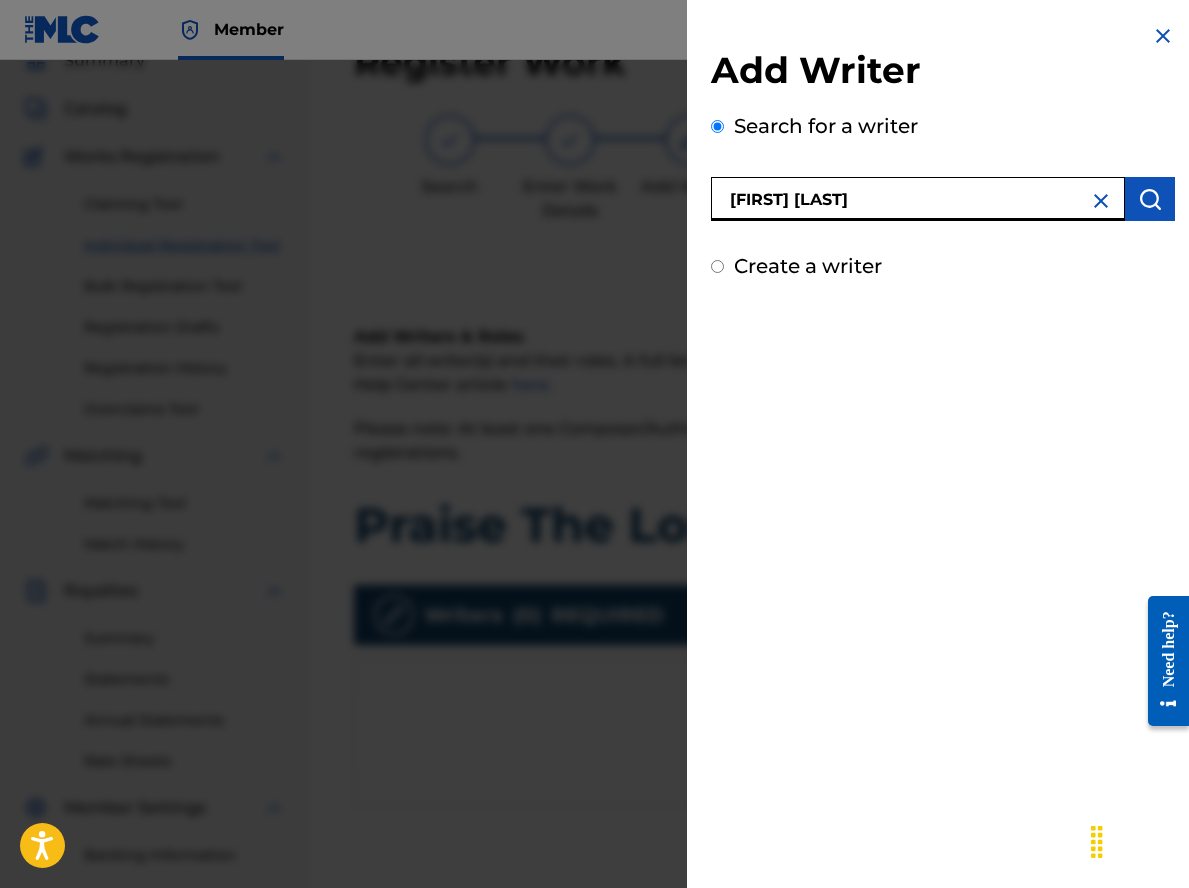 type on "[FIRST] [LAST]" 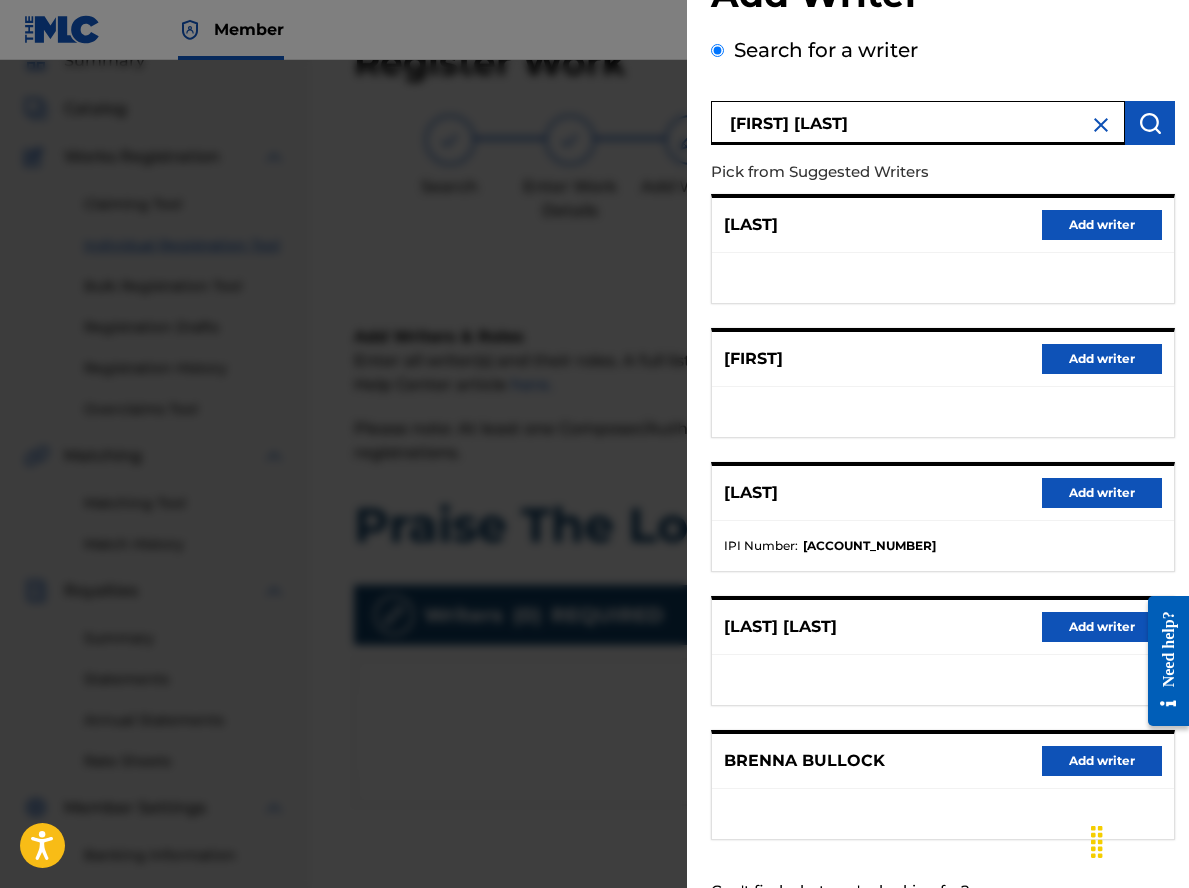 scroll, scrollTop: 154, scrollLeft: 0, axis: vertical 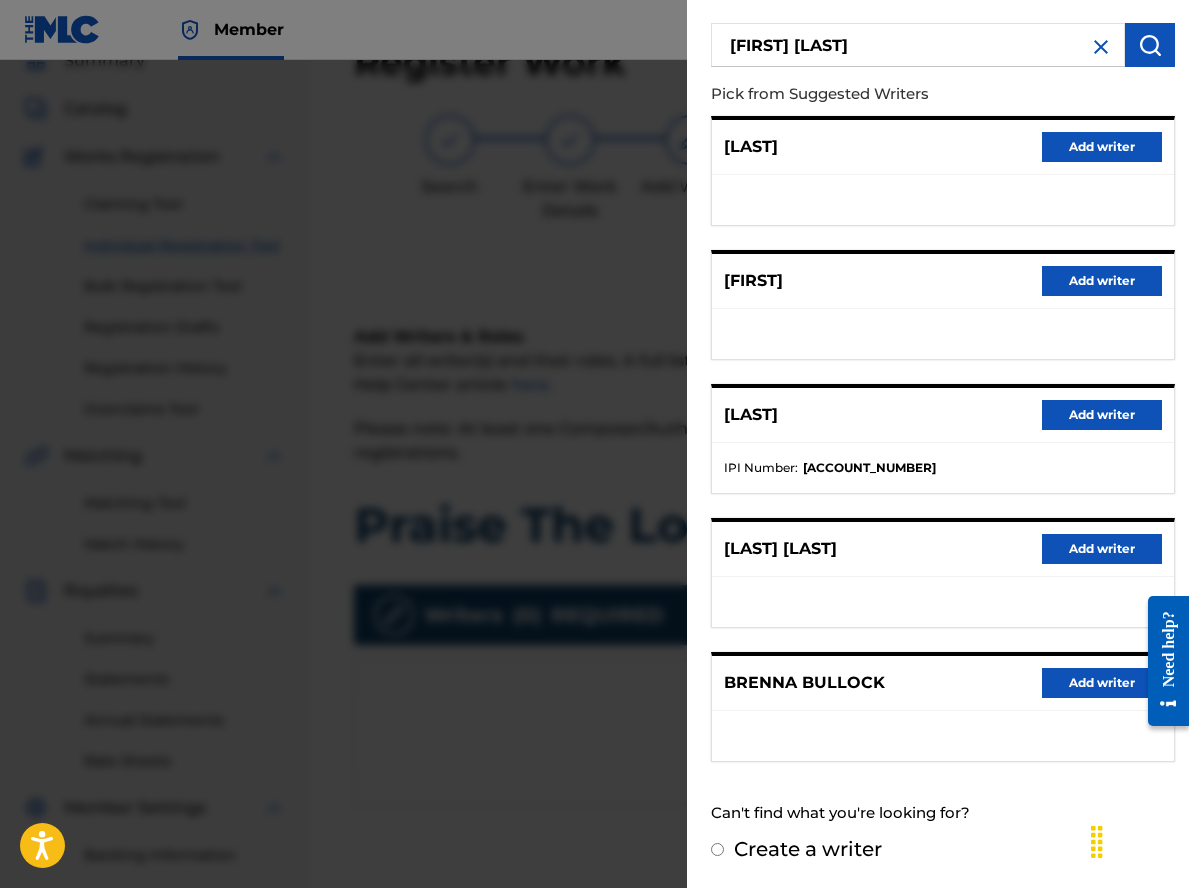 click on "Add writer" at bounding box center [1102, 683] 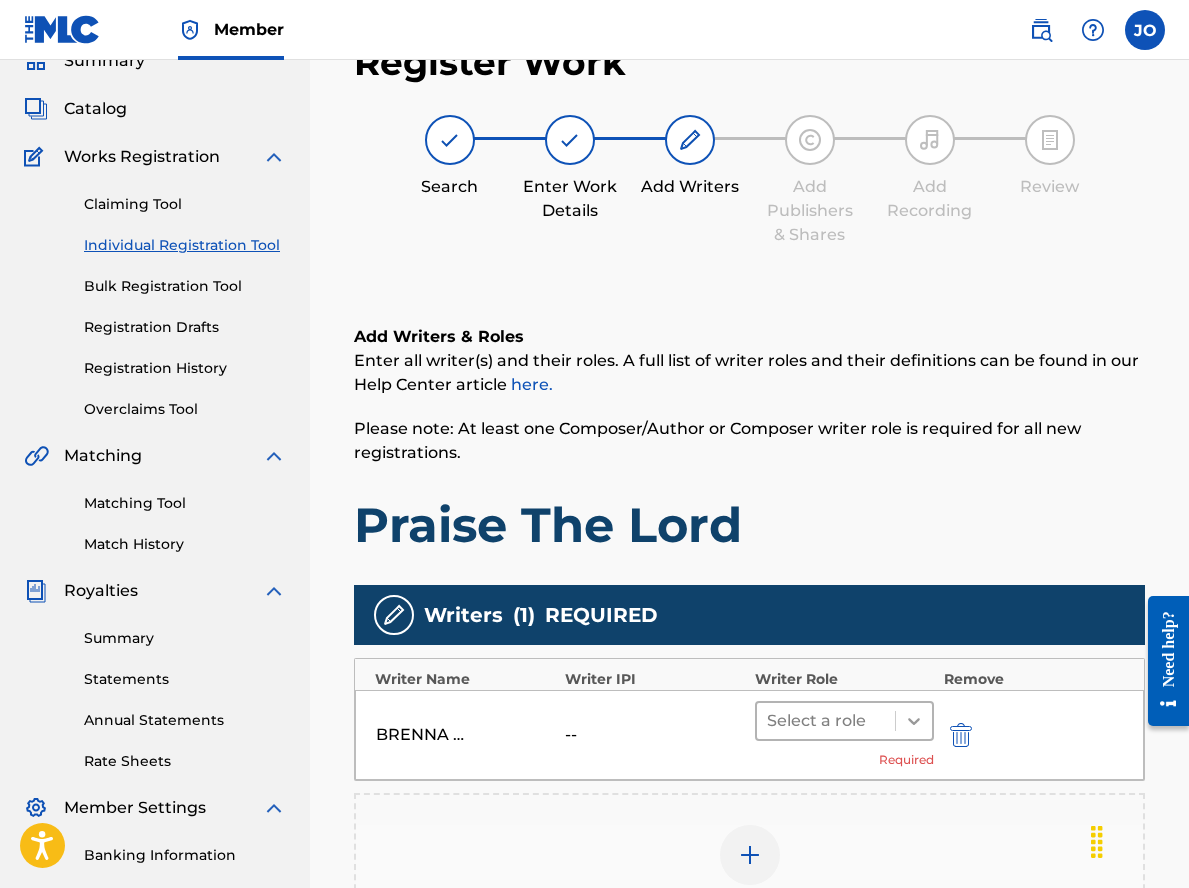click at bounding box center (914, 721) 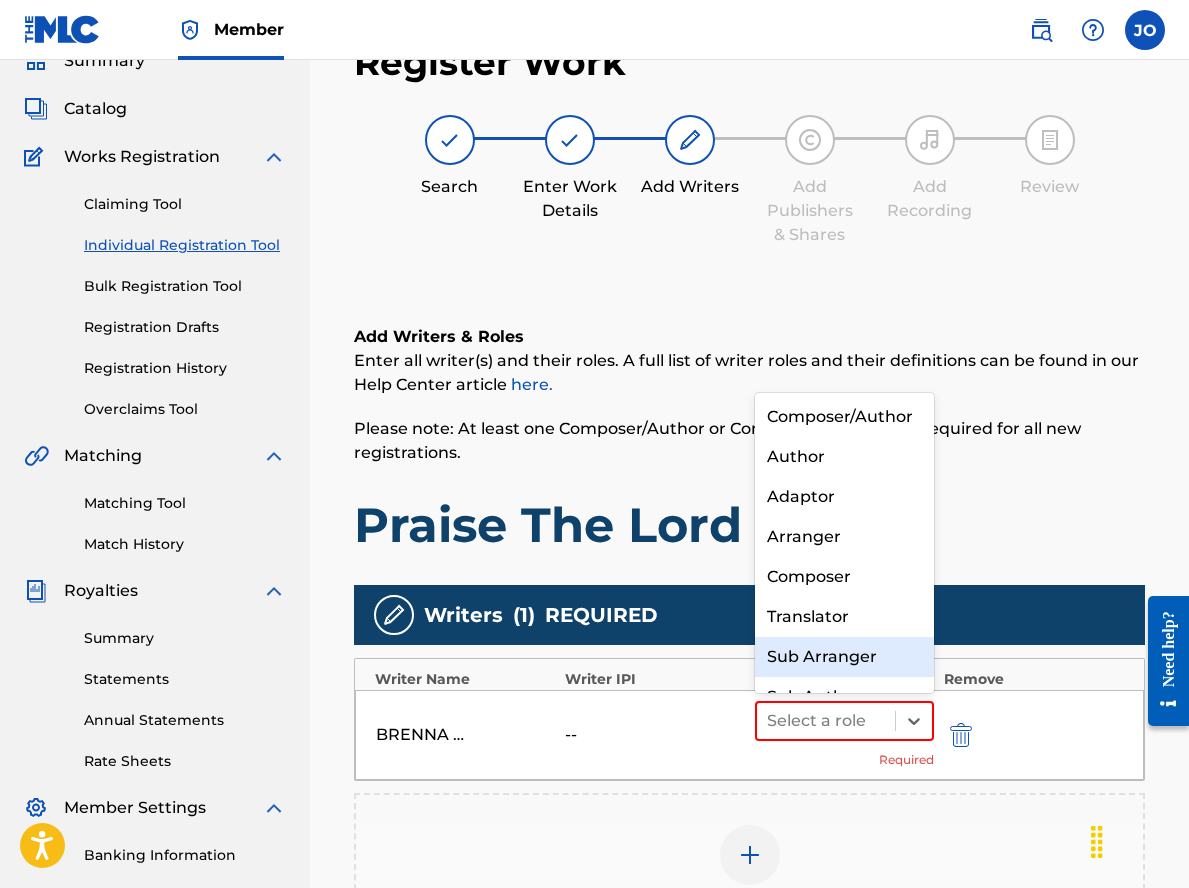 scroll, scrollTop: 21, scrollLeft: 0, axis: vertical 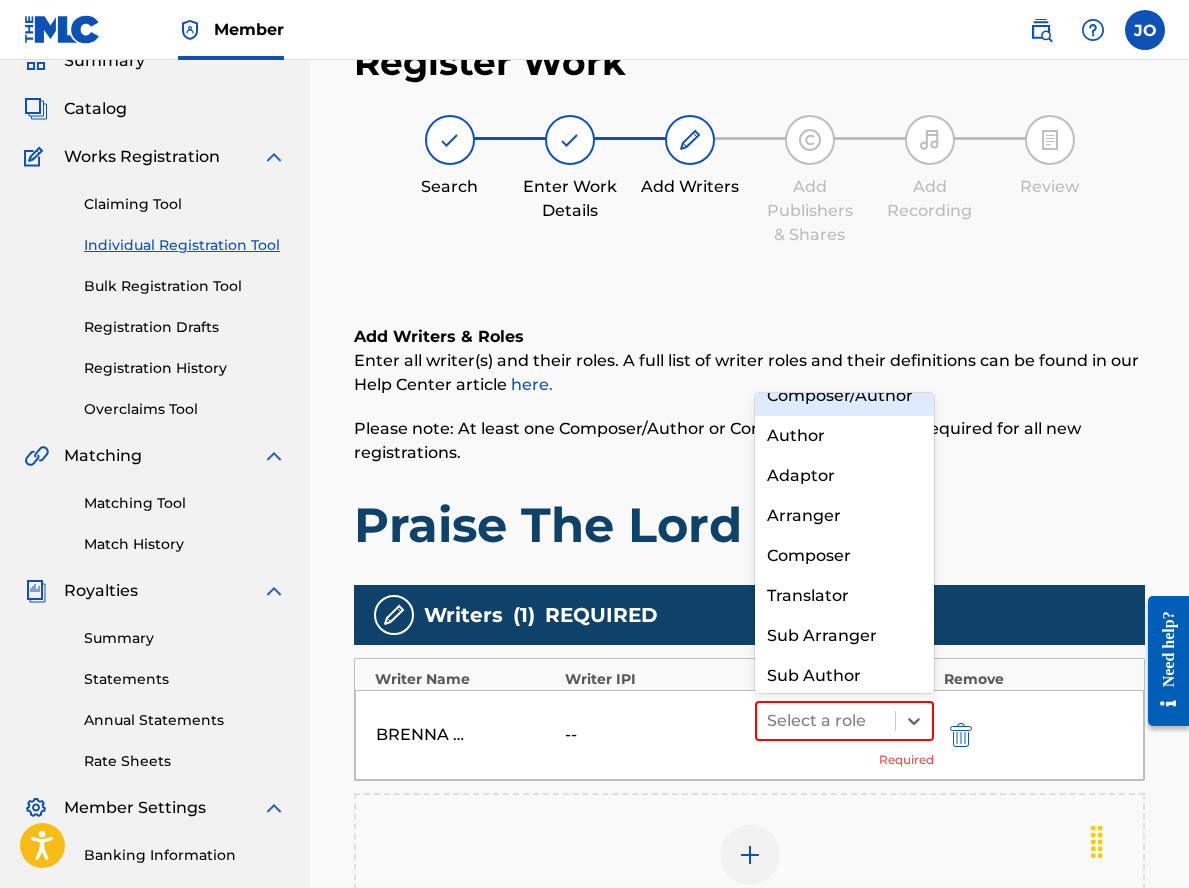 click on "Composer/Author" at bounding box center (844, 396) 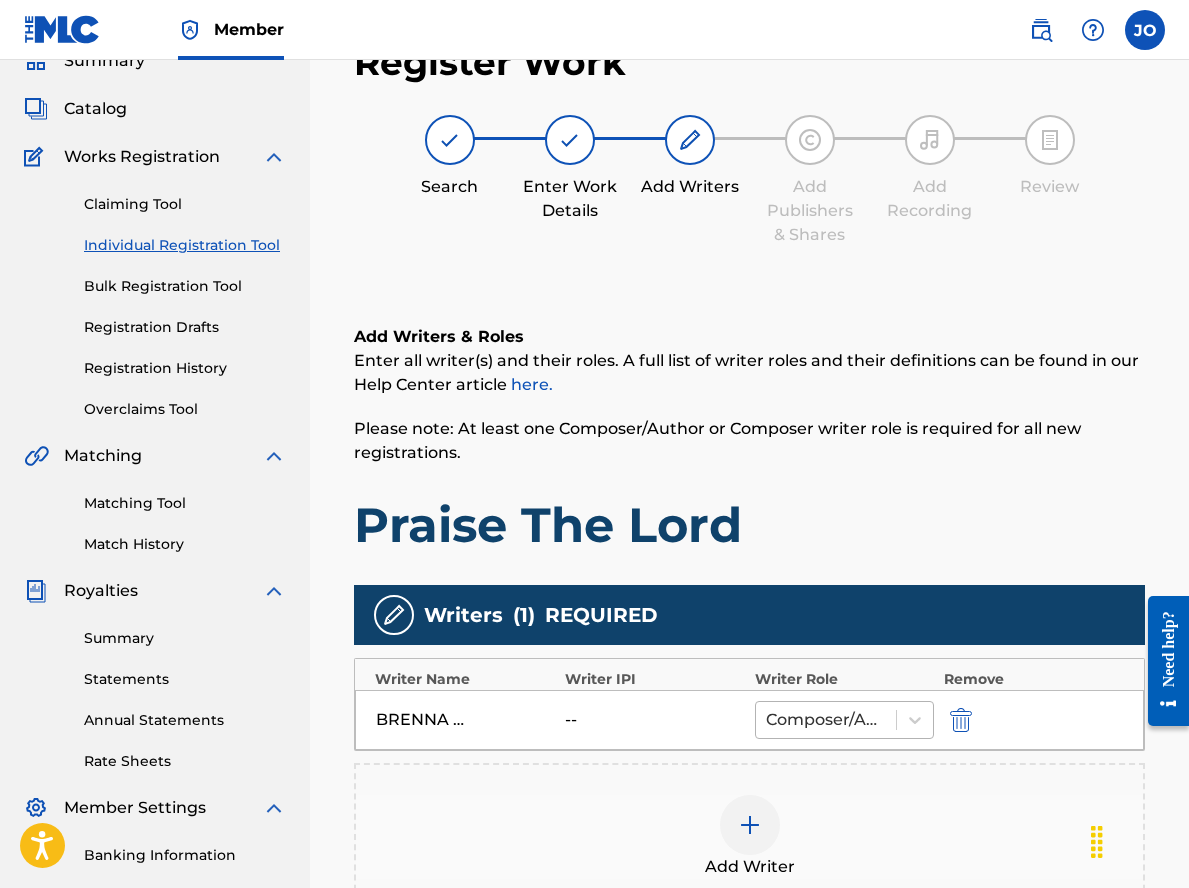scroll, scrollTop: 390, scrollLeft: 0, axis: vertical 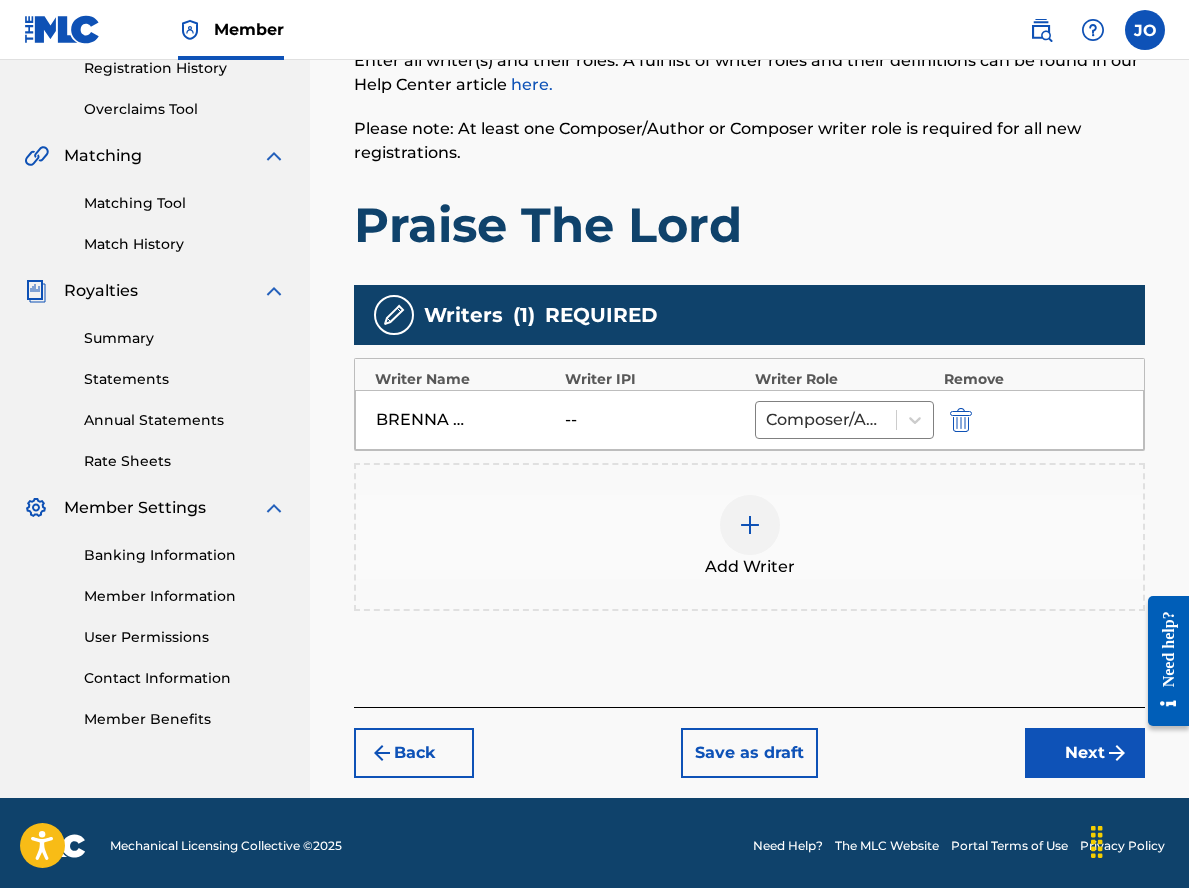 click at bounding box center (750, 525) 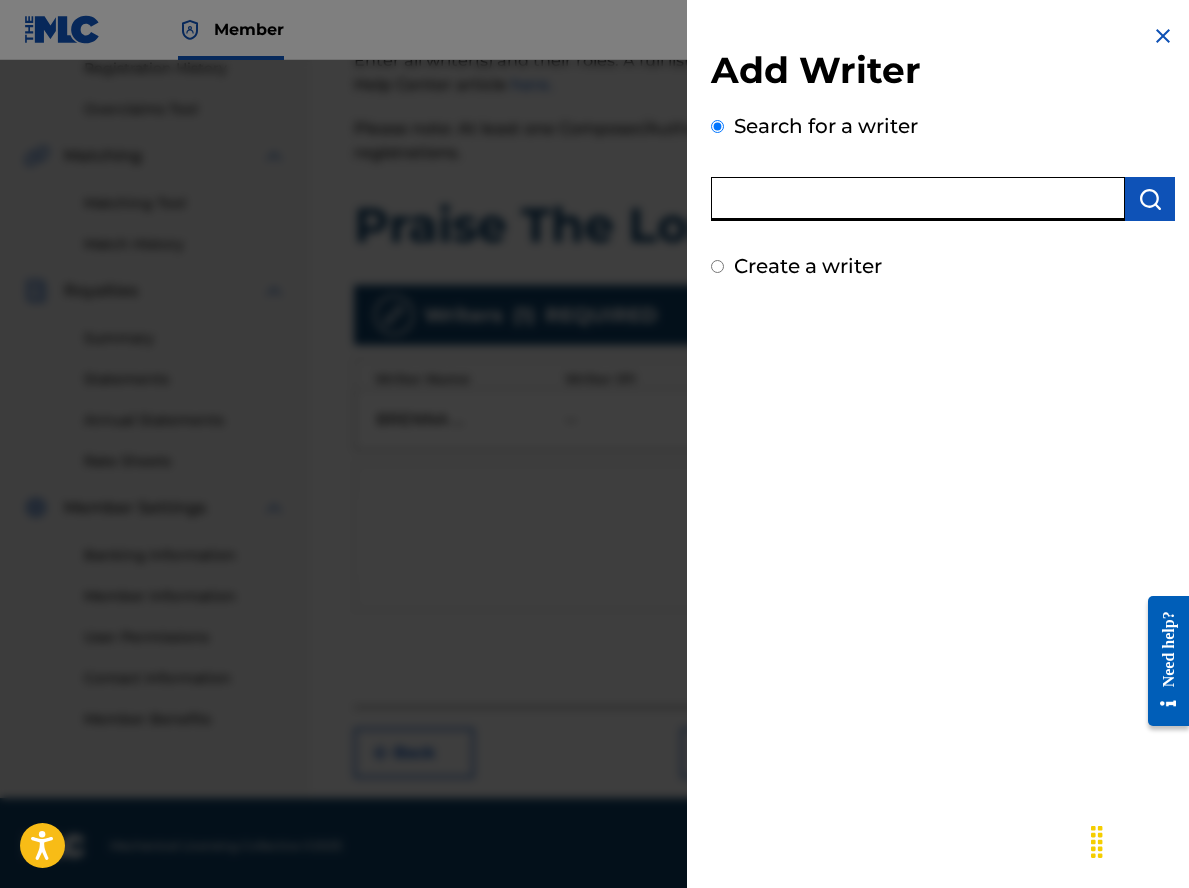 click at bounding box center [918, 199] 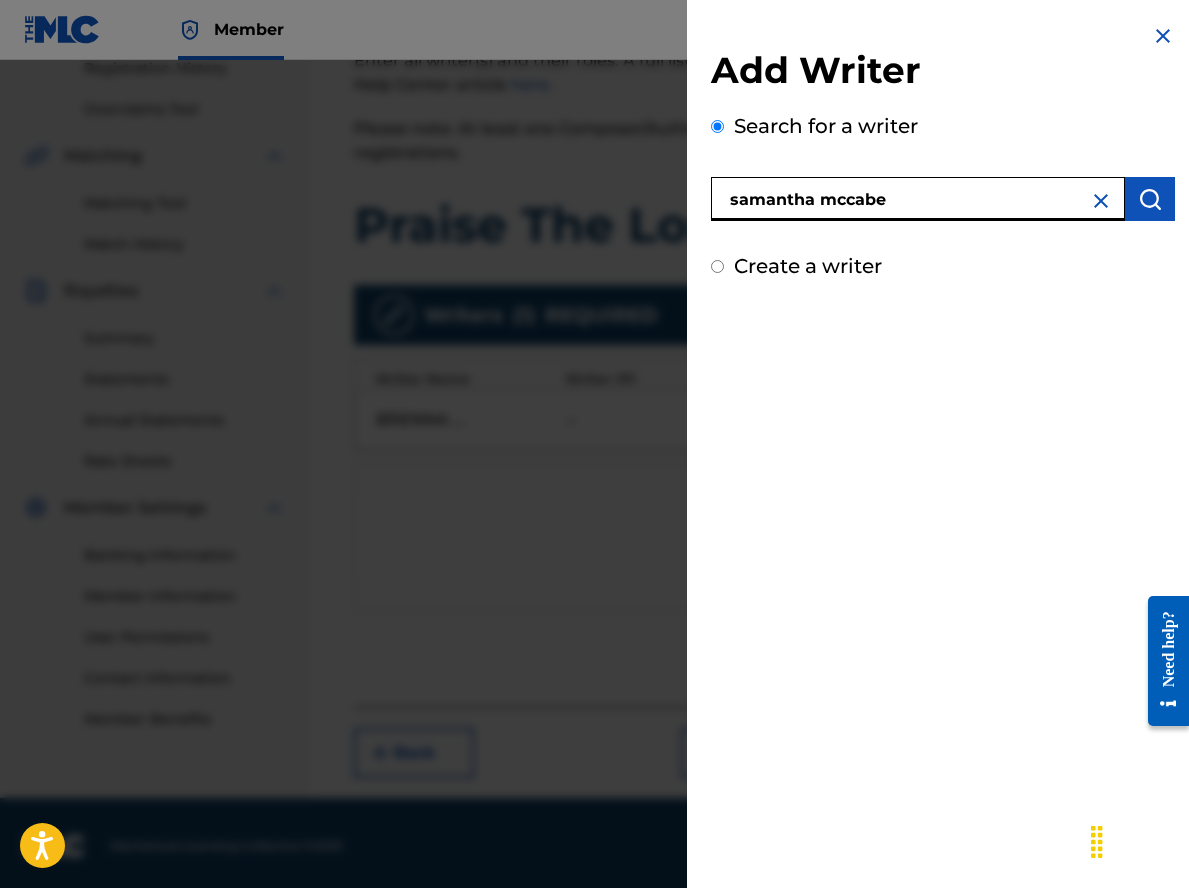 type on "samantha mccabe" 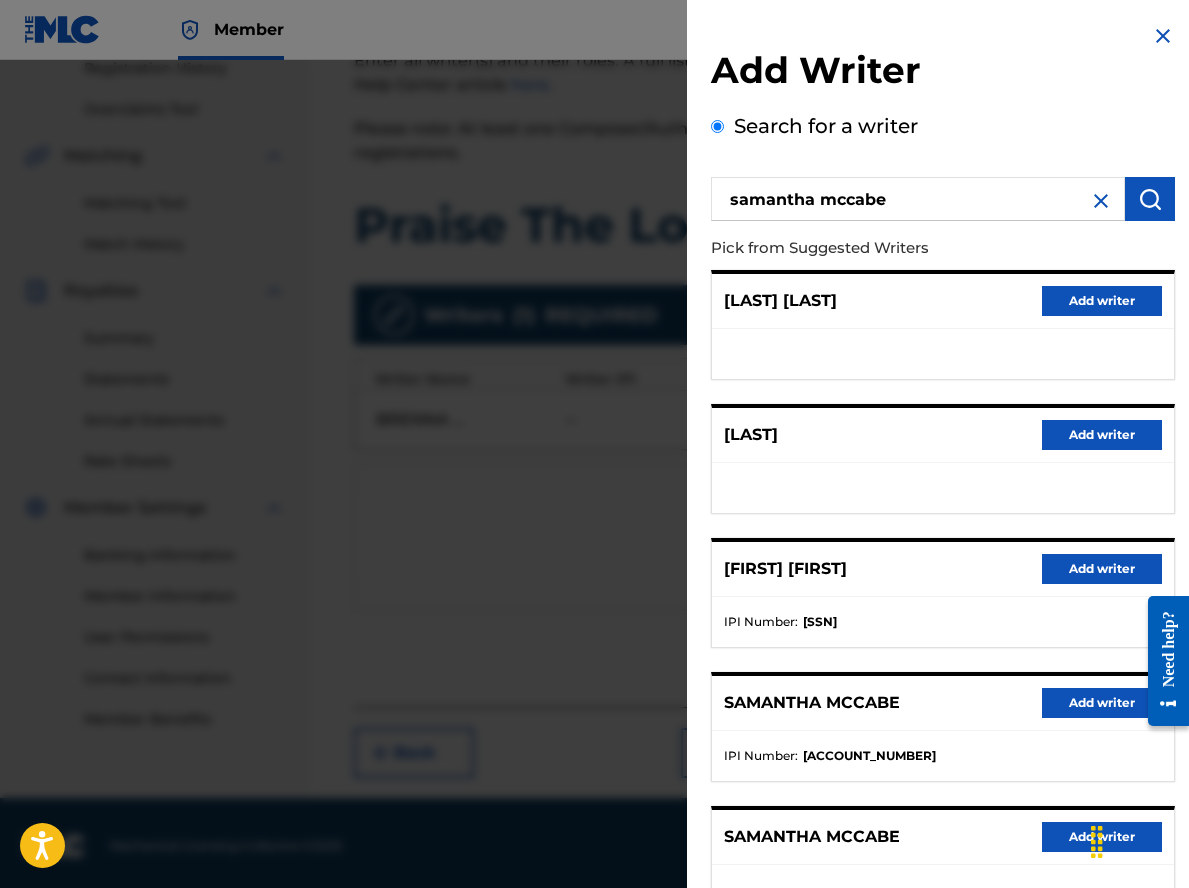 click on "Add writer" at bounding box center [1102, 703] 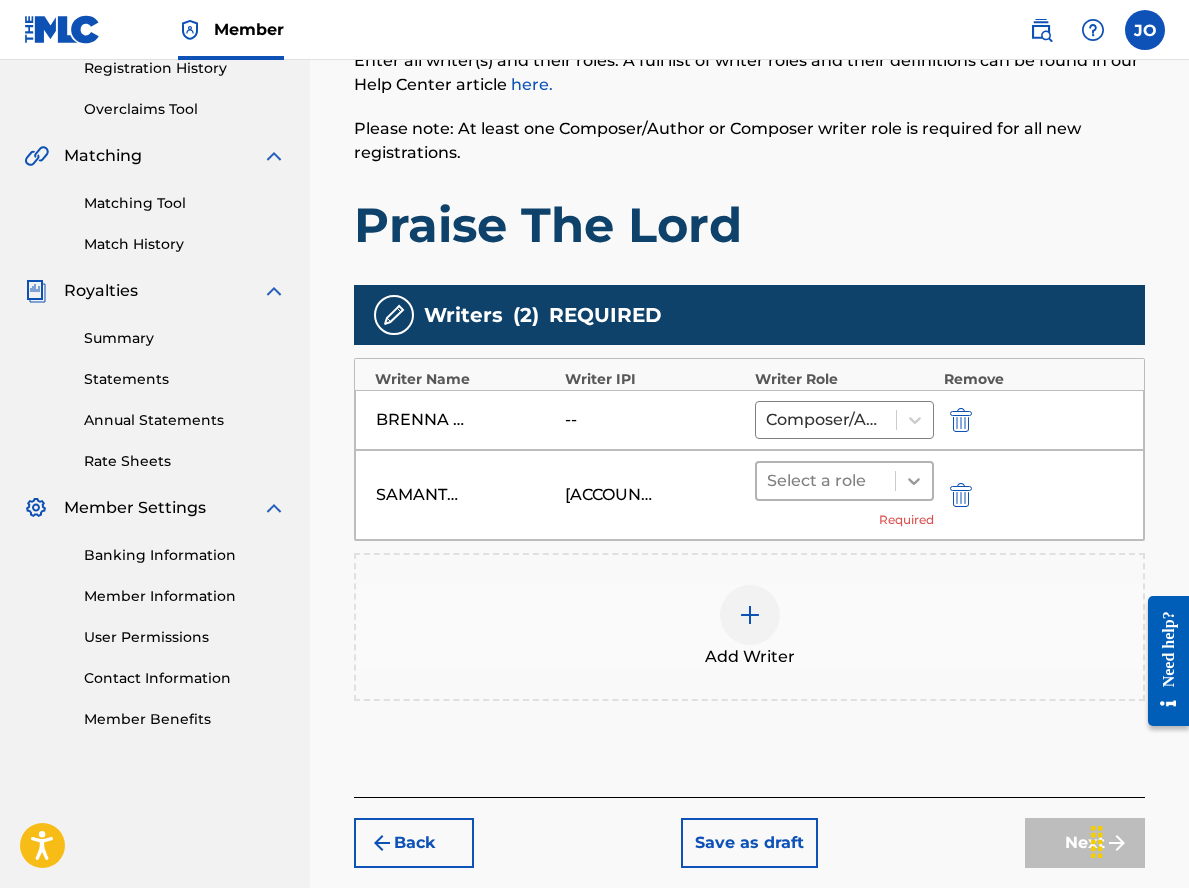 click 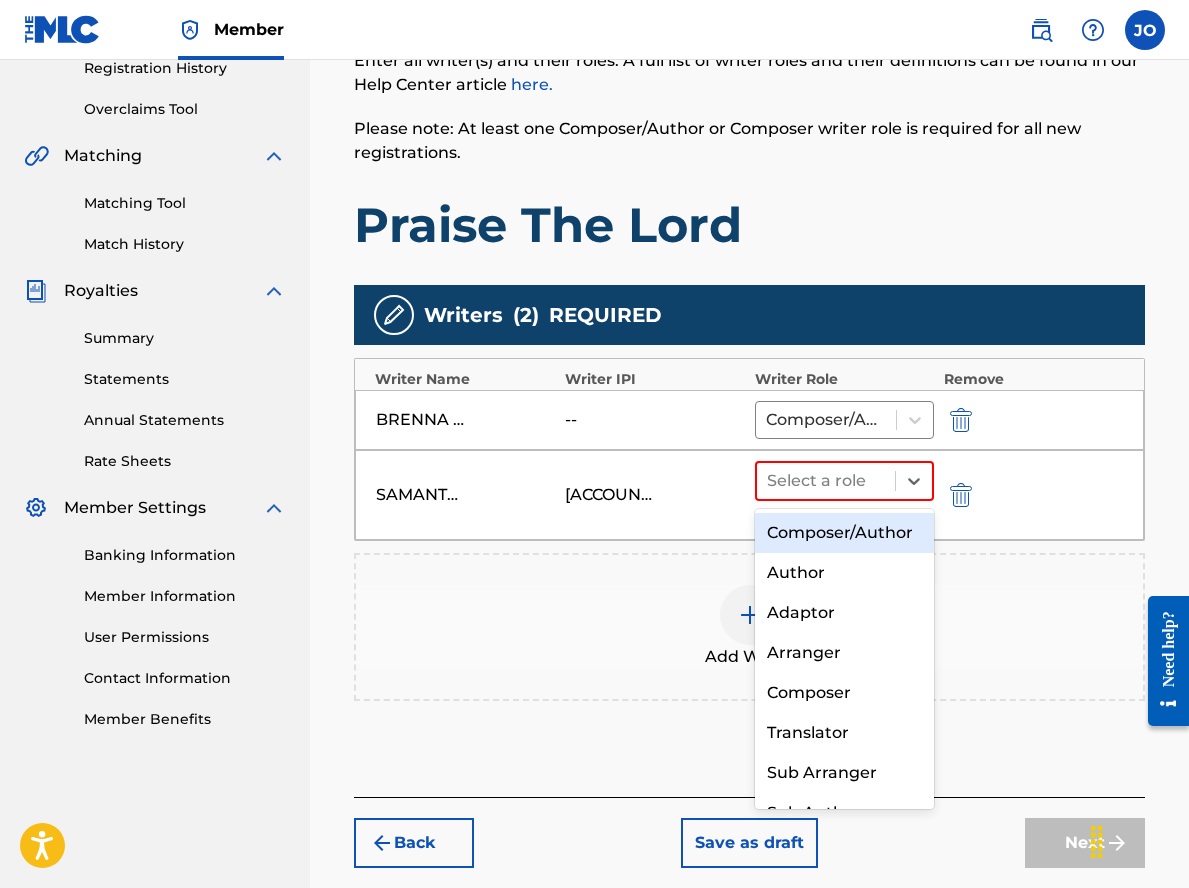 click on "Composer/Author" at bounding box center (844, 533) 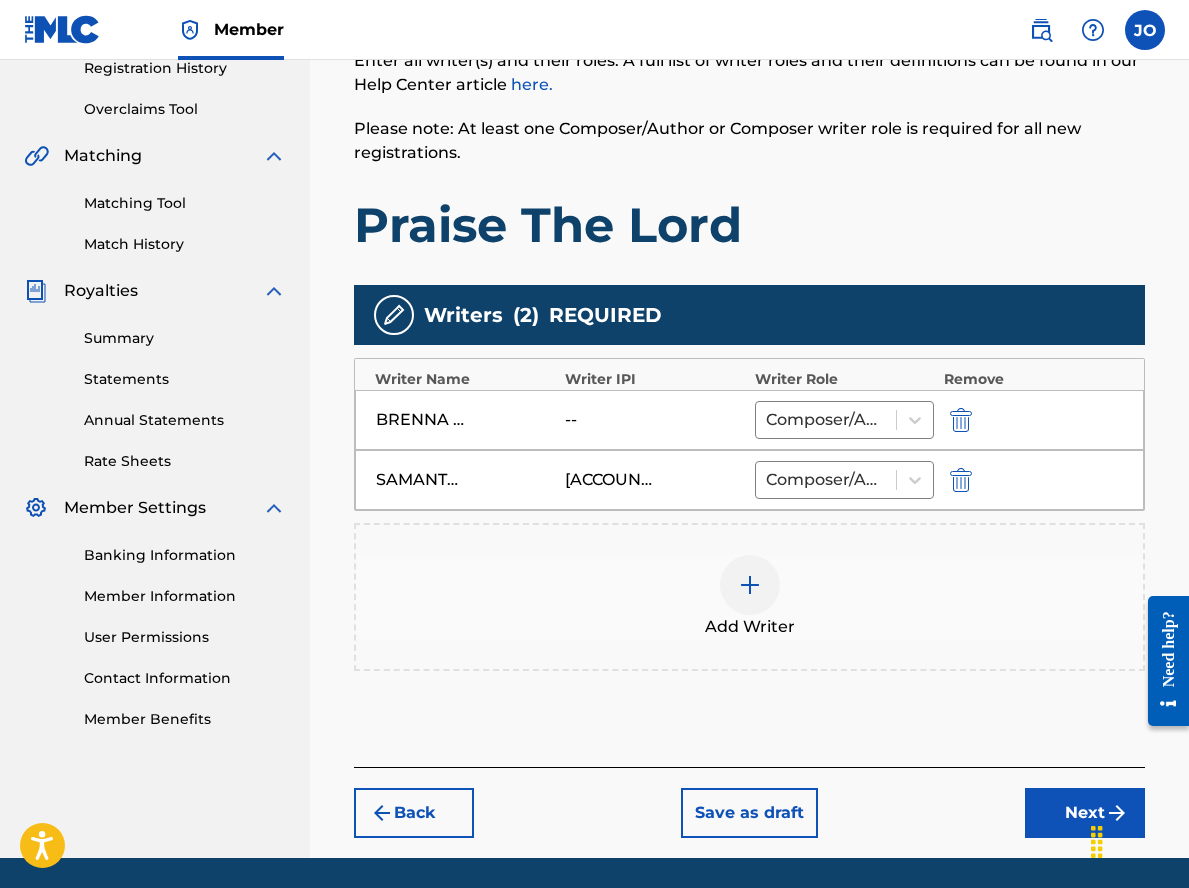 click at bounding box center (750, 585) 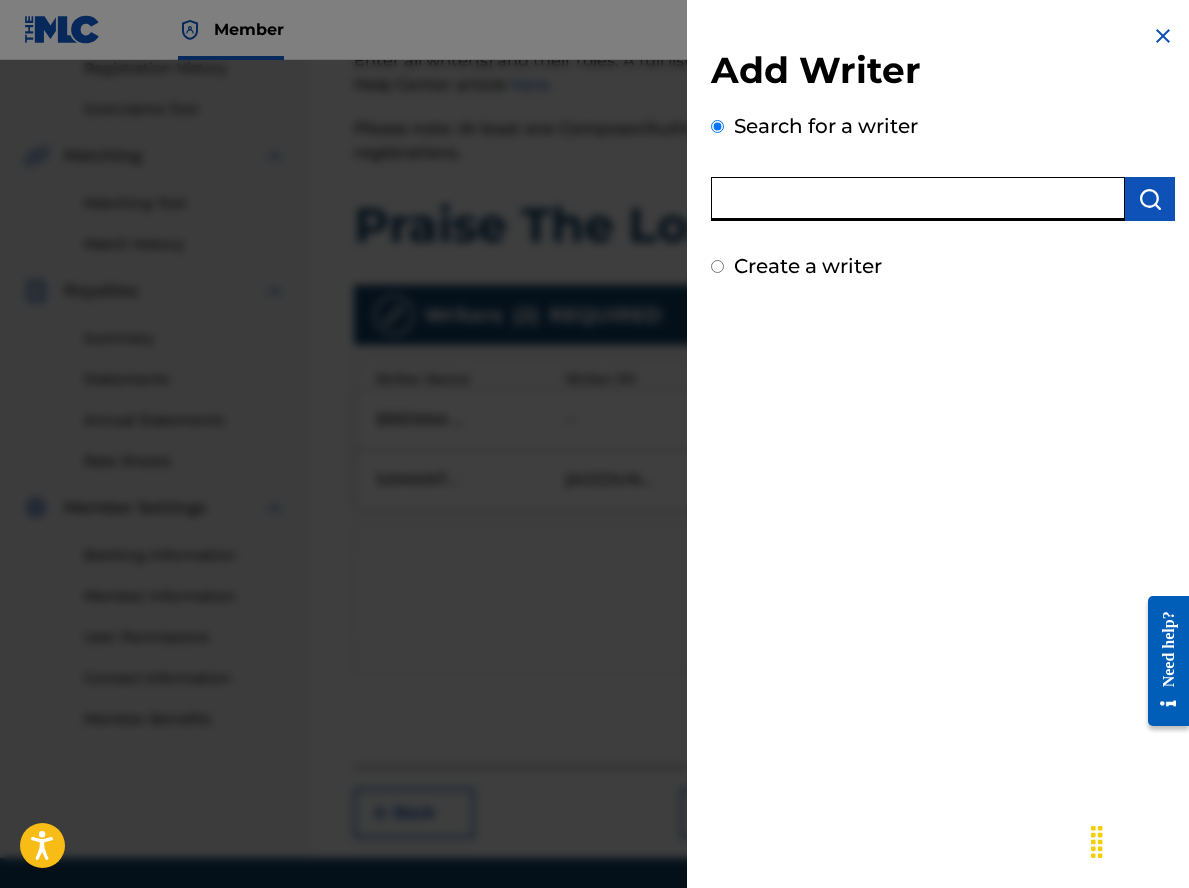 click at bounding box center (918, 199) 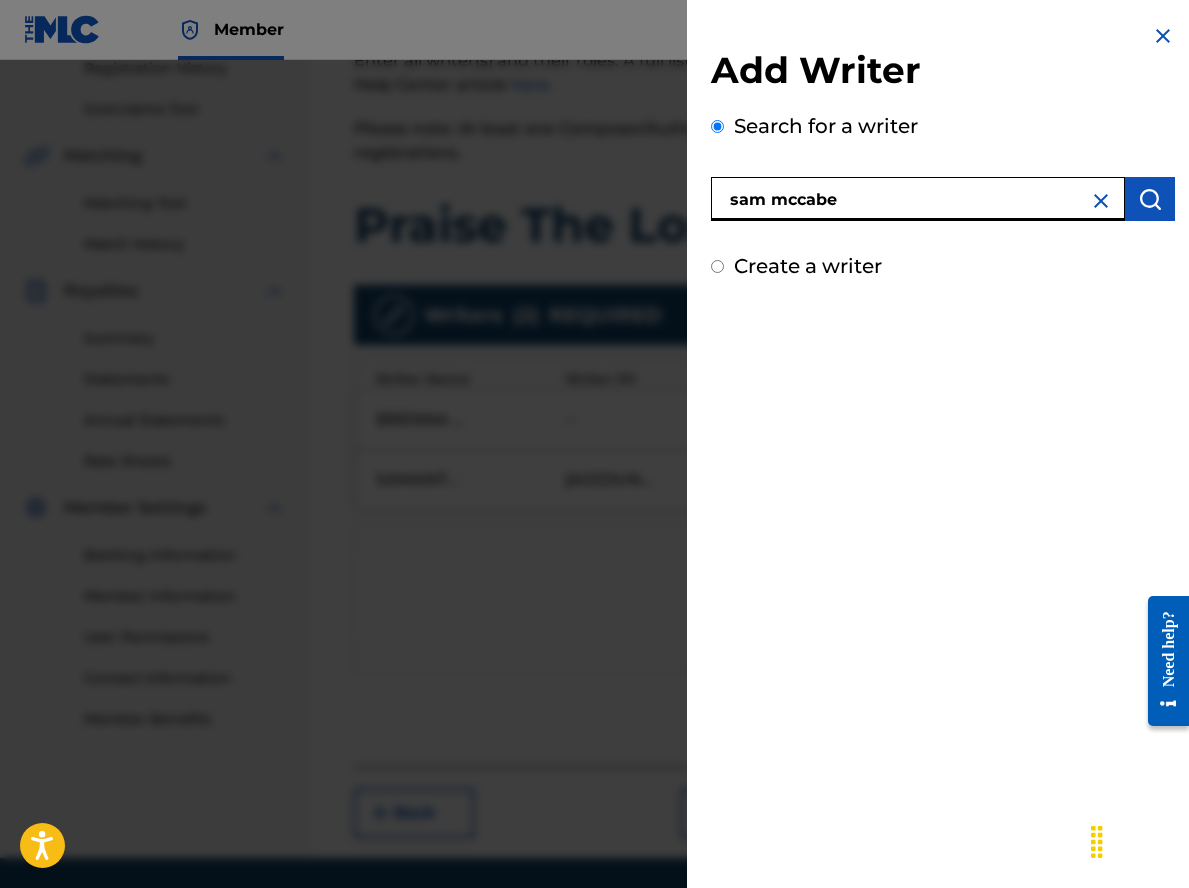 type on "sam mccabe" 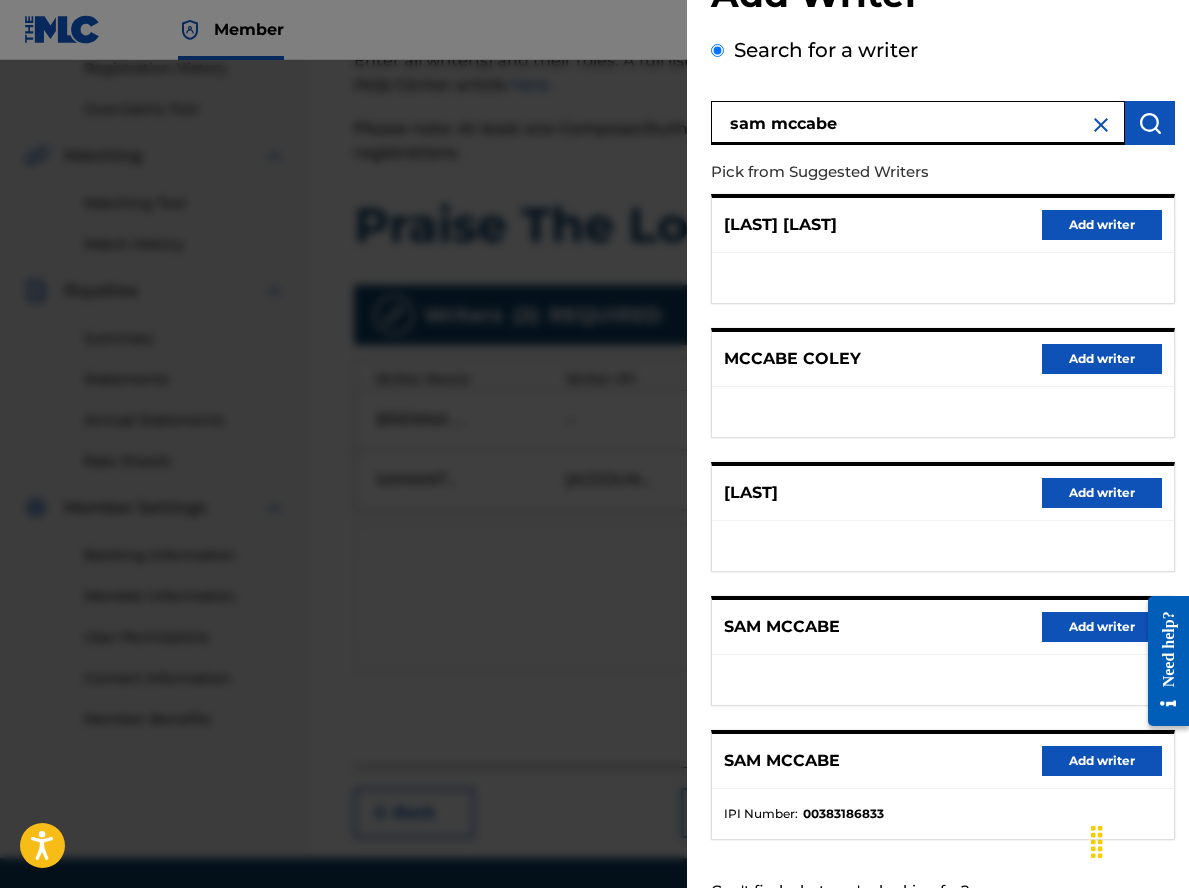 scroll, scrollTop: 154, scrollLeft: 0, axis: vertical 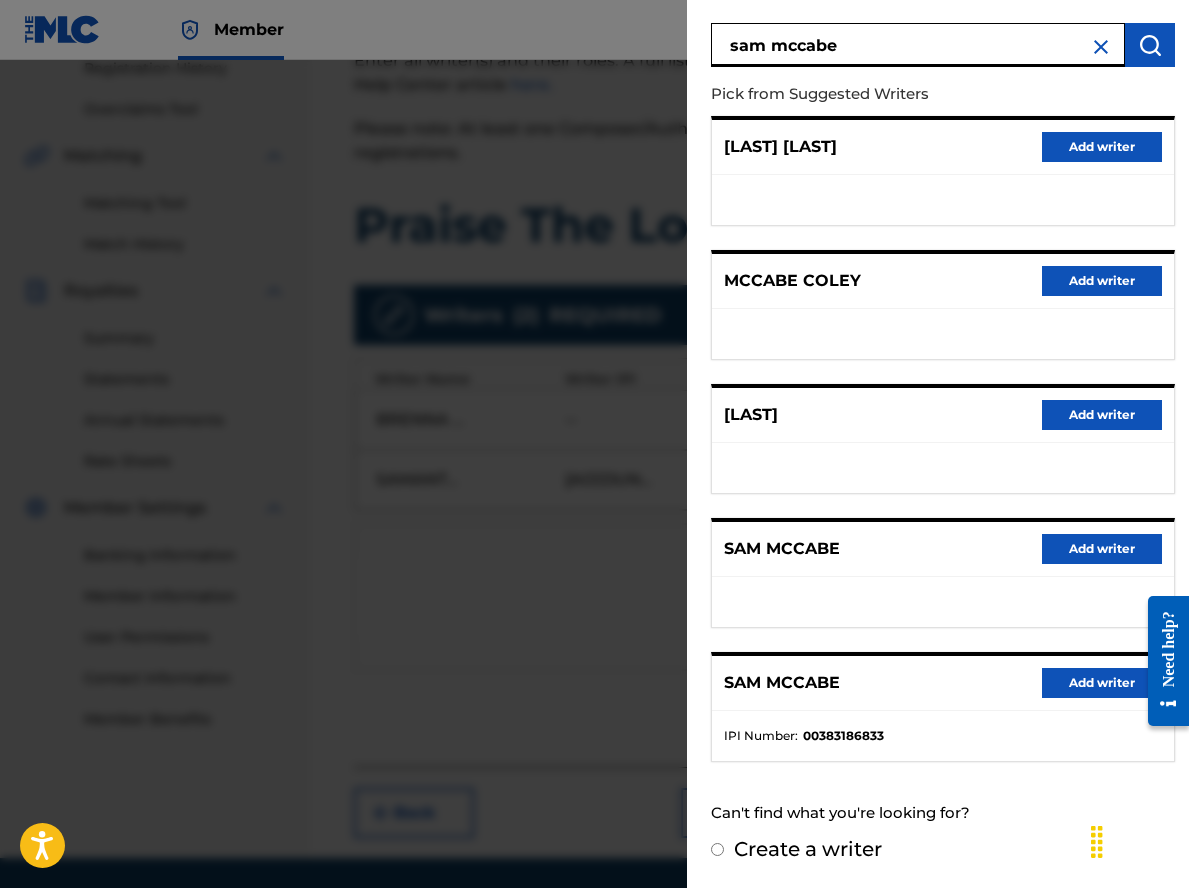 click on "Add writer" at bounding box center [1102, 549] 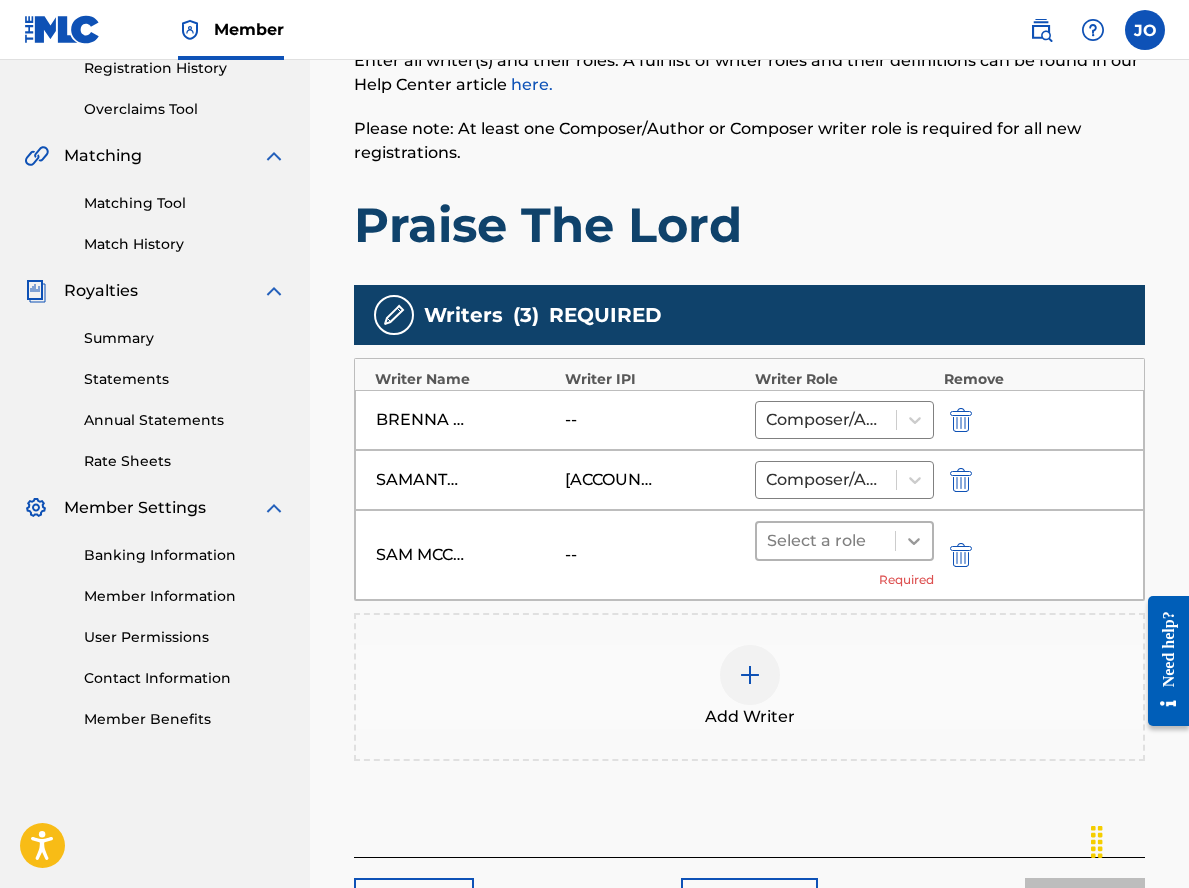 click 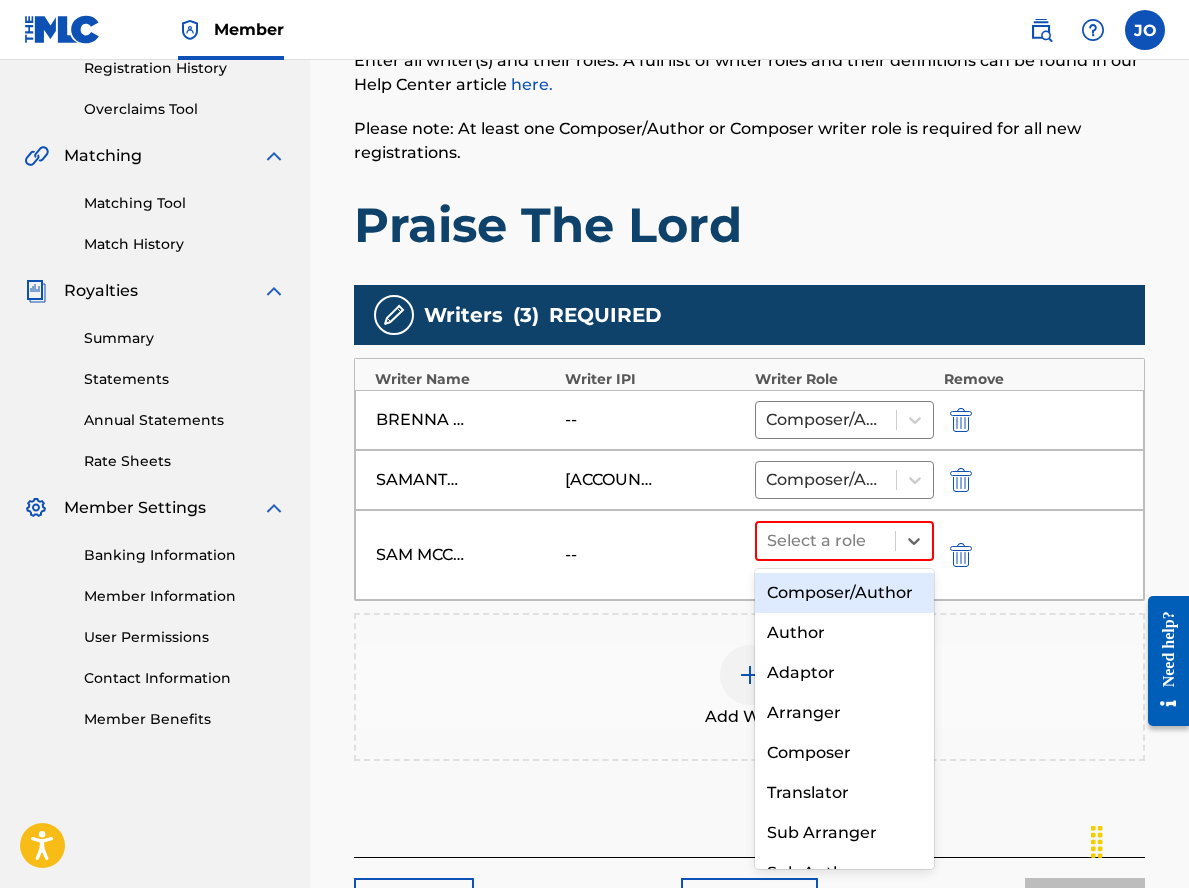 click on "Composer/Author" at bounding box center (844, 593) 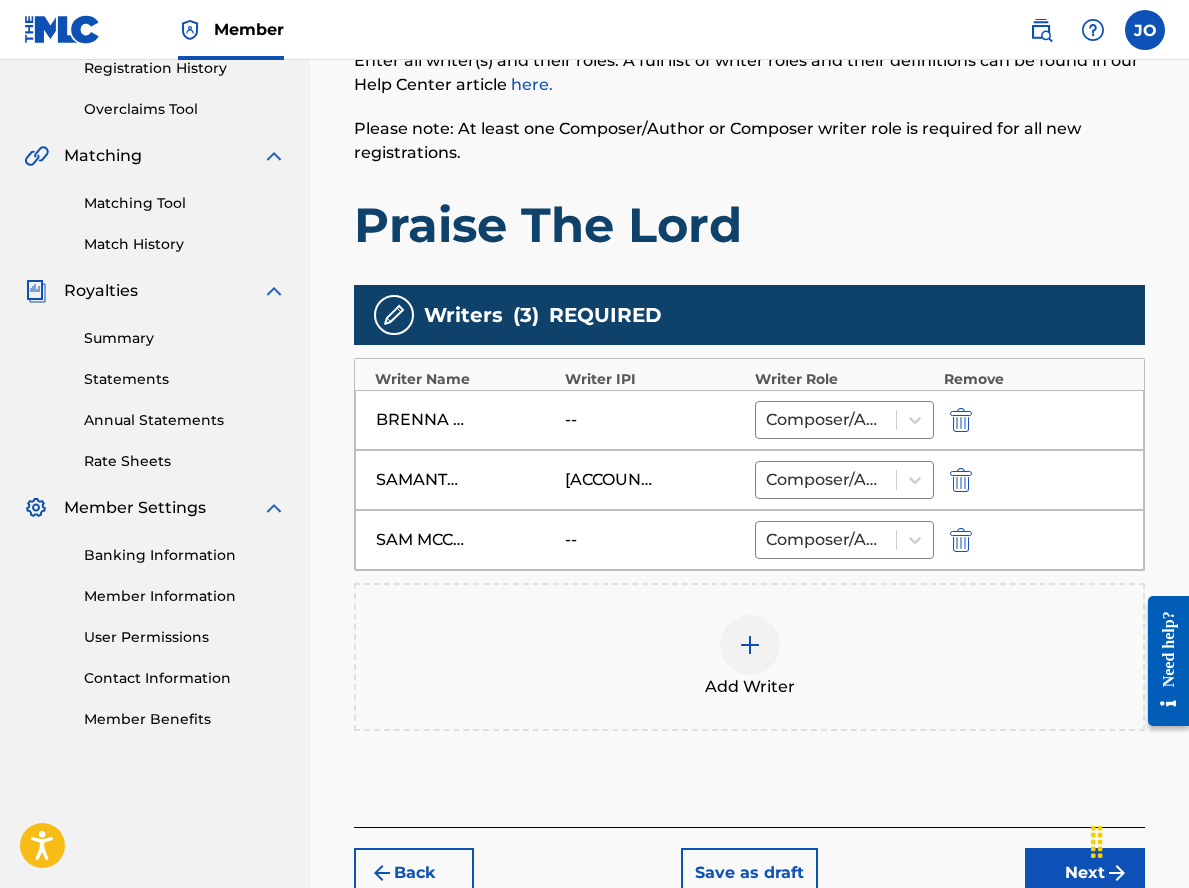 click at bounding box center [750, 645] 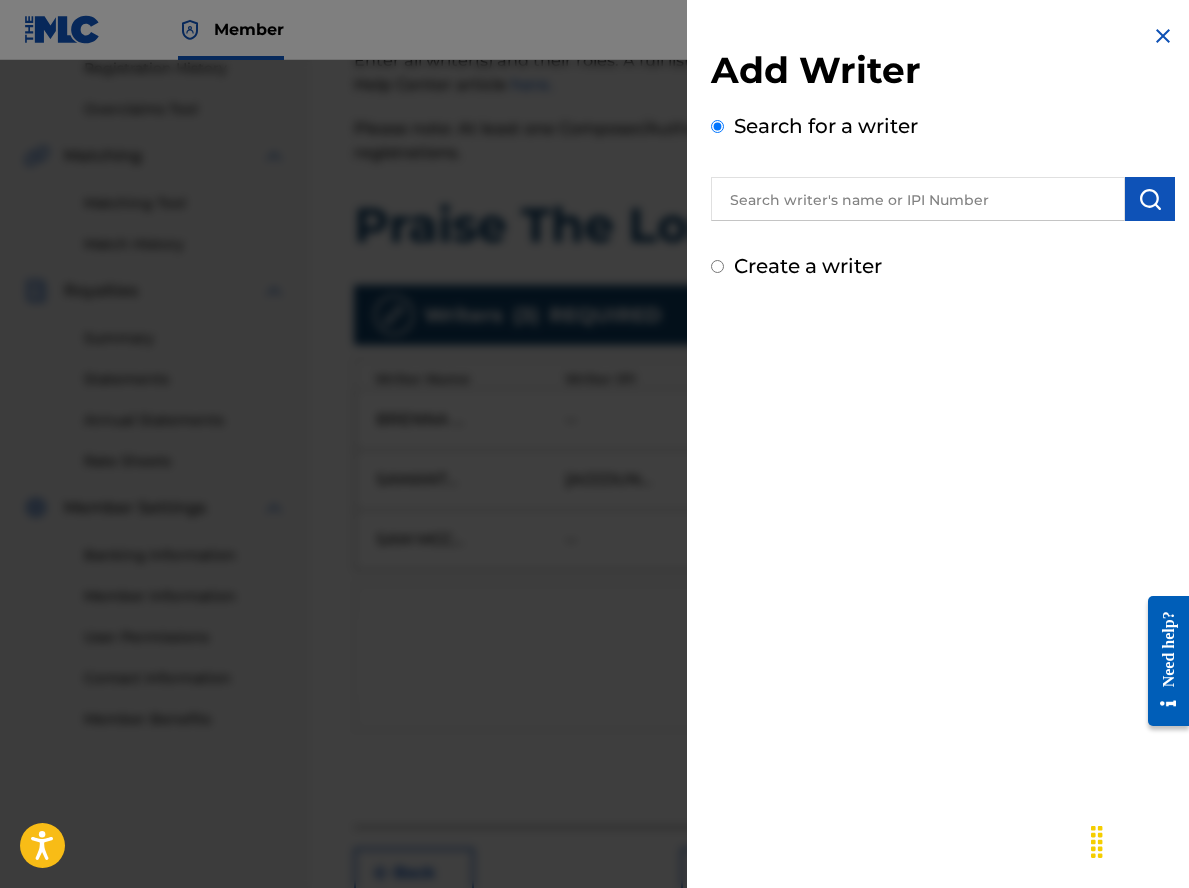 click at bounding box center [918, 199] 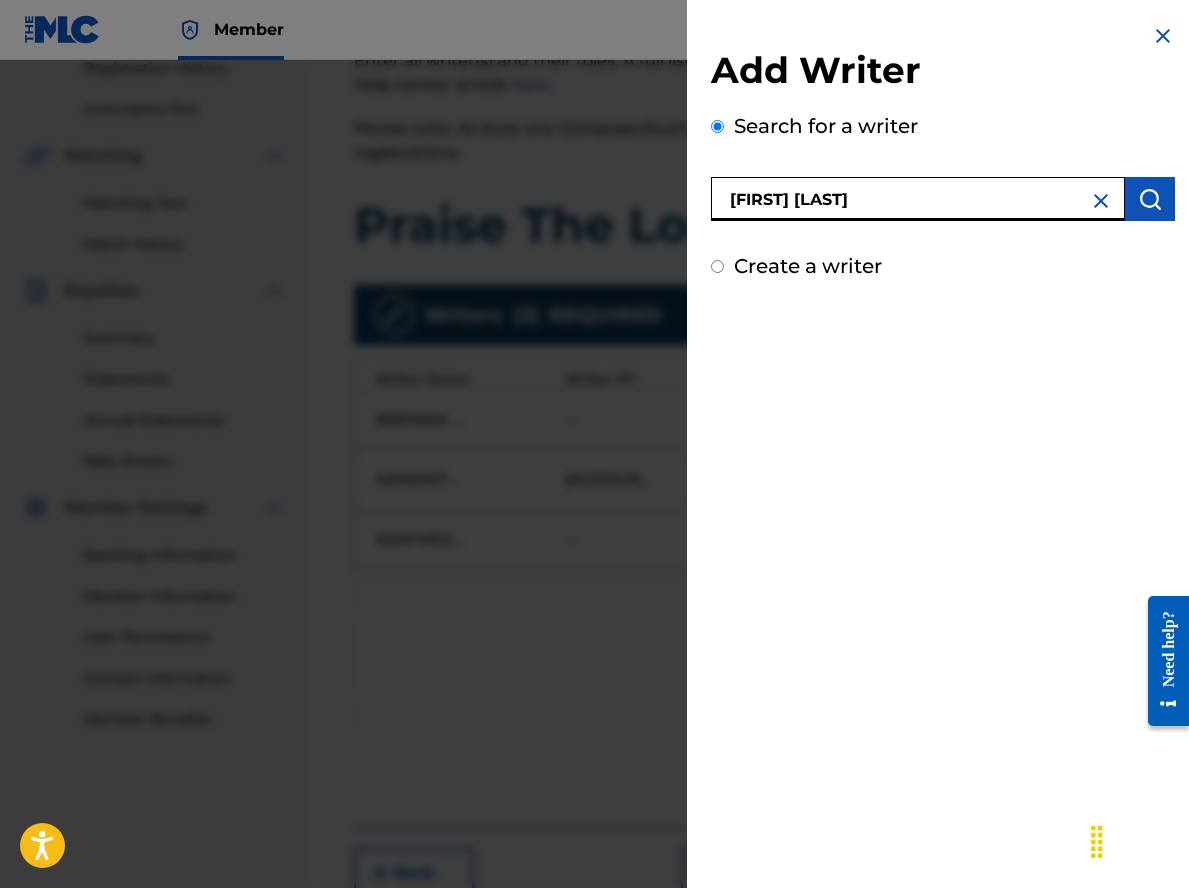 type on "[FIRST] [LAST]" 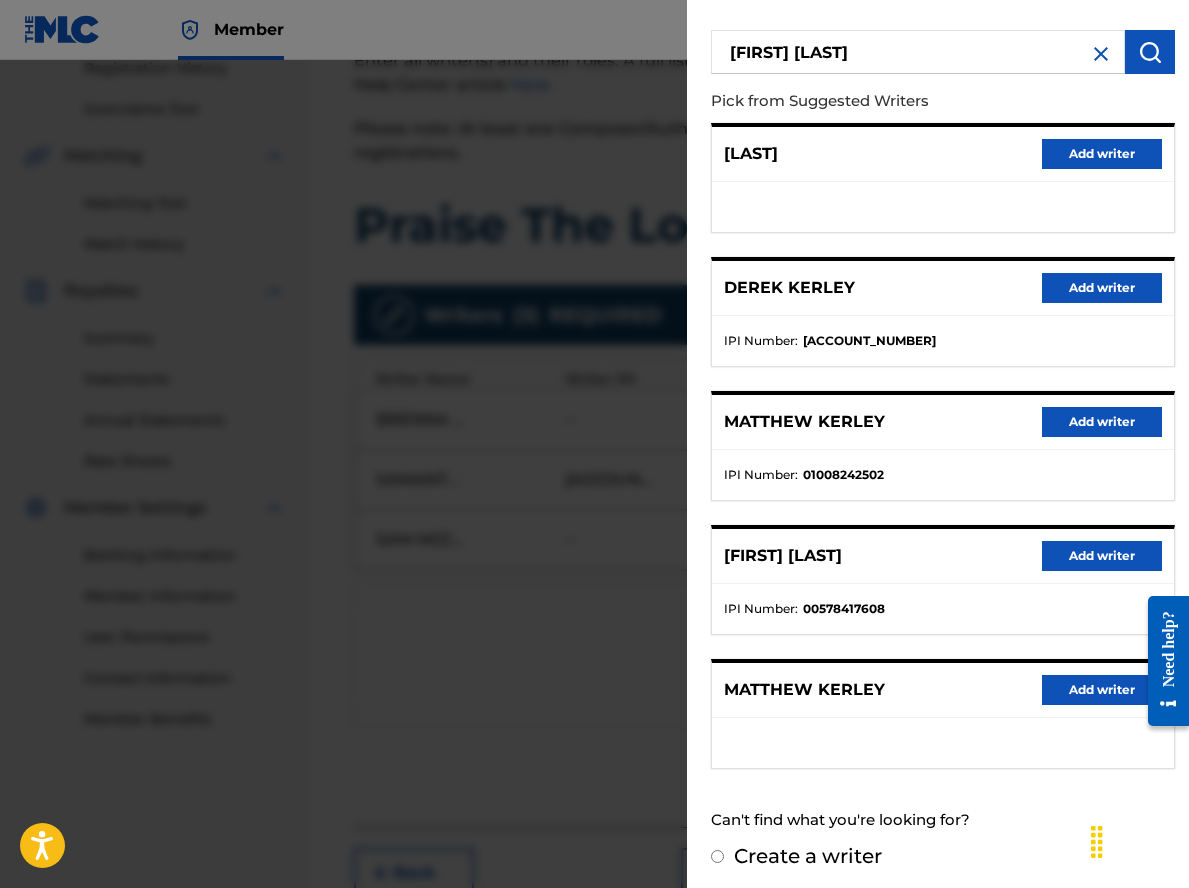 scroll, scrollTop: 154, scrollLeft: 0, axis: vertical 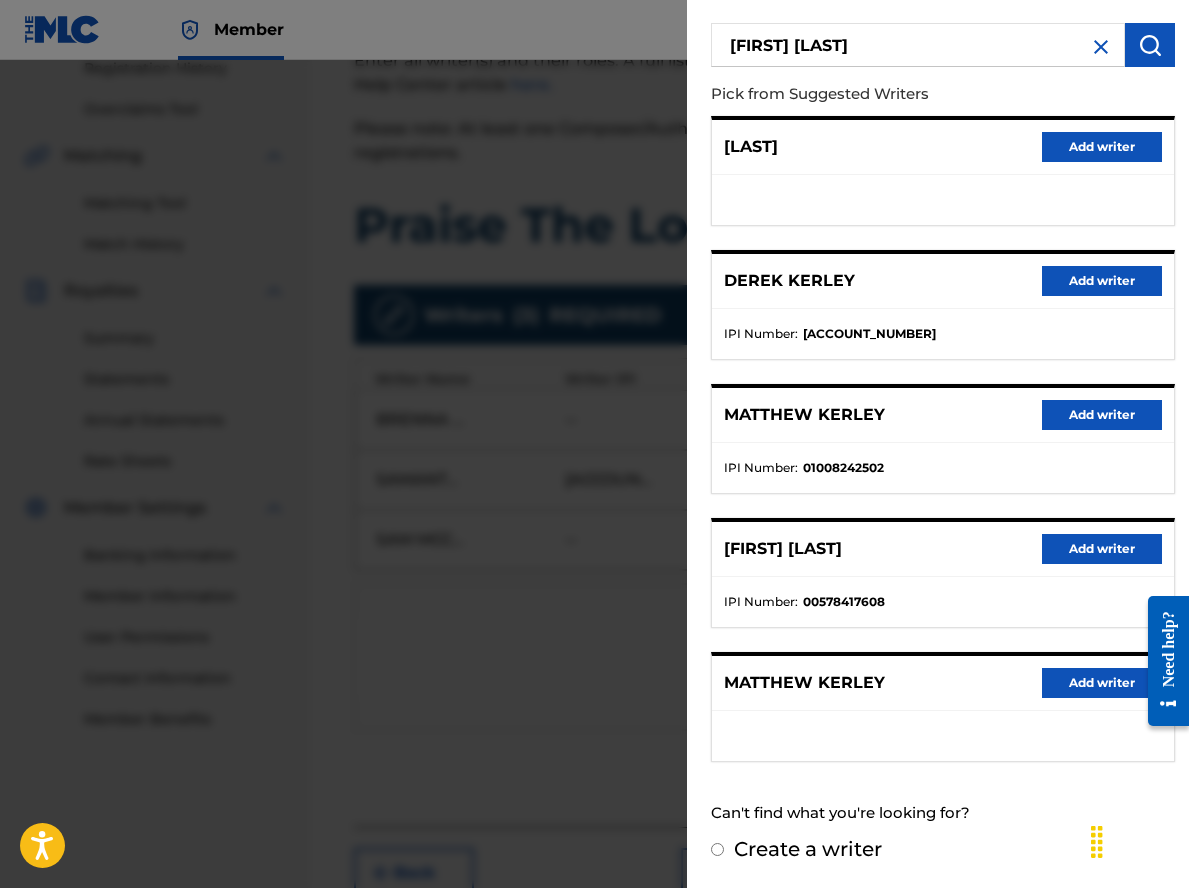 click on "Add writer" at bounding box center [1102, 549] 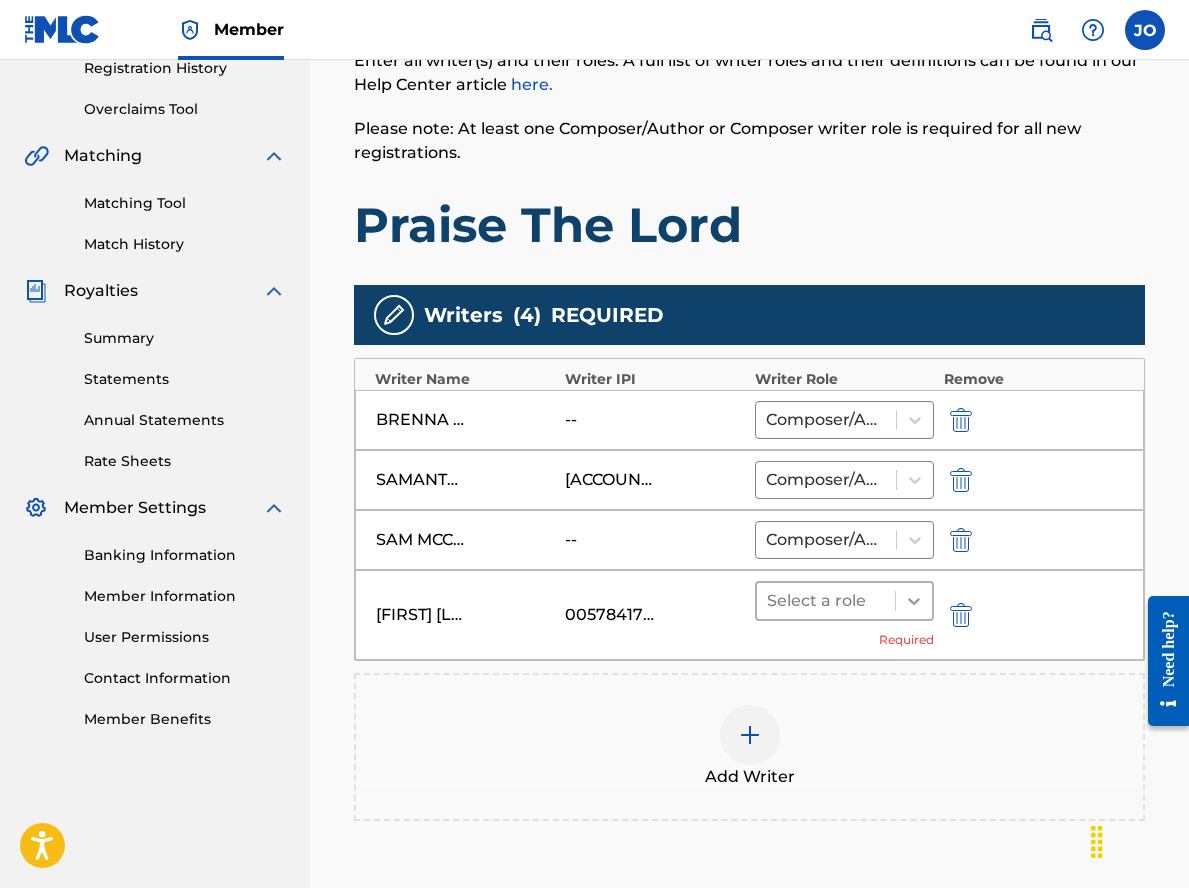 click 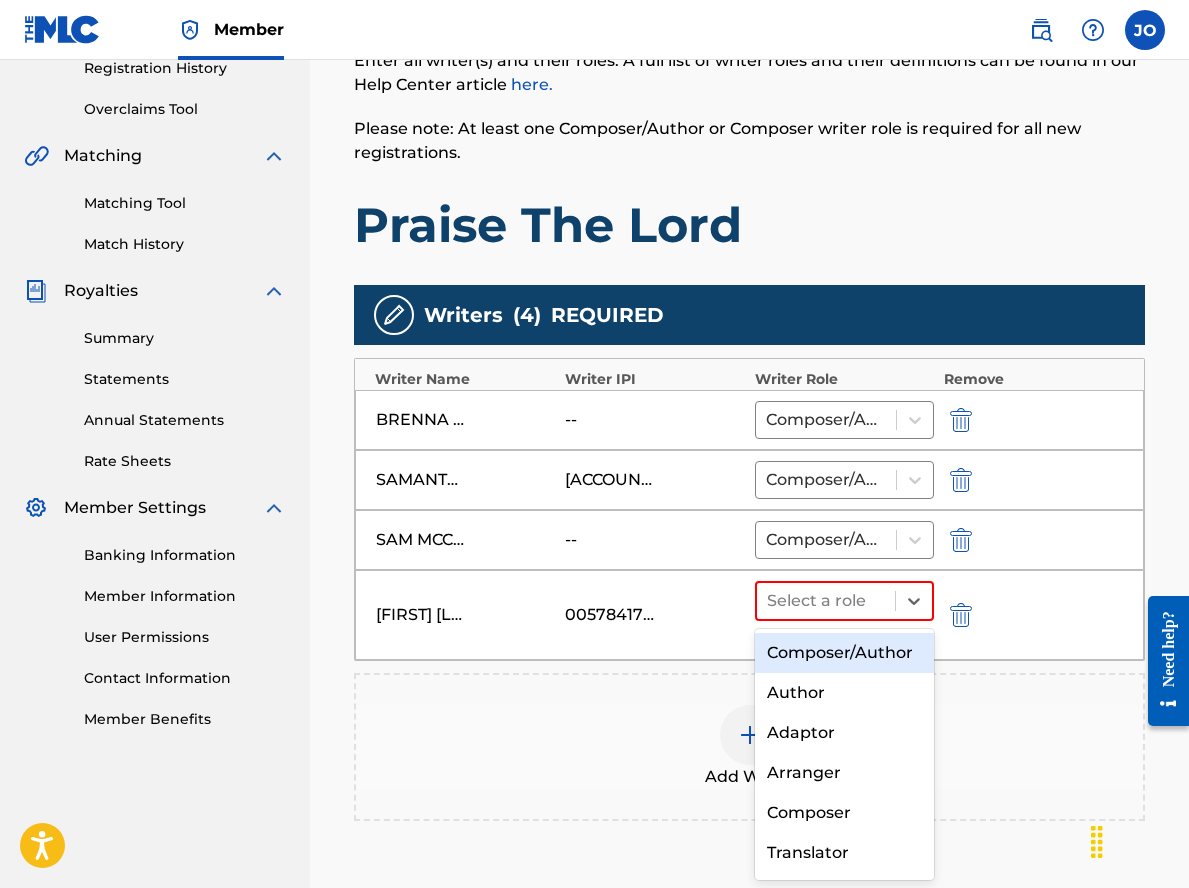 click on "Composer/Author" at bounding box center (844, 653) 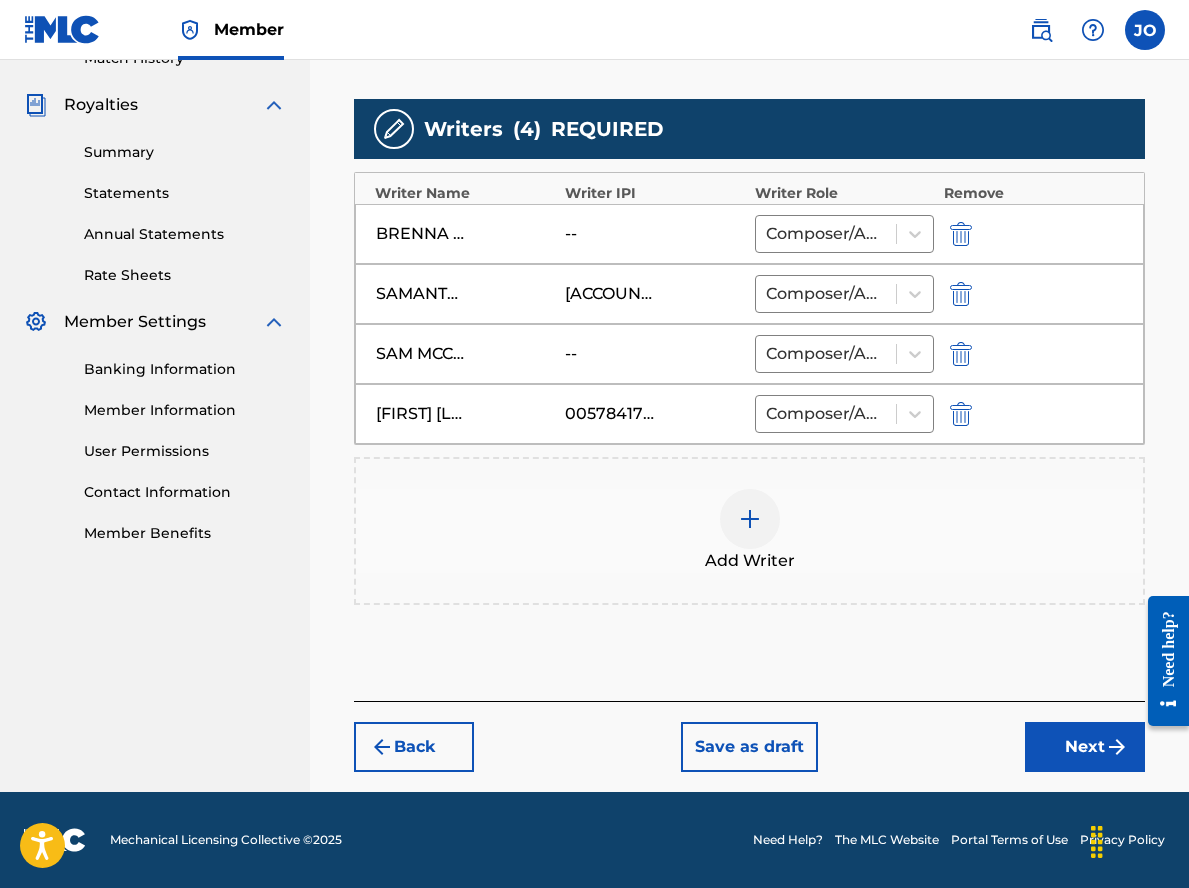 click on "Next" at bounding box center [1085, 747] 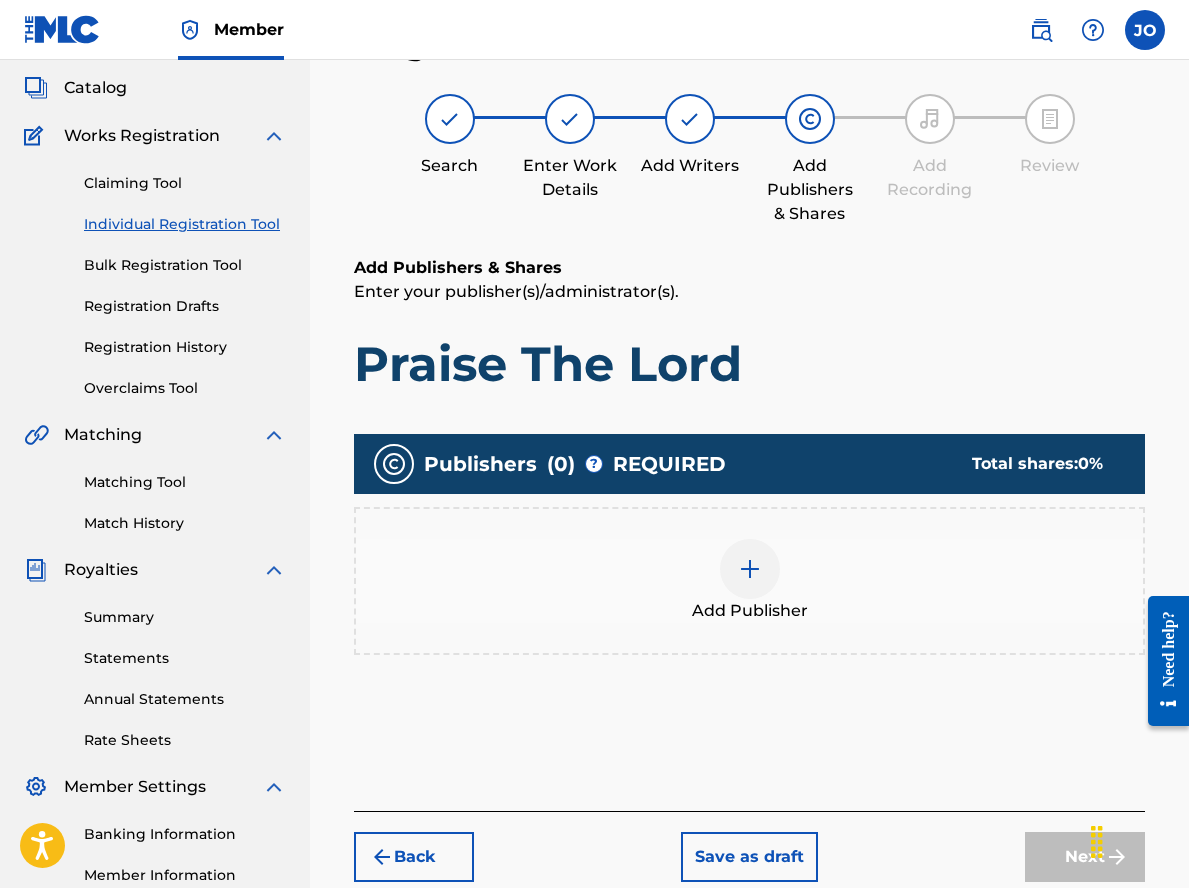 scroll, scrollTop: 90, scrollLeft: 0, axis: vertical 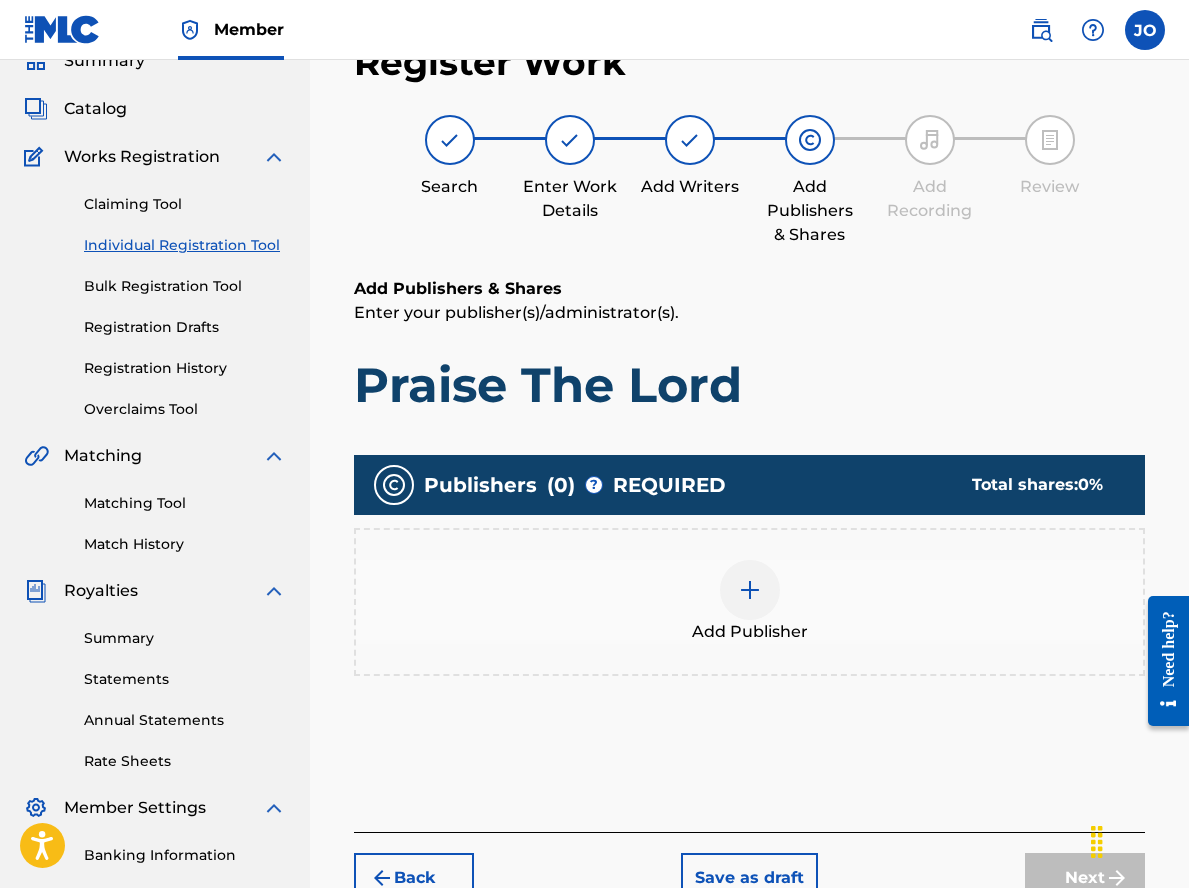 click at bounding box center (750, 590) 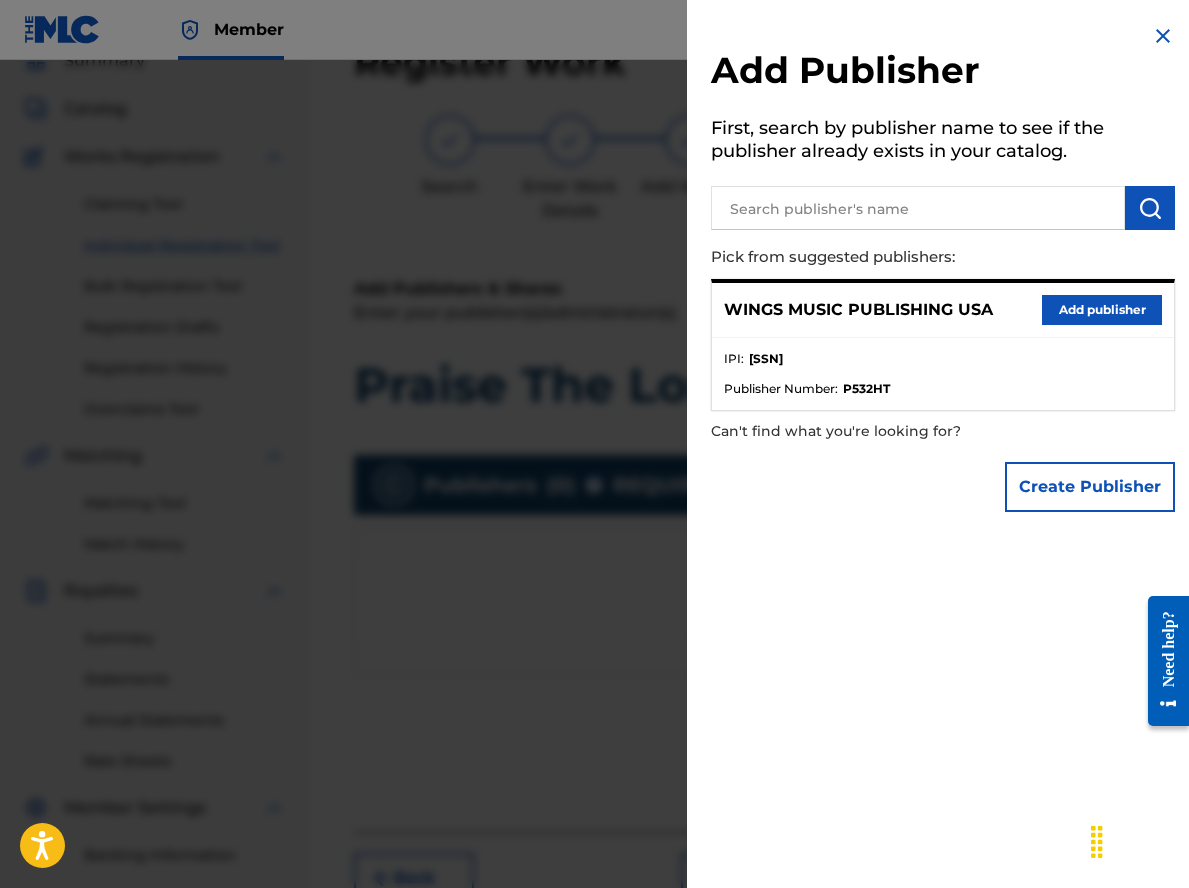 click on "Add publisher" at bounding box center [1102, 310] 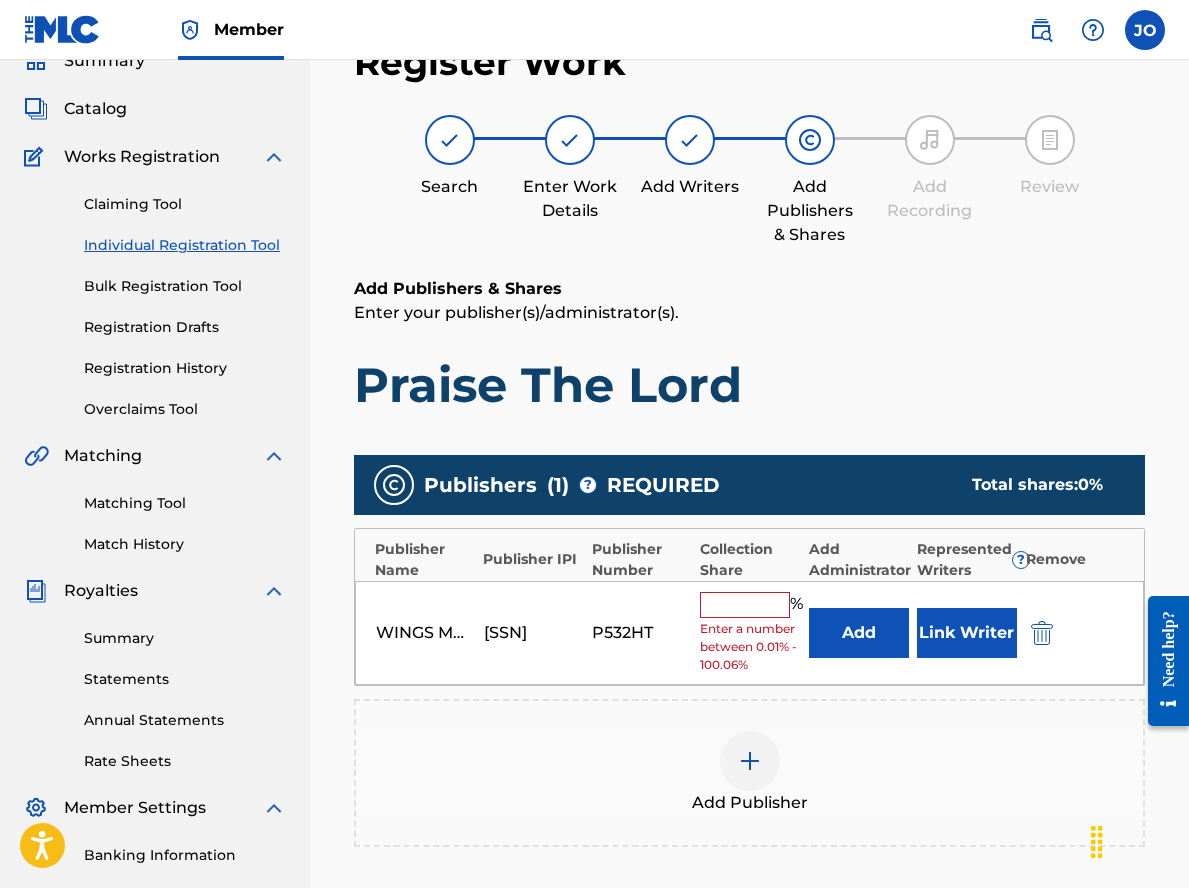 click at bounding box center (745, 605) 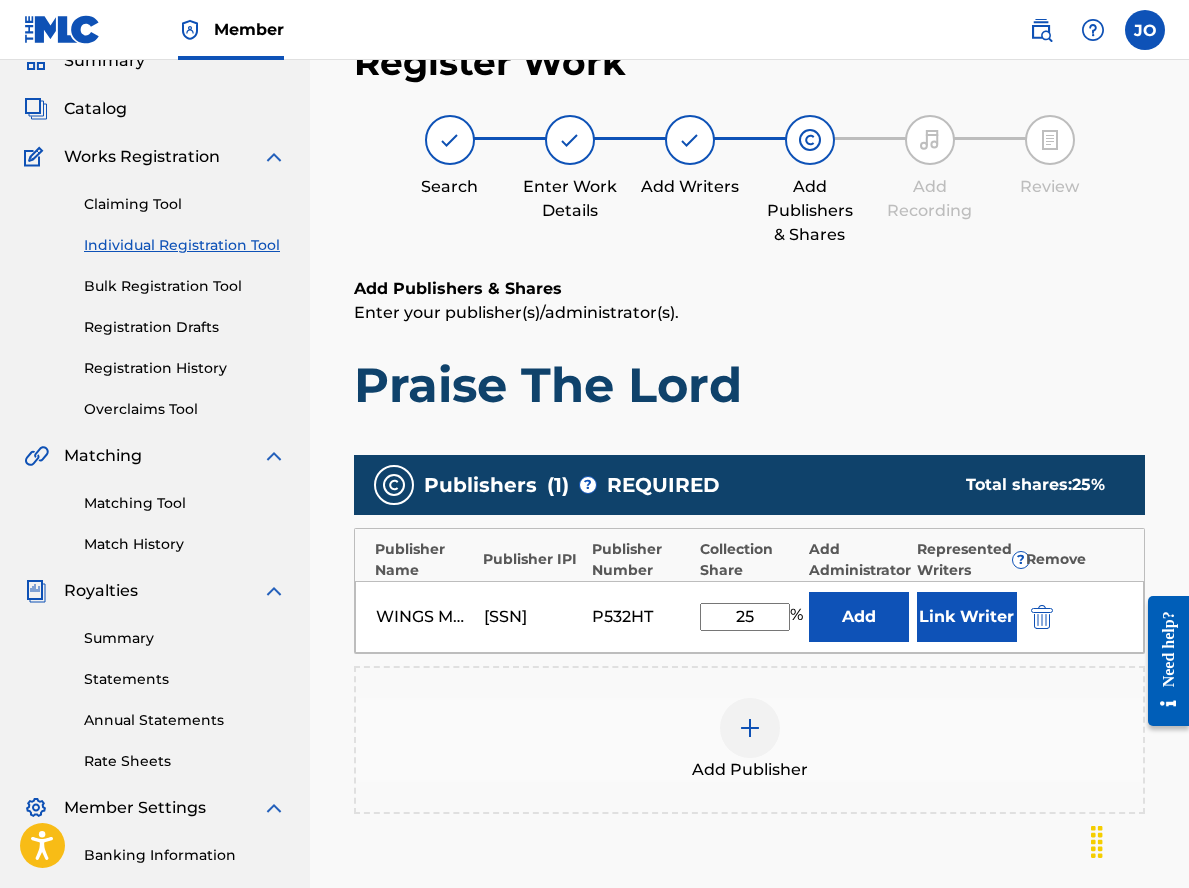 type on "25" 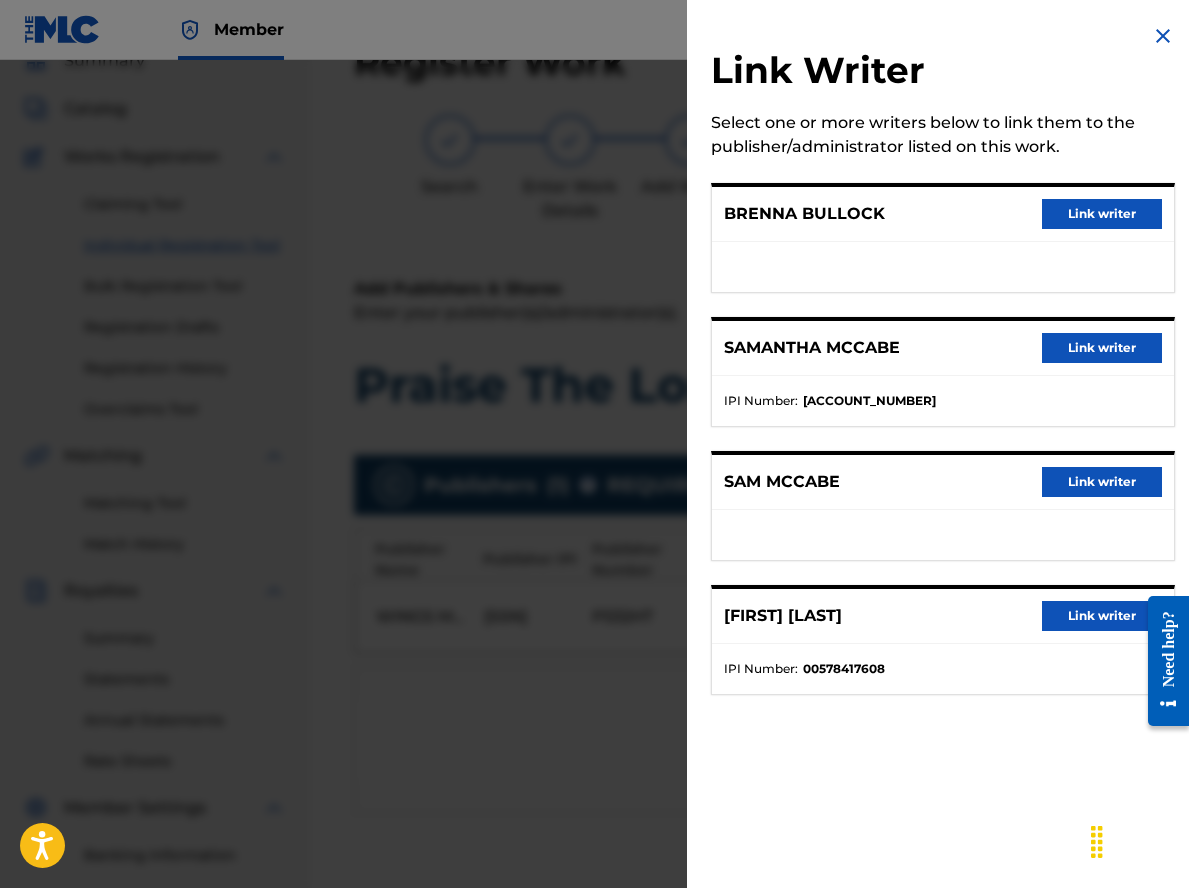 click on "Link writer" at bounding box center (1102, 348) 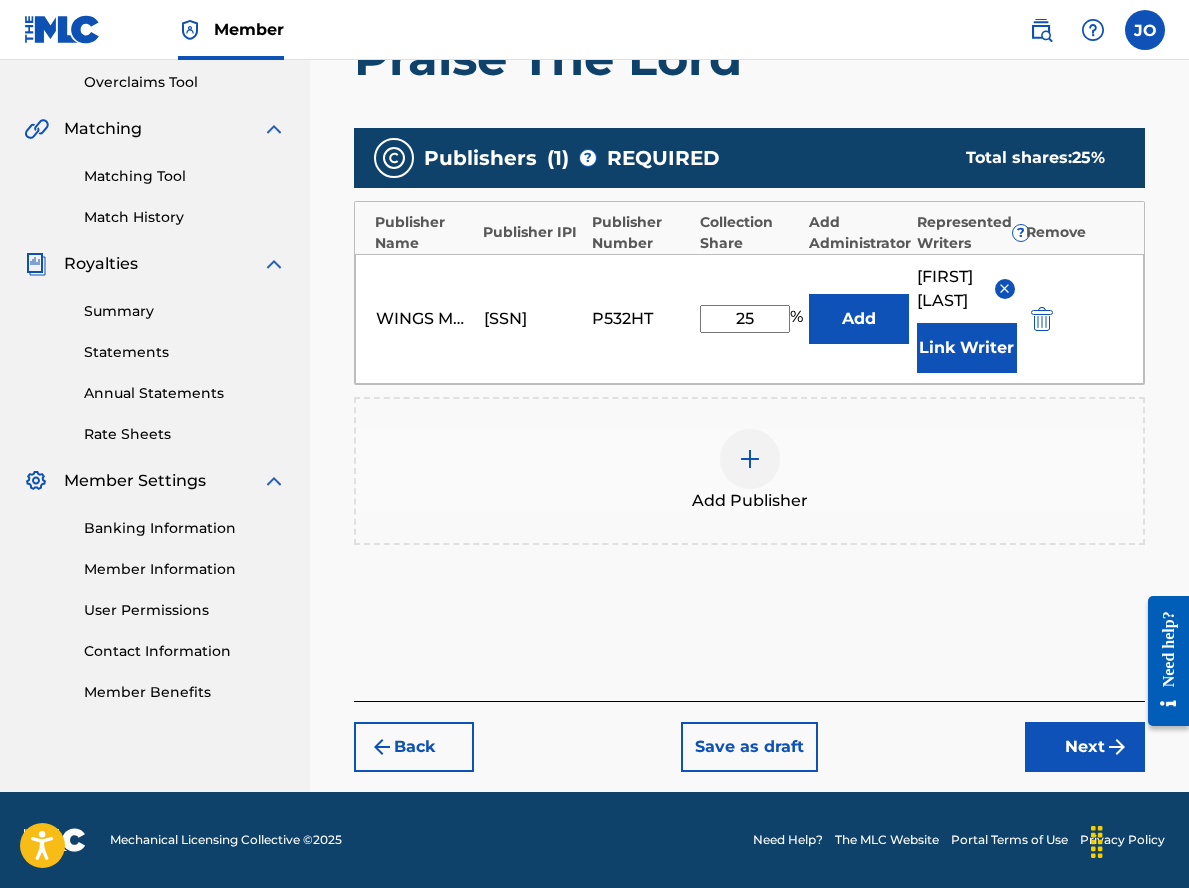 click on "Next" at bounding box center [1085, 747] 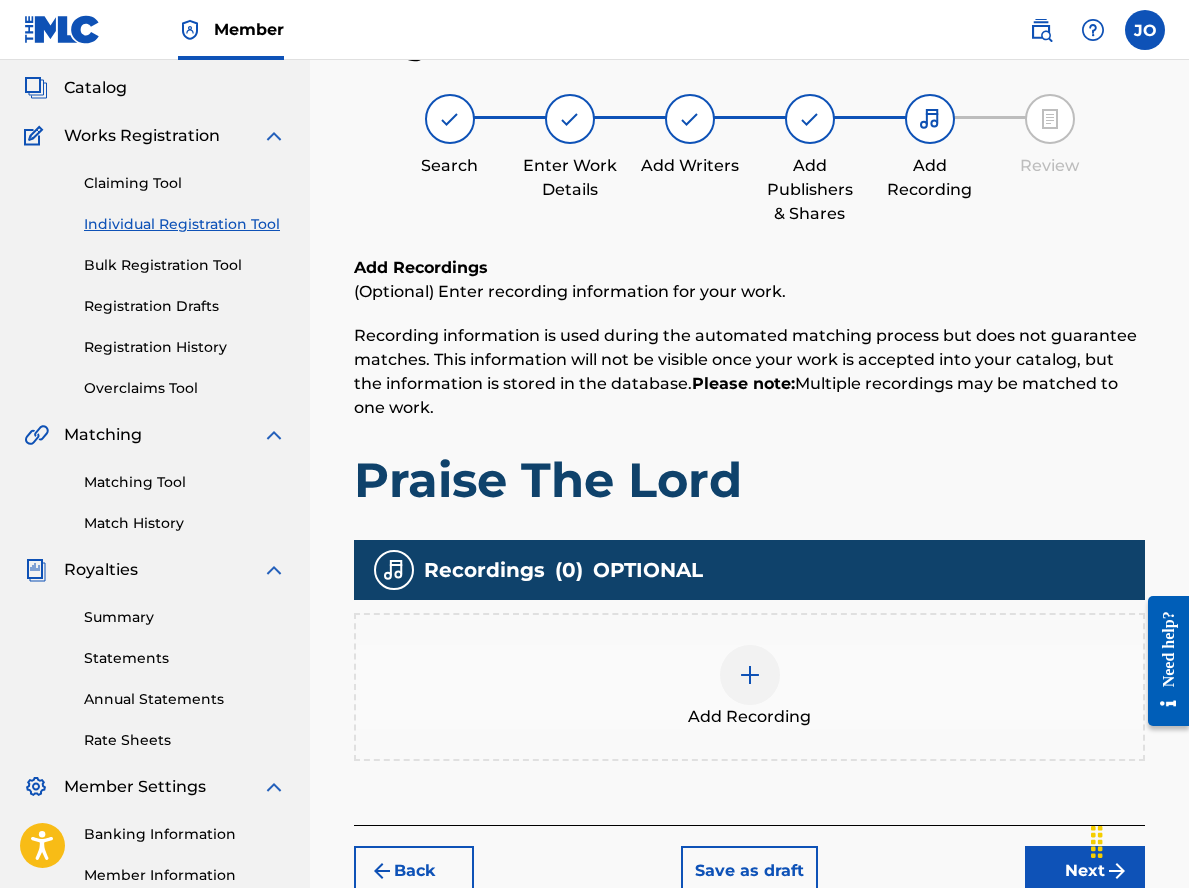 scroll, scrollTop: 90, scrollLeft: 0, axis: vertical 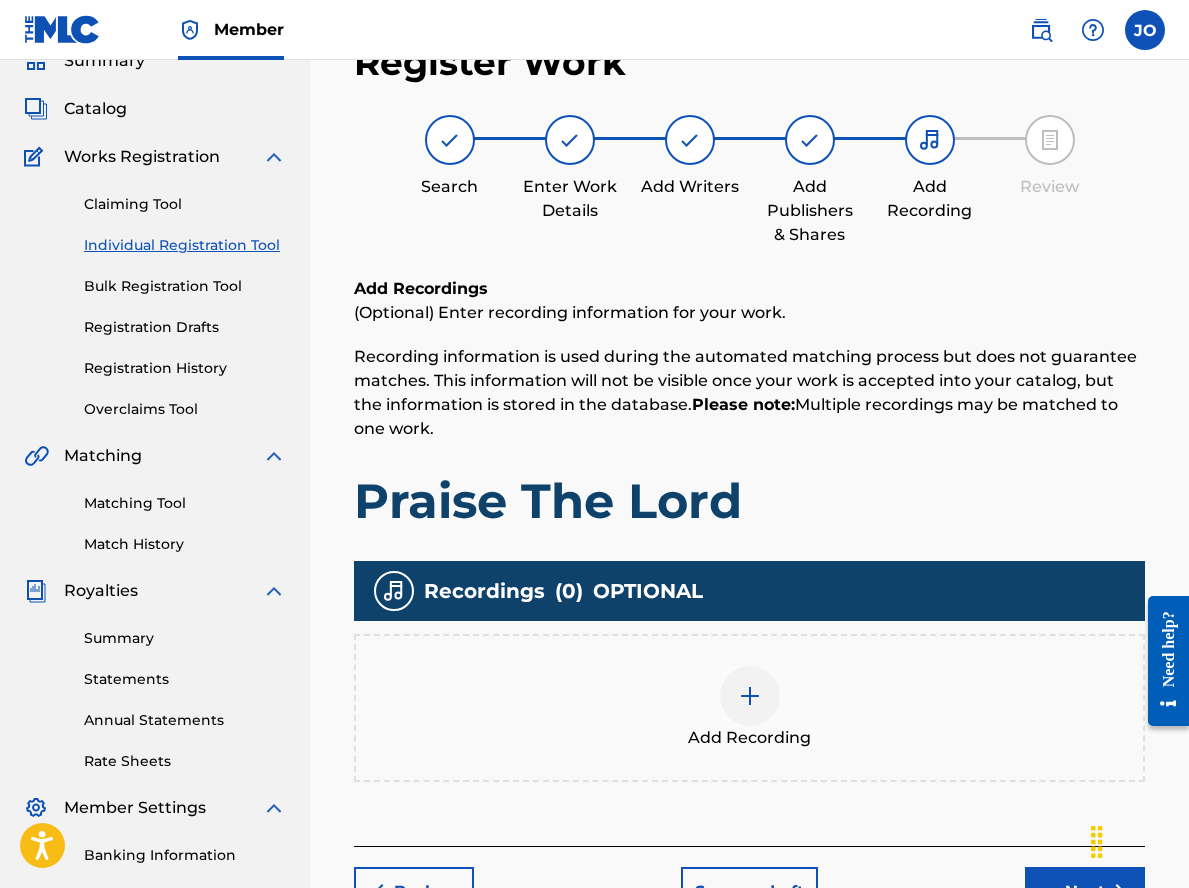 click at bounding box center (750, 696) 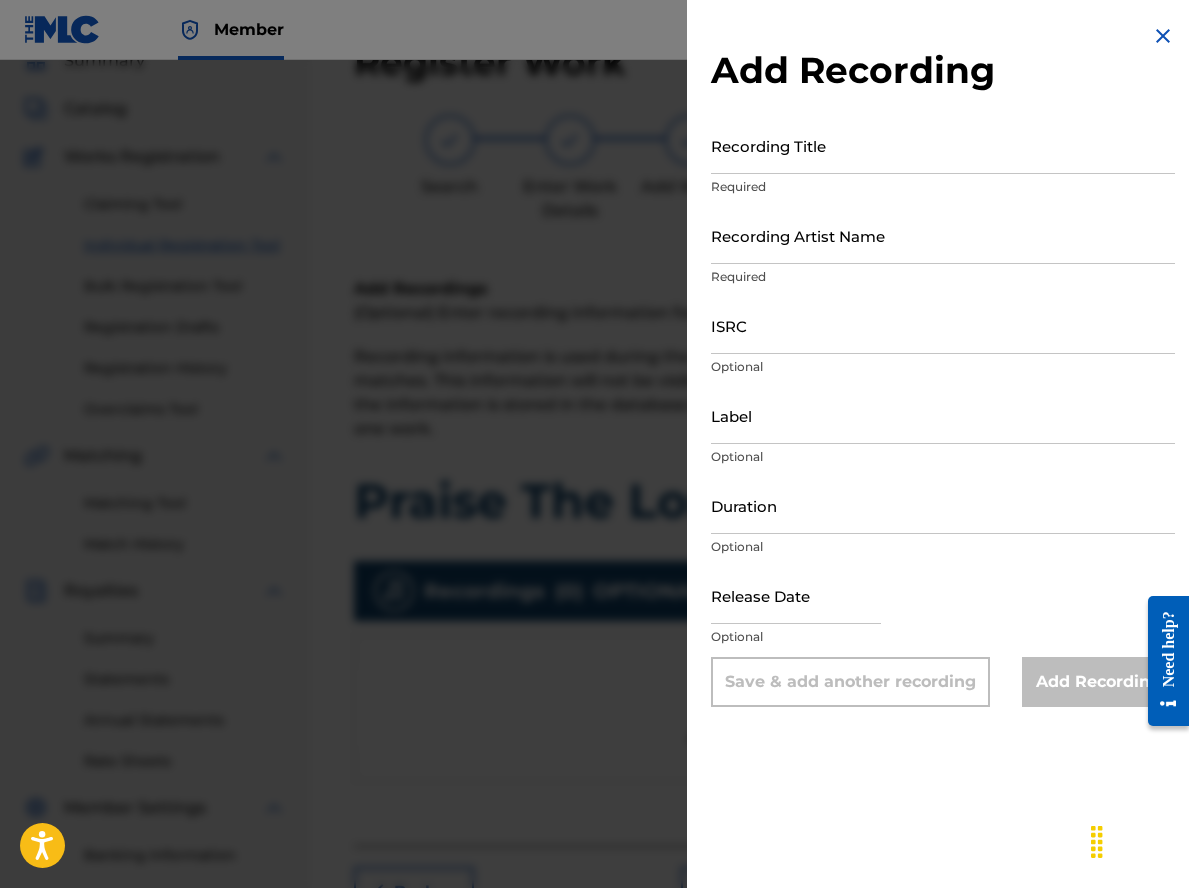 click on "Recording Title" at bounding box center (943, 145) 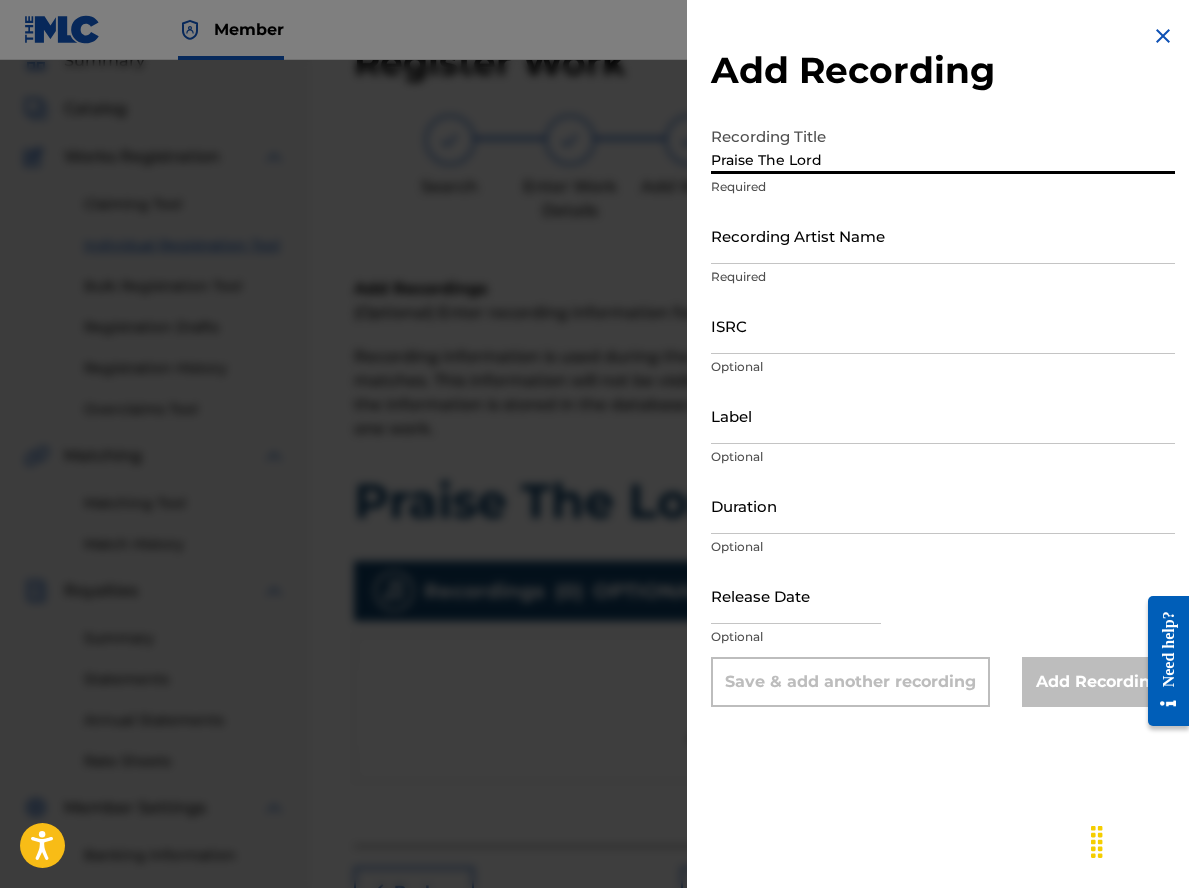 type on "Praise The Lord" 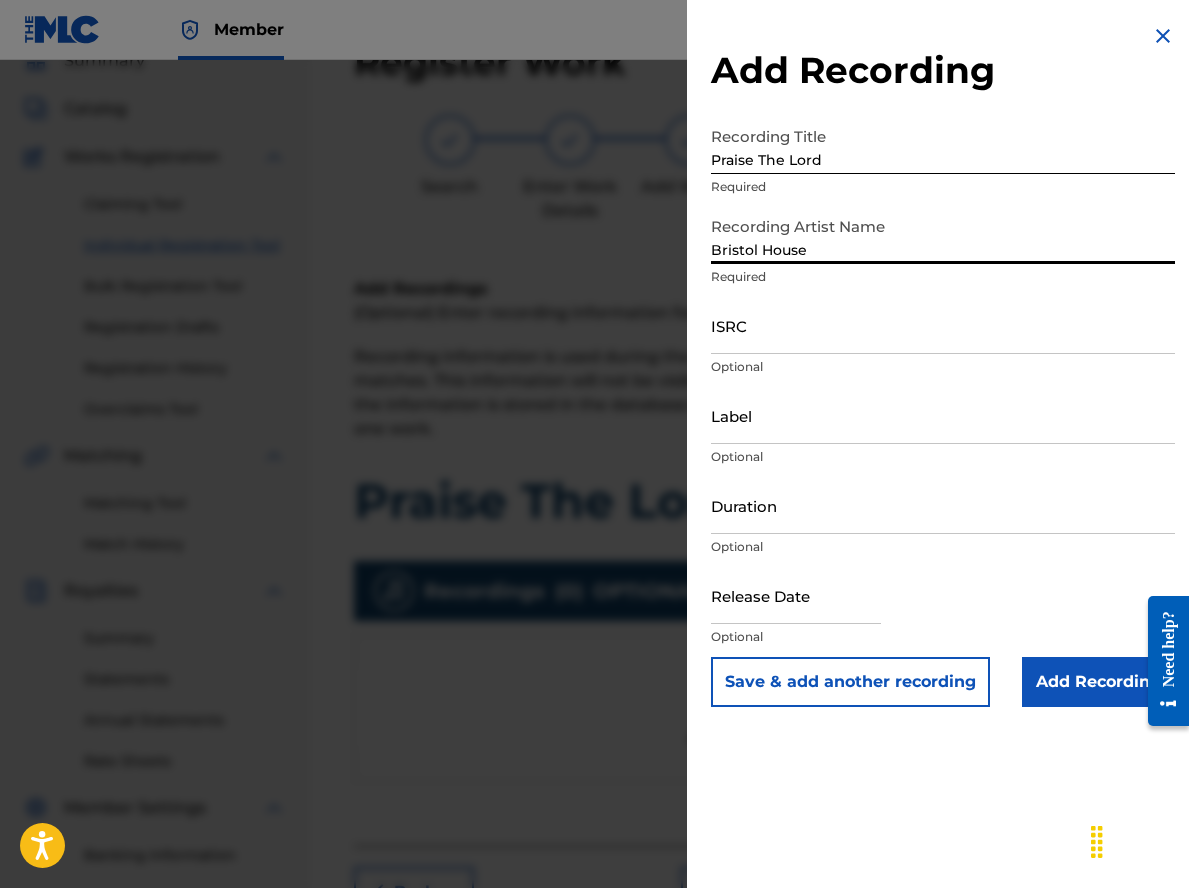 type on "Bristol House" 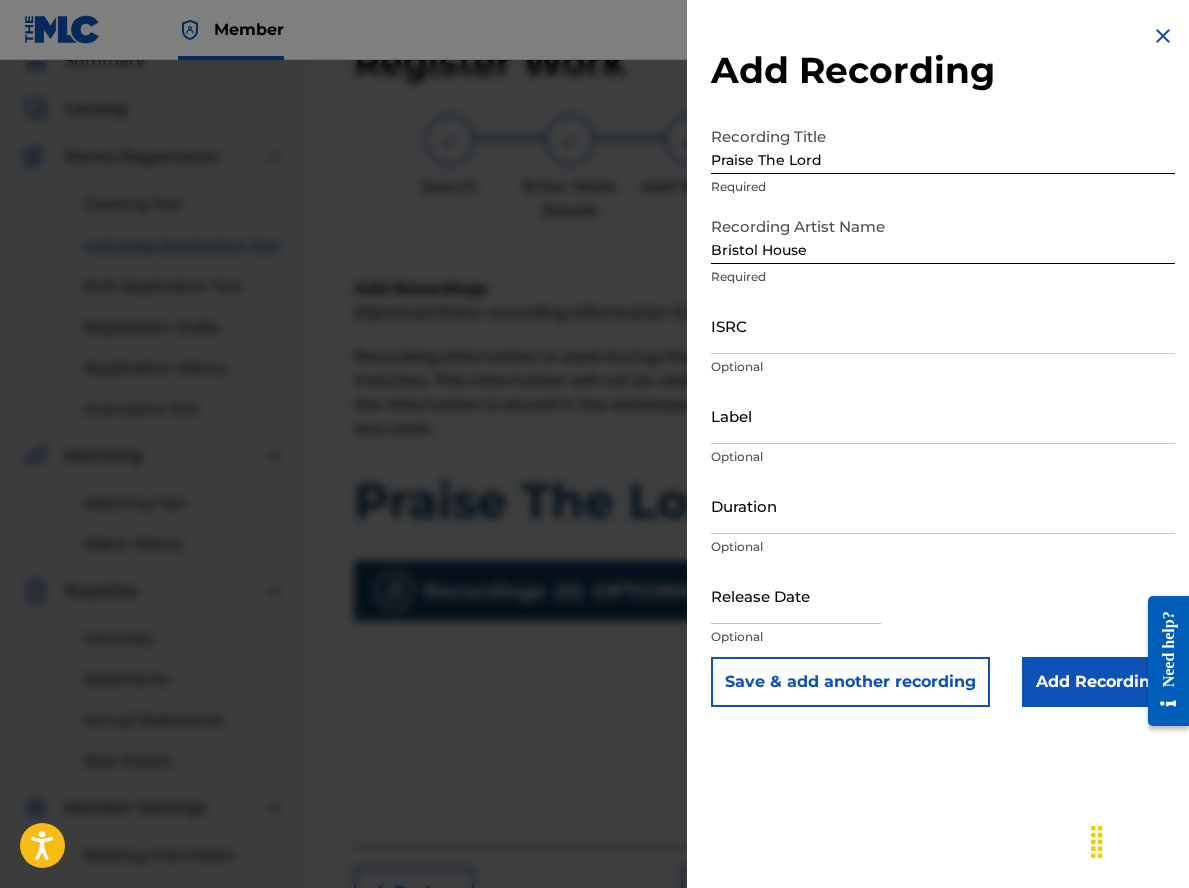 click on "ISRC" at bounding box center (943, 325) 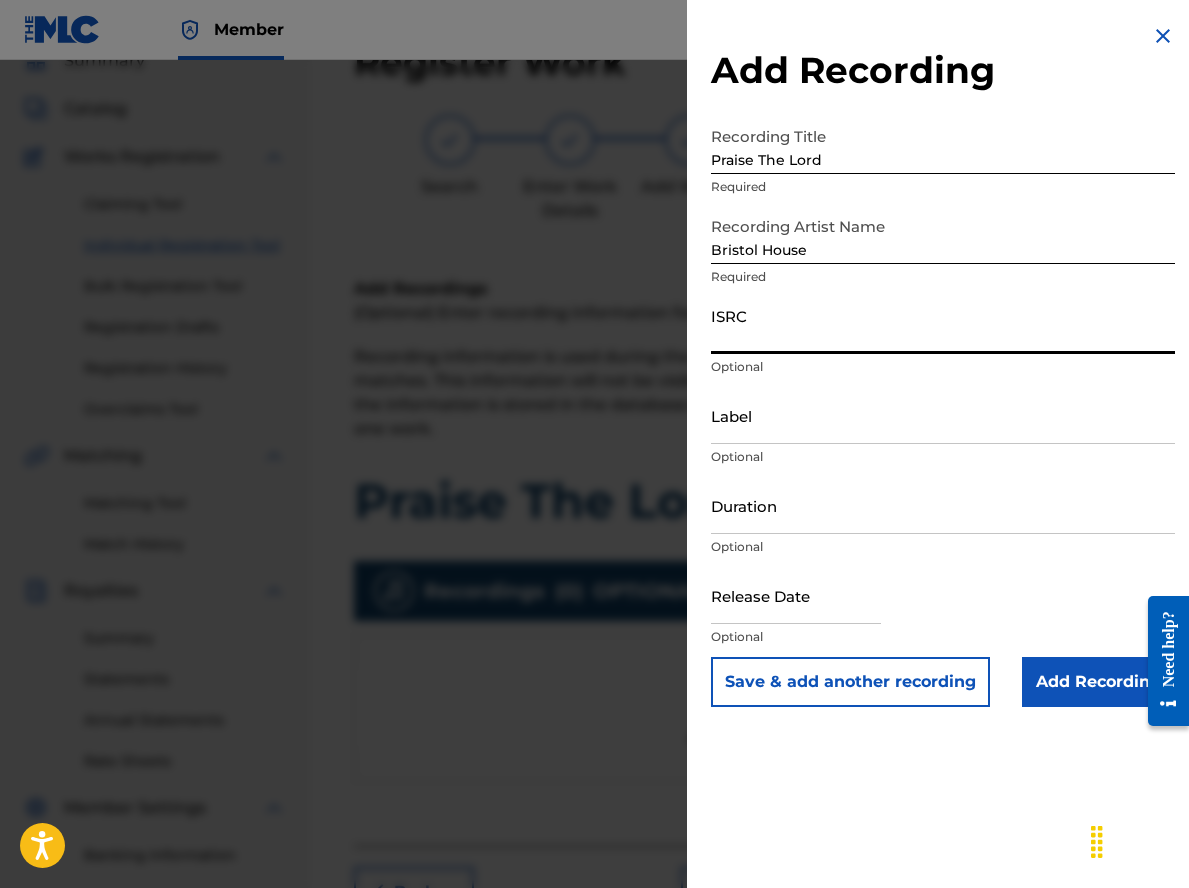 paste on "[LICENSE]" 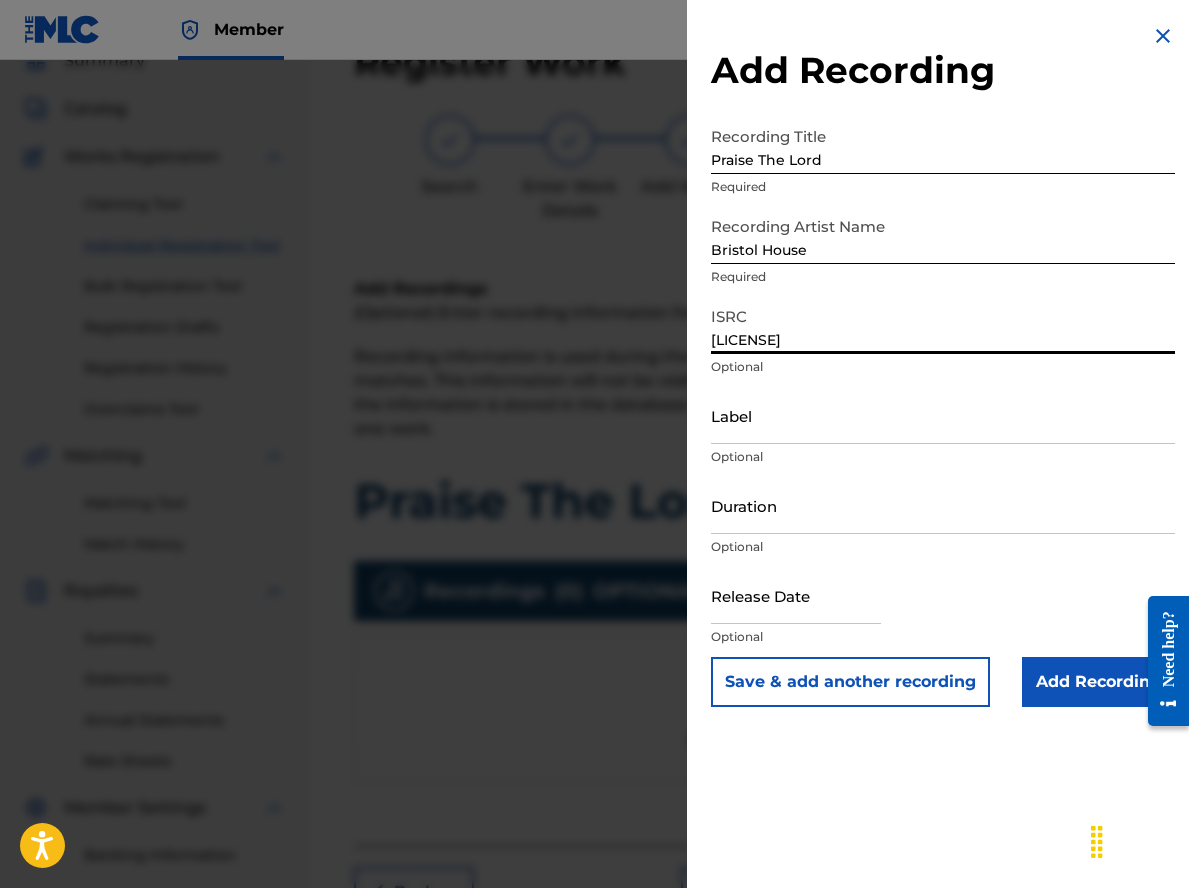 type on "[LICENSE]" 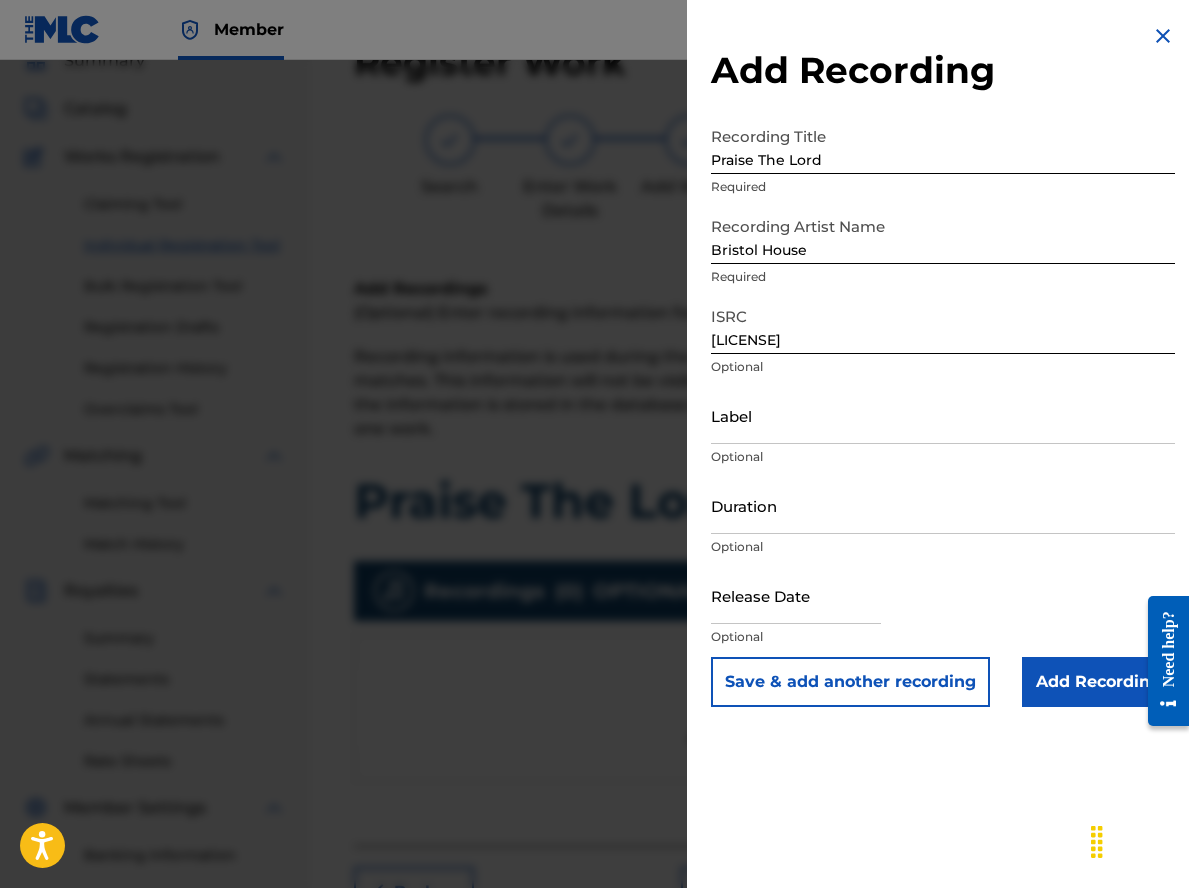 click on "Add Recording" at bounding box center (1098, 682) 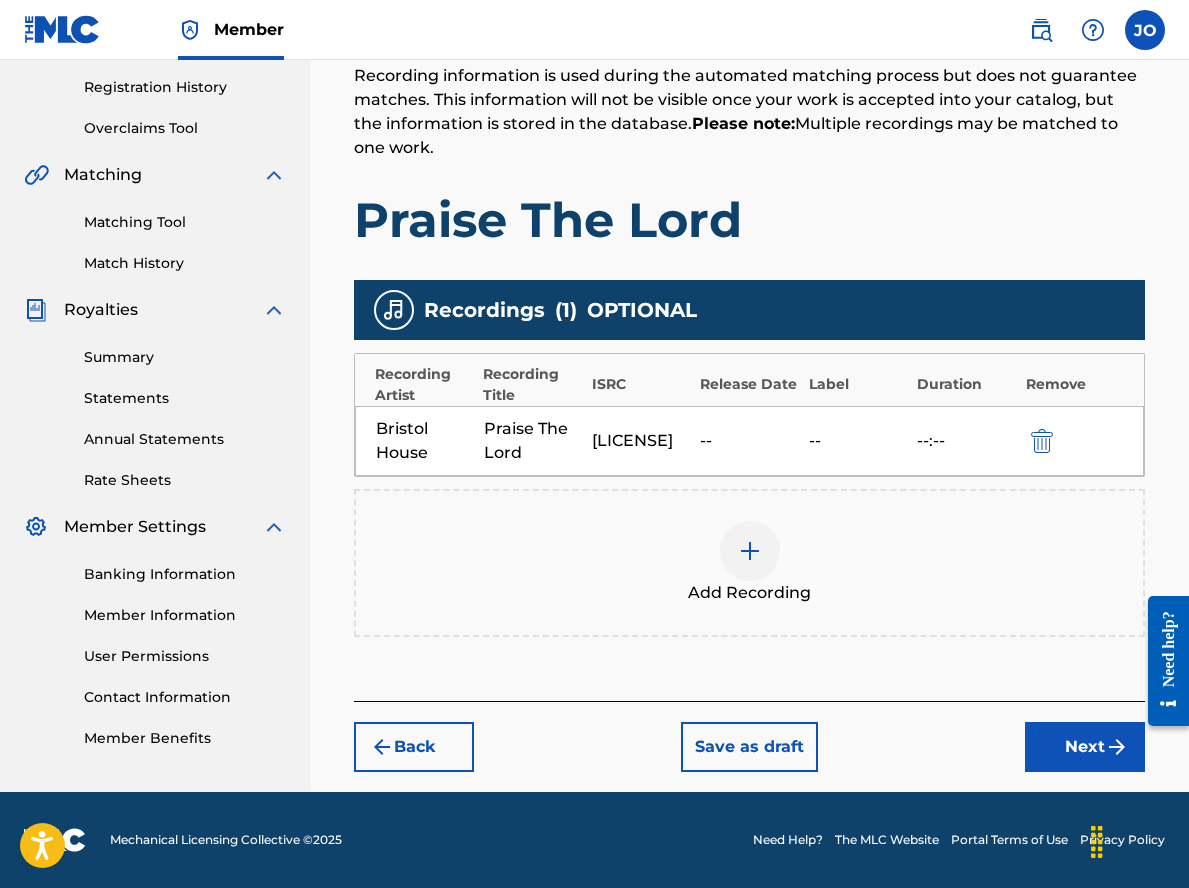 click on "Next" at bounding box center (1085, 747) 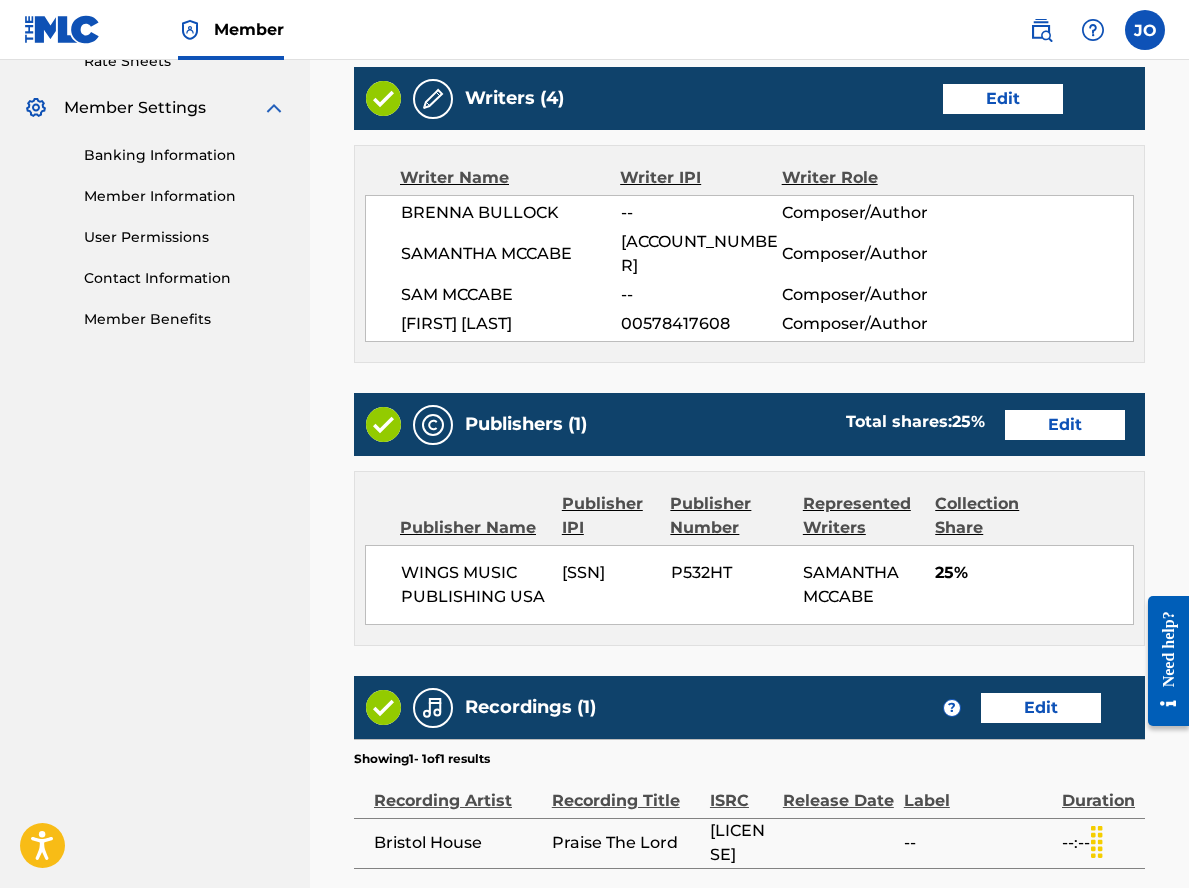scroll, scrollTop: 964, scrollLeft: 0, axis: vertical 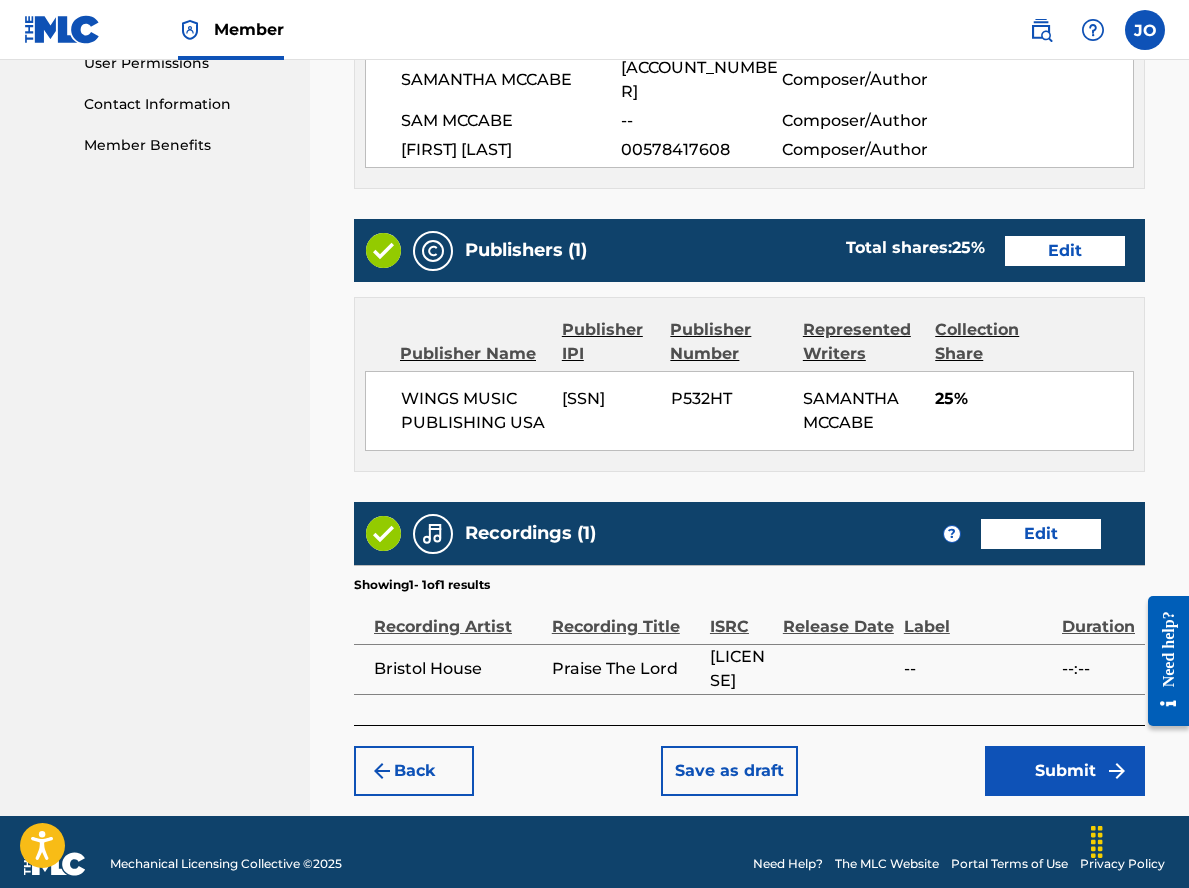 click on "Submit" at bounding box center (1065, 771) 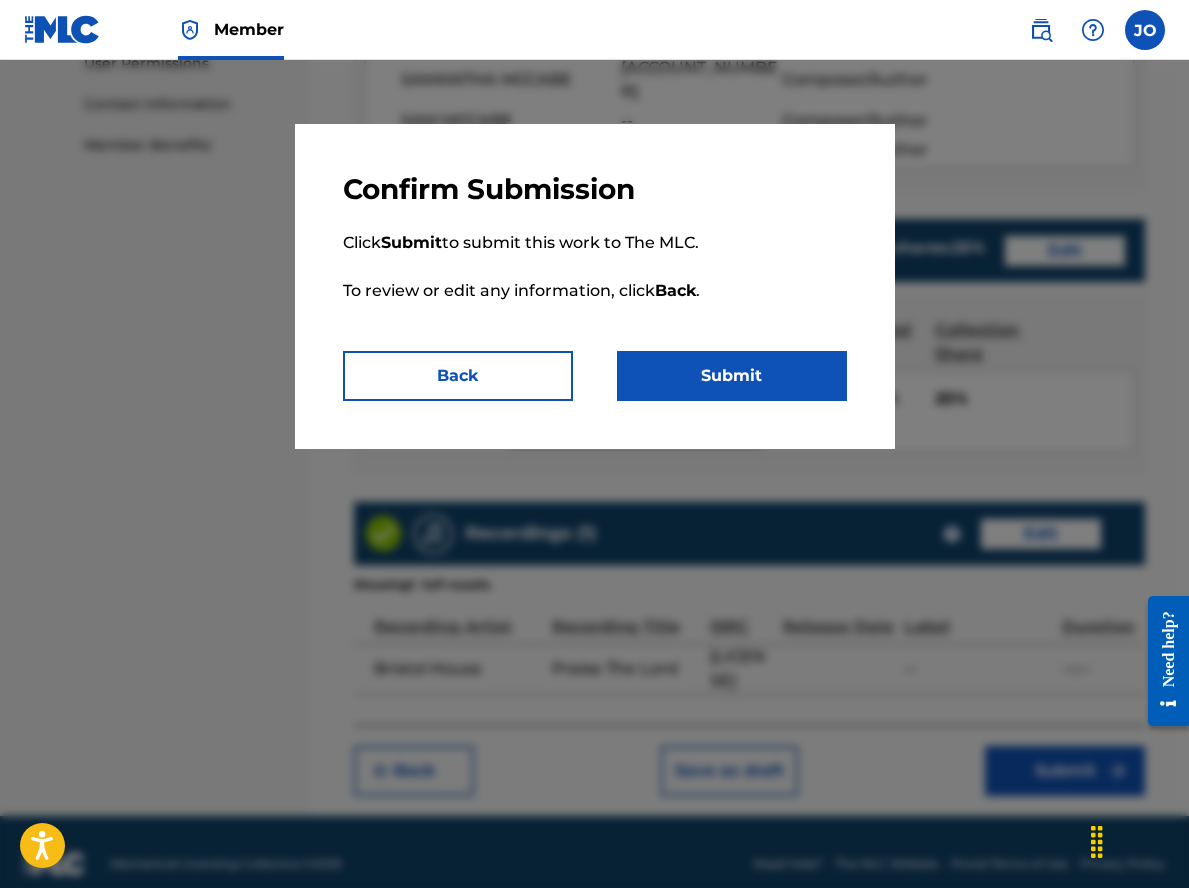 click on "Submit" at bounding box center (732, 376) 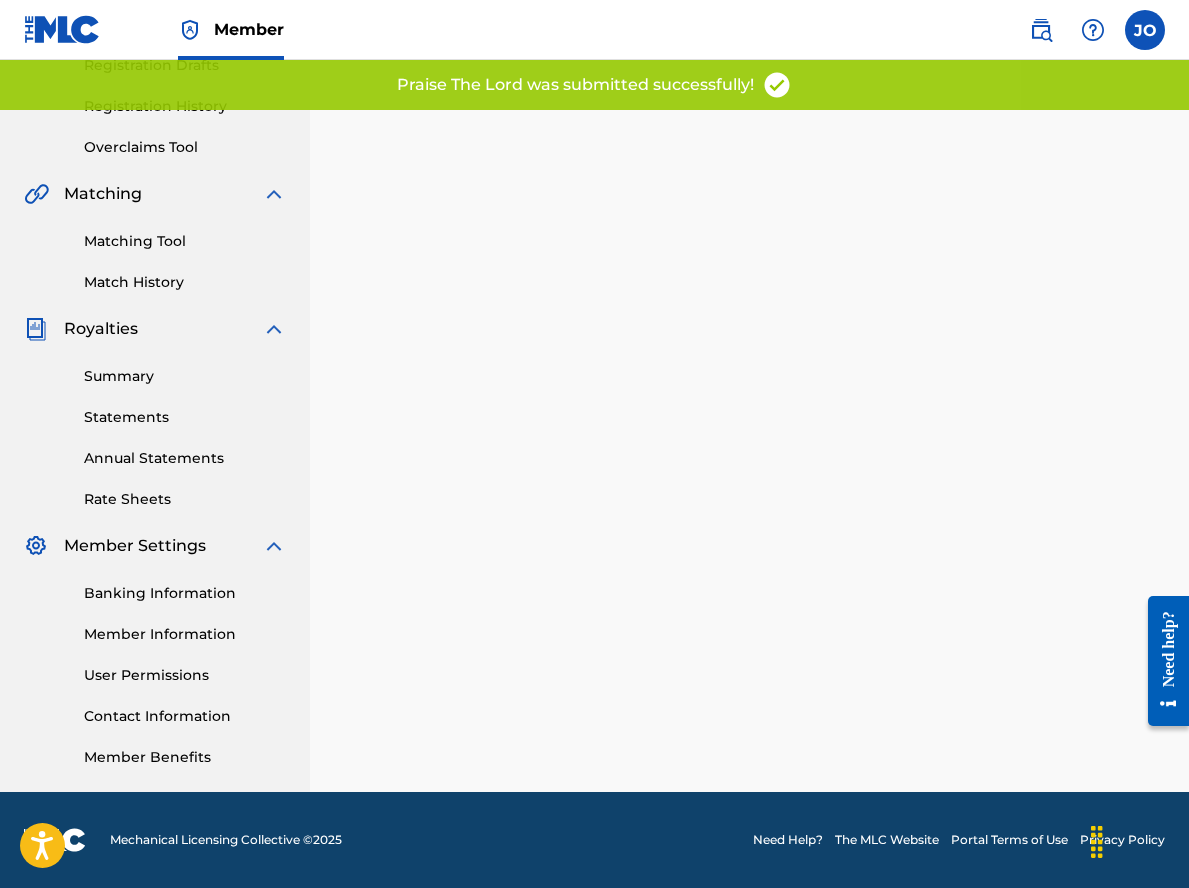scroll, scrollTop: 0, scrollLeft: 0, axis: both 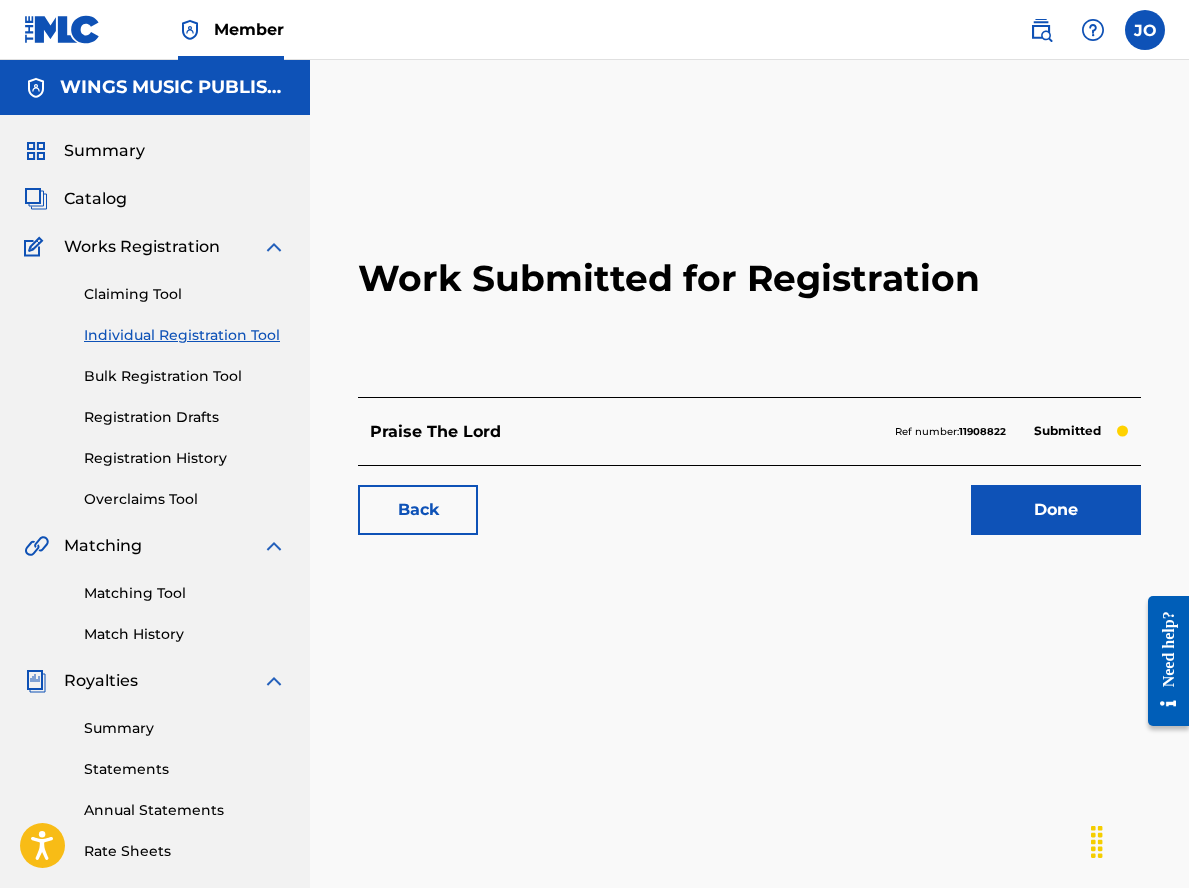 click on "Work Submitted for Registration Praise The Lord Ref number: [NUMBER] Submitted Back Done" at bounding box center (749, 627) 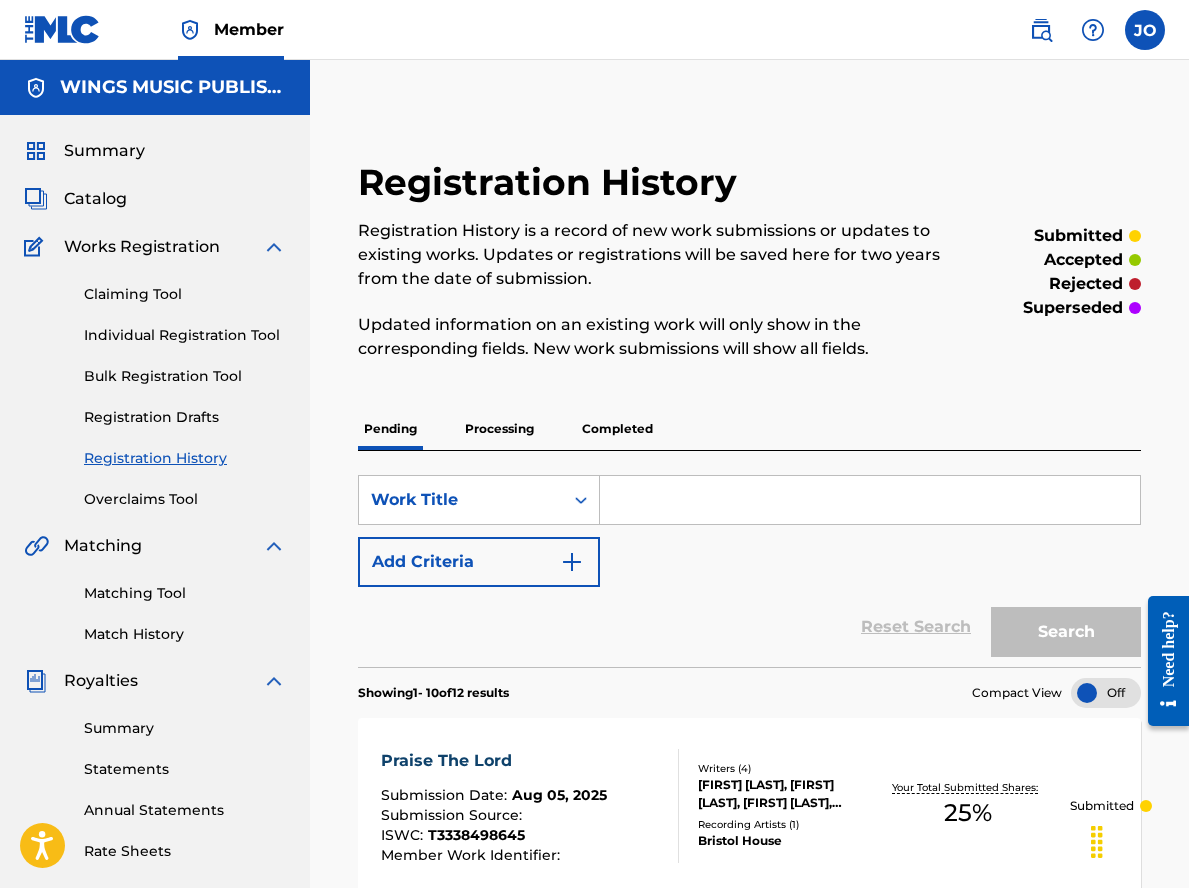 click on "Individual Registration Tool" at bounding box center [185, 335] 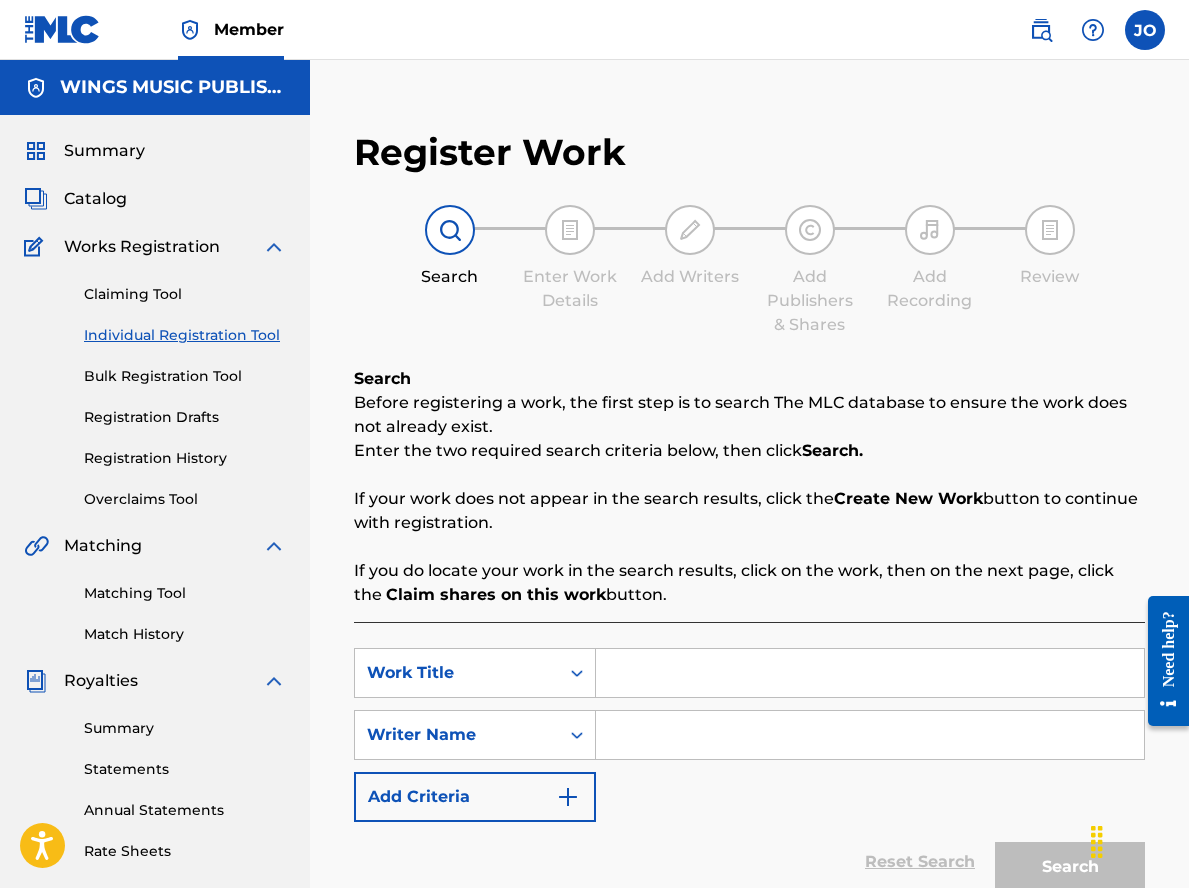 click at bounding box center [870, 673] 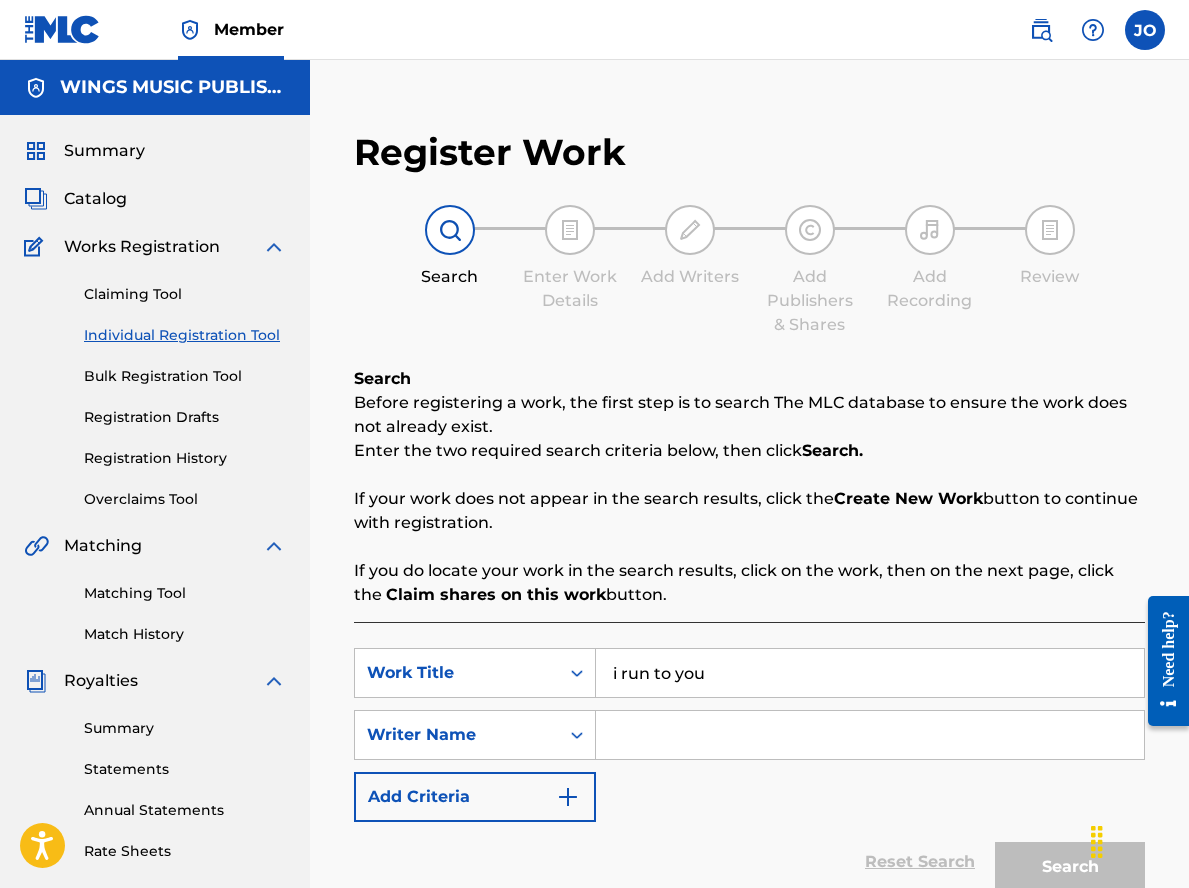 type on "i run to you" 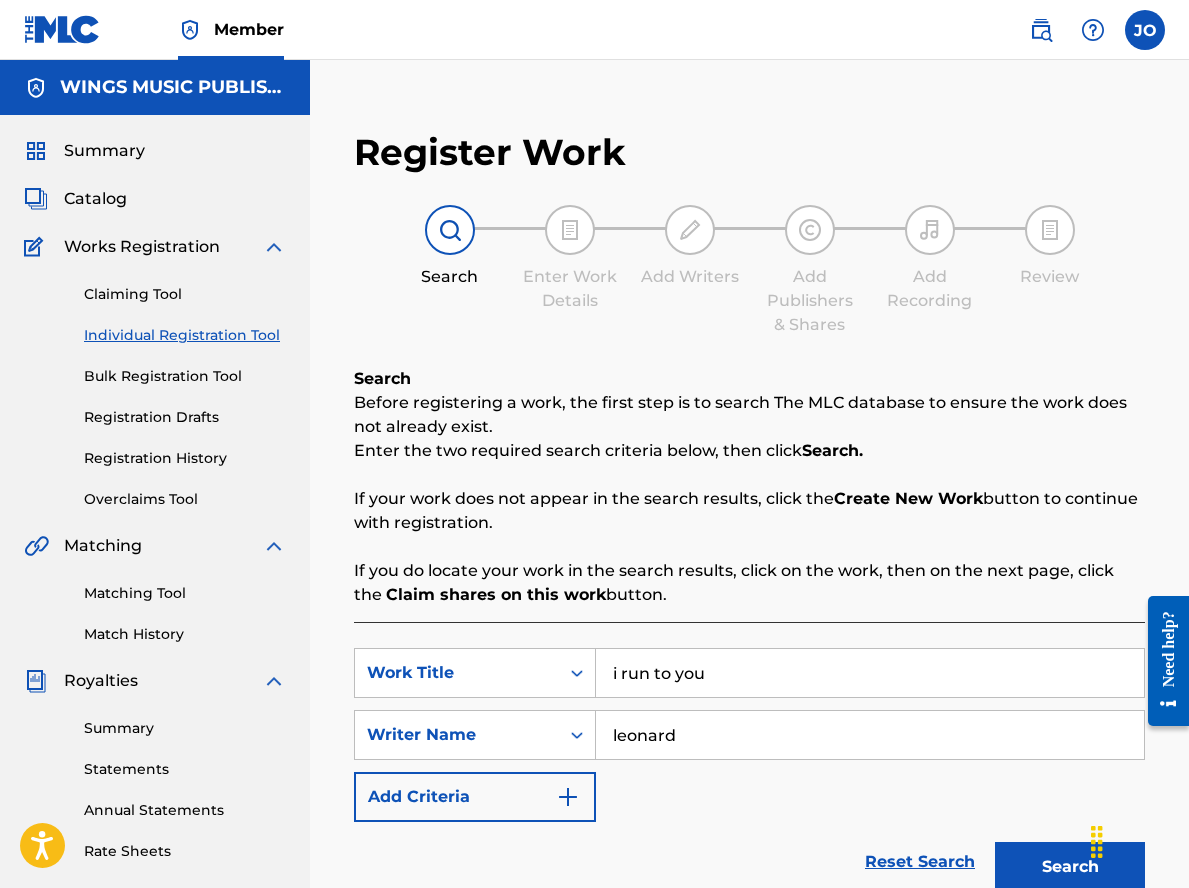 scroll, scrollTop: 352, scrollLeft: 0, axis: vertical 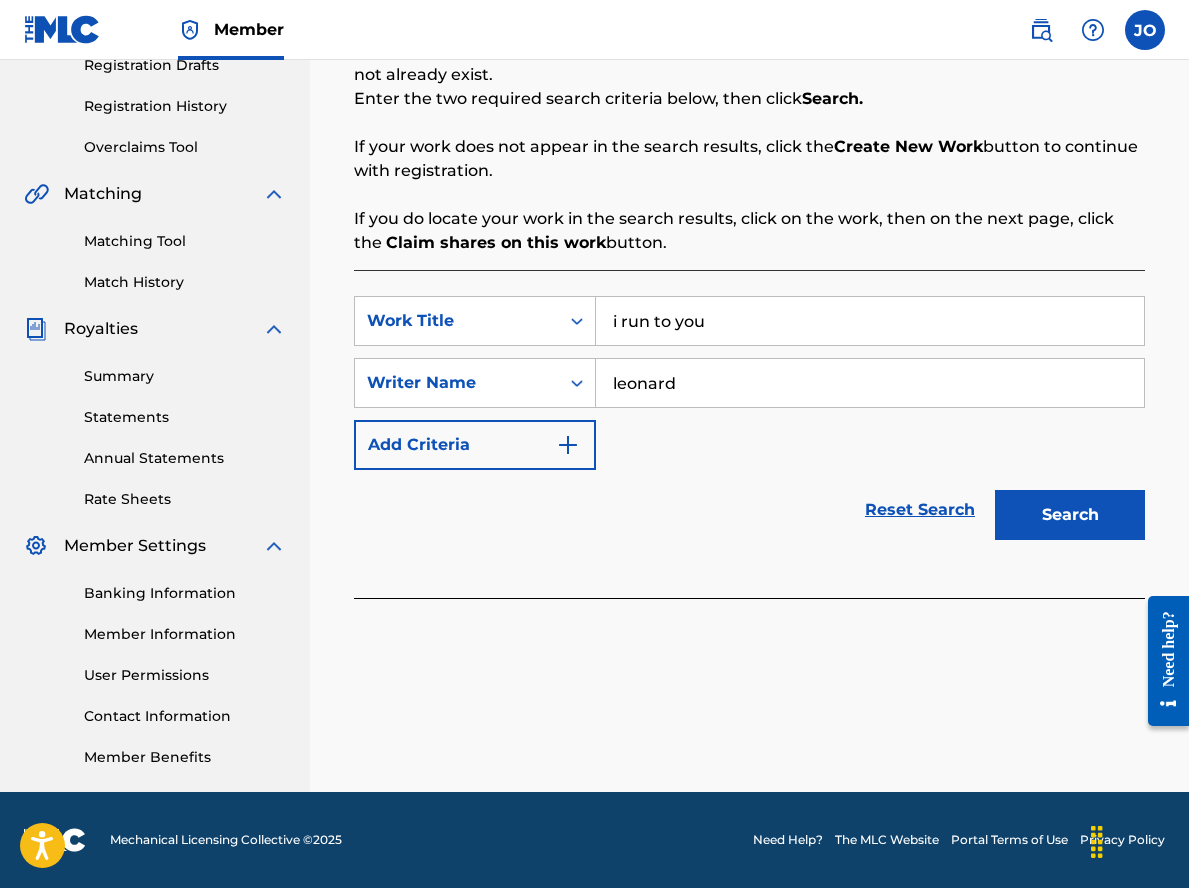 type on "leonard" 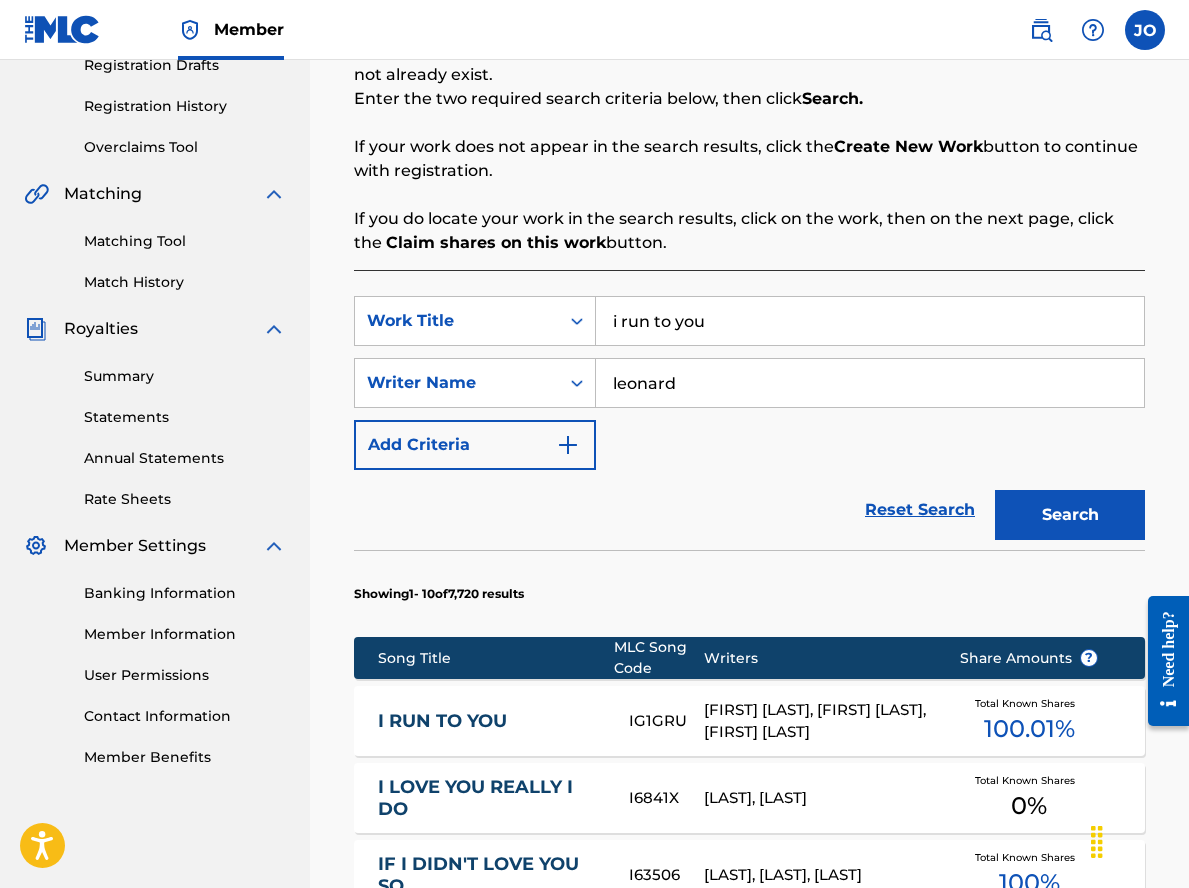 click on "I RUN TO YOU" at bounding box center [490, 721] 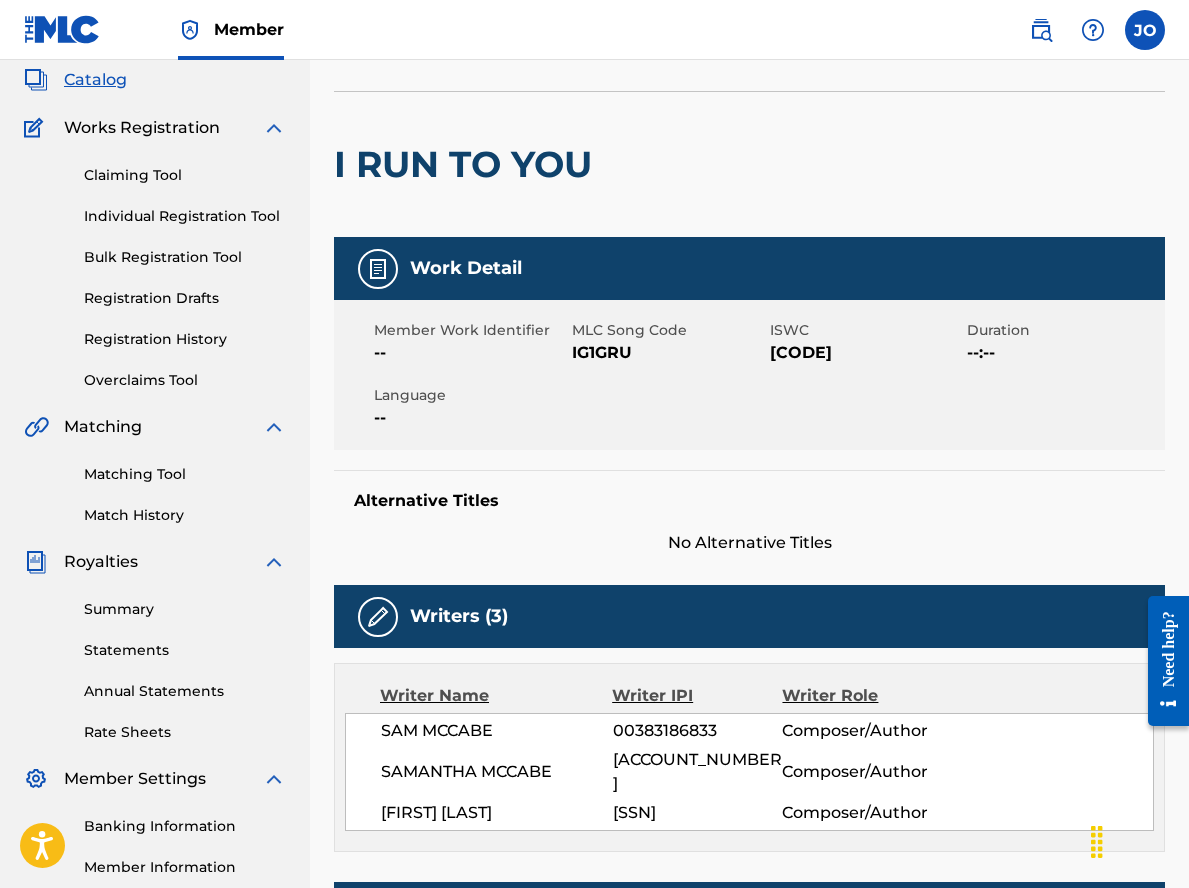 scroll, scrollTop: 0, scrollLeft: 0, axis: both 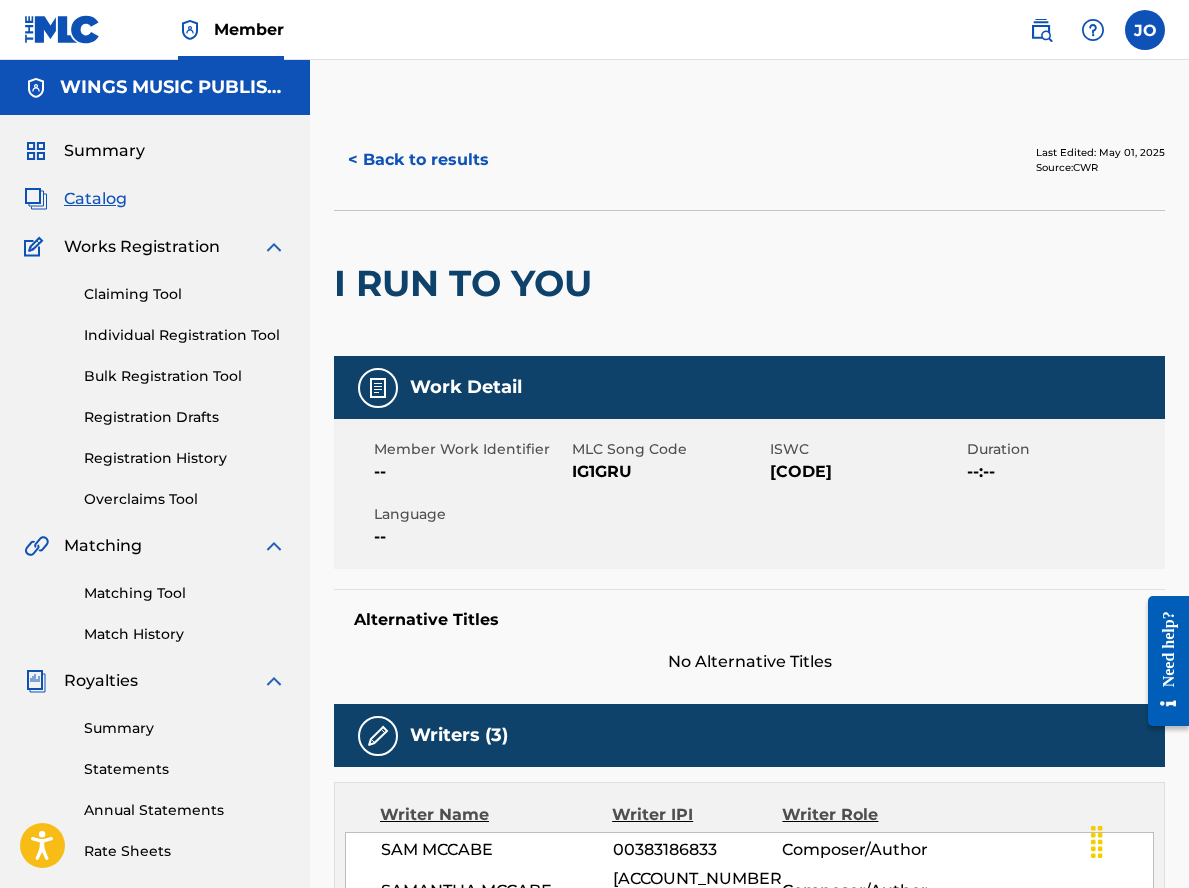 click on "Individual Registration Tool" at bounding box center [185, 335] 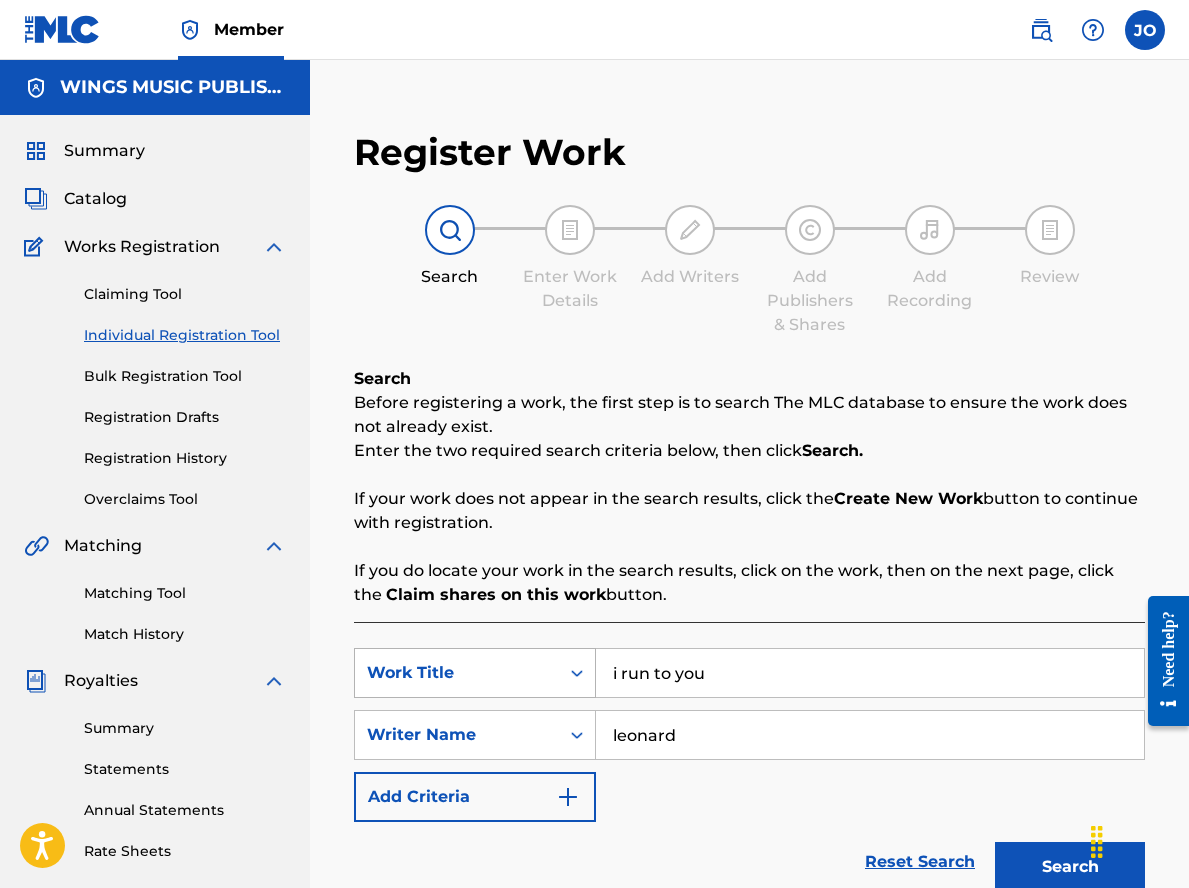 drag, startPoint x: 793, startPoint y: 687, endPoint x: 584, endPoint y: 679, distance: 209.15306 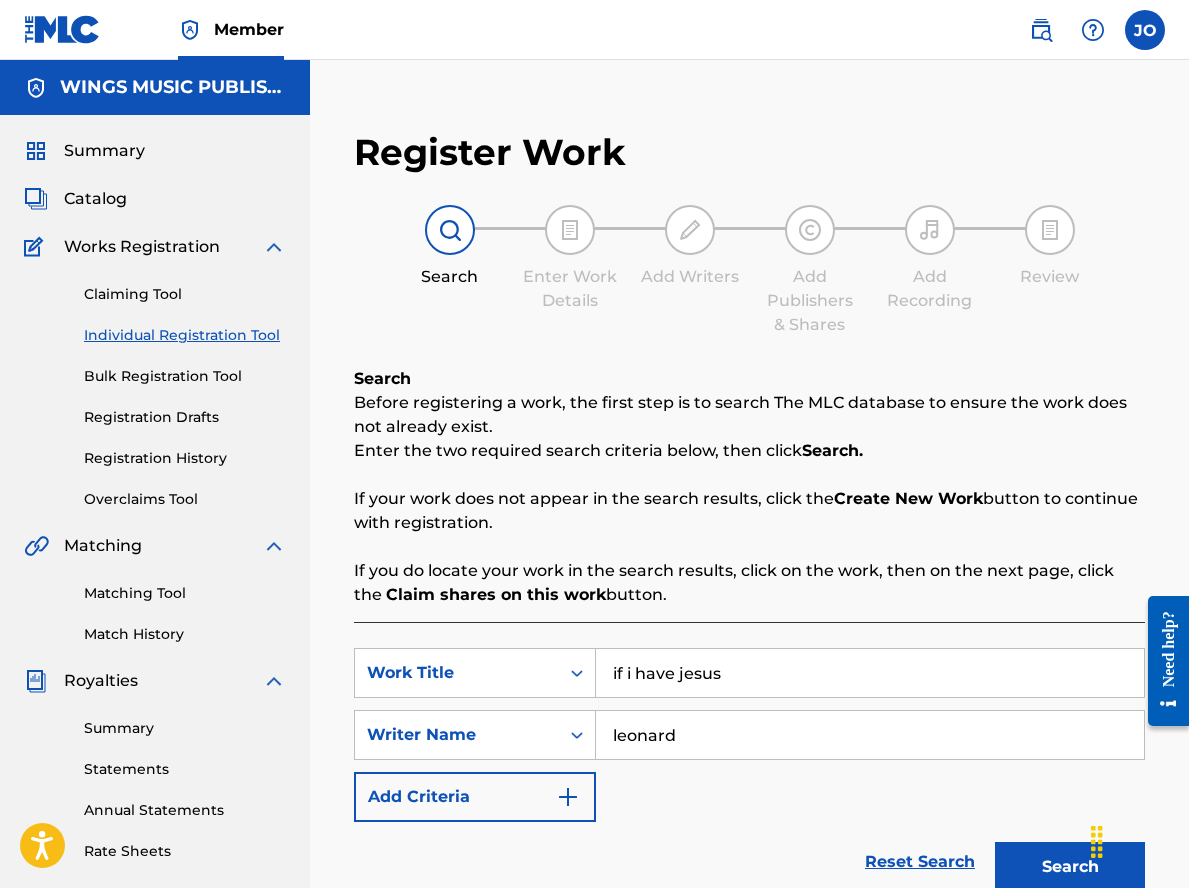 type on "if i have jesus" 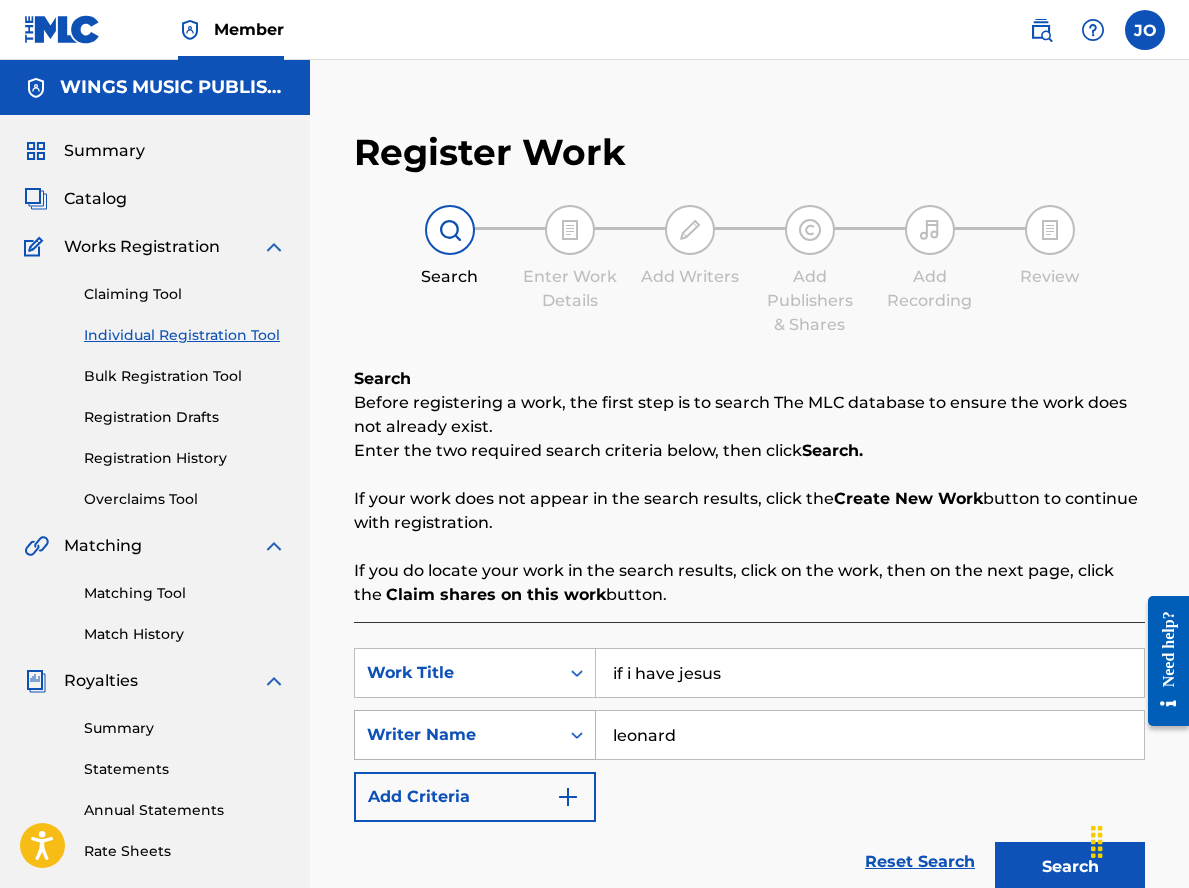 type on "l" 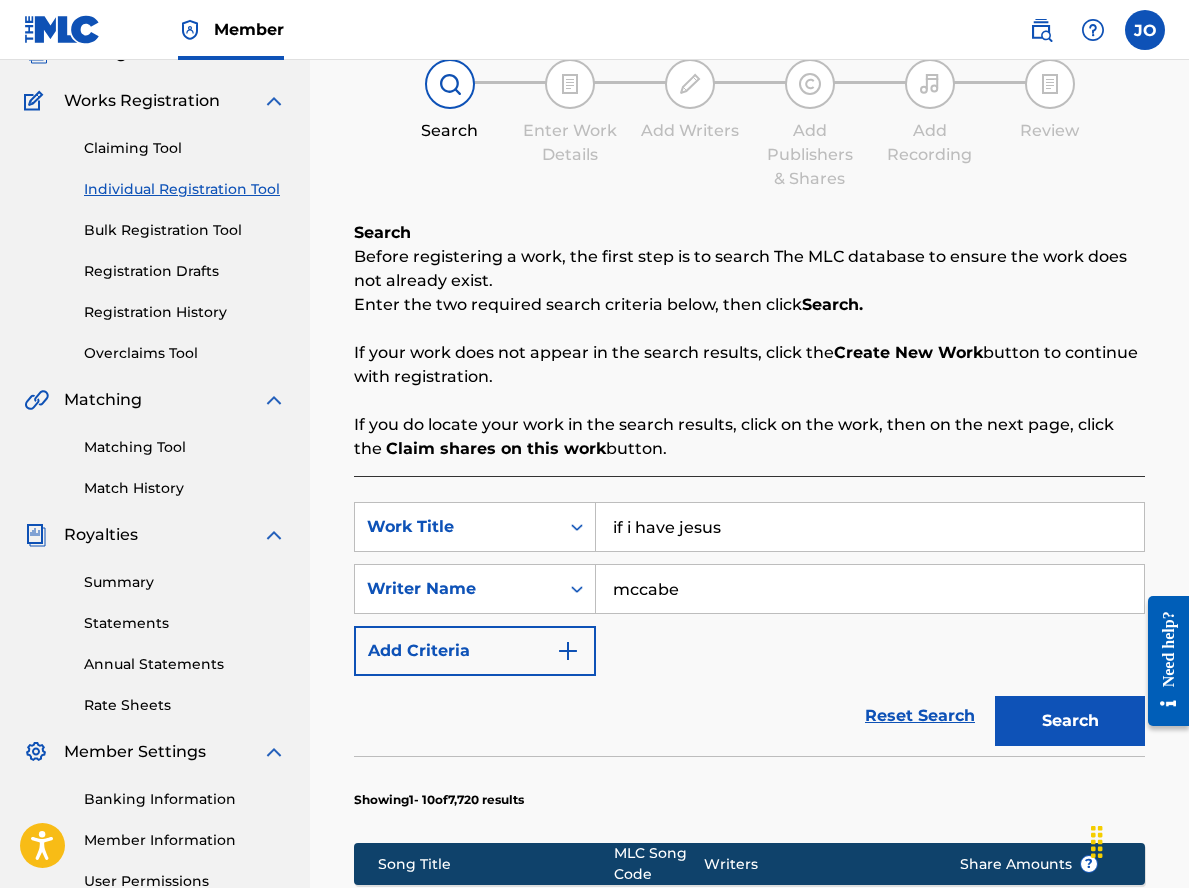 scroll, scrollTop: 300, scrollLeft: 0, axis: vertical 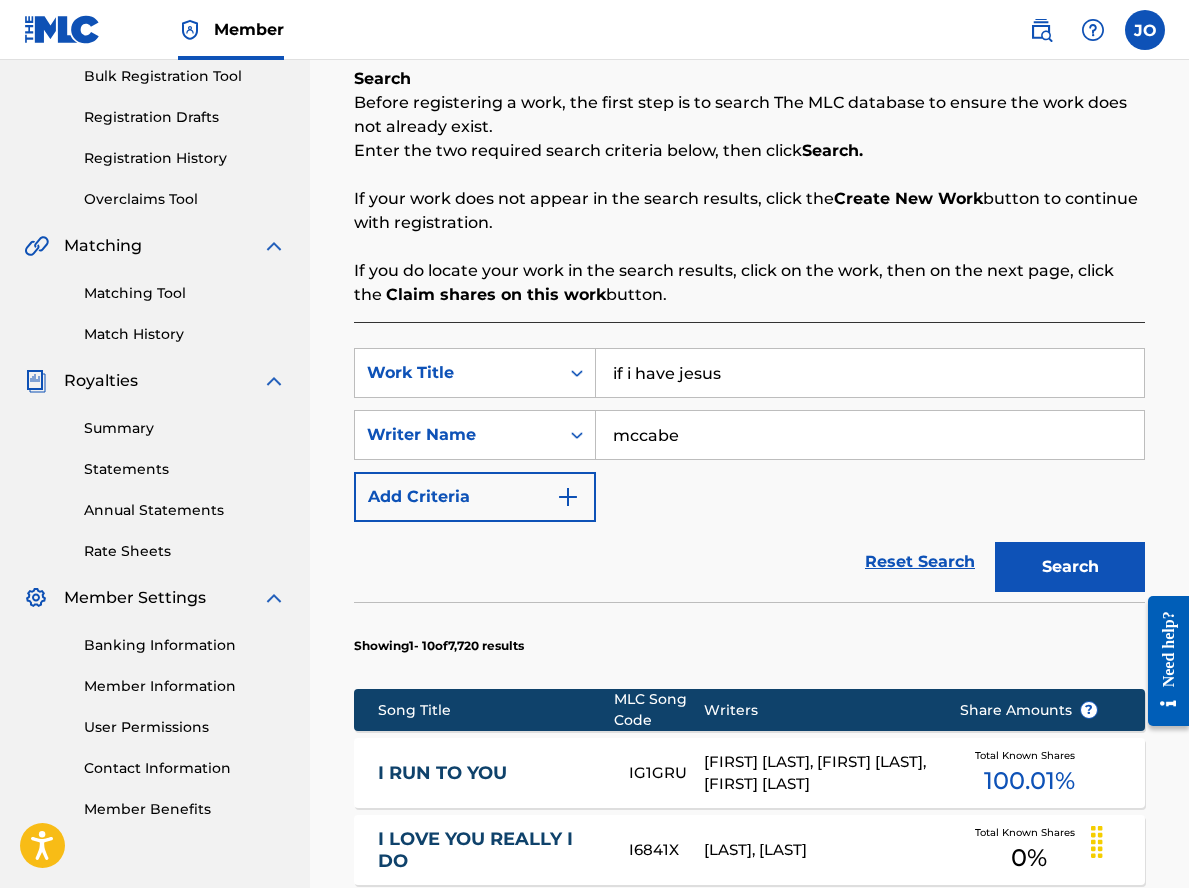 type on "mccabe" 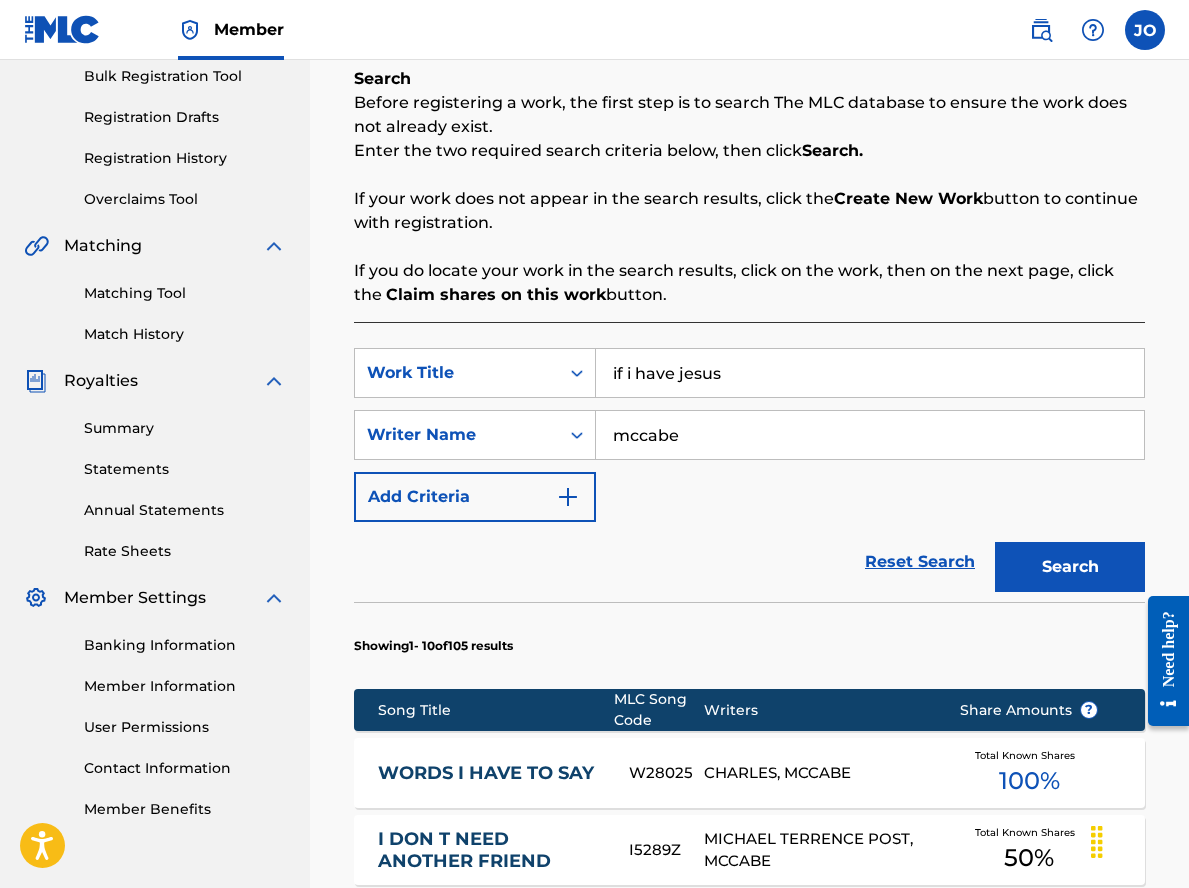 click on "Reset Search Search" at bounding box center [749, 562] 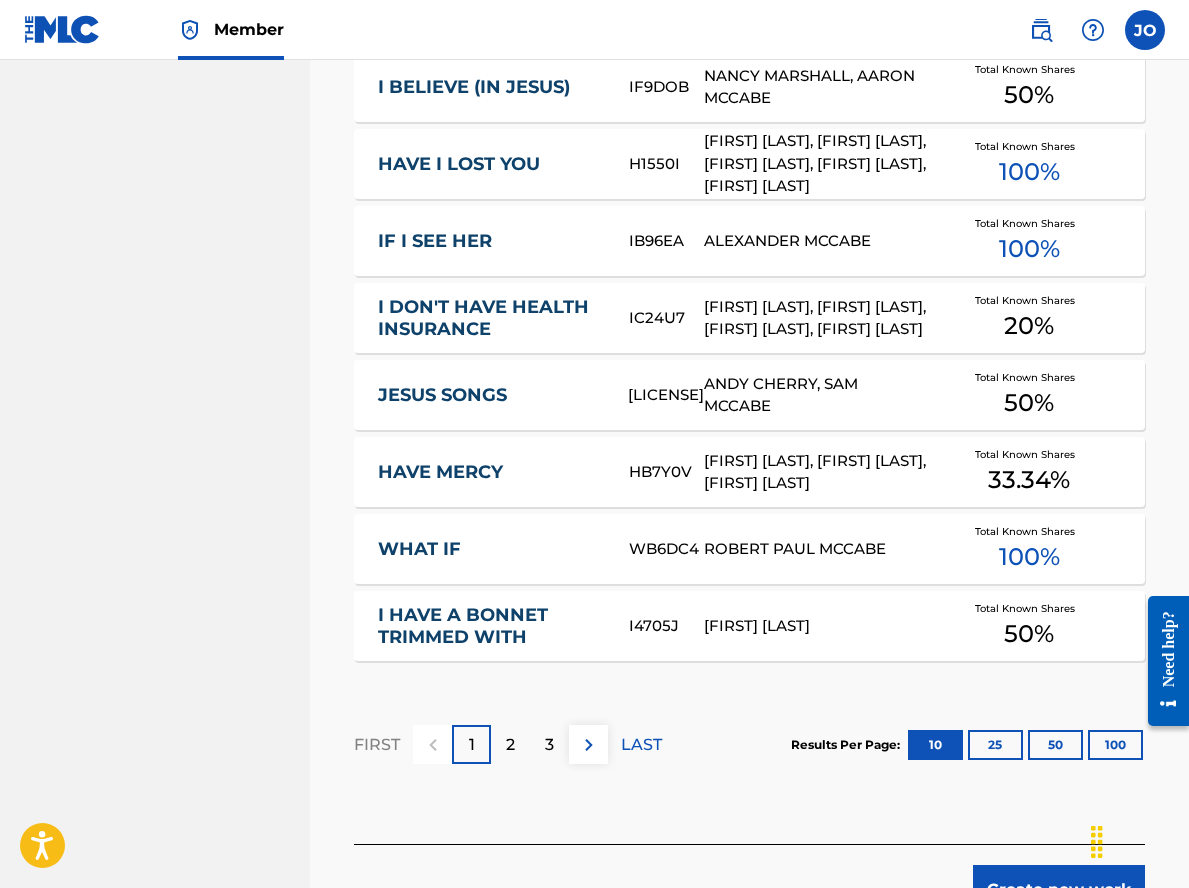 scroll, scrollTop: 1283, scrollLeft: 0, axis: vertical 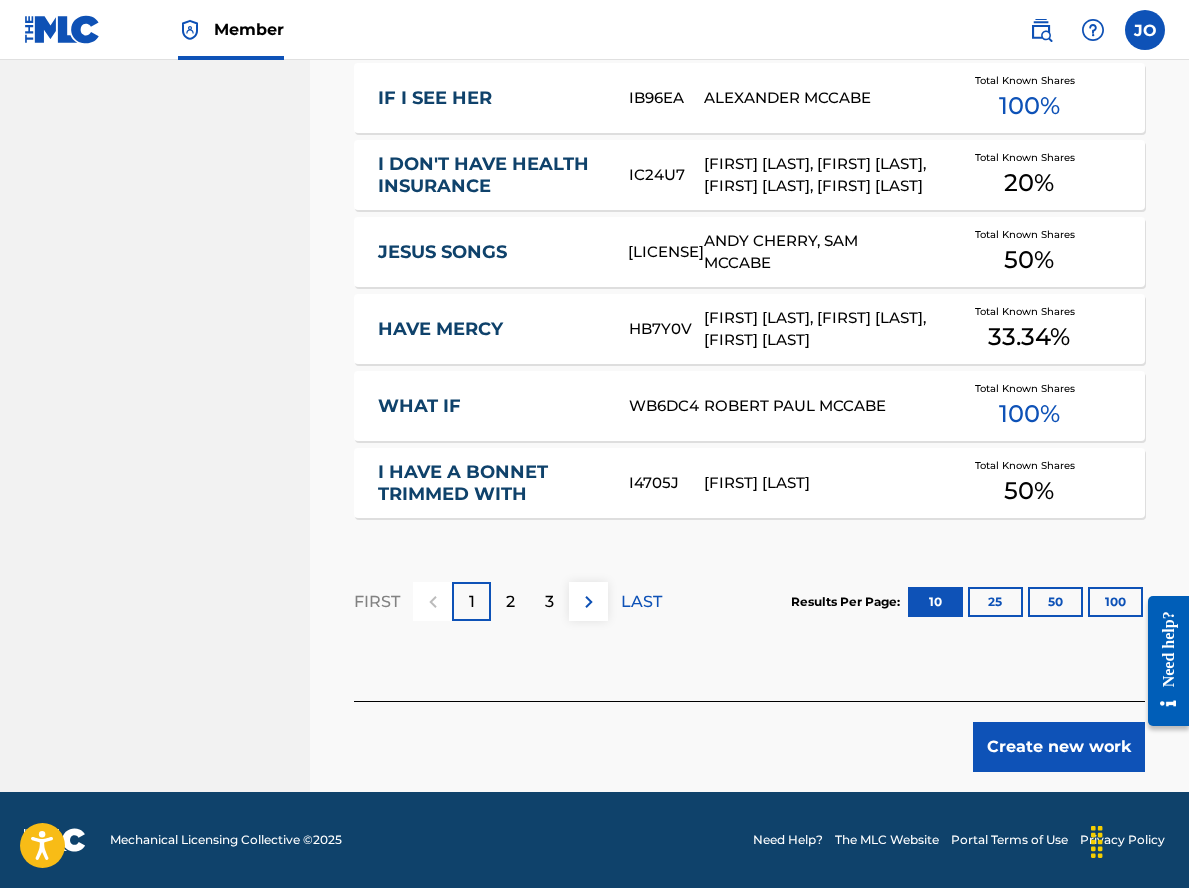 click on "Create new work" at bounding box center (1059, 747) 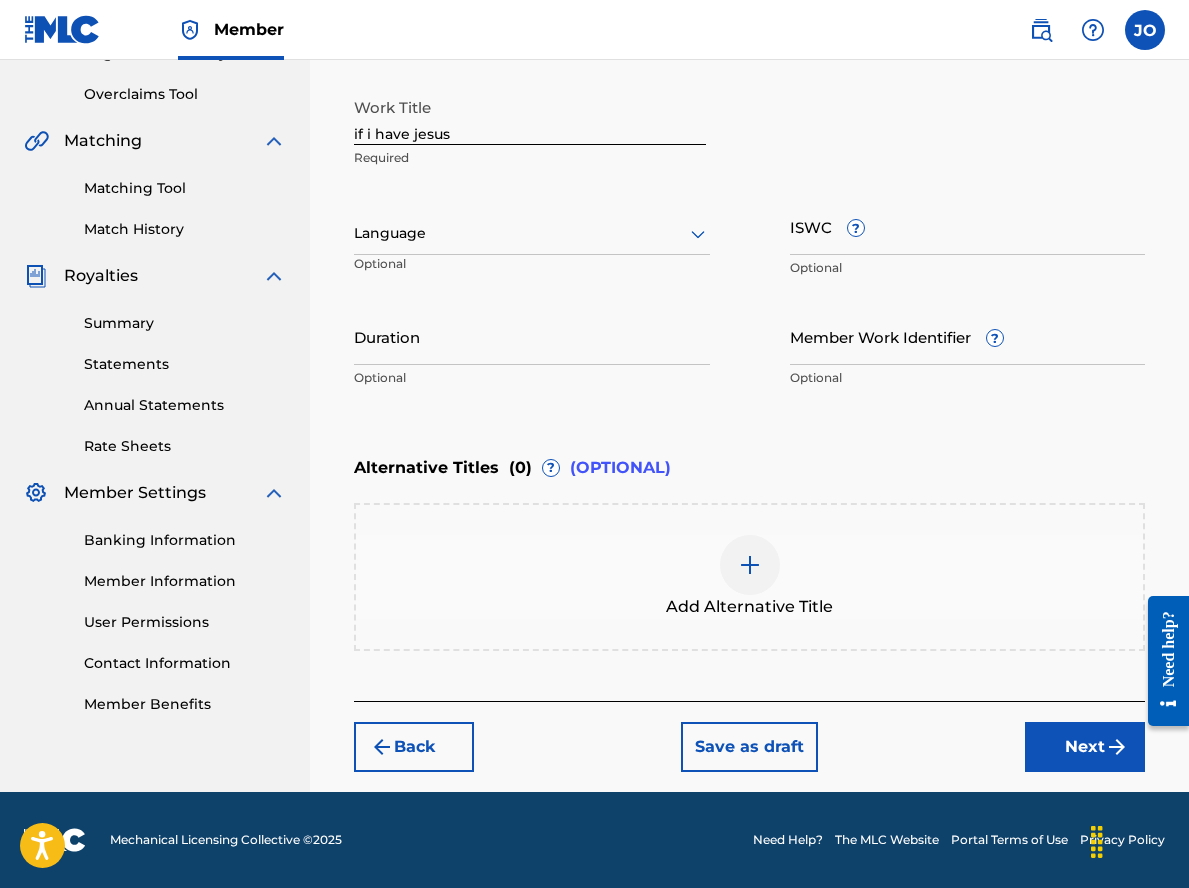 scroll, scrollTop: 405, scrollLeft: 0, axis: vertical 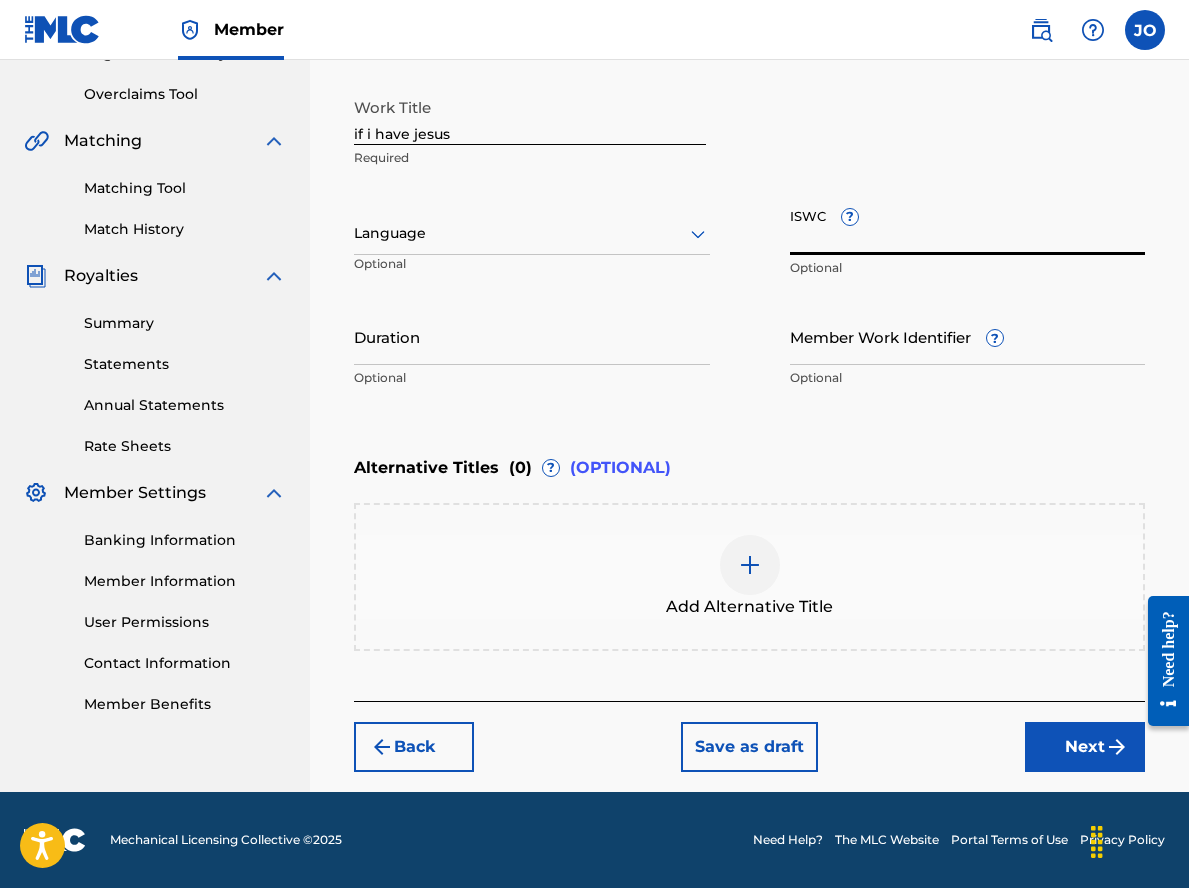 paste on "T-333.849.851-0" 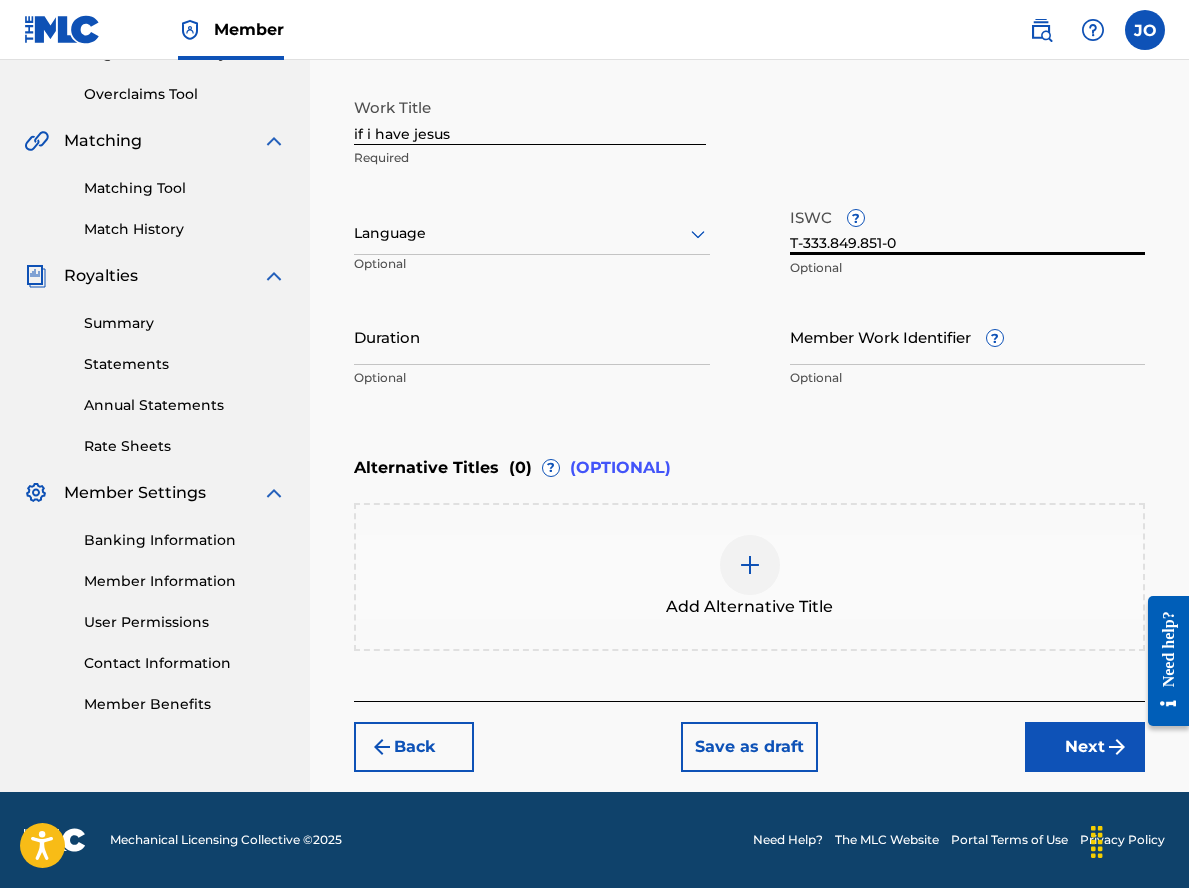 type on "T-333.849.851-0" 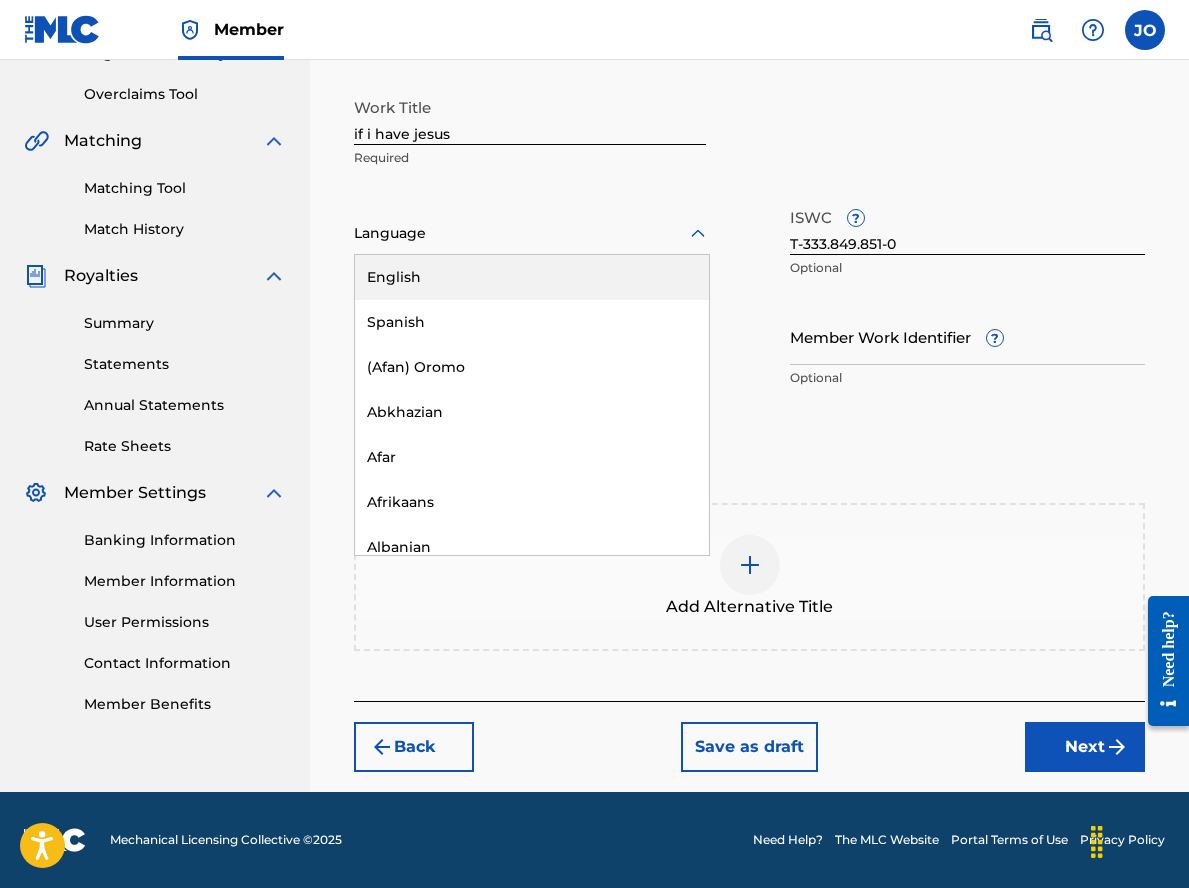 click on "English" at bounding box center (532, 277) 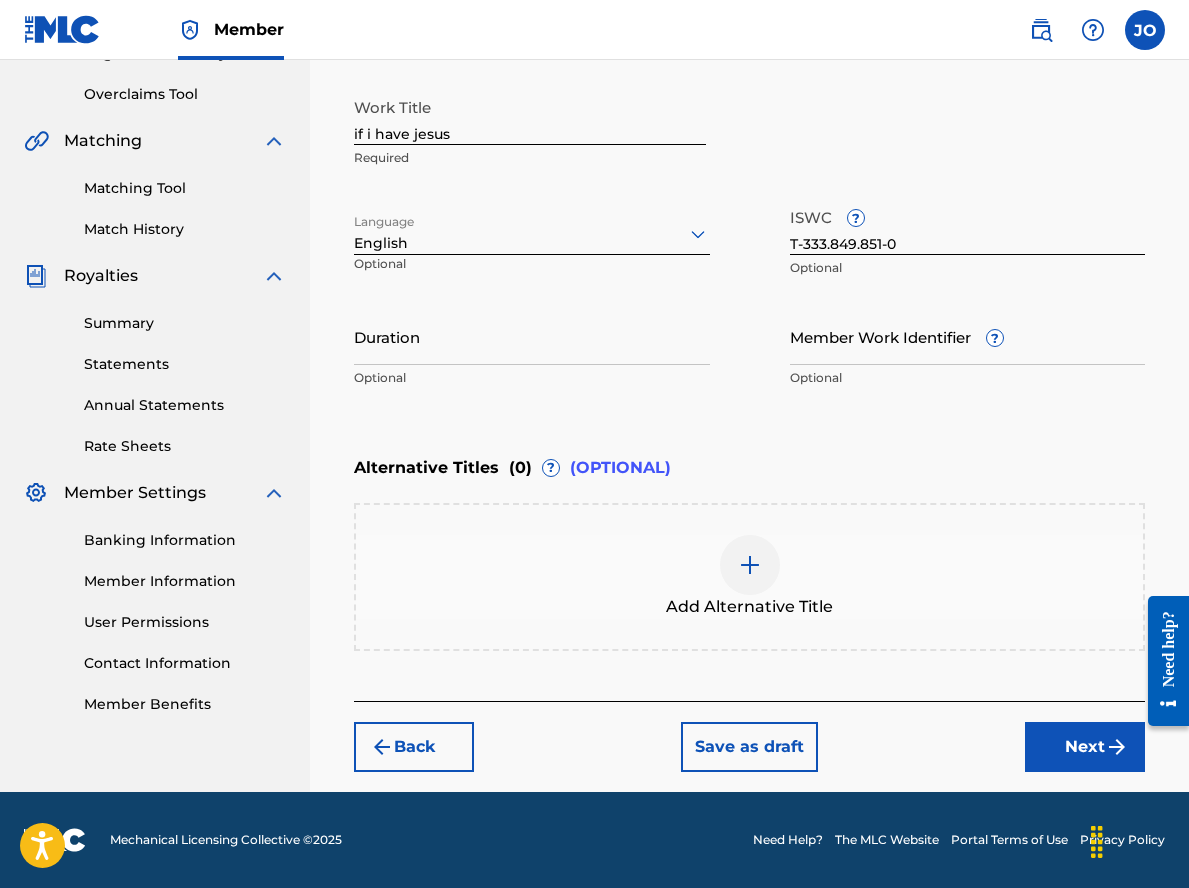 click on "if i have jesus" at bounding box center [530, 116] 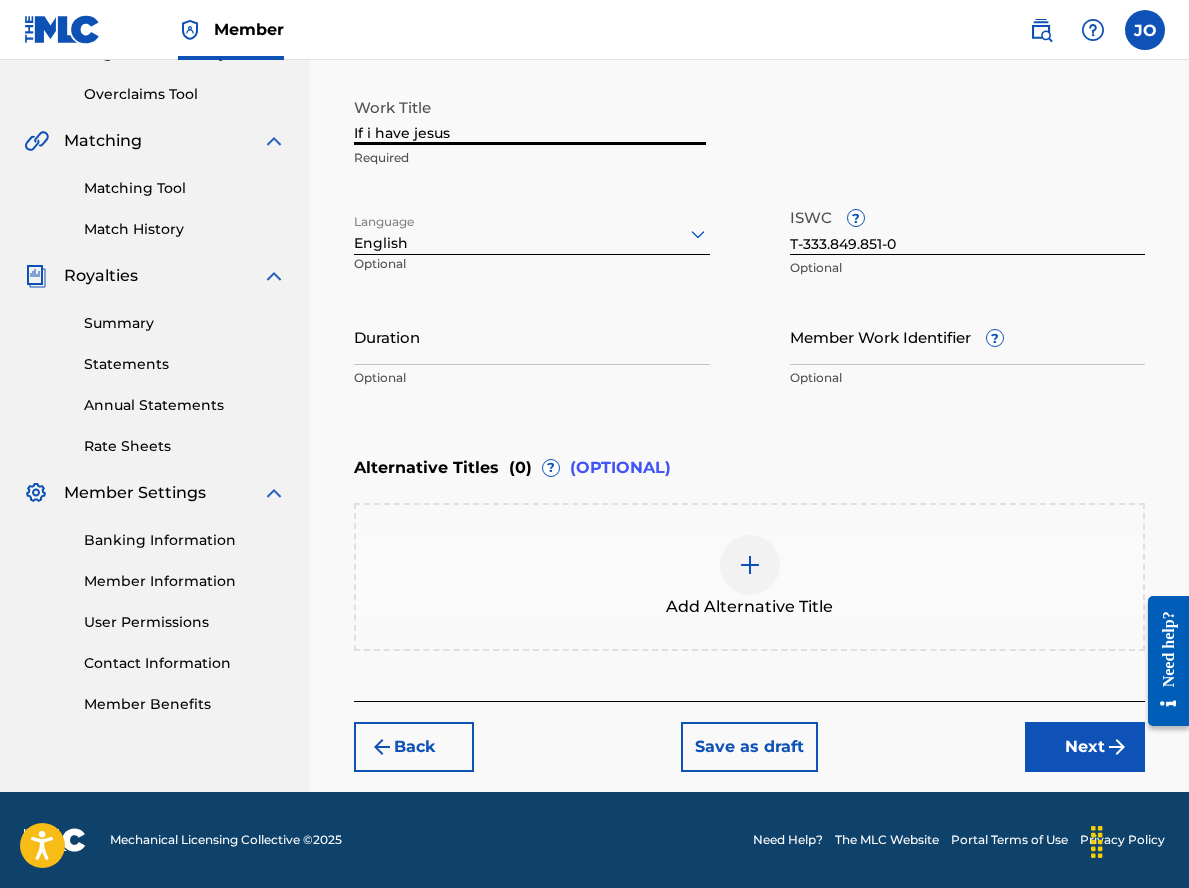click on "If i have jesus" at bounding box center (530, 116) 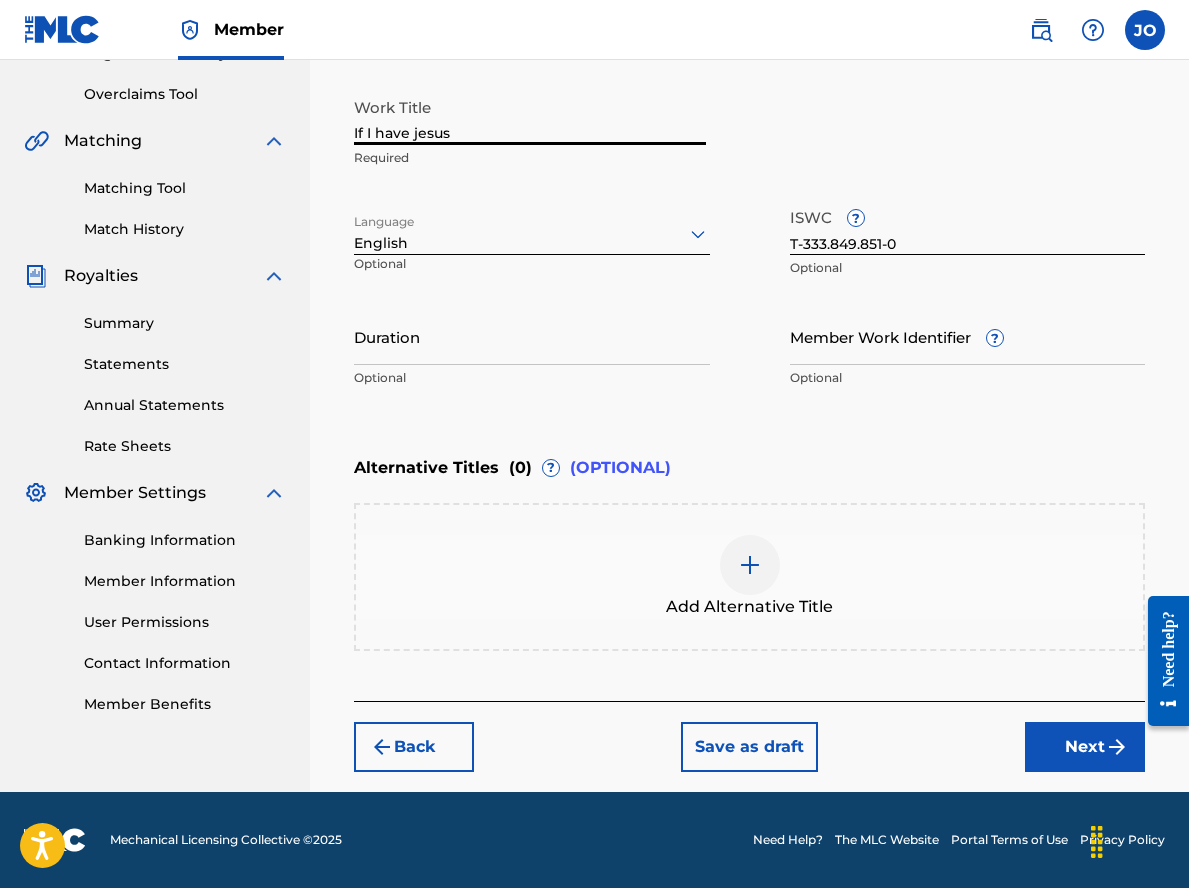 click on "If I have jesus" at bounding box center (530, 116) 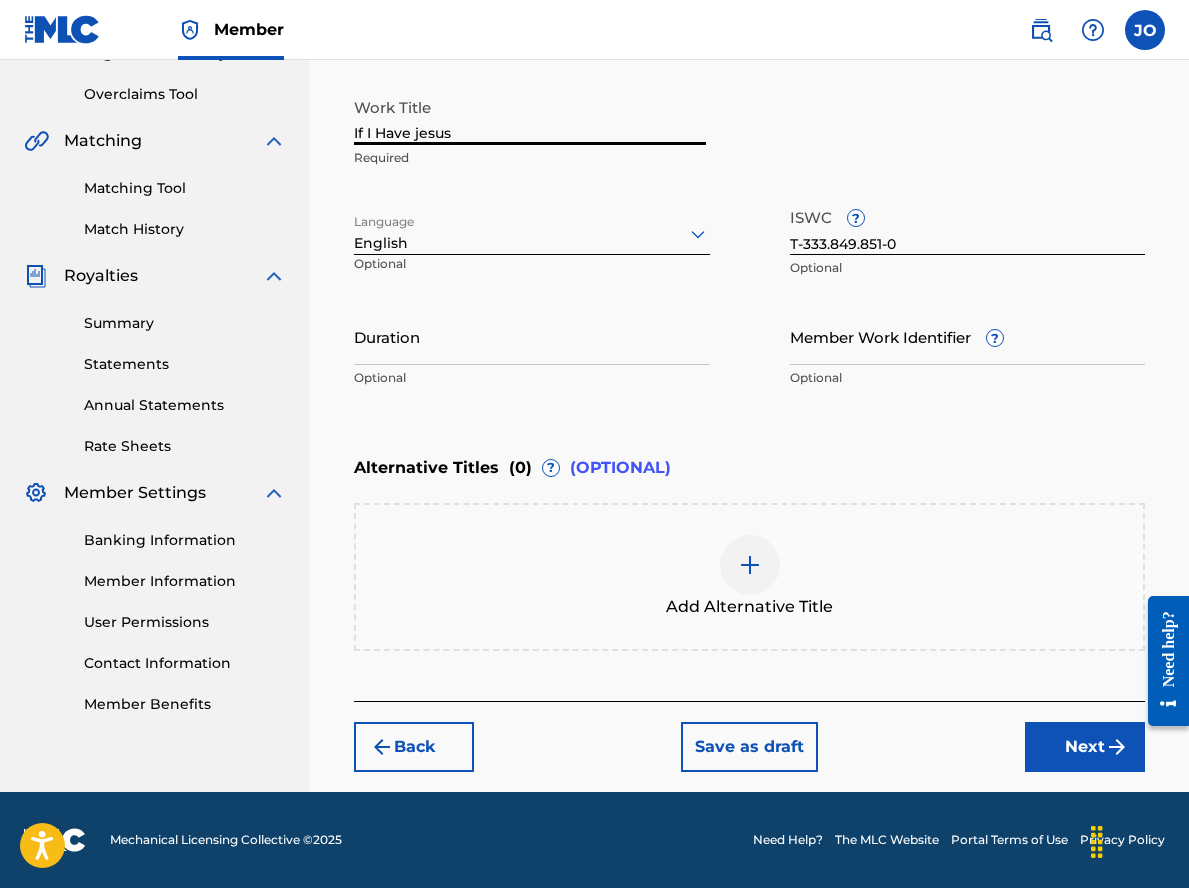 click on "If I Have jesus" at bounding box center (530, 116) 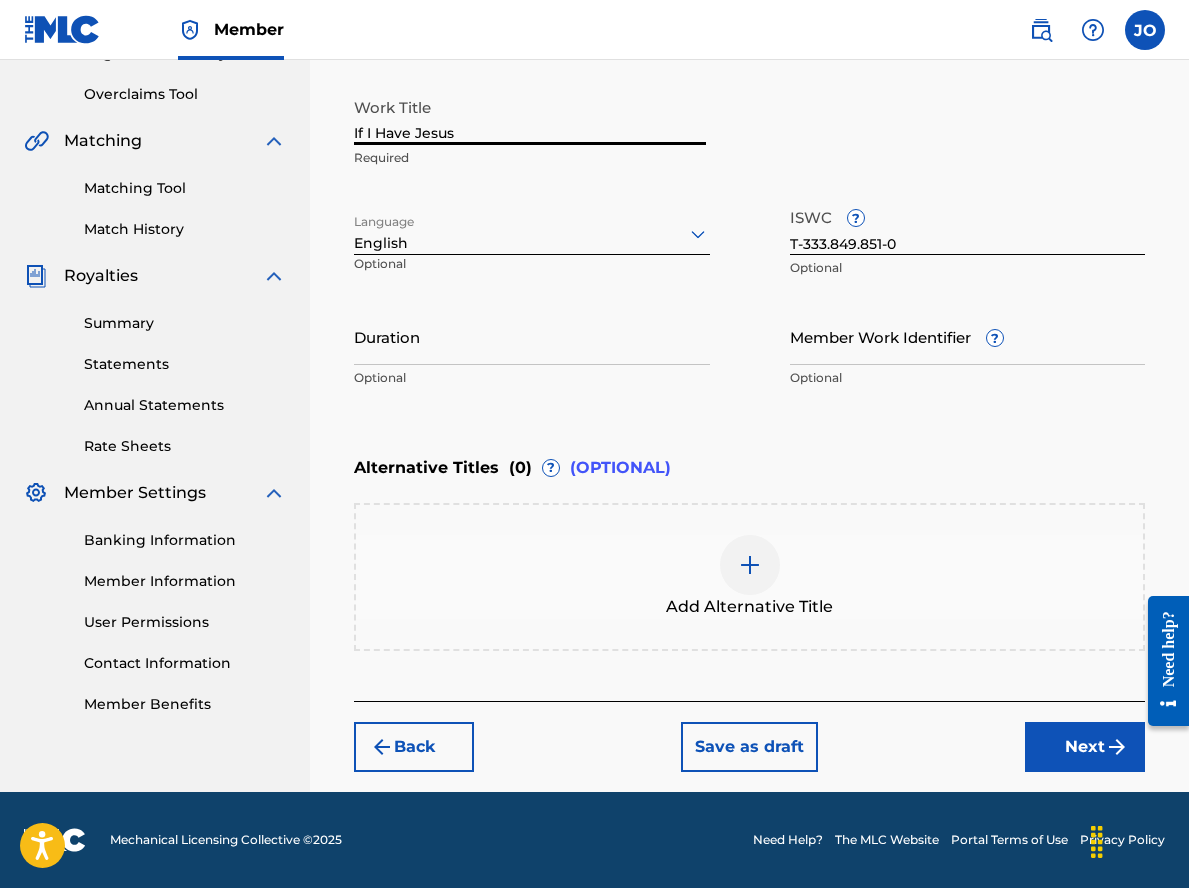 type on "If I Have Jesus" 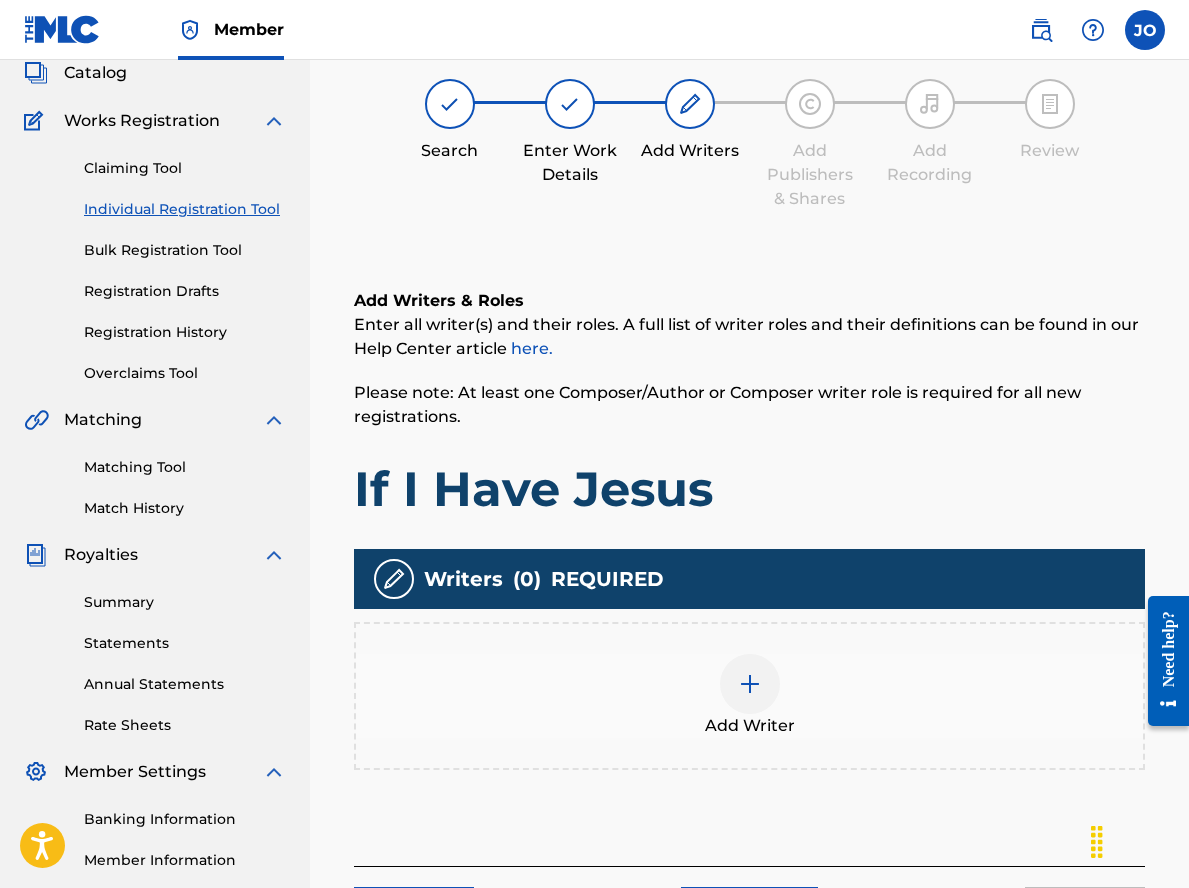 scroll, scrollTop: 90, scrollLeft: 0, axis: vertical 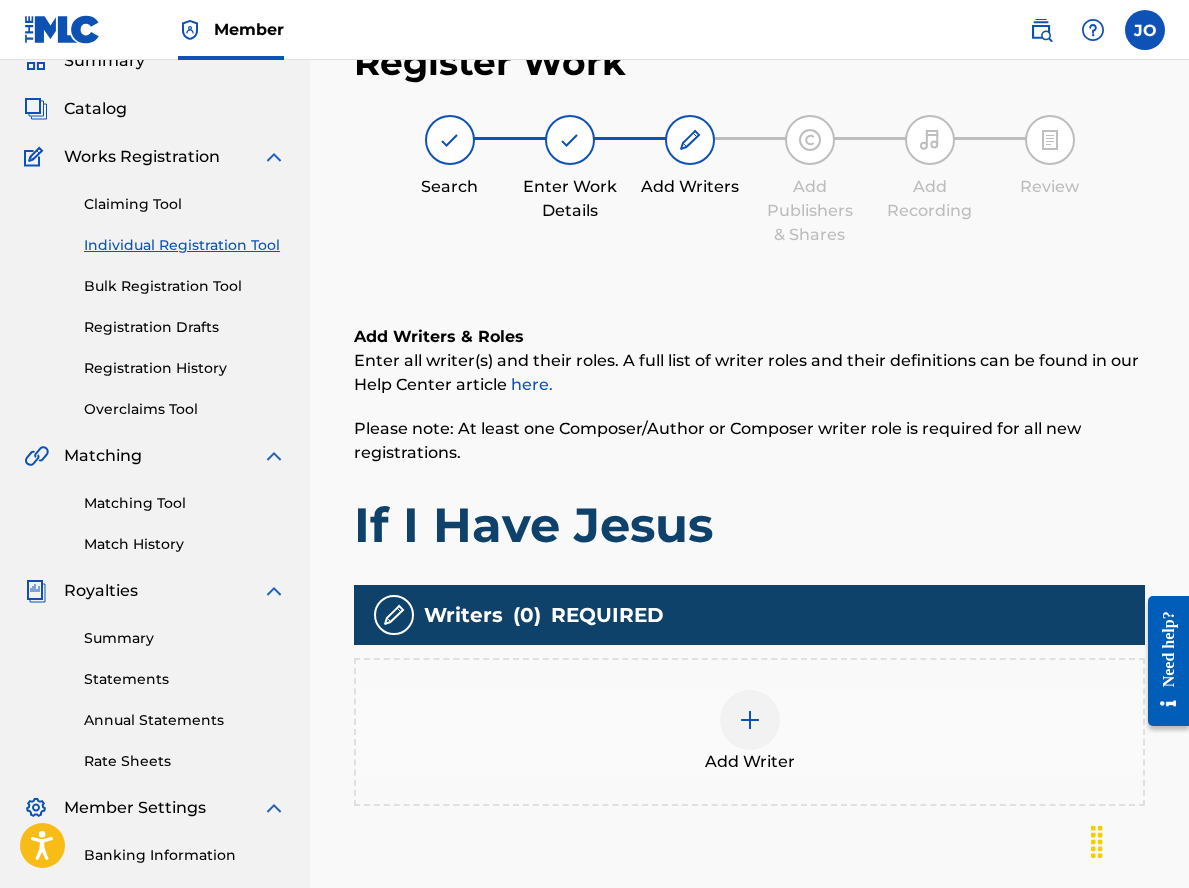click at bounding box center [750, 720] 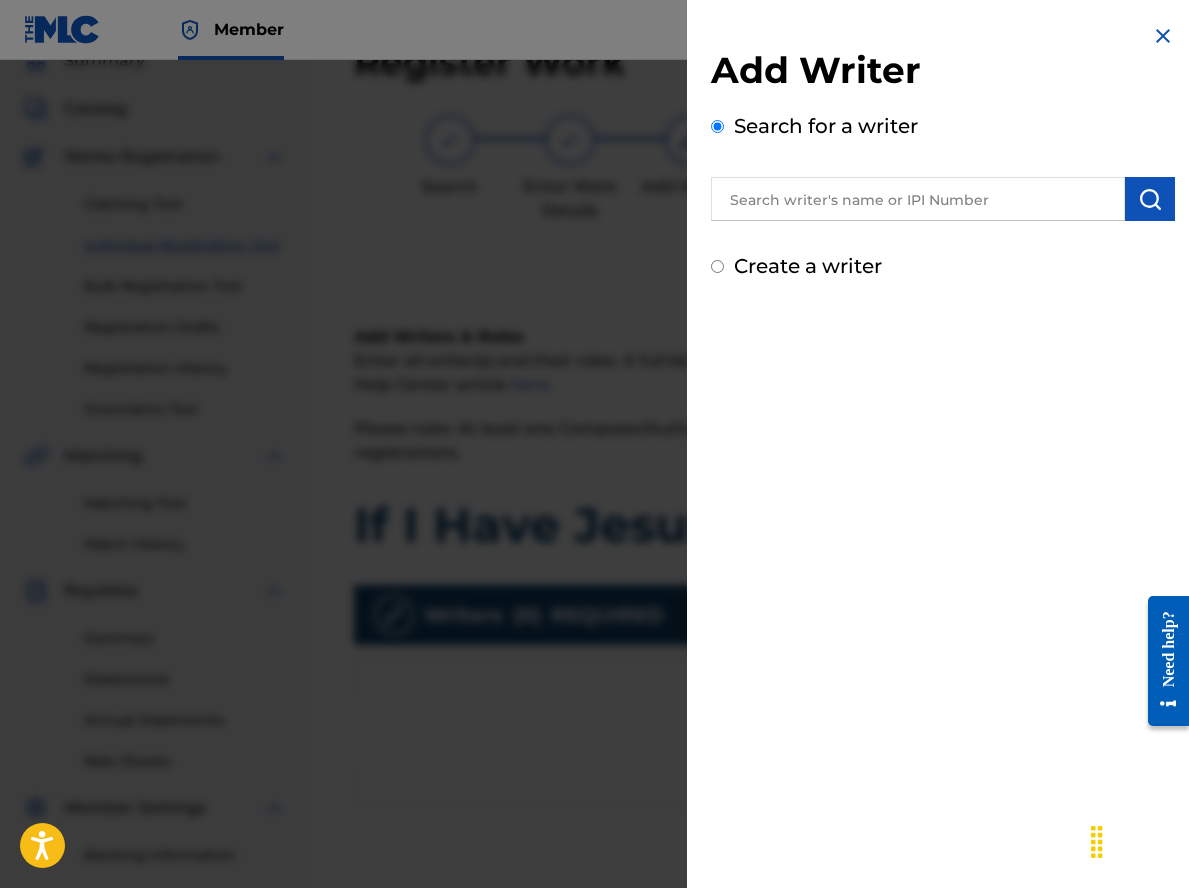 click on "Add Writer Search for a writer Create a writer" at bounding box center [943, 444] 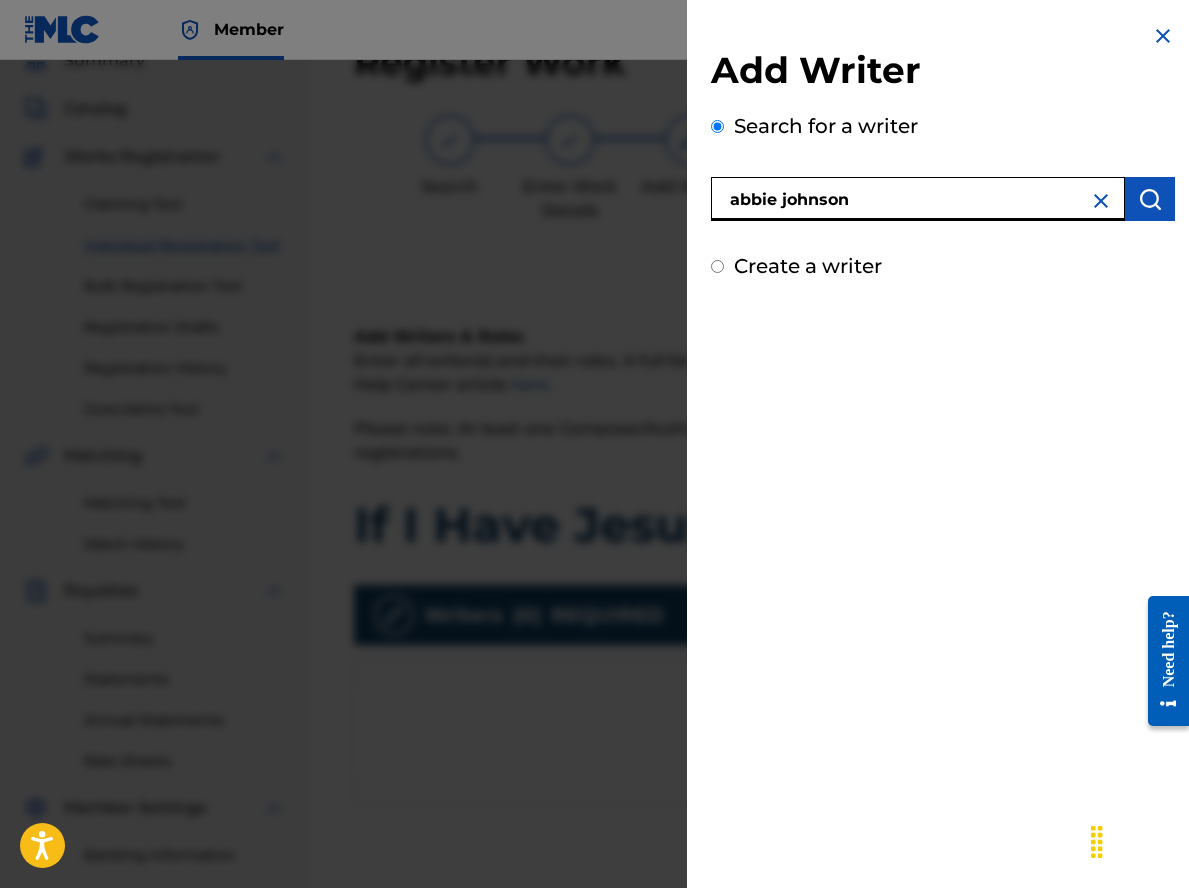 type on "abbie johnson" 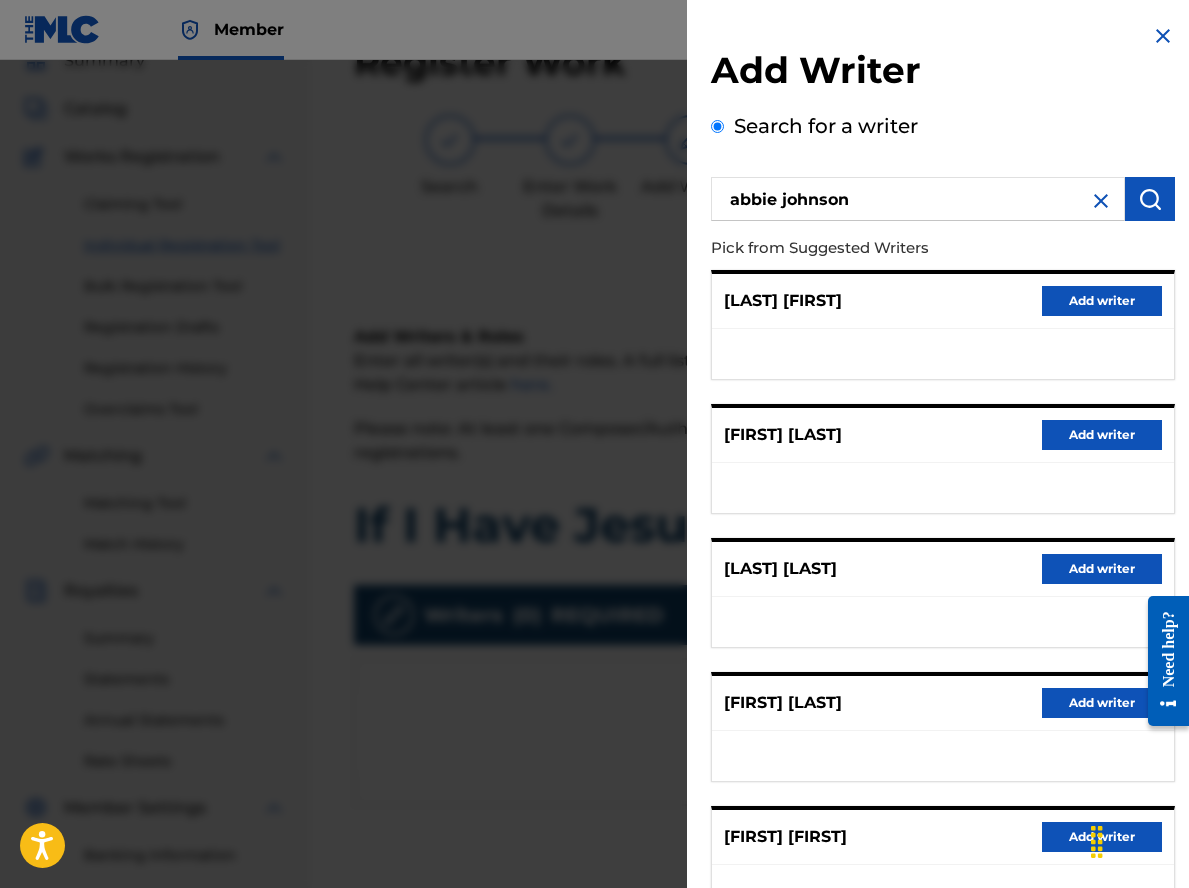click on "Add writer" at bounding box center (1102, 703) 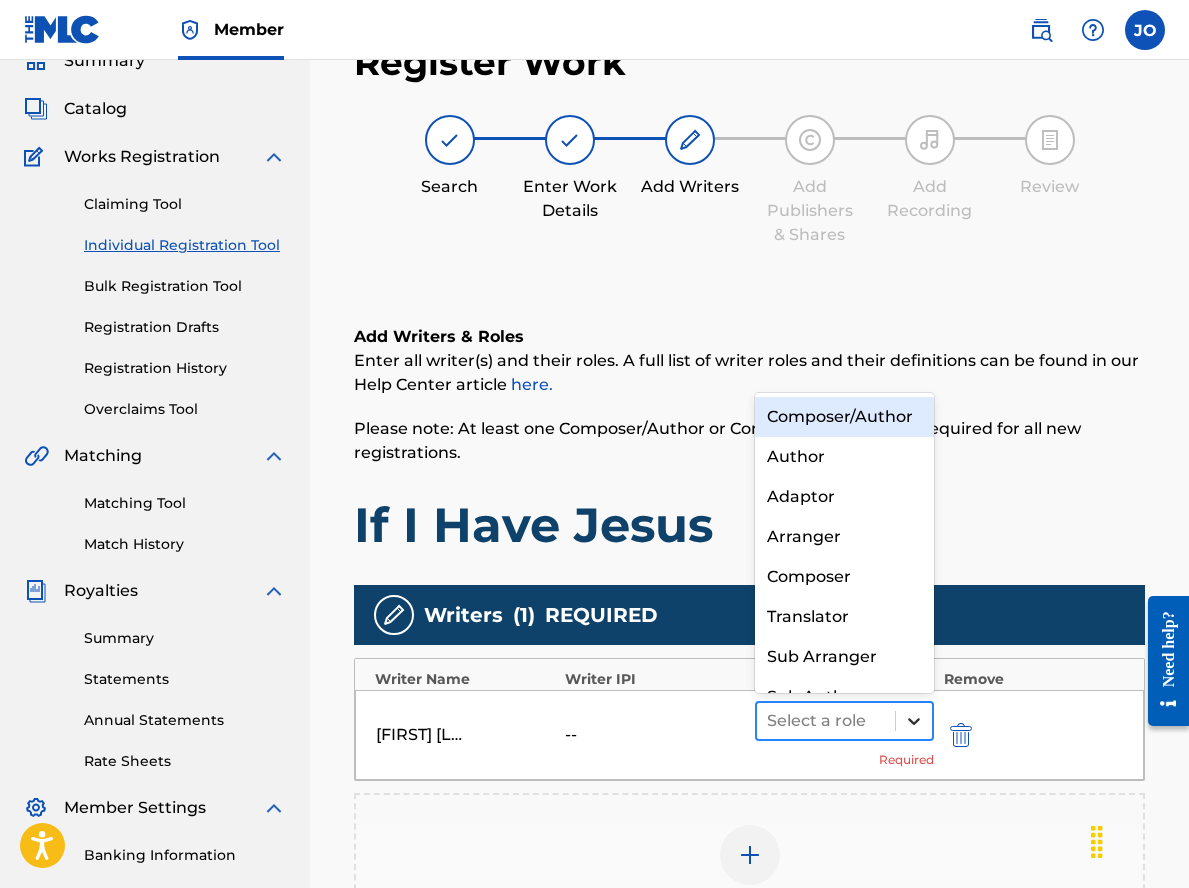 click 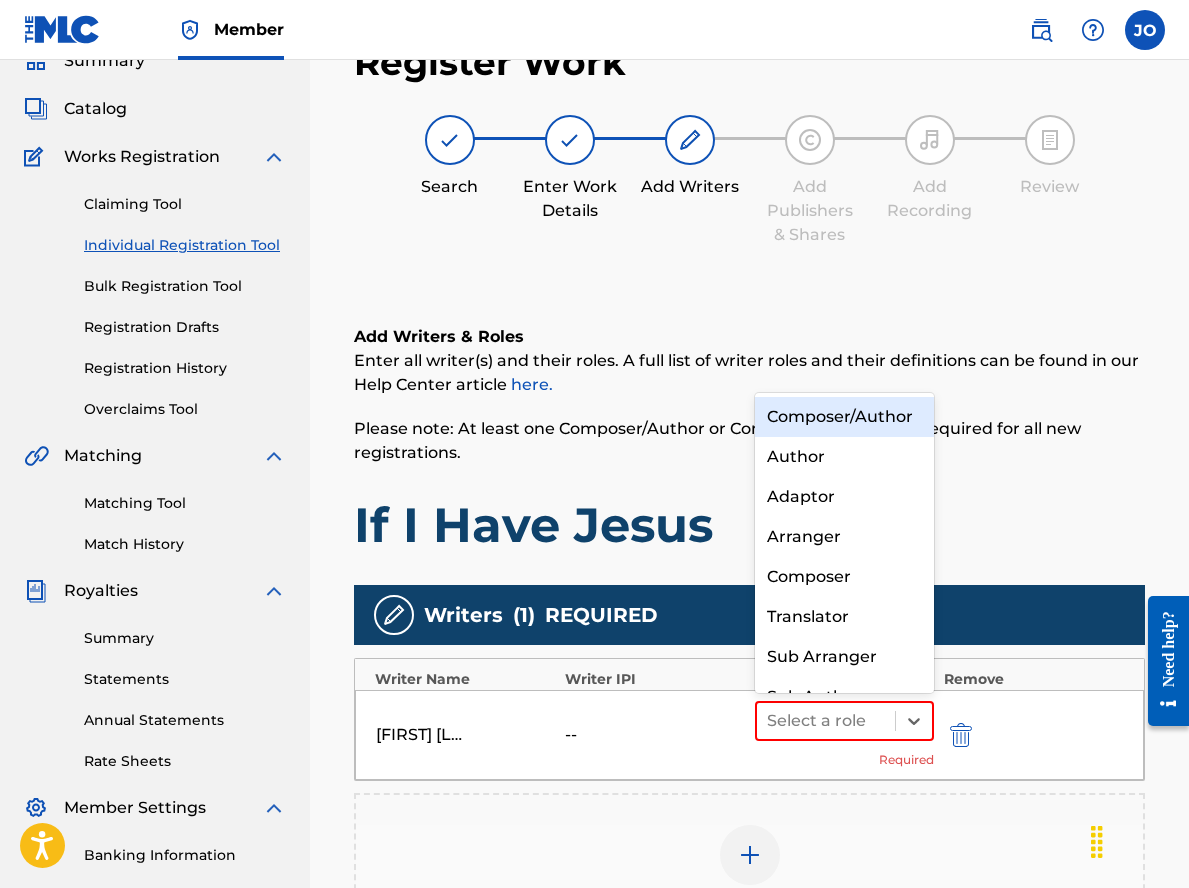 scroll, scrollTop: 21, scrollLeft: 0, axis: vertical 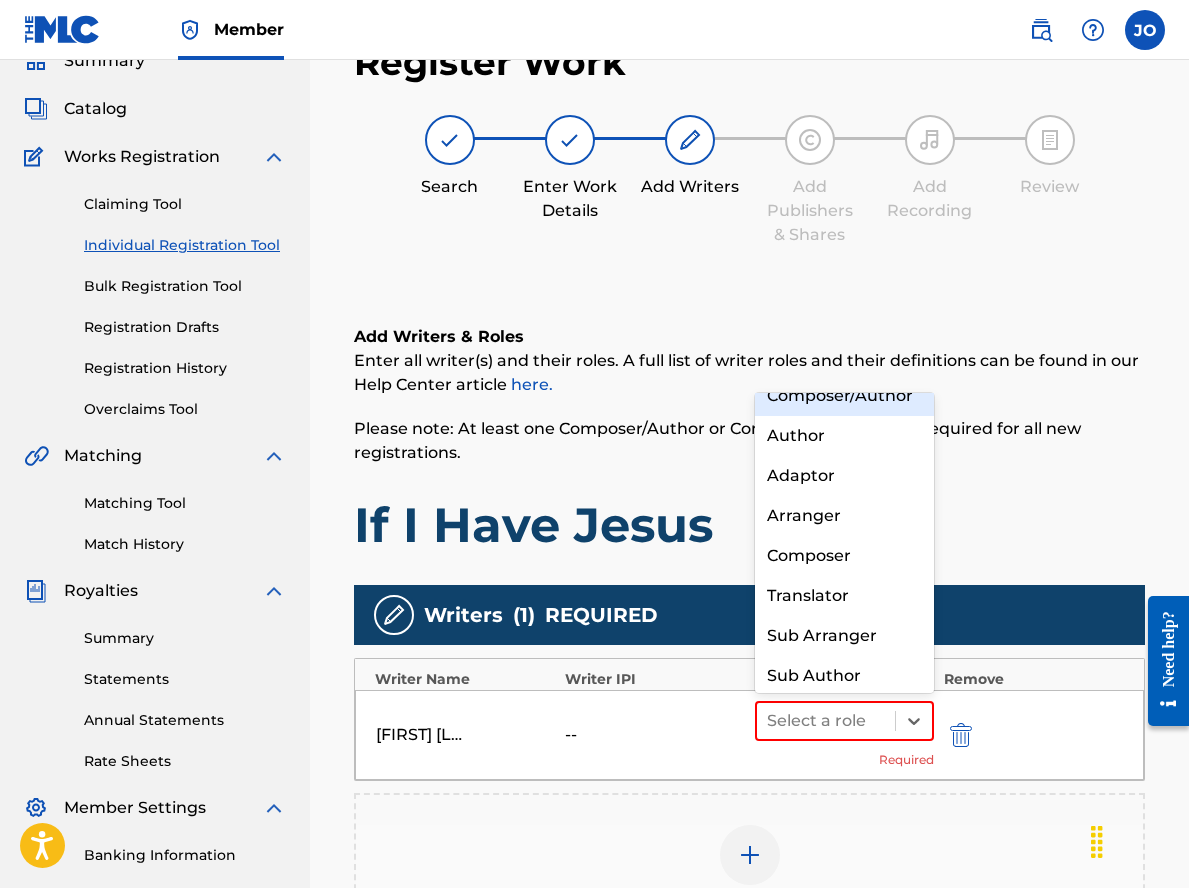 click on "Composer/Author" at bounding box center (844, 396) 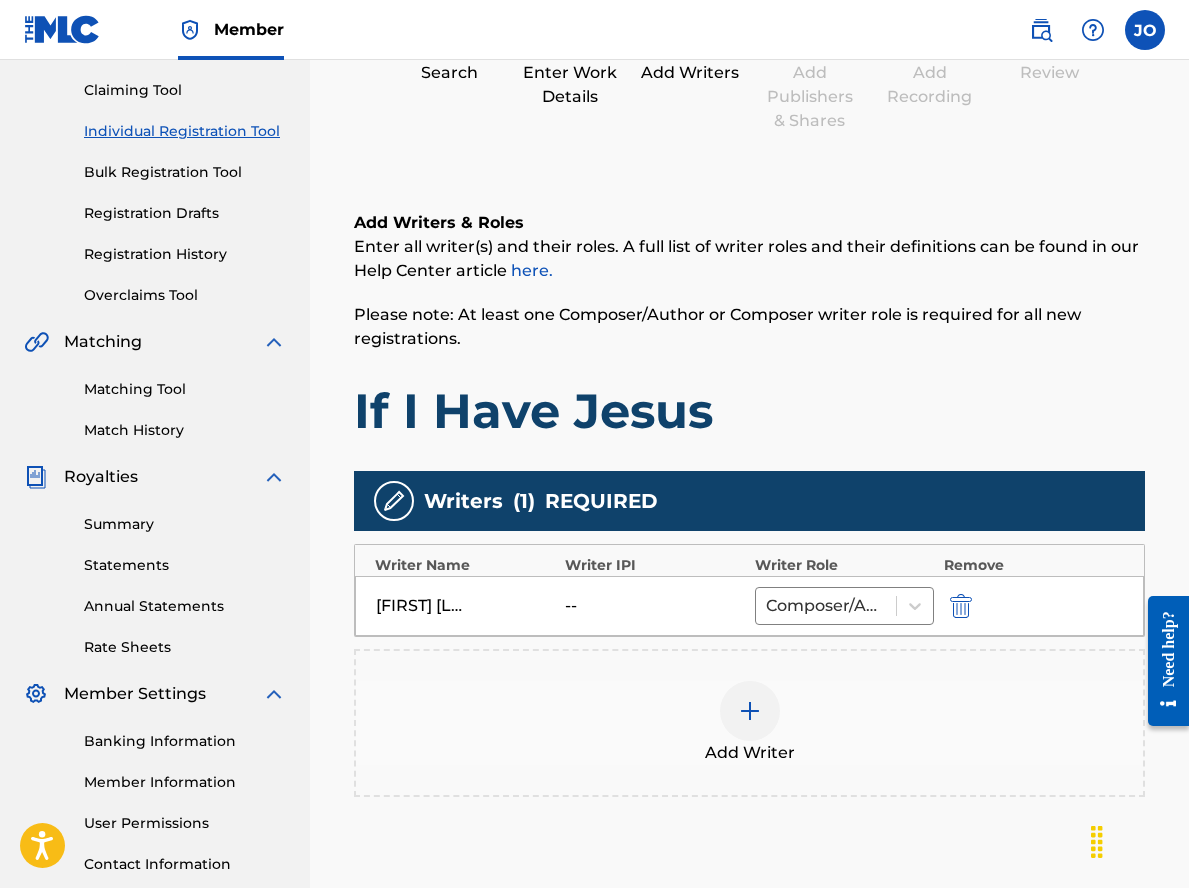 scroll, scrollTop: 390, scrollLeft: 0, axis: vertical 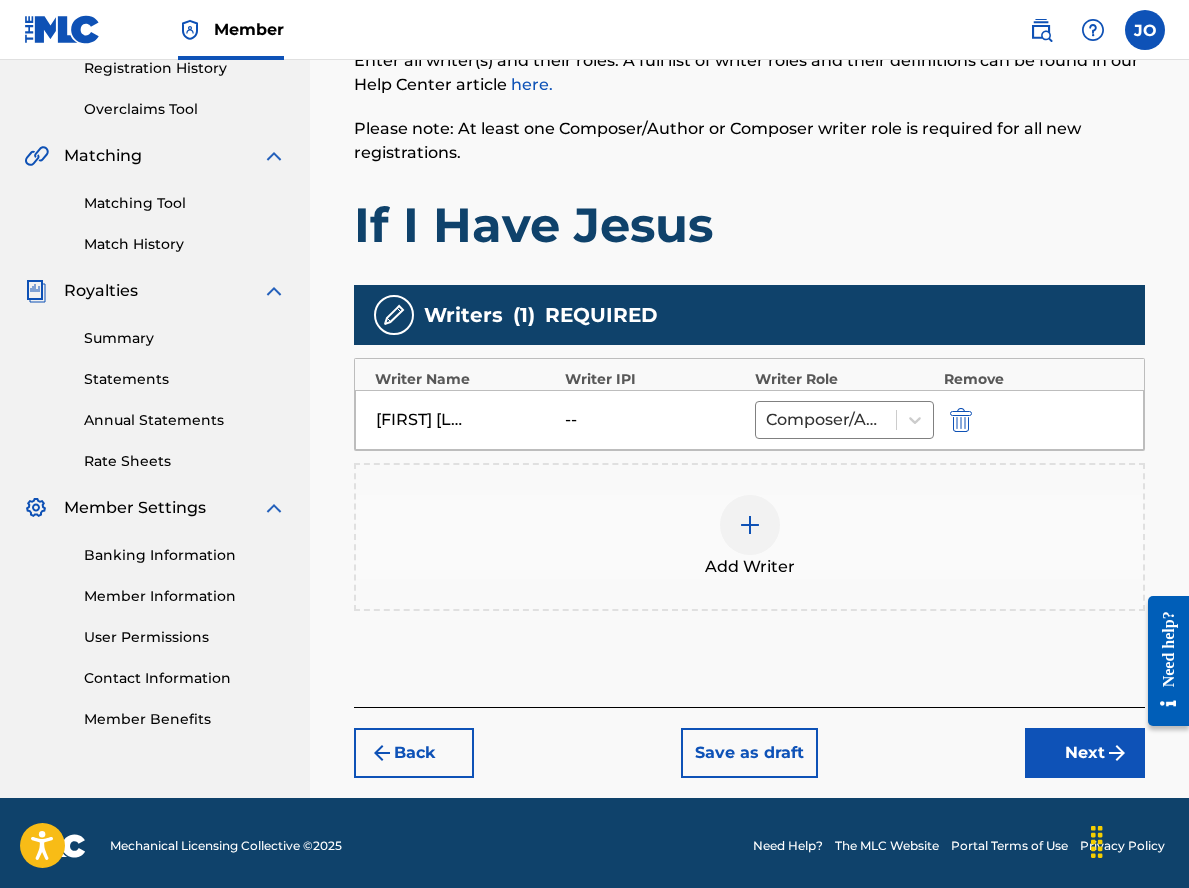 click at bounding box center [750, 525] 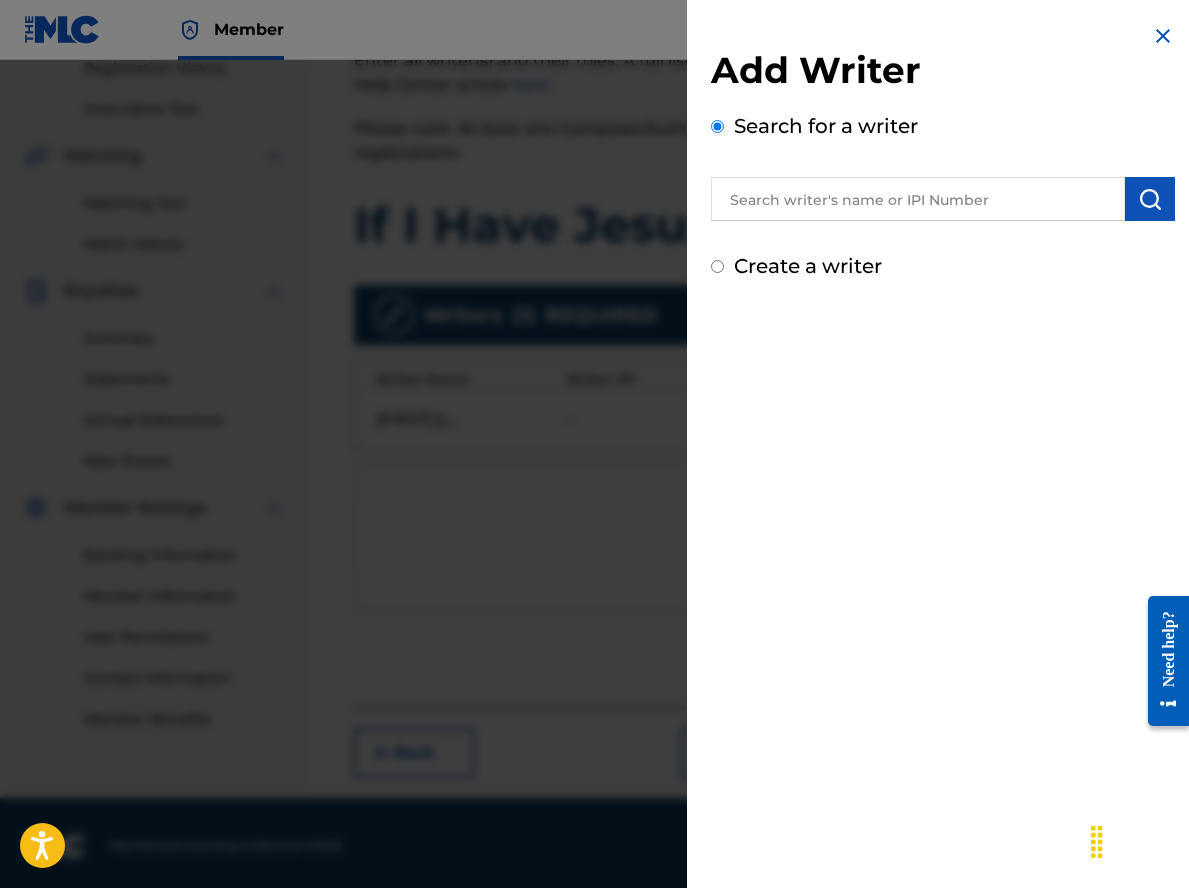 click at bounding box center (918, 199) 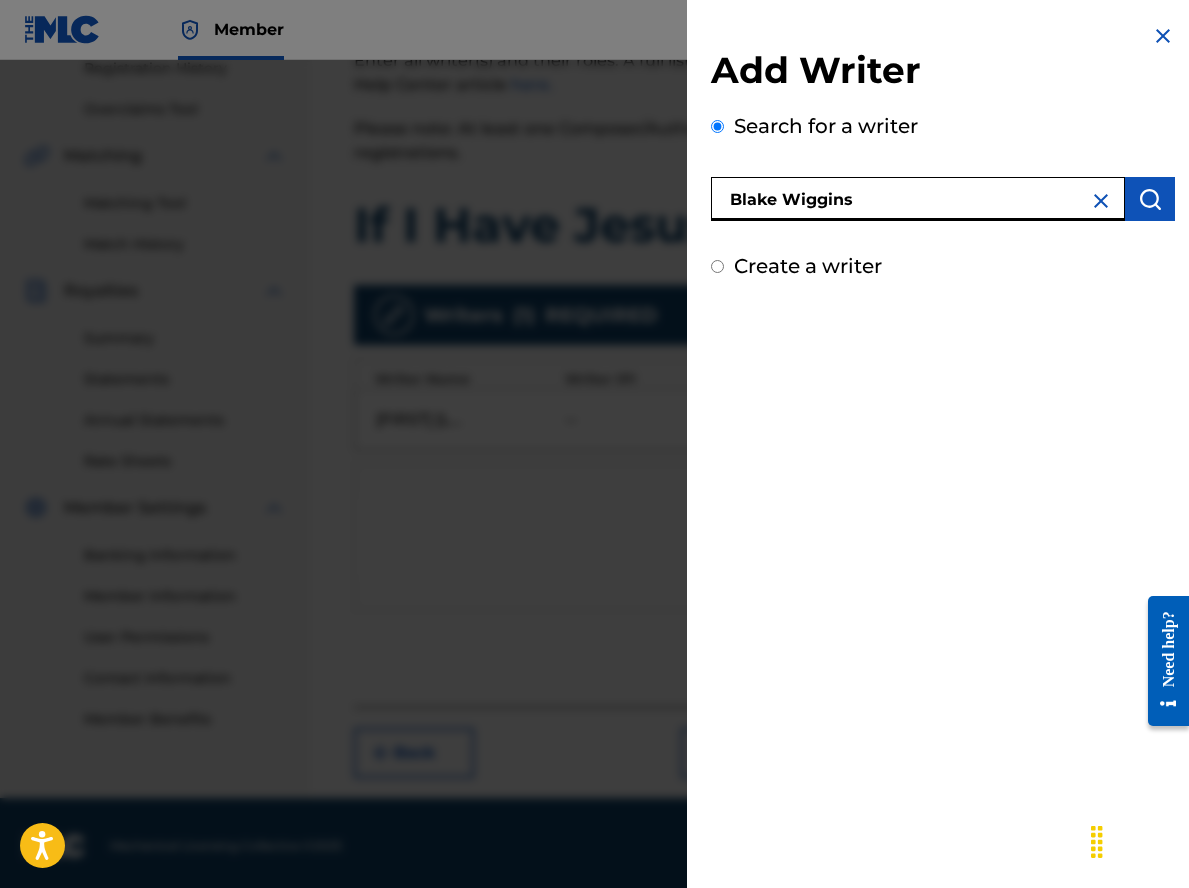 type on "Blake Wiggins" 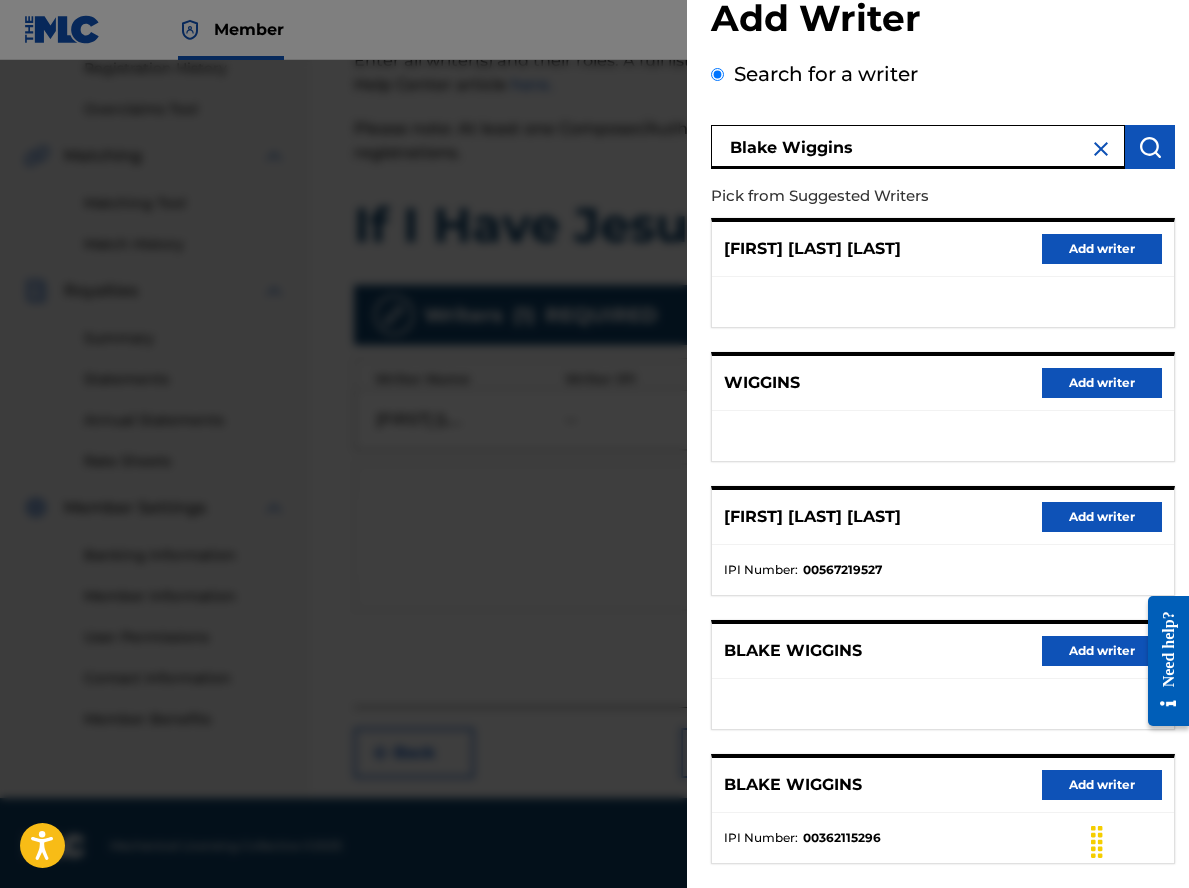 scroll, scrollTop: 100, scrollLeft: 0, axis: vertical 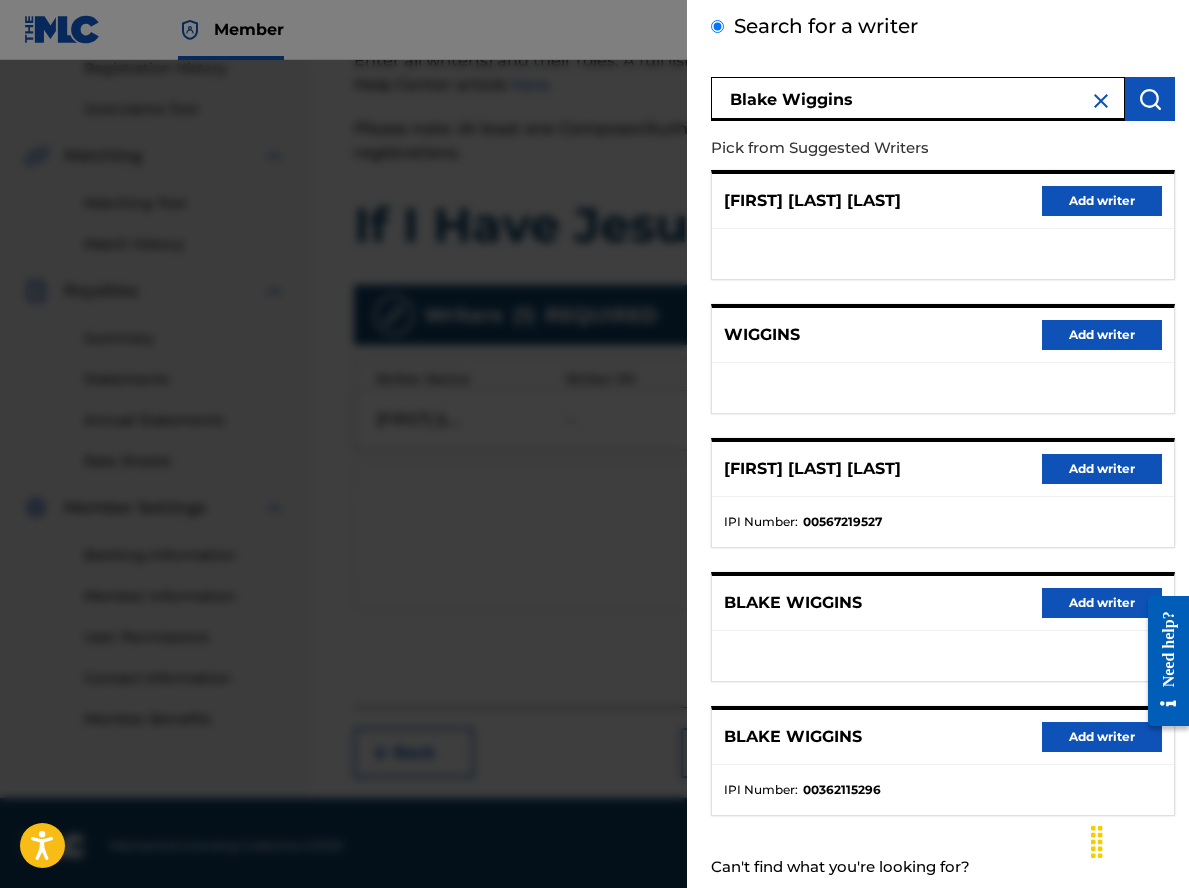 click on "Add writer" at bounding box center (1102, 603) 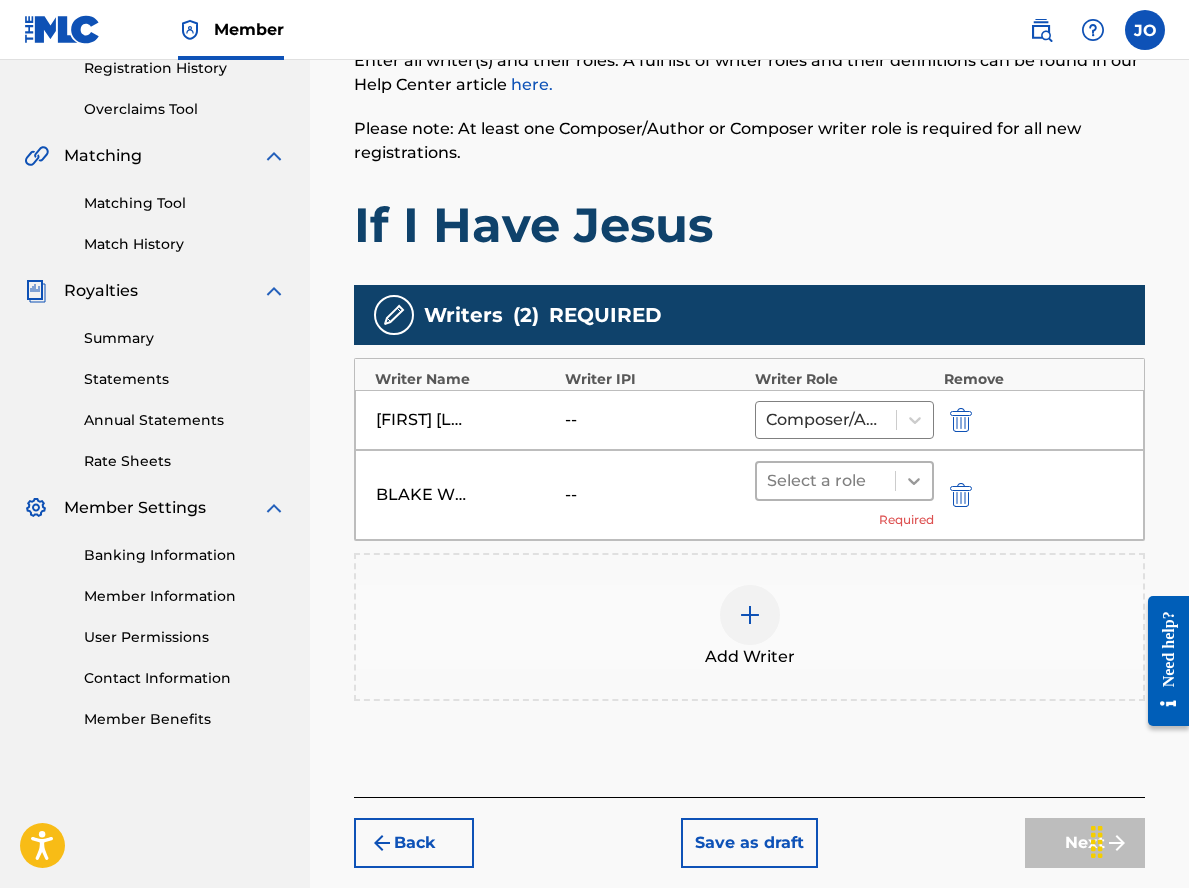 click 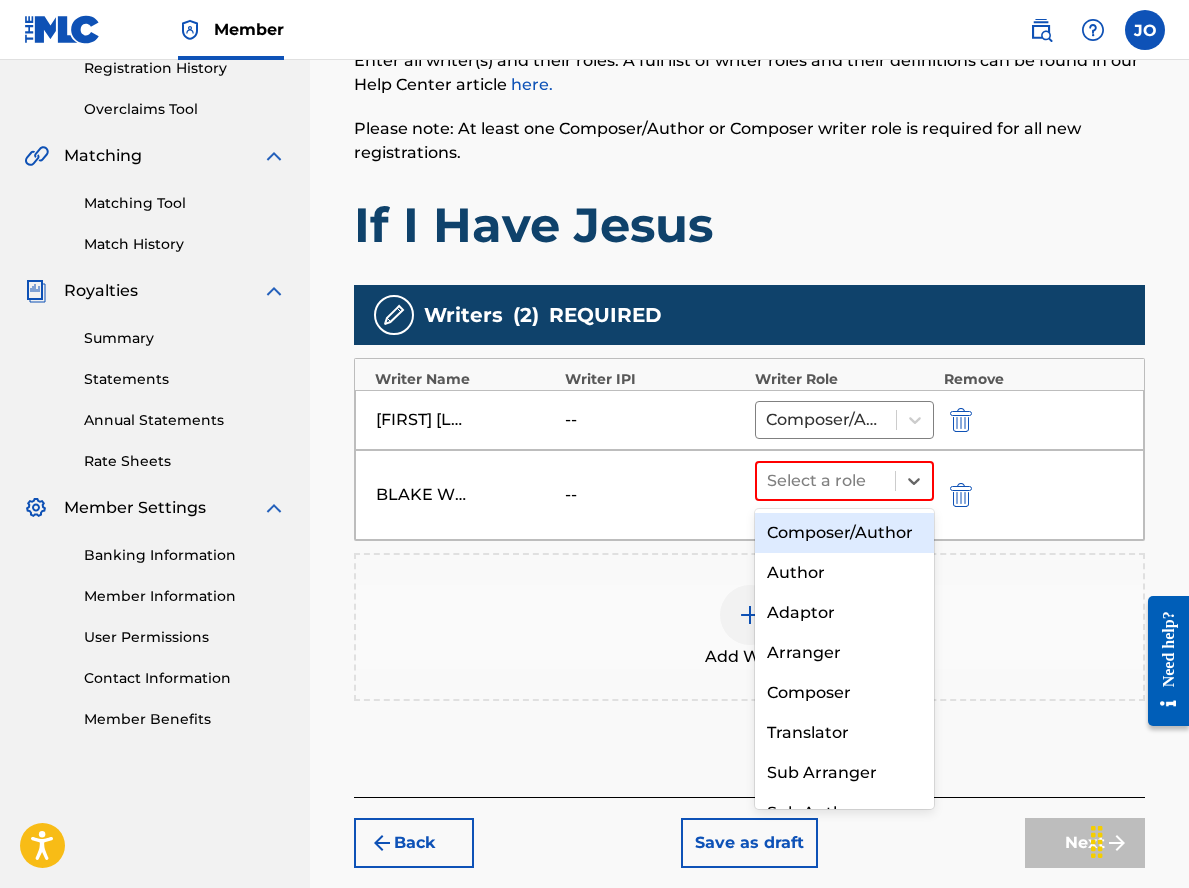 click on "Composer/Author" at bounding box center [844, 533] 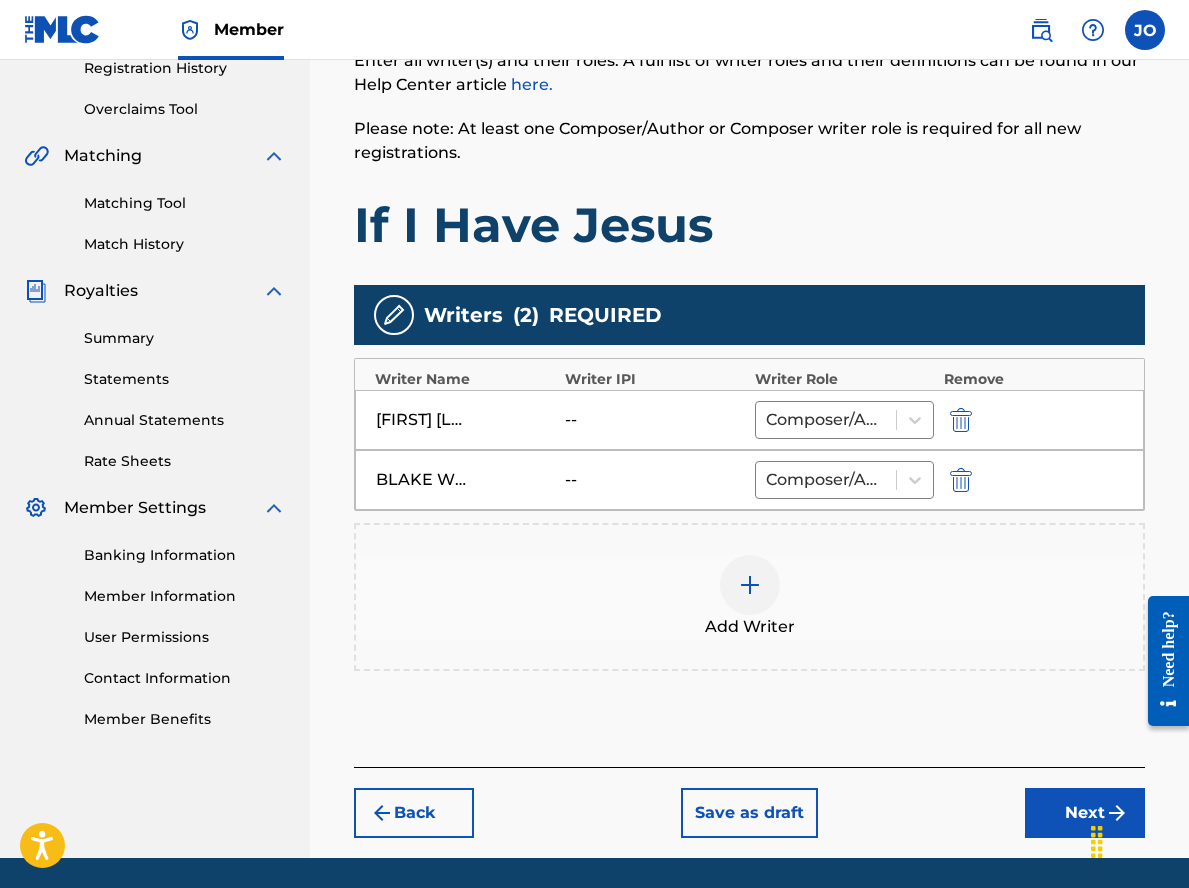 click at bounding box center (750, 585) 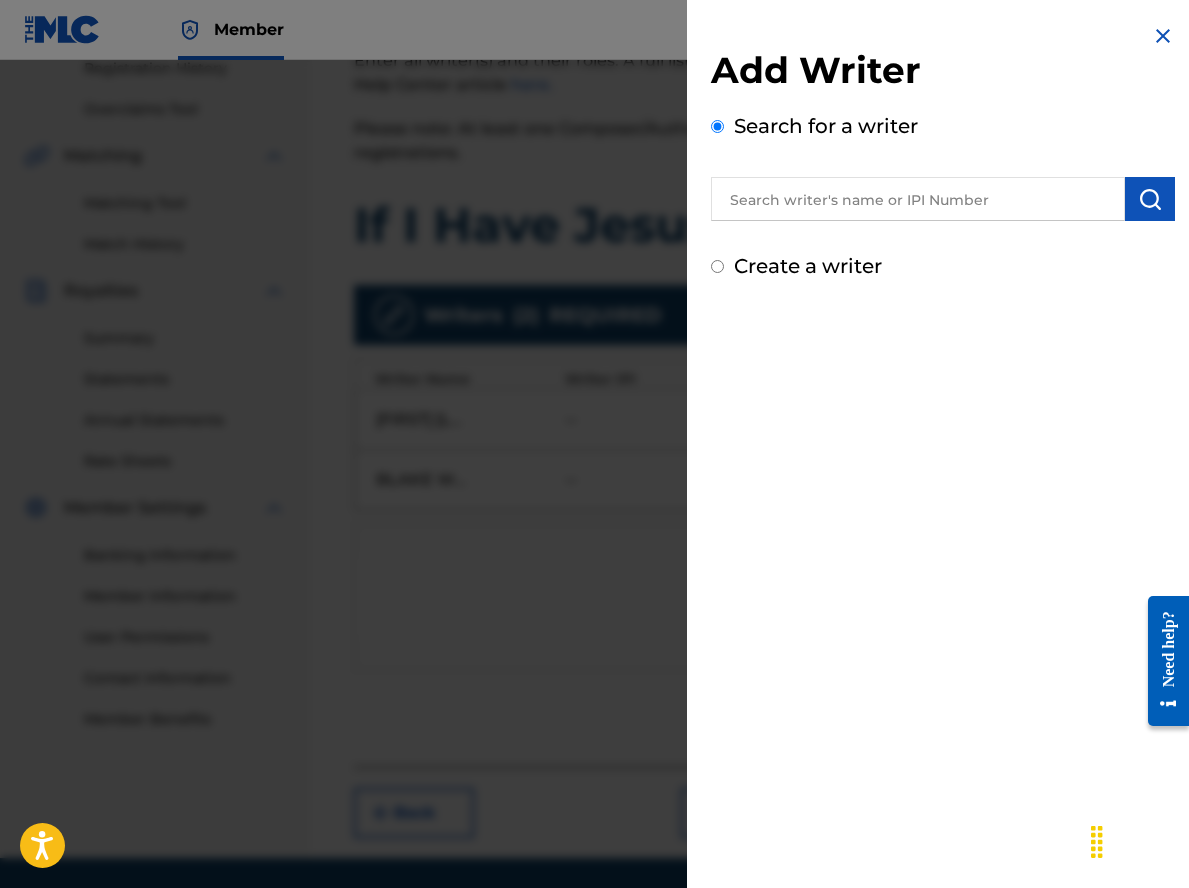 click at bounding box center (918, 199) 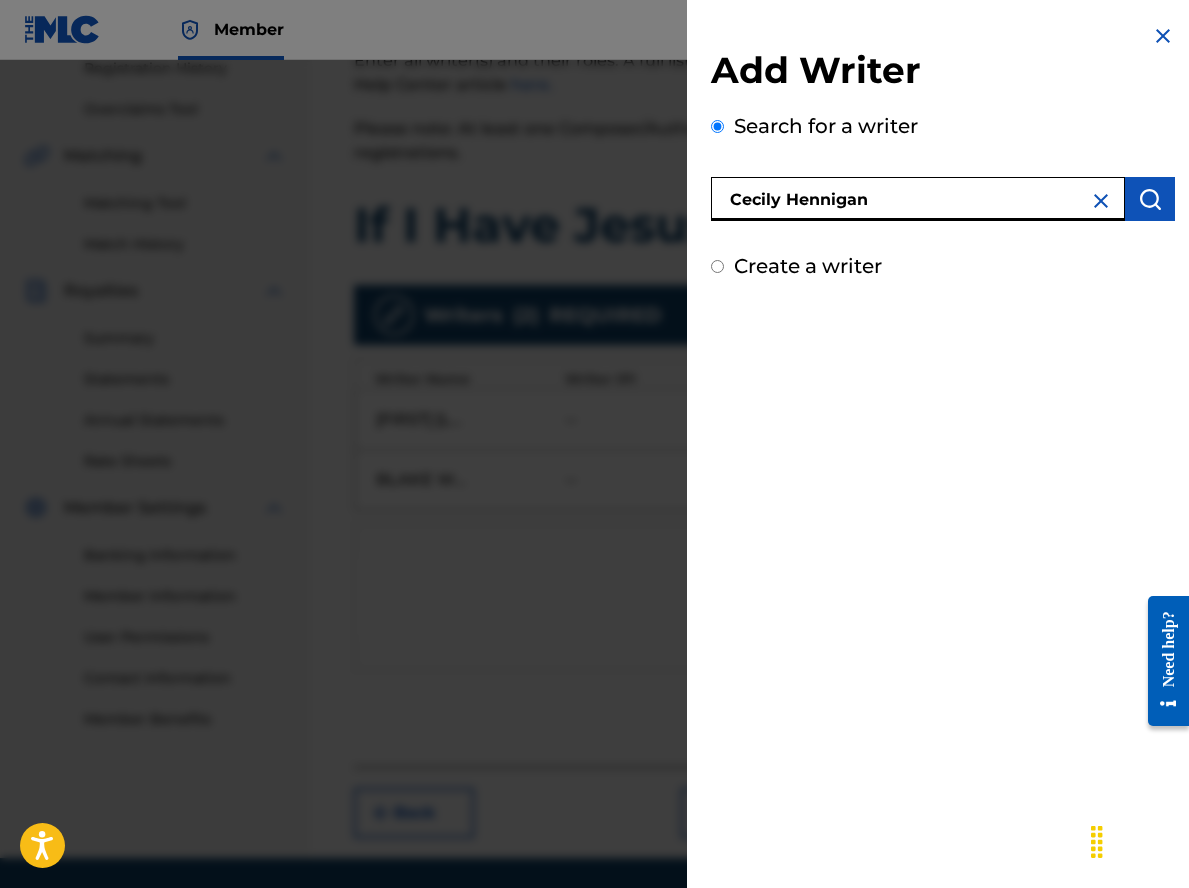 type on "Cecily Hennigan" 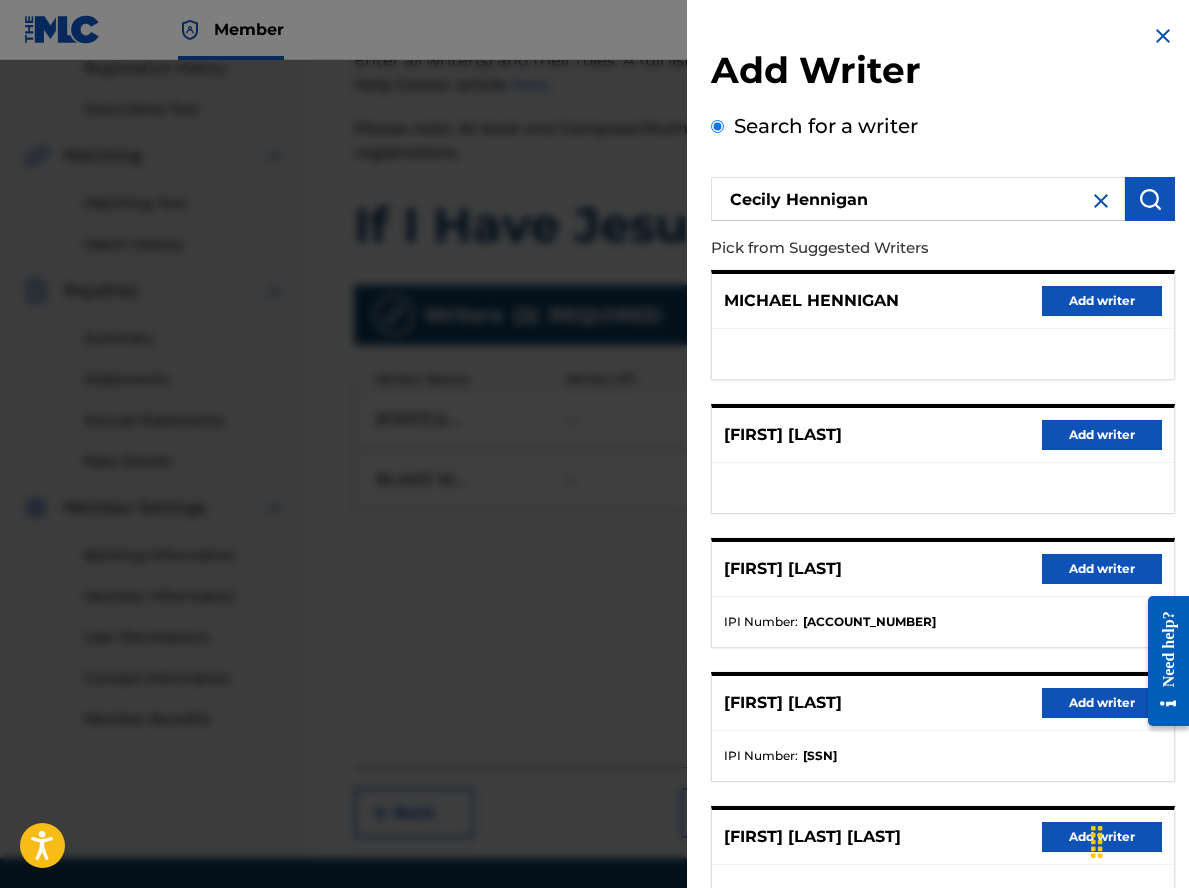 click on "Add writer" at bounding box center (1102, 435) 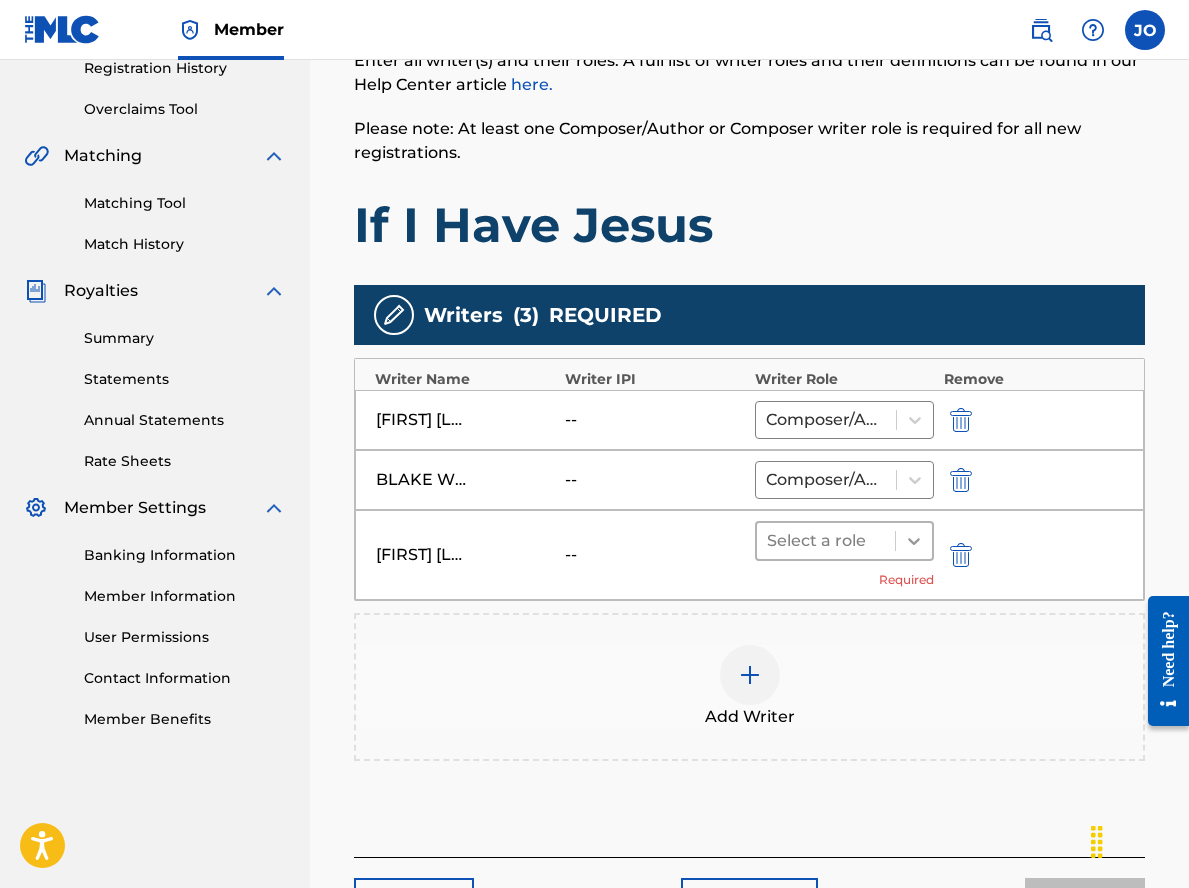 click 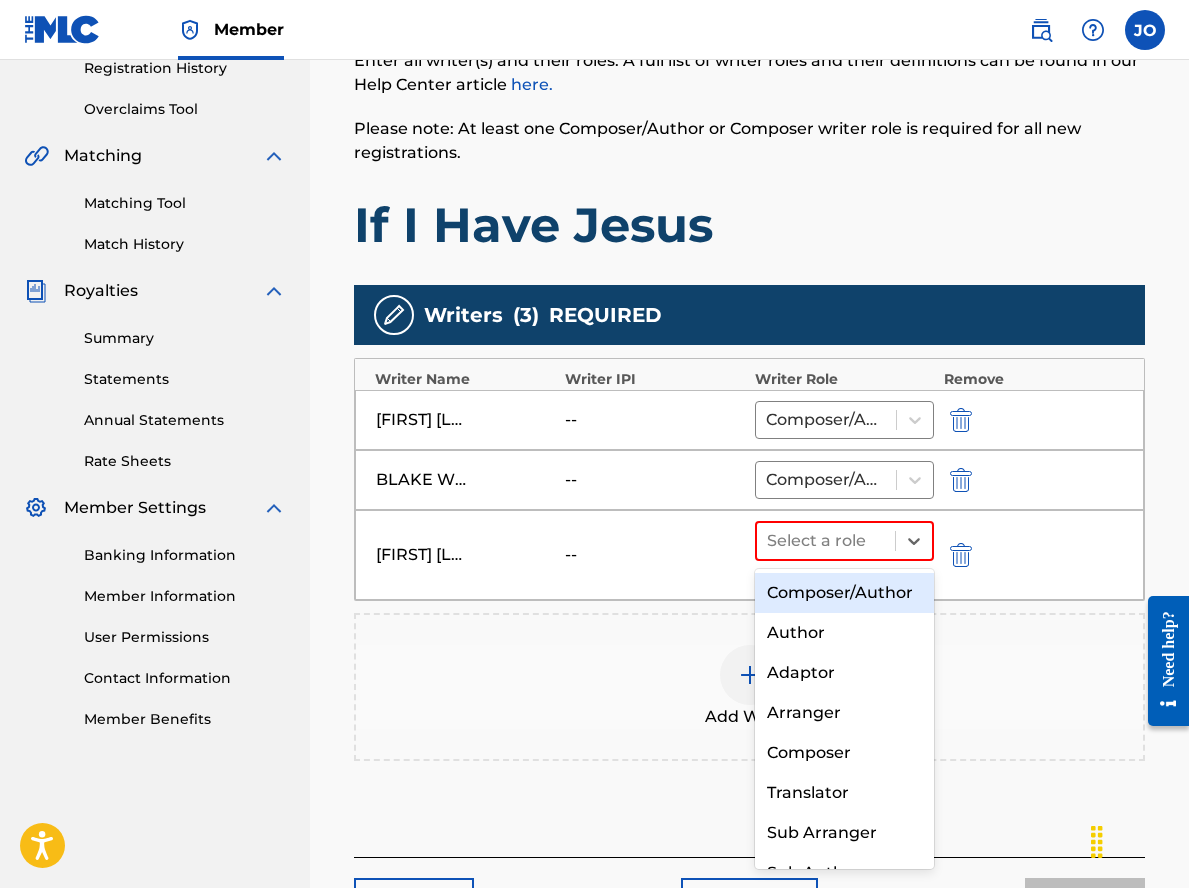 click on "Composer/Author" at bounding box center (844, 593) 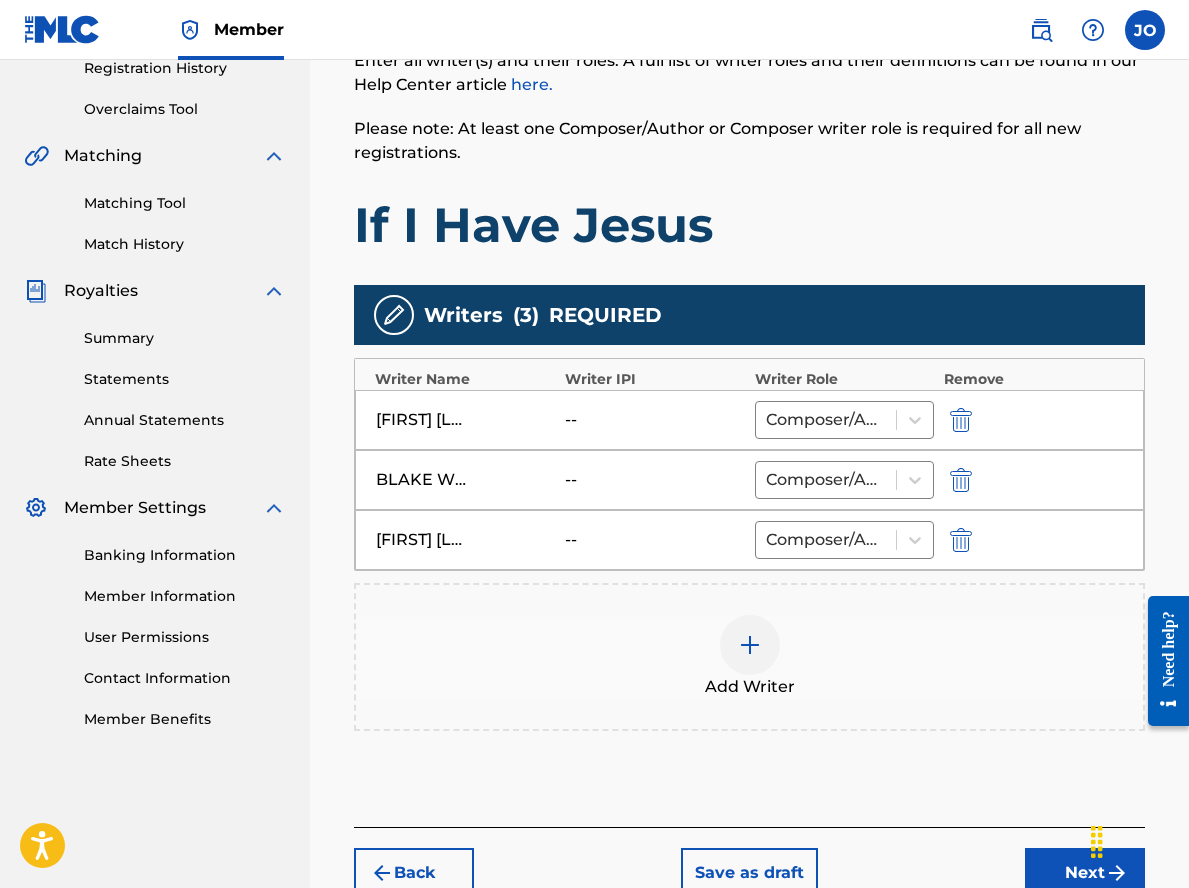click at bounding box center [750, 645] 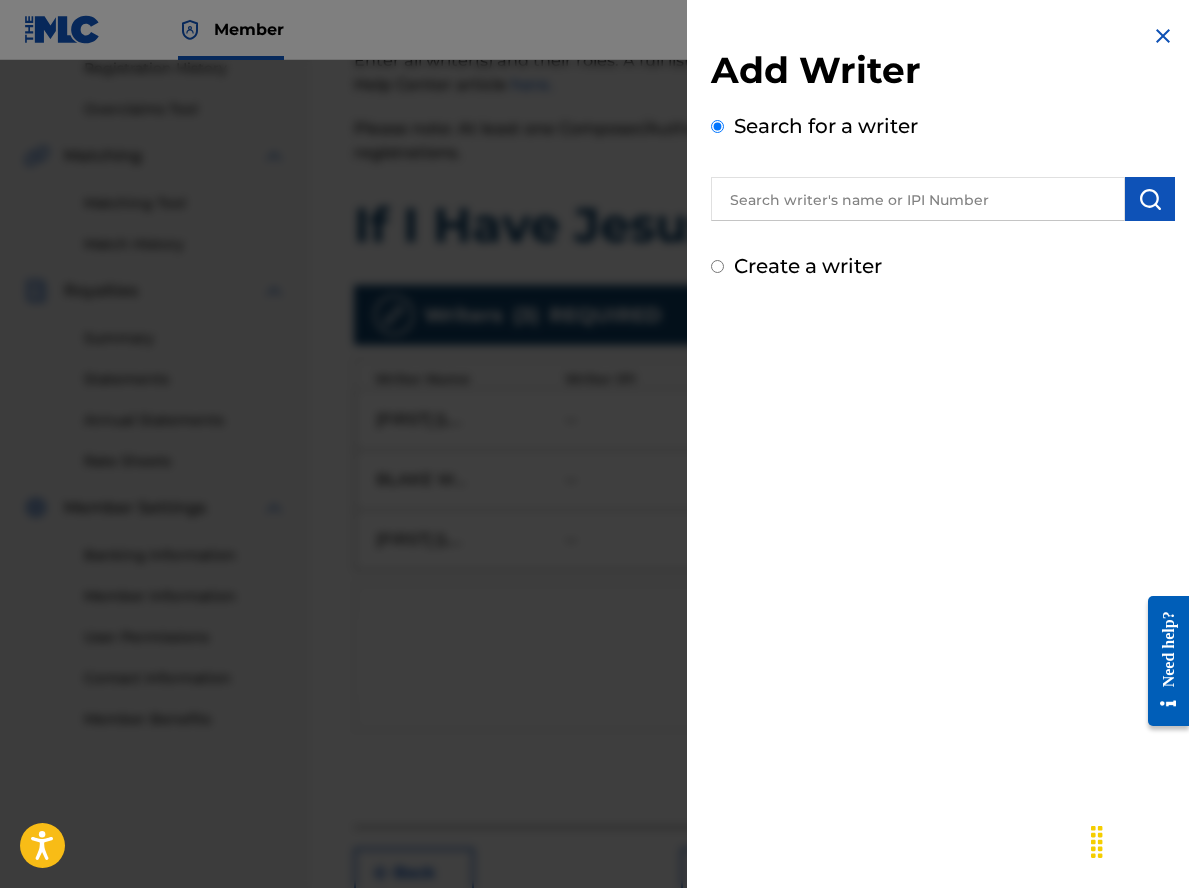 click at bounding box center [918, 199] 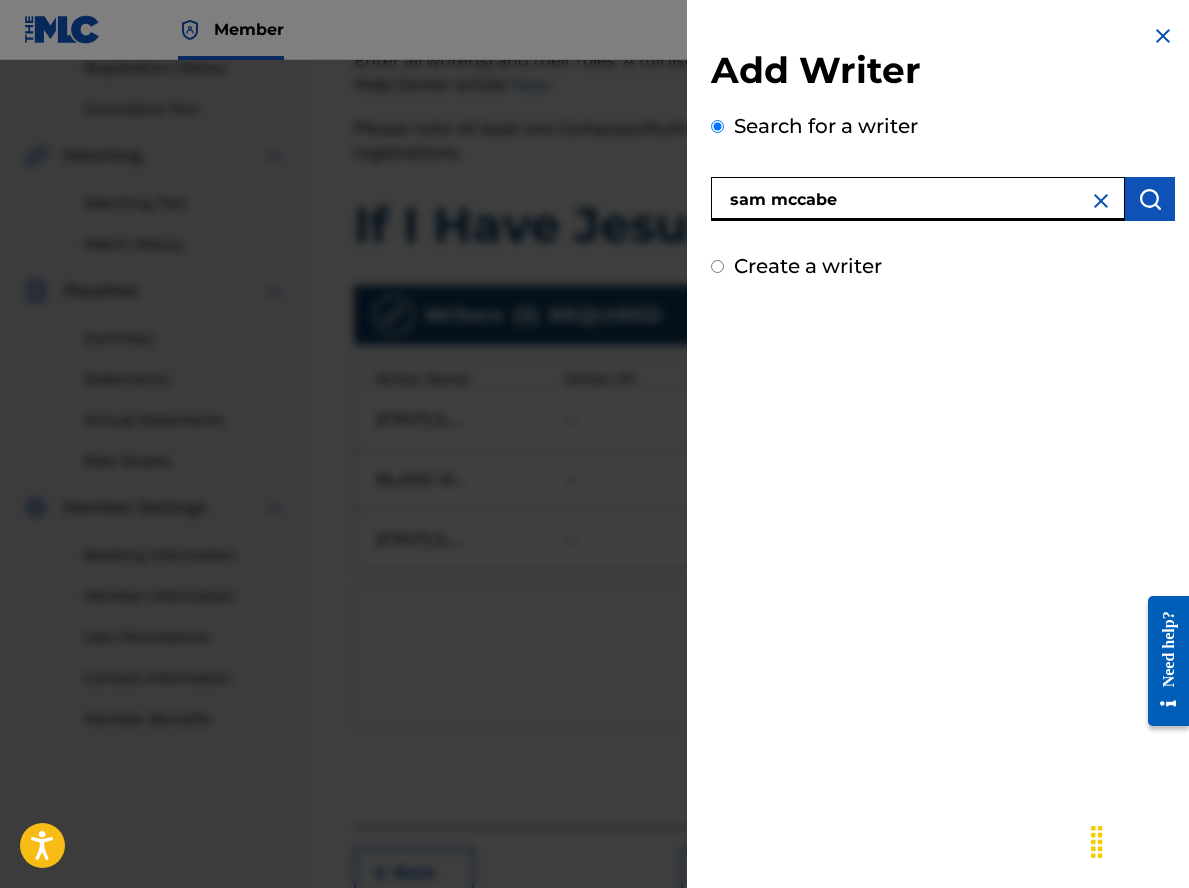 type on "sam mccabe" 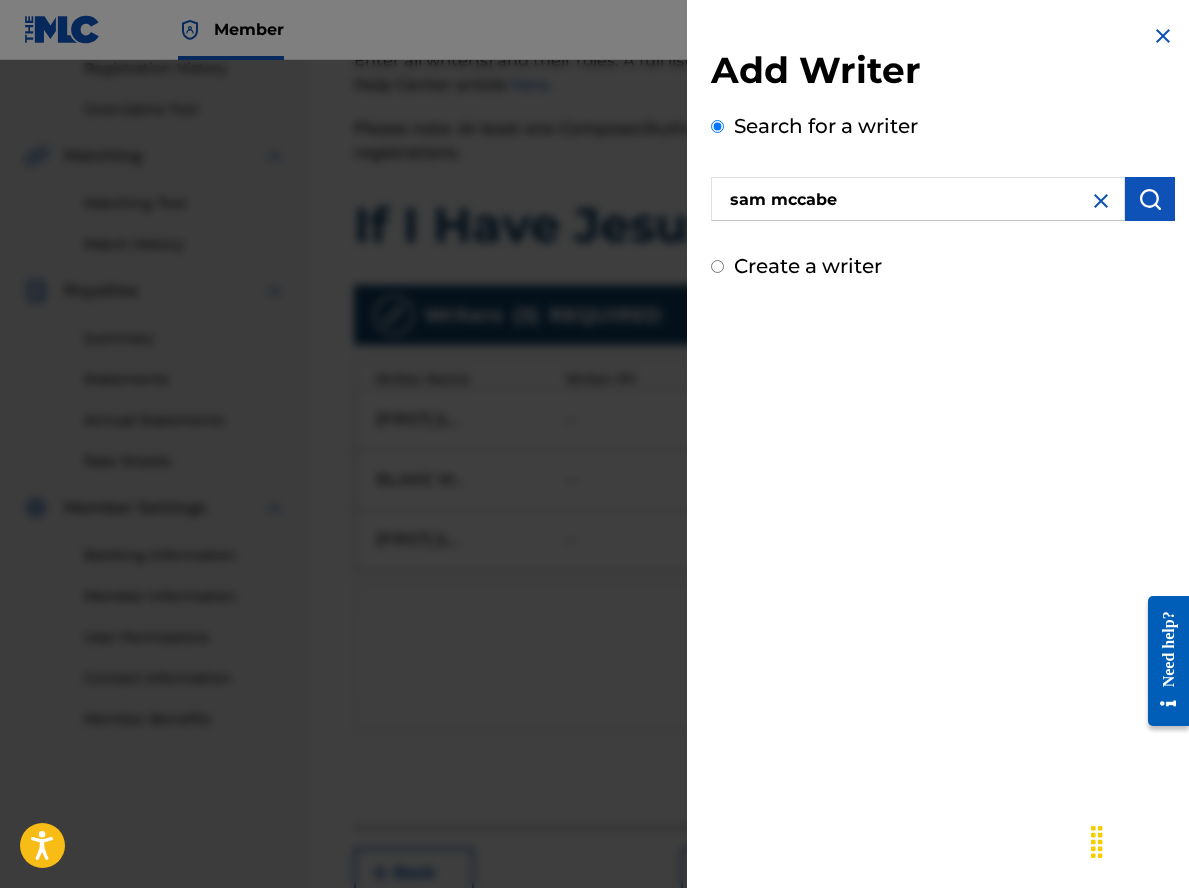 click at bounding box center (1150, 199) 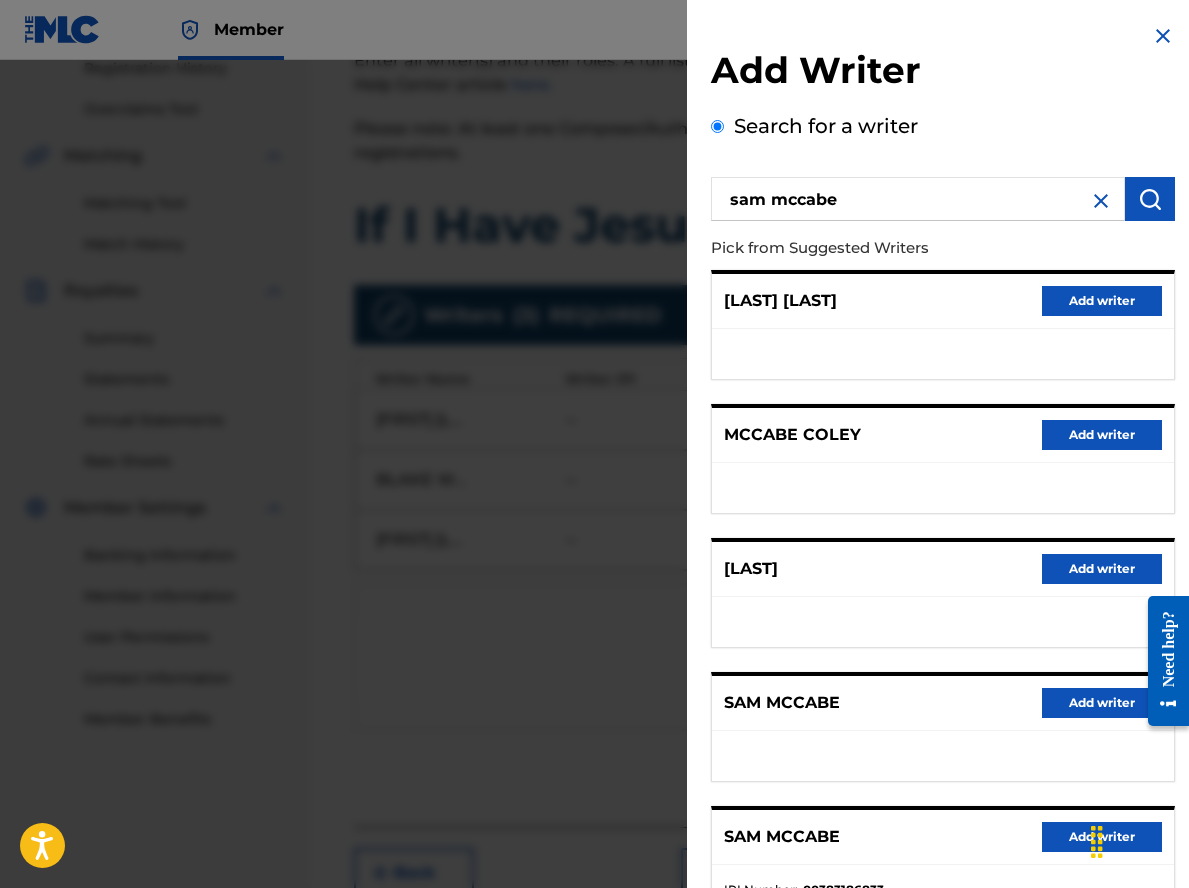 click on "Add writer" at bounding box center (1102, 703) 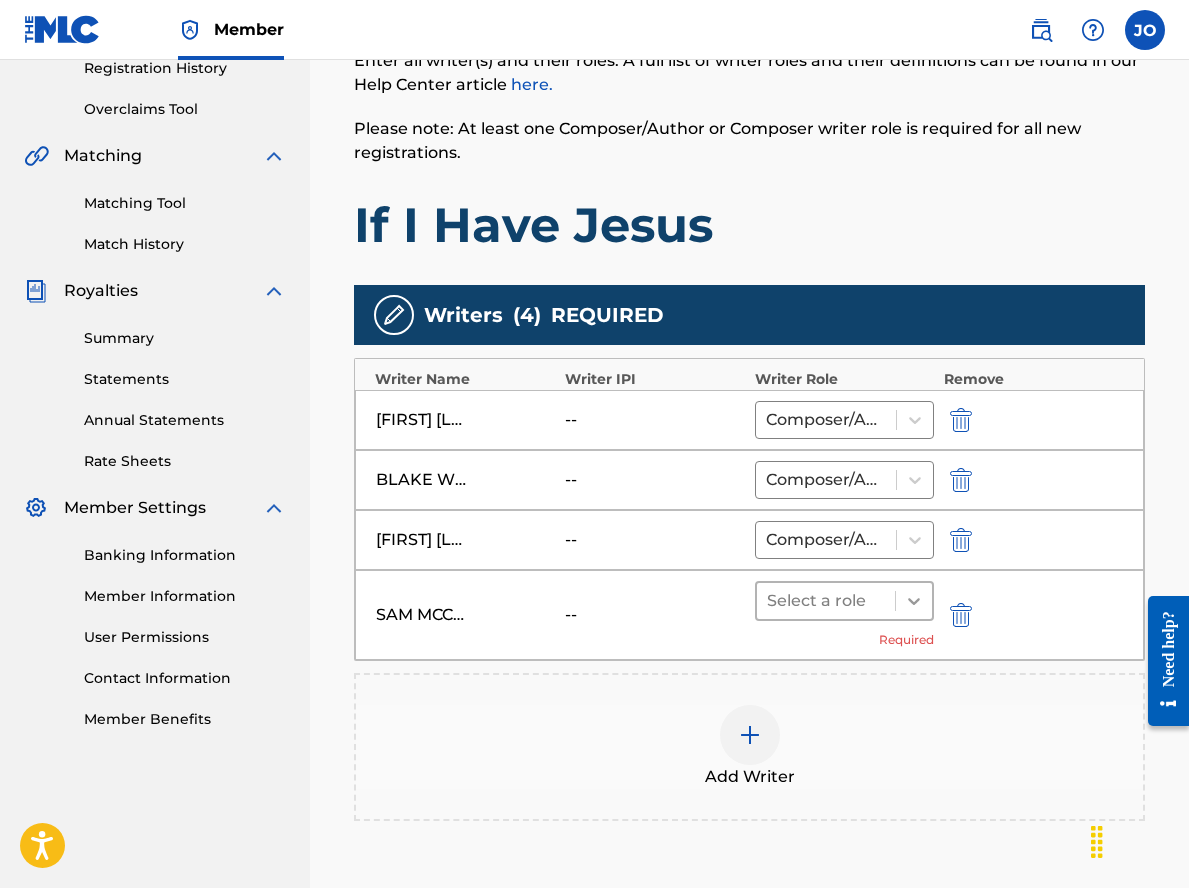 click 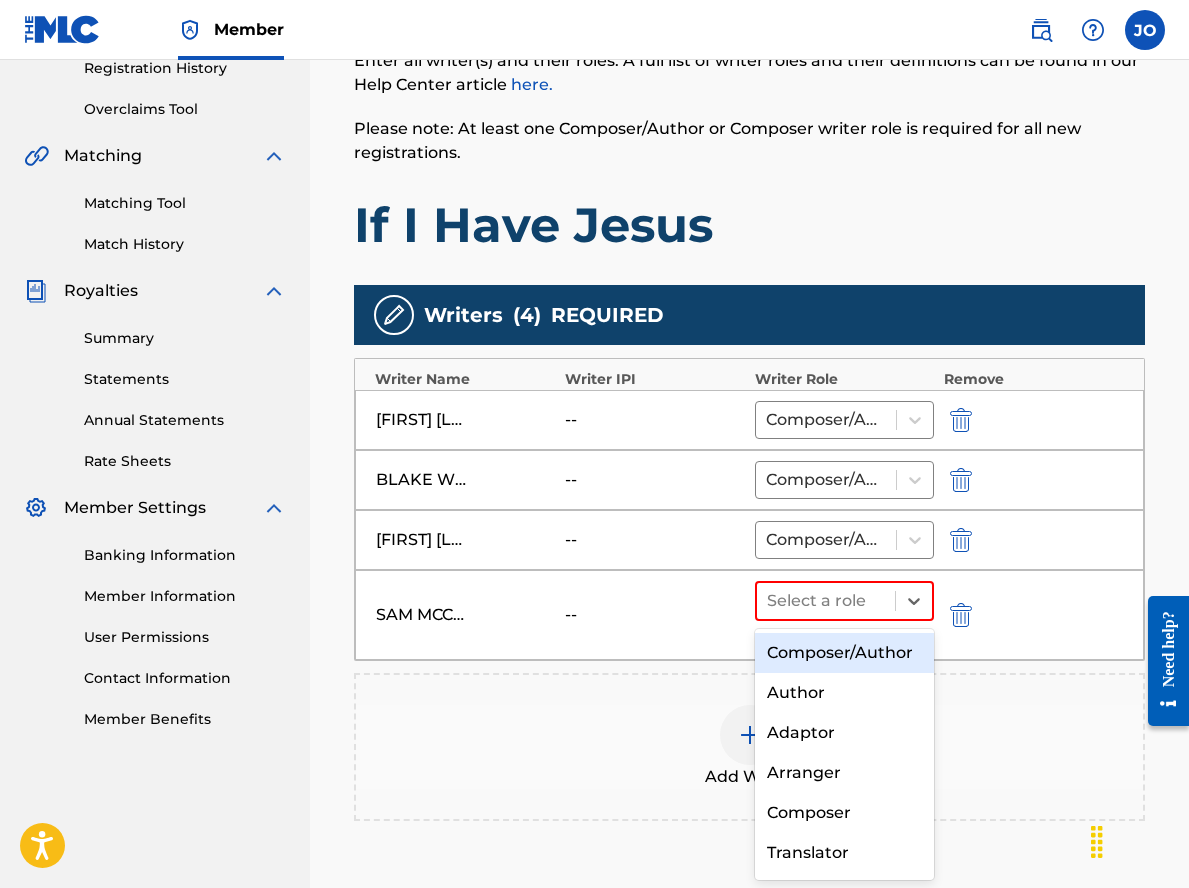click on "Composer/Author" at bounding box center (844, 653) 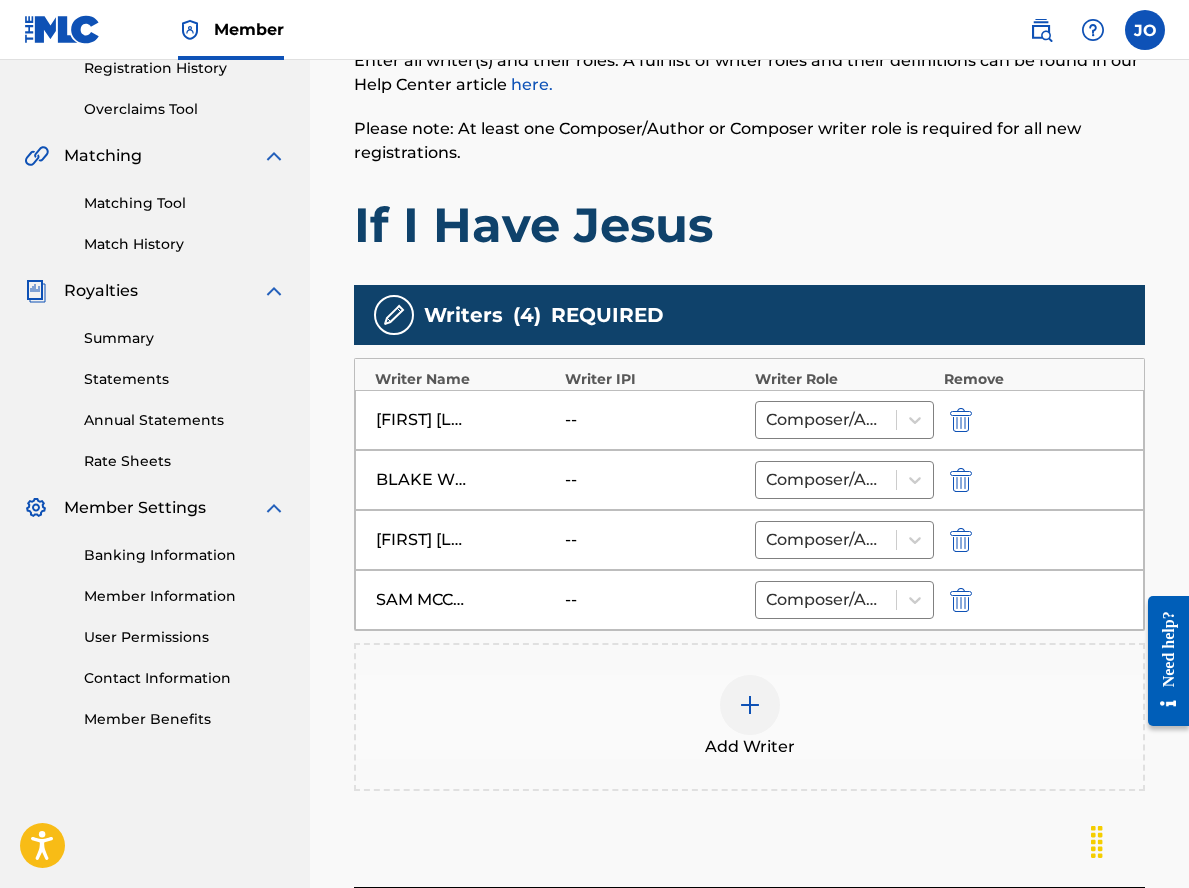 click at bounding box center [750, 705] 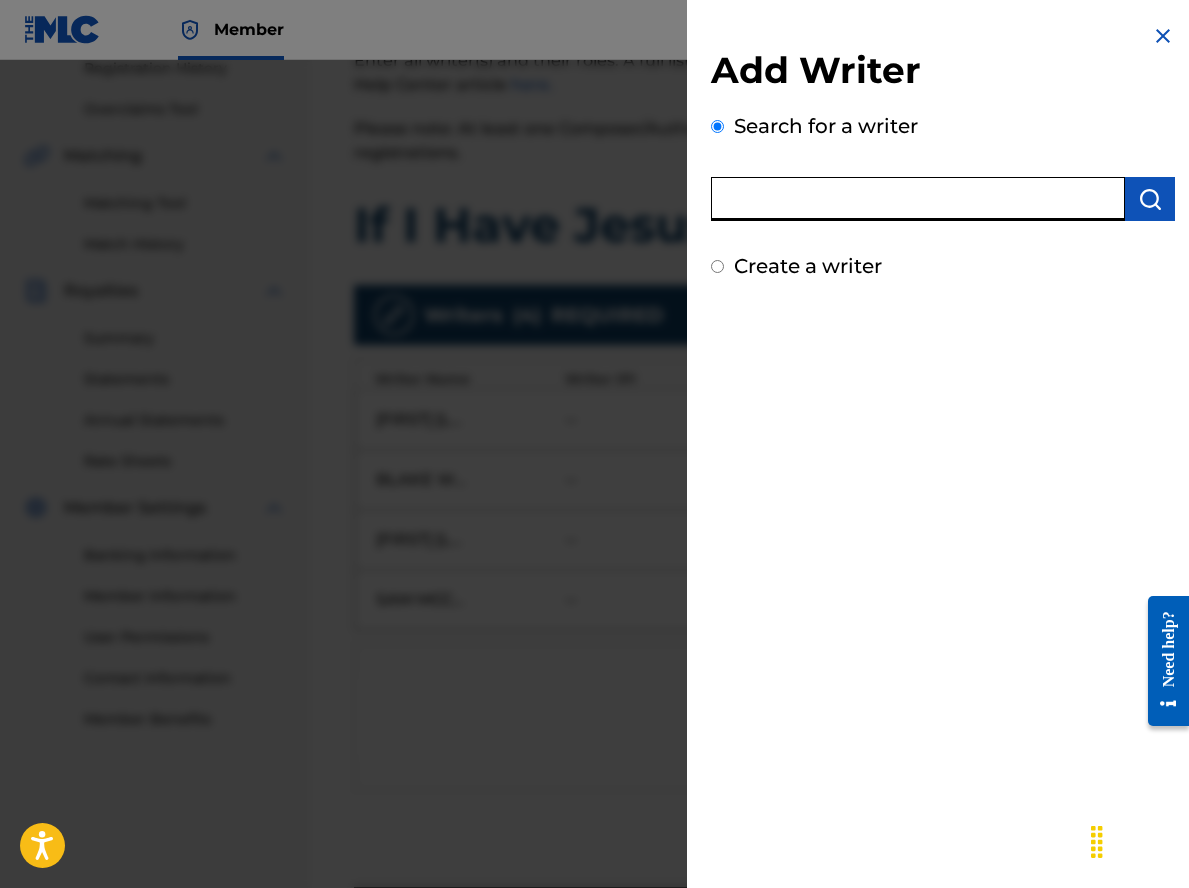 click at bounding box center (918, 199) 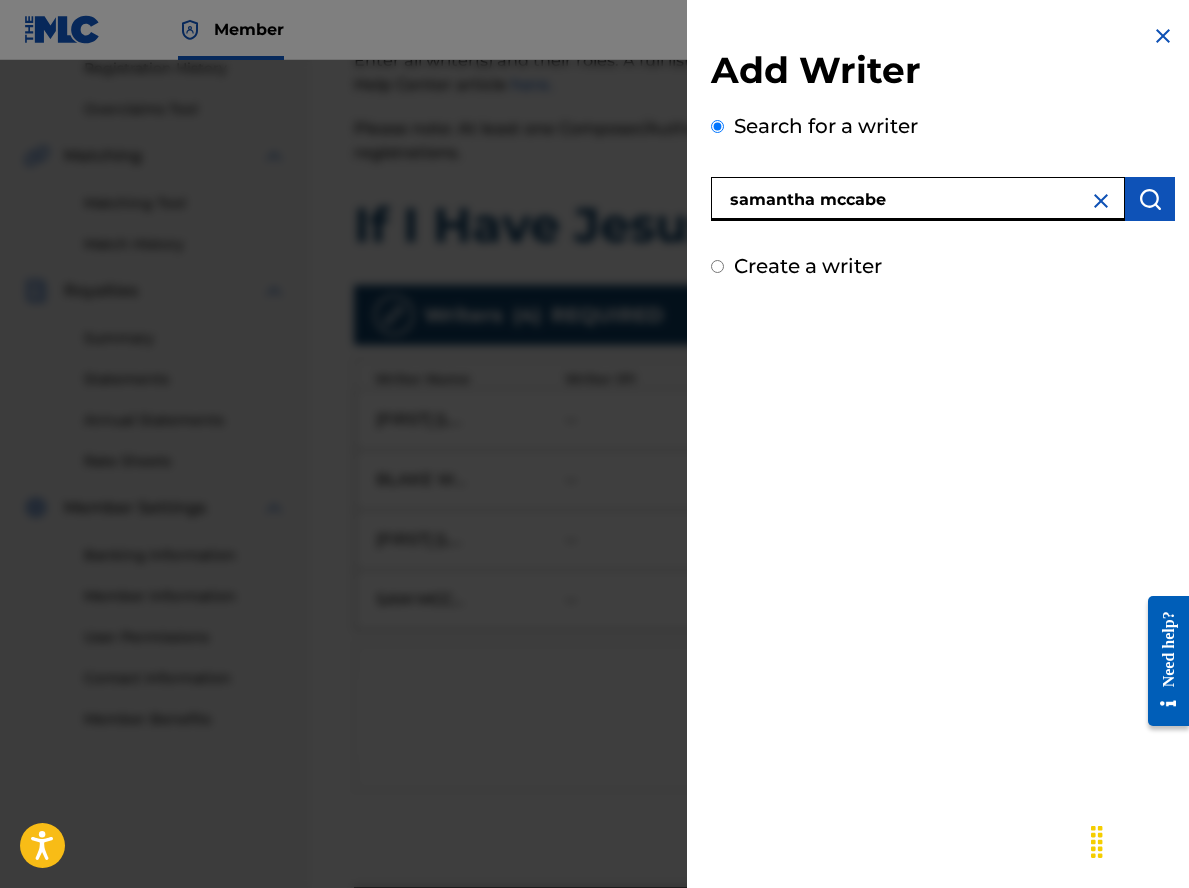 type on "samantha mccabe" 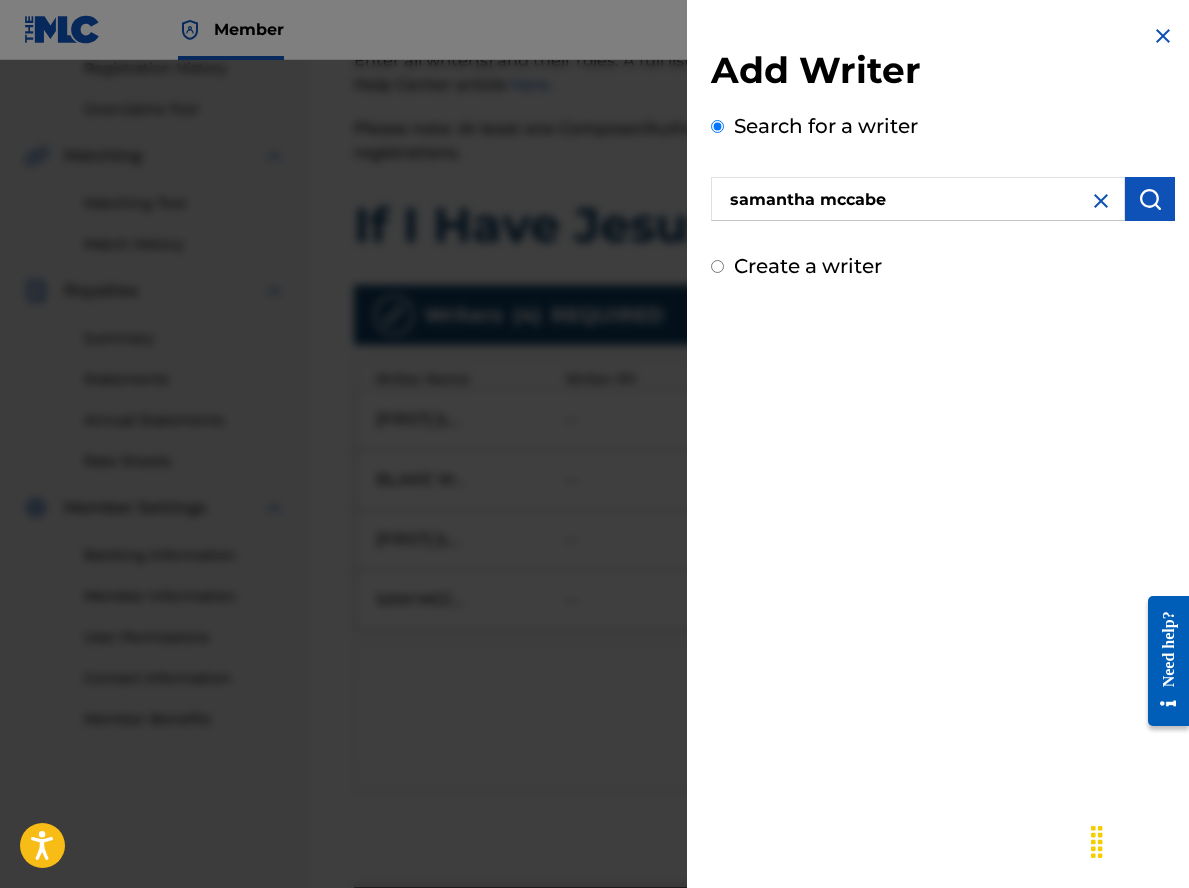 click at bounding box center (1150, 199) 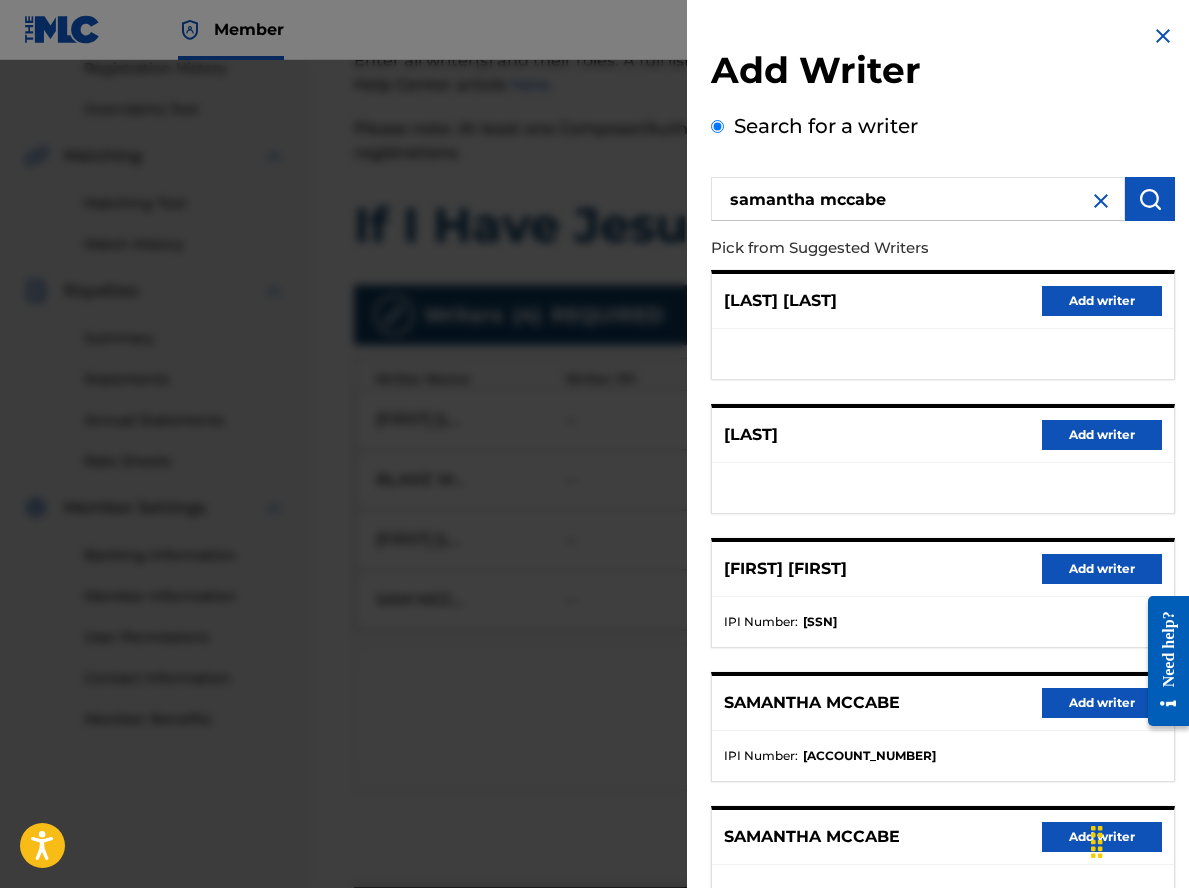 click on "Add writer" at bounding box center (1102, 703) 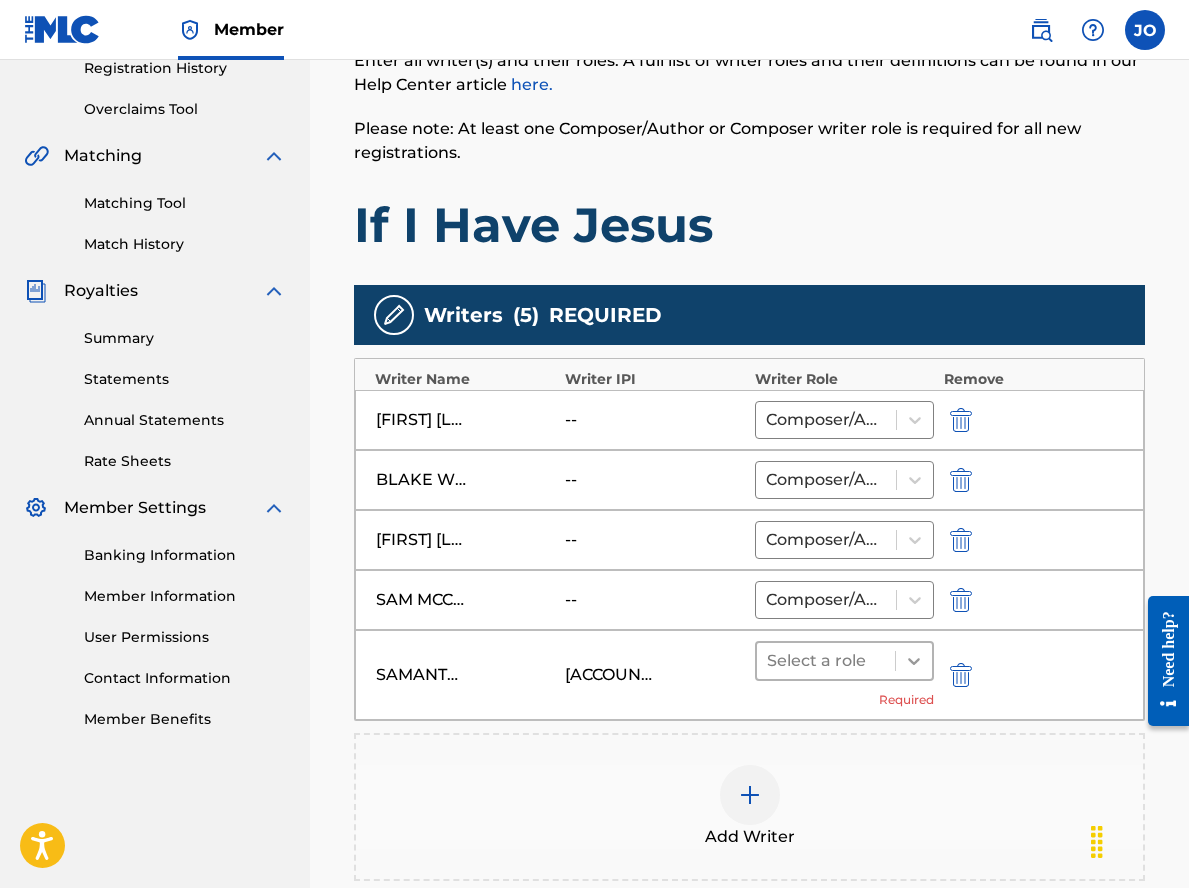 click 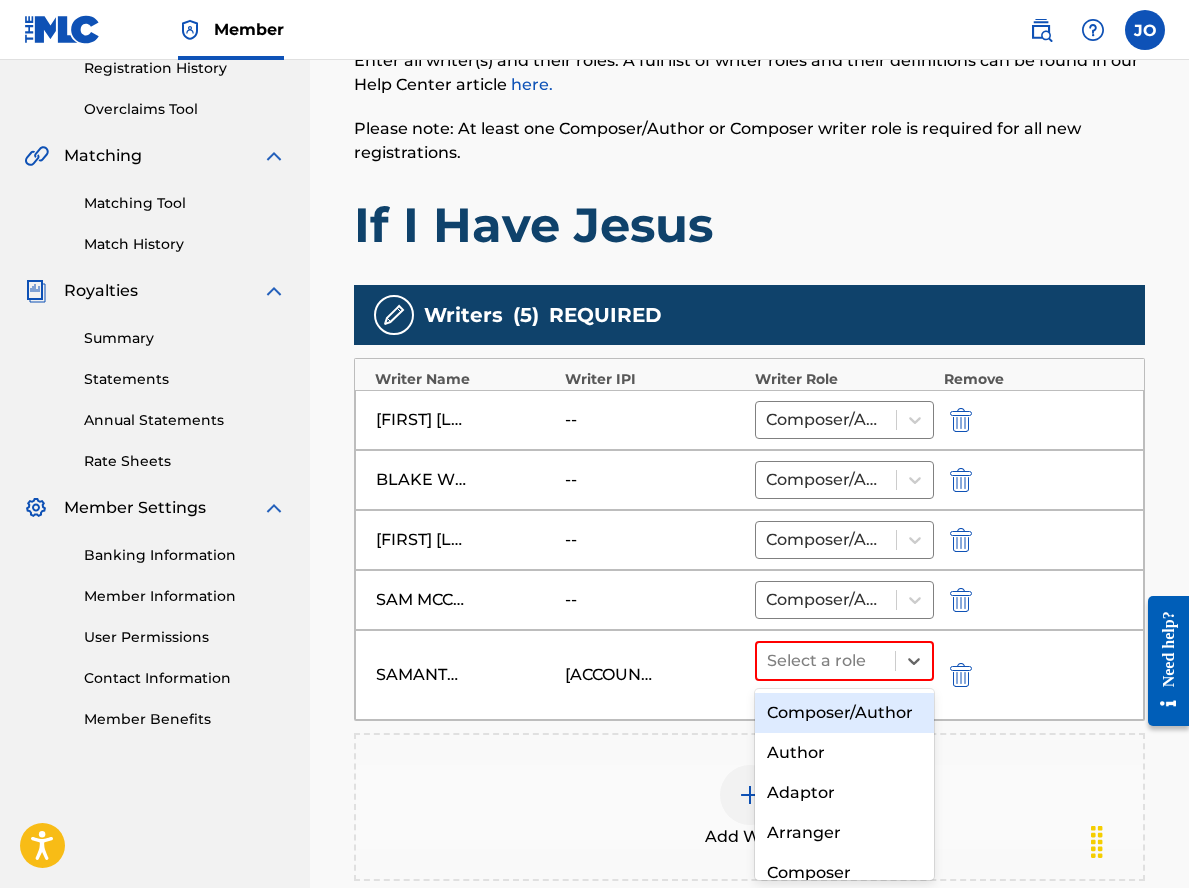 click on "Composer/Author" at bounding box center [844, 713] 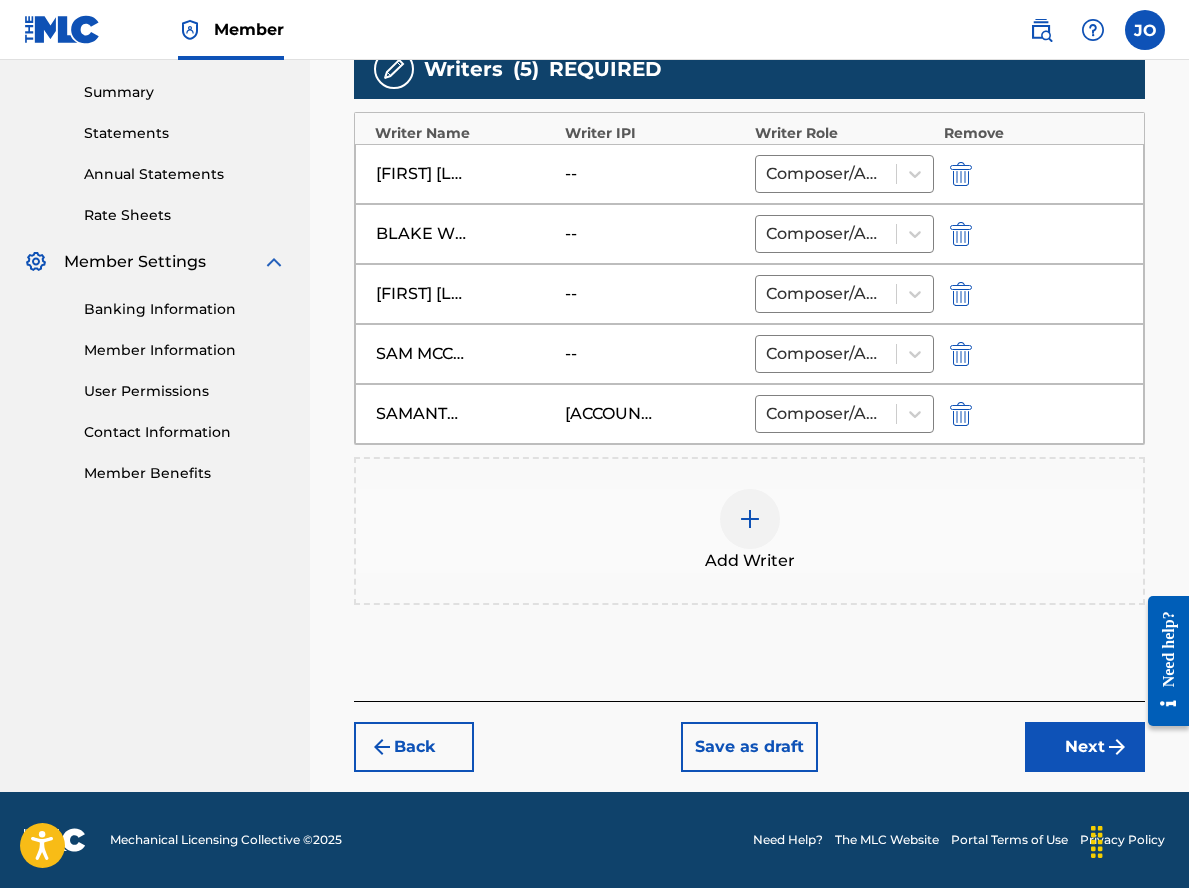 click on "Next" at bounding box center (1085, 747) 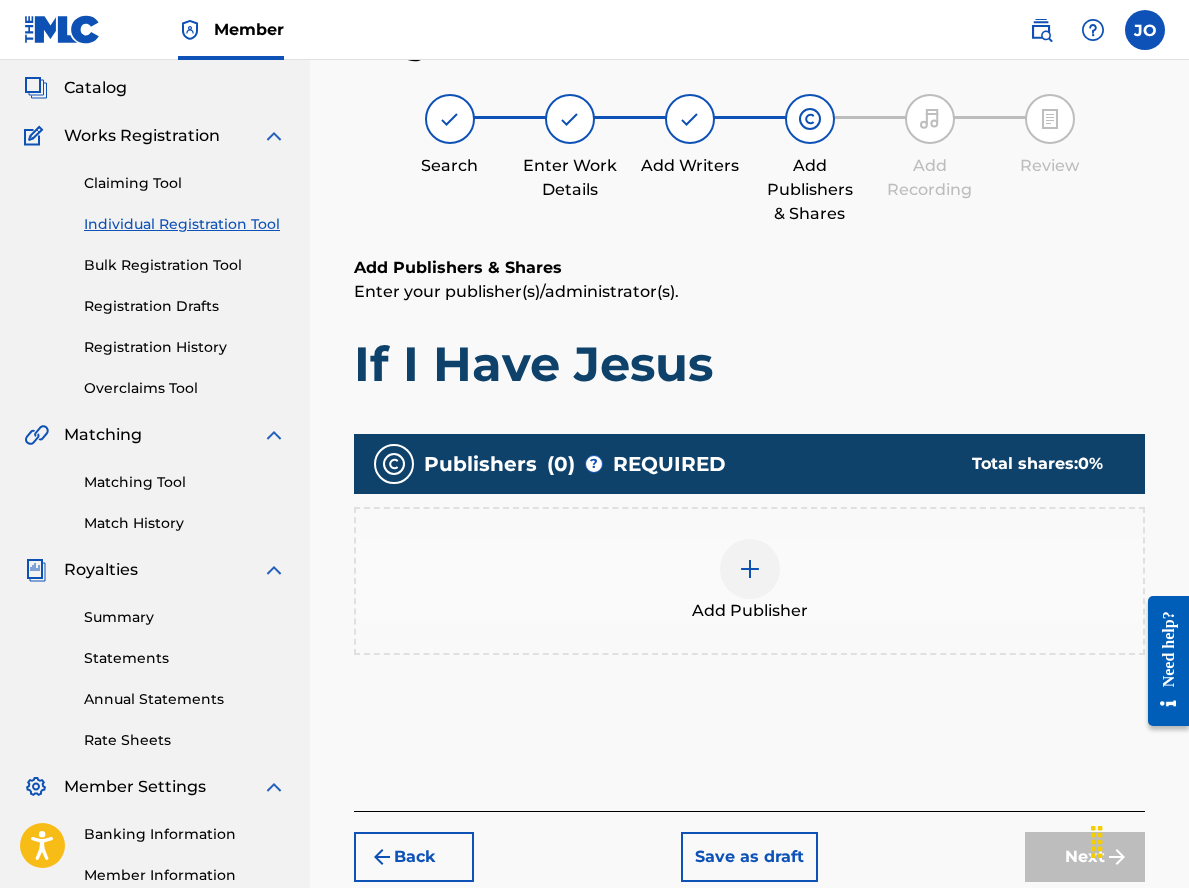 scroll, scrollTop: 90, scrollLeft: 0, axis: vertical 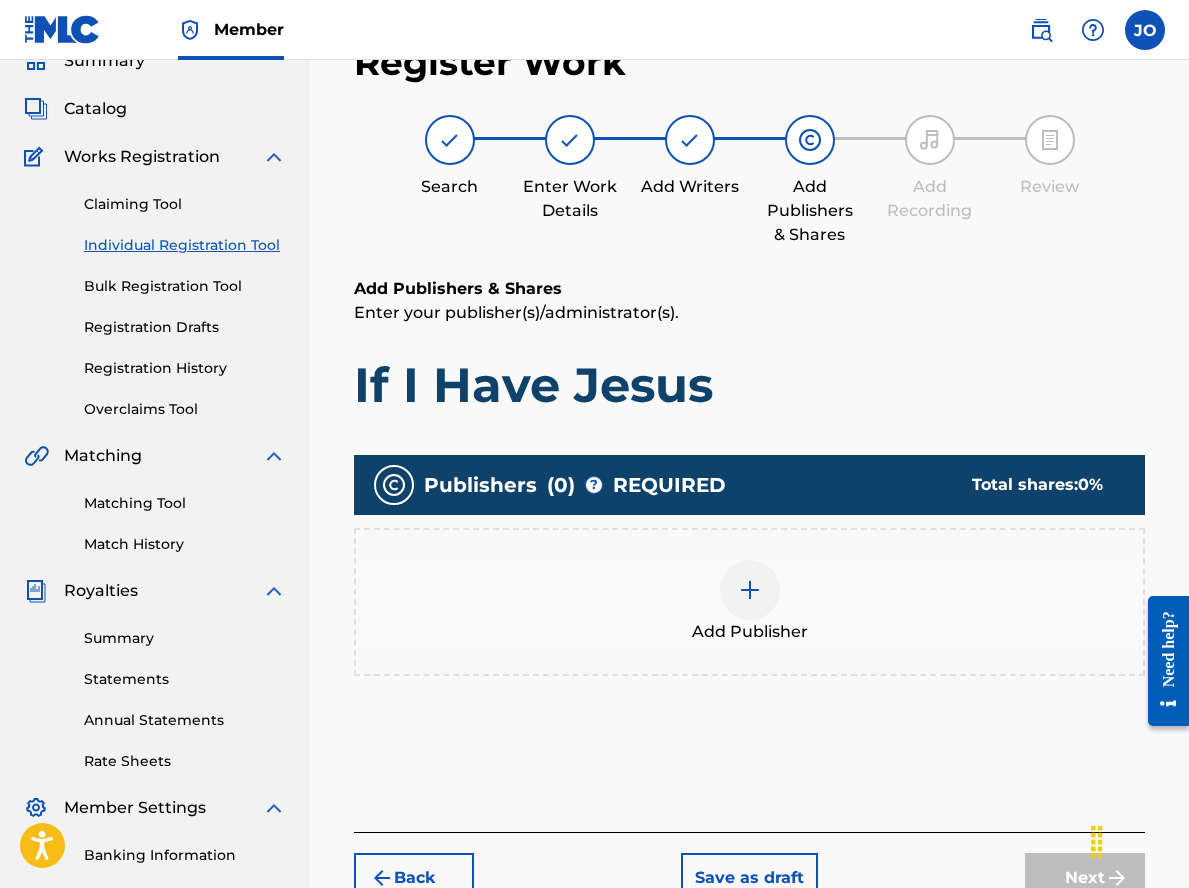 click at bounding box center [750, 590] 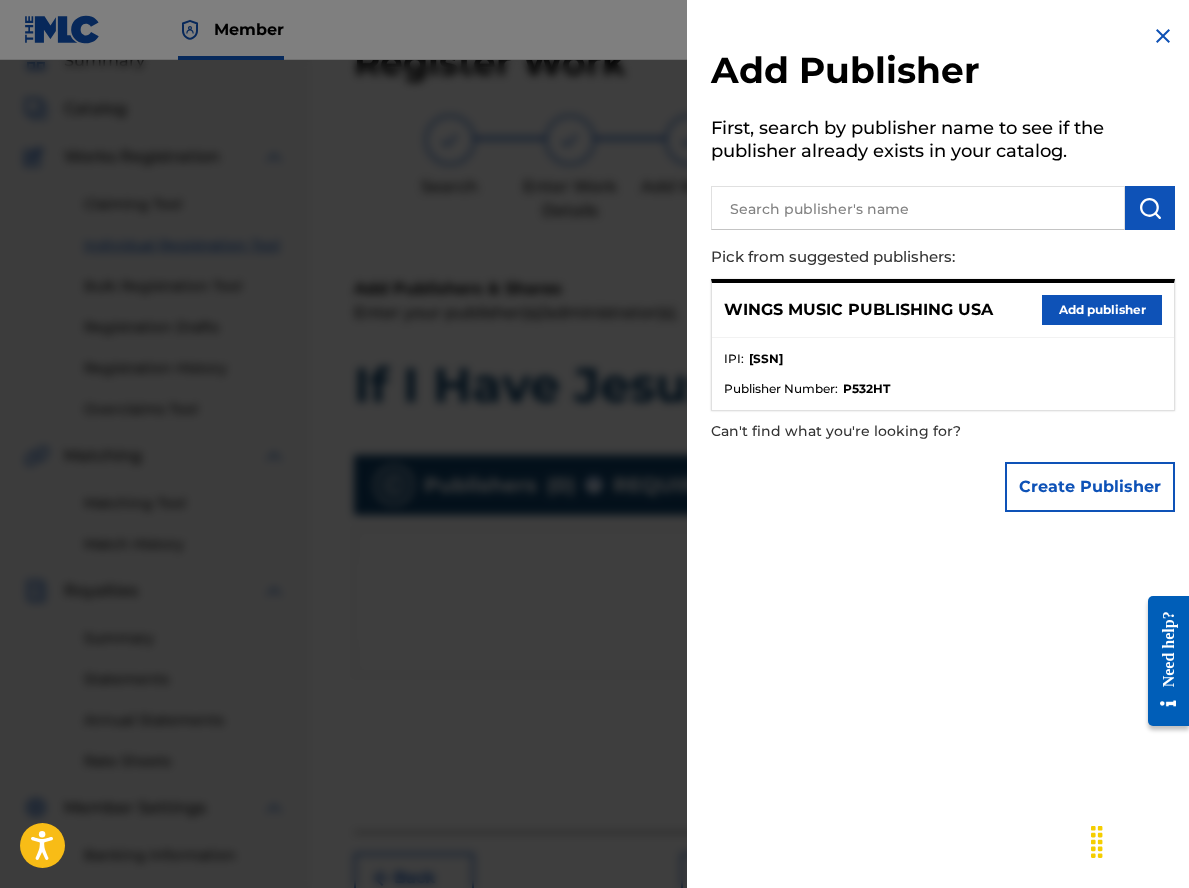 click on "Add publisher" at bounding box center [1102, 310] 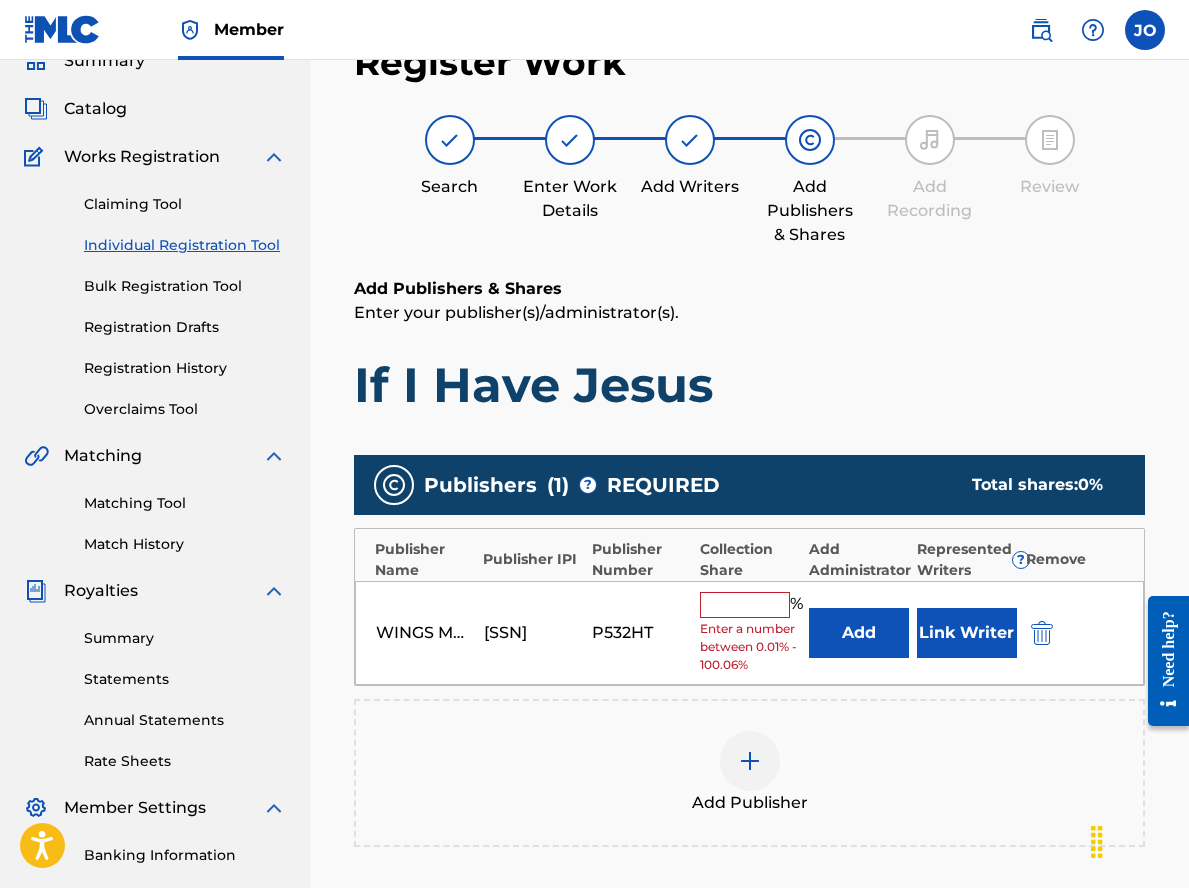 click at bounding box center (745, 605) 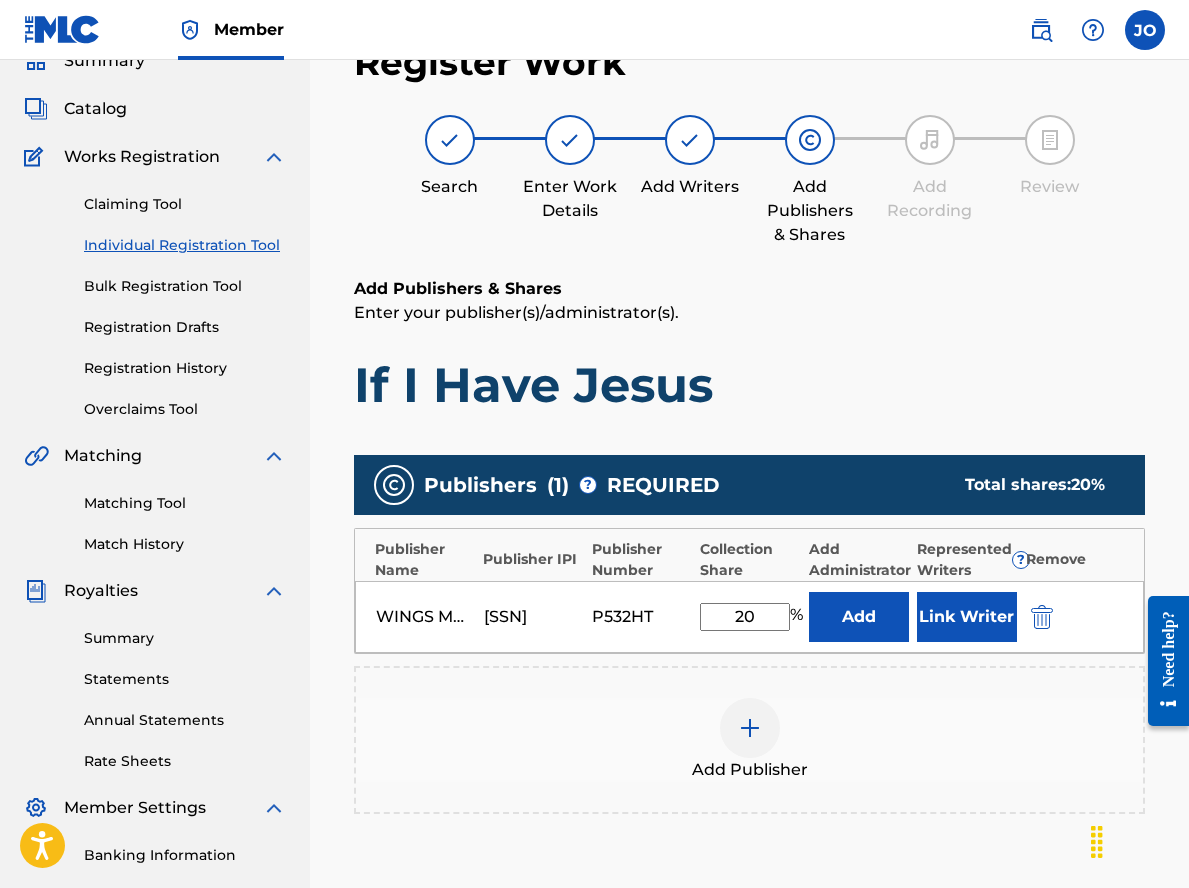 type on "20" 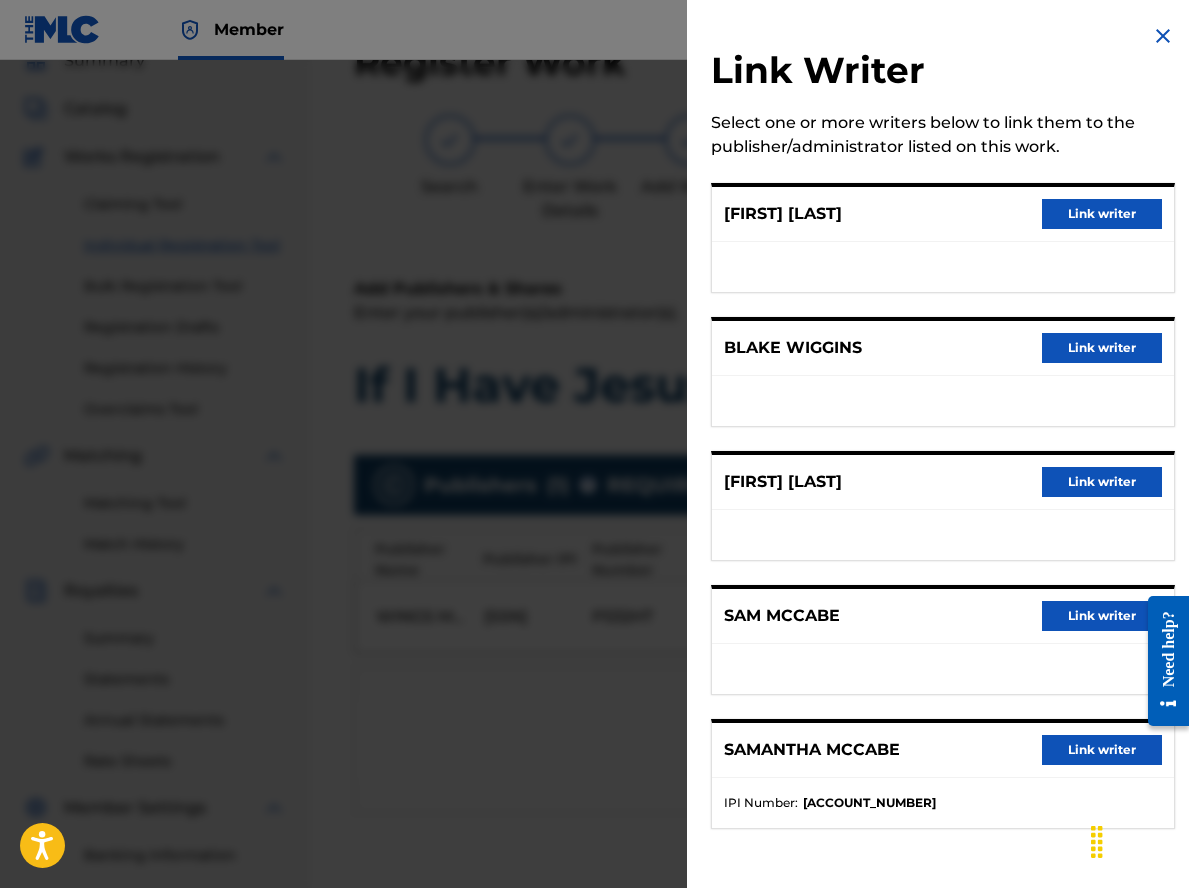 click on "Link writer" at bounding box center (1102, 750) 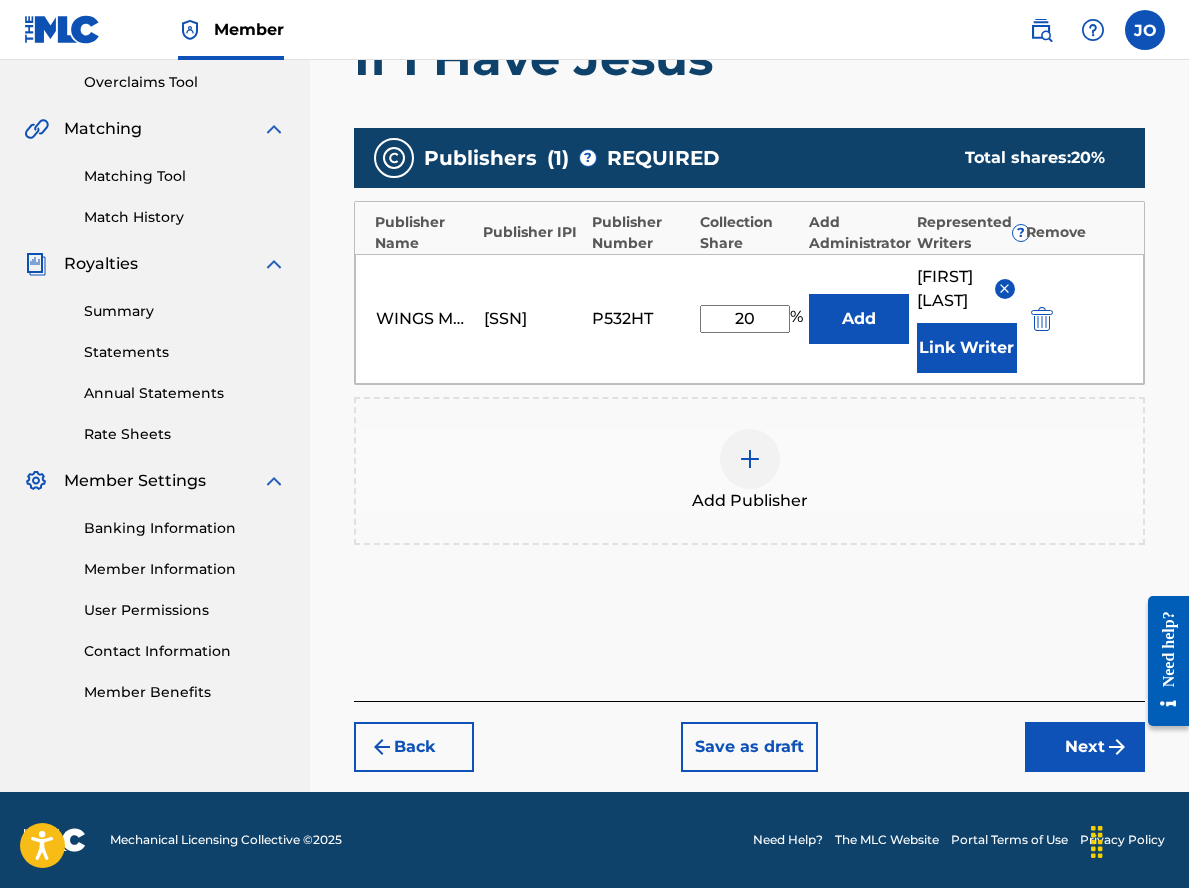click on "Next" at bounding box center (1085, 747) 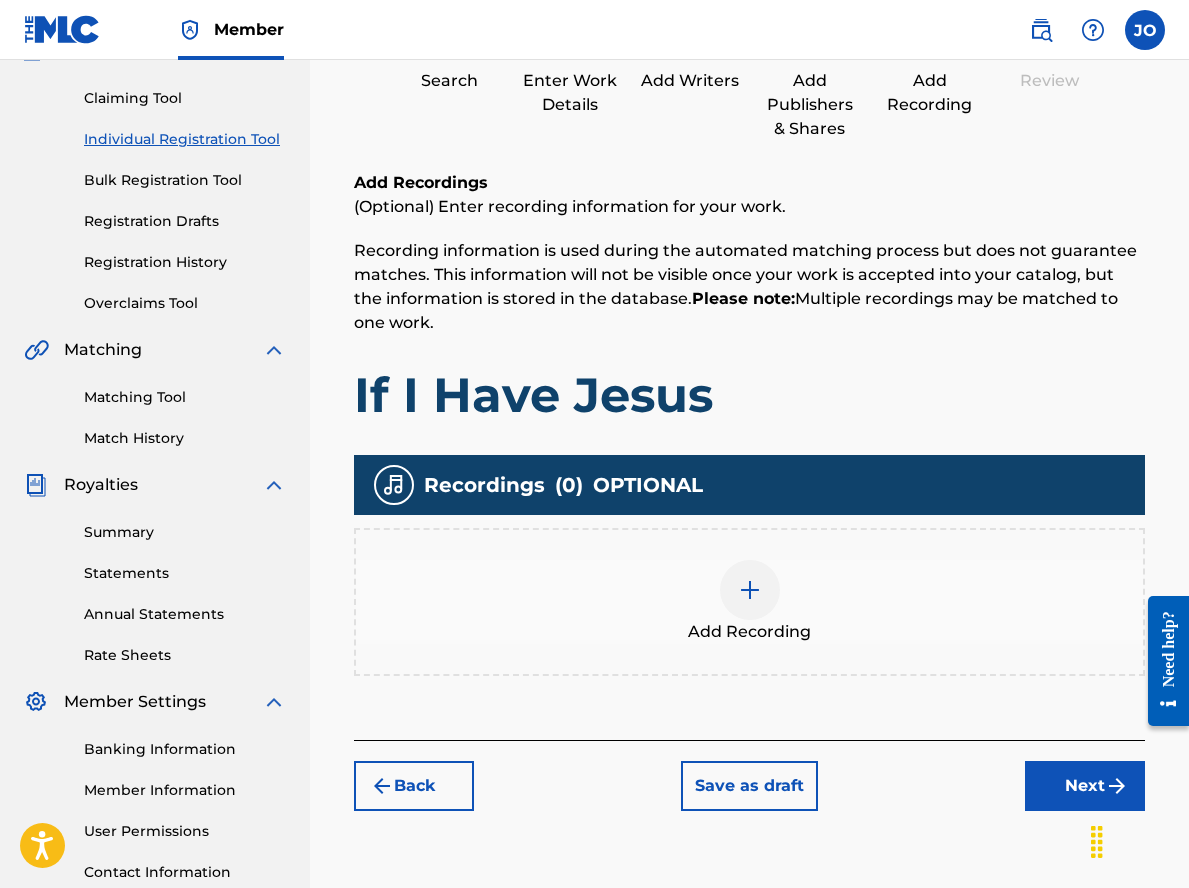 scroll, scrollTop: 90, scrollLeft: 0, axis: vertical 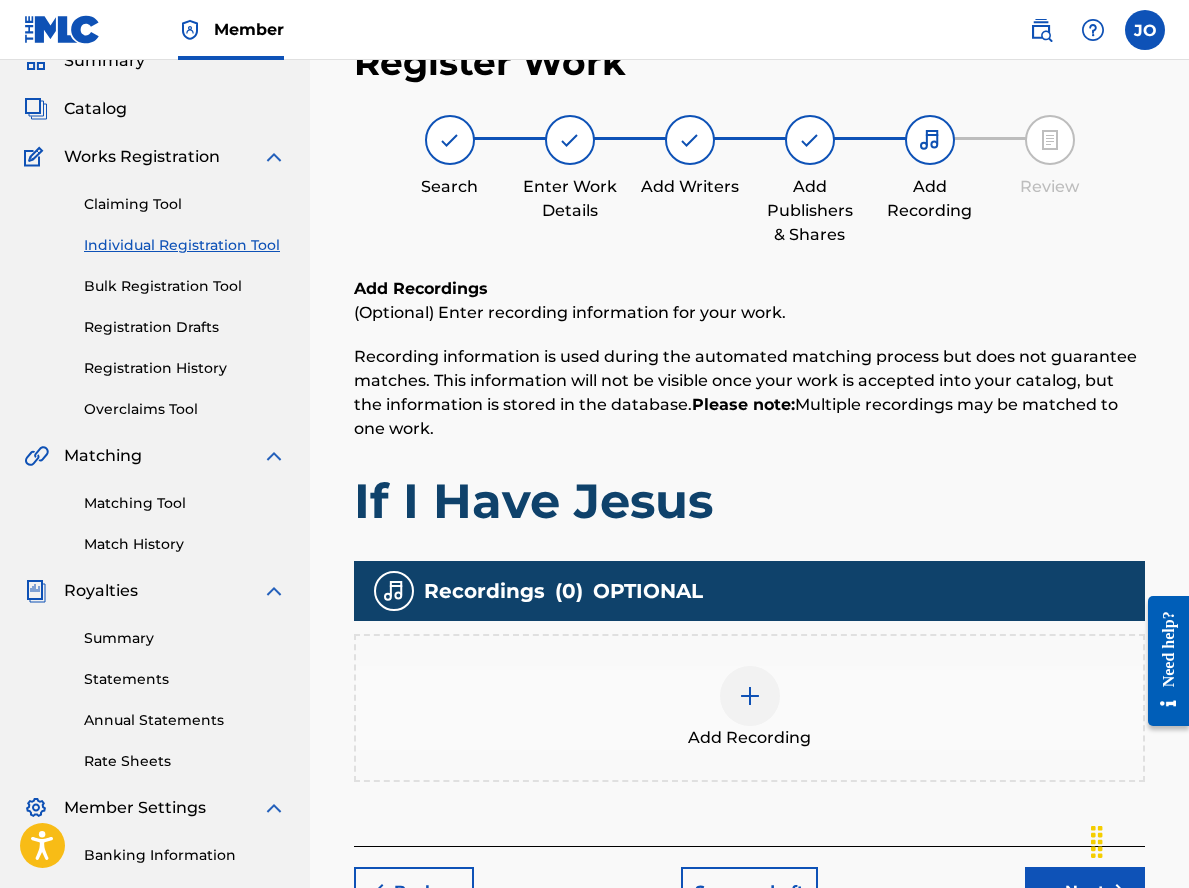 click at bounding box center (750, 696) 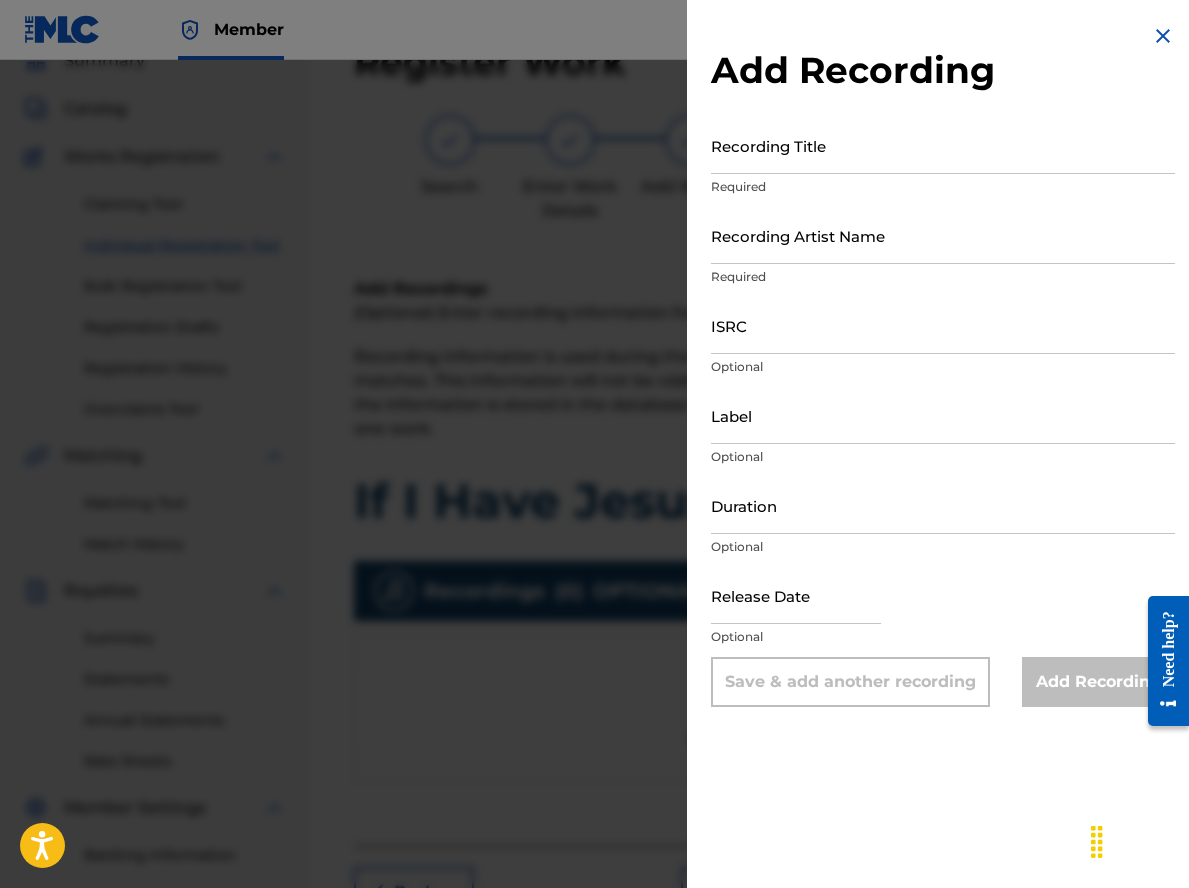 click on "ISRC" at bounding box center (943, 325) 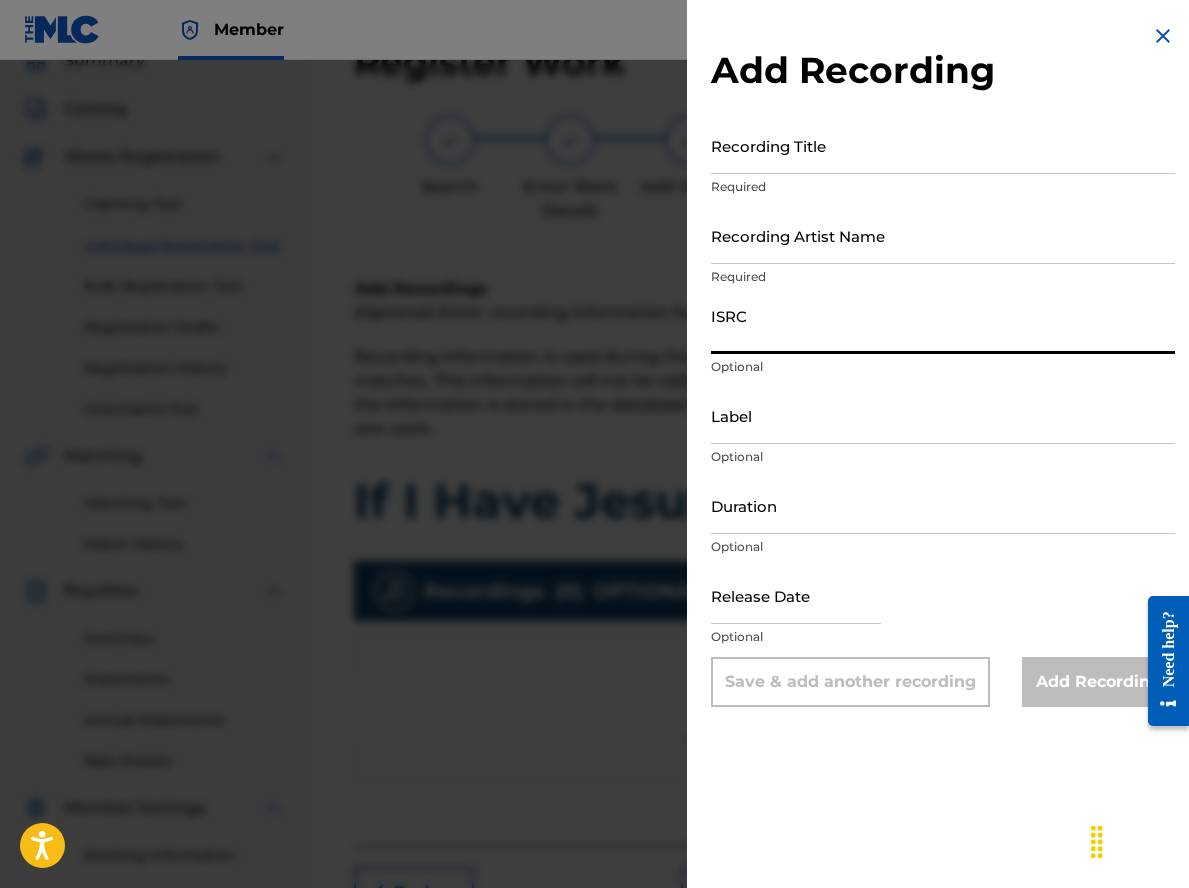 paste on "QMDA62489084" 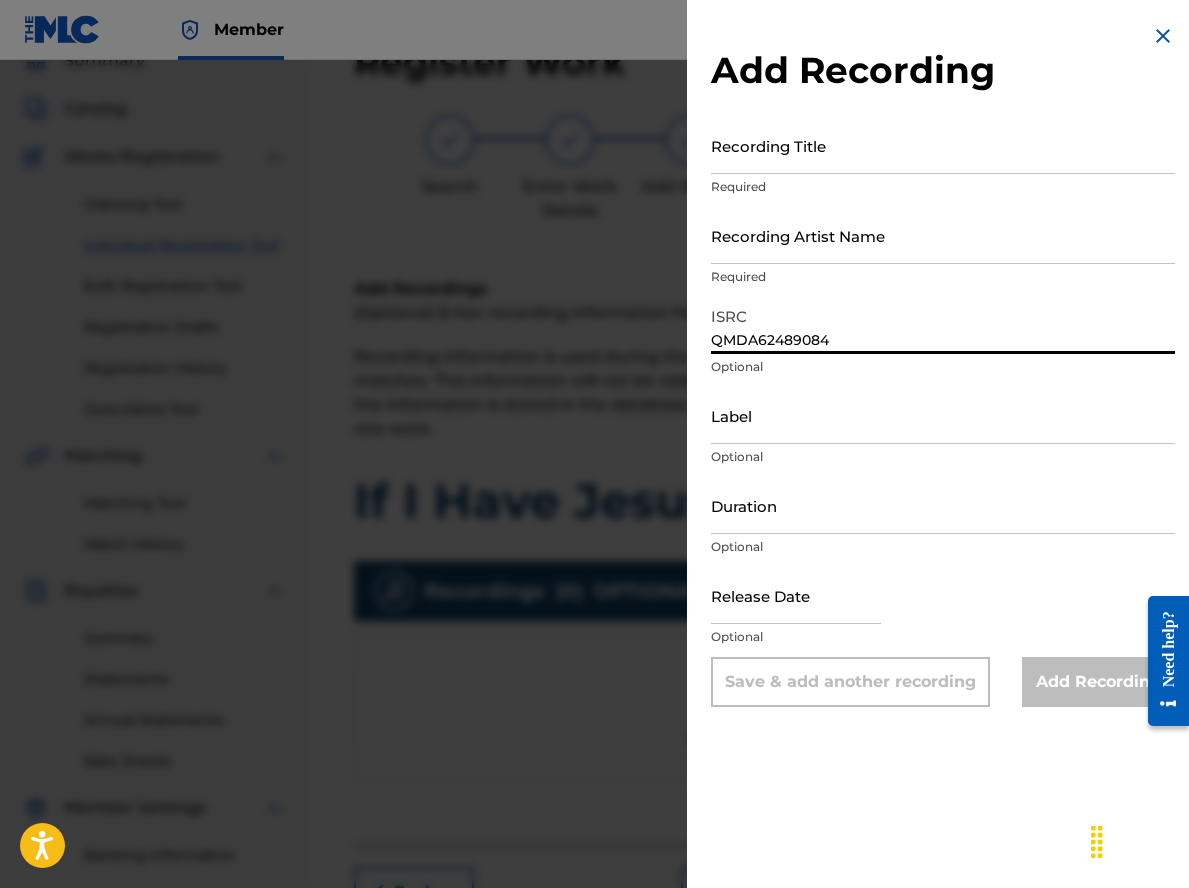 type on "QMDA62489084" 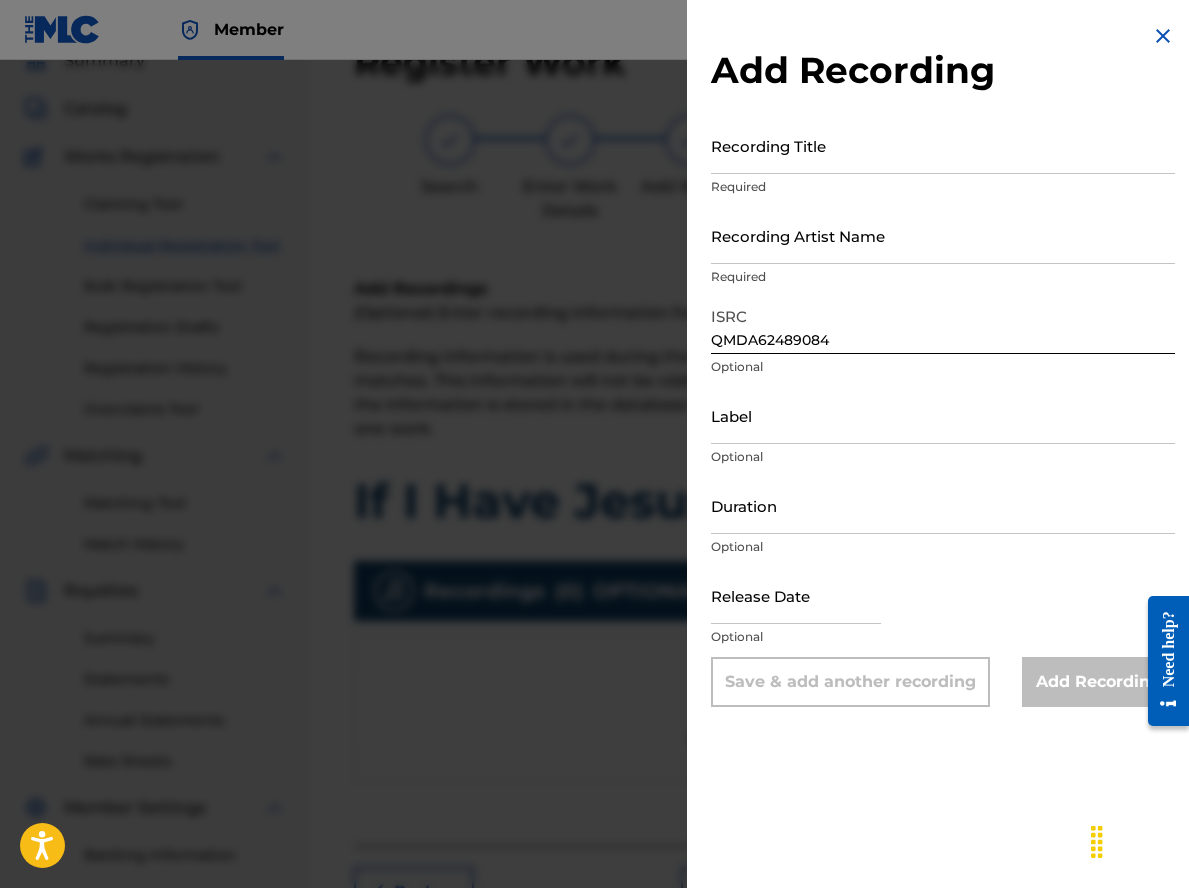 click on "Recording Title" at bounding box center (943, 145) 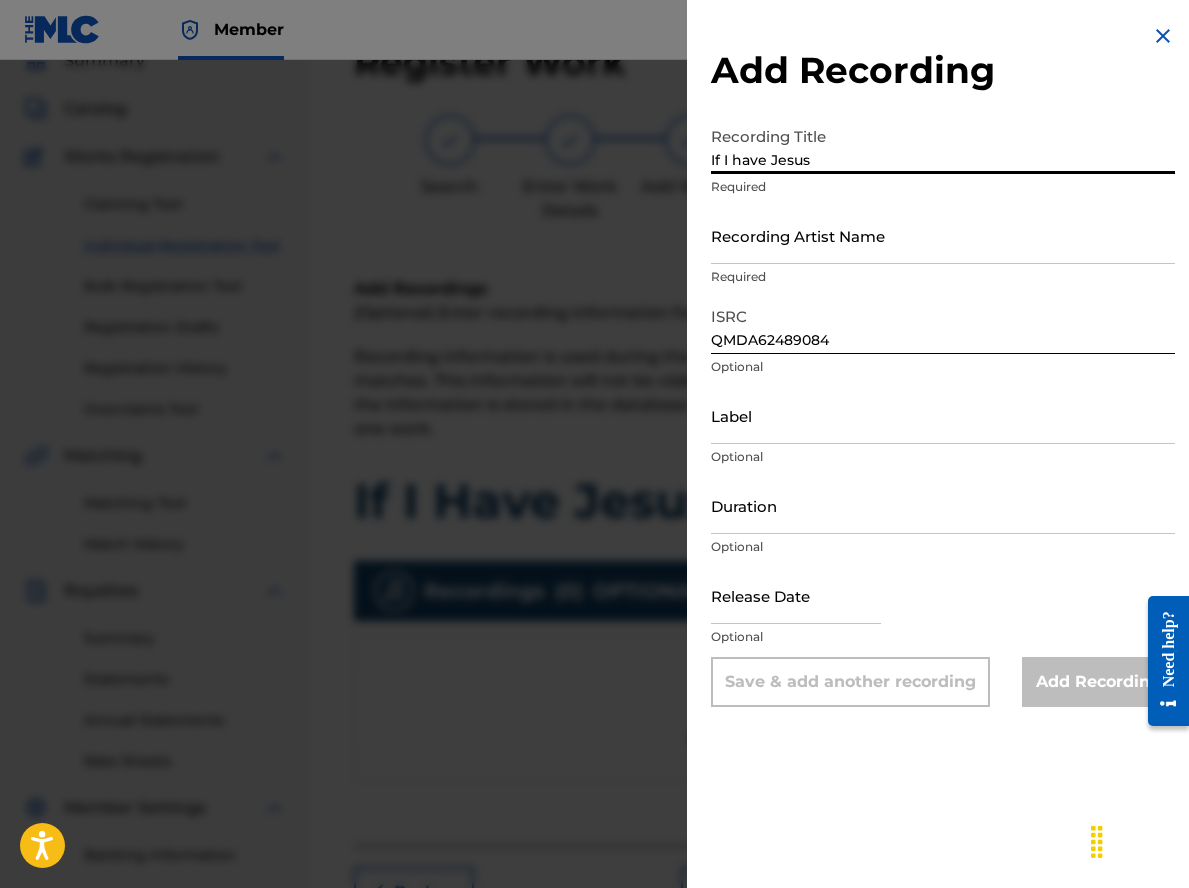 type on "If I have Jesus" 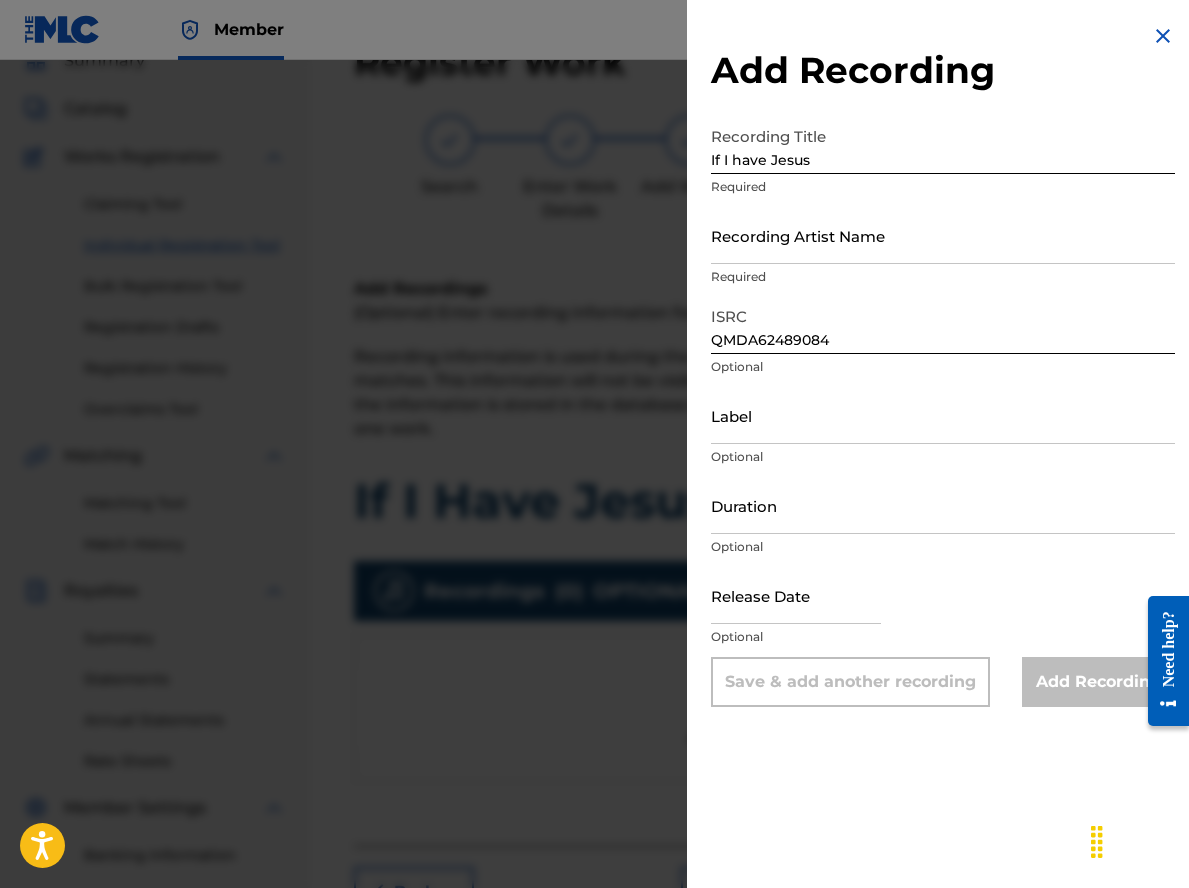 click on "Add Recording Recording Title If I have Jesus Required Recording Artist Name Required ISRC QMDA62489084 Optional Label Optional Duration Optional Release Date Optional Save & add another recording Add Recording" at bounding box center (943, 444) 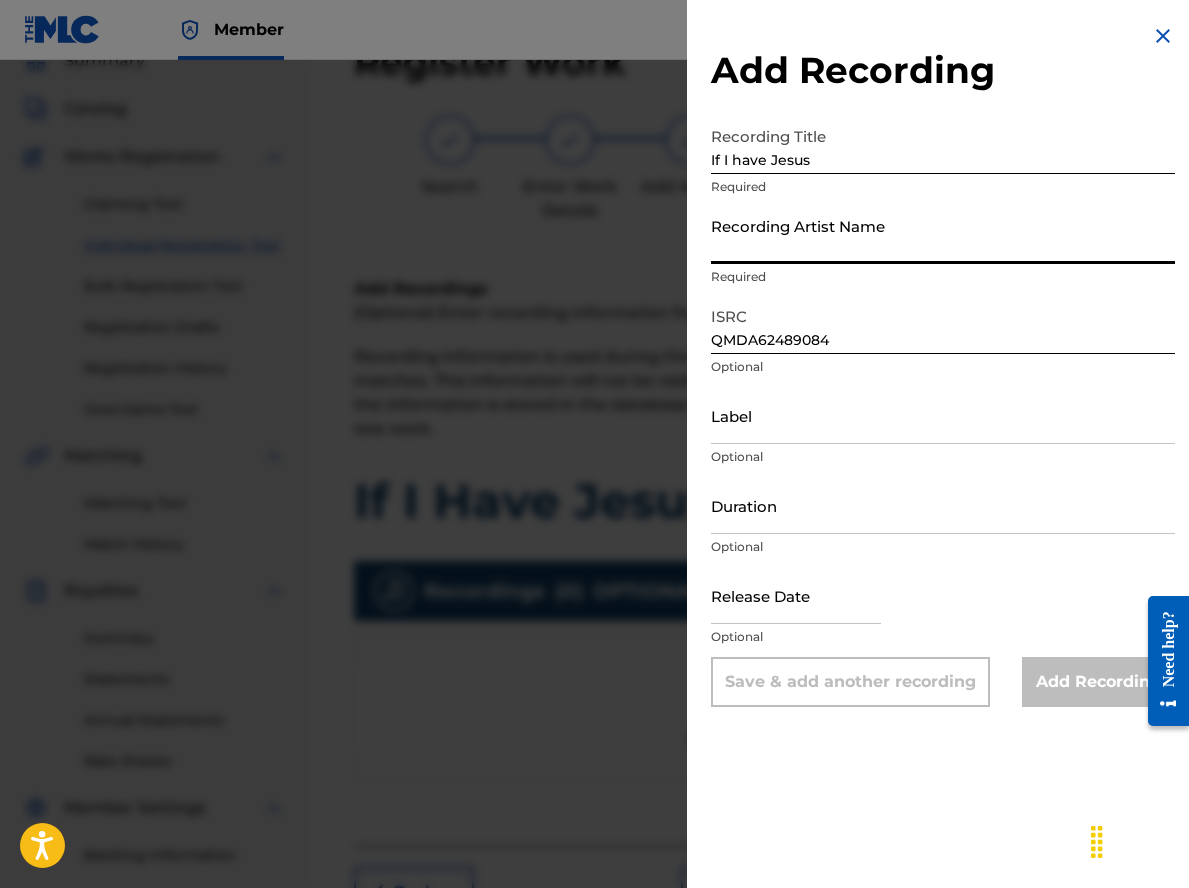 click on "Recording Artist Name" at bounding box center [943, 235] 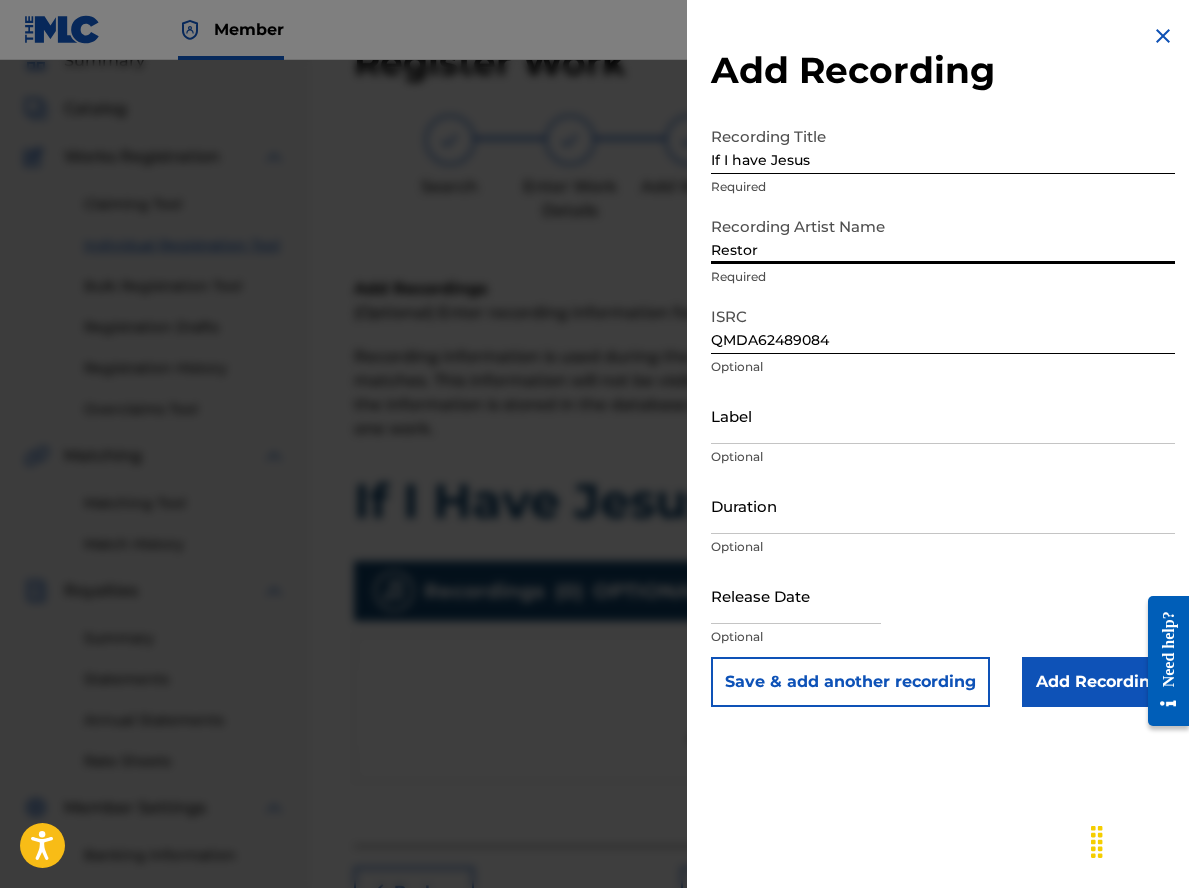 type on "Restoration Worship" 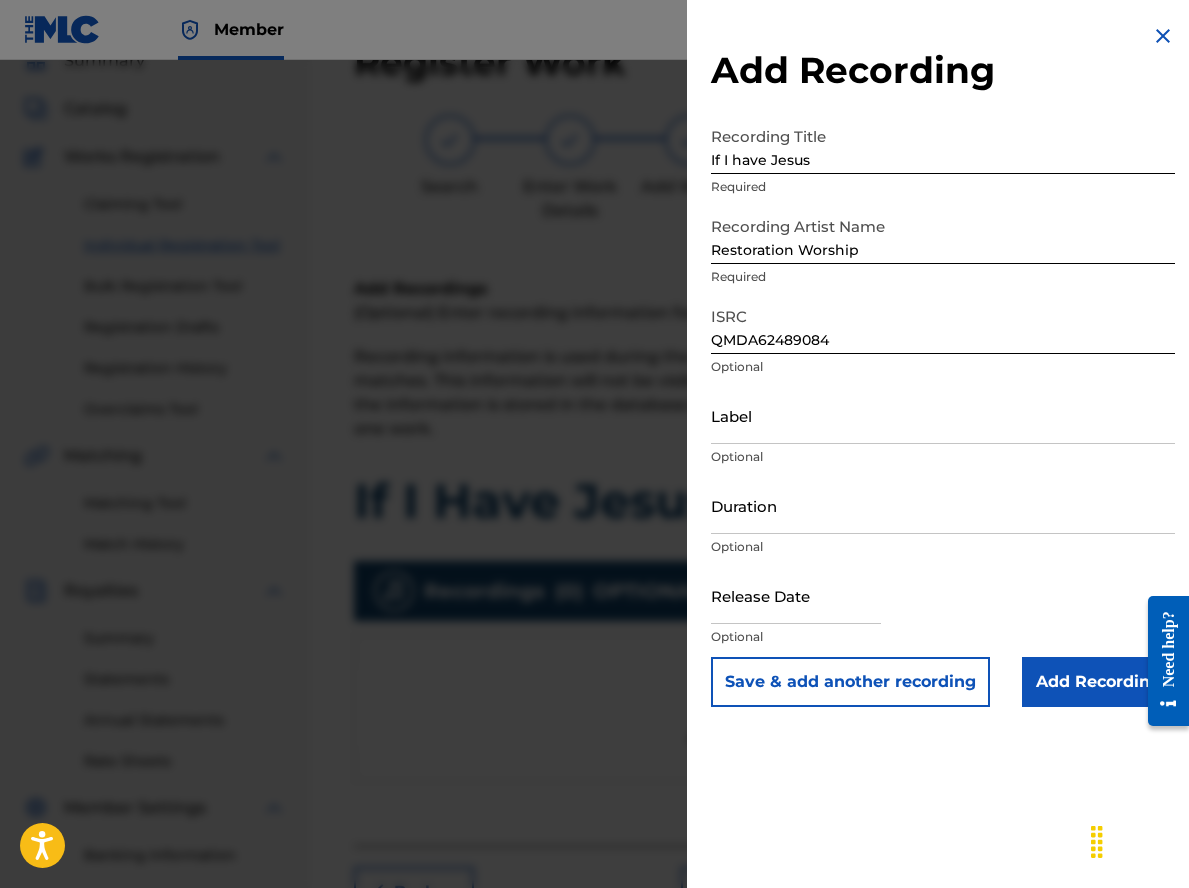 click at bounding box center (796, 595) 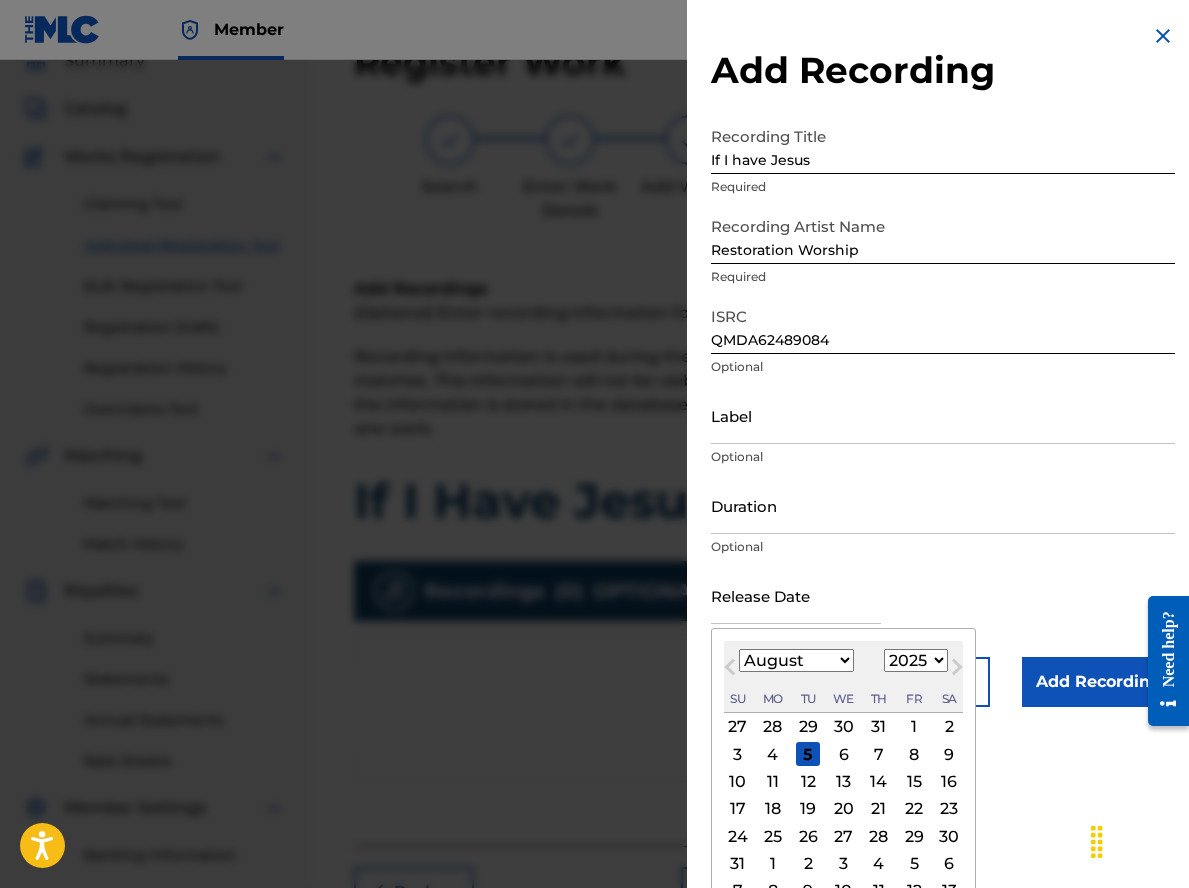 click on "Next Month" at bounding box center [957, 671] 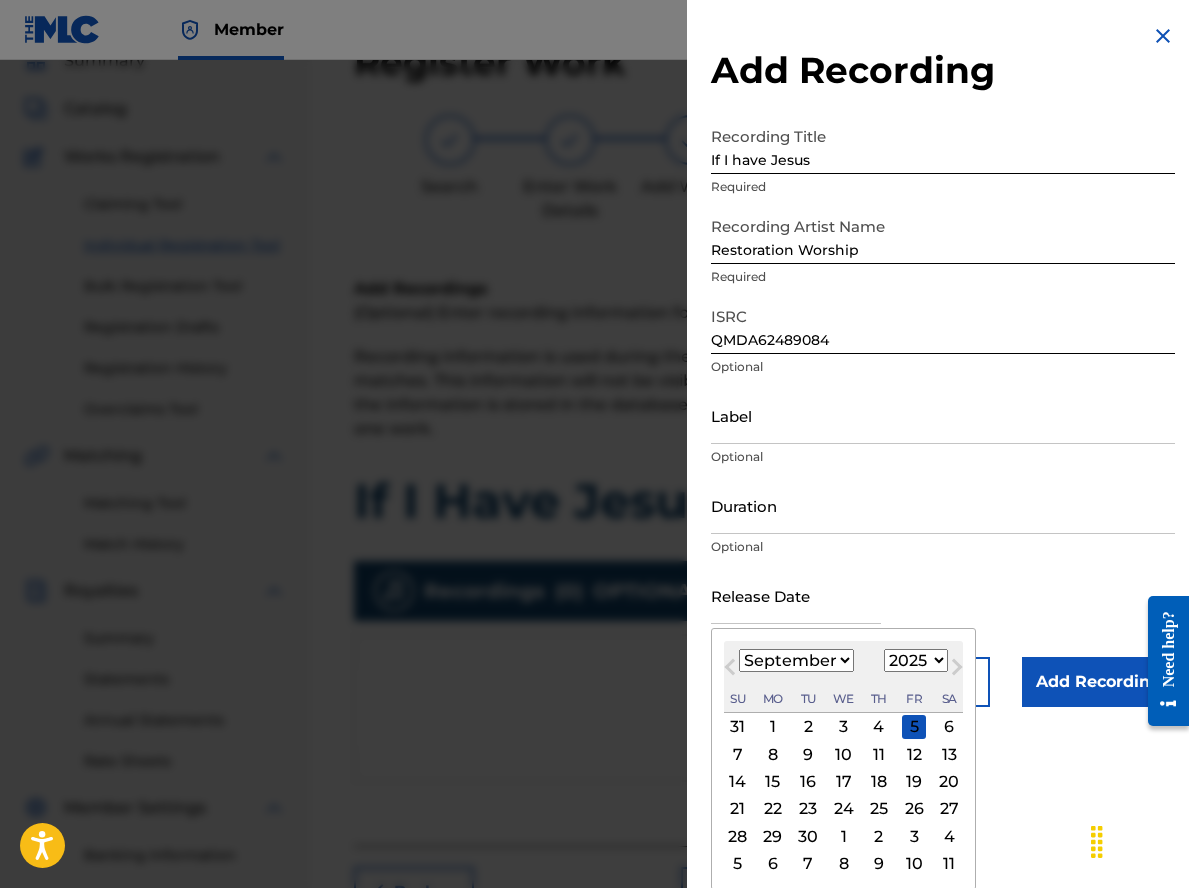 click on "1900 1901 1902 1903 1904 1905 1906 1907 1908 1909 1910 1911 1912 1913 1914 1915 1916 1917 1918 1919 1920 1921 1922 1923 1924 1925 1926 1927 1928 1929 1930 1931 1932 1933 1934 1935 1936 1937 1938 1939 1940 1941 1942 1943 1944 1945 1946 1947 1948 1949 1950 1951 1952 1953 1954 1955 1956 1957 1958 1959 1960 1961 1962 1963 1964 1965 1966 1967 1968 1969 1970 1971 1972 1973 1974 1975 1976 1977 1978 1979 1980 1981 1982 1983 1984 1985 1986 1987 1988 1989 1990 1991 1992 1993 1994 1995 1996 1997 1998 1999 2000 2001 2002 2003 2004 2005 2006 2007 2008 2009 2010 2011 2012 2013 2014 2015 2016 2017 2018 2019 2020 2021 2022 2023 2024 2025 2026 2027 2028 2029 2030 2031 2032 2033 2034 2035 2036 2037 2038 2039 2040 2041 2042 2043 2044 2045 2046 2047 2048 2049 2050 2051 2052 2053 2054 2055 2056 2057 2058 2059 2060 2061 2062 2063 2064 2065 2066 2067 2068 2069 2070 2071 2072 2073 2074 2075 2076 2077 2078 2079 2080 2081 2082 2083 2084 2085 2086 2087 2088 2089 2090 2091 2092 2093 2094 2095 2096 2097 2098 2099 2100" at bounding box center [916, 660] 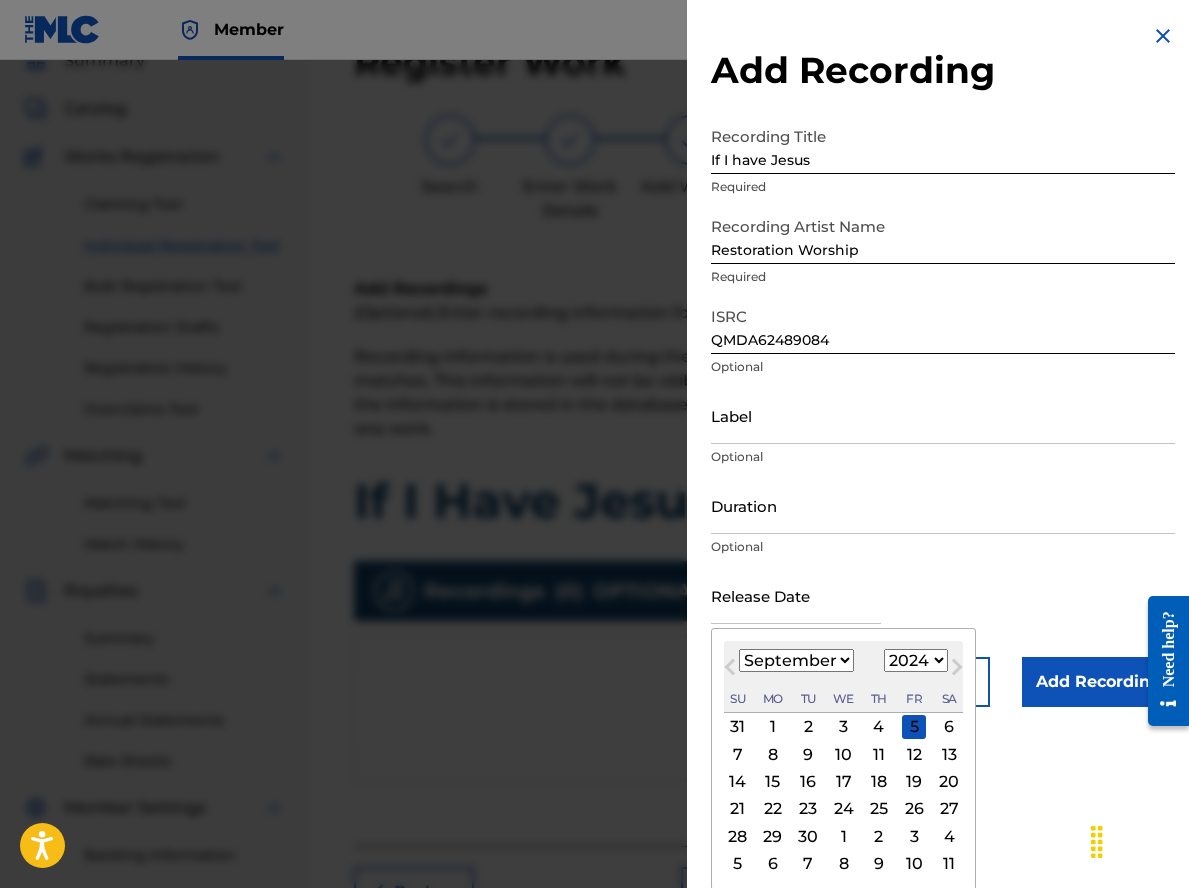 click on "1900 1901 1902 1903 1904 1905 1906 1907 1908 1909 1910 1911 1912 1913 1914 1915 1916 1917 1918 1919 1920 1921 1922 1923 1924 1925 1926 1927 1928 1929 1930 1931 1932 1933 1934 1935 1936 1937 1938 1939 1940 1941 1942 1943 1944 1945 1946 1947 1948 1949 1950 1951 1952 1953 1954 1955 1956 1957 1958 1959 1960 1961 1962 1963 1964 1965 1966 1967 1968 1969 1970 1971 1972 1973 1974 1975 1976 1977 1978 1979 1980 1981 1982 1983 1984 1985 1986 1987 1988 1989 1990 1991 1992 1993 1994 1995 1996 1997 1998 1999 2000 2001 2002 2003 2004 2005 2006 2007 2008 2009 2010 2011 2012 2013 2014 2015 2016 2017 2018 2019 2020 2021 2022 2023 2024 2025 2026 2027 2028 2029 2030 2031 2032 2033 2034 2035 2036 2037 2038 2039 2040 2041 2042 2043 2044 2045 2046 2047 2048 2049 2050 2051 2052 2053 2054 2055 2056 2057 2058 2059 2060 2061 2062 2063 2064 2065 2066 2067 2068 2069 2070 2071 2072 2073 2074 2075 2076 2077 2078 2079 2080 2081 2082 2083 2084 2085 2086 2087 2088 2089 2090 2091 2092 2093 2094 2095 2096 2097 2098 2099 2100" at bounding box center [916, 660] 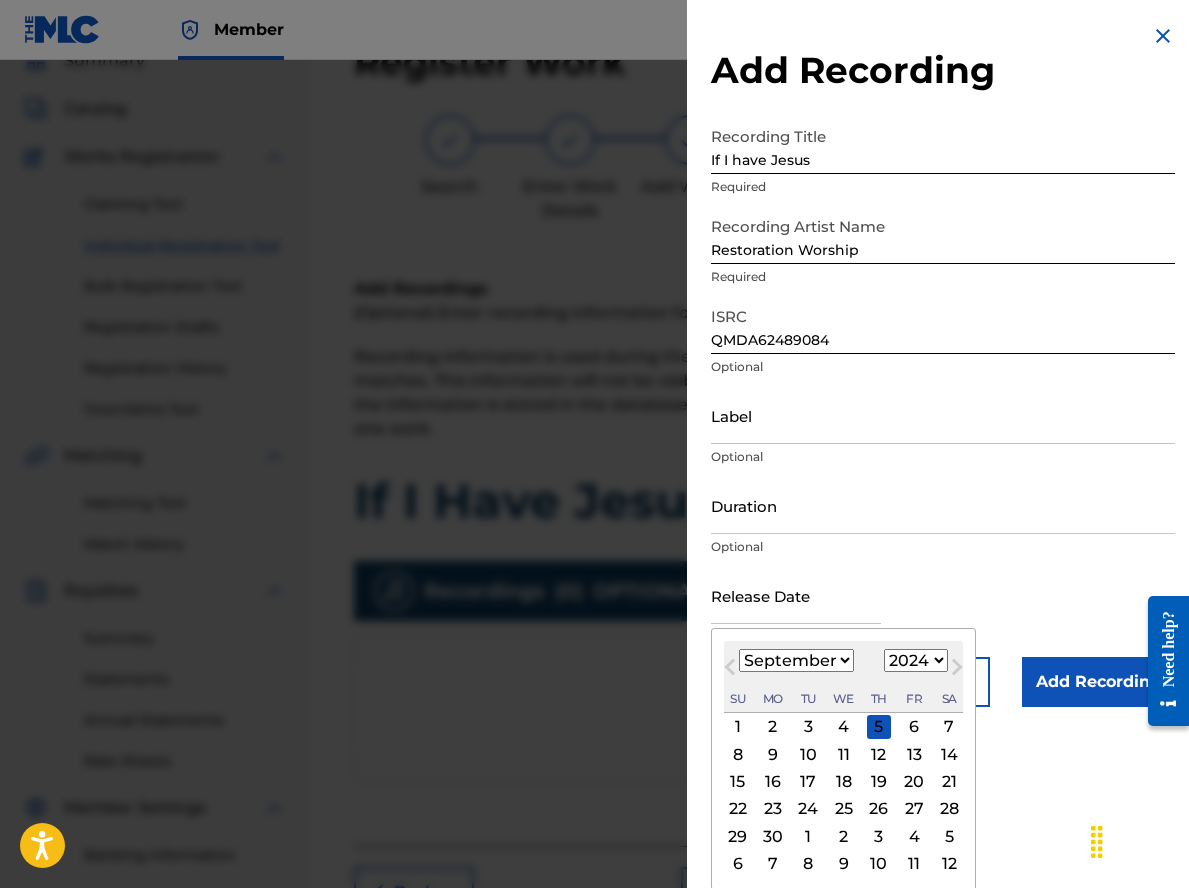 click on "January February March April May June July August September October November December" at bounding box center [796, 660] 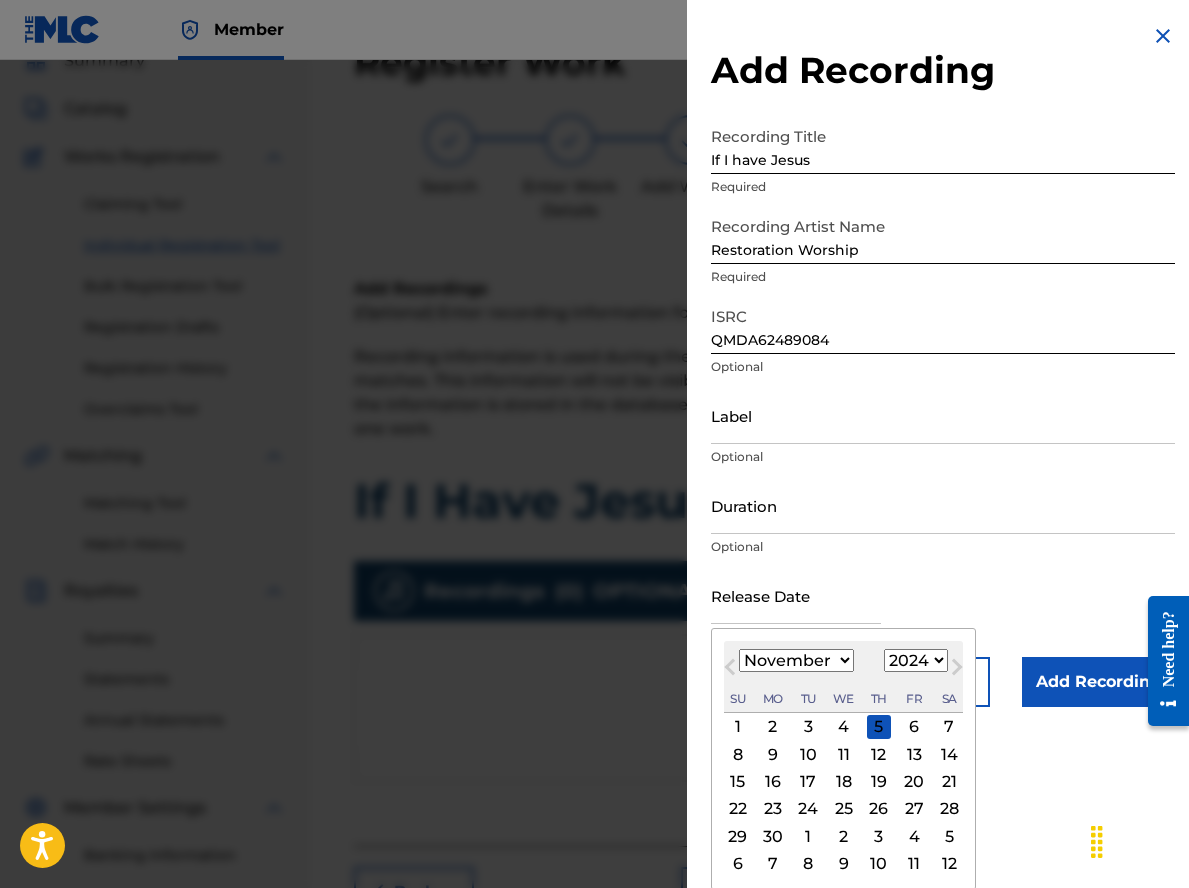 click on "January February March April May June July August September October November December" at bounding box center [796, 660] 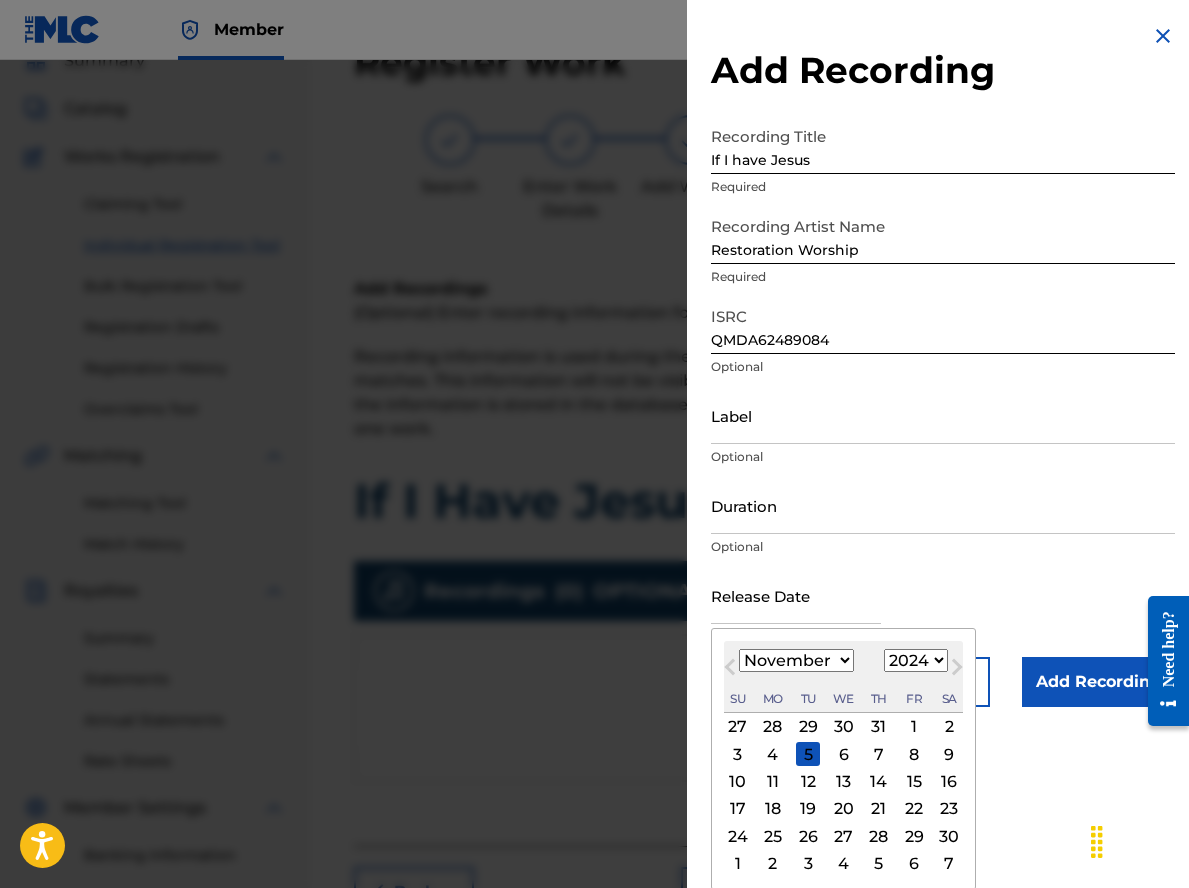 click on "22" at bounding box center [914, 809] 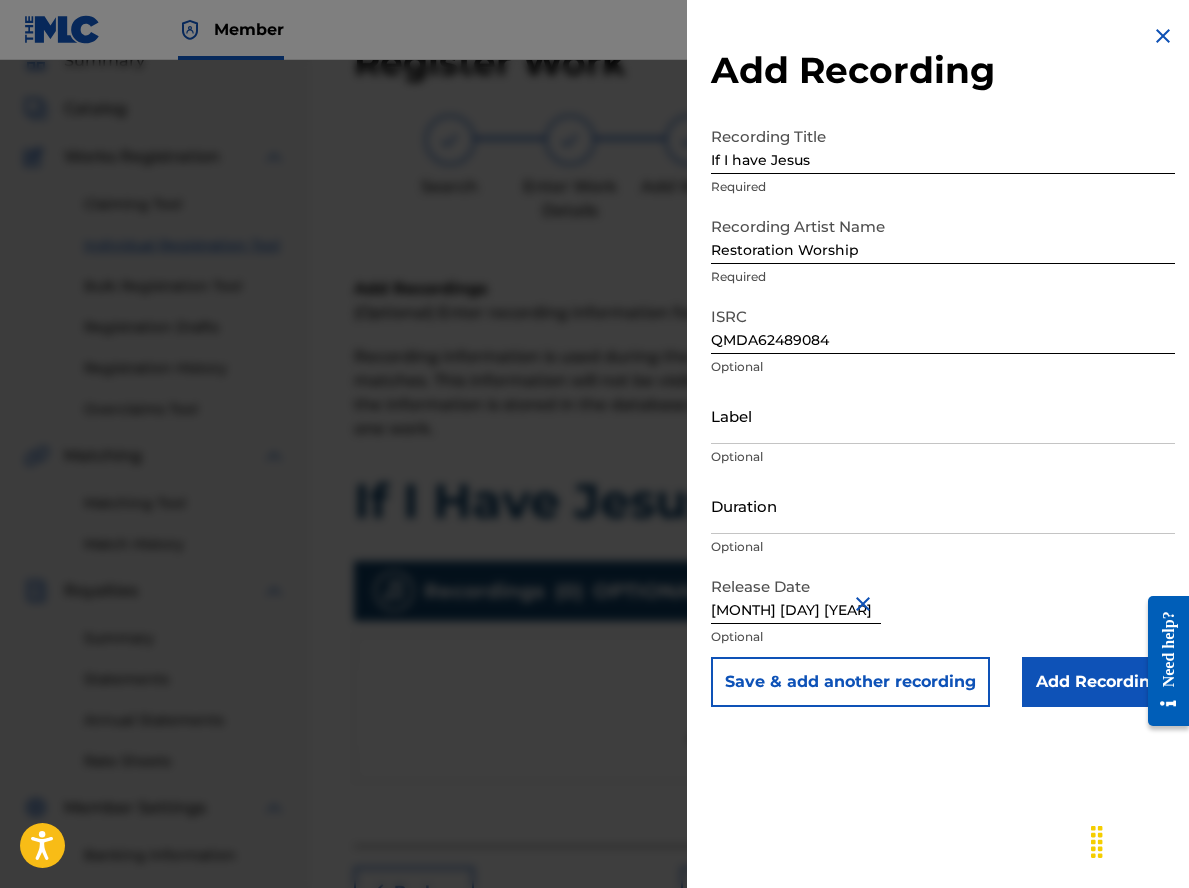 click on "Label" at bounding box center (943, 415) 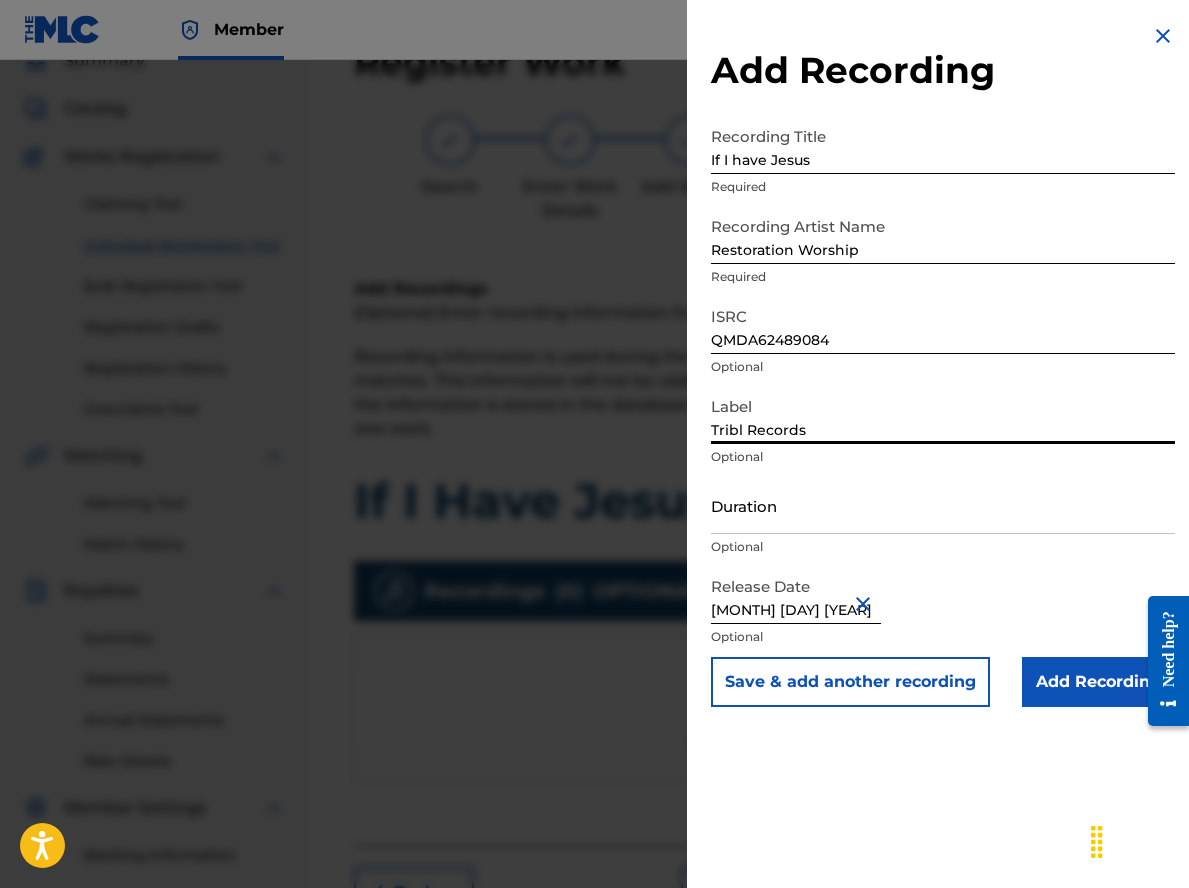 type on "Tribl Records" 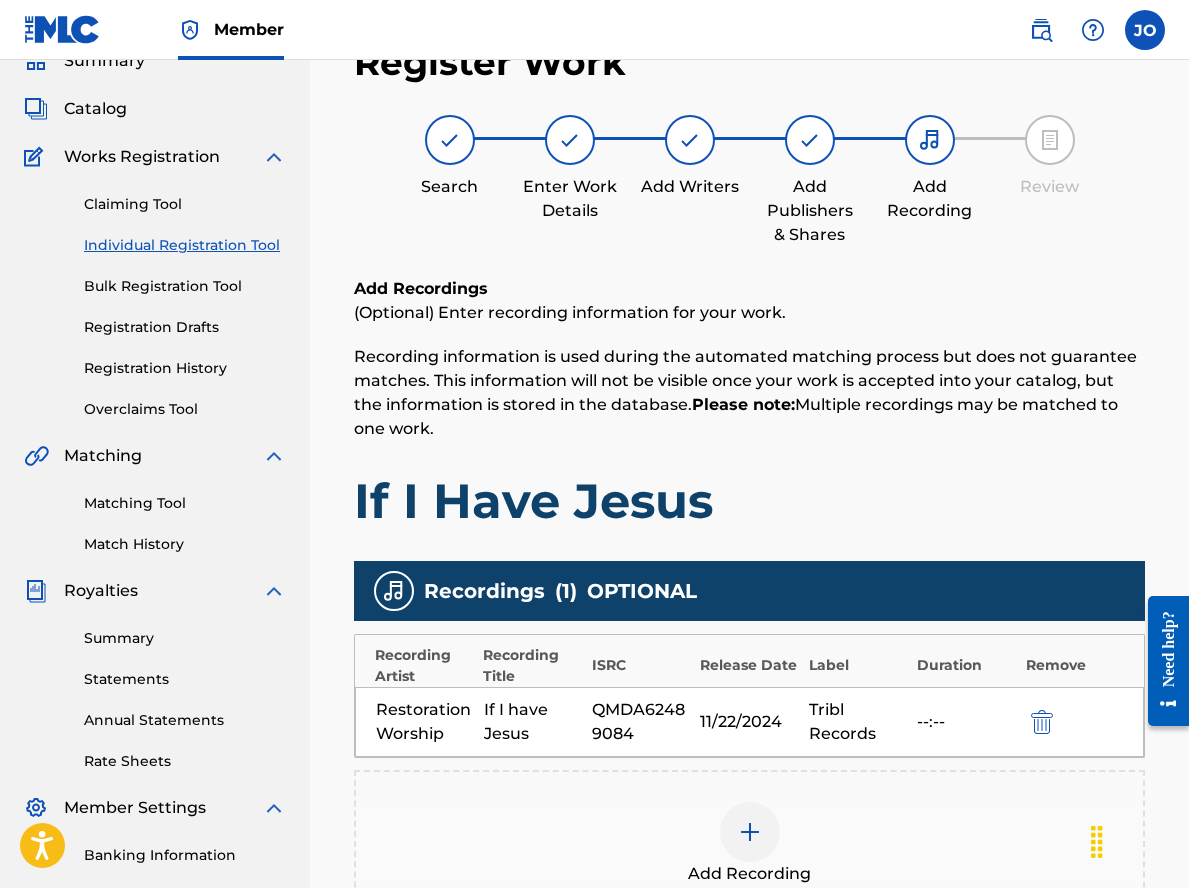 scroll, scrollTop: 371, scrollLeft: 0, axis: vertical 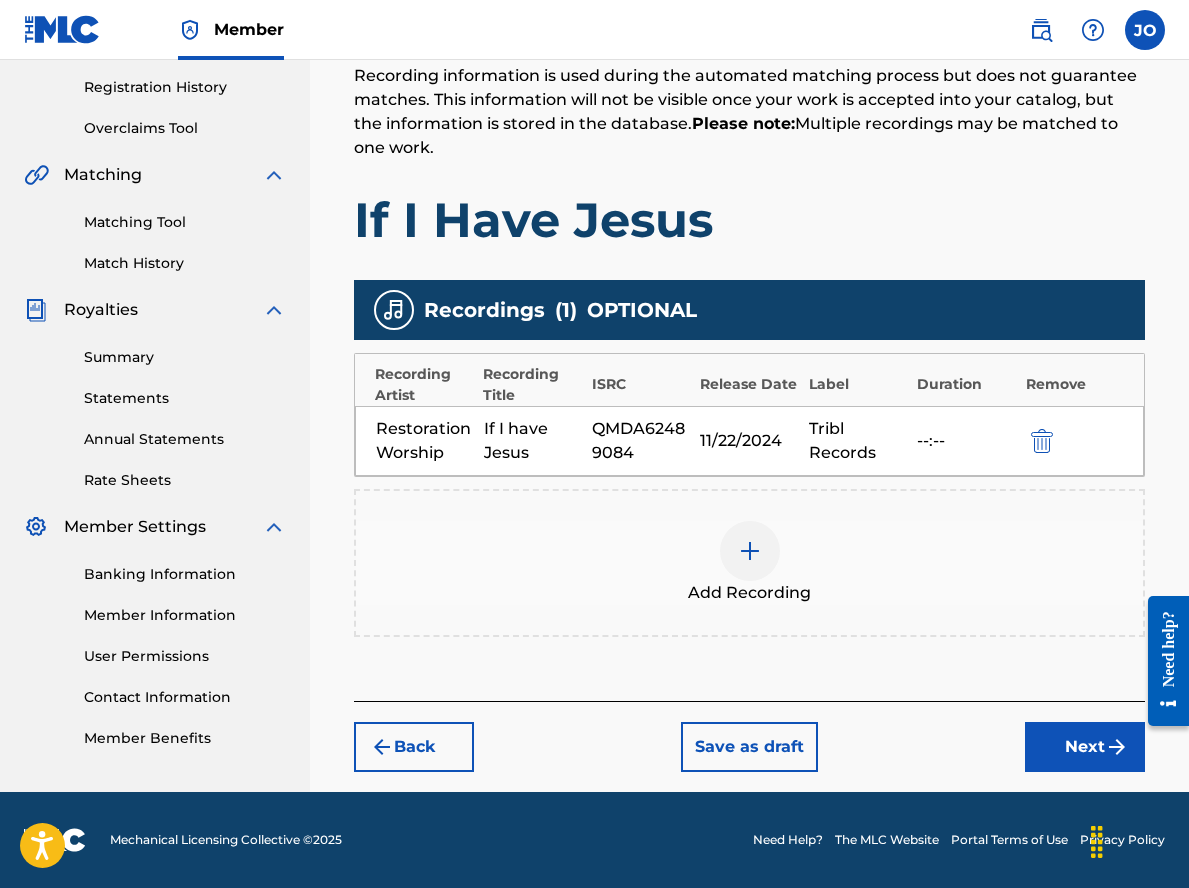 click on "Next" at bounding box center (1085, 747) 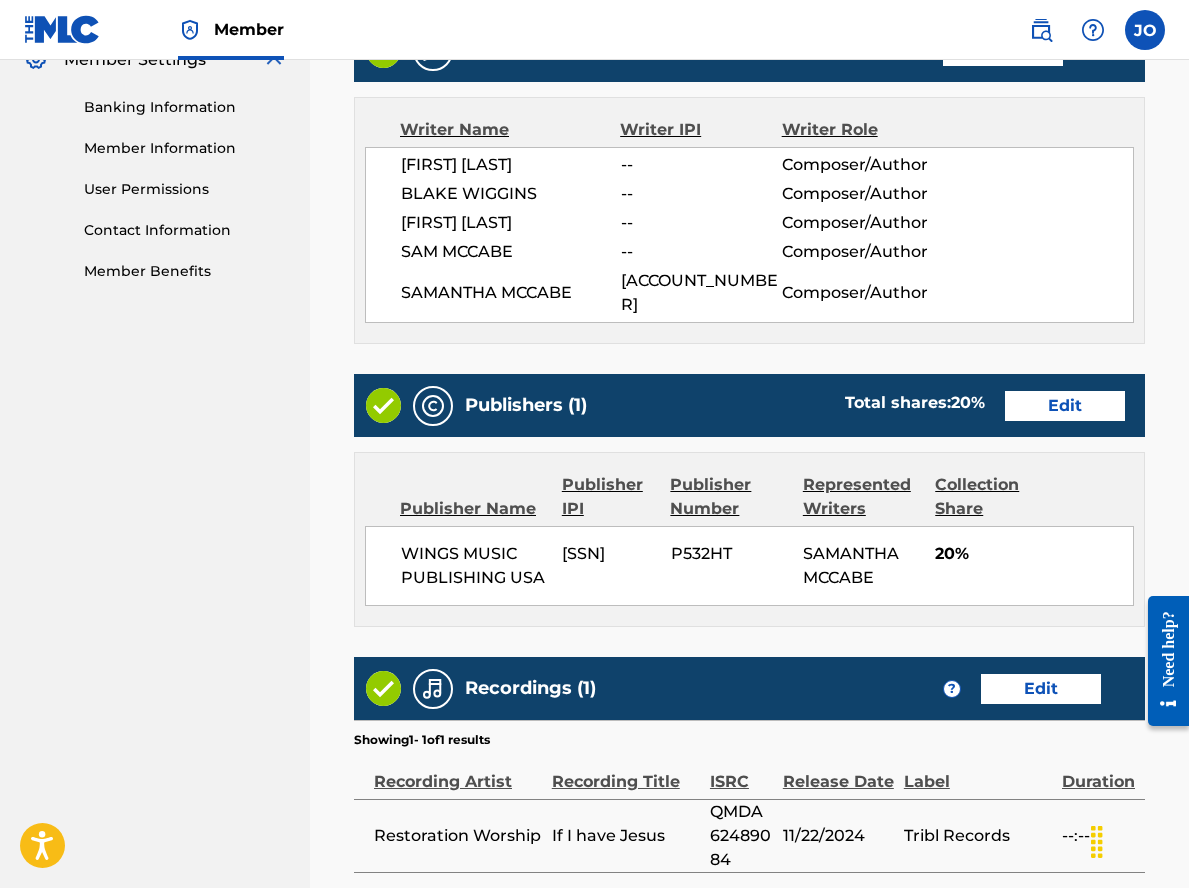 scroll, scrollTop: 1016, scrollLeft: 0, axis: vertical 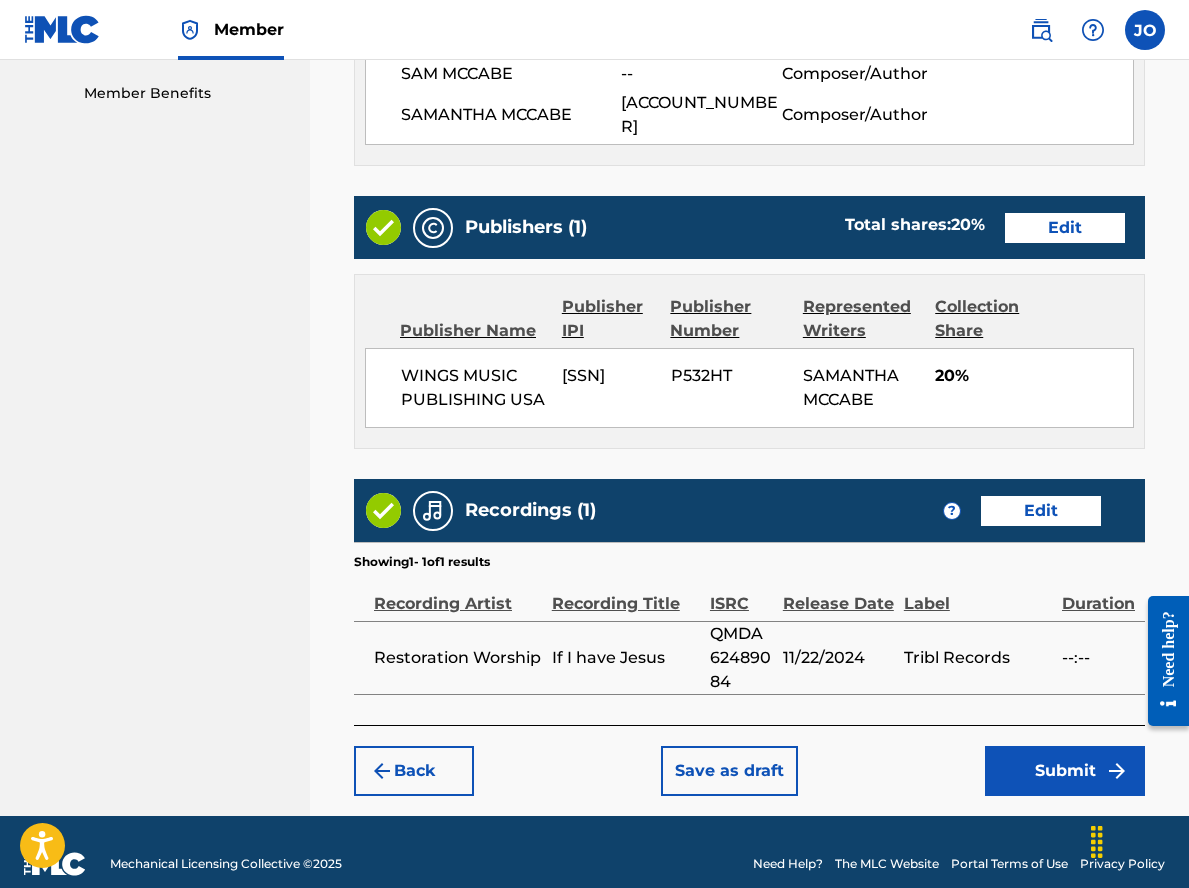 click on "Submit" at bounding box center (1065, 771) 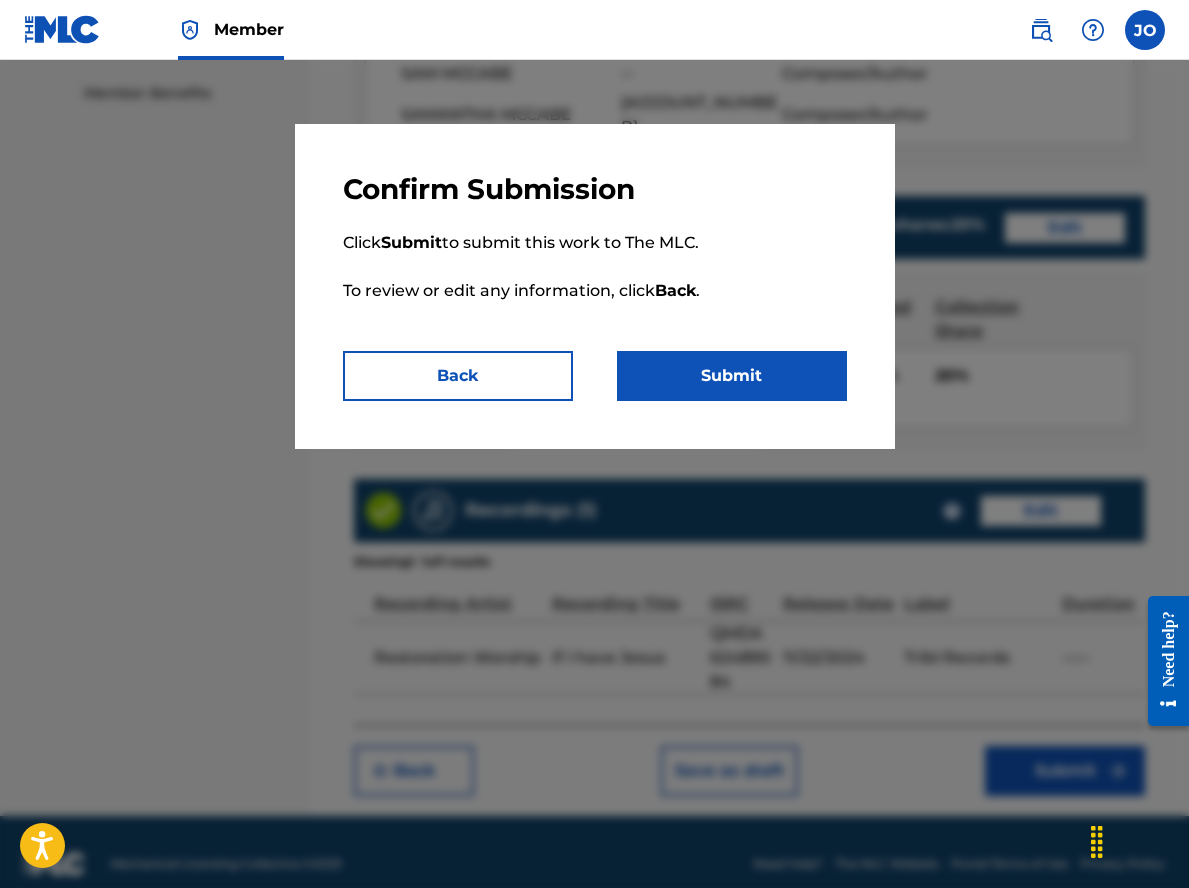 click on "Submit" at bounding box center [732, 376] 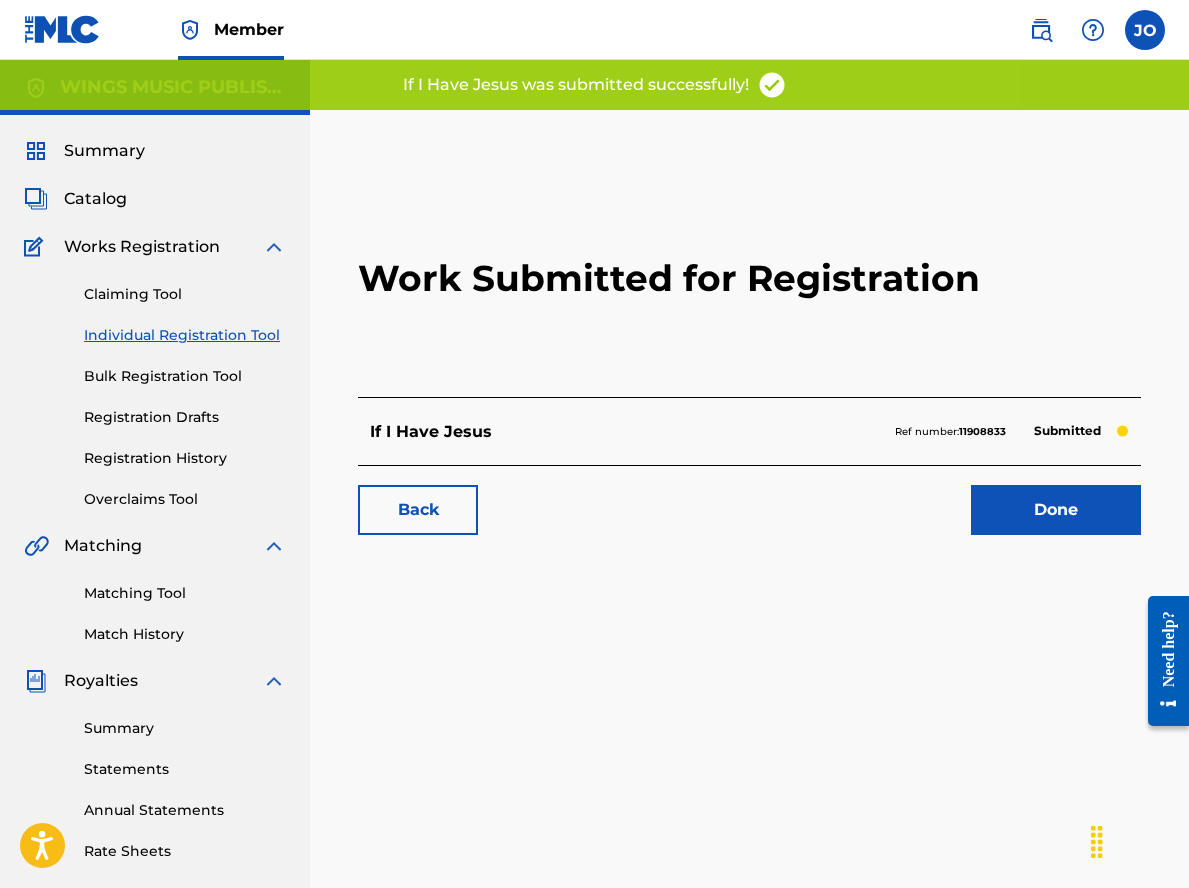 click on "Done" at bounding box center [1056, 510] 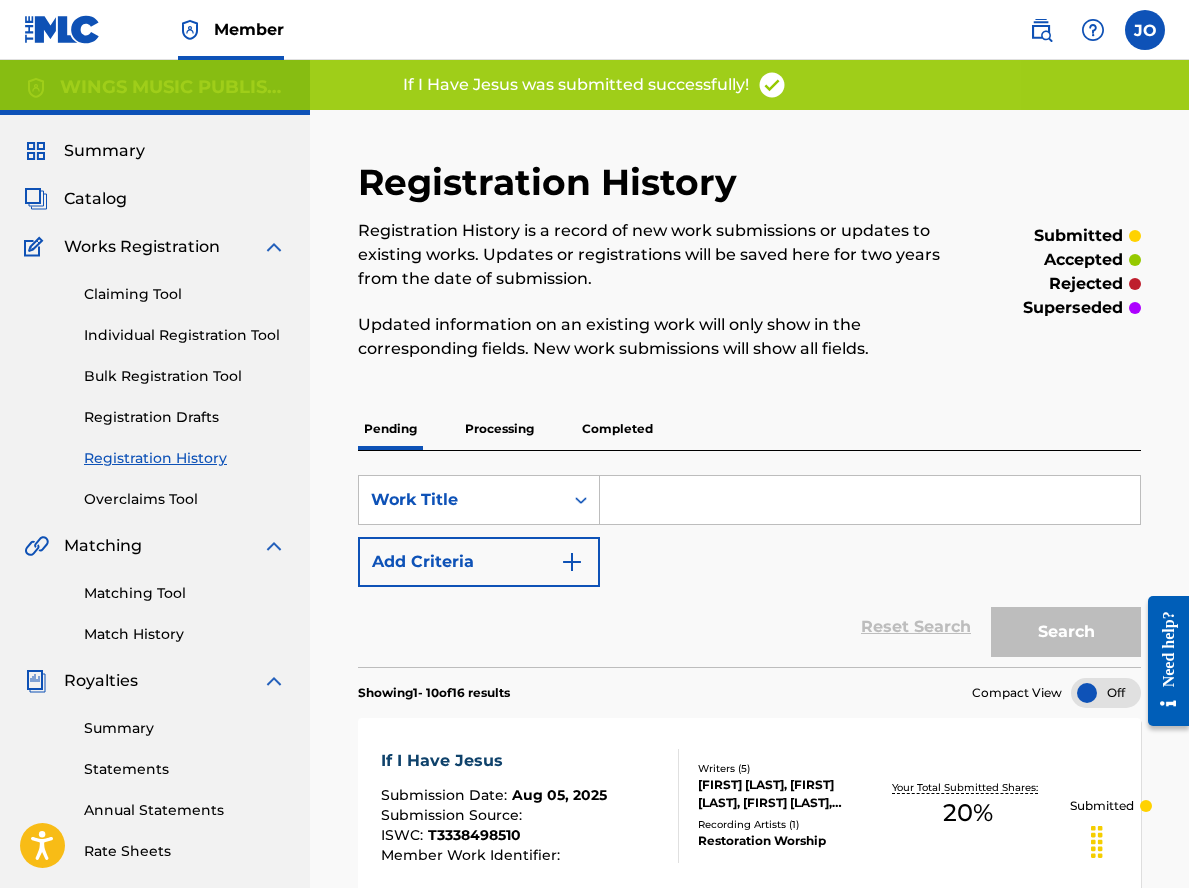 click on "Processing" at bounding box center (499, 429) 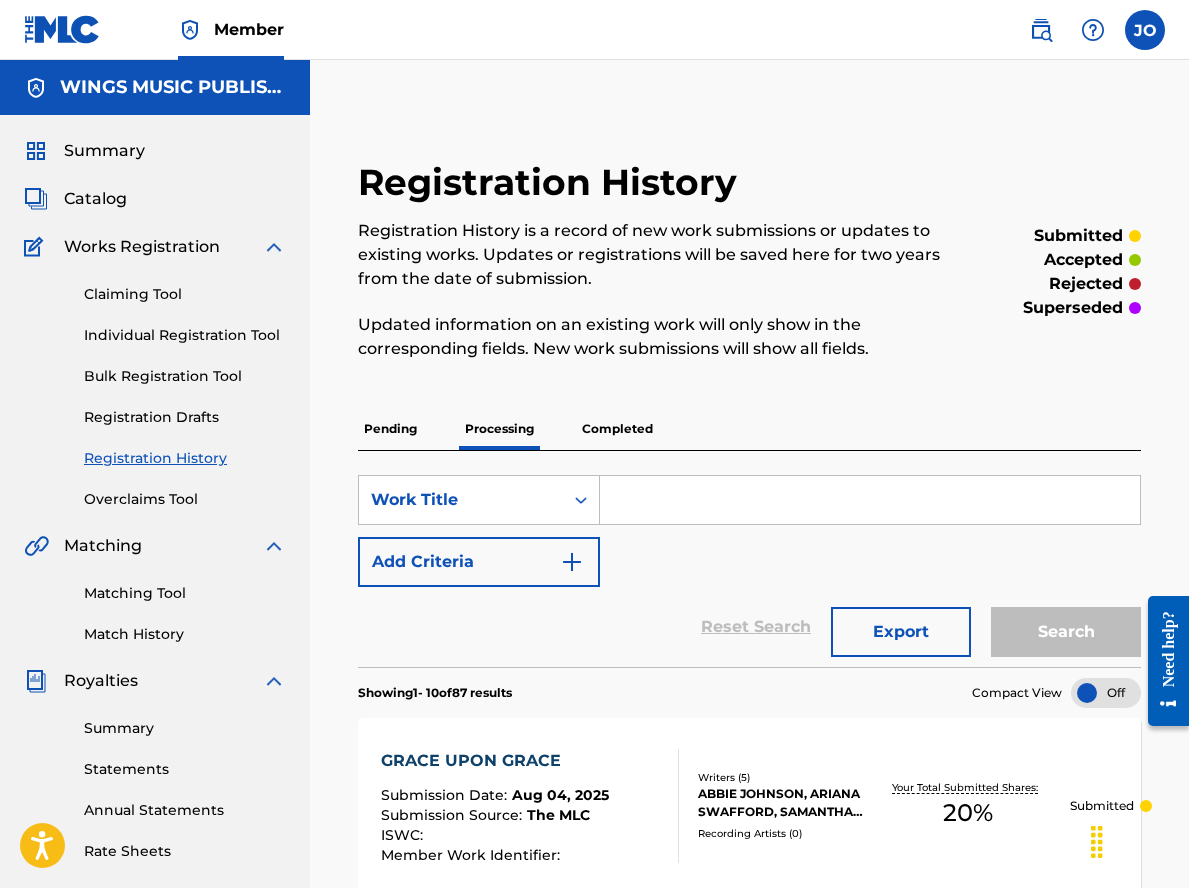 click on "Completed" at bounding box center [617, 429] 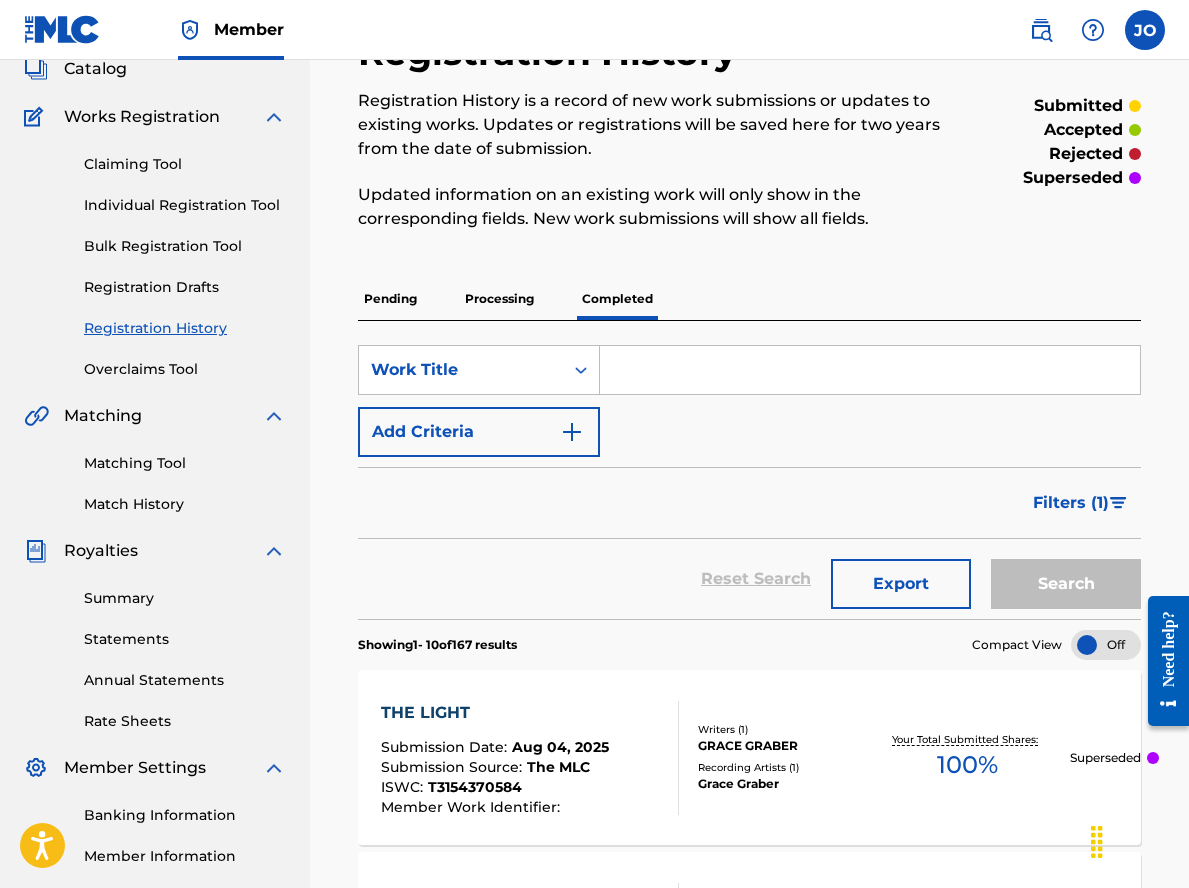 scroll, scrollTop: 0, scrollLeft: 0, axis: both 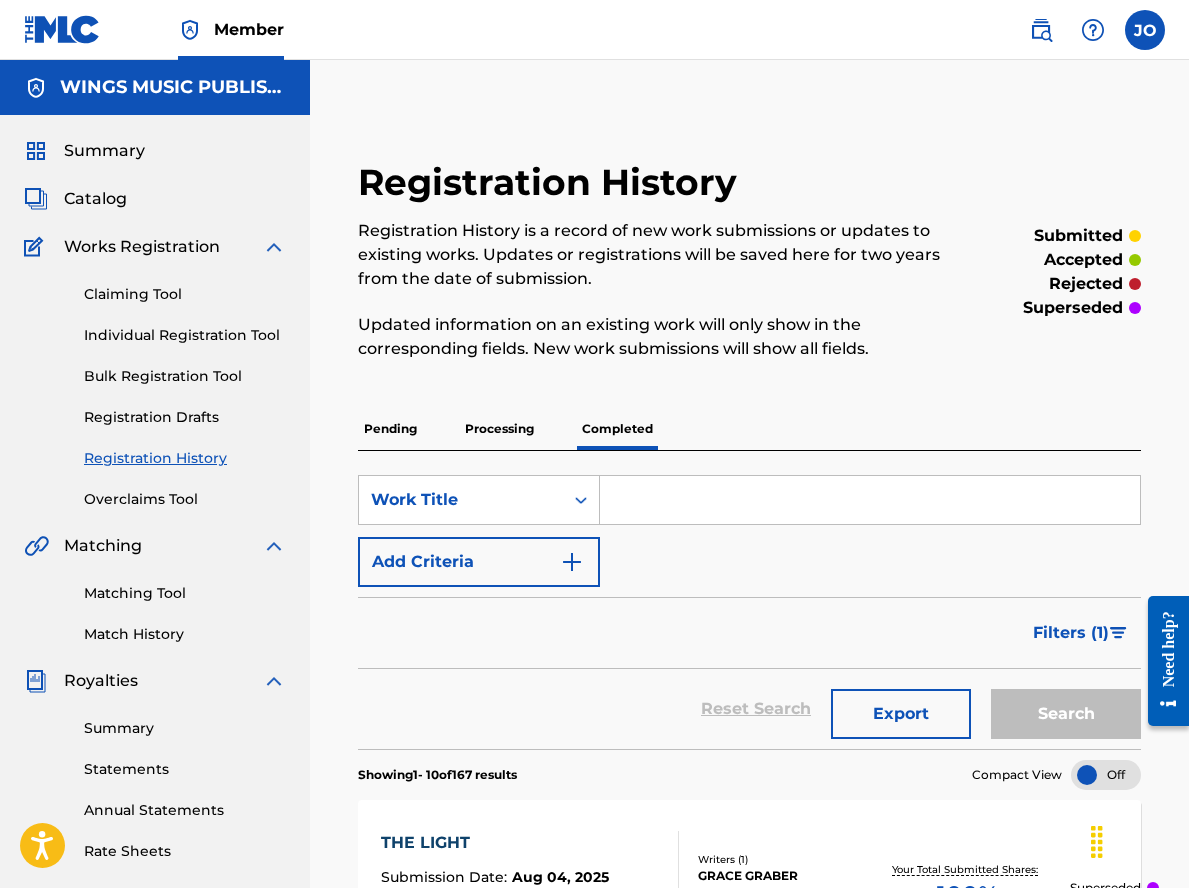 click on "Processing" at bounding box center (499, 429) 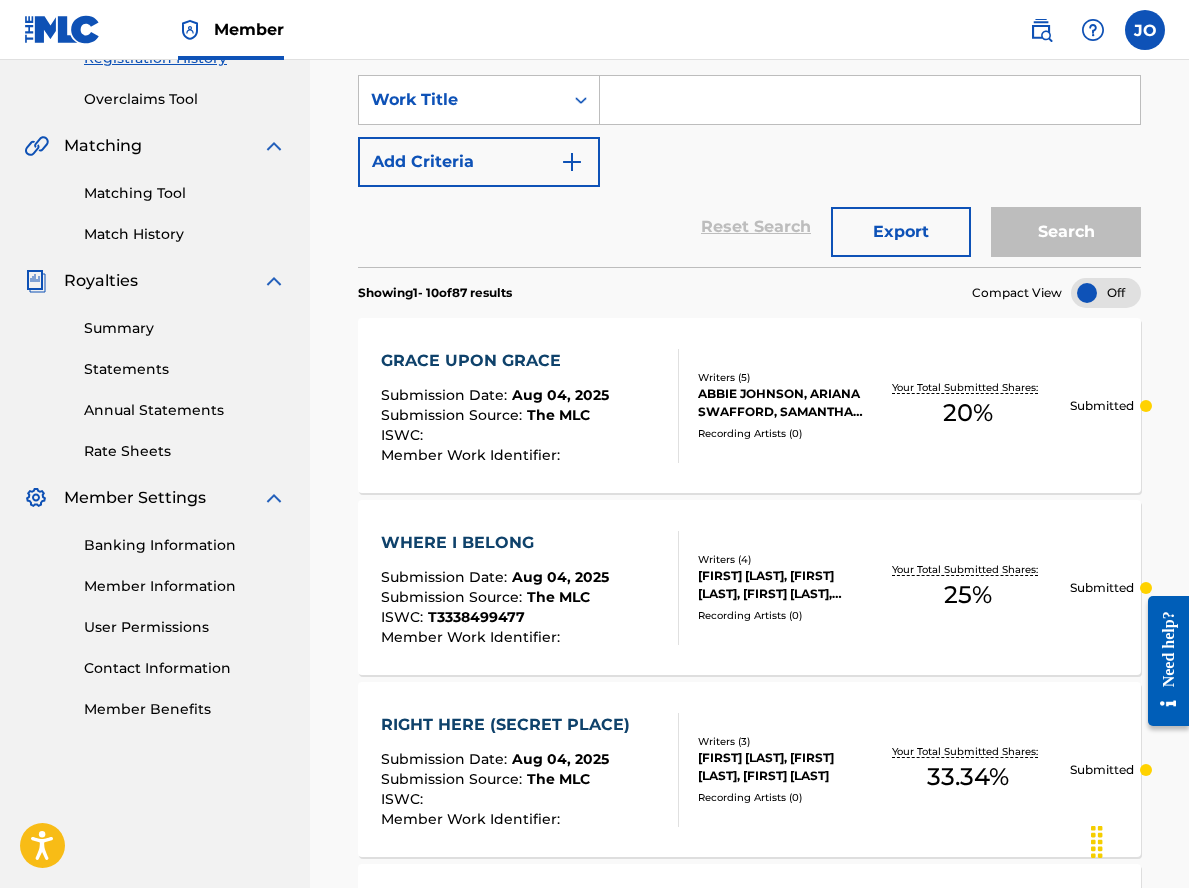 scroll, scrollTop: 100, scrollLeft: 0, axis: vertical 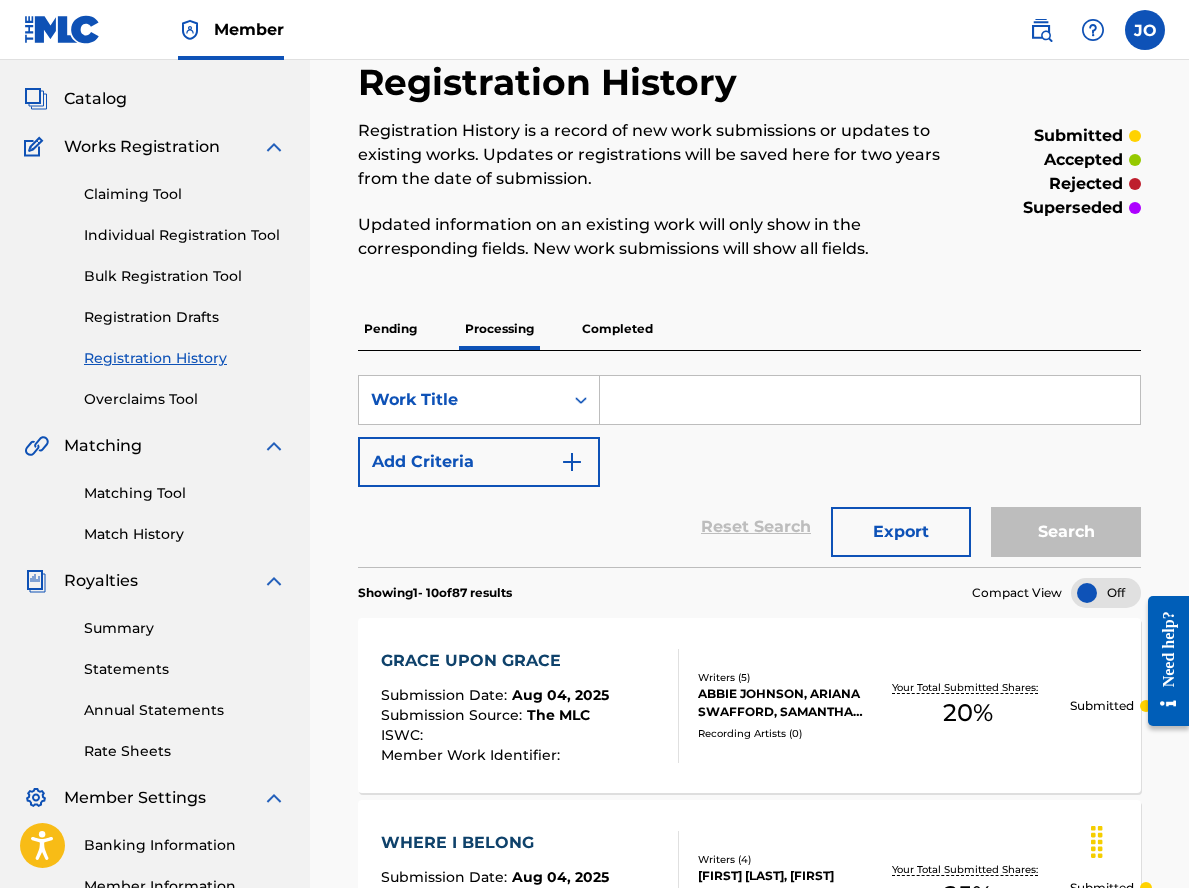click on "Individual Registration Tool" at bounding box center (185, 235) 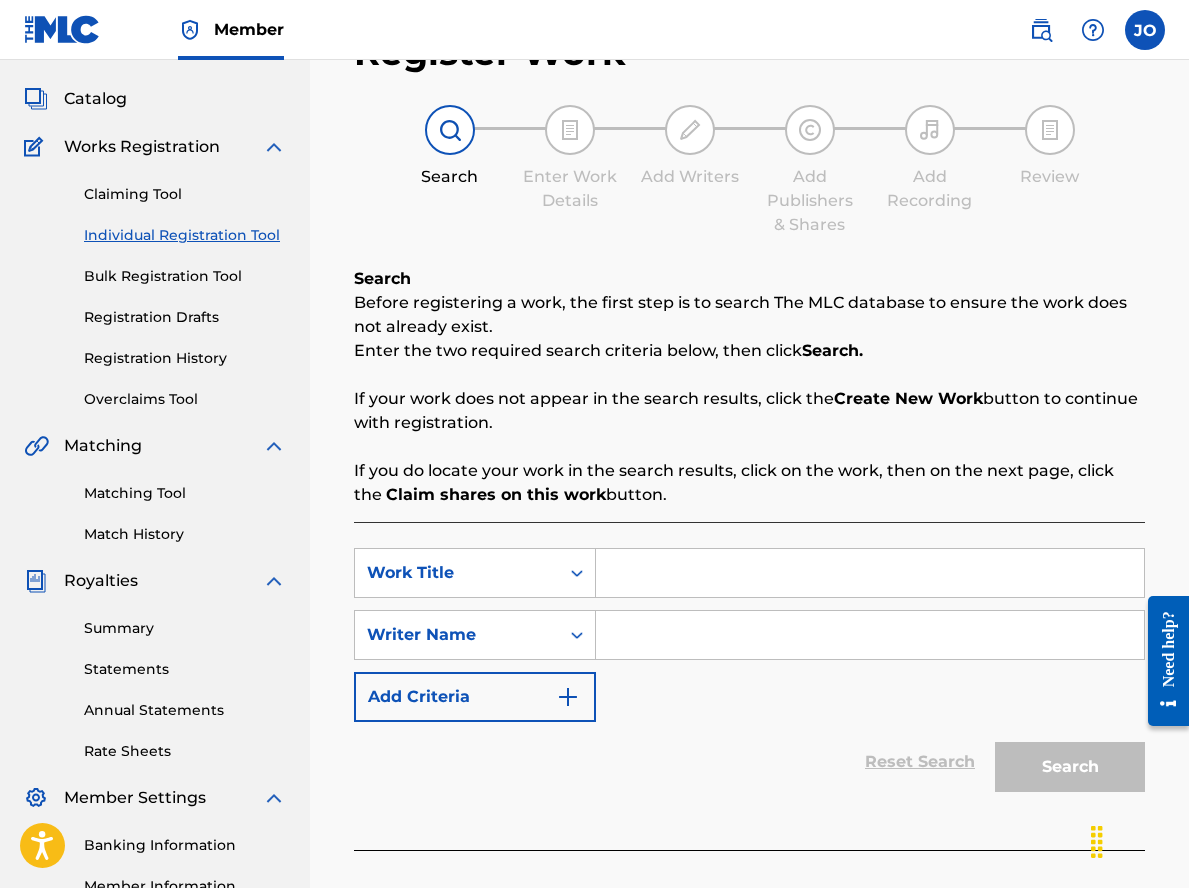 scroll, scrollTop: 0, scrollLeft: 0, axis: both 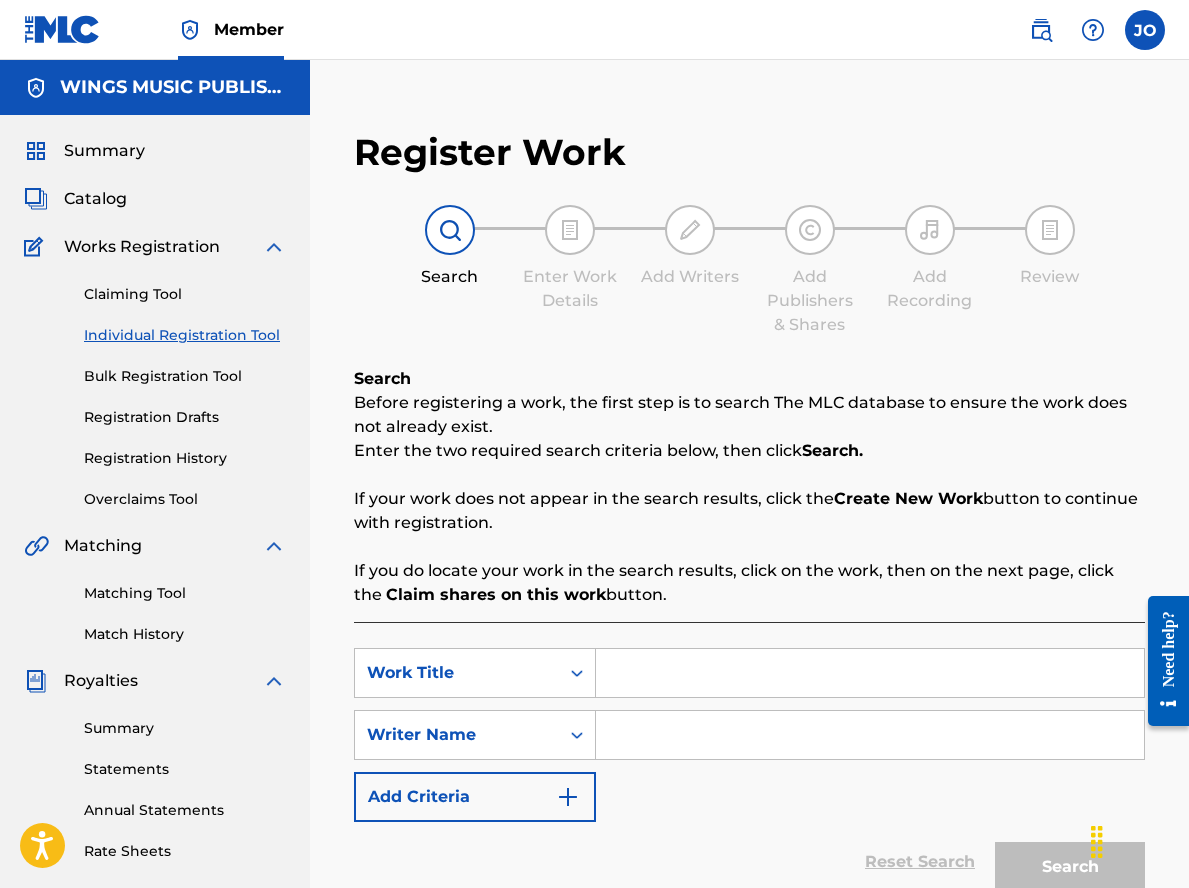 click at bounding box center [870, 673] 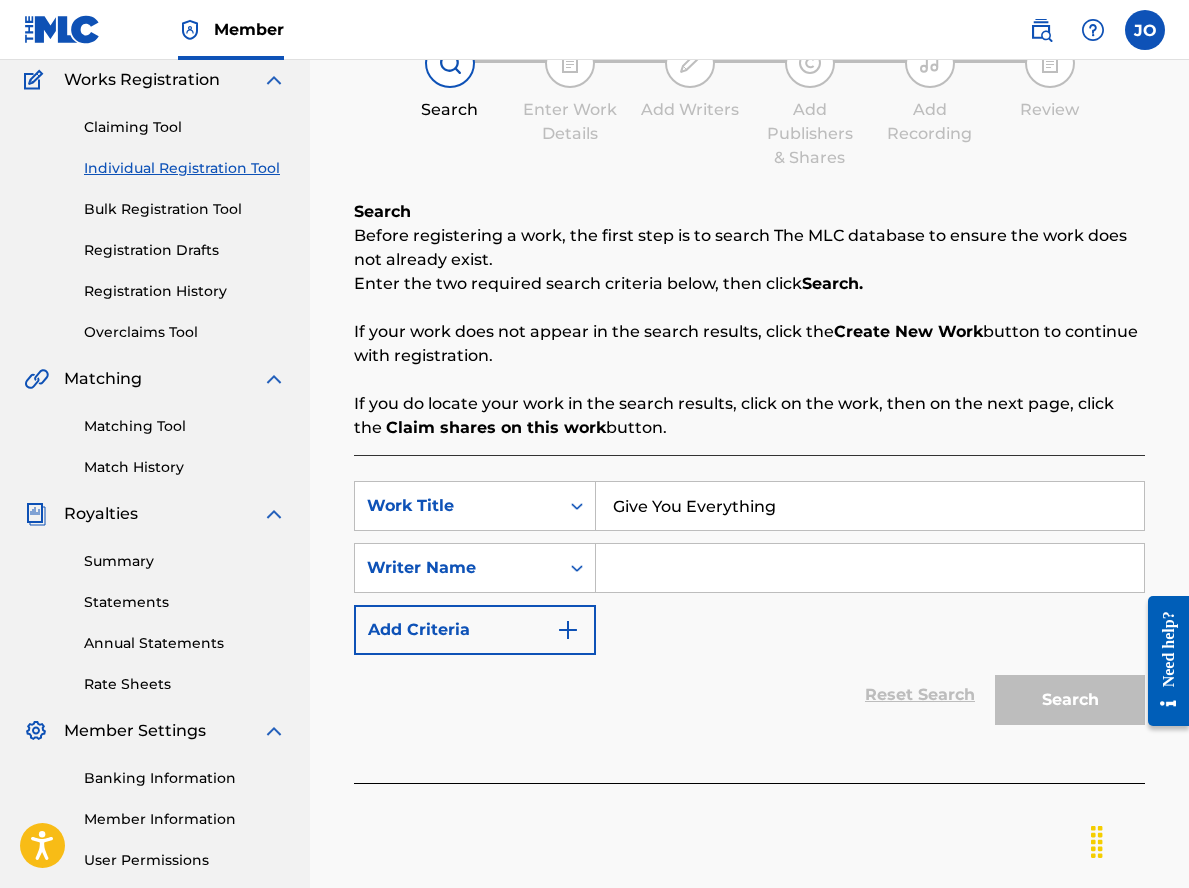 scroll, scrollTop: 352, scrollLeft: 0, axis: vertical 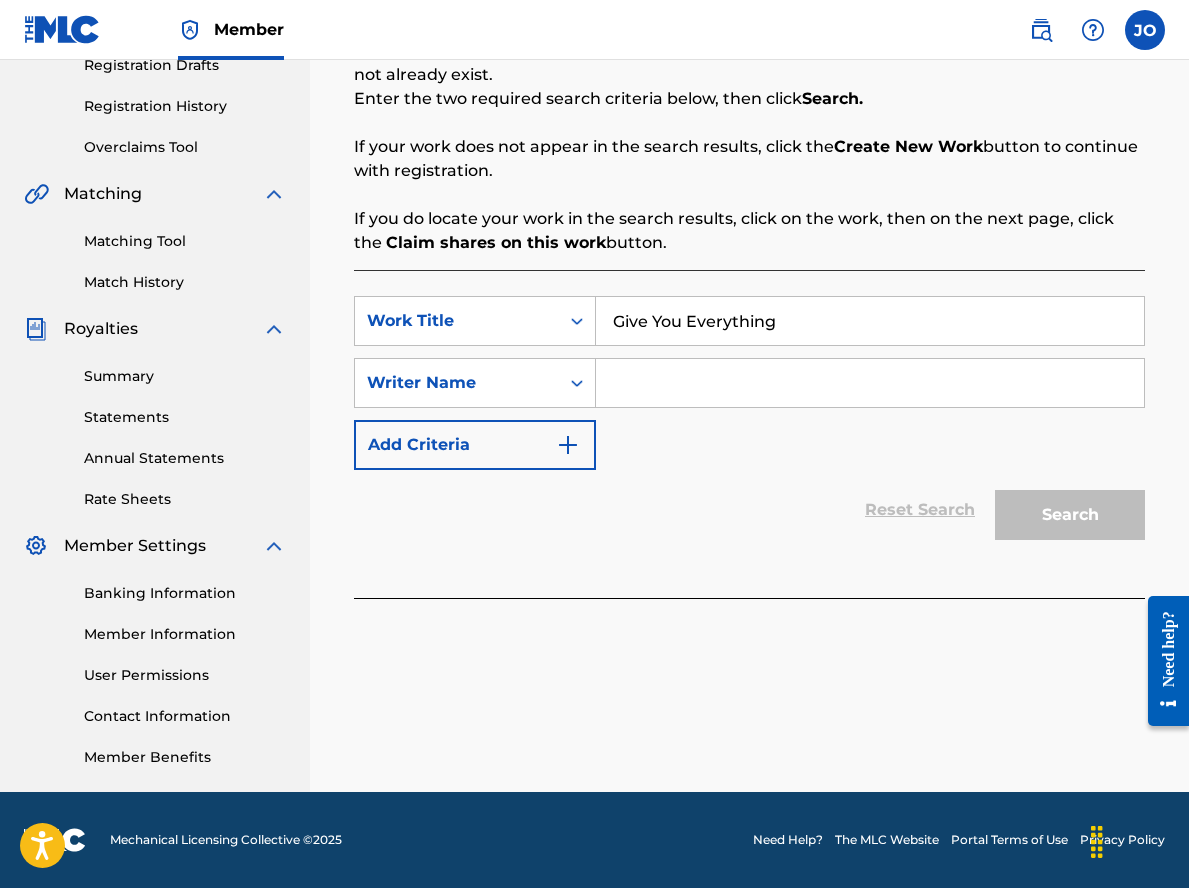 type on "Give You Everything" 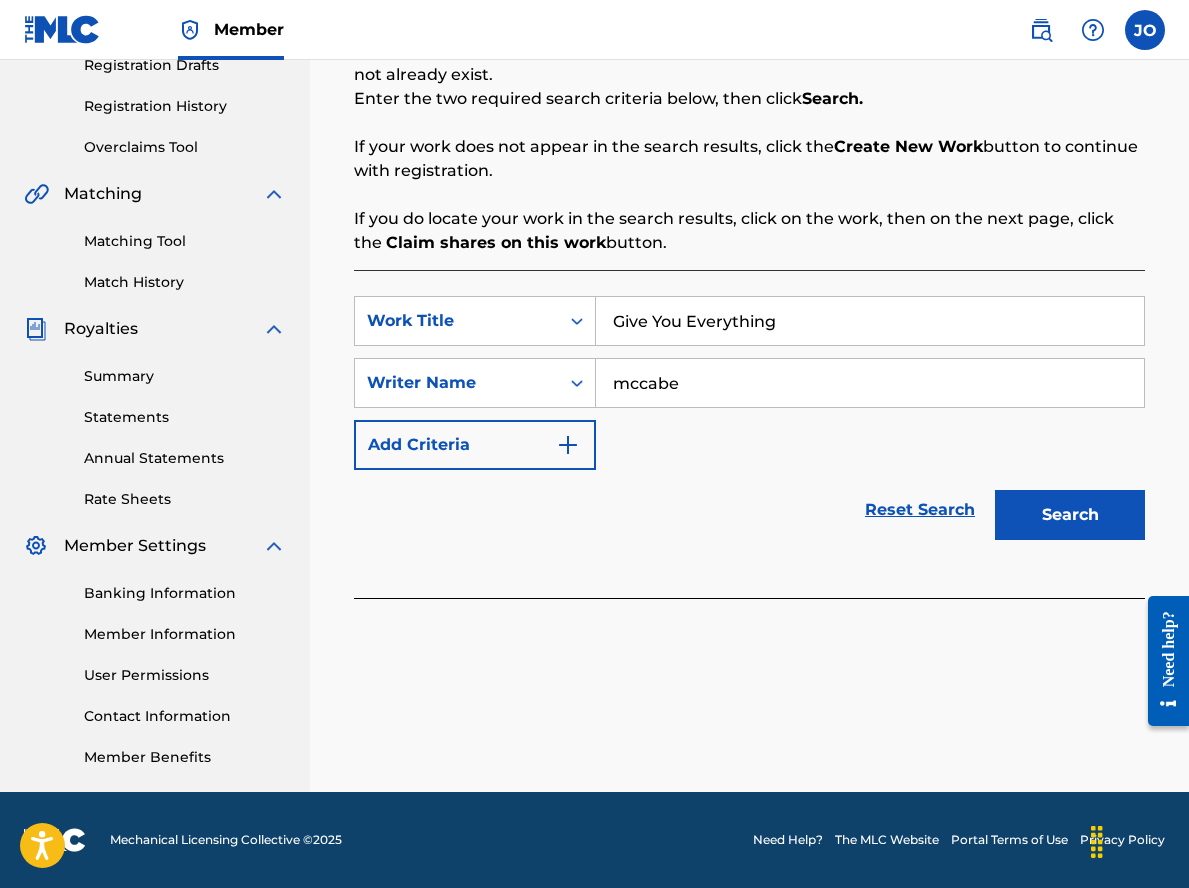 type on "mccabe" 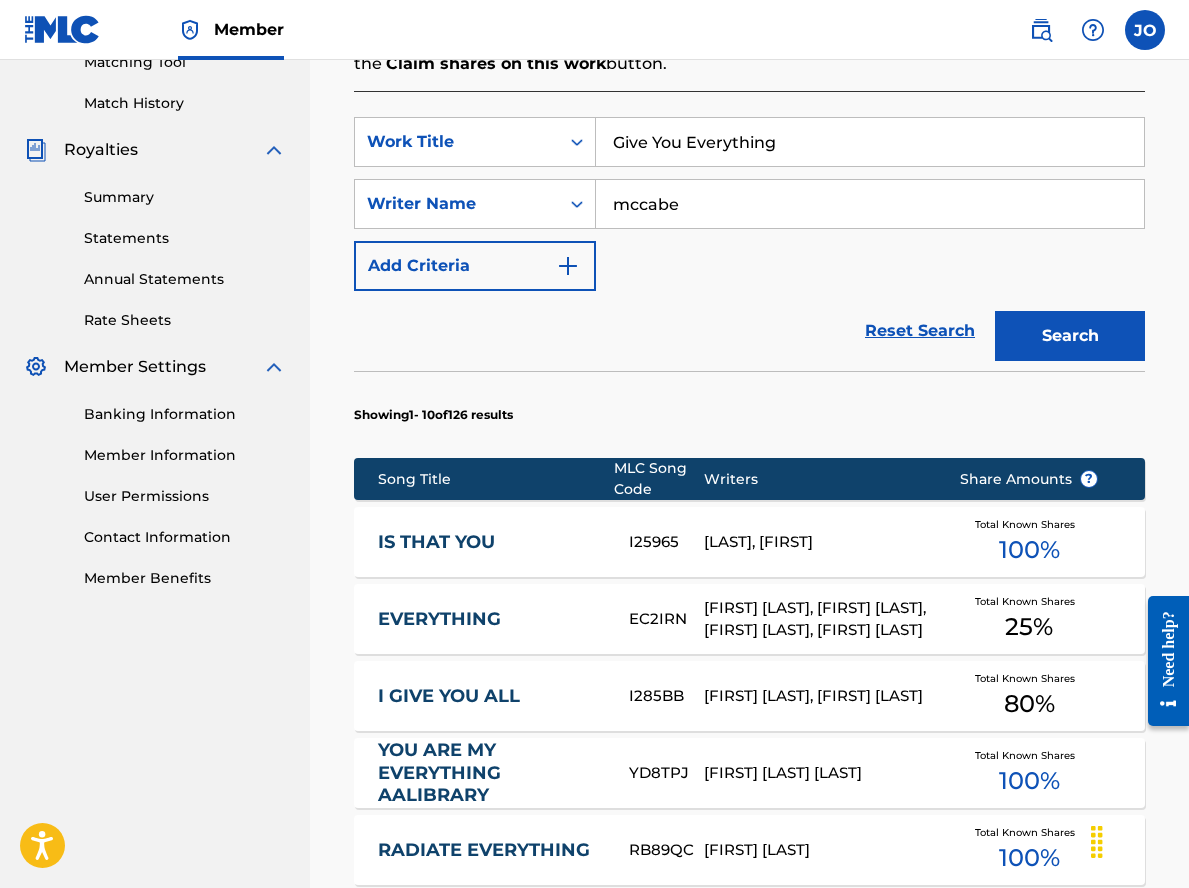 scroll, scrollTop: 852, scrollLeft: 0, axis: vertical 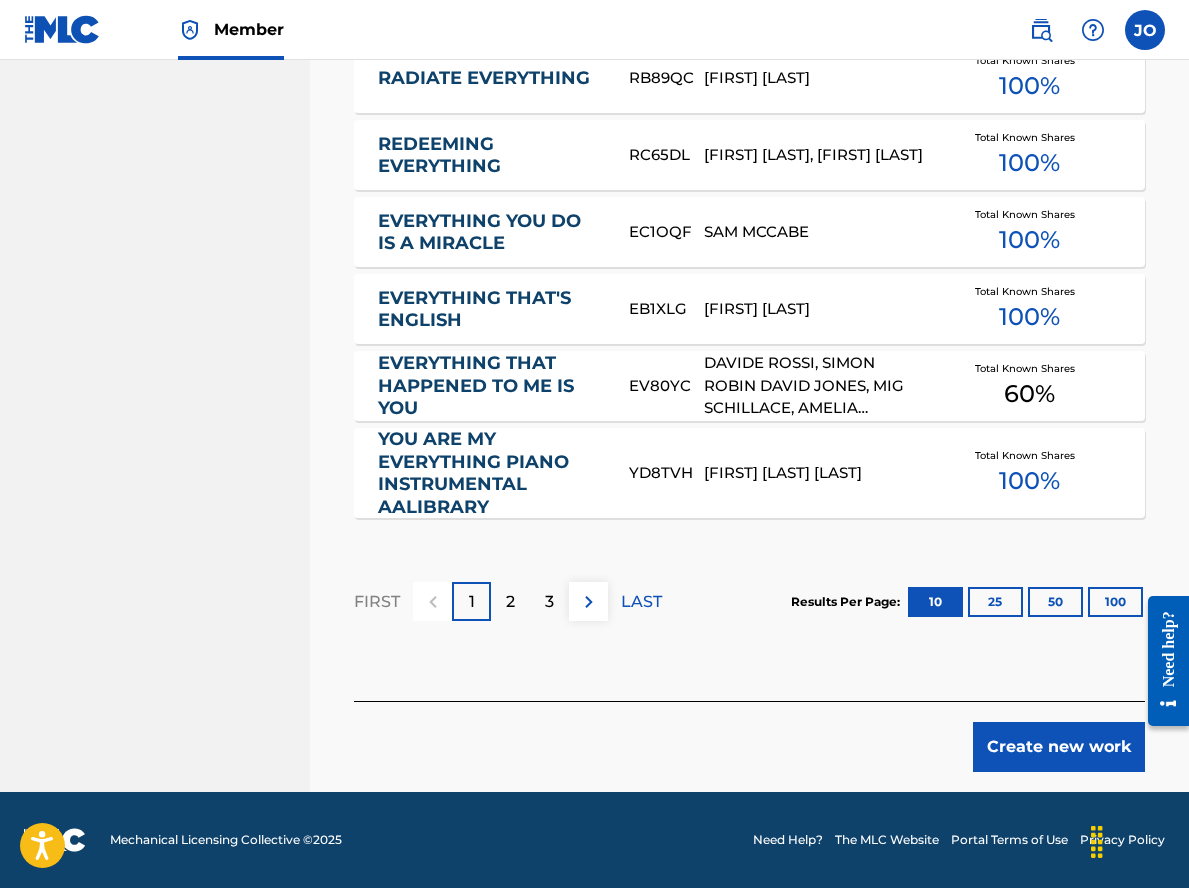 click on "Create new work" at bounding box center [1059, 747] 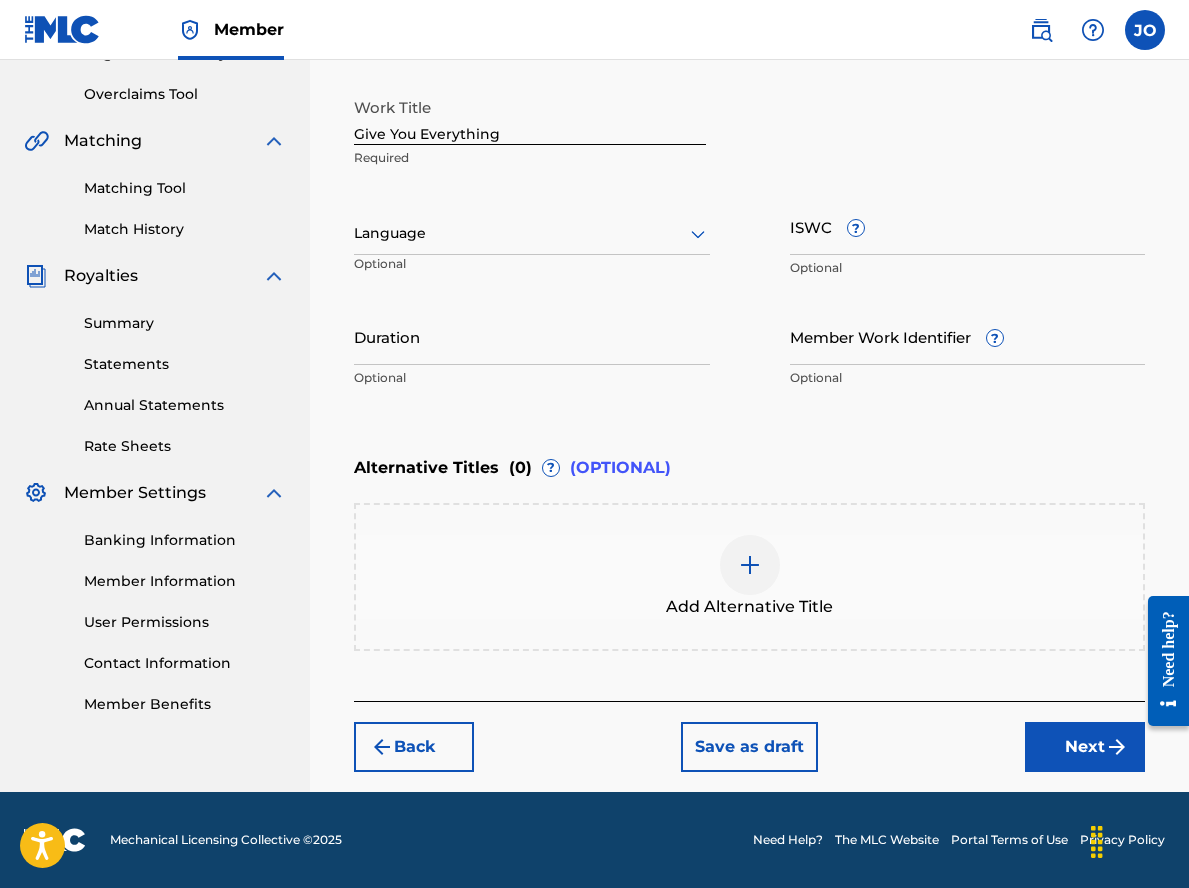 scroll, scrollTop: 405, scrollLeft: 0, axis: vertical 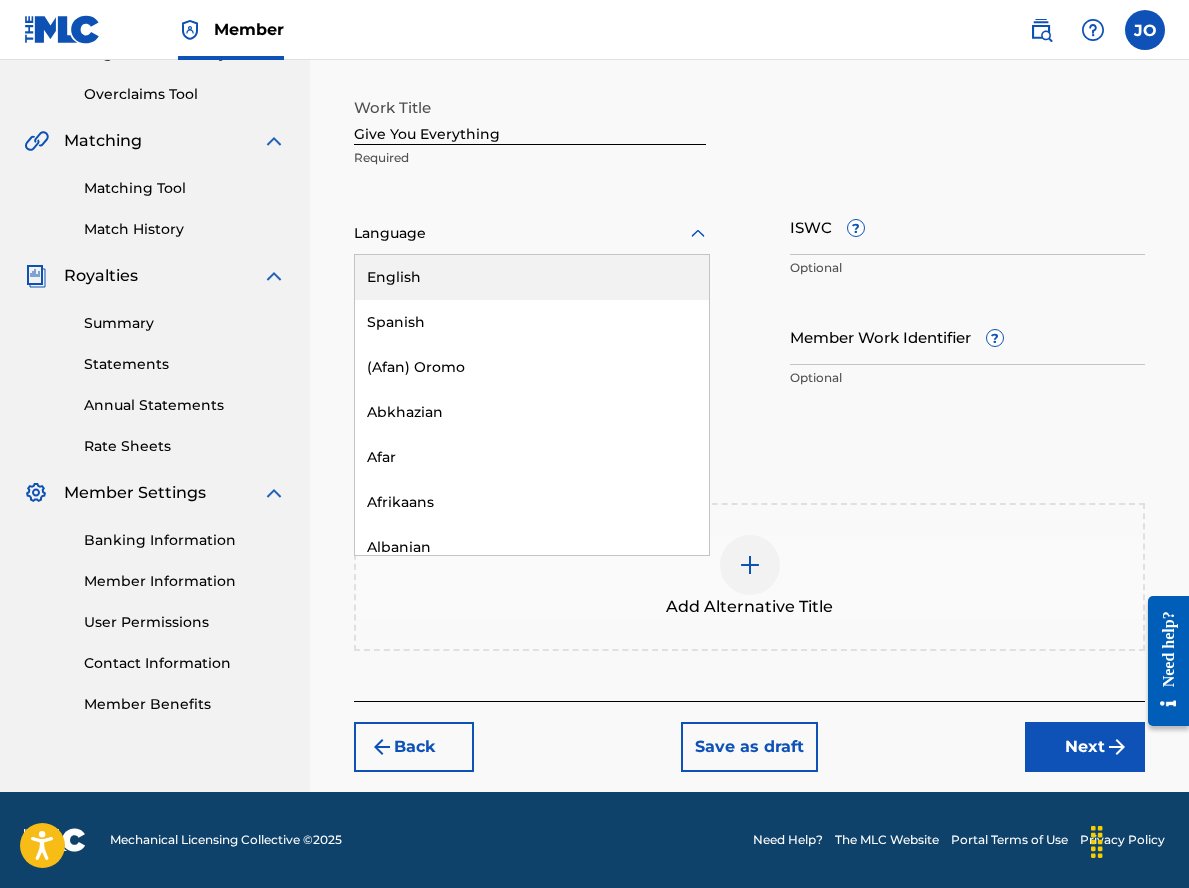 click at bounding box center (532, 233) 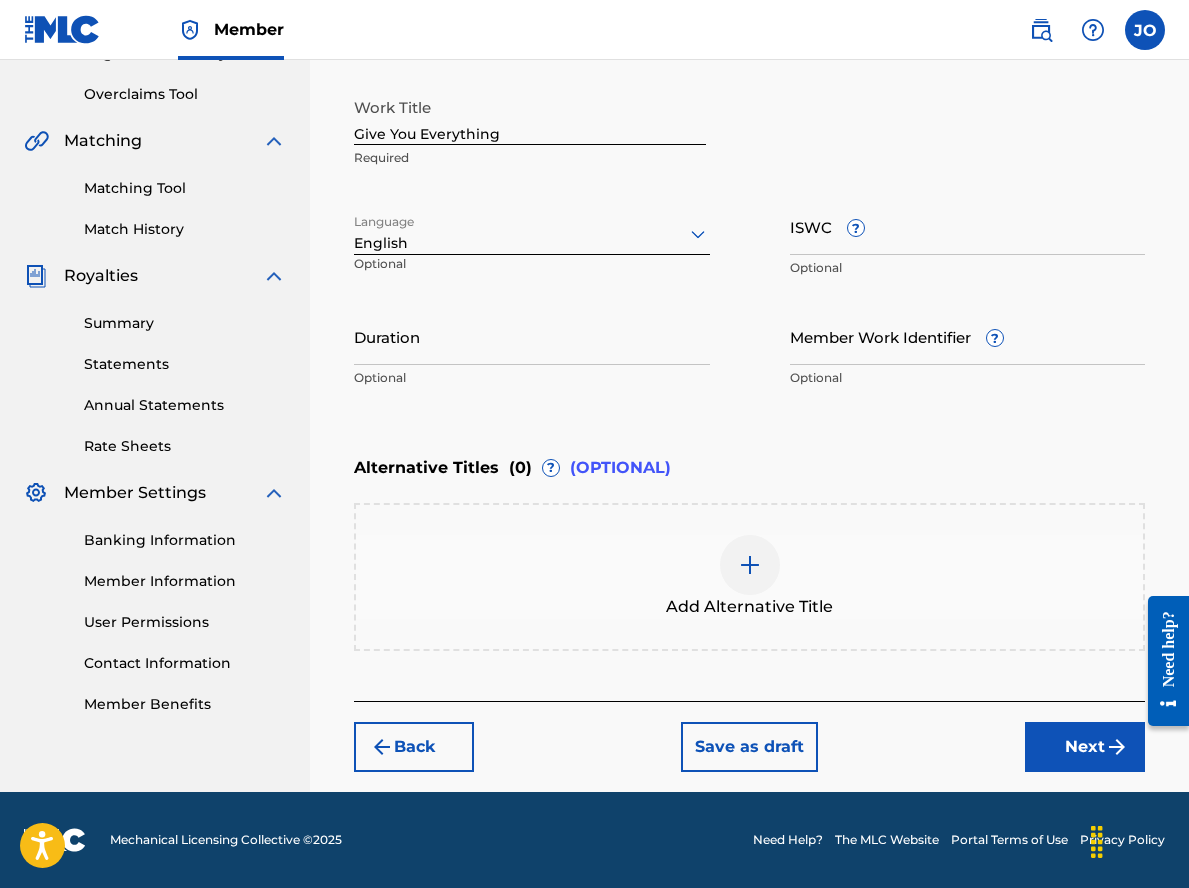 click on "ISWC   ?" at bounding box center [968, 226] 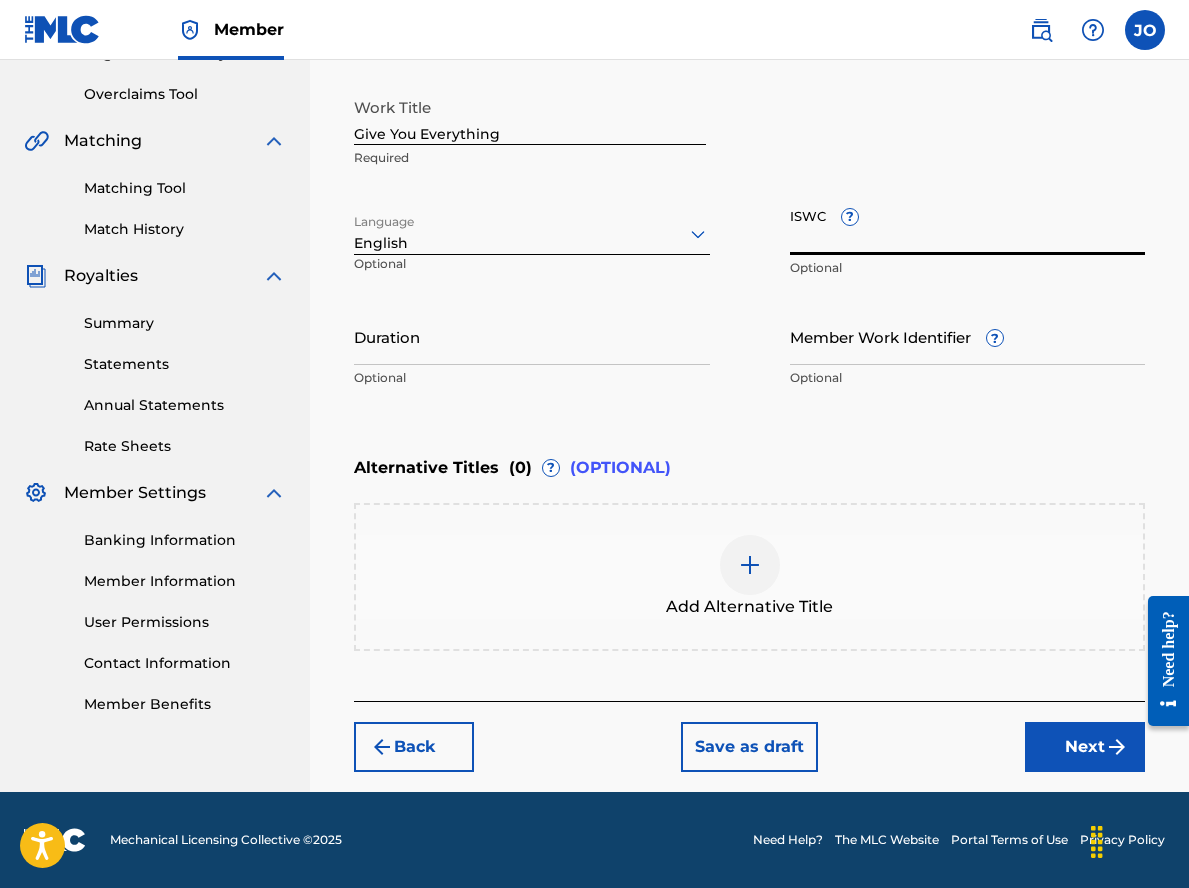 paste on "T-333.849.851-0" 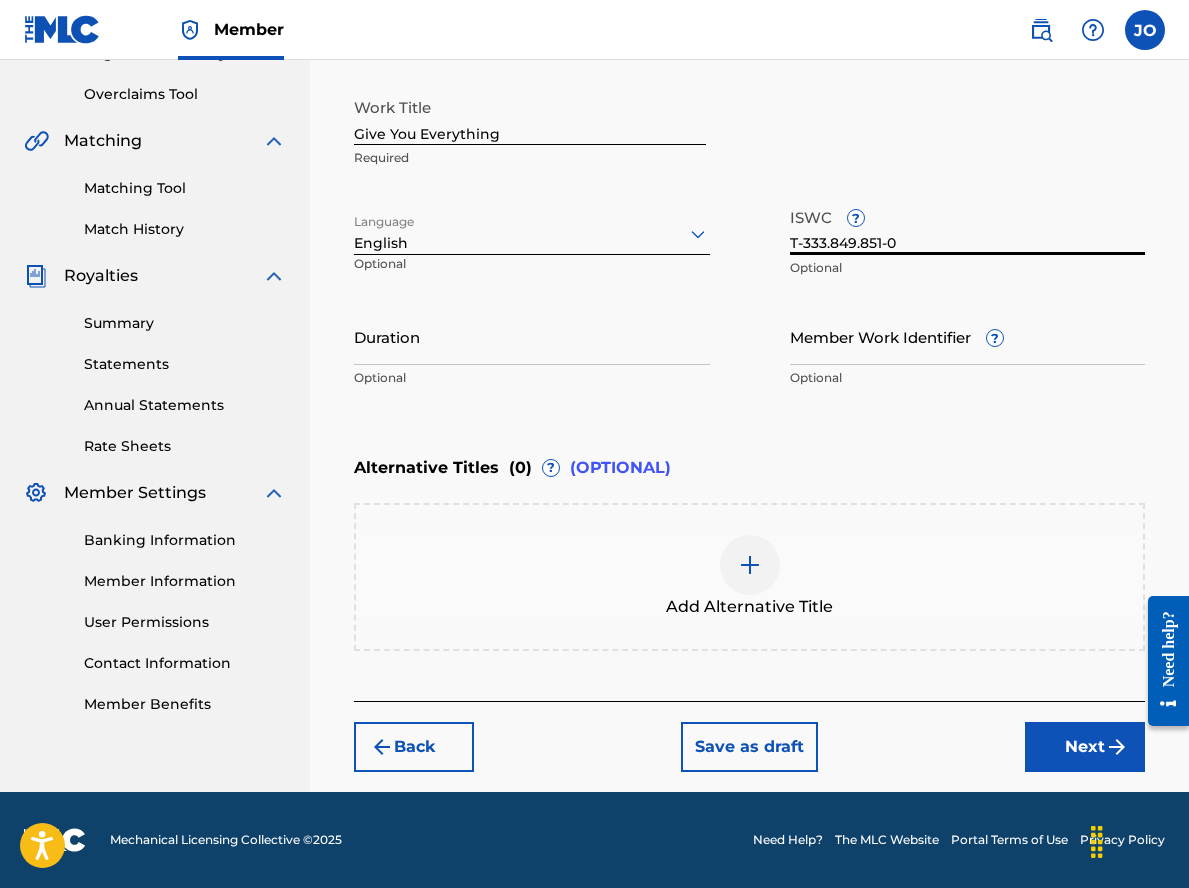 type on "T-333.849.851-0" 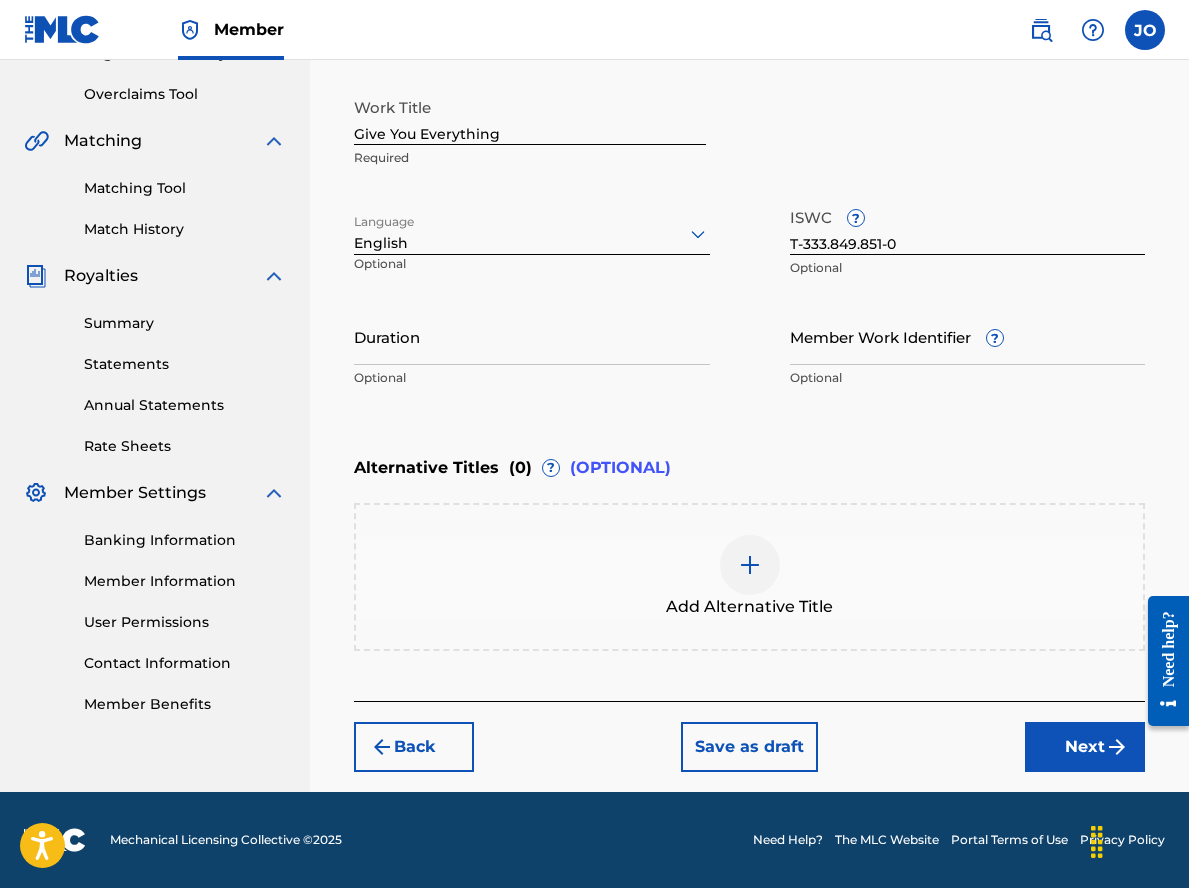 click on "Next" at bounding box center [1085, 747] 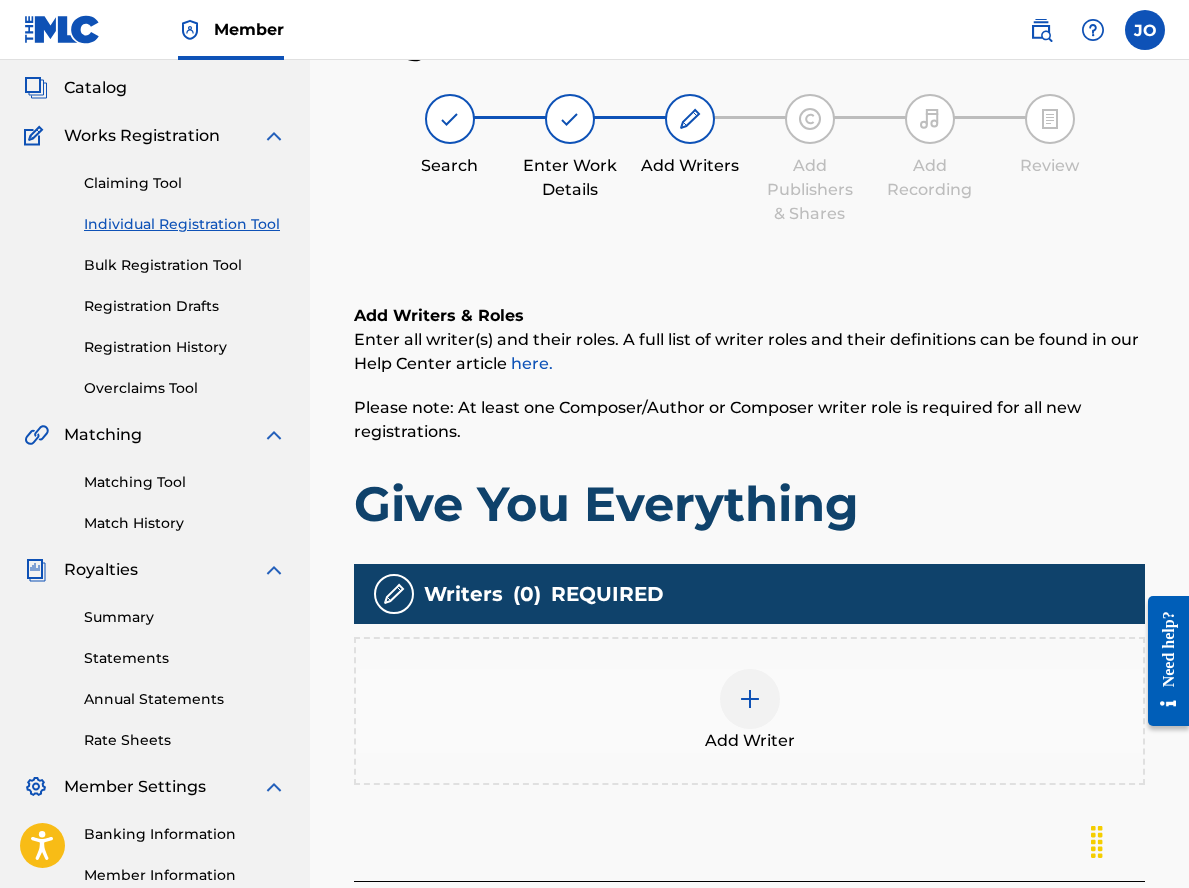 scroll, scrollTop: 90, scrollLeft: 0, axis: vertical 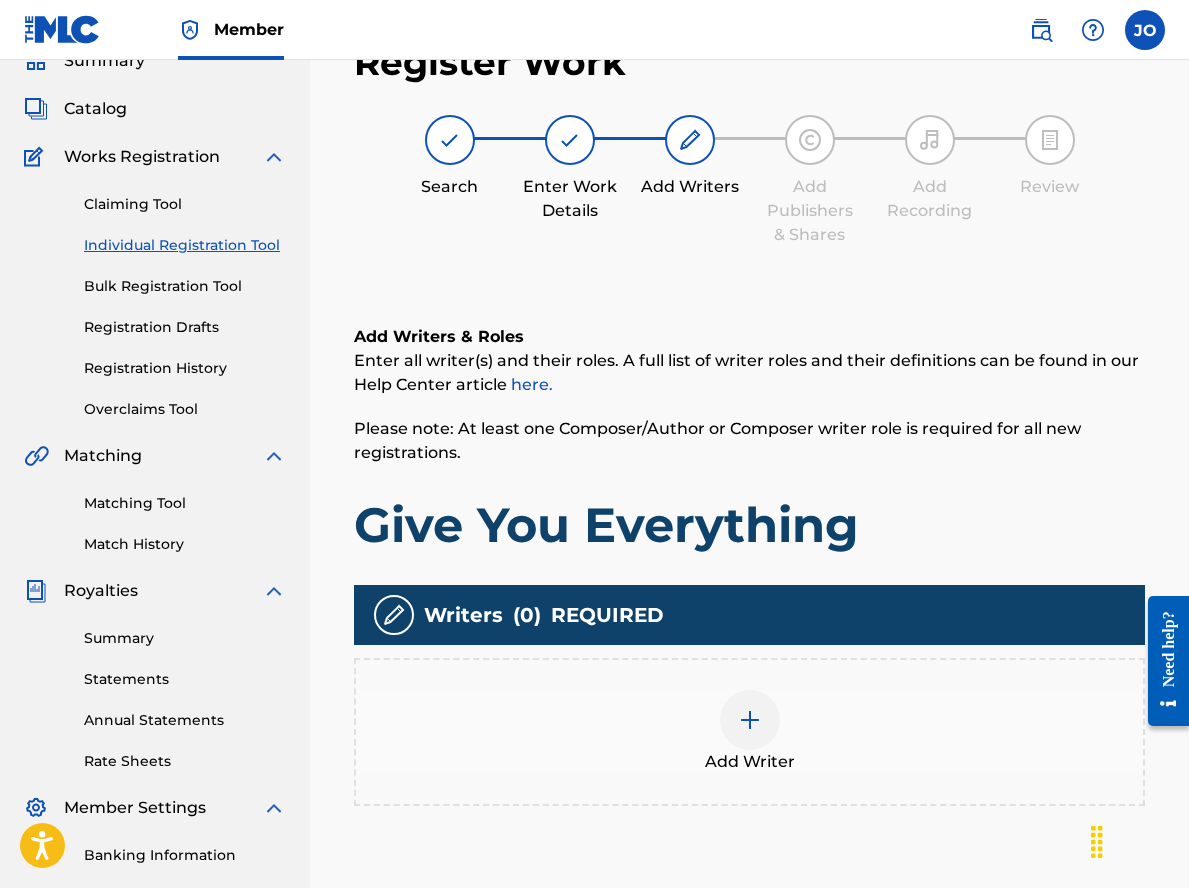 click at bounding box center [750, 720] 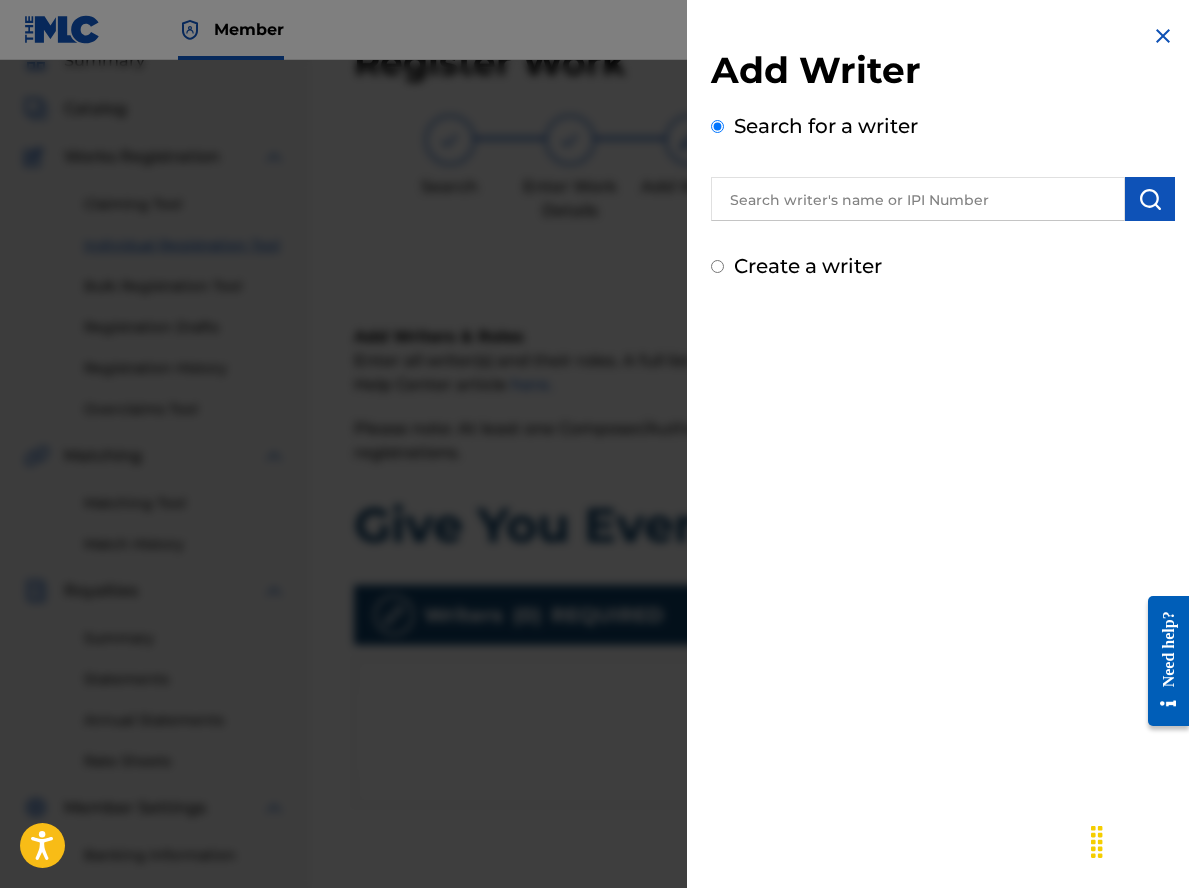 click at bounding box center [918, 199] 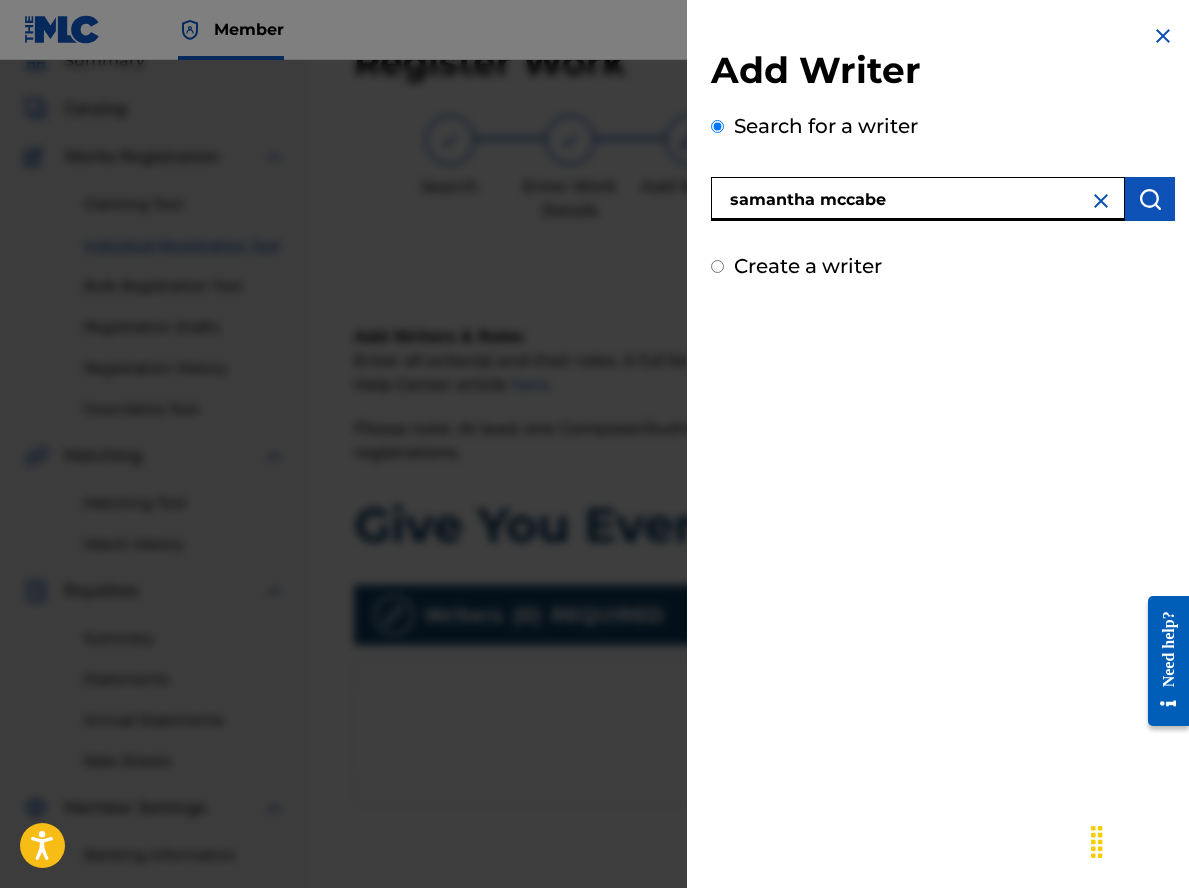 type on "samantha mccabe" 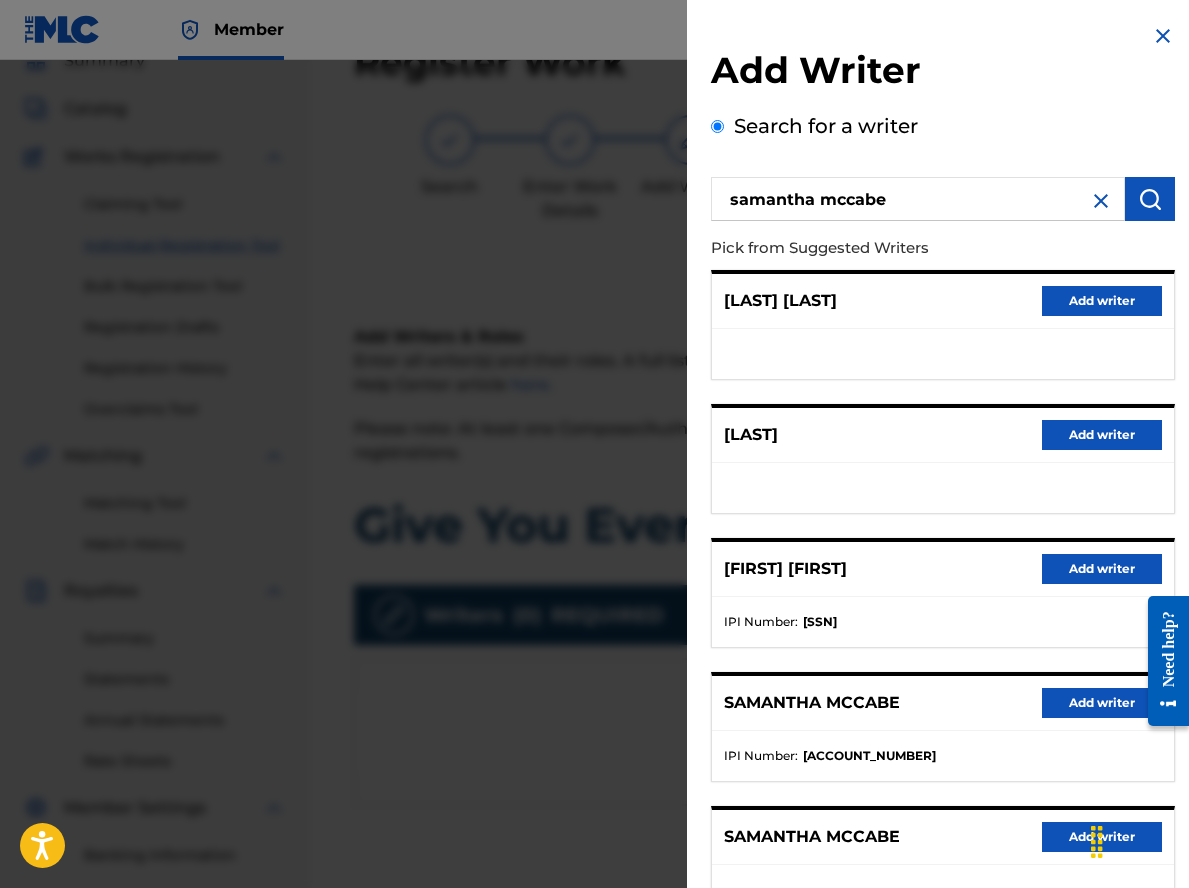 click on "Add writer" at bounding box center (1102, 703) 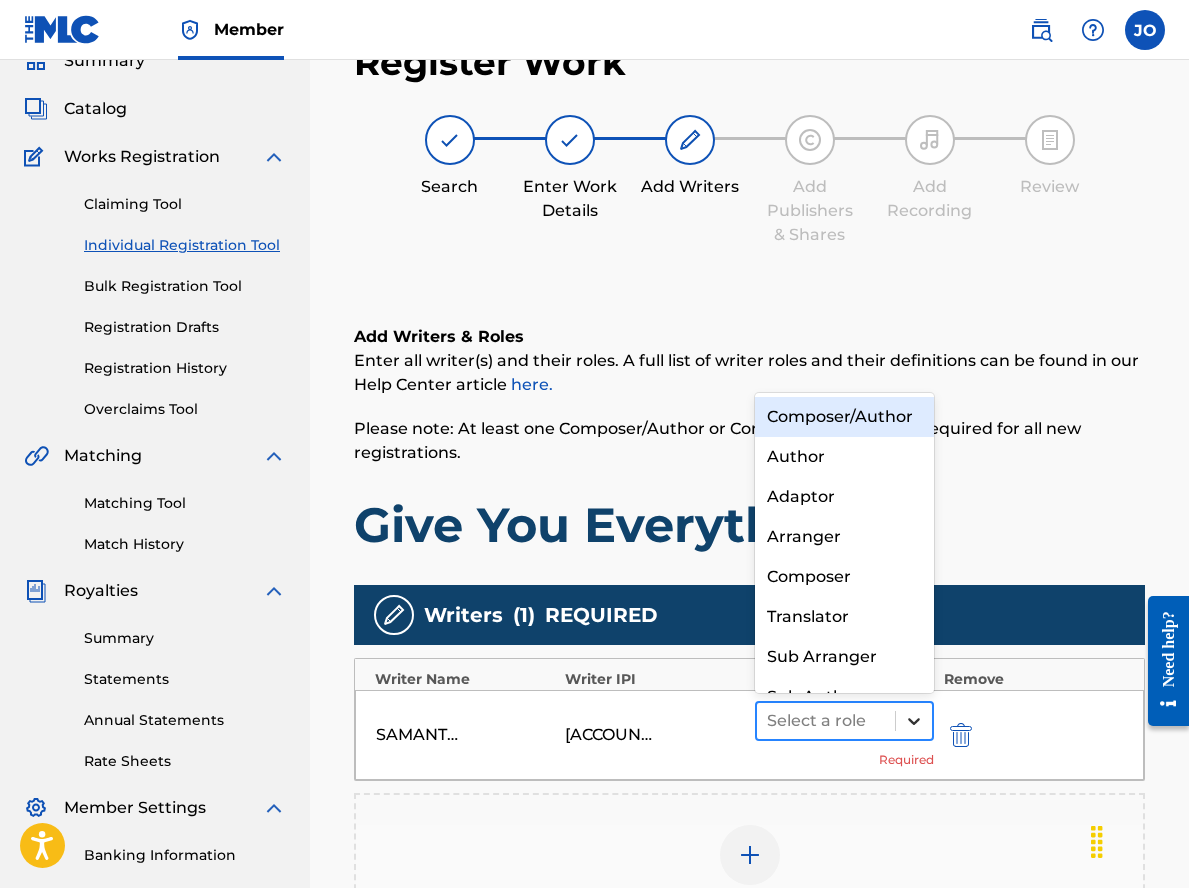 click 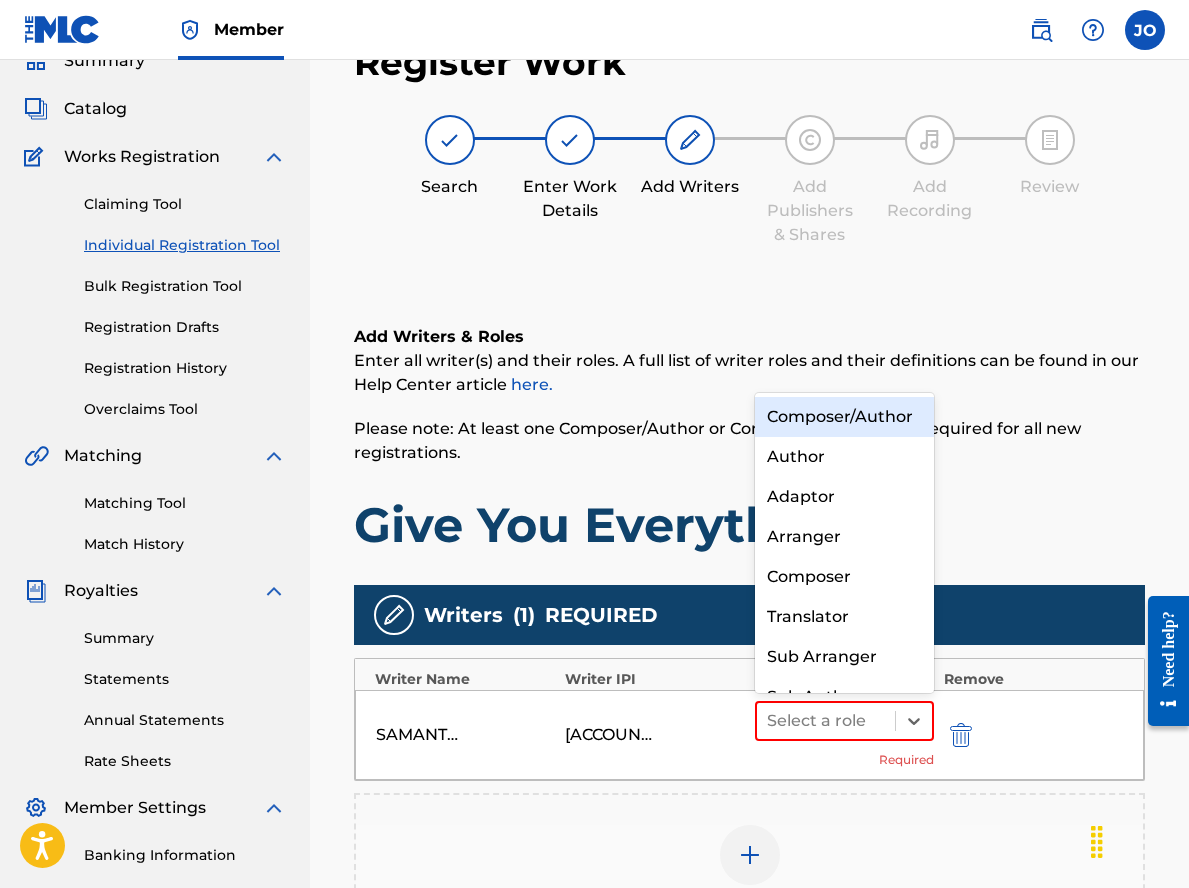 scroll, scrollTop: 21, scrollLeft: 0, axis: vertical 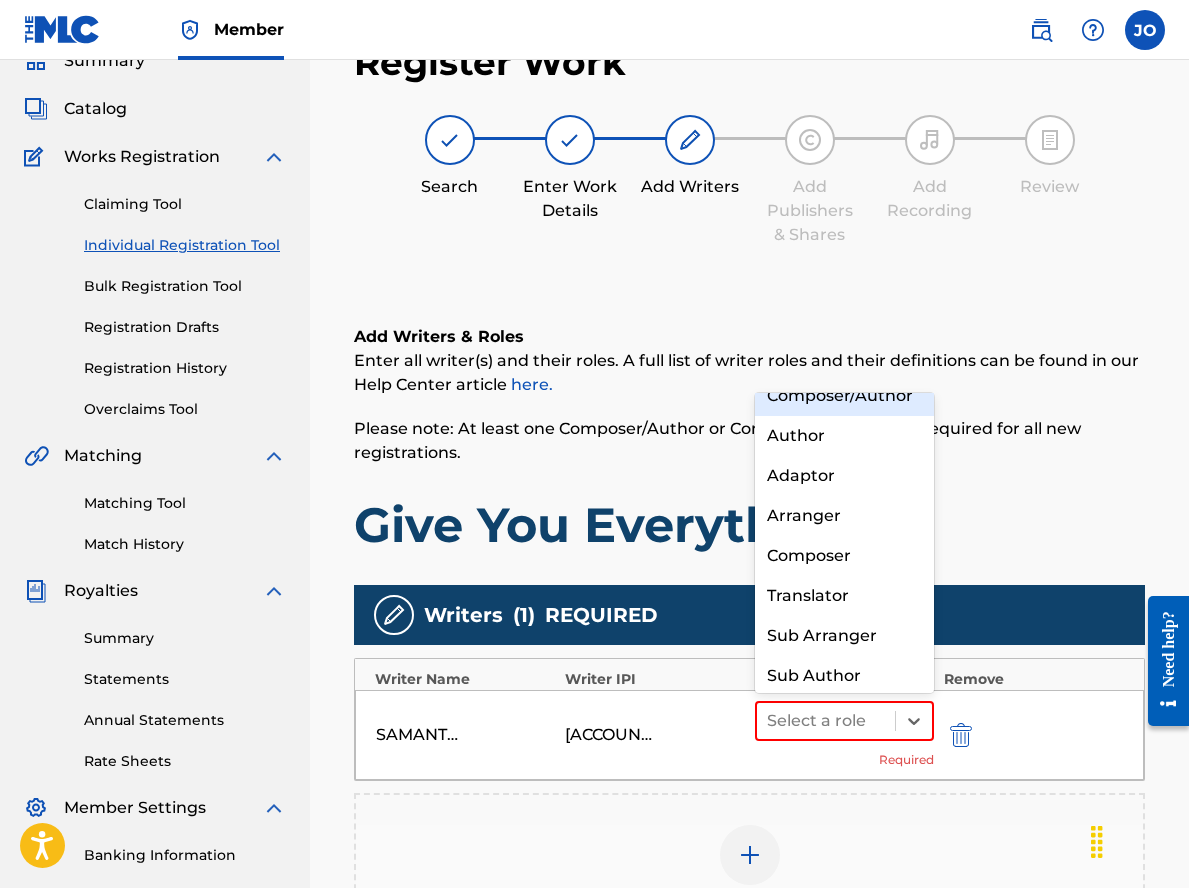 click on "Composer/Author" at bounding box center [844, 396] 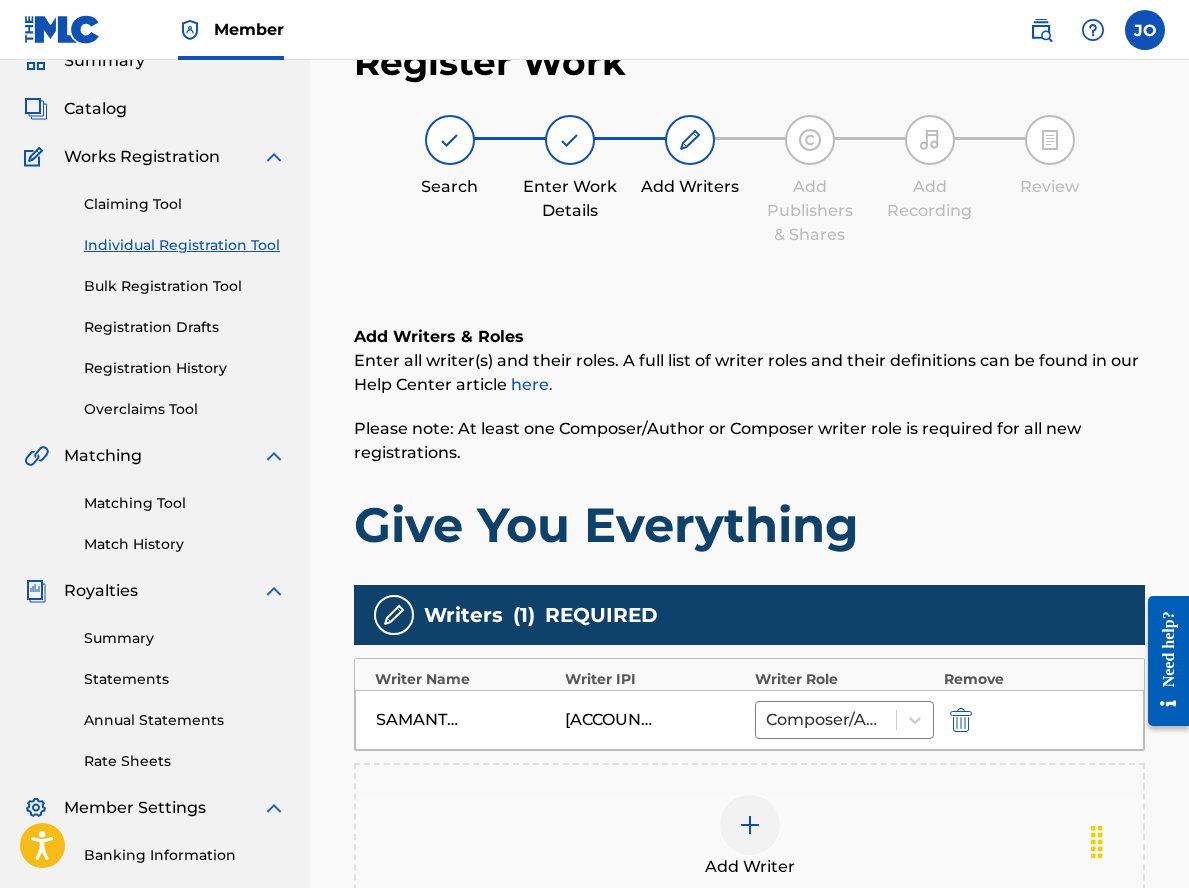 click at bounding box center [750, 825] 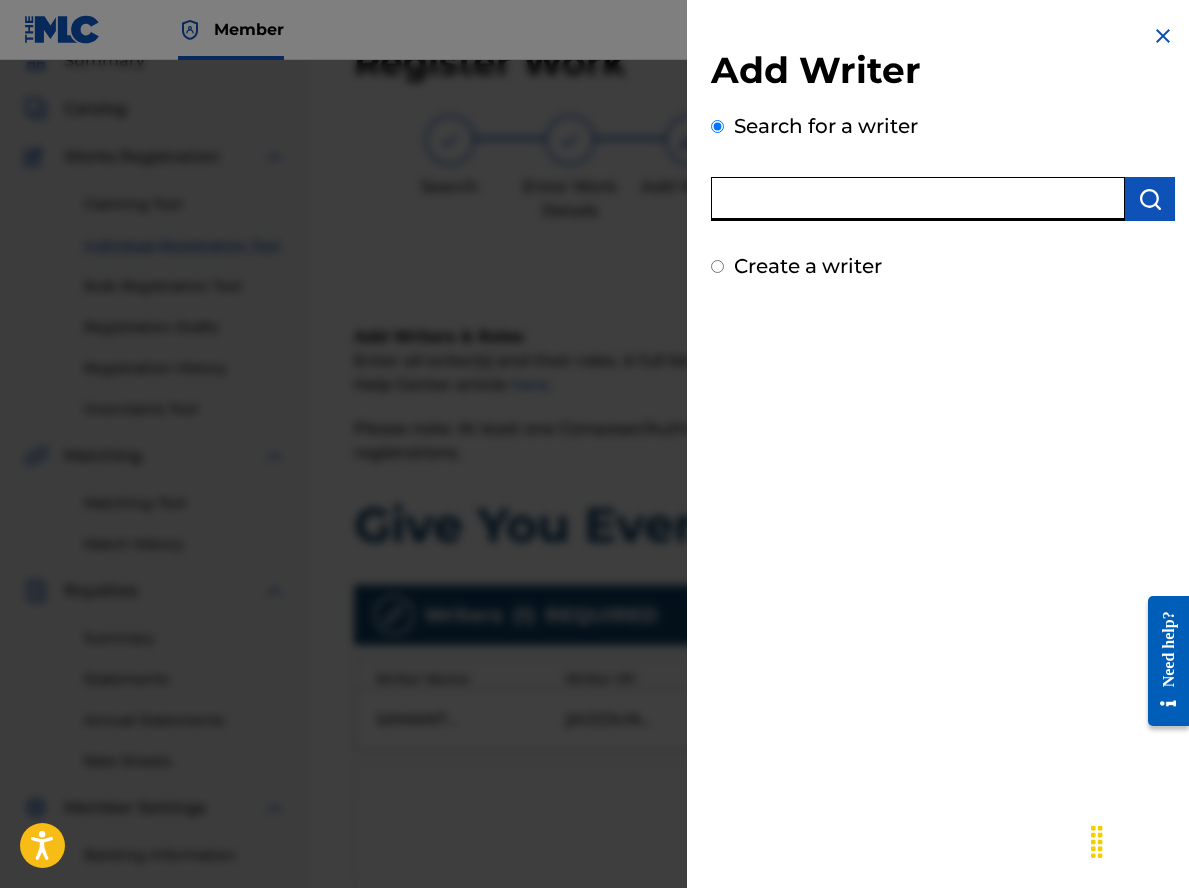 click at bounding box center [918, 199] 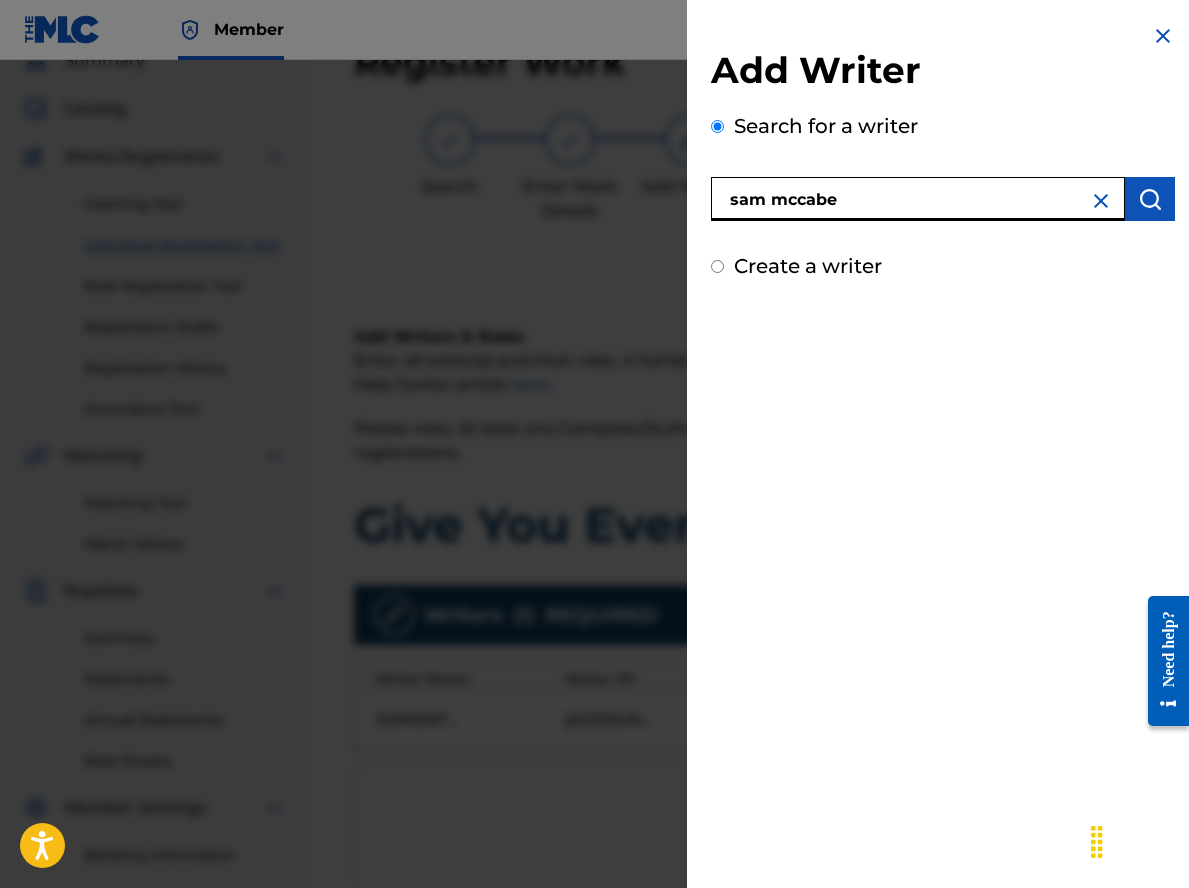 type on "sam mccabe" 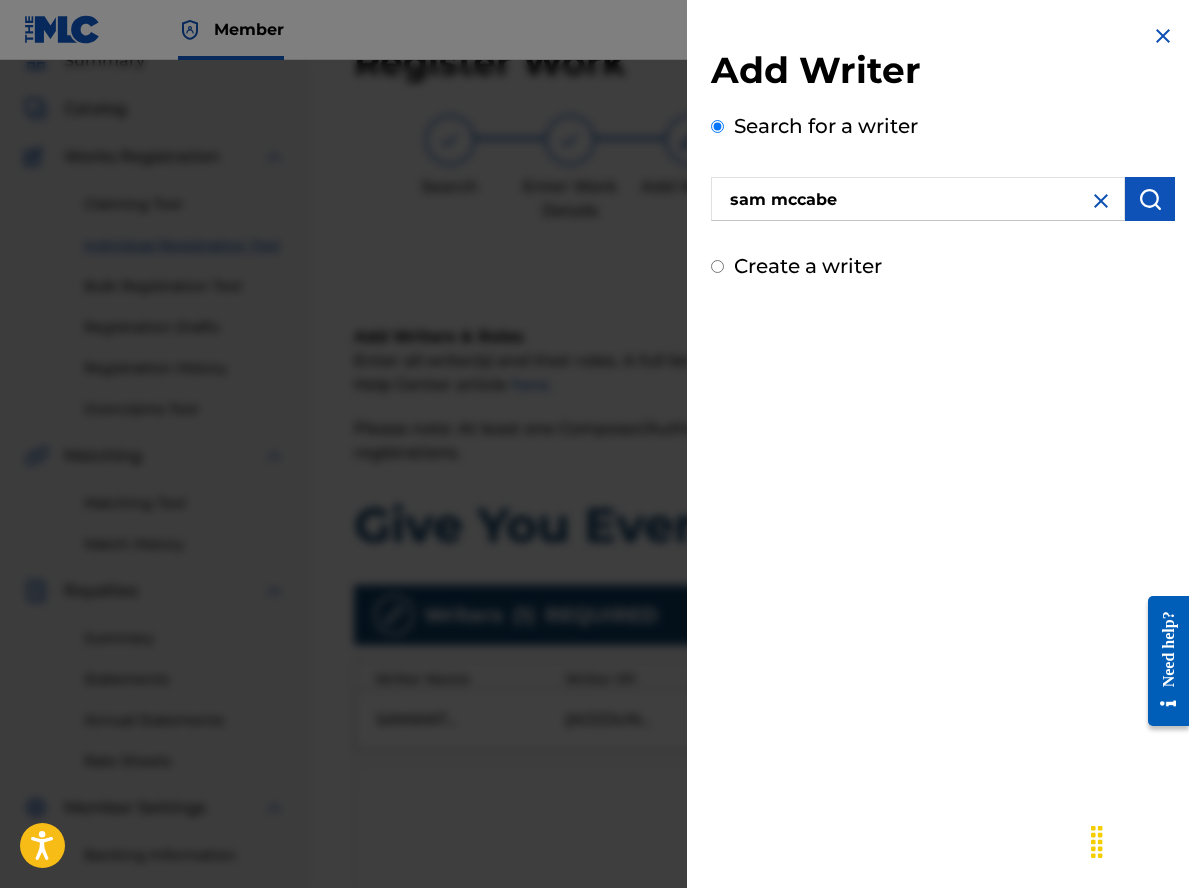 click at bounding box center (1150, 199) 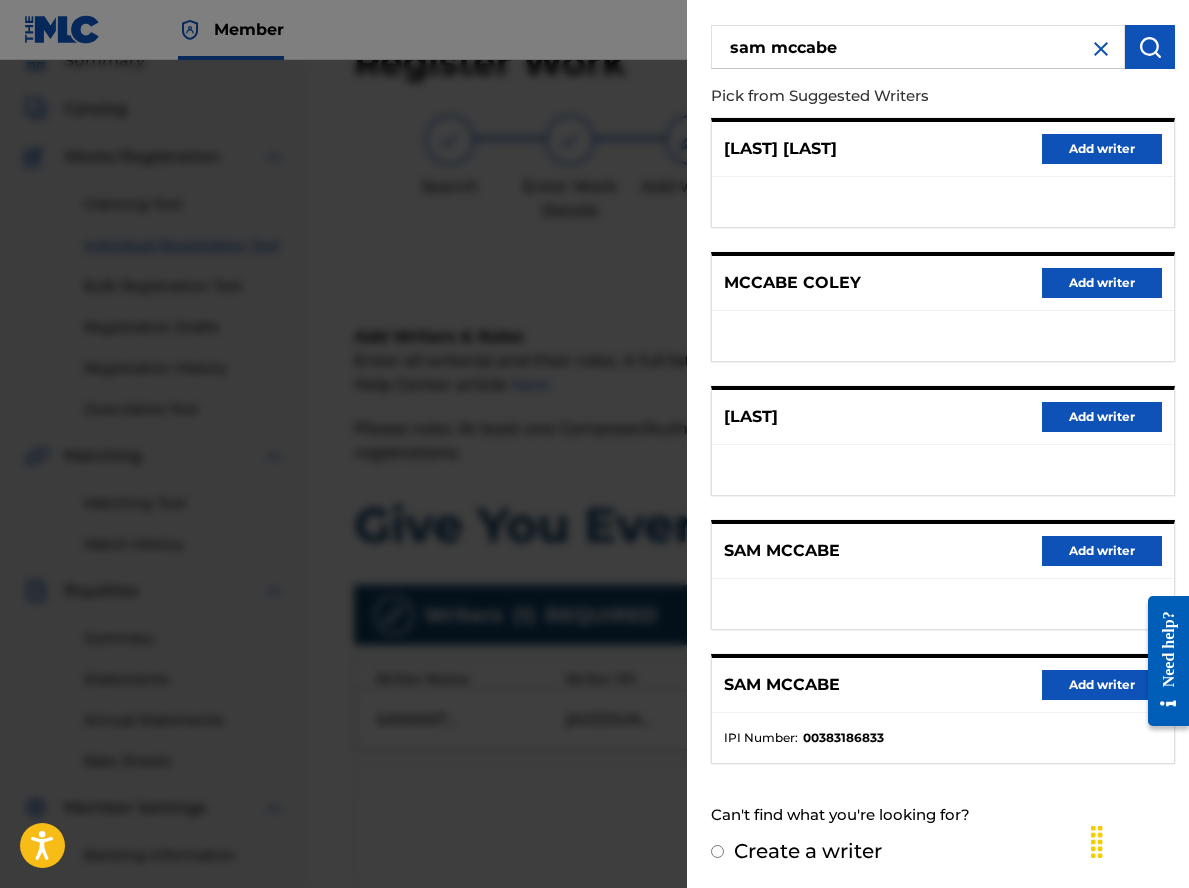 scroll, scrollTop: 154, scrollLeft: 0, axis: vertical 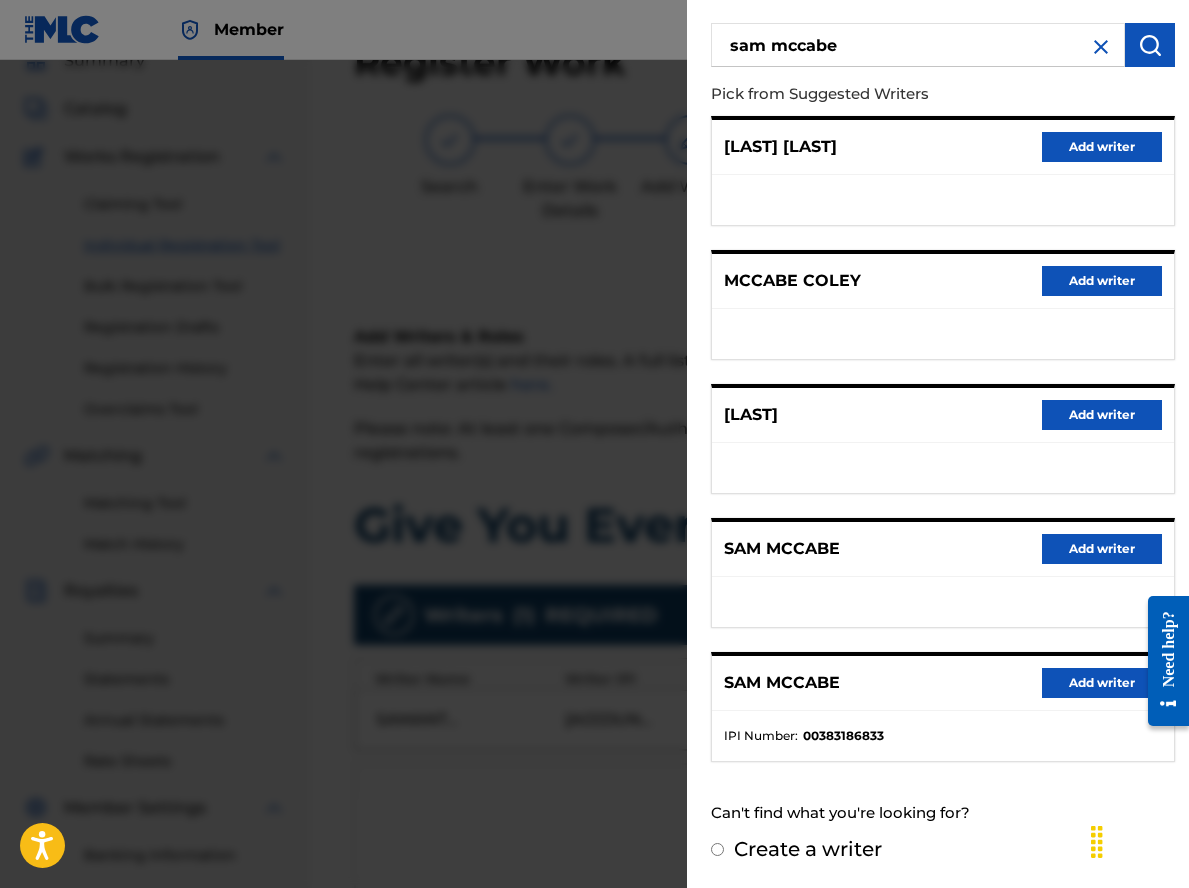click on "Add writer" at bounding box center (1102, 549) 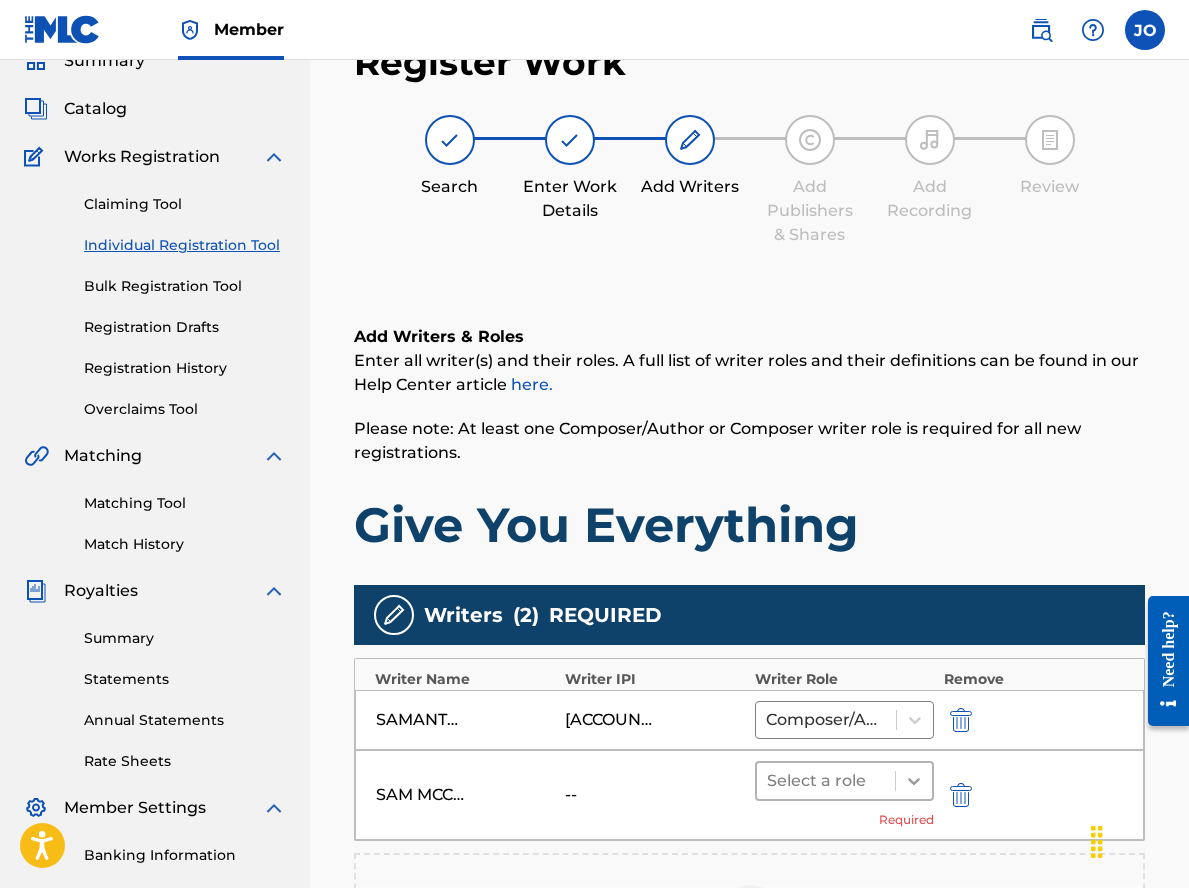 click at bounding box center [914, 781] 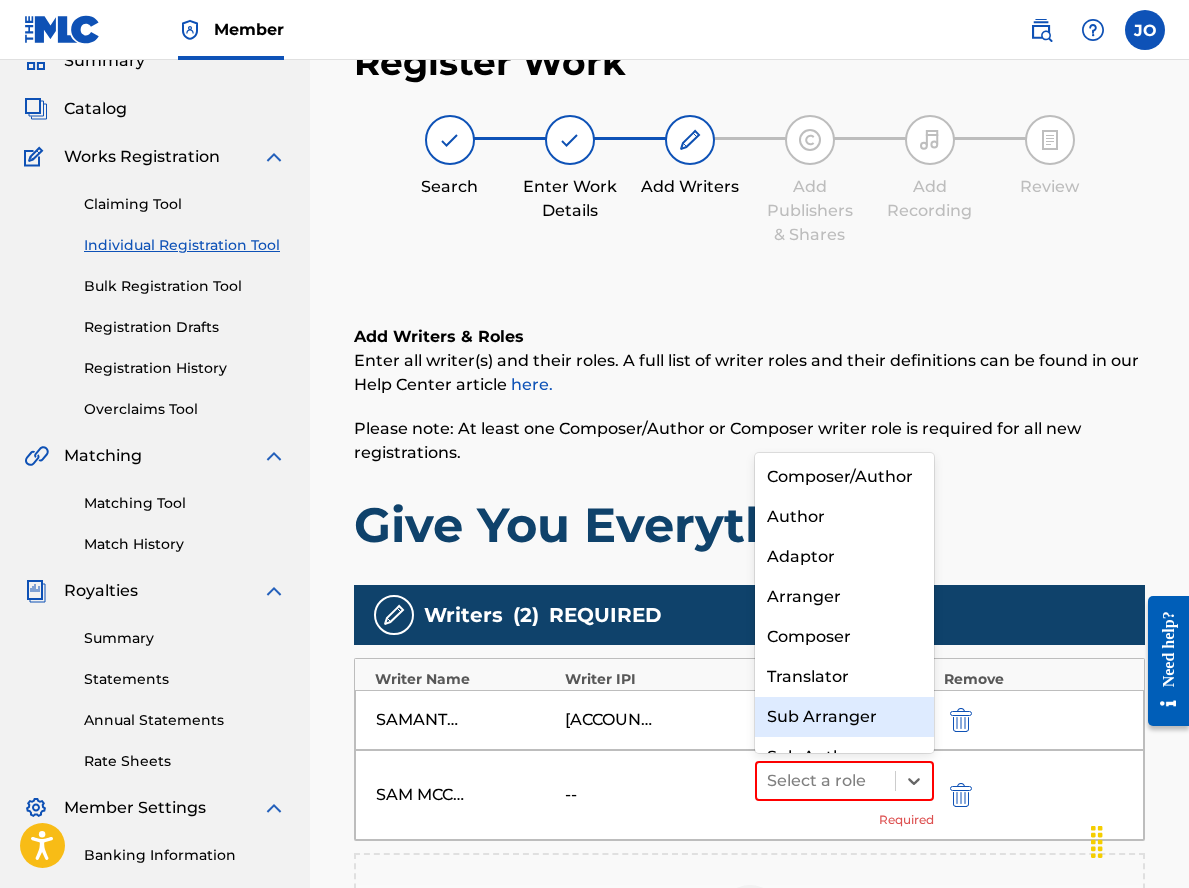 scroll, scrollTop: 21, scrollLeft: 0, axis: vertical 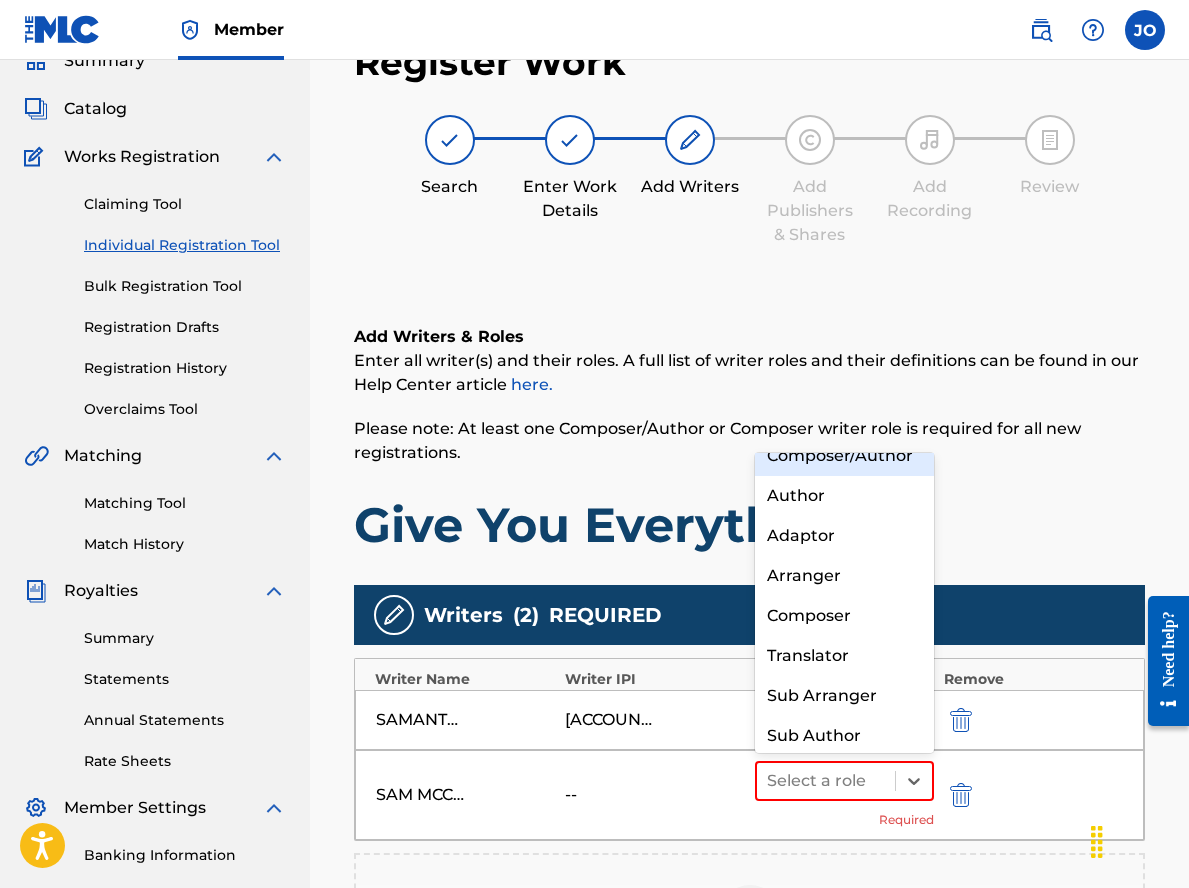 click on "Composer/Author" at bounding box center [844, 456] 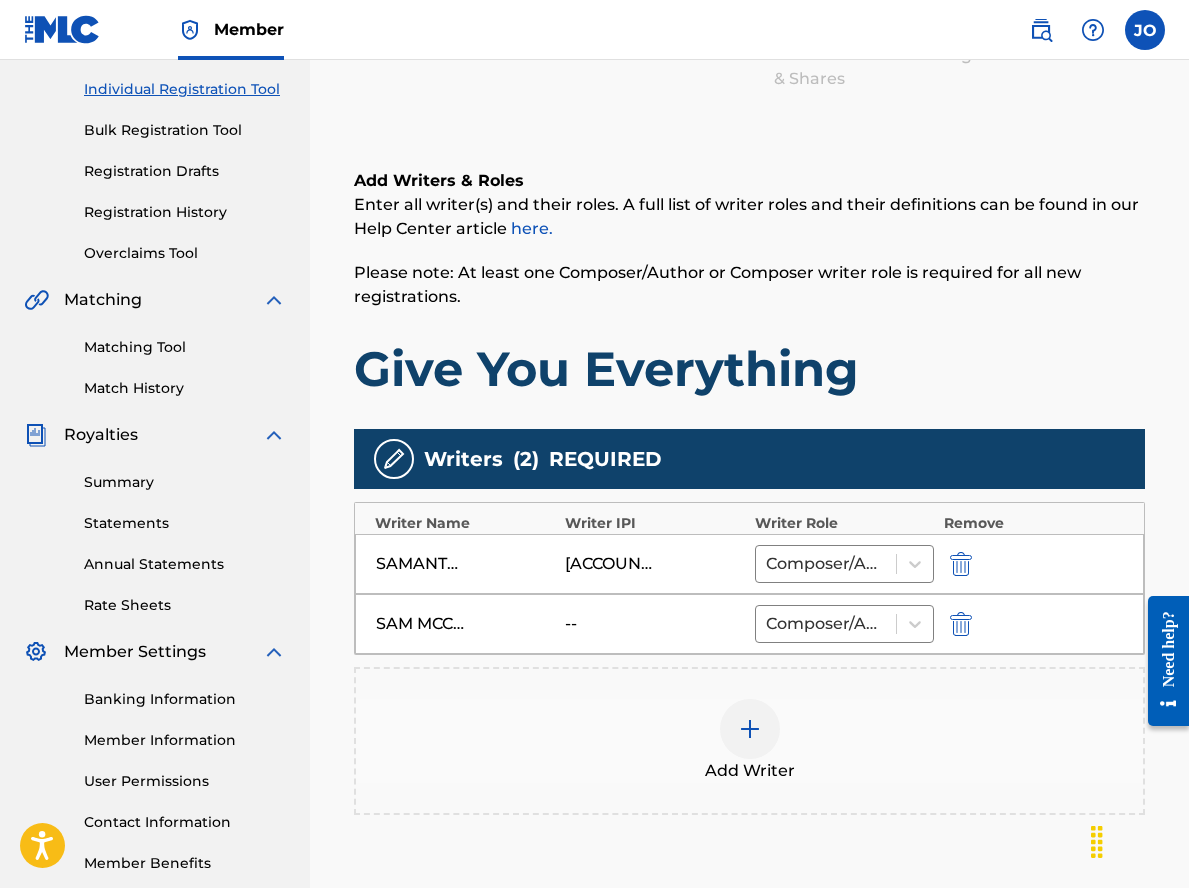 scroll, scrollTop: 456, scrollLeft: 0, axis: vertical 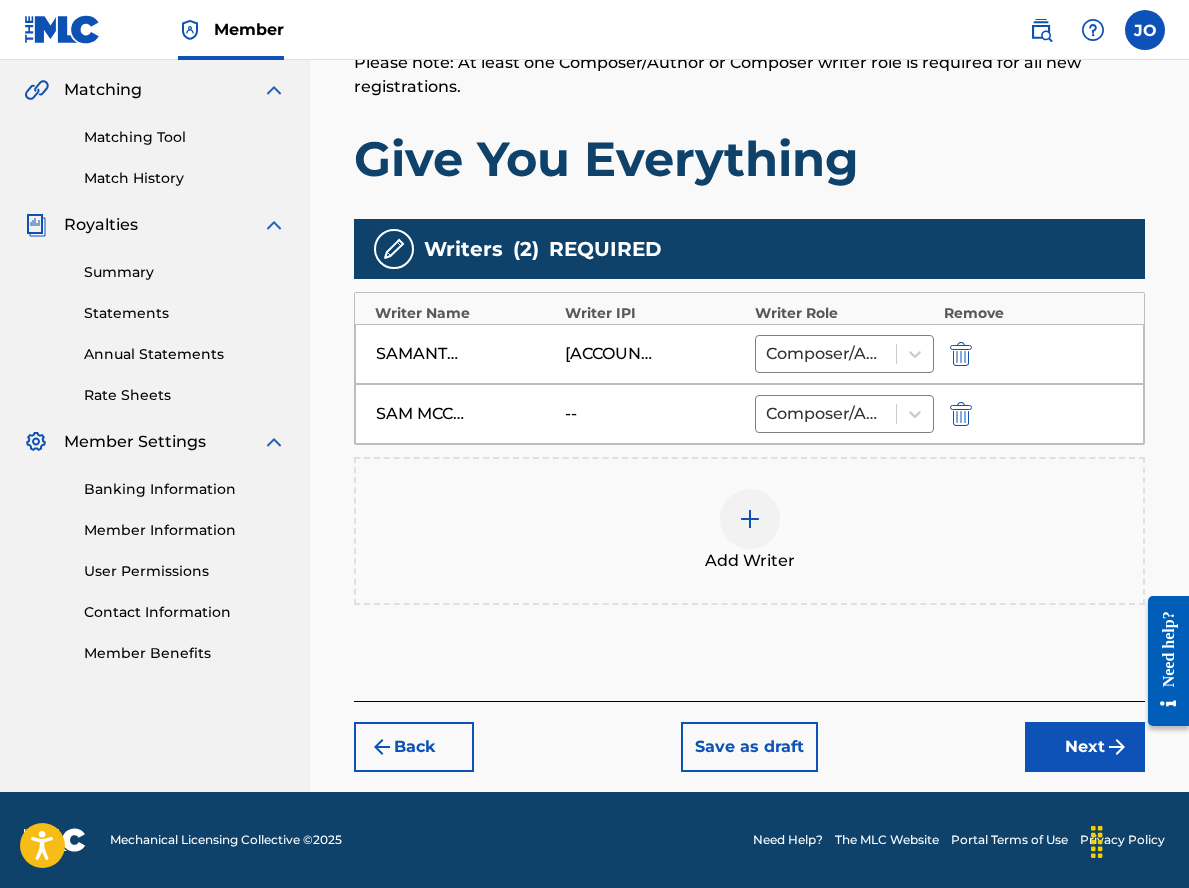 click at bounding box center [750, 519] 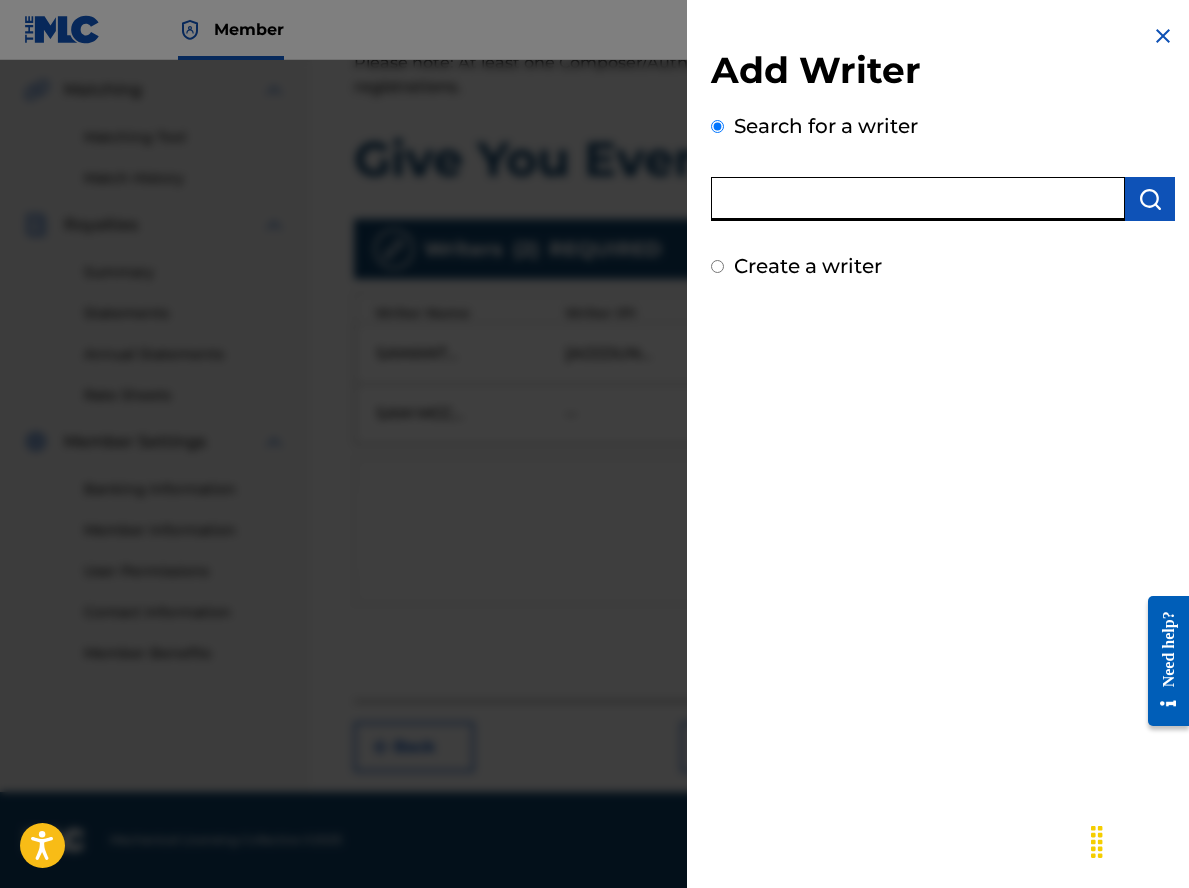 click at bounding box center (918, 199) 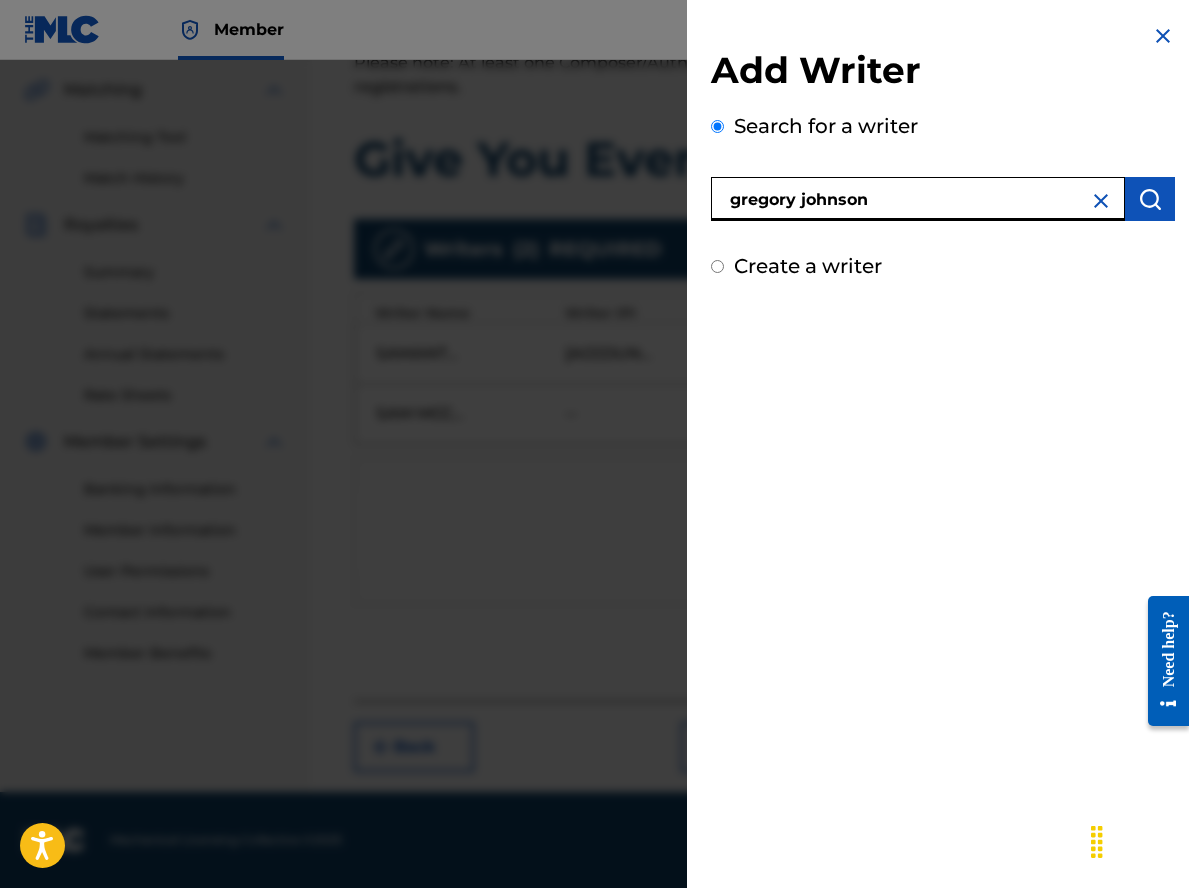 type on "gregory johnson" 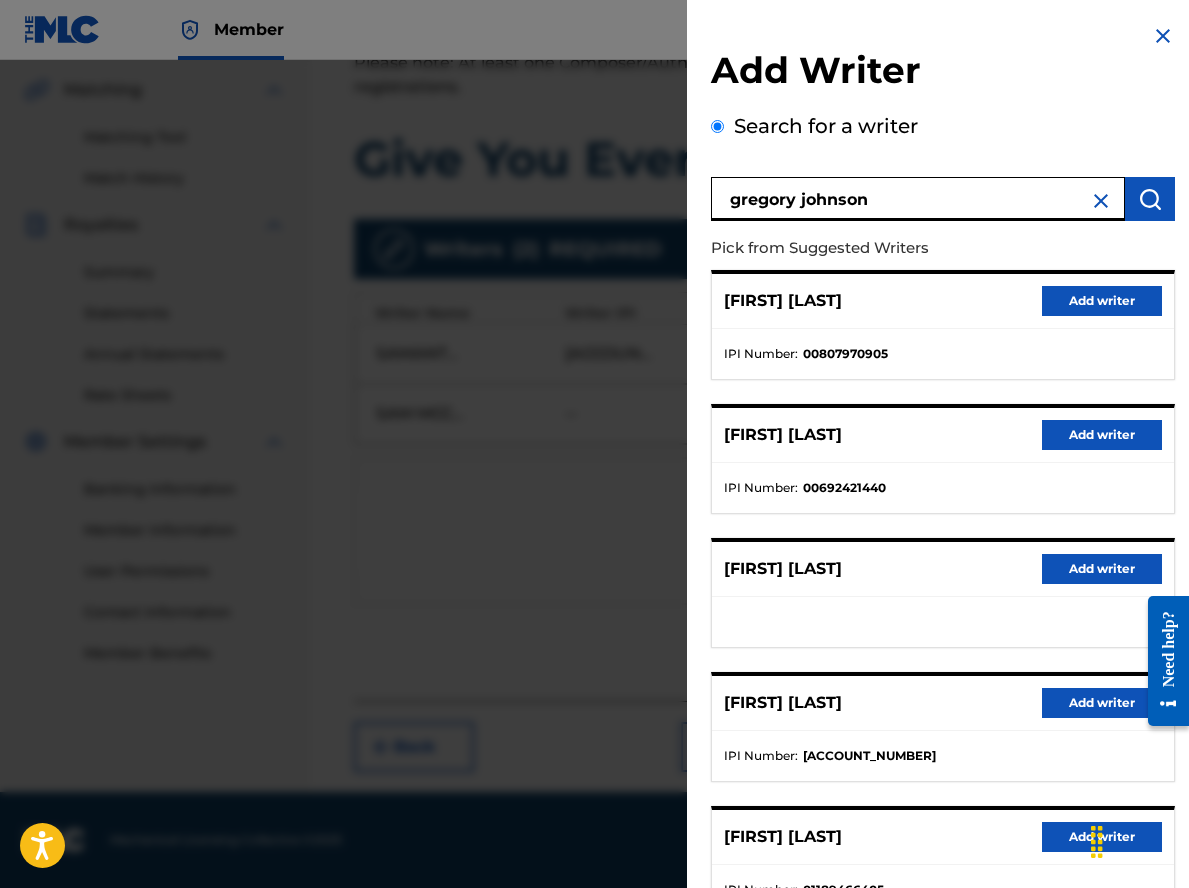 click on "Add writer" at bounding box center (1102, 569) 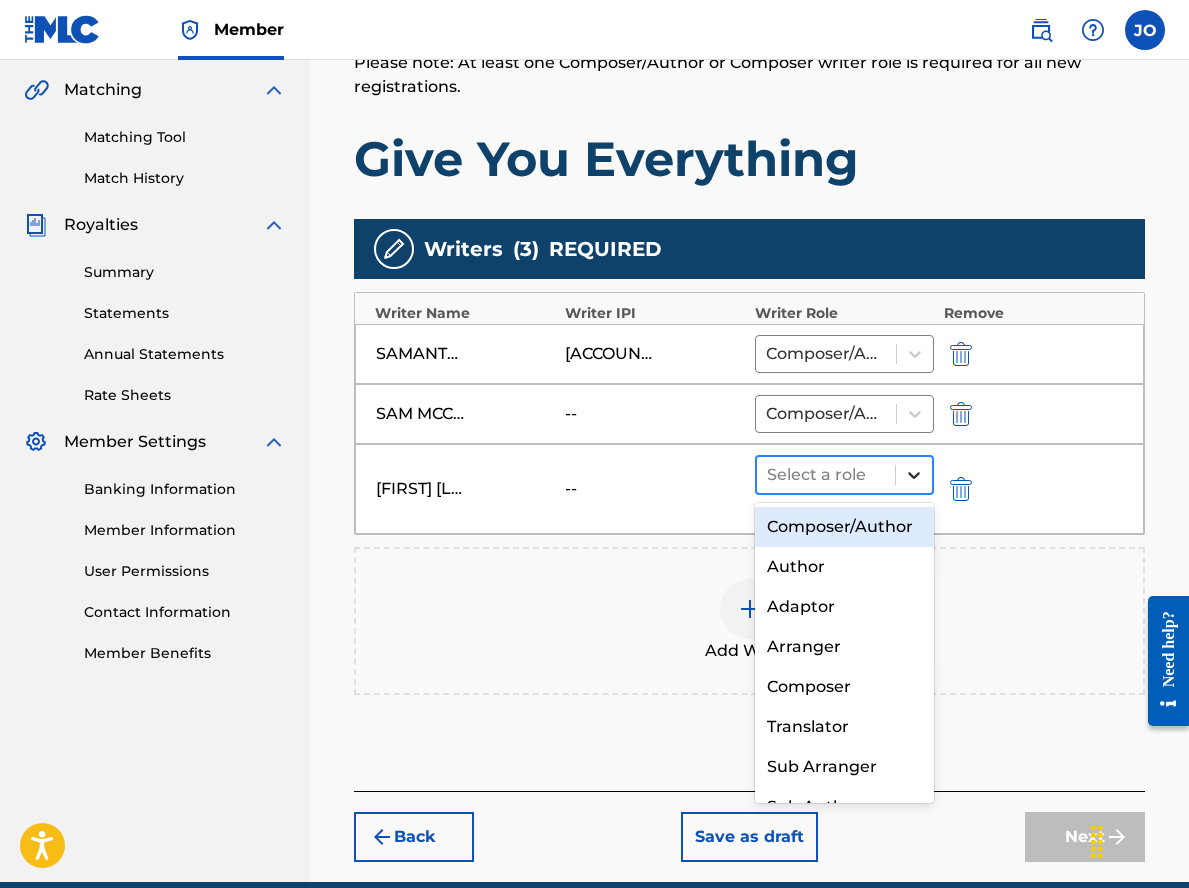 click 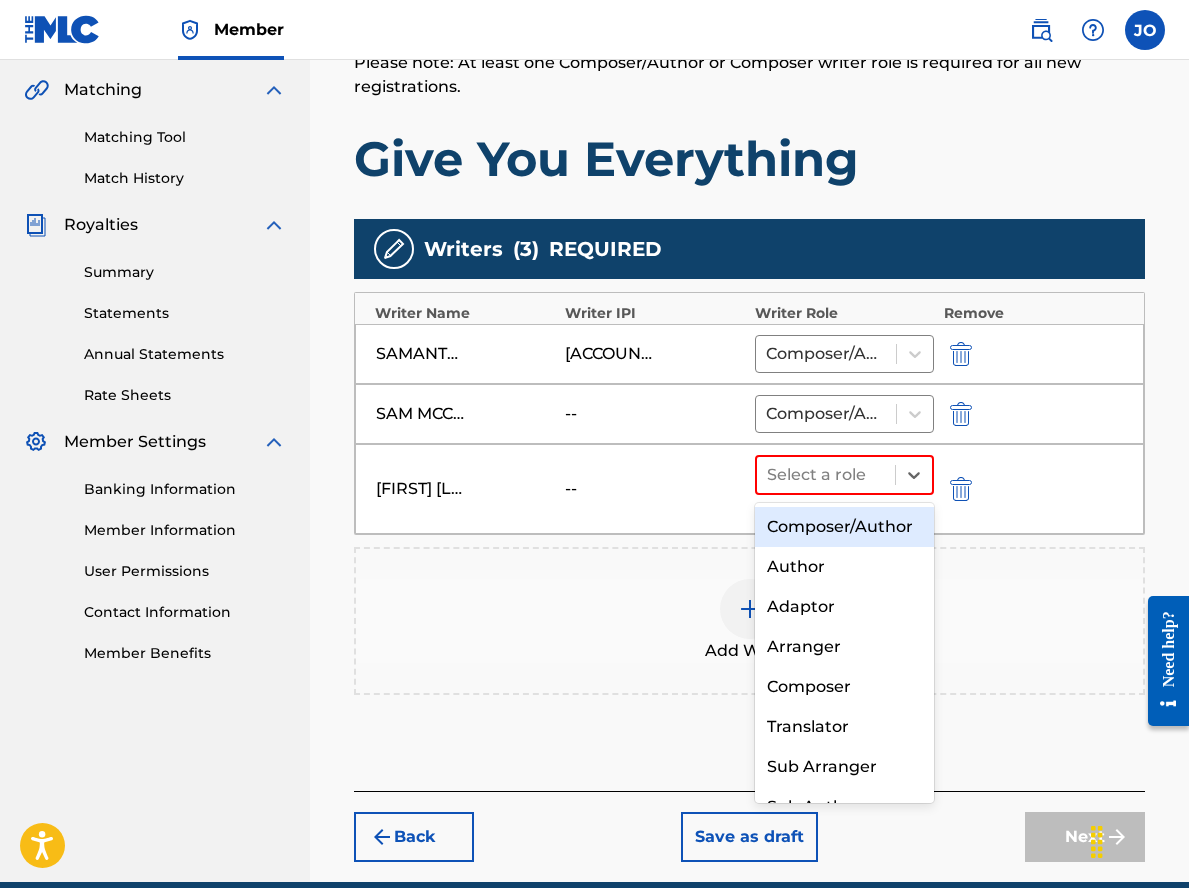 click on "Composer/Author" at bounding box center [844, 527] 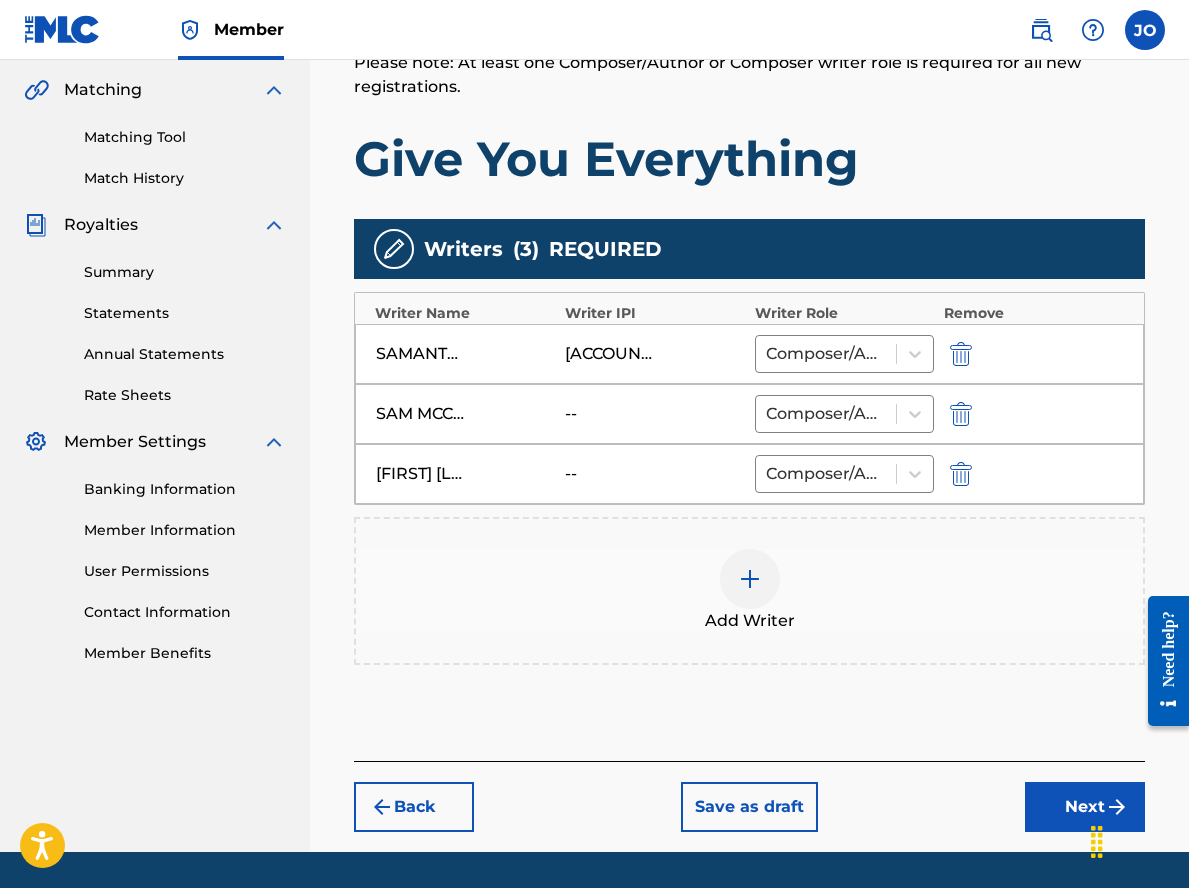 click at bounding box center (750, 579) 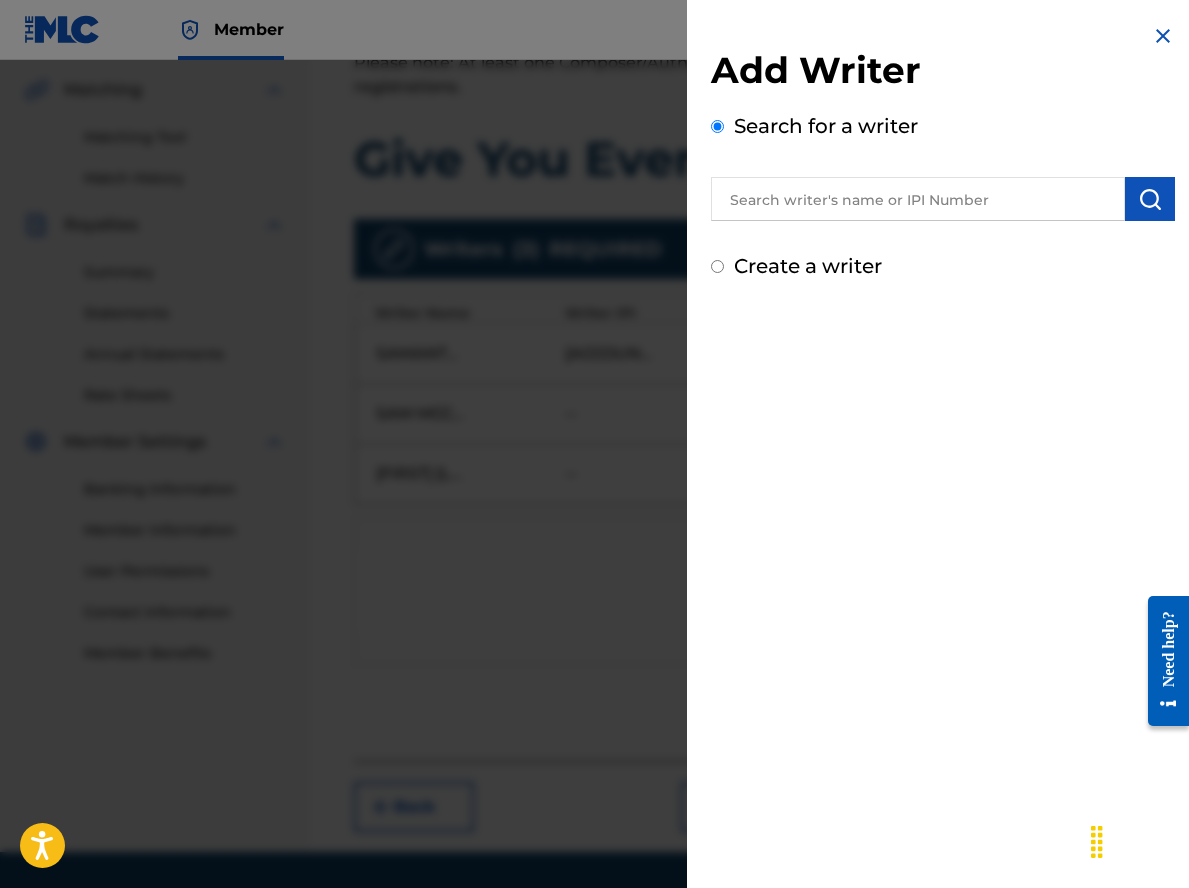 click at bounding box center [918, 199] 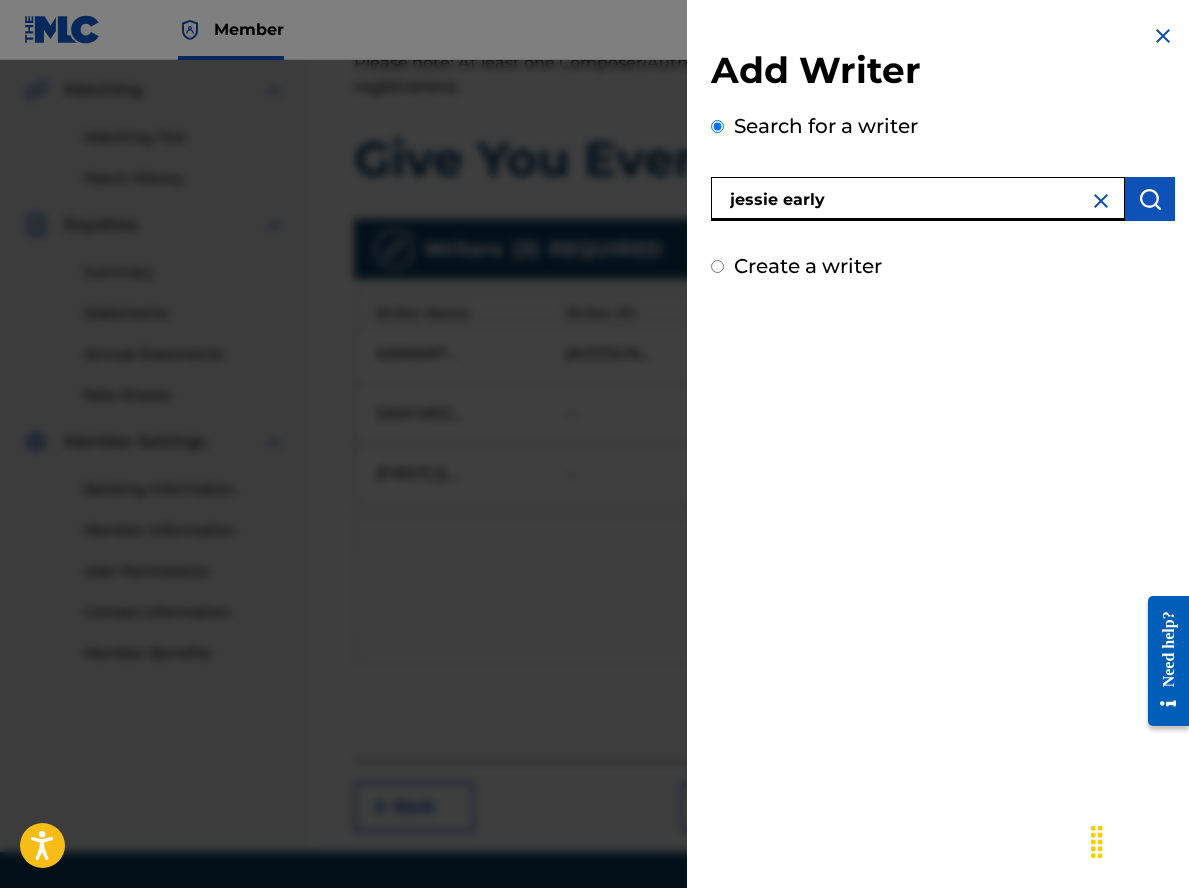 type on "jessie early" 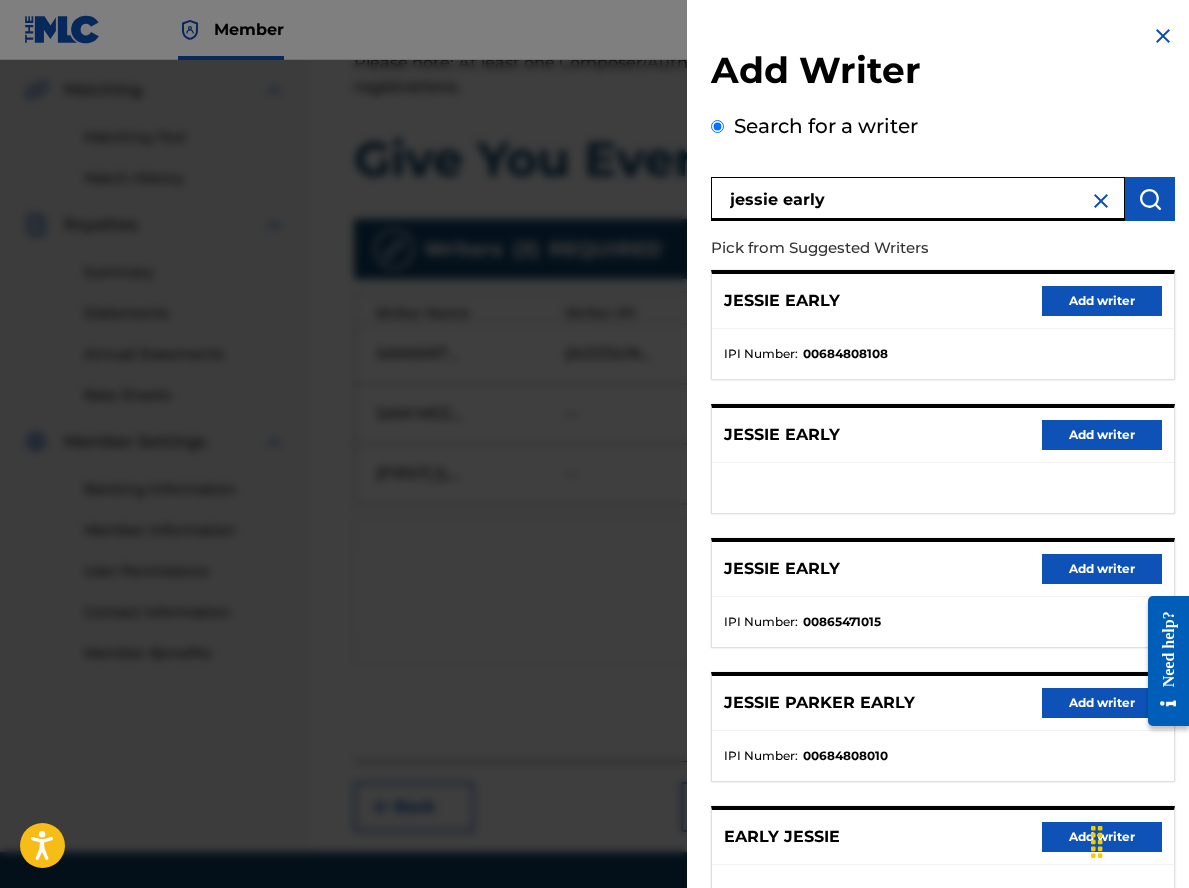 click on "Add writer" at bounding box center (1102, 435) 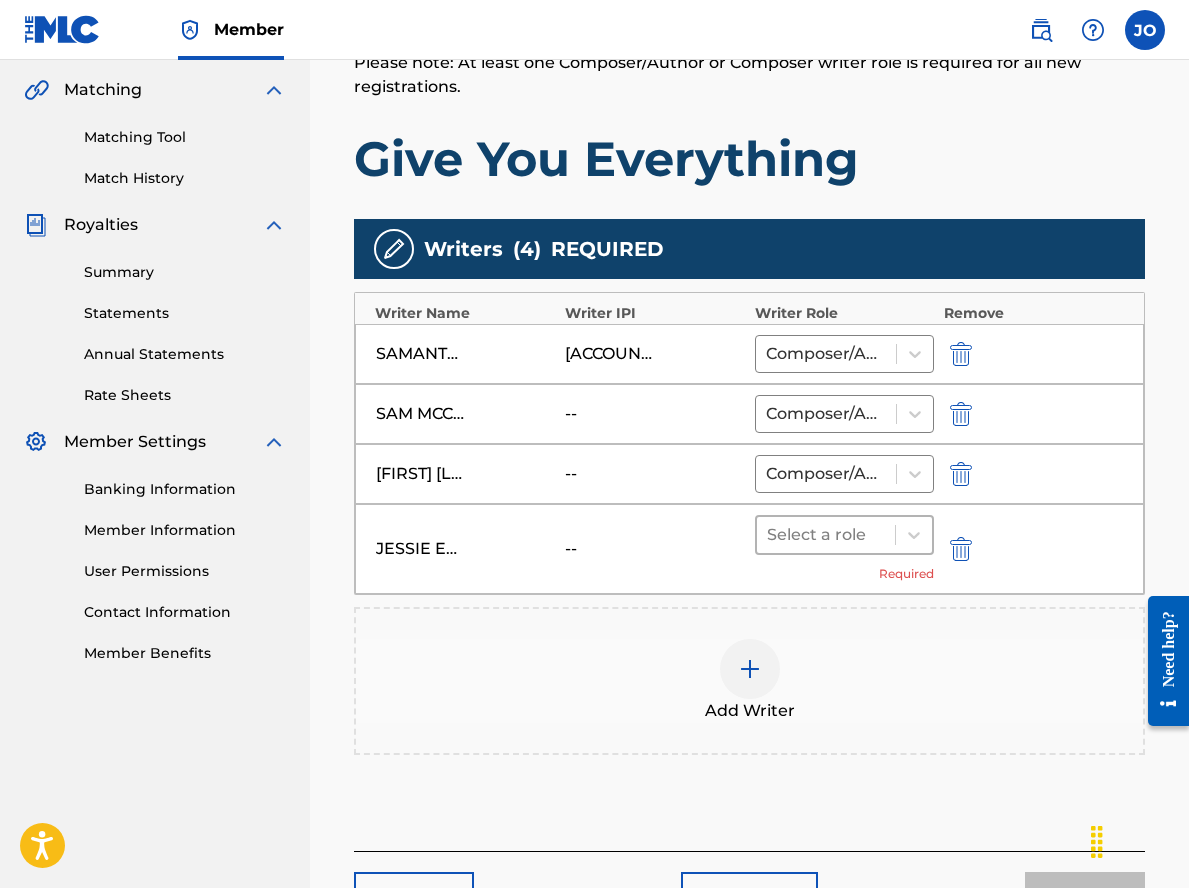click on "Select a role" at bounding box center (826, 535) 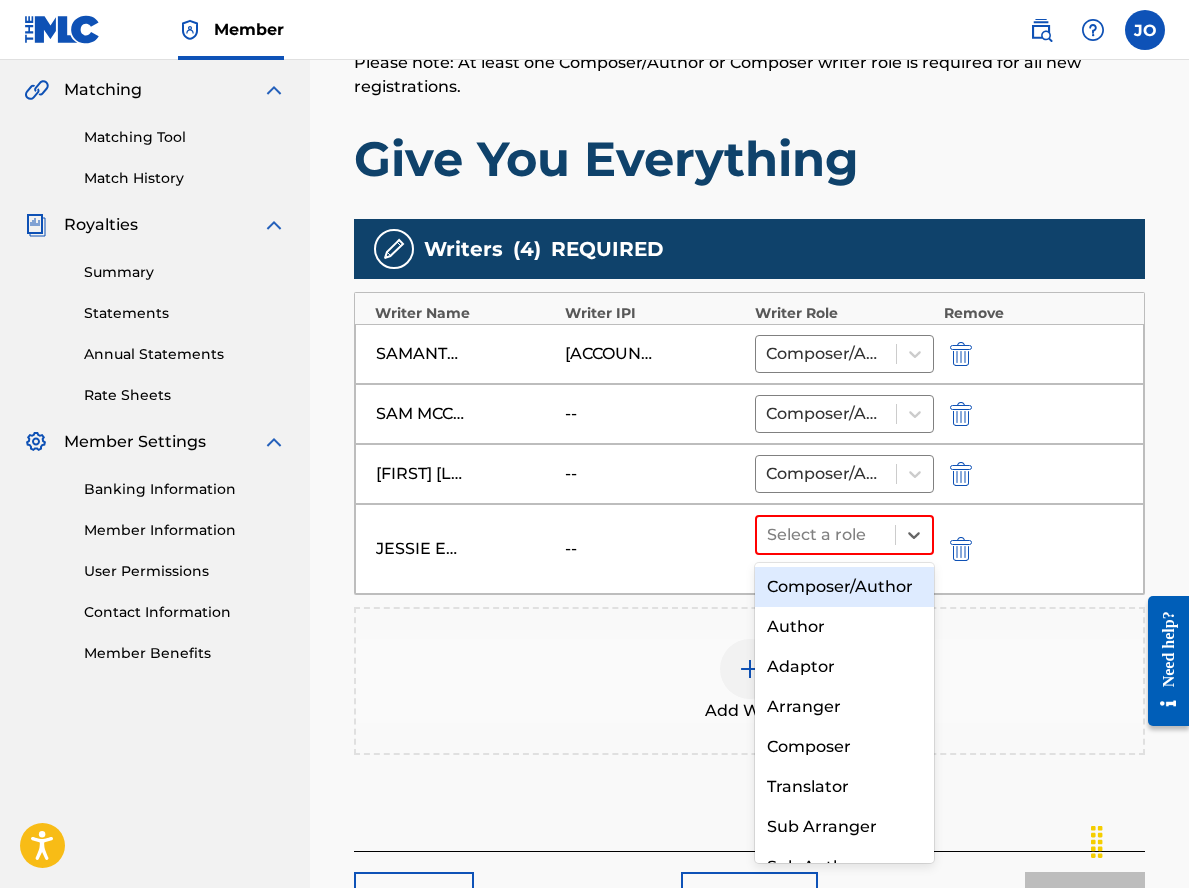 click on "Composer/Author" at bounding box center (844, 587) 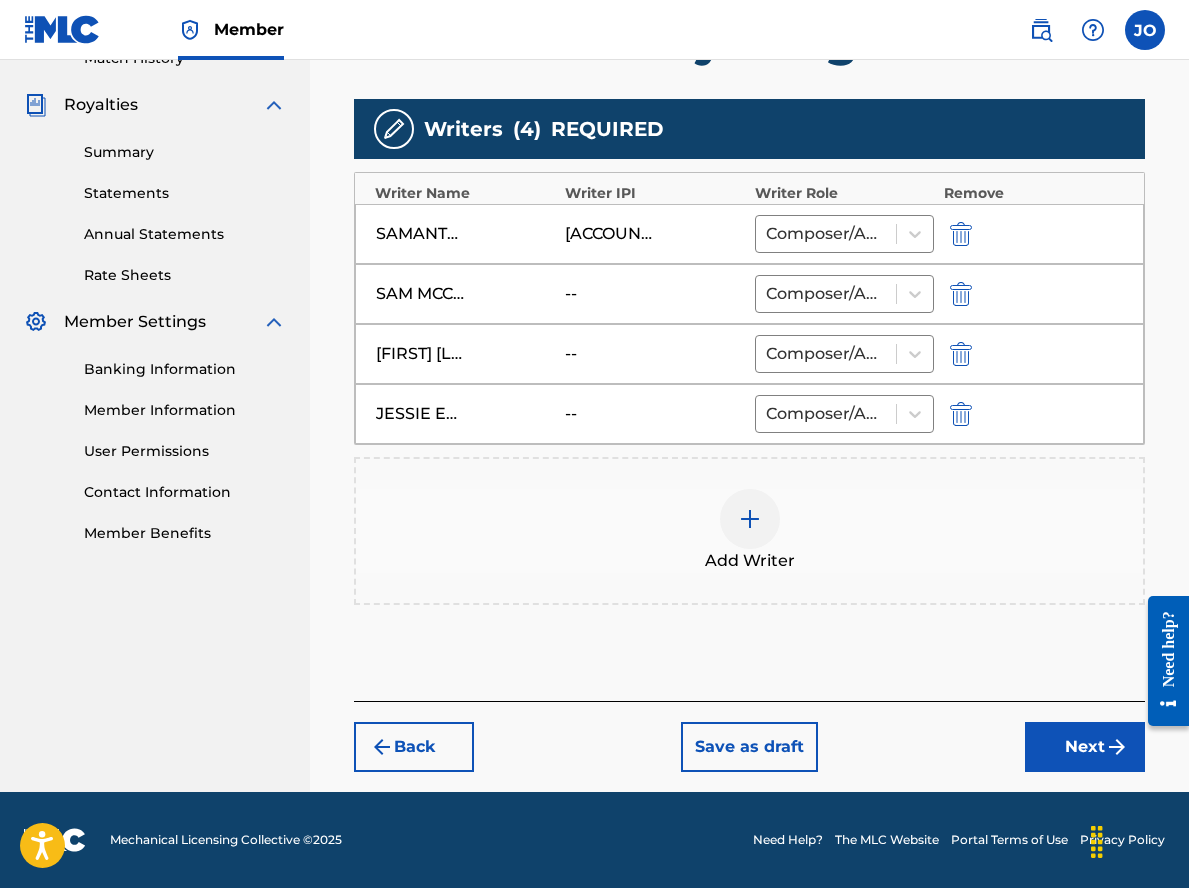 click on "Next" at bounding box center (1085, 747) 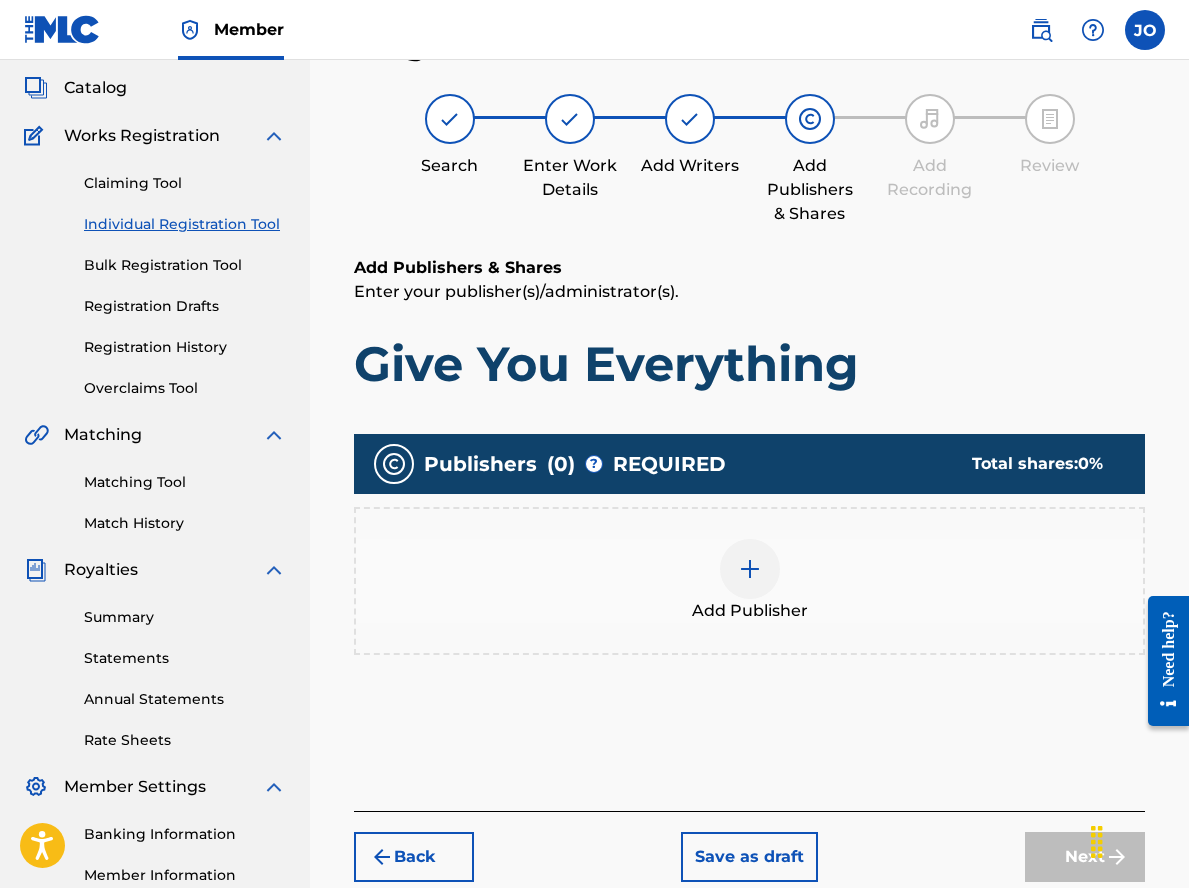 scroll, scrollTop: 90, scrollLeft: 0, axis: vertical 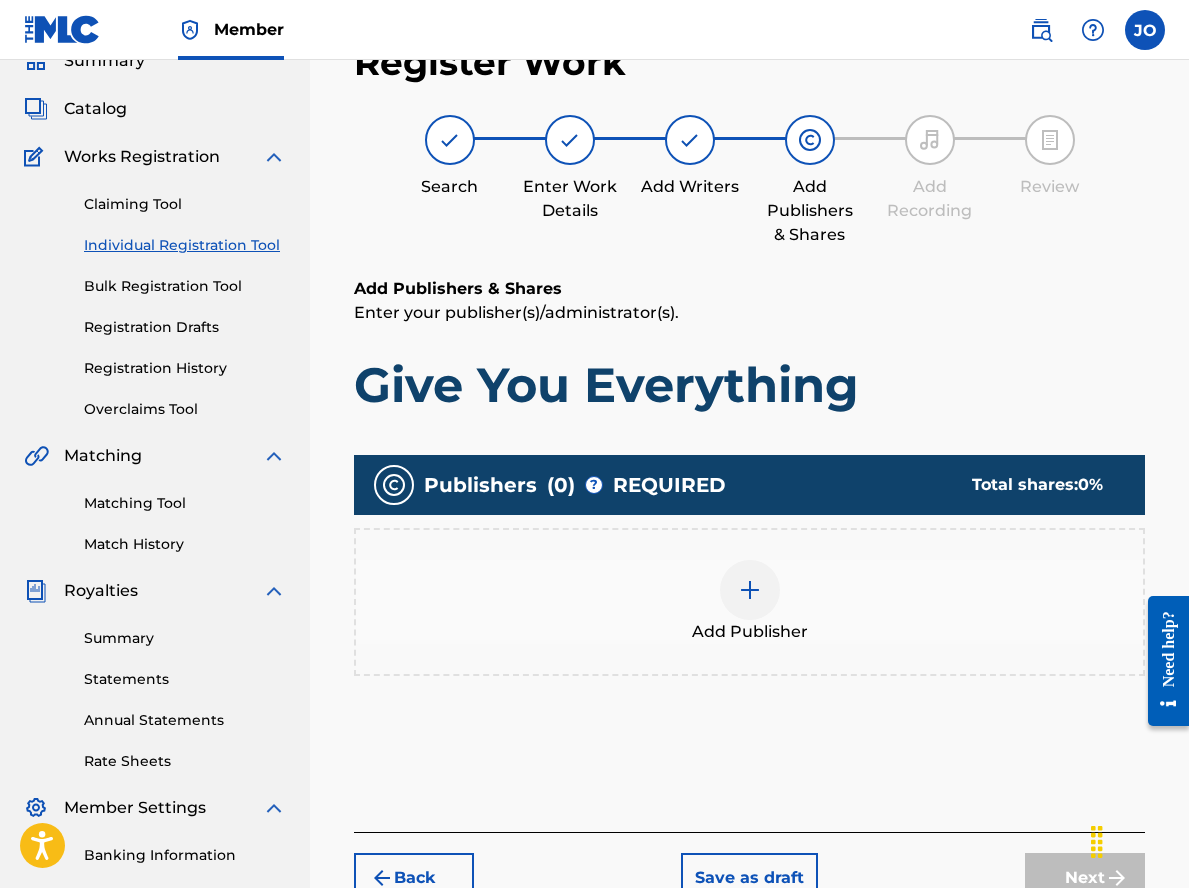 click at bounding box center [750, 590] 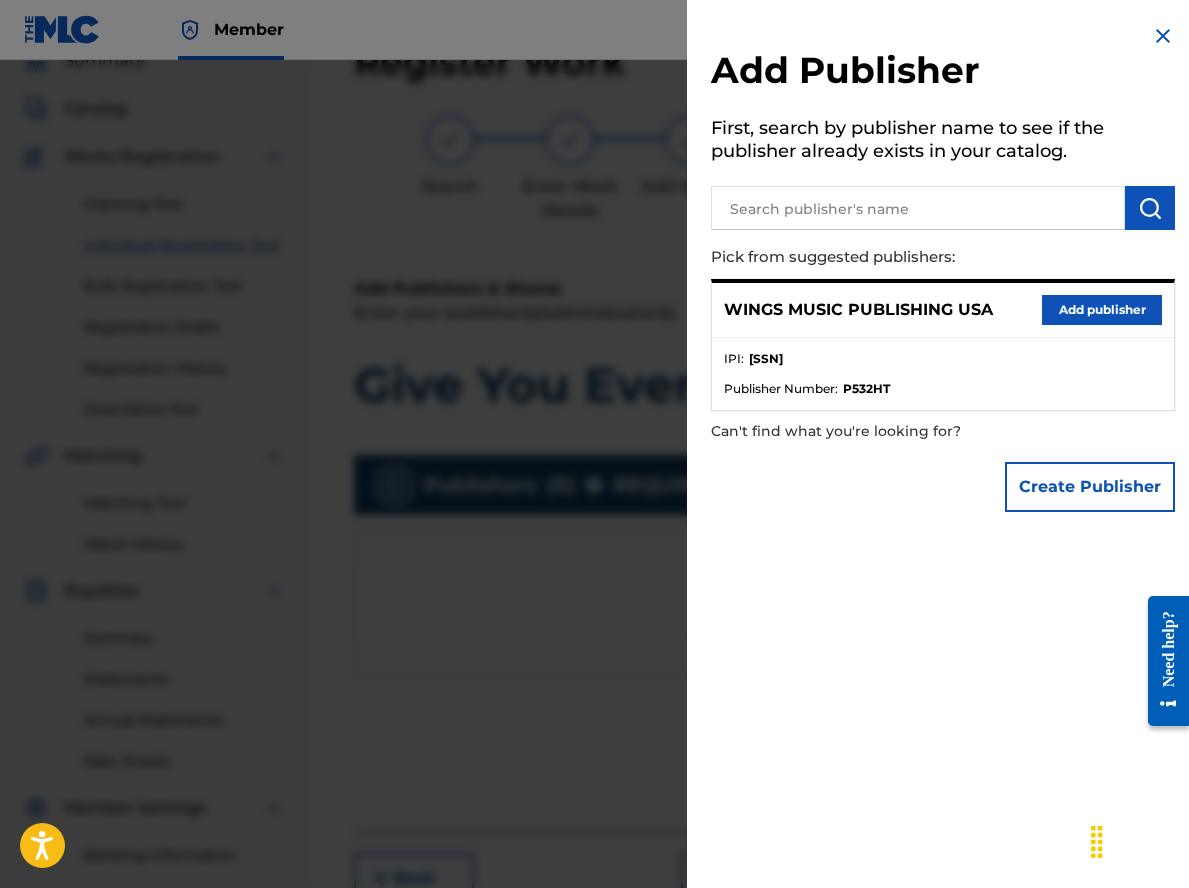 click on "Add publisher" at bounding box center (1102, 310) 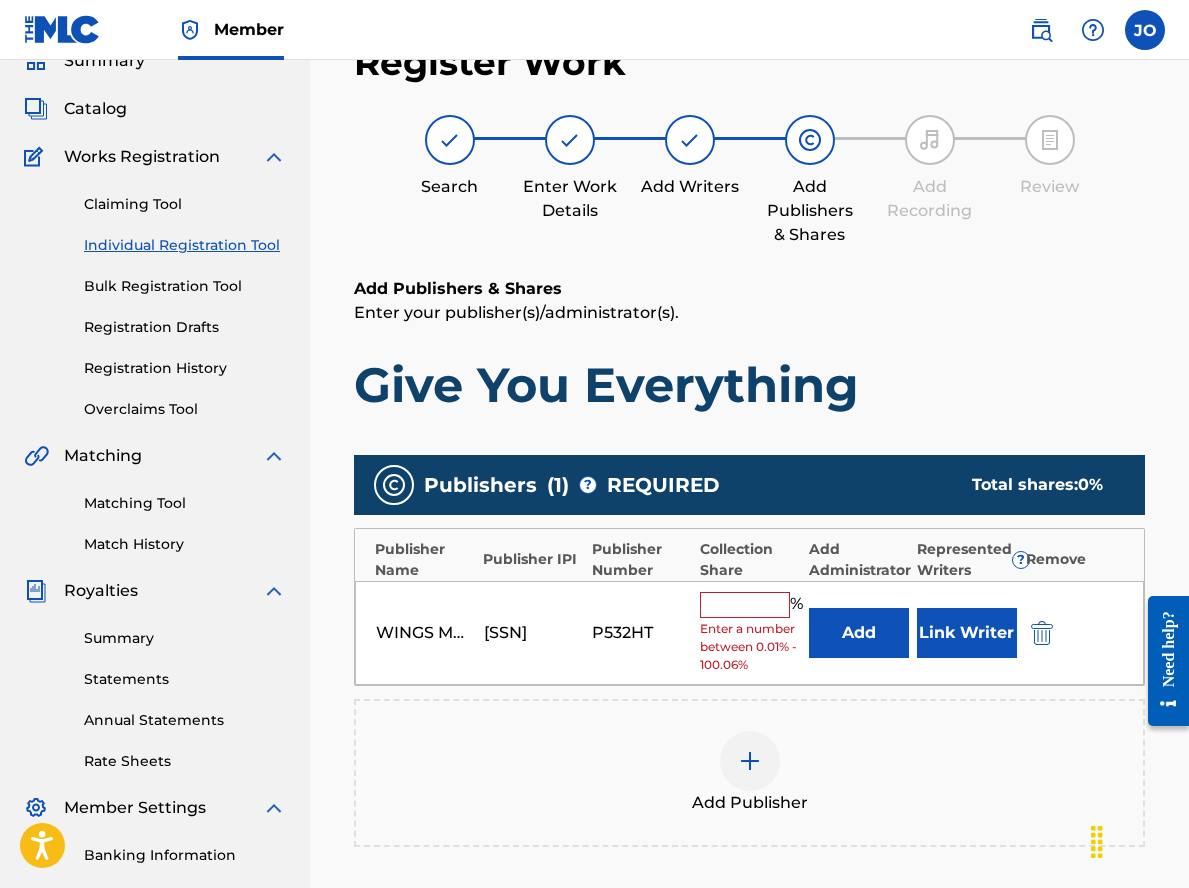 click at bounding box center (745, 605) 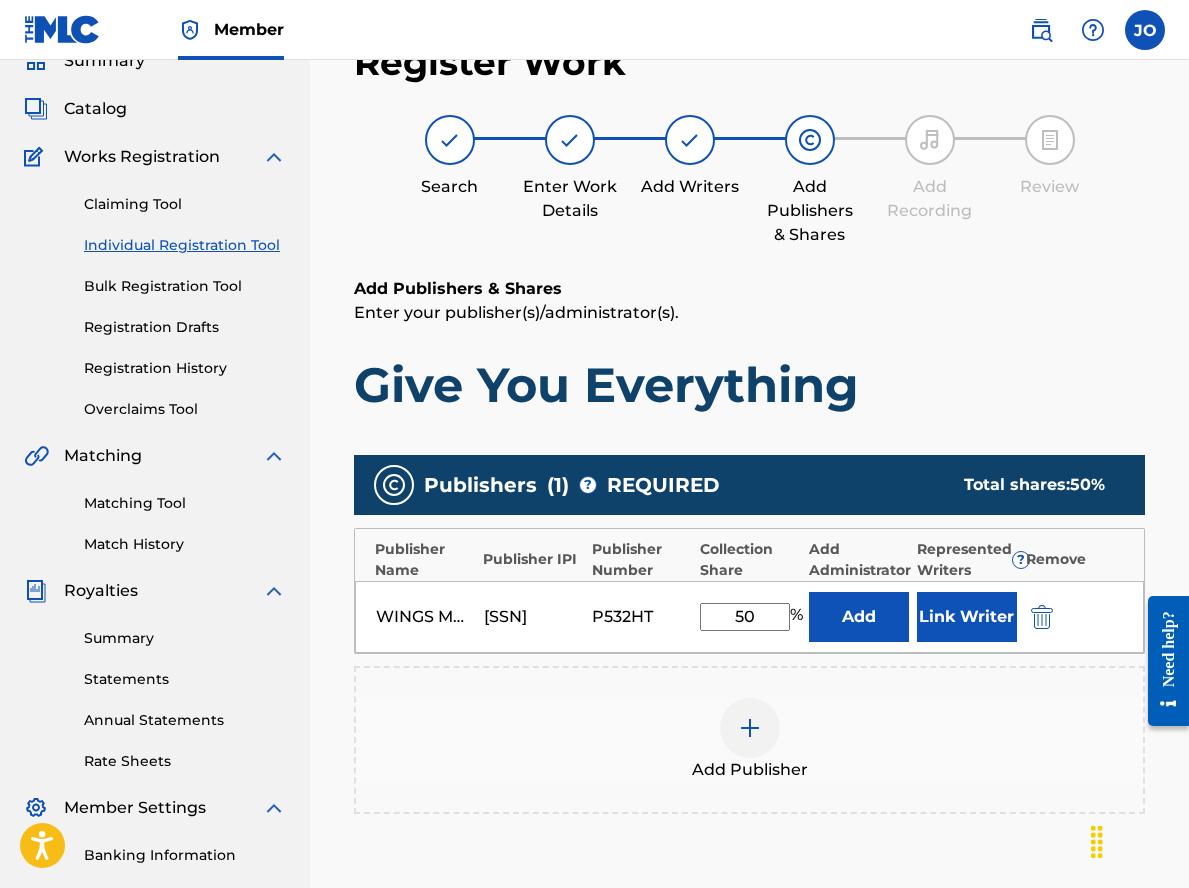 type on "50" 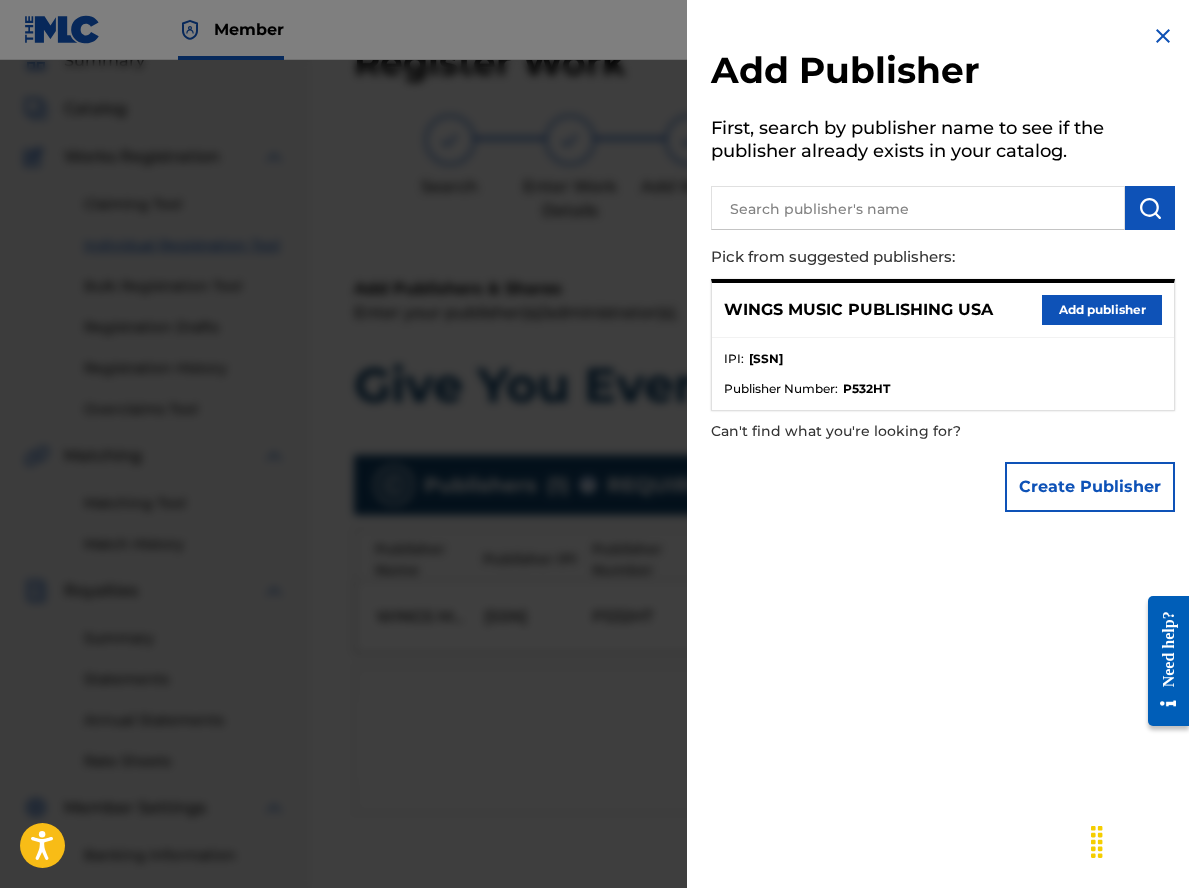 click on "Add publisher" at bounding box center (1102, 310) 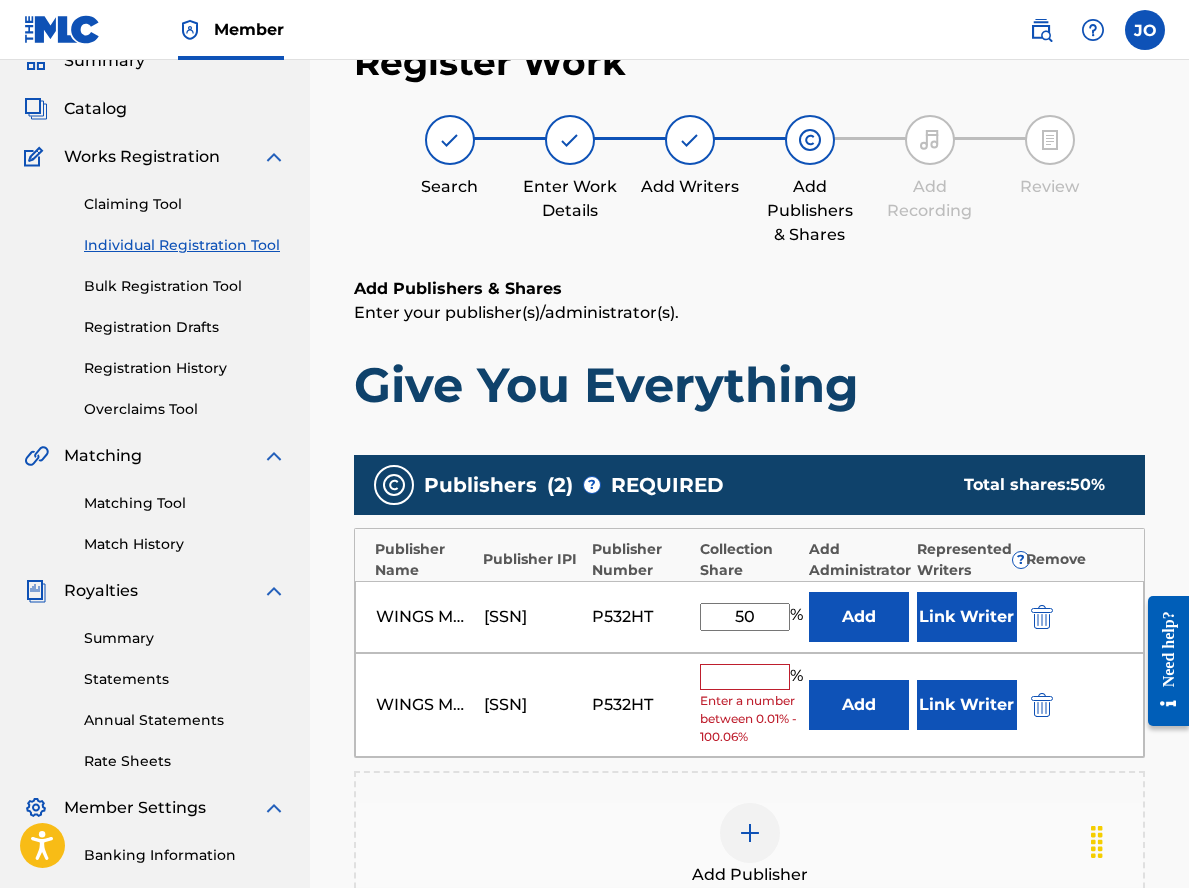 click at bounding box center (1042, 705) 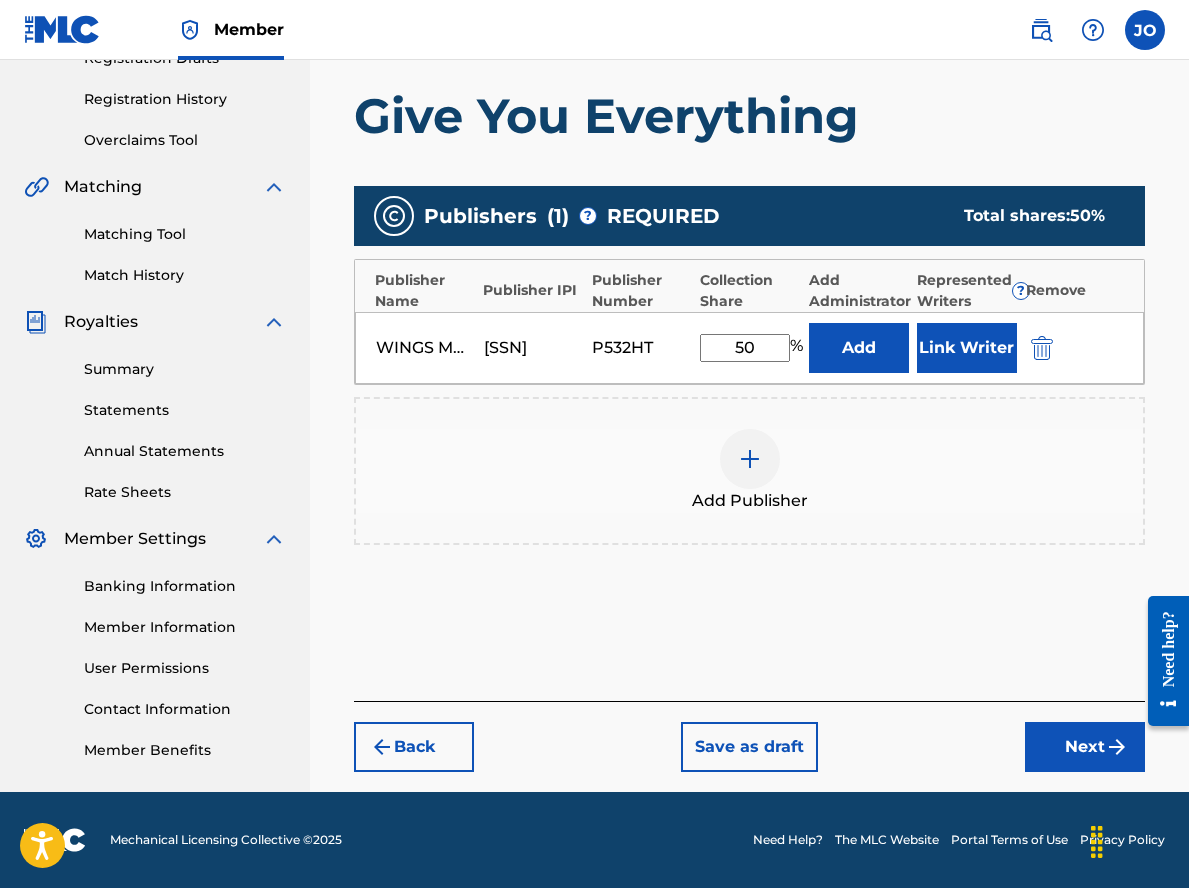 click on "Next" at bounding box center [1085, 747] 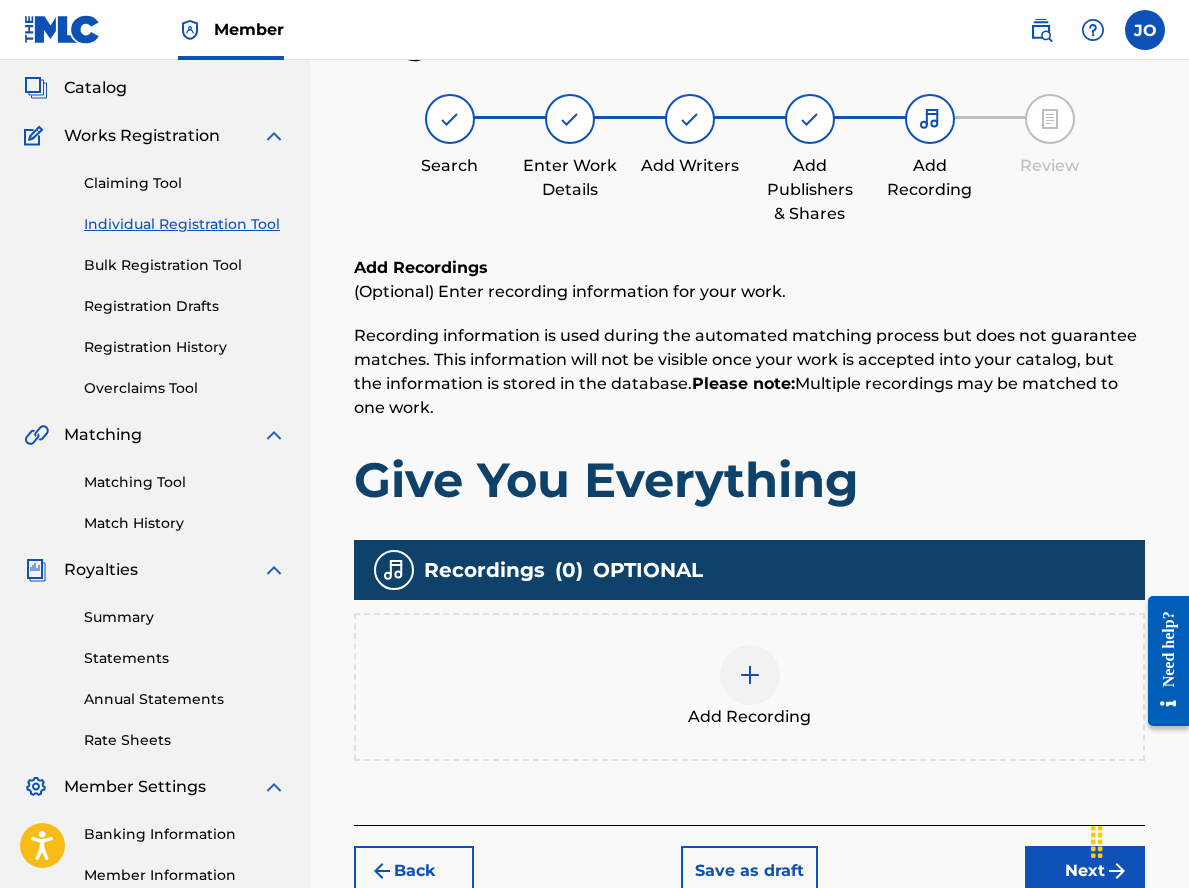 scroll, scrollTop: 90, scrollLeft: 0, axis: vertical 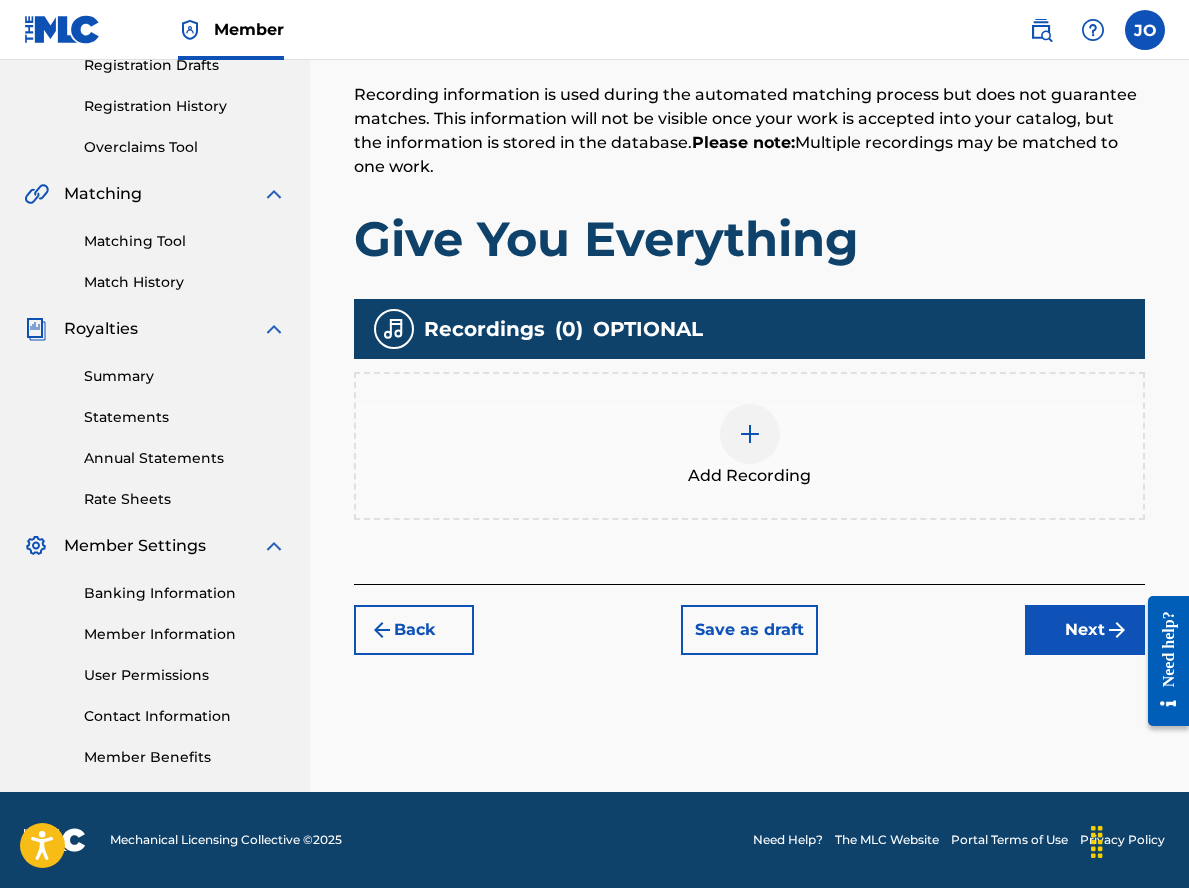 click on "Next" at bounding box center [1085, 630] 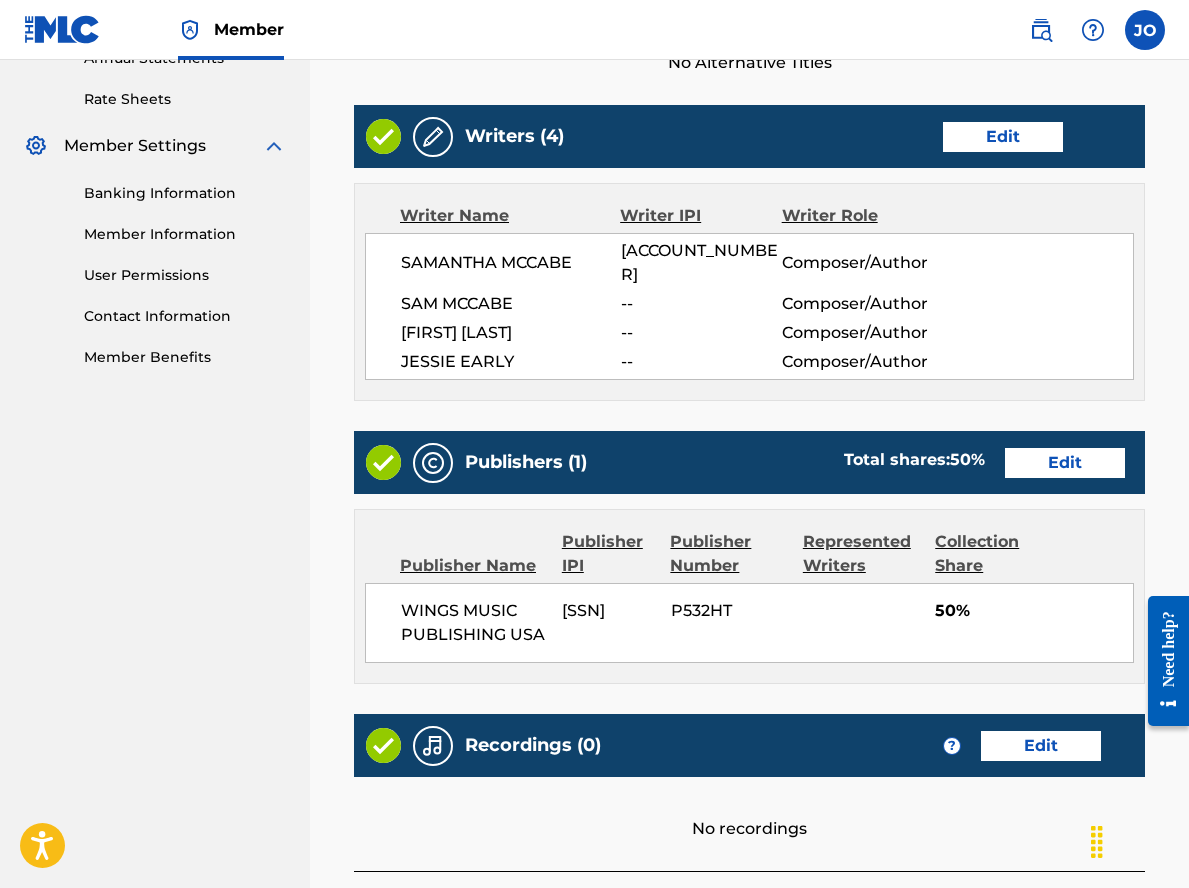 scroll, scrollTop: 898, scrollLeft: 0, axis: vertical 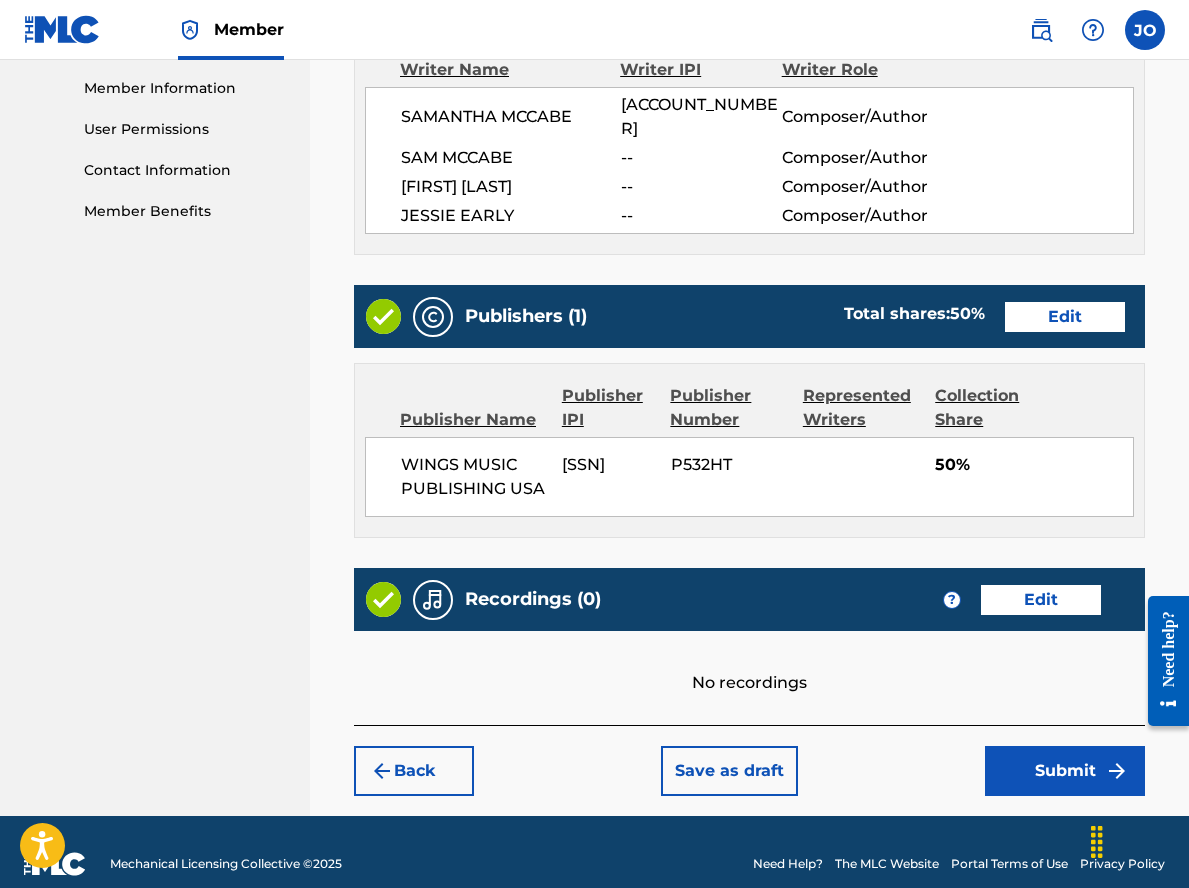 click on "Submit" at bounding box center (1065, 771) 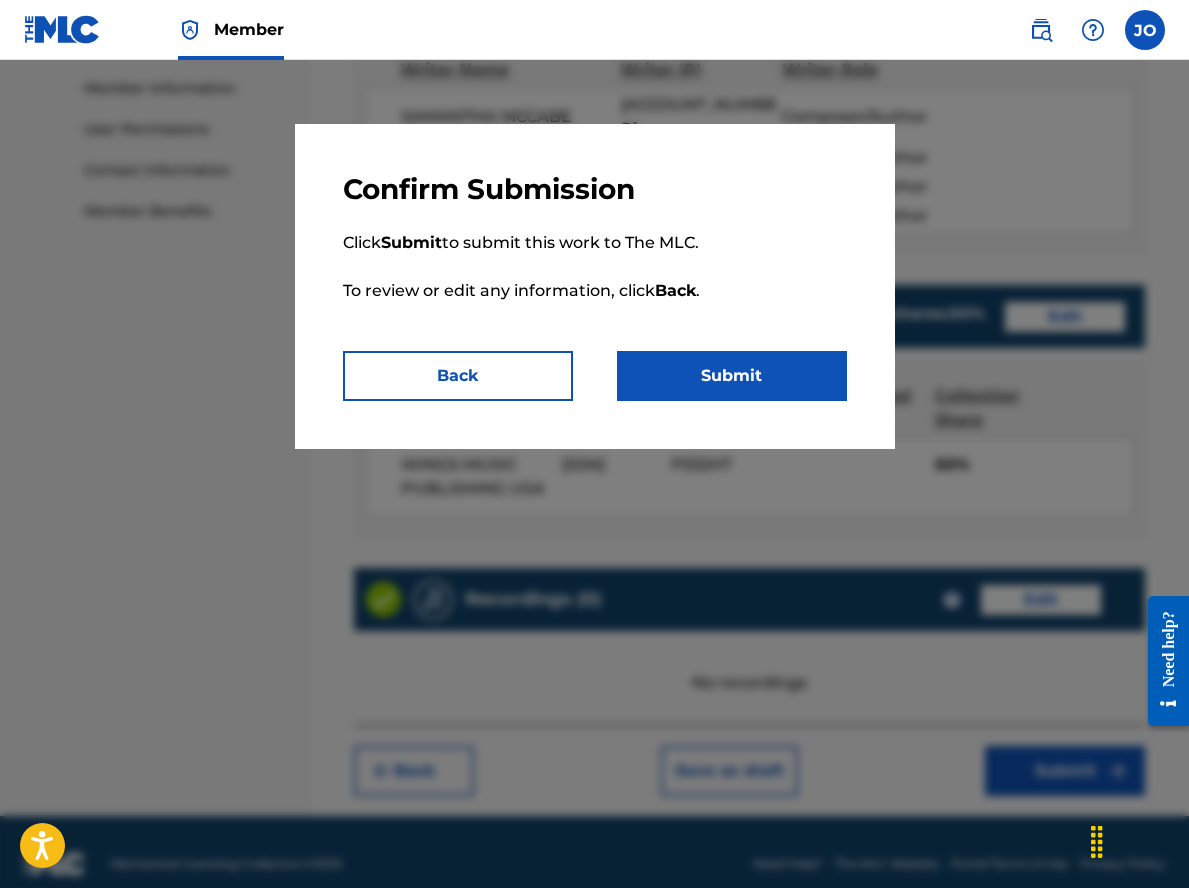click on "Submit" at bounding box center [732, 376] 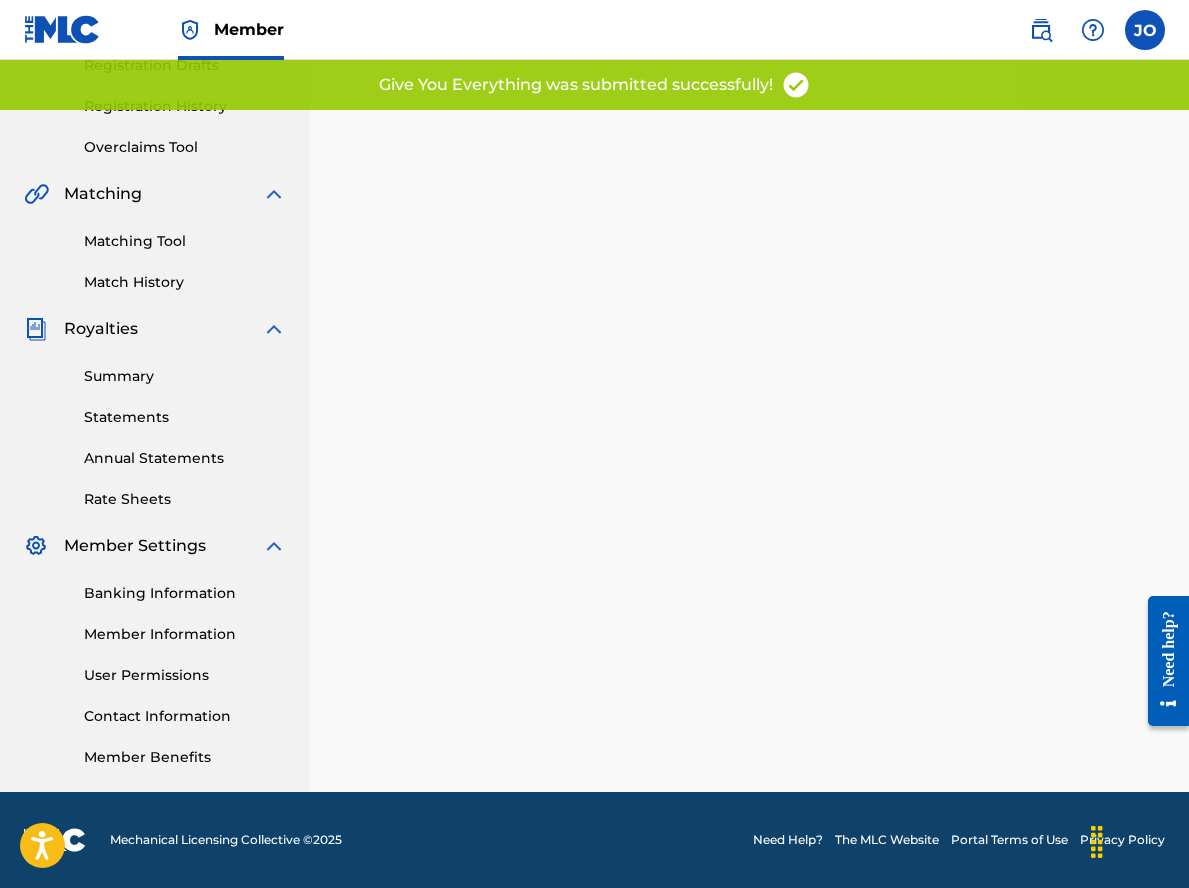 scroll, scrollTop: 0, scrollLeft: 0, axis: both 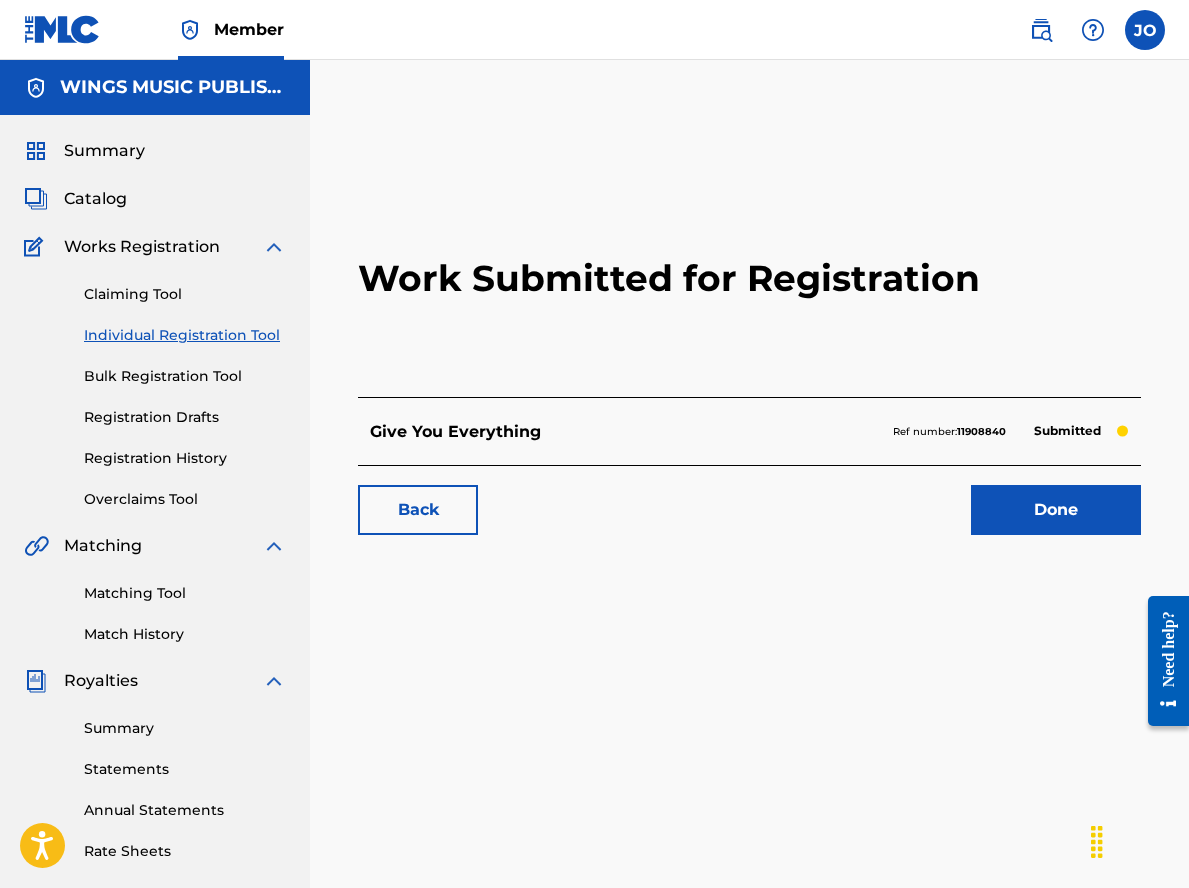 click on "Registration Drafts" at bounding box center (185, 417) 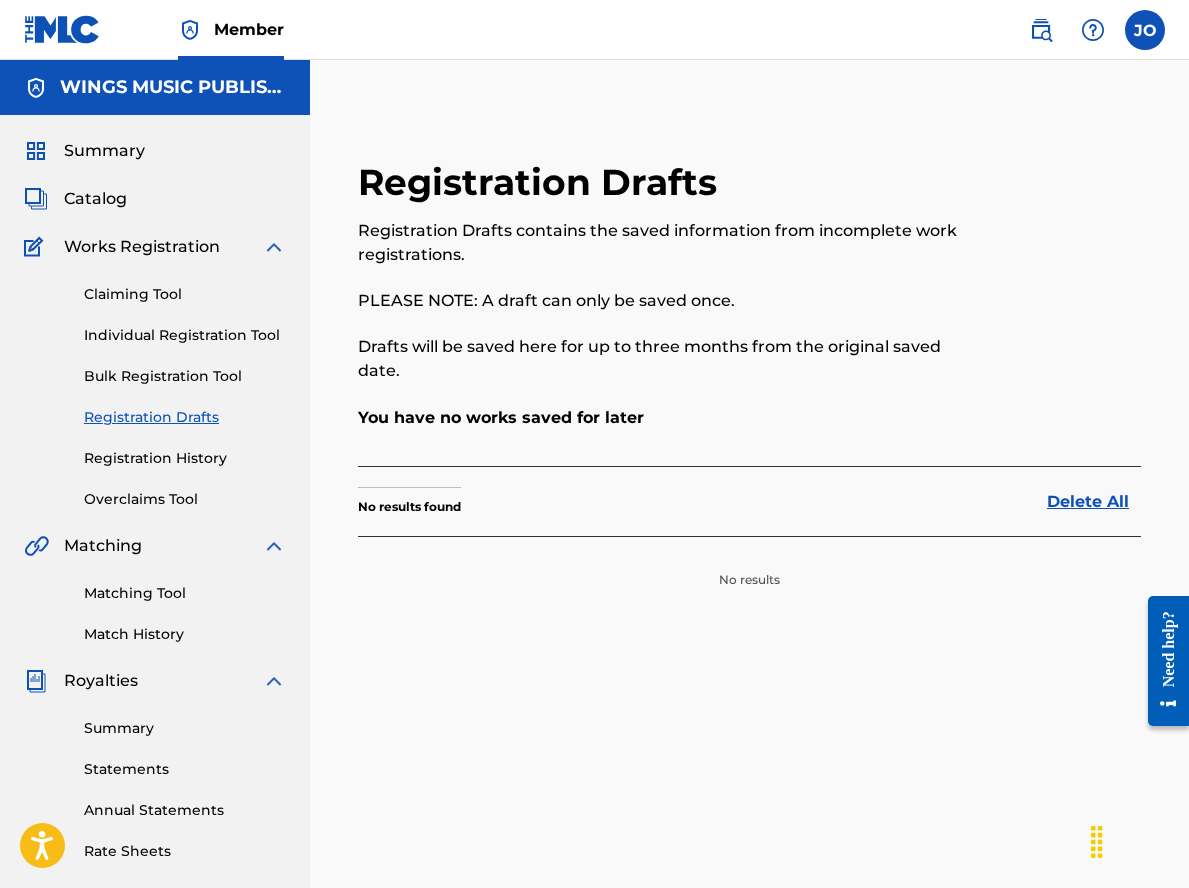 click on "Registration History" at bounding box center [185, 458] 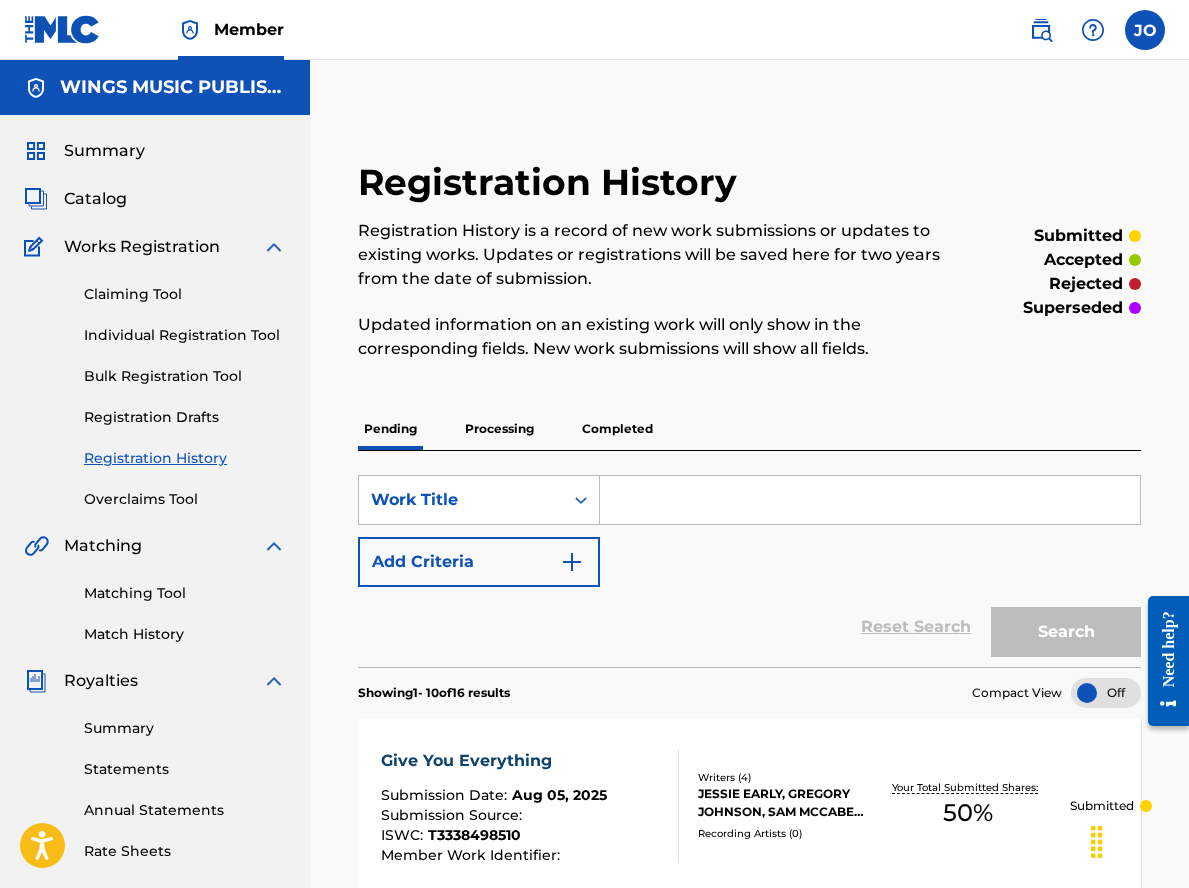 click on "Processing" at bounding box center (499, 429) 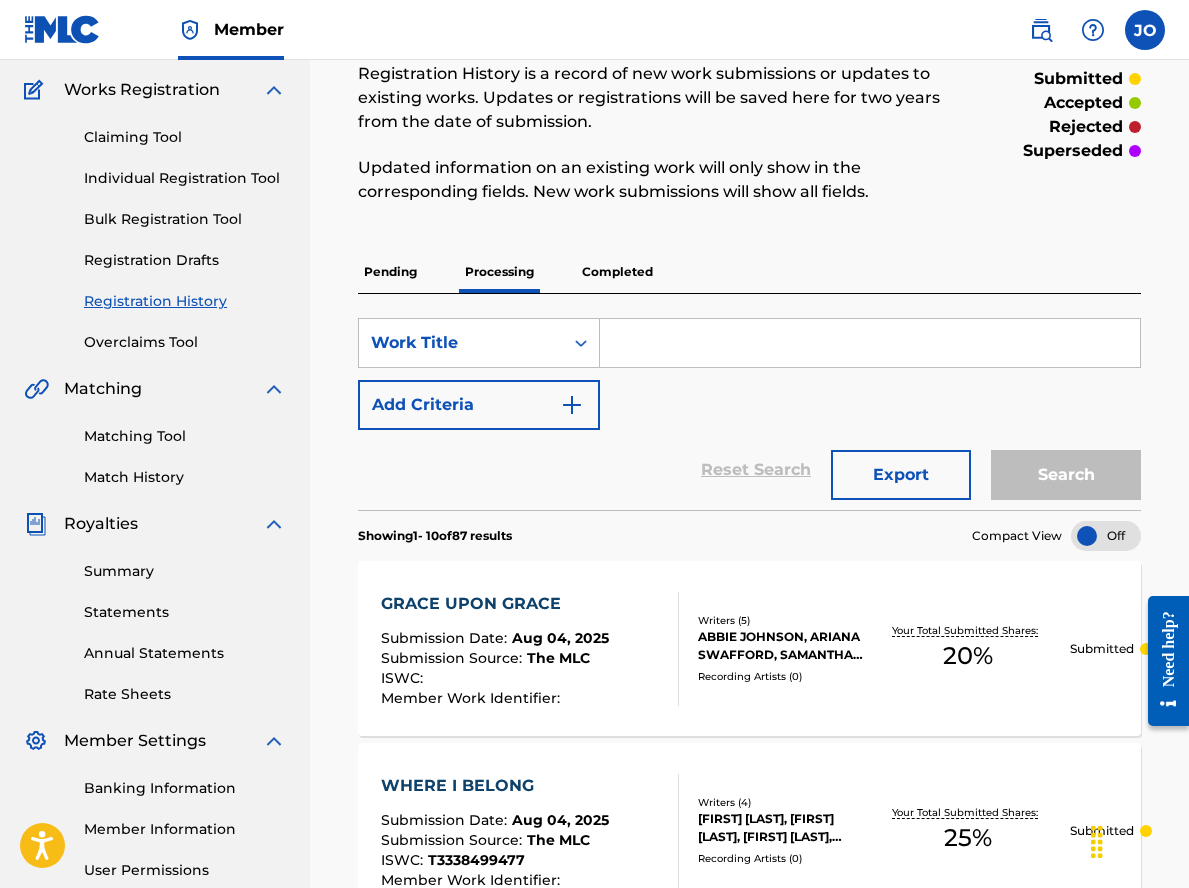 scroll, scrollTop: 0, scrollLeft: 0, axis: both 